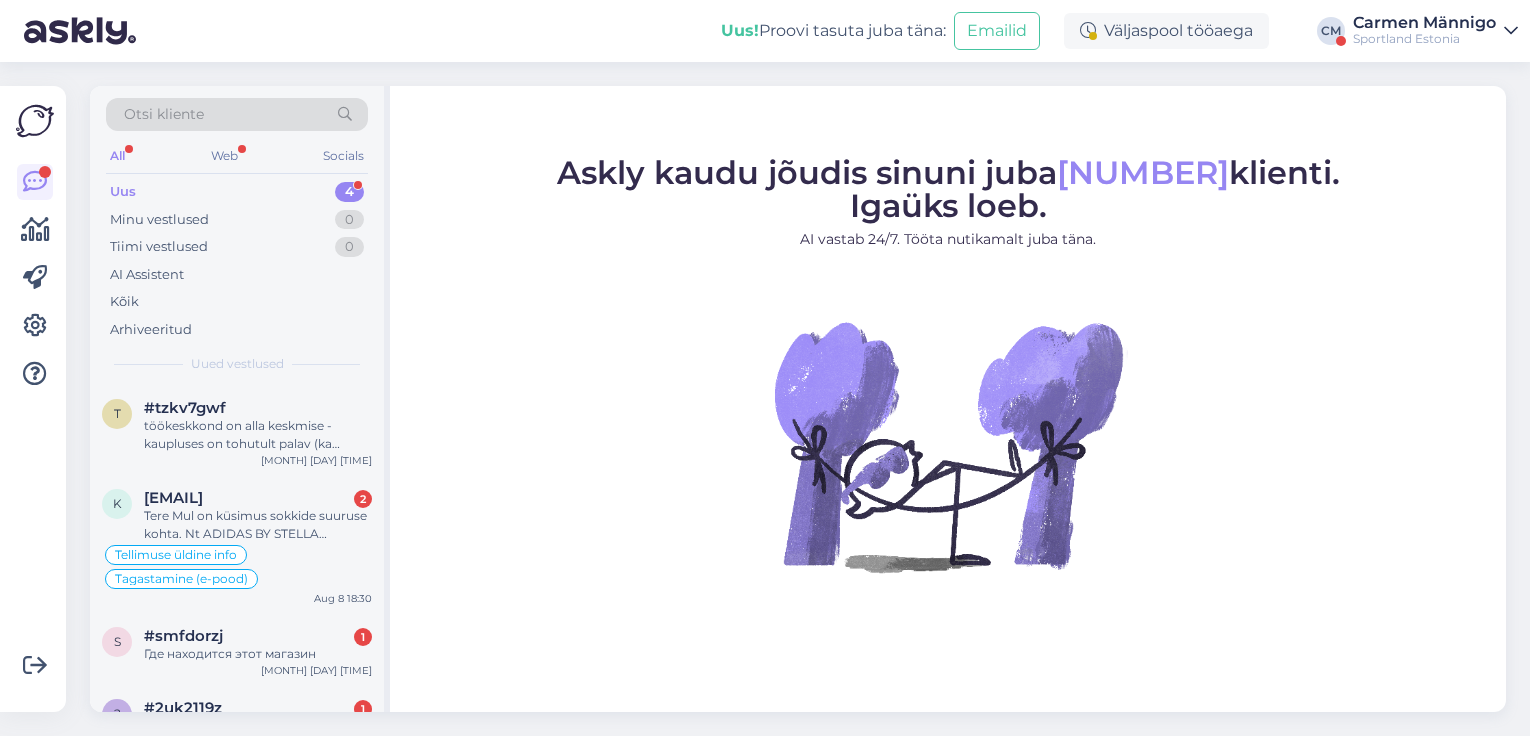 scroll, scrollTop: 0, scrollLeft: 0, axis: both 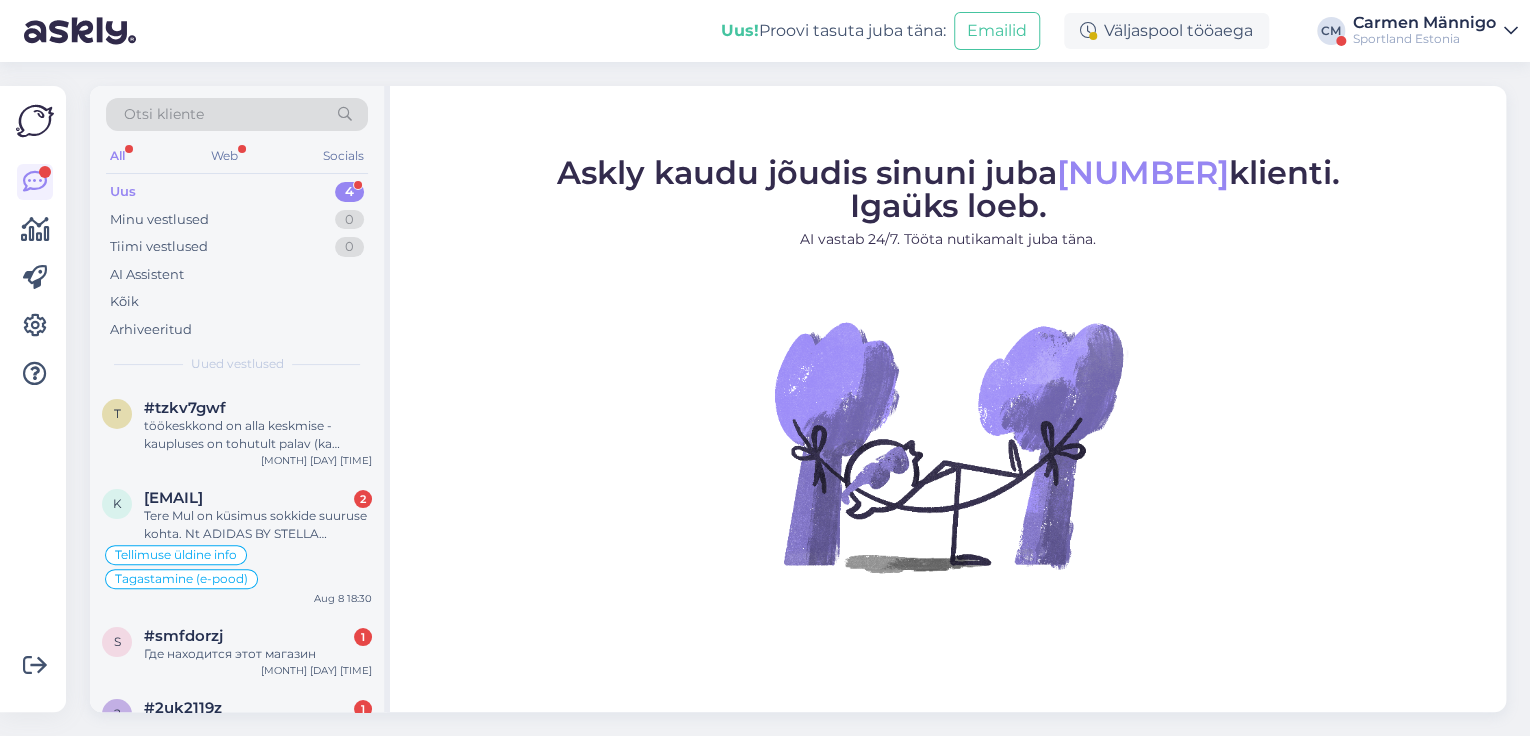 click on "Sportland Estonia" at bounding box center [1424, 39] 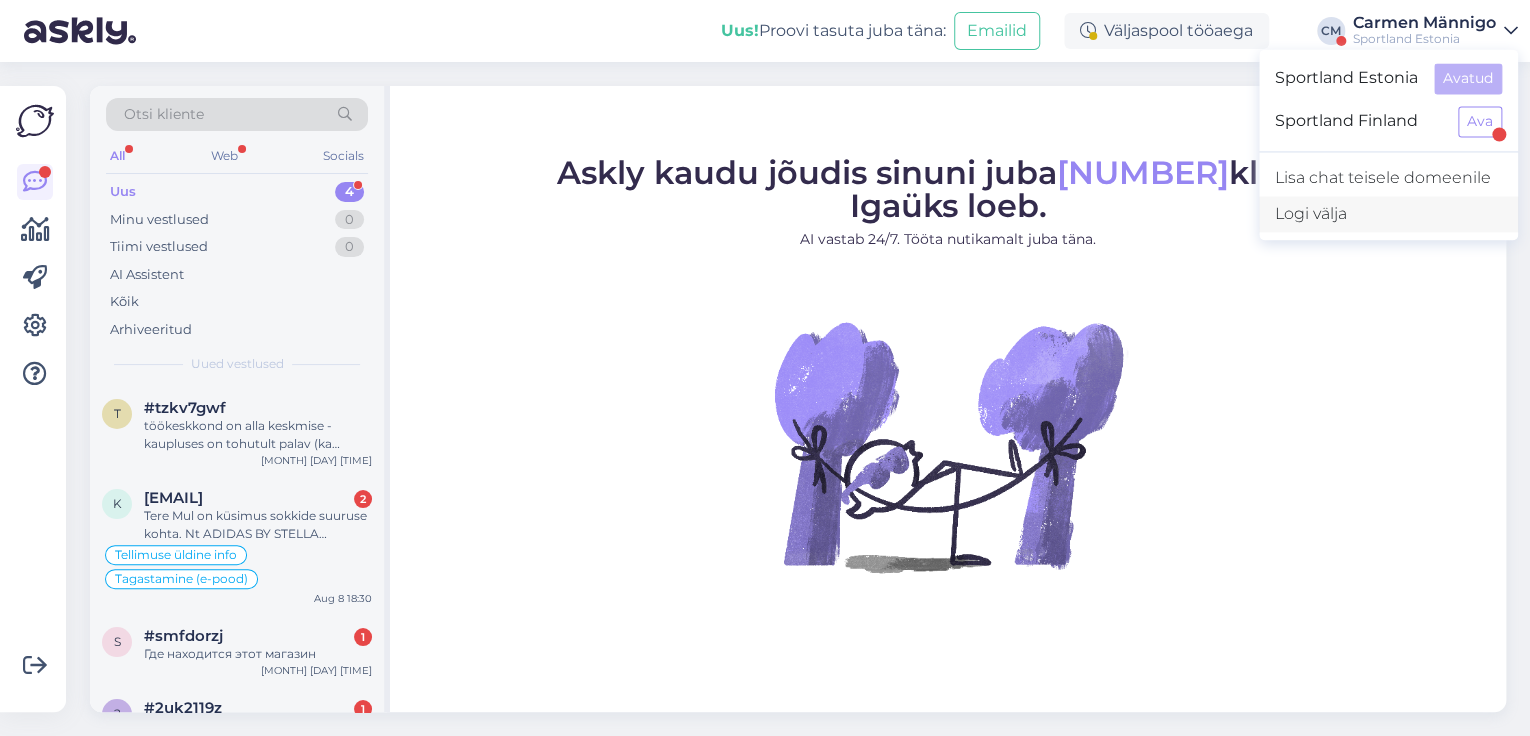 click on "Logi välja" at bounding box center (1388, 214) 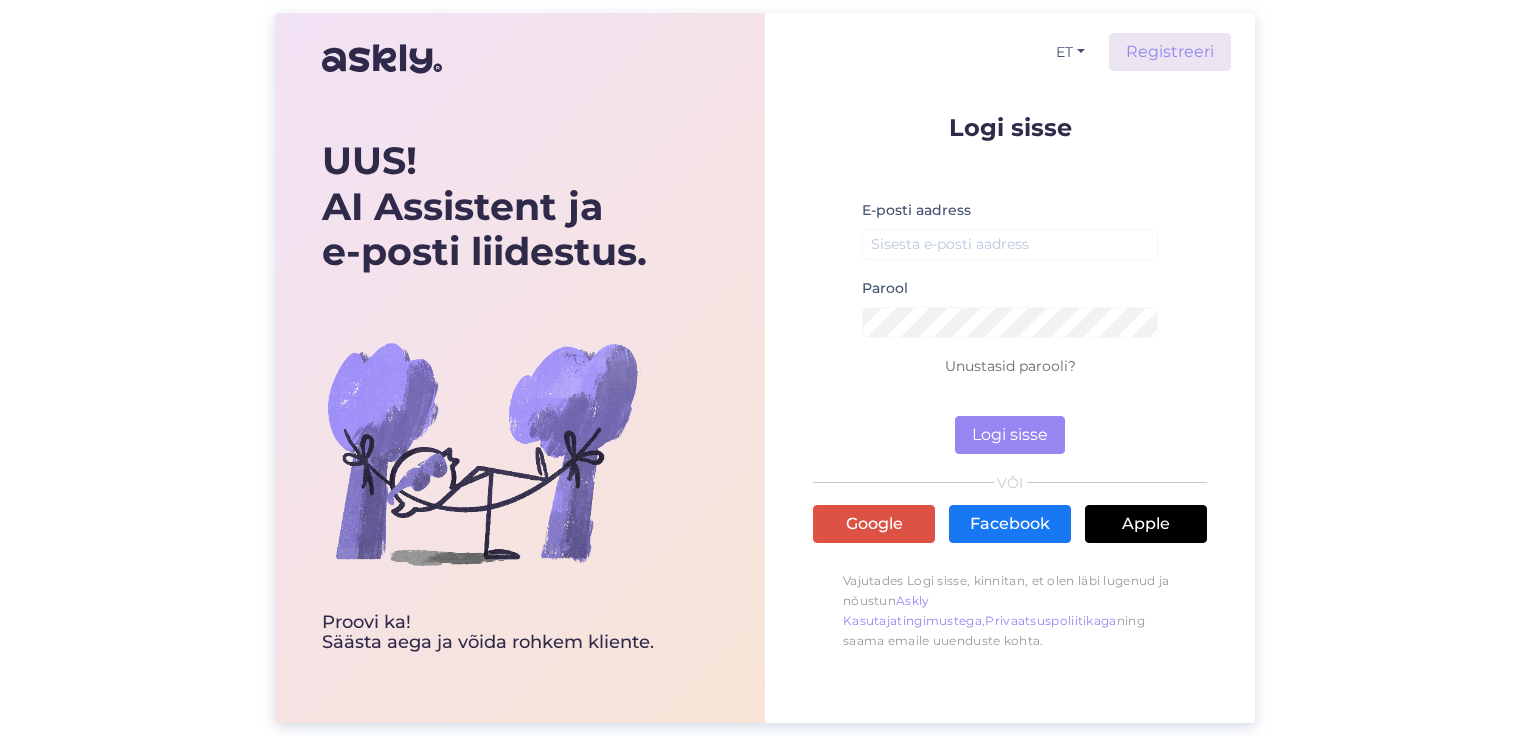 scroll, scrollTop: 0, scrollLeft: 0, axis: both 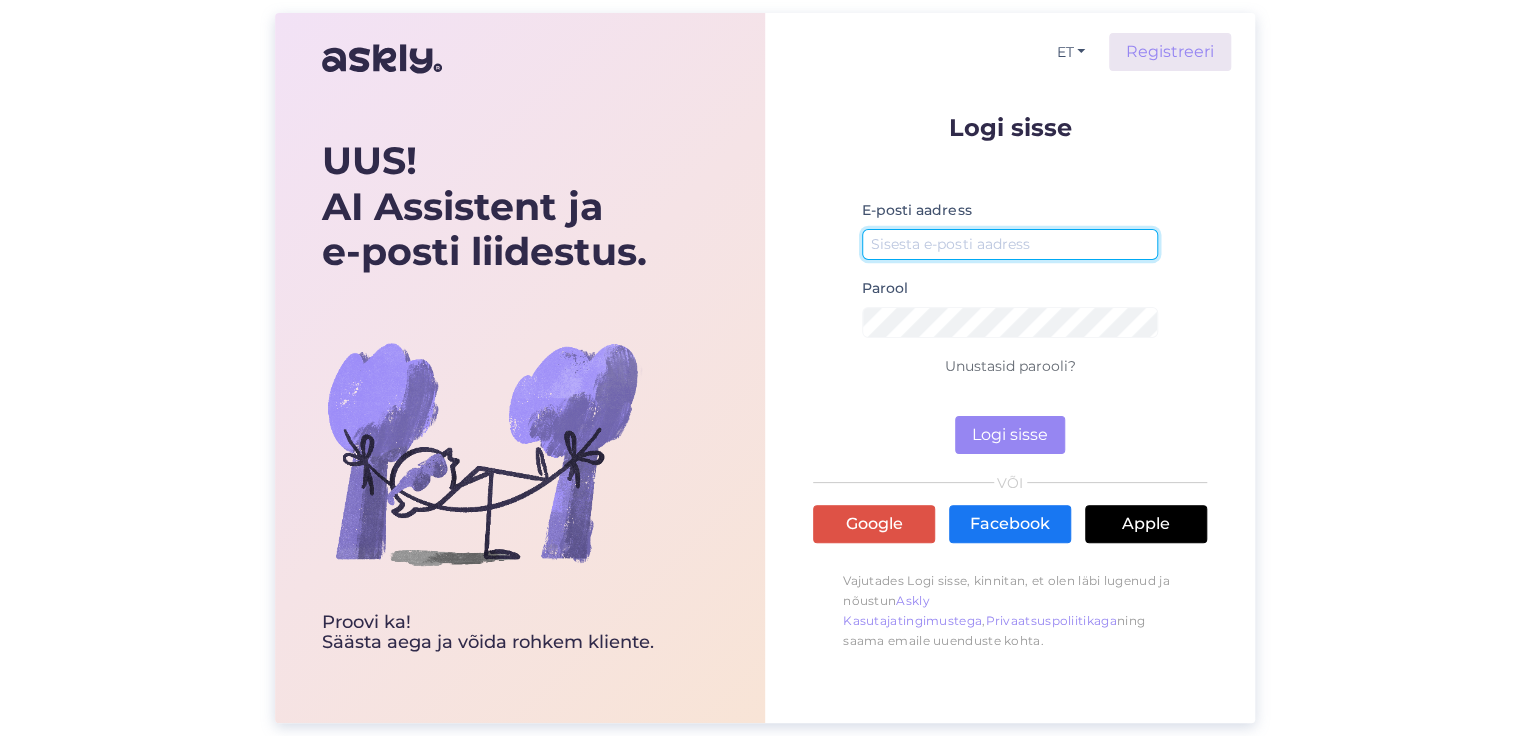 click at bounding box center (1010, 244) 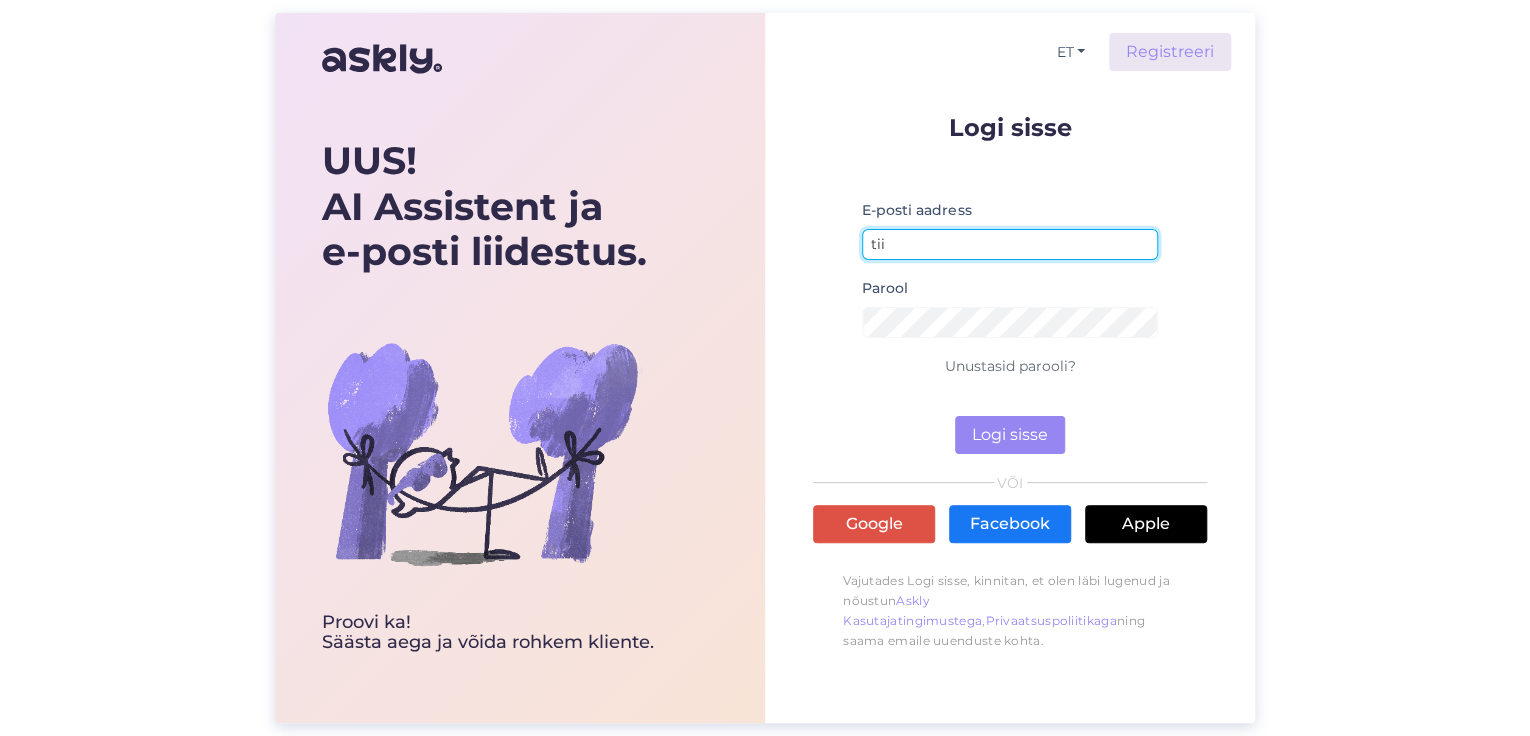 click on "tii" at bounding box center [1010, 244] 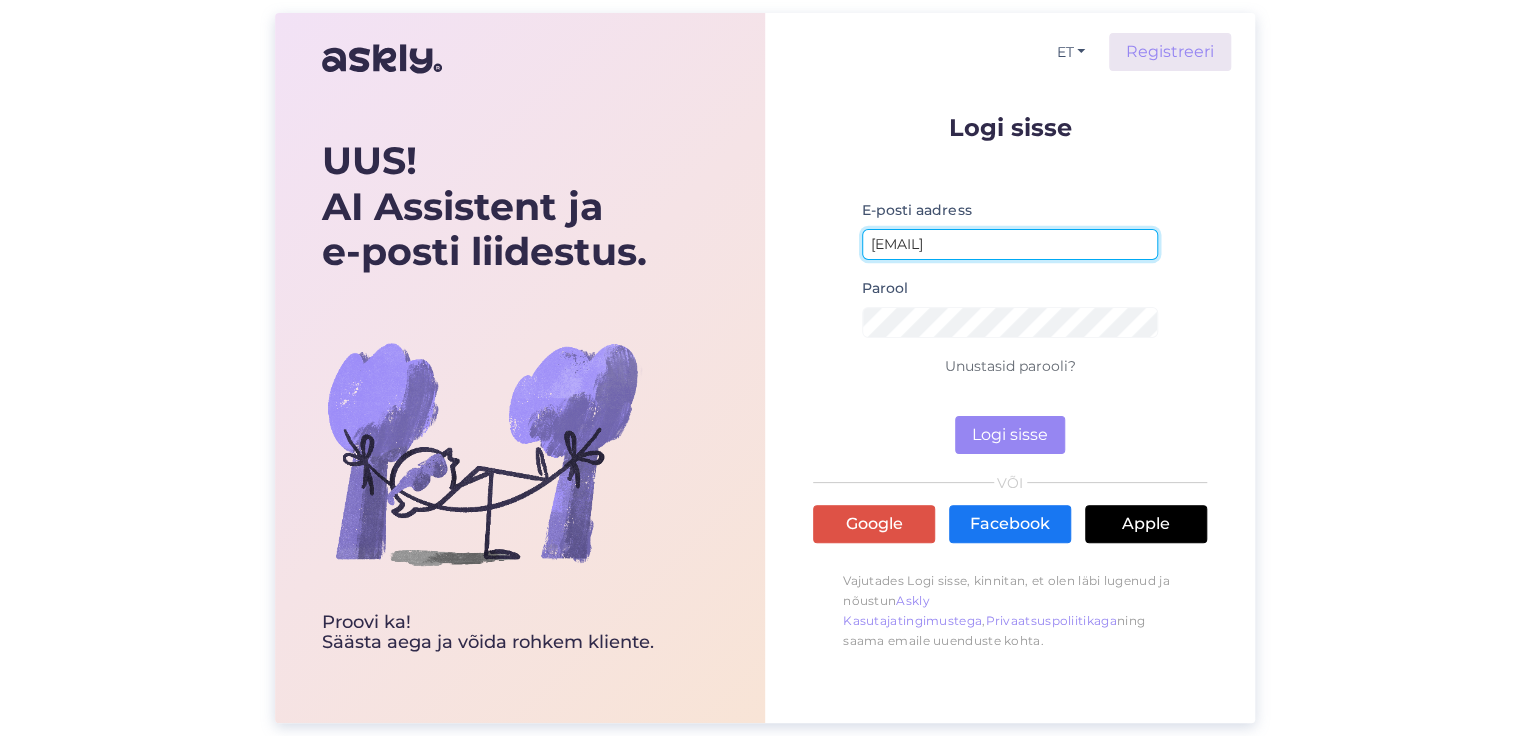 type on "[EMAIL]" 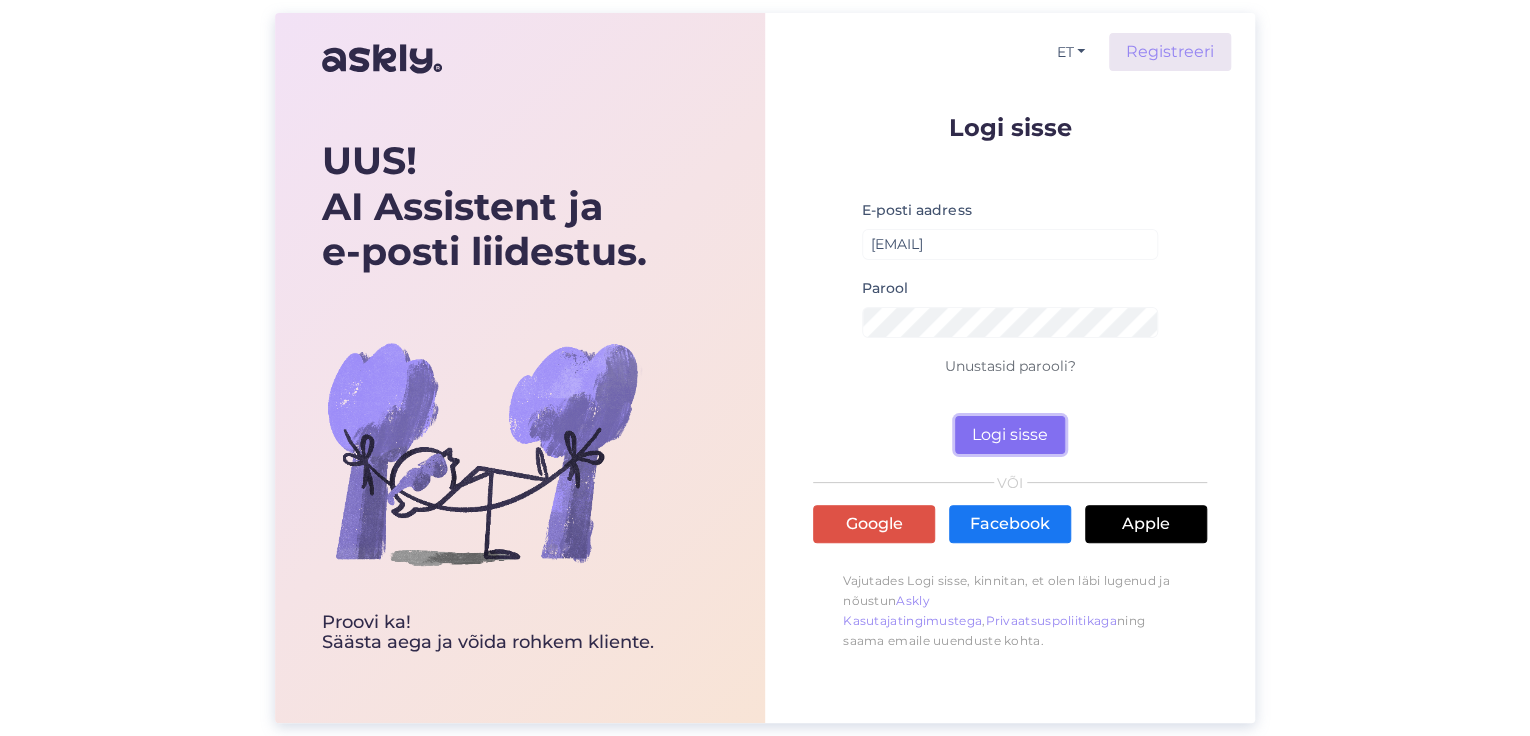 click on "Logi sisse" at bounding box center (1010, 435) 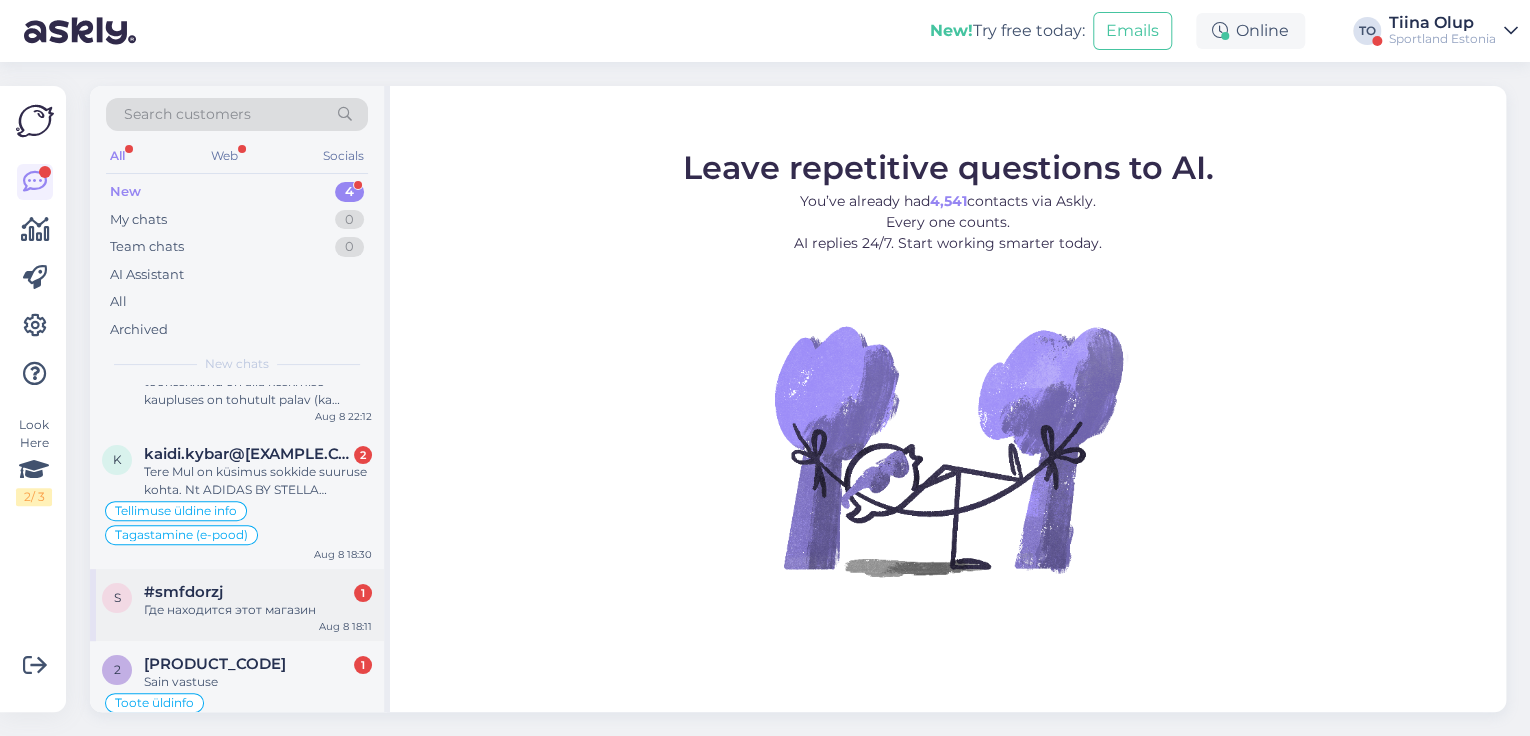 scroll, scrollTop: 67, scrollLeft: 0, axis: vertical 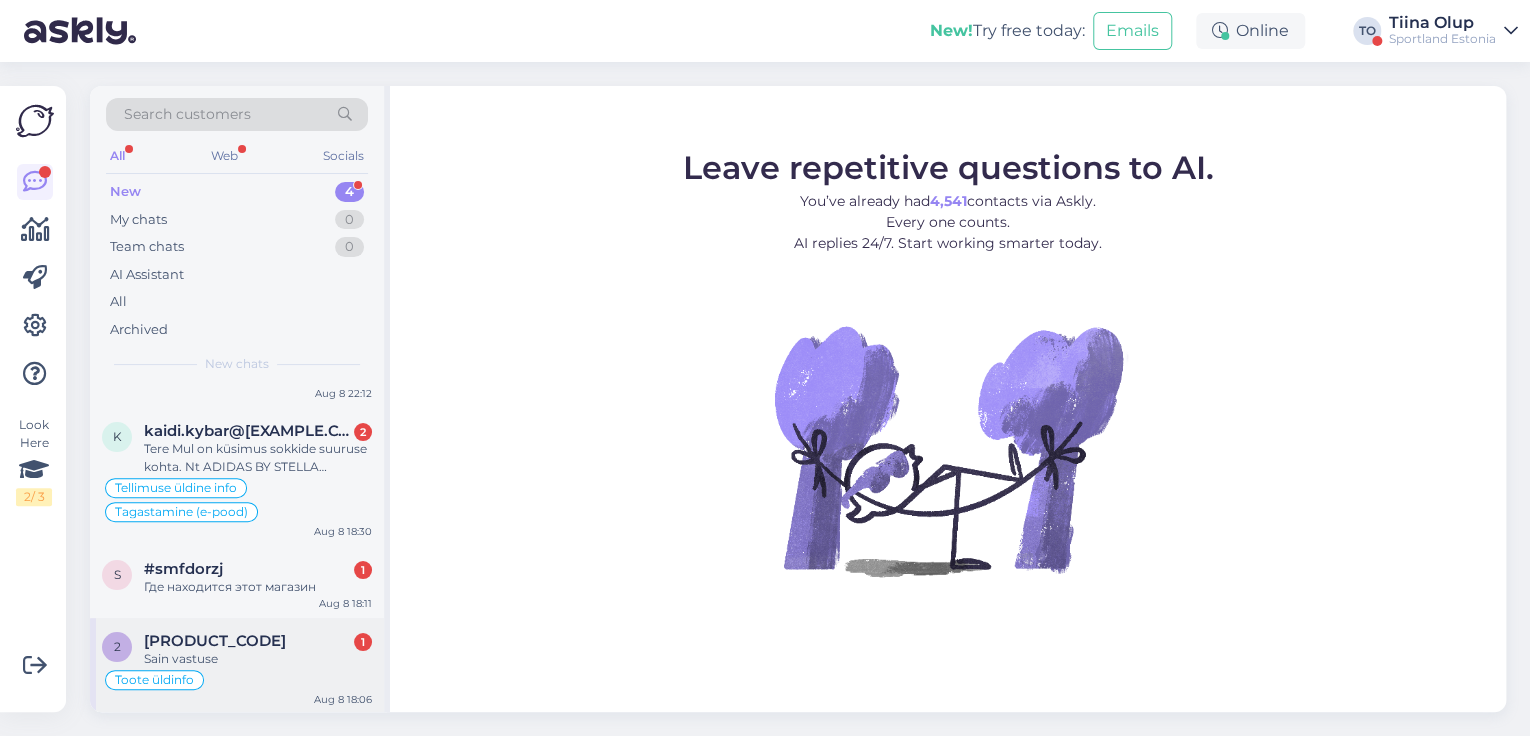 click on "Sain vastuse" at bounding box center [258, 659] 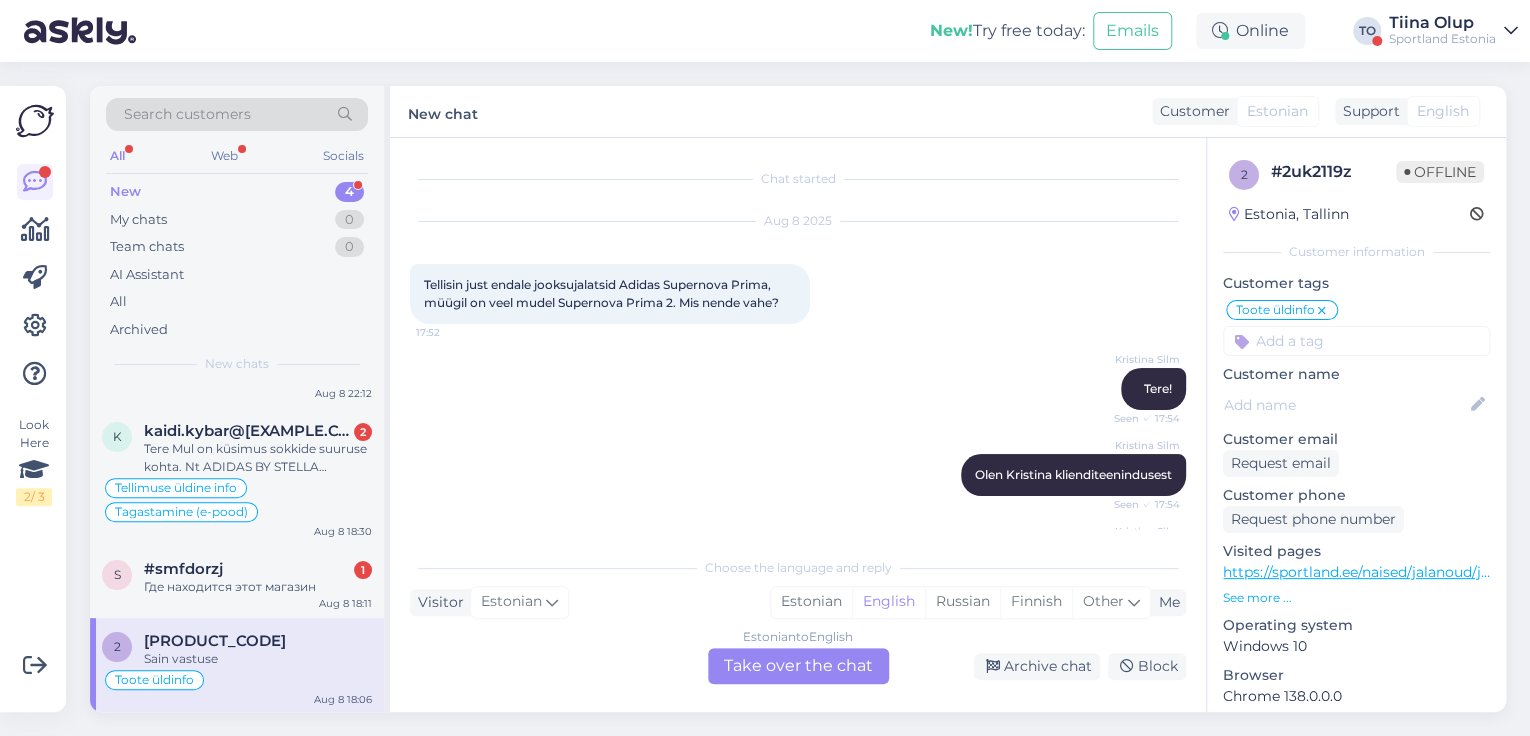 scroll, scrollTop: 351, scrollLeft: 0, axis: vertical 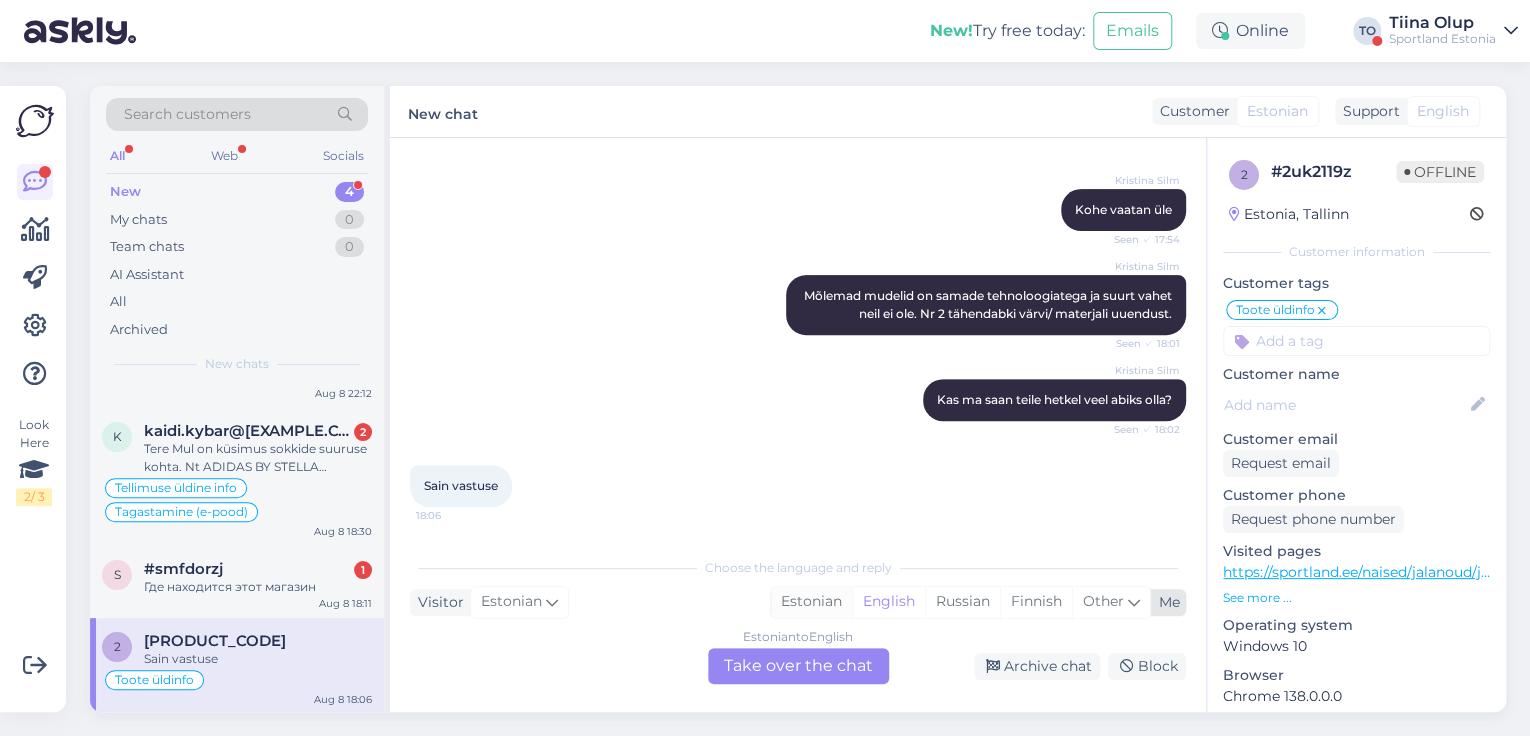 click on "Estonian" at bounding box center [811, 602] 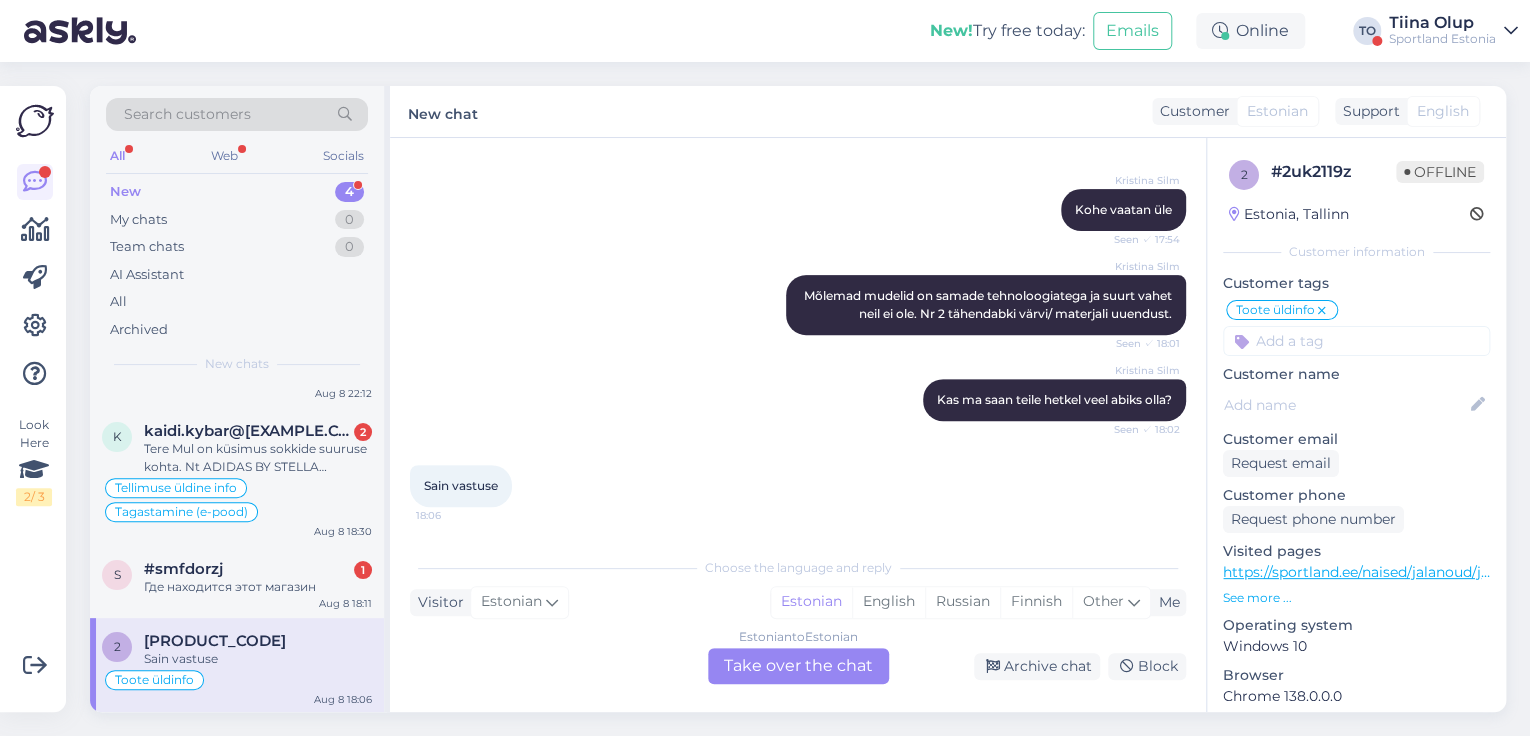 click on "Estonian  to  Estonian Take over the chat" at bounding box center (798, 666) 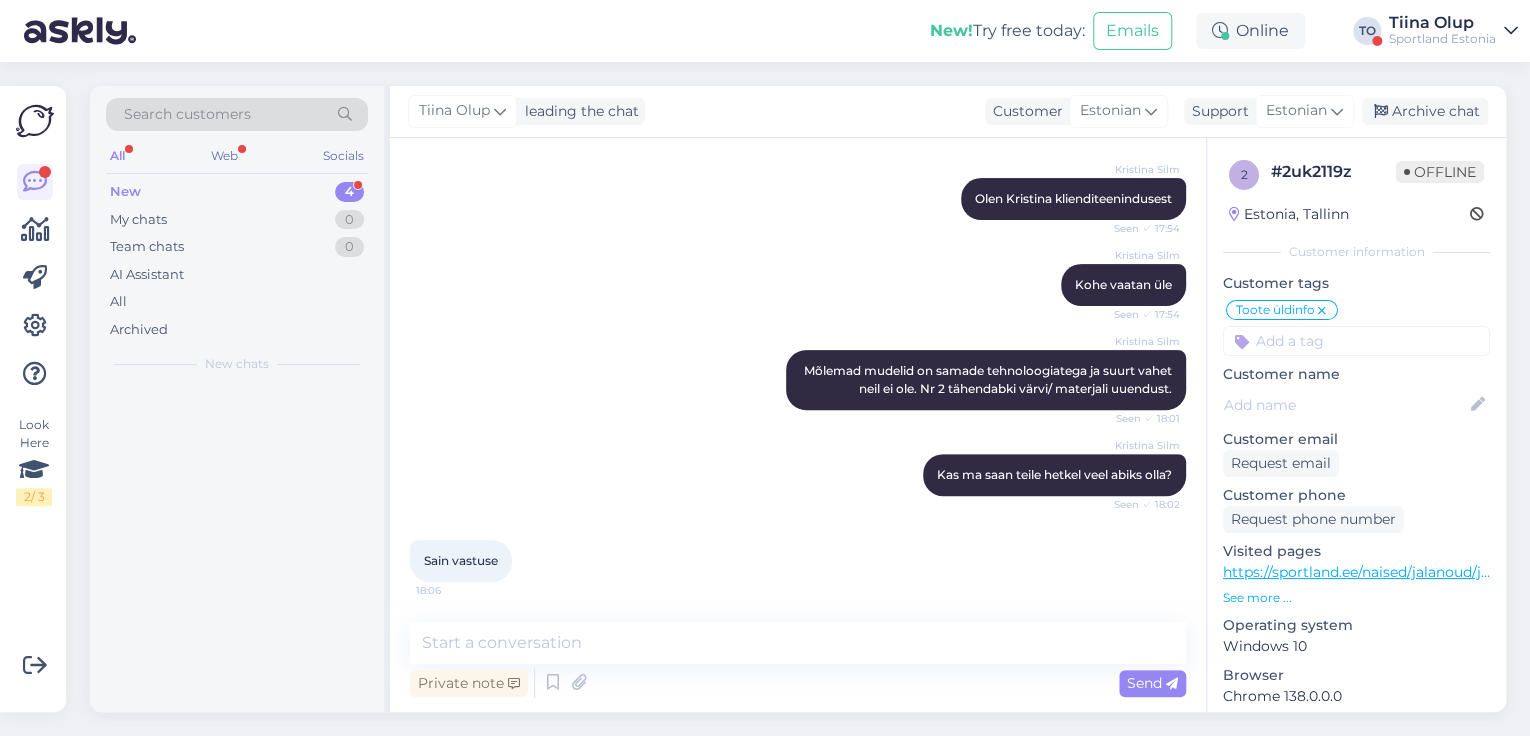 scroll, scrollTop: 276, scrollLeft: 0, axis: vertical 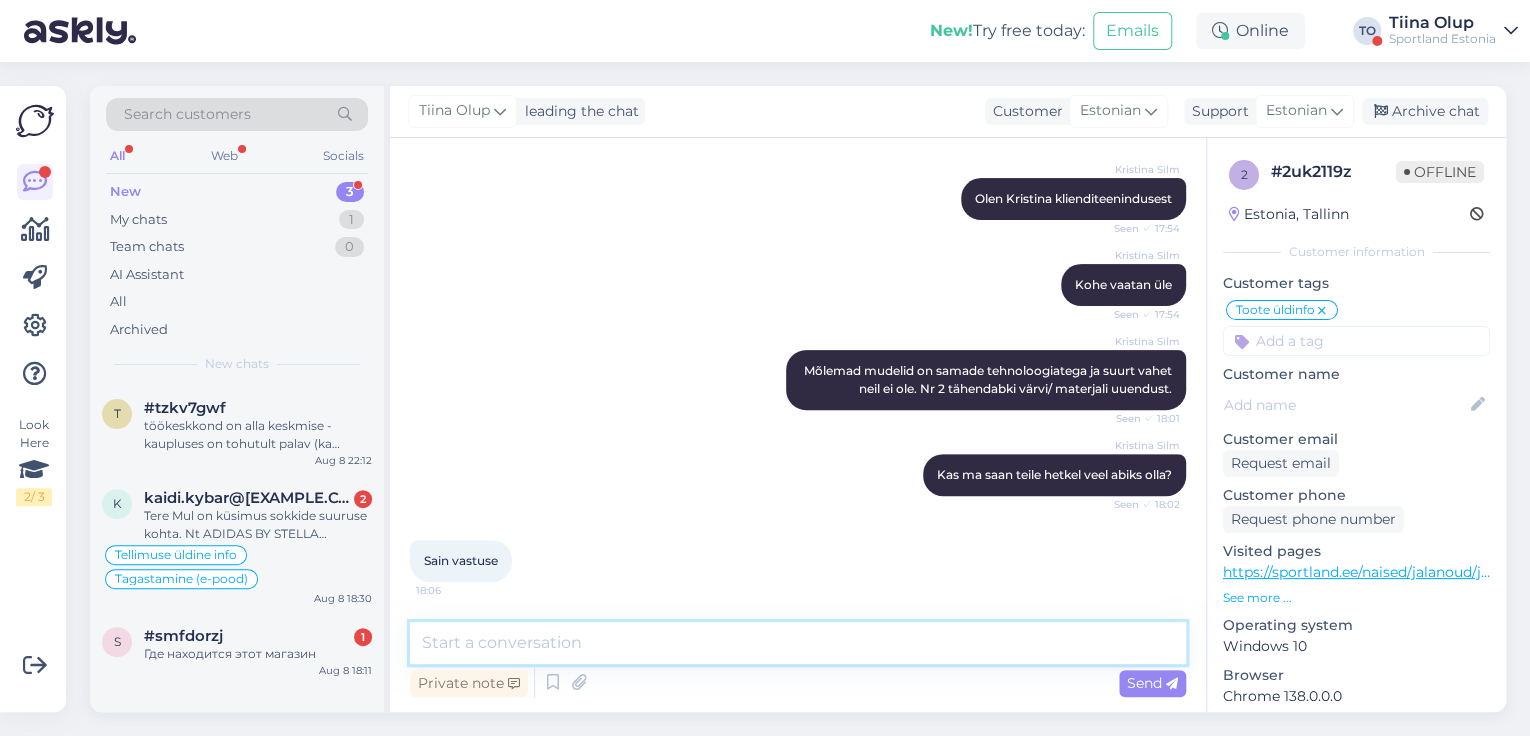 click at bounding box center (798, 643) 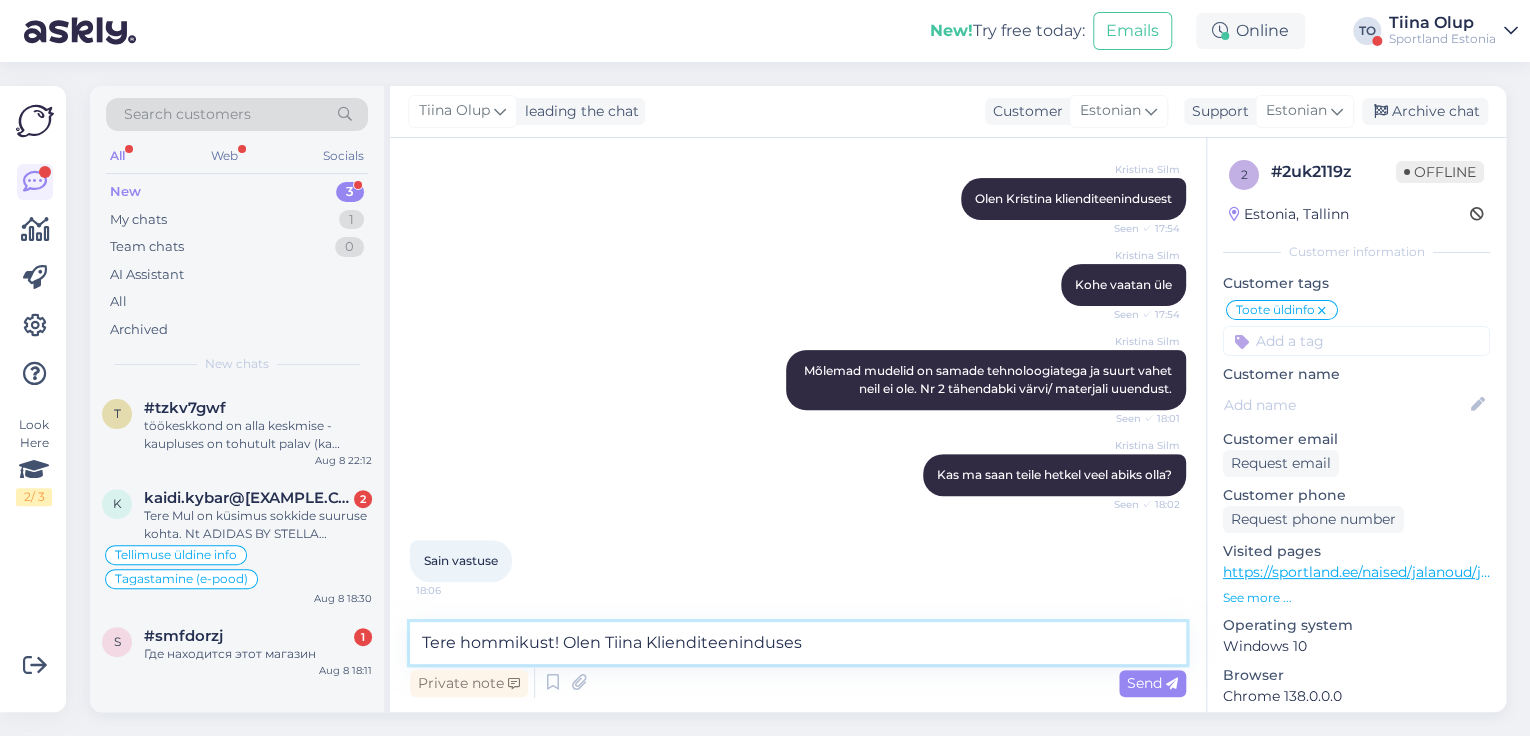 type on "Tere hommikust! Olen Tiina Klienditeenindusest" 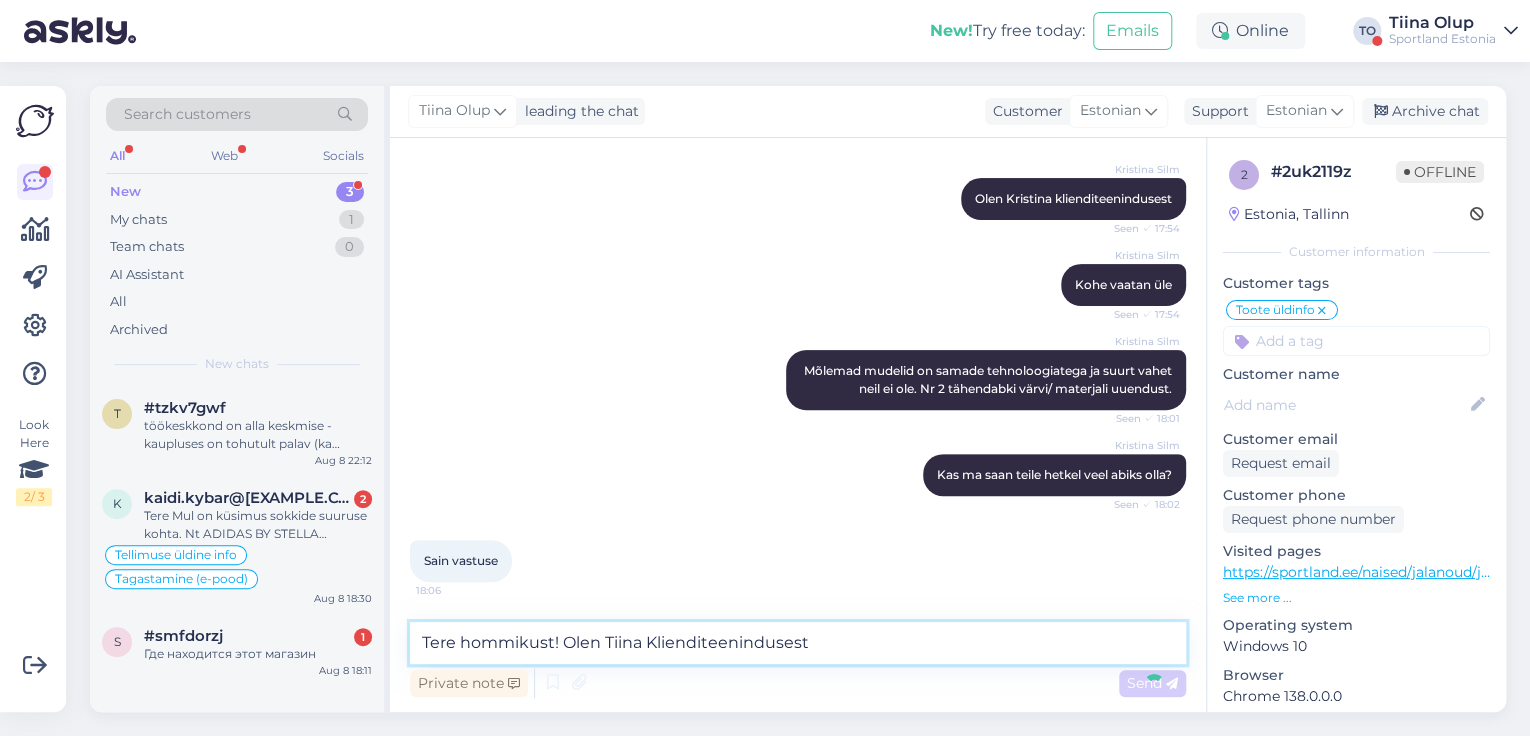type 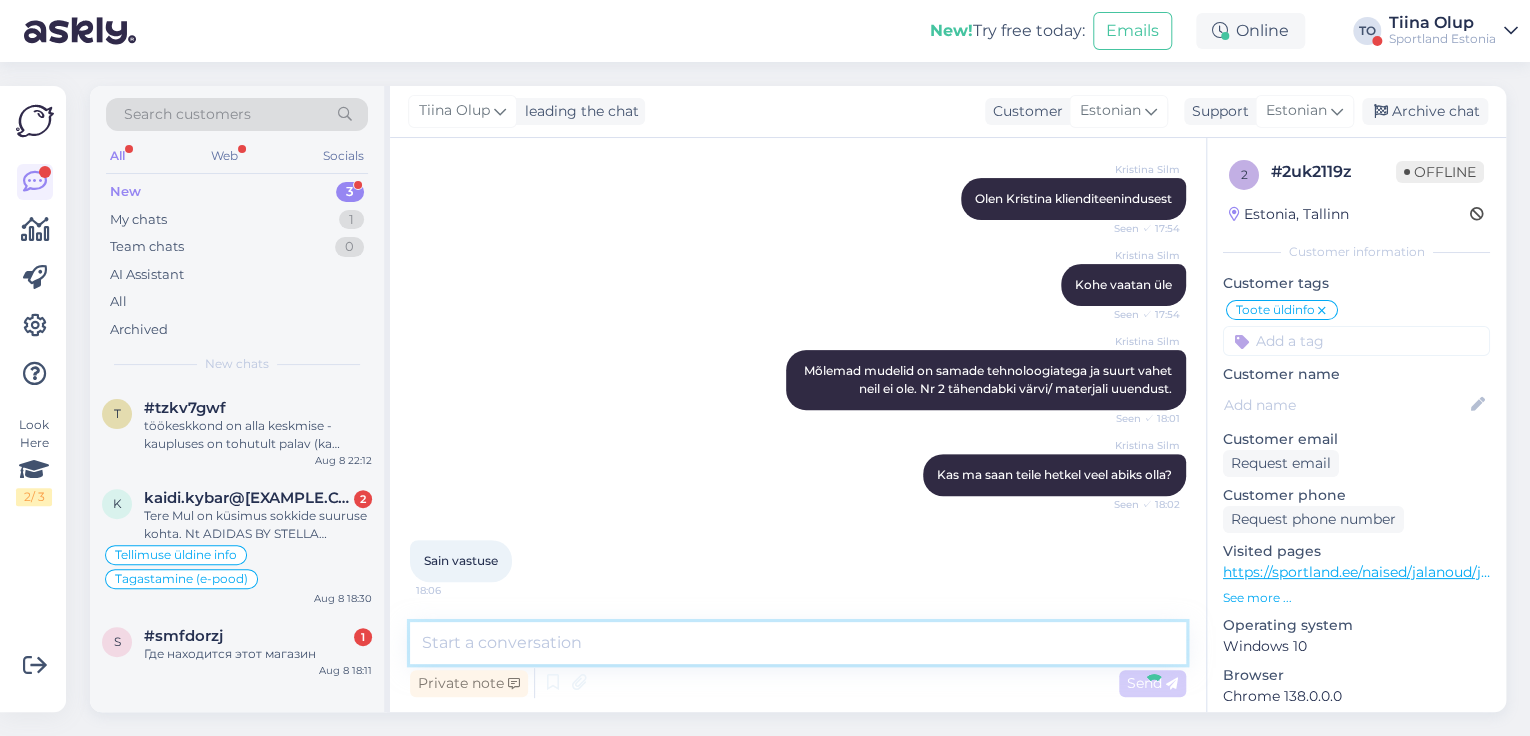 scroll, scrollTop: 404, scrollLeft: 0, axis: vertical 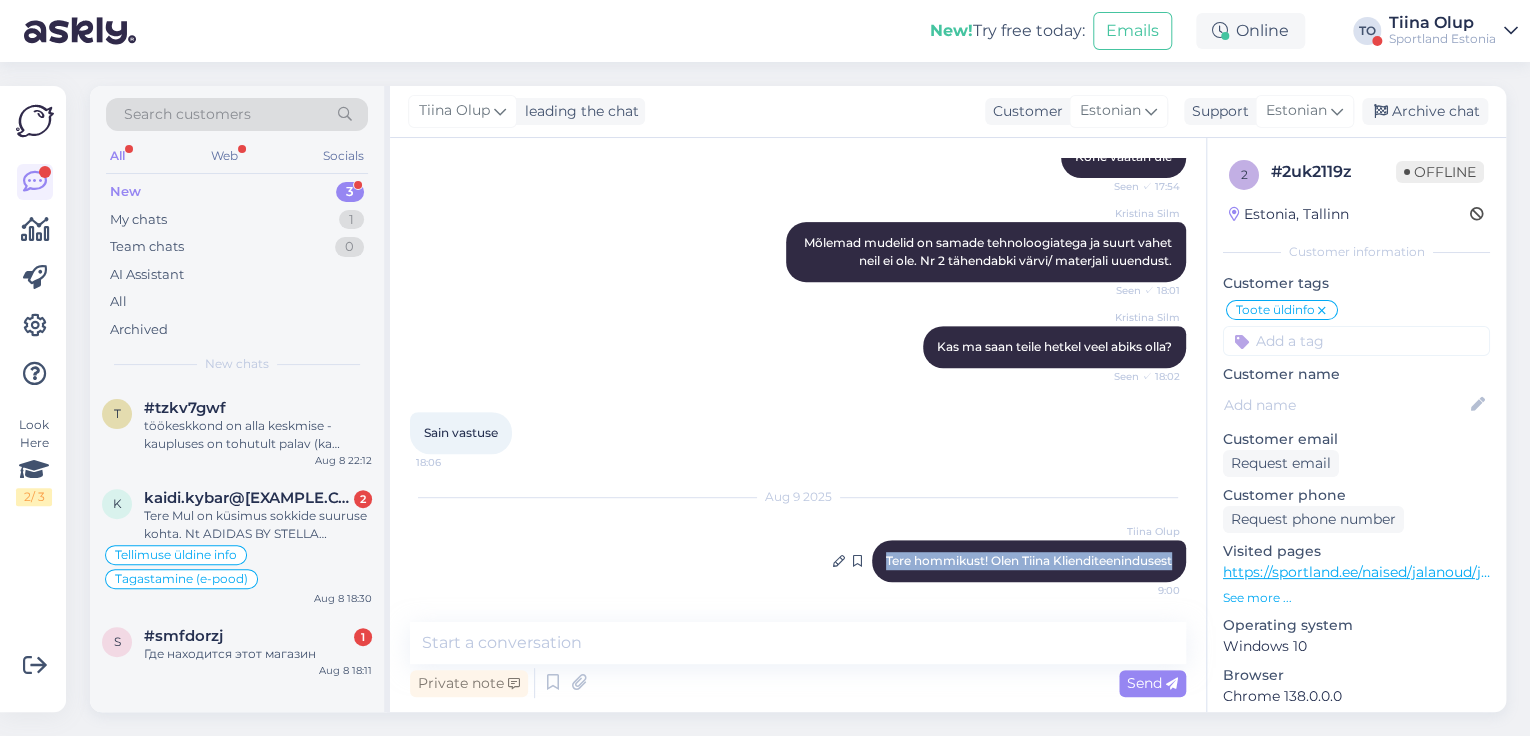 drag, startPoint x: 861, startPoint y: 554, endPoint x: 1166, endPoint y: 559, distance: 305.041 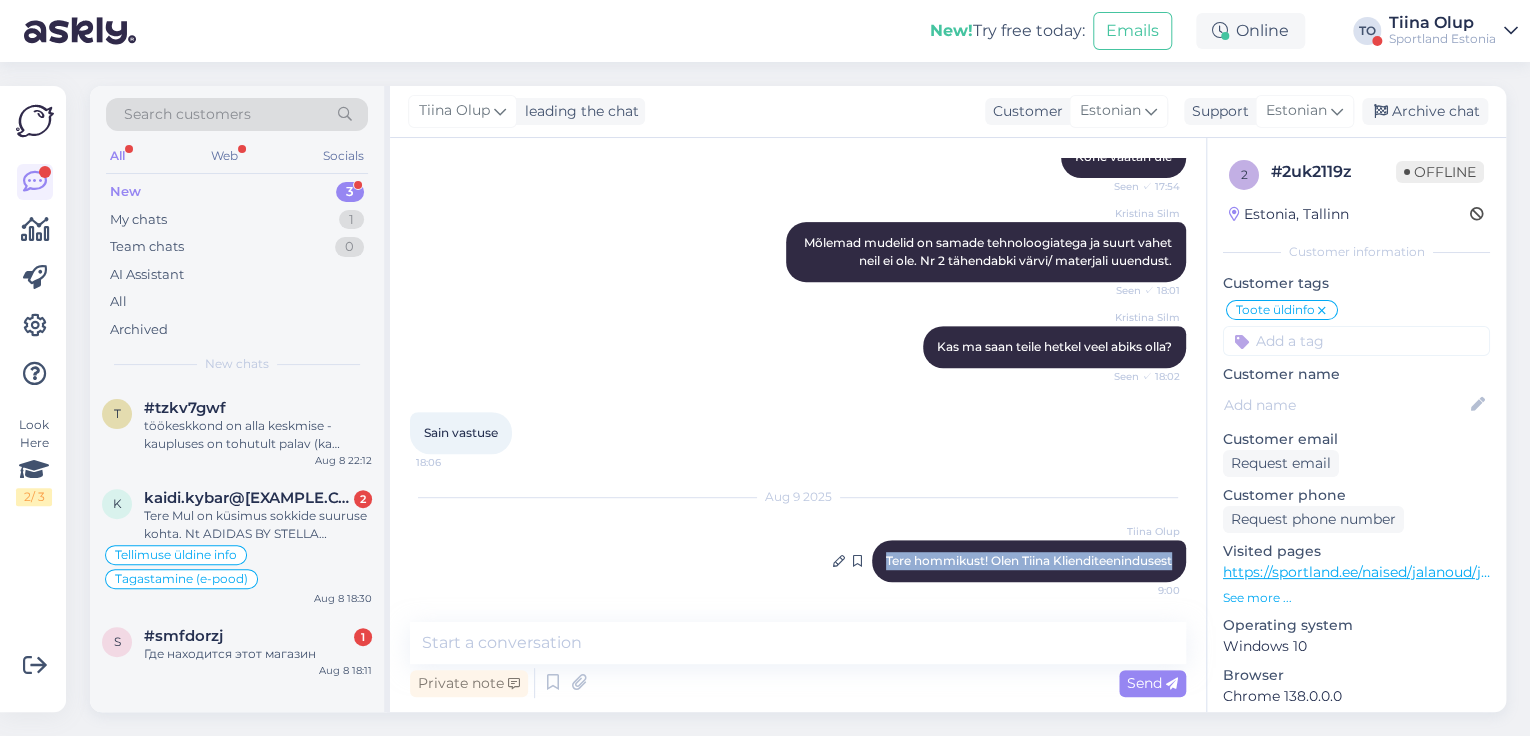 click on "[FIRST] [LAST] Tere hommikust! Olen Tiina Klienditeenindusest [TIME]" at bounding box center [1029, 561] 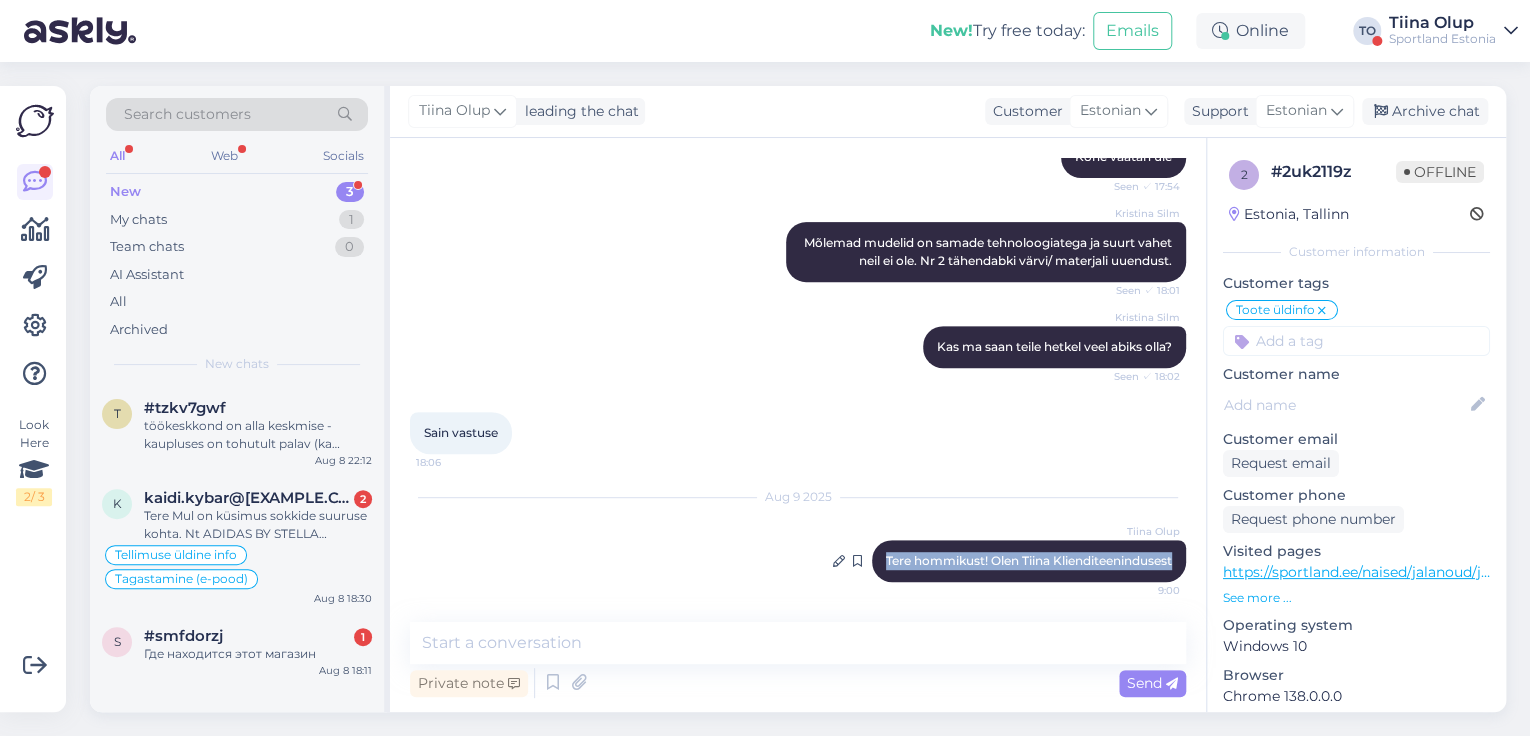 copy on "Tere hommikust! Olen Tiina Klienditeenindusest" 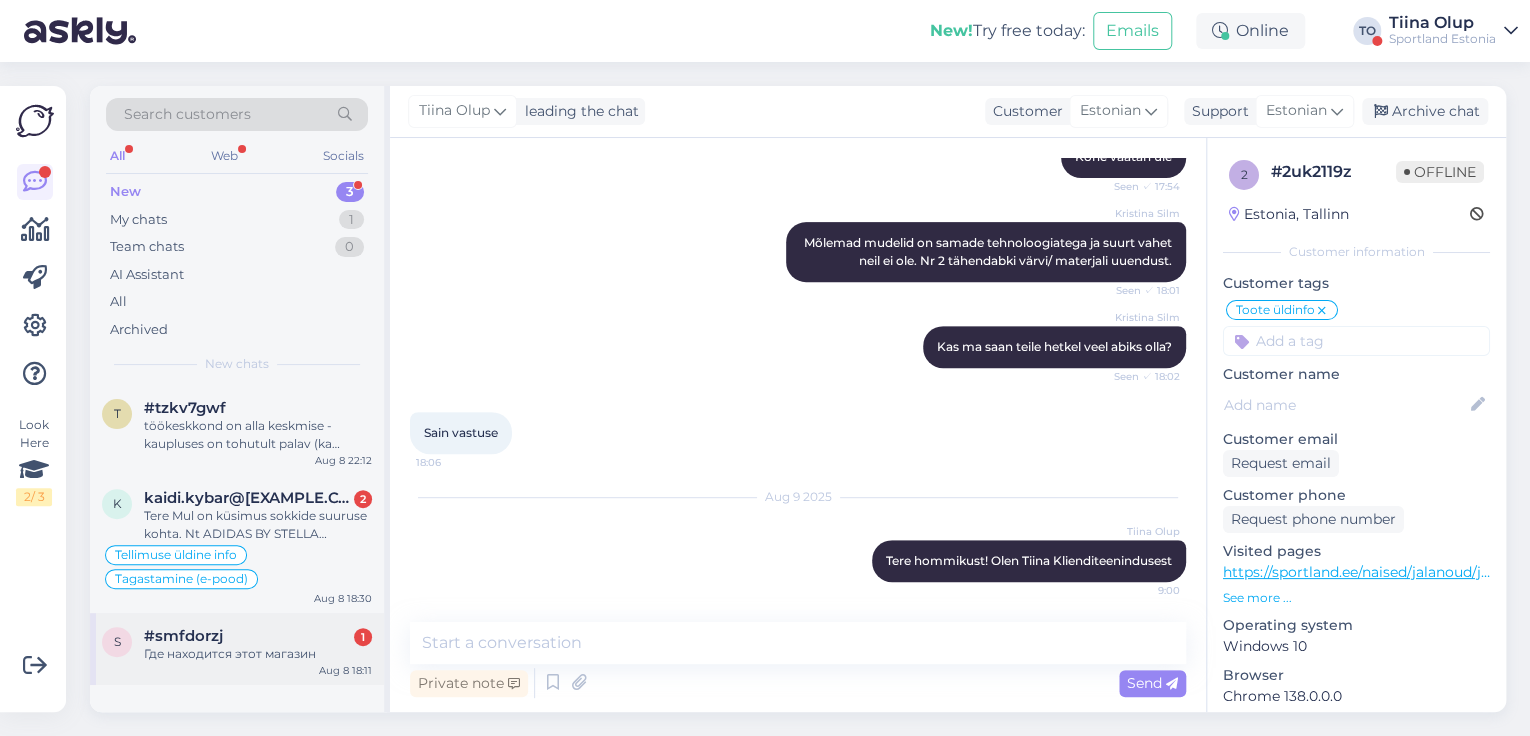 click on "s #smfdorzj 1 Где находится этот магазин Aug 8 18:11" at bounding box center [237, 649] 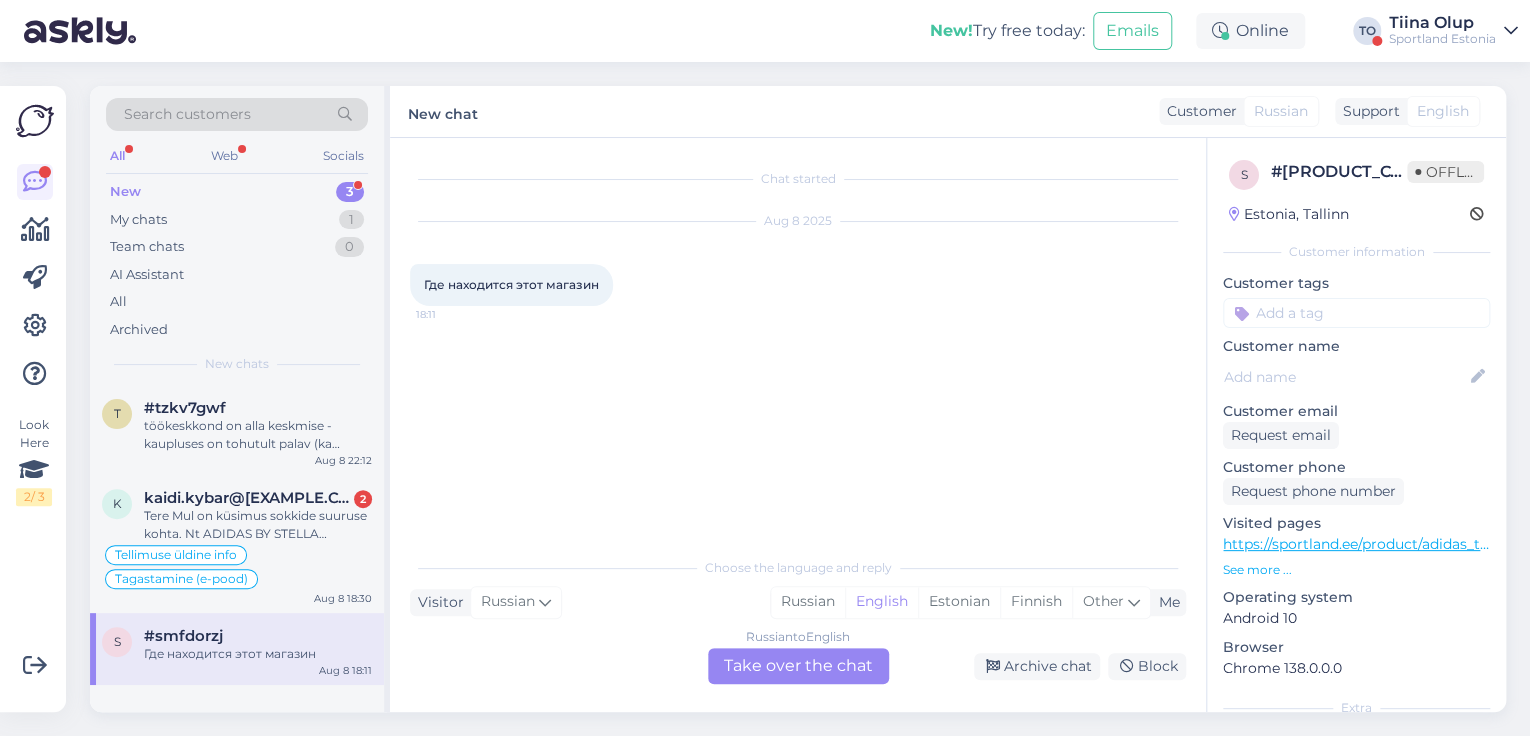 scroll, scrollTop: 0, scrollLeft: 0, axis: both 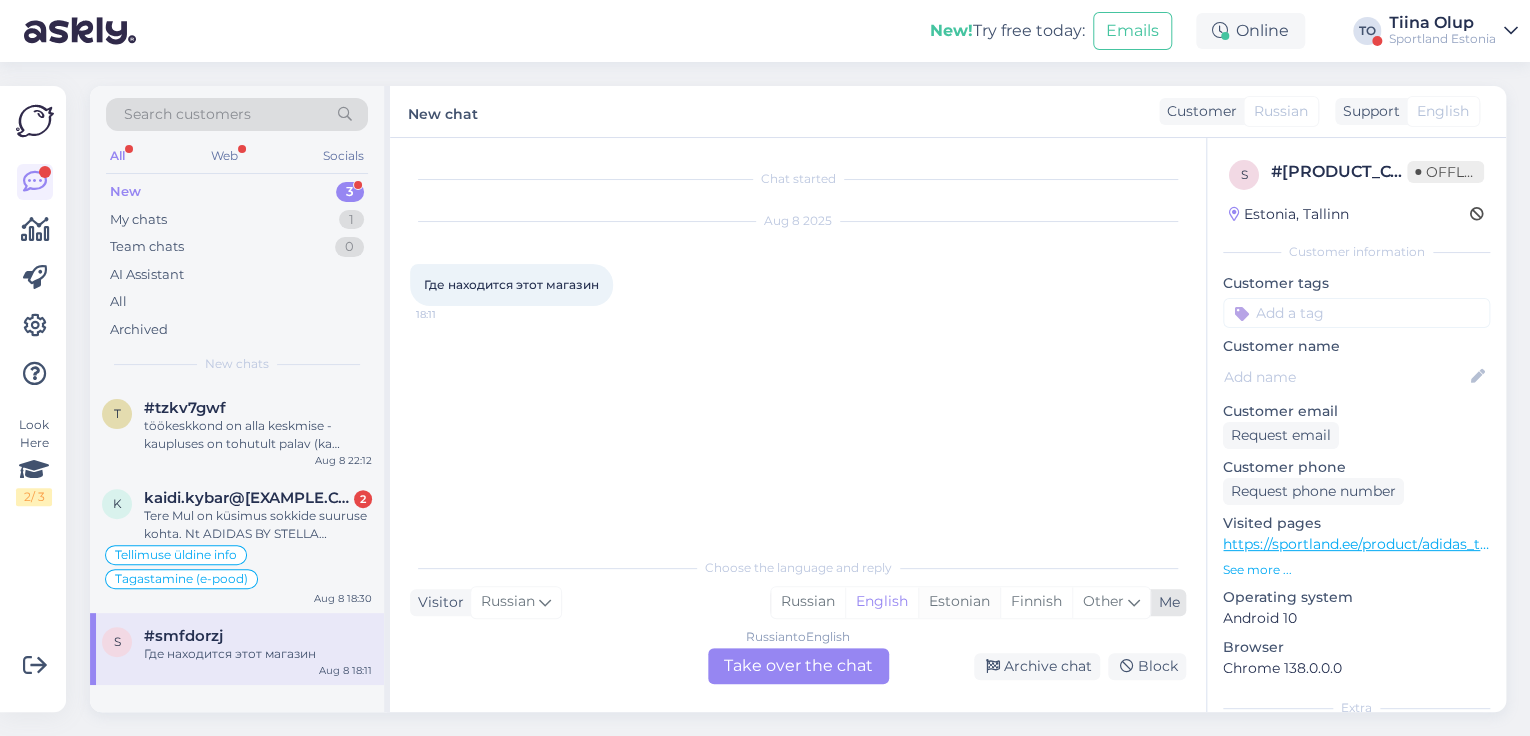 click on "Estonian" at bounding box center [959, 602] 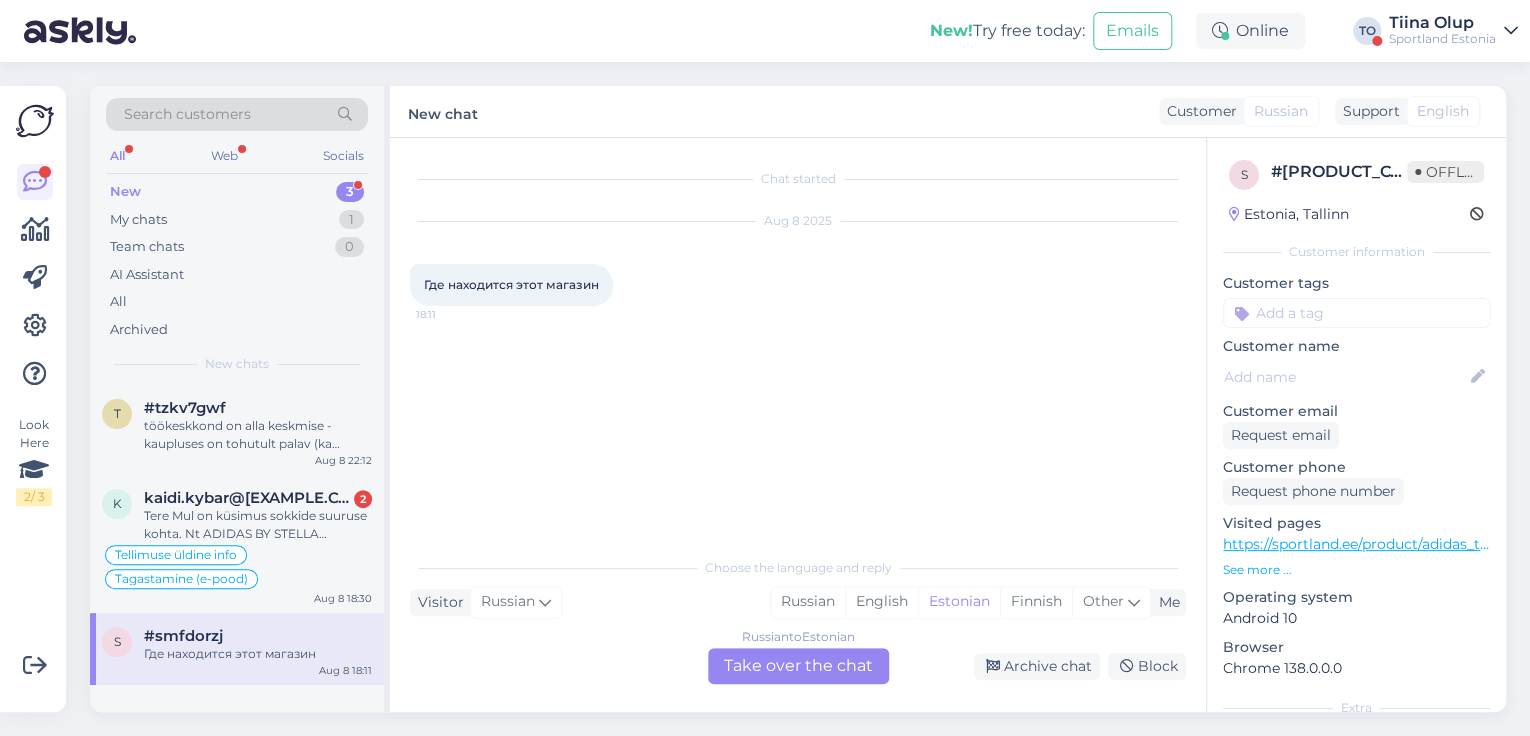 click on "Russian  to  Estonian Take over the chat" at bounding box center [798, 666] 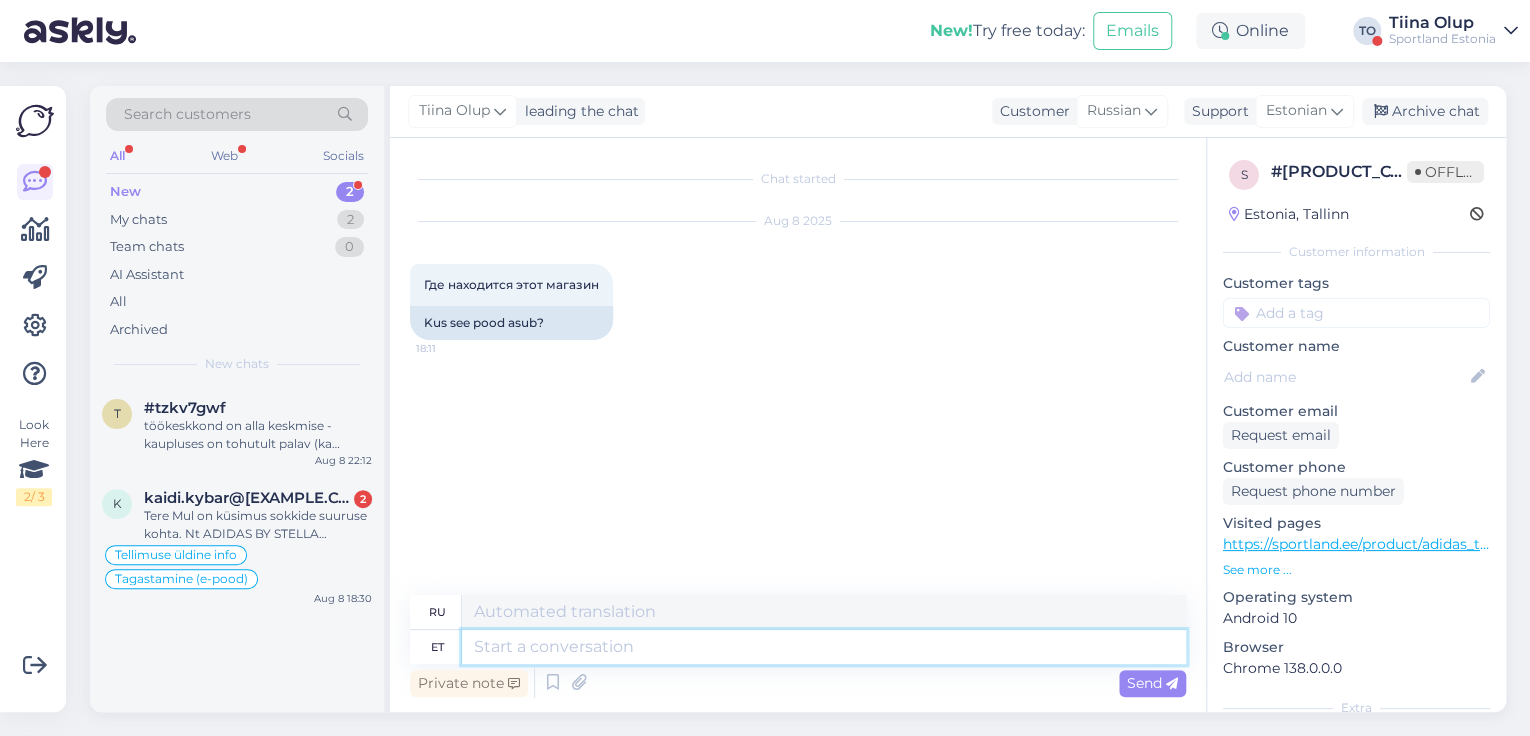 click at bounding box center (824, 647) 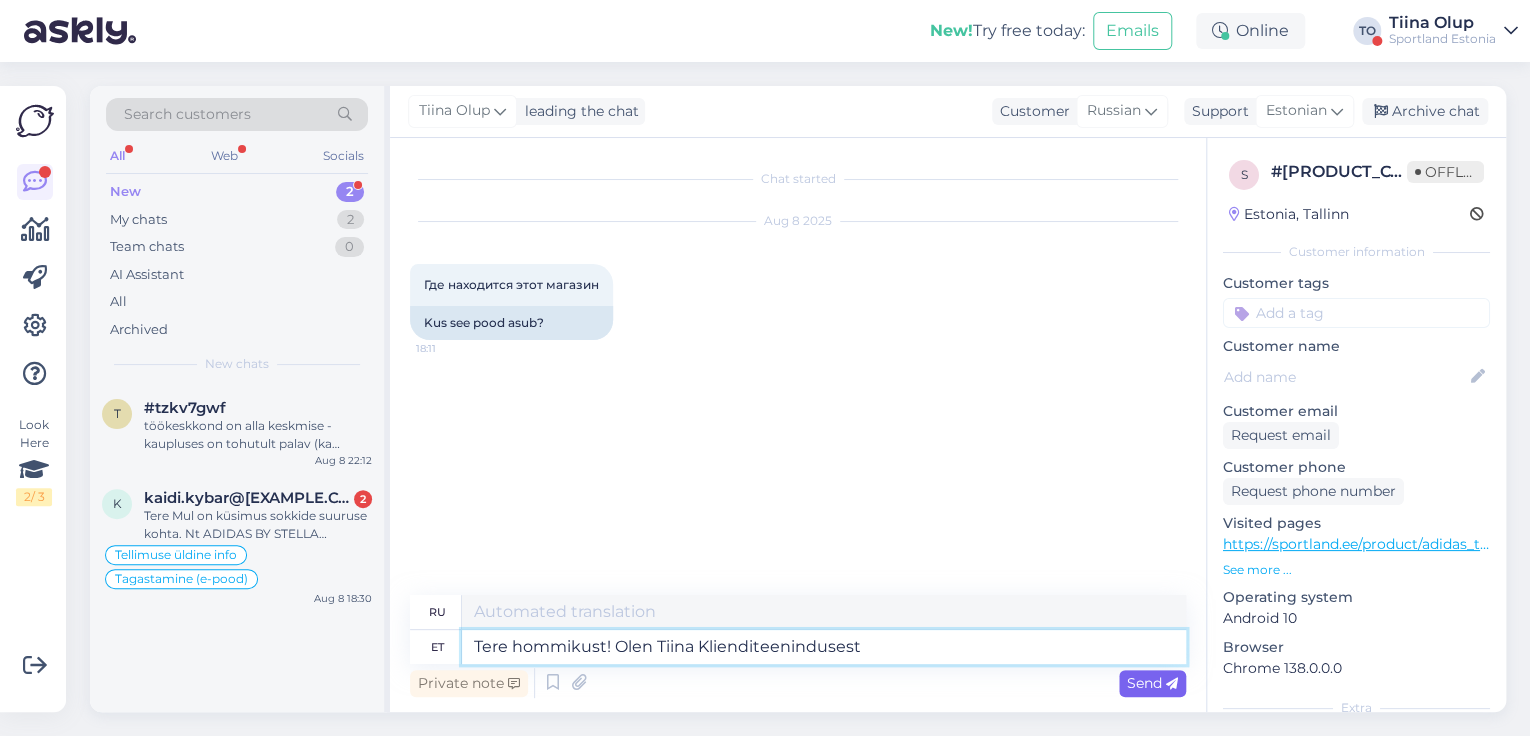type on "Доброе утро! Меня зовут Тиина, я из службы поддержки клиентов." 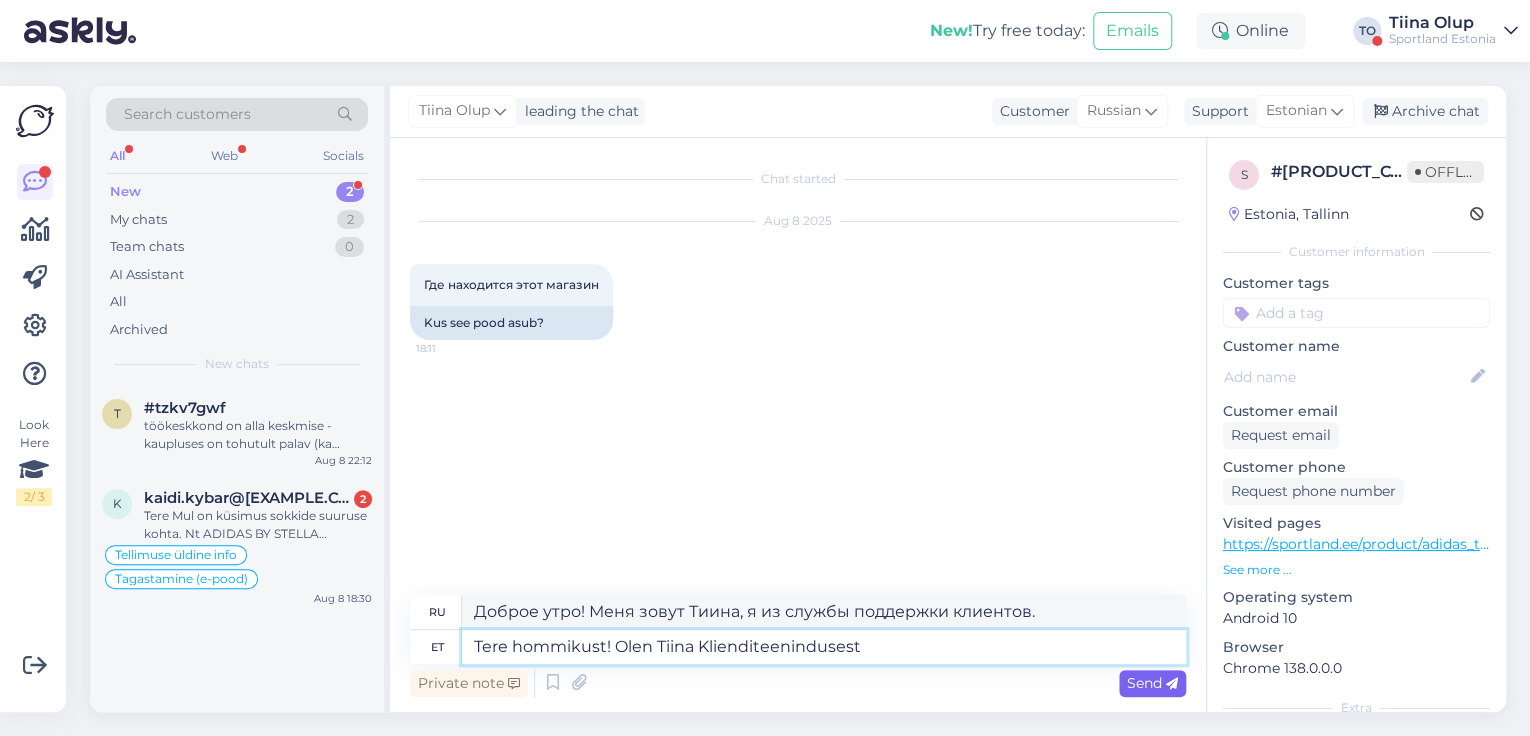 type on "Tere hommikust! Olen Tiina Klienditeenindusest" 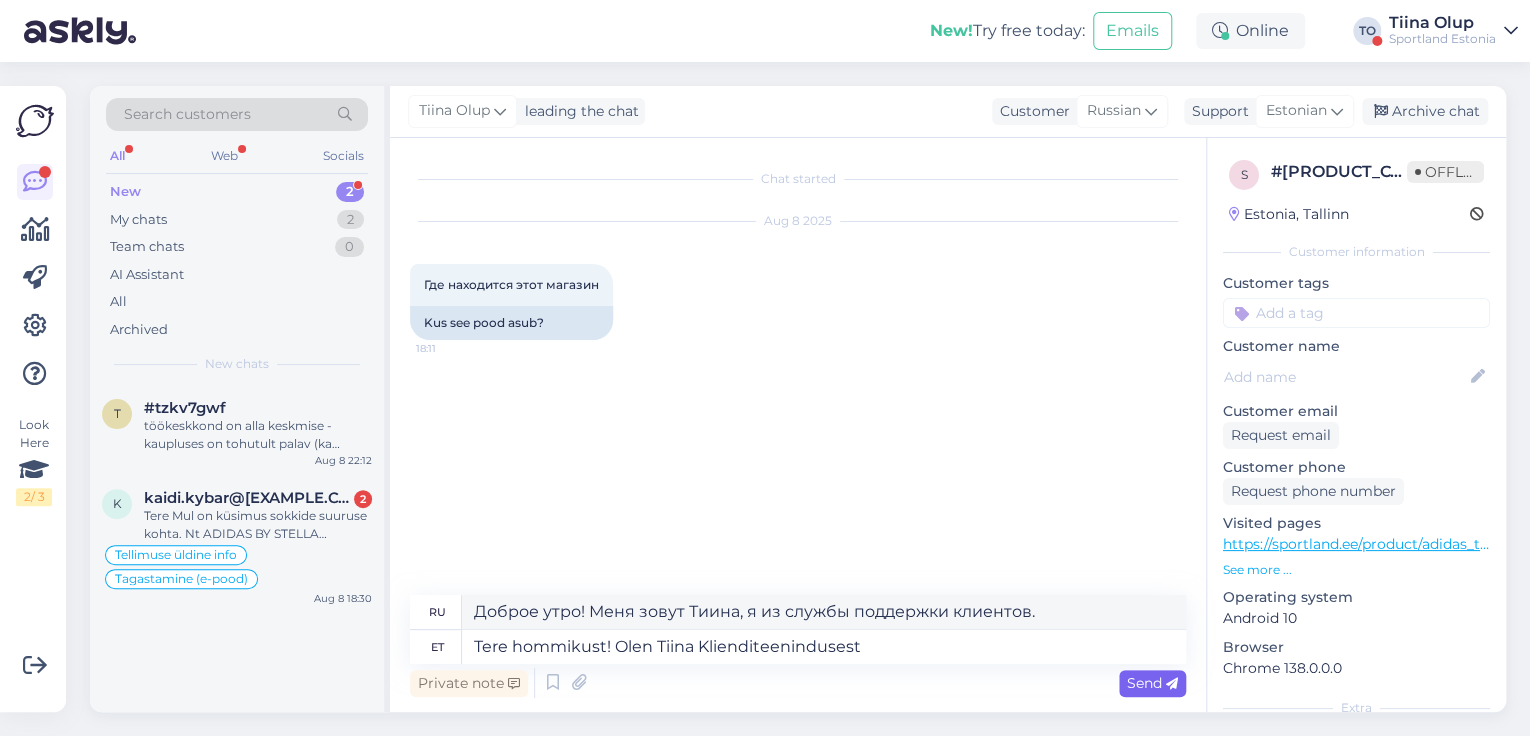 click on "Send" at bounding box center [1152, 683] 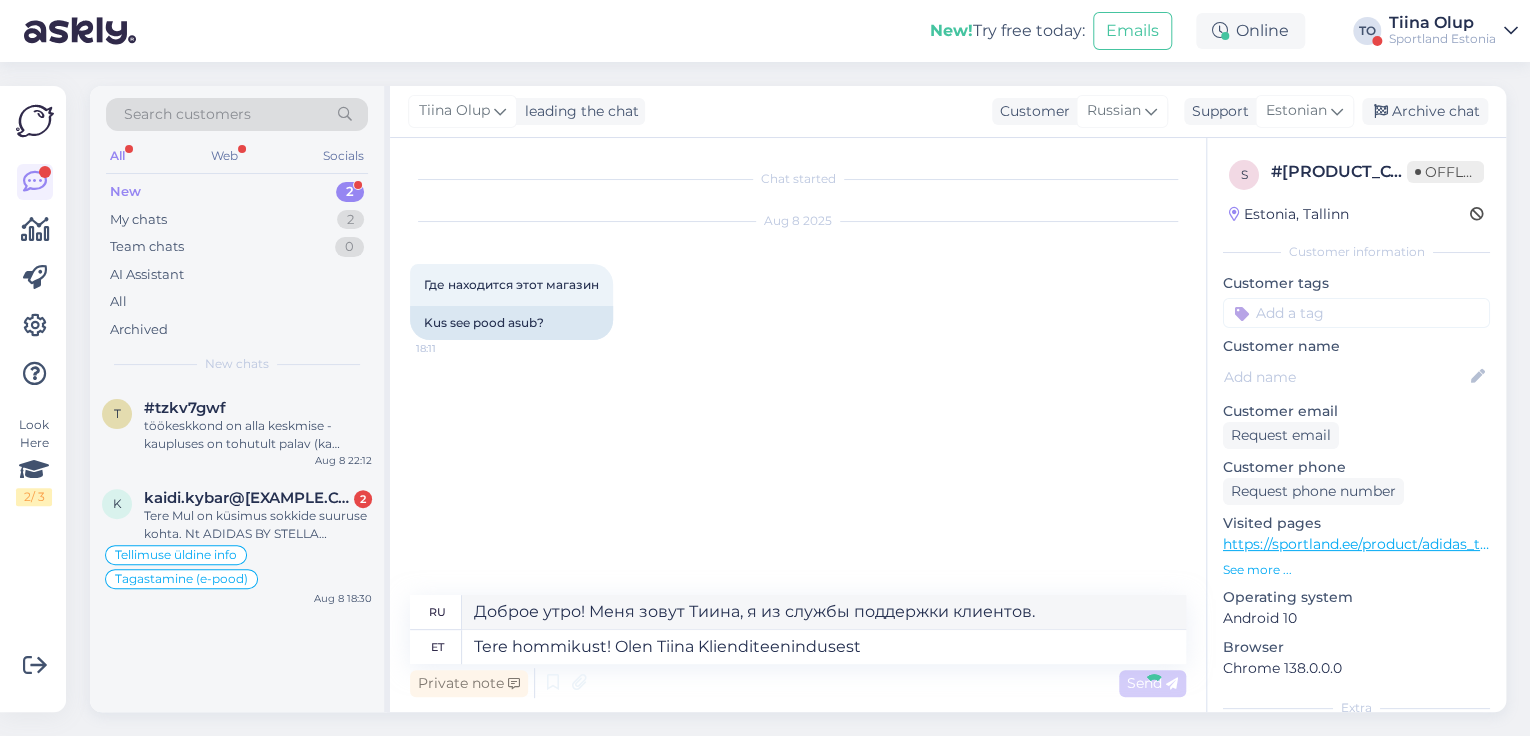 type 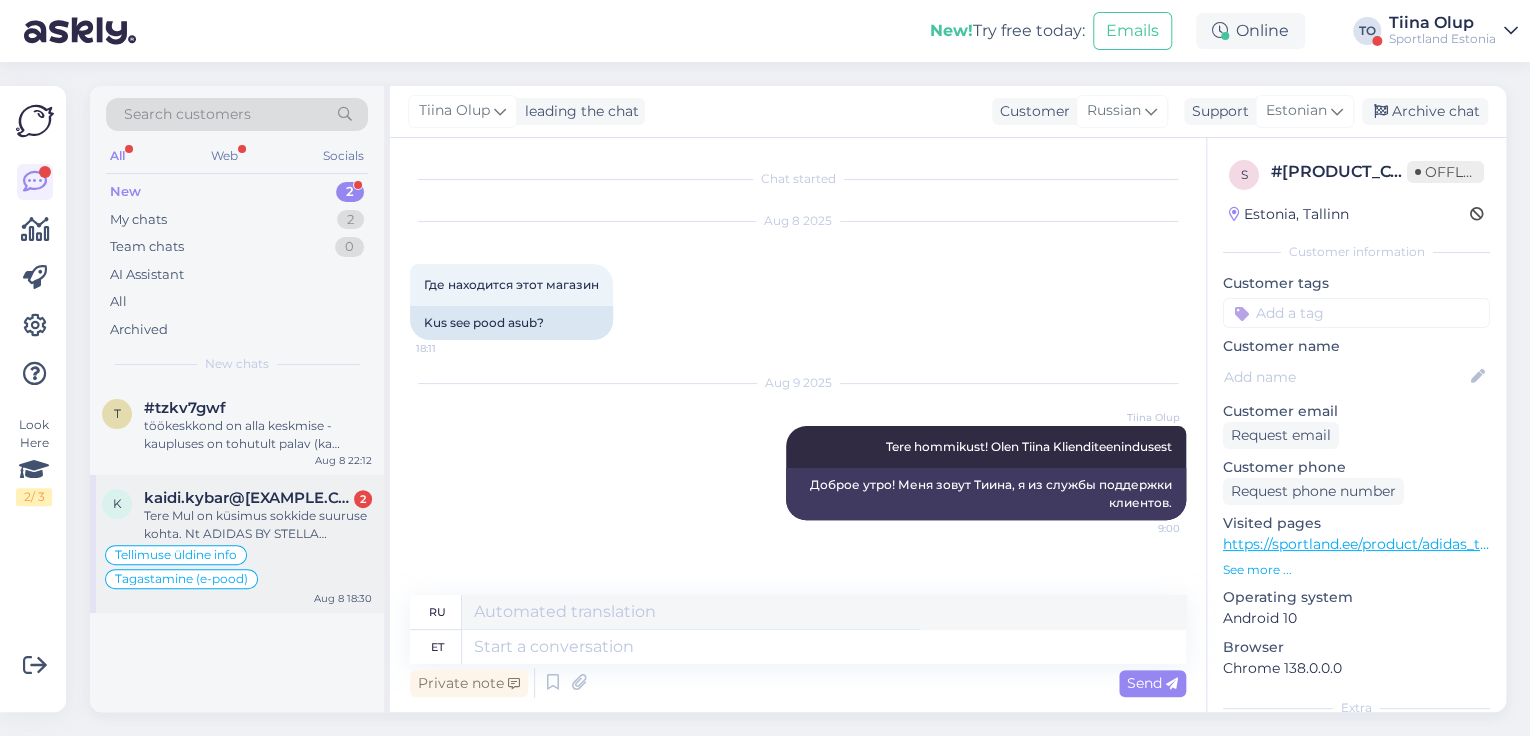 click on "Tere
Mul on küsimus sokkide suuruse kohta.
Nt ADIDAS BY STELLA MCCARTNEY WOMEN'S CREW SOCKS
Sokid ja säärised
Tootekood: #JN9363
M - mis jalanr see vastab?" at bounding box center (258, 525) 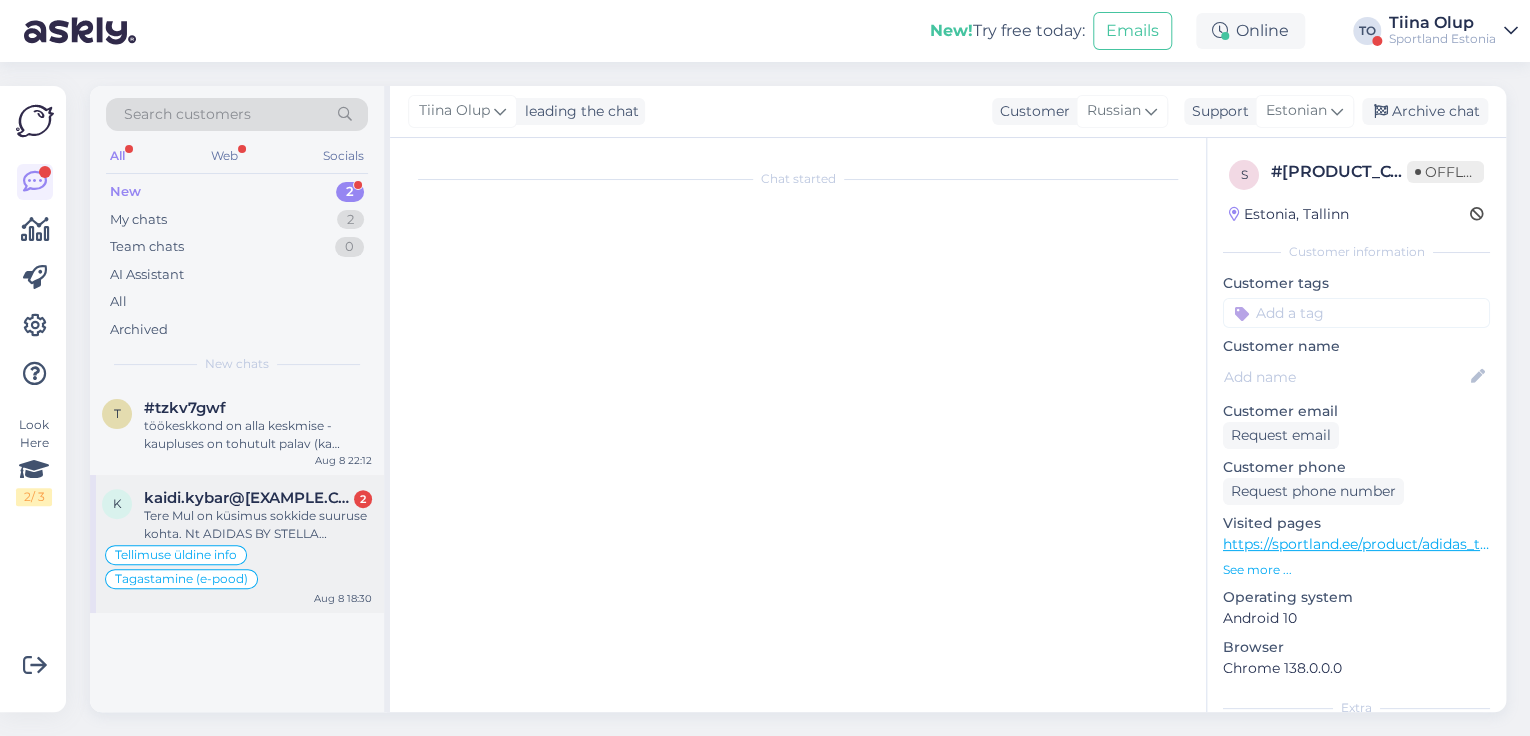 scroll, scrollTop: 3780, scrollLeft: 0, axis: vertical 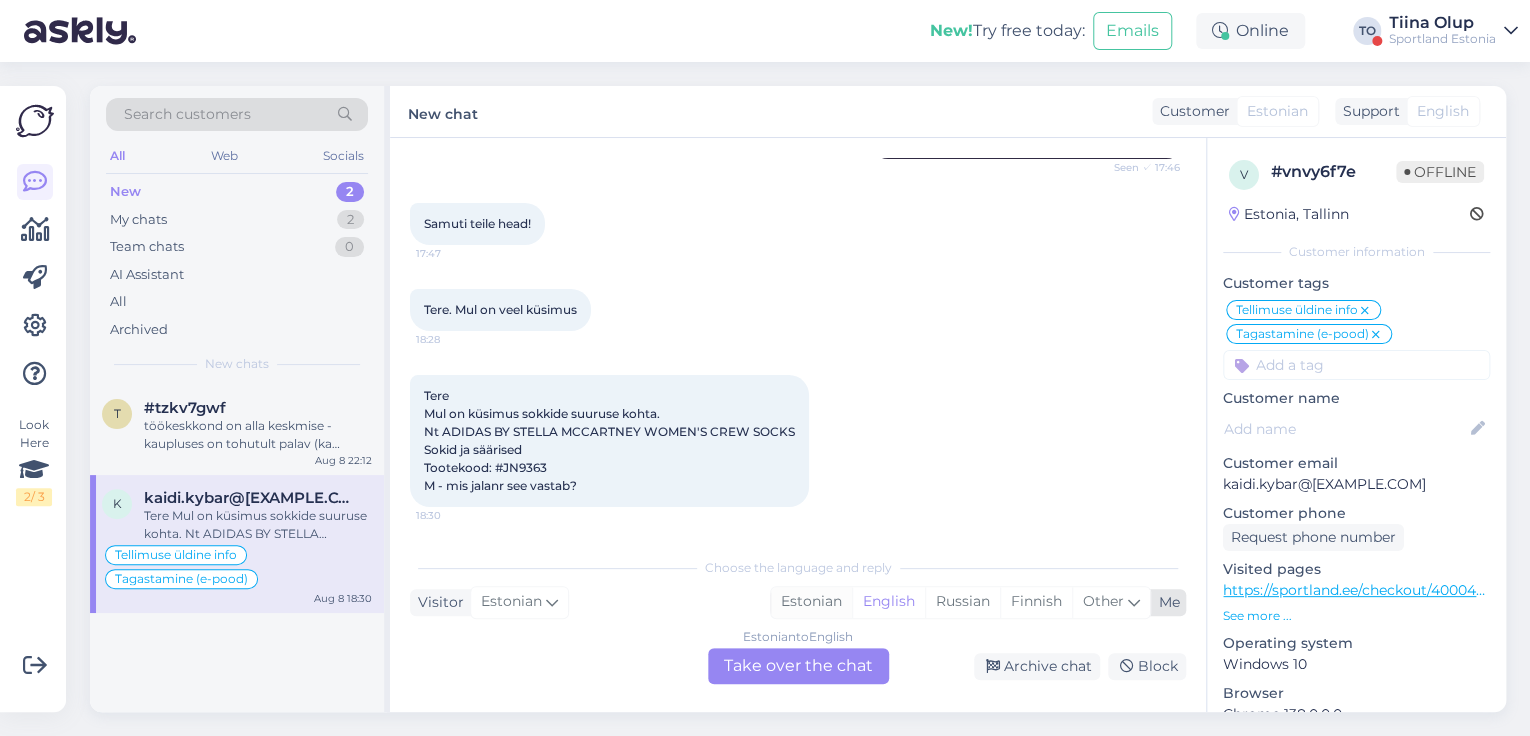 click on "Estonian" at bounding box center [811, 602] 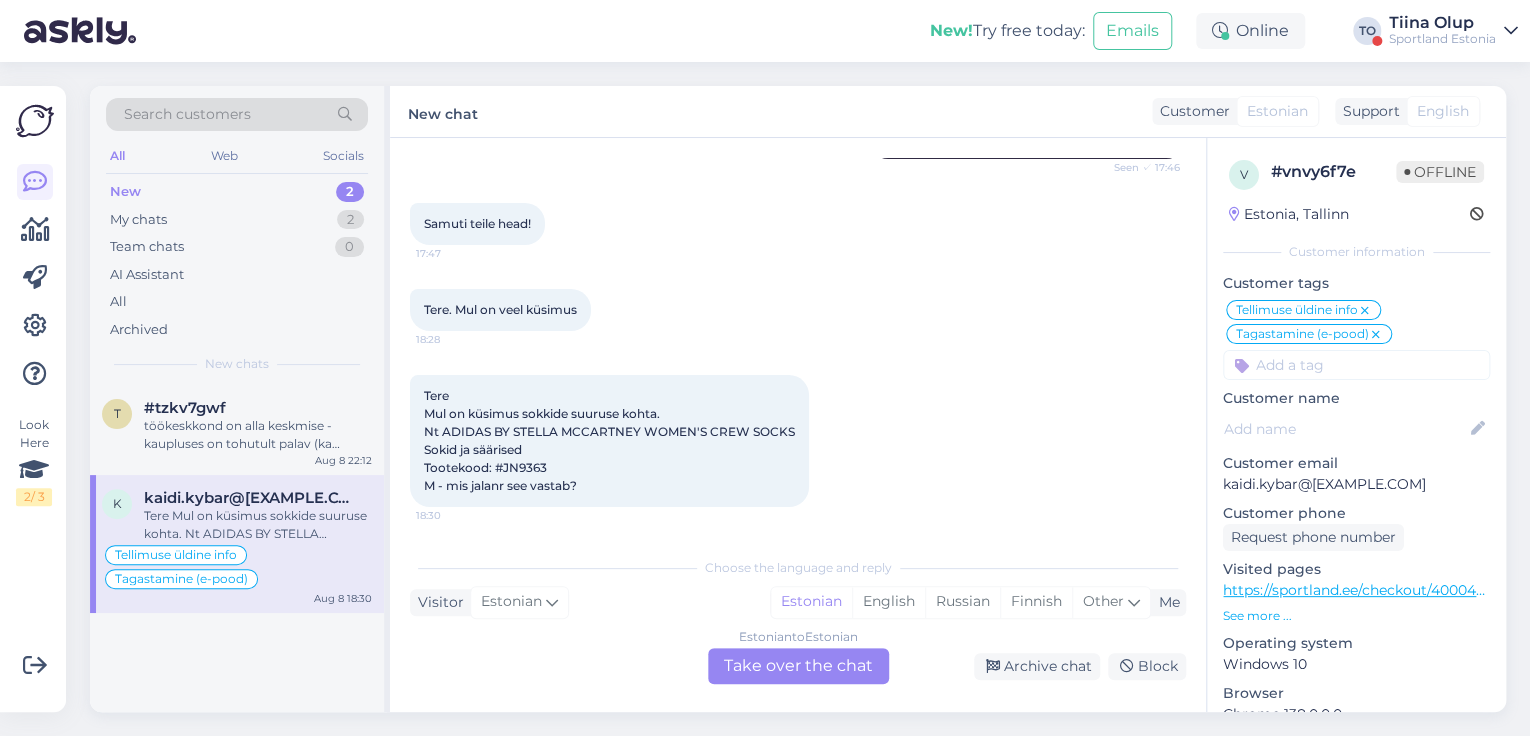 click on "Estonian  to  Estonian Take over the chat" at bounding box center [798, 666] 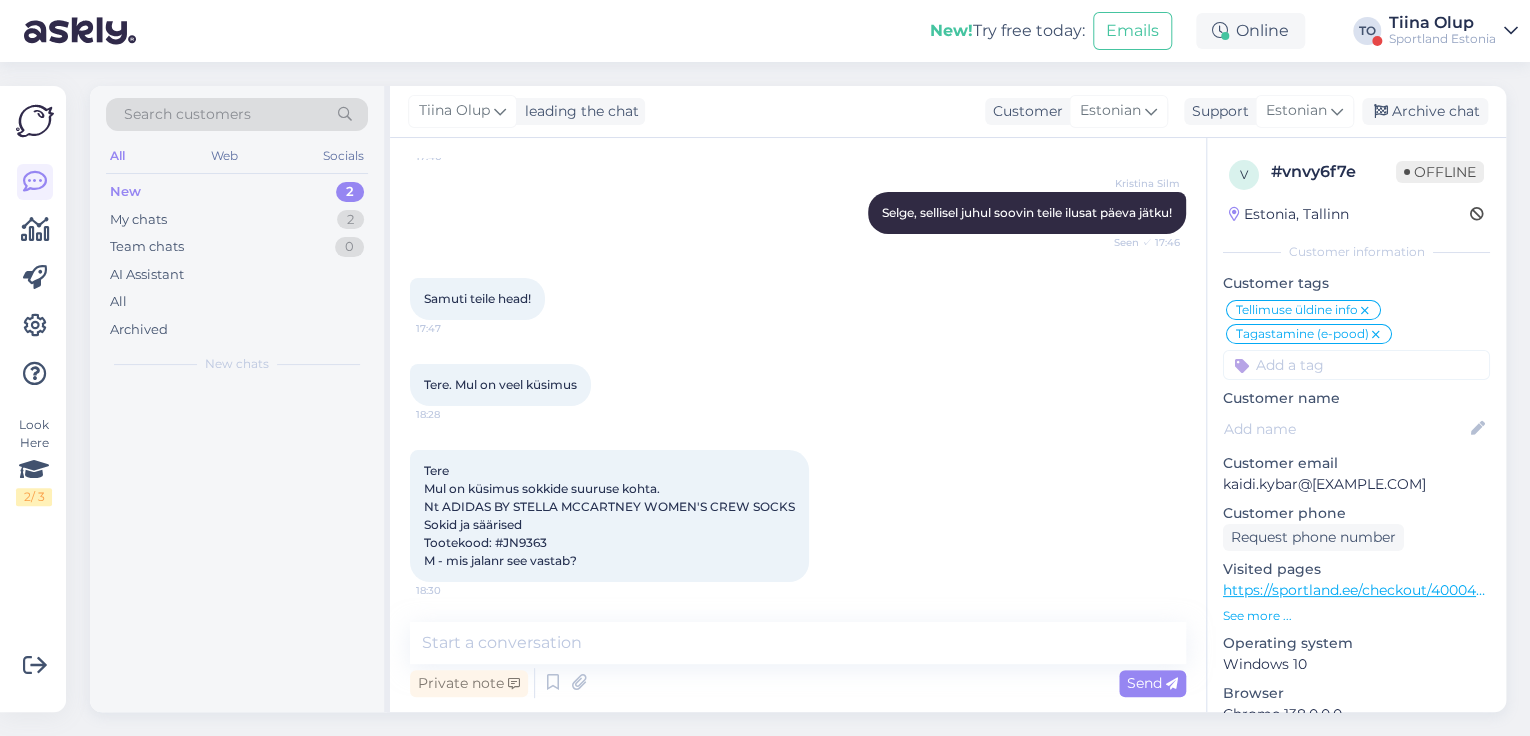 scroll, scrollTop: 3705, scrollLeft: 0, axis: vertical 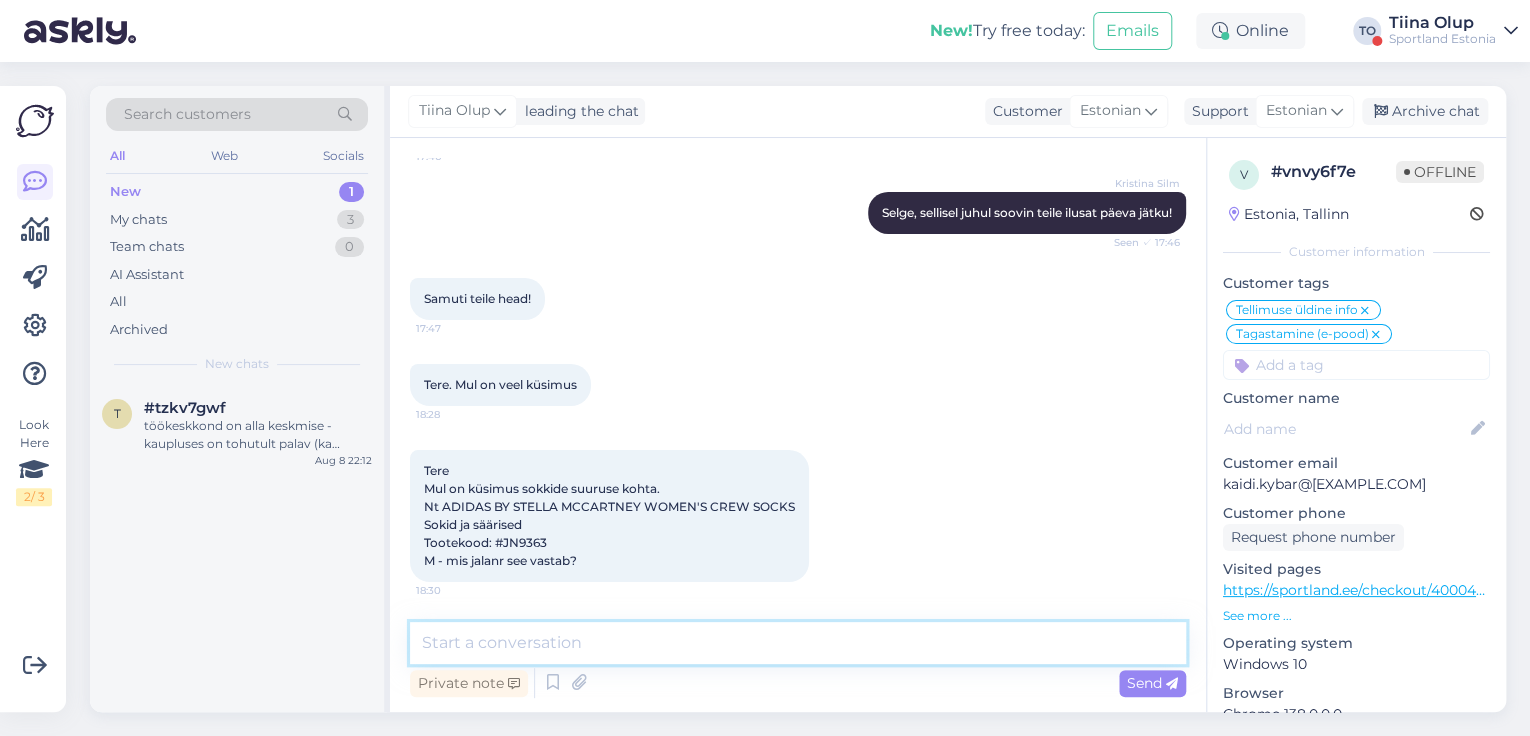 click at bounding box center (798, 643) 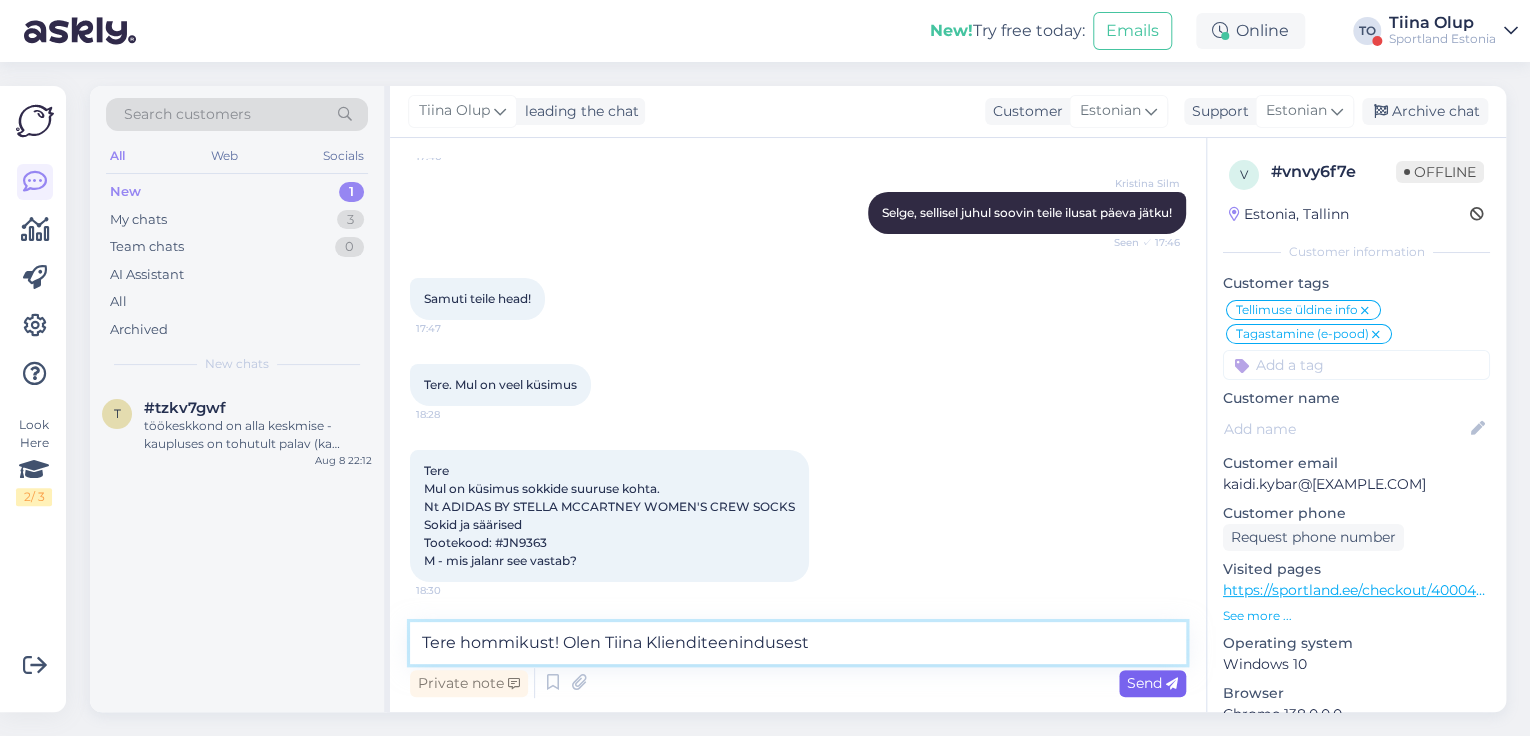 type on "Tere hommikust! Olen Tiina Klienditeenindusest" 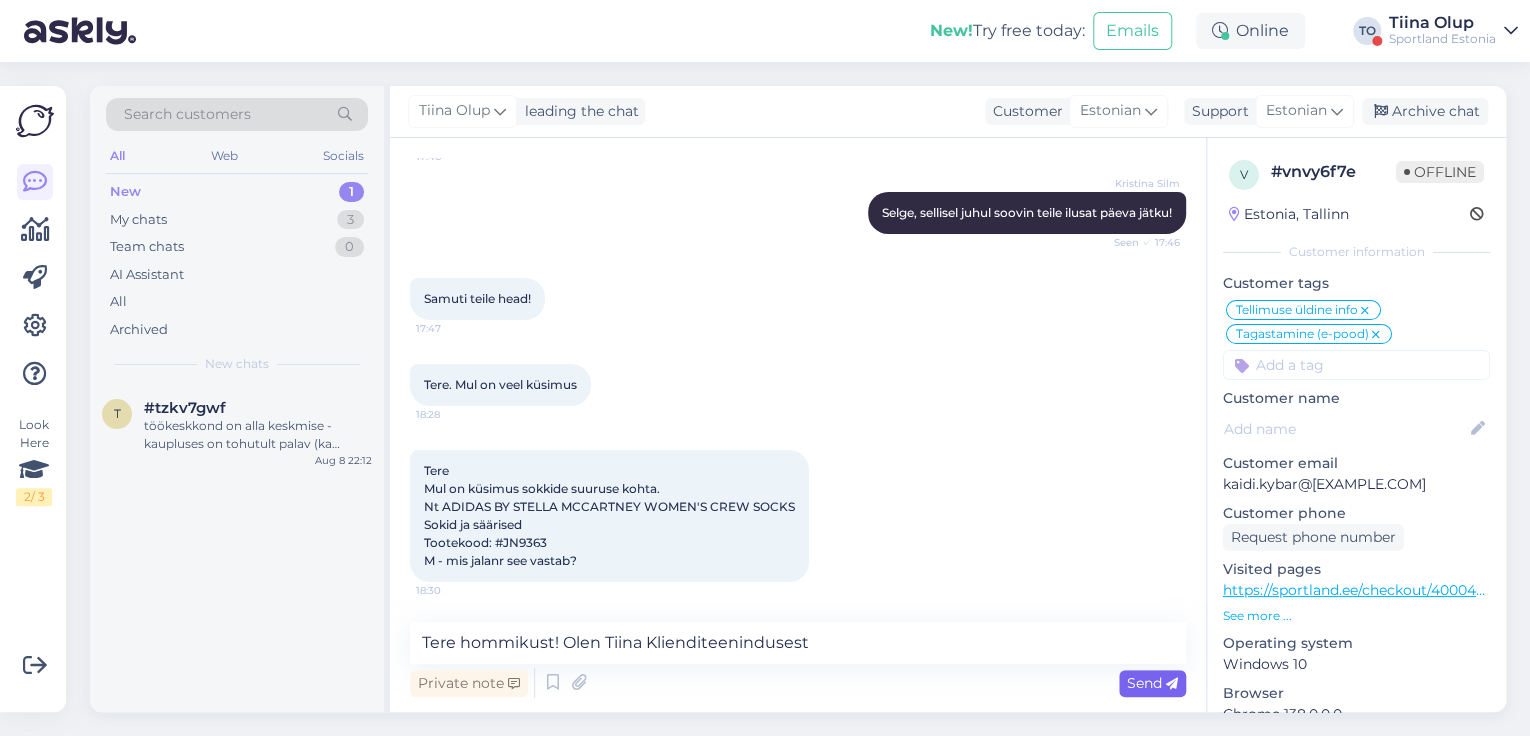 click on "Send" at bounding box center [1152, 683] 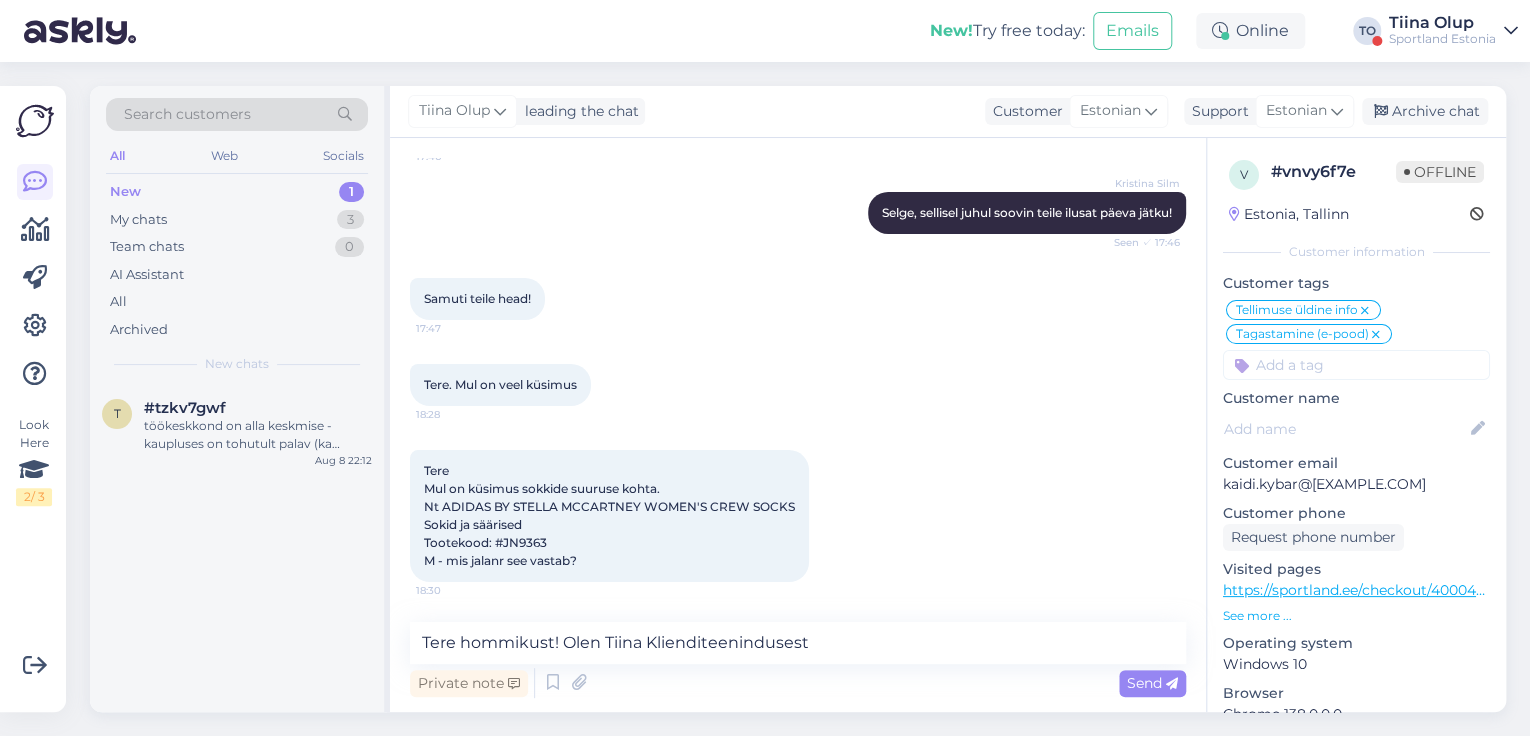 type 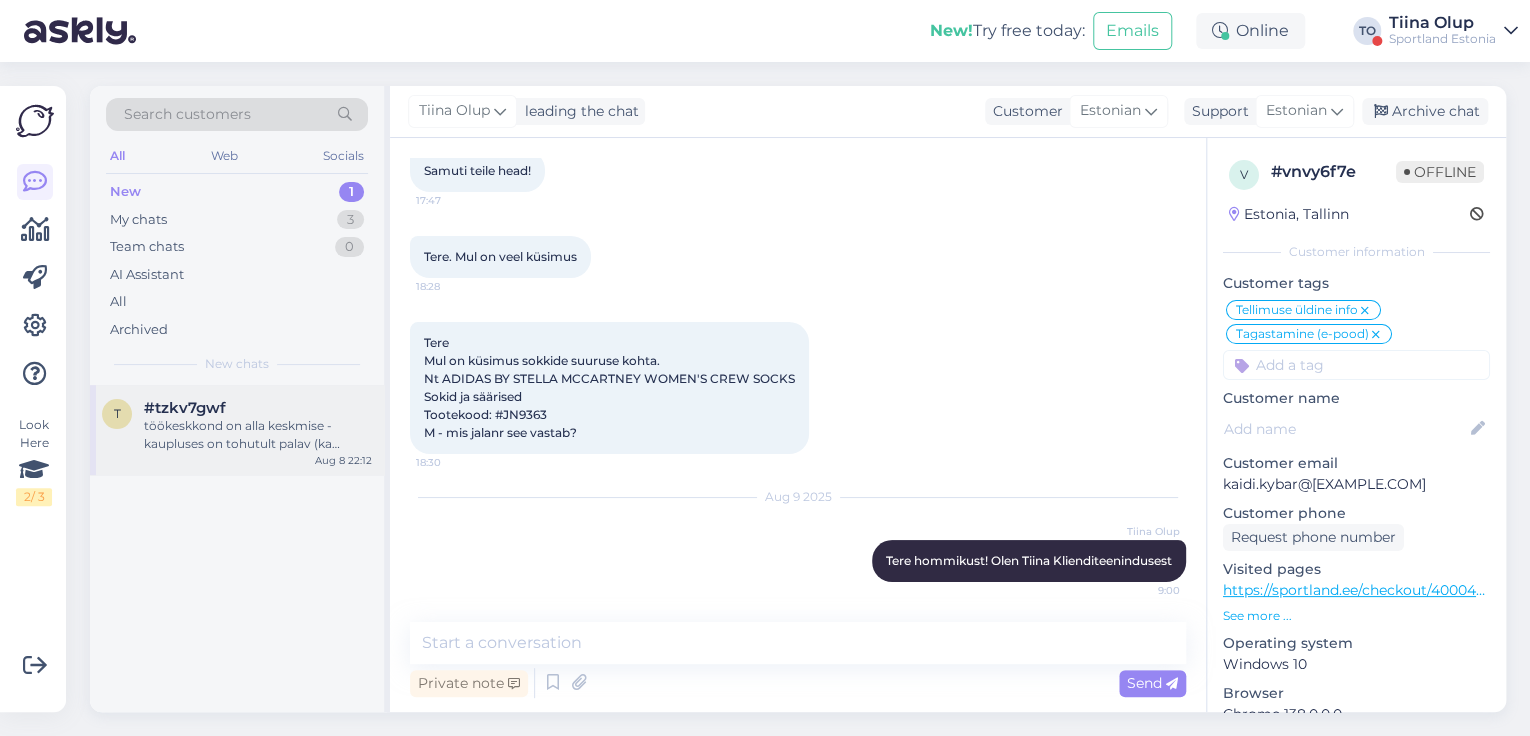 click on "töökeskkond on alla keskmise - kaupluses on tohutult palav (ka talvel), mängib enamjaolt kohutav (see on öeldud nii subjektiivselt kui võimalik) muusika, mis on valjem kui peaks. mainimata ei saa ka jätta playlisti naeruväärset pikkust, mis mõjub lausa ahistavalt. koostajad peaksid väga hästi teadma, et tihti on tööpäev 11h ja rohkem ning samade laulude kuulmine vähemalt 4x kaotab inimesel igasuguse elujõu. samuti on pood ülevalgustatud, mis valju muusikaga mõjub iiveldama ajavalt. igalpool on pimestavad ekraanid, erksad värvid. täispika tööpäeva lõpuks pole töötajast midagi alles ning kaob isu tagasi tulla, niru palk pole ka suurem asi motivaator, aga raha on vaja. raske on kliendile kõike head edasi anda, kui enda olek tööl pole 10/10. ja kuna sportland peab end niivõrd “kliendipõhiseks”, tuleks teenindajate heaolule rohkem tähelepanu pöörata." at bounding box center (258, 435) 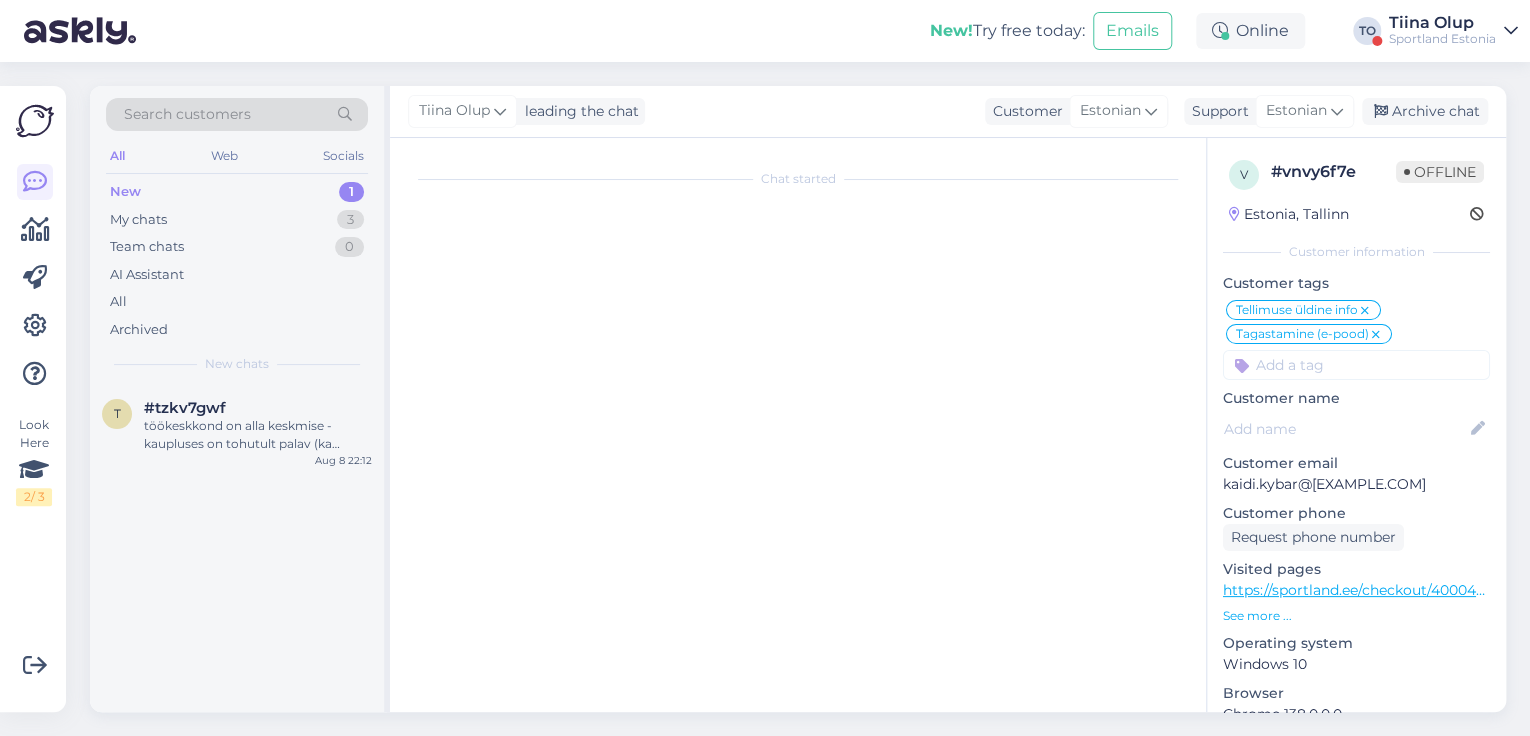 scroll, scrollTop: 172, scrollLeft: 0, axis: vertical 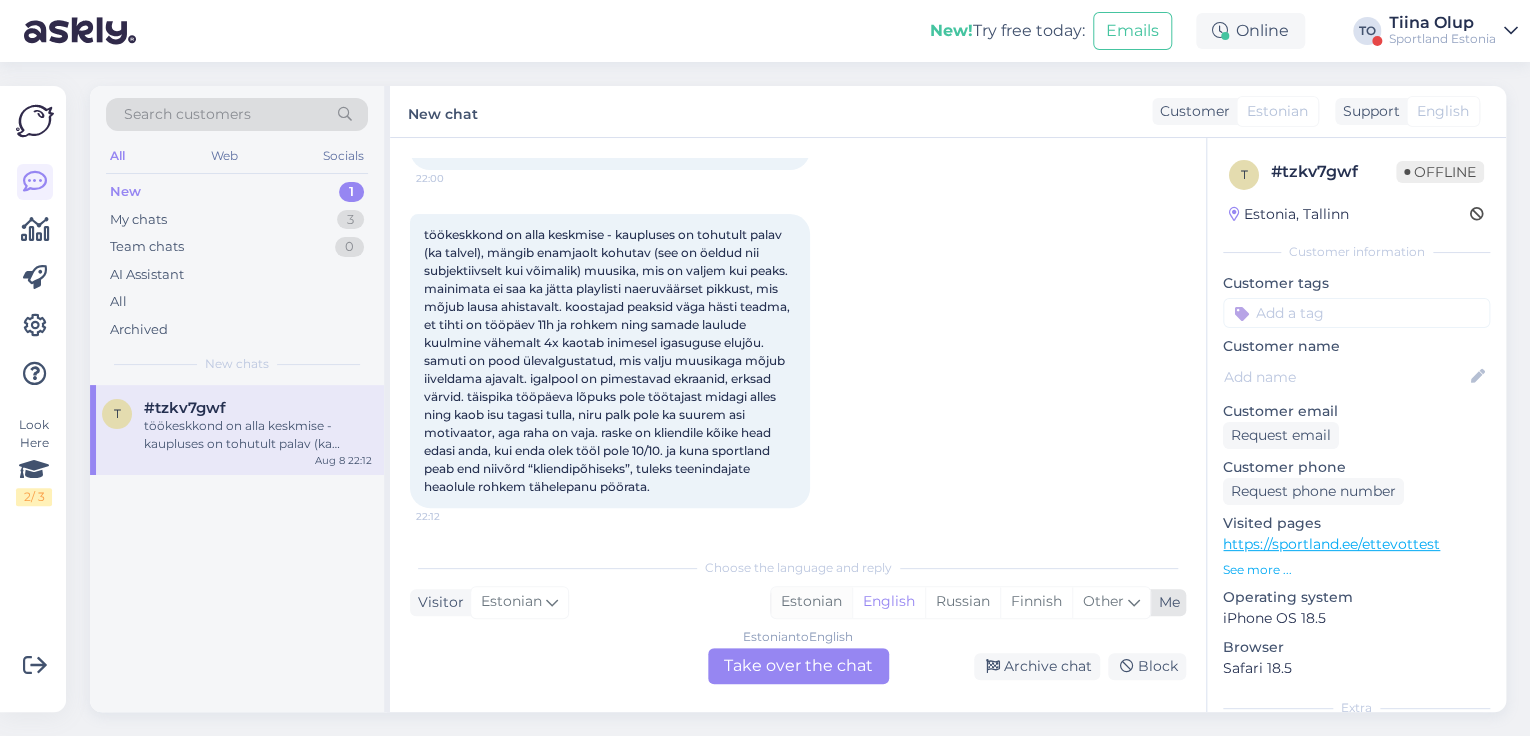 click on "Estonian" at bounding box center [811, 602] 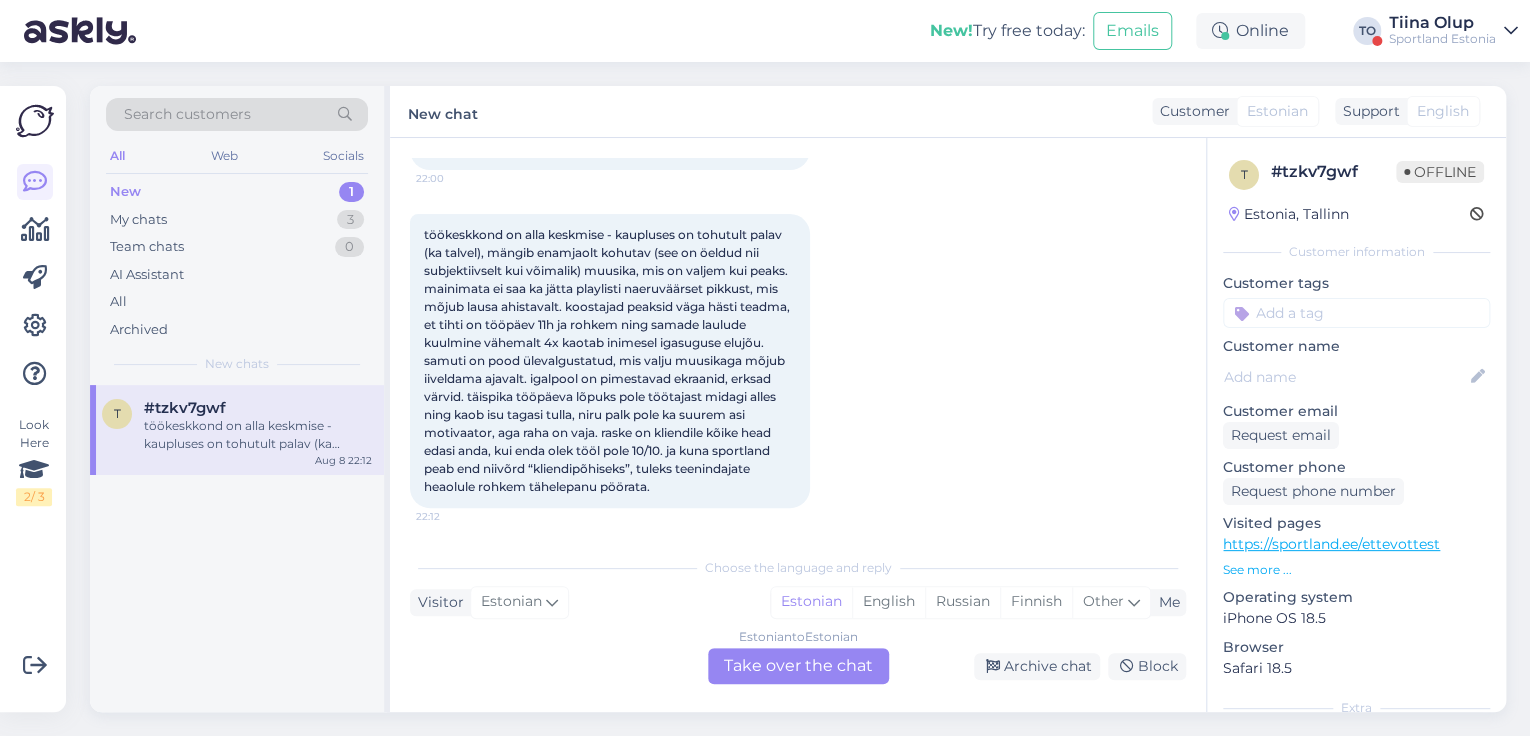 click on "Estonian  to  Estonian Take over the chat" at bounding box center [798, 666] 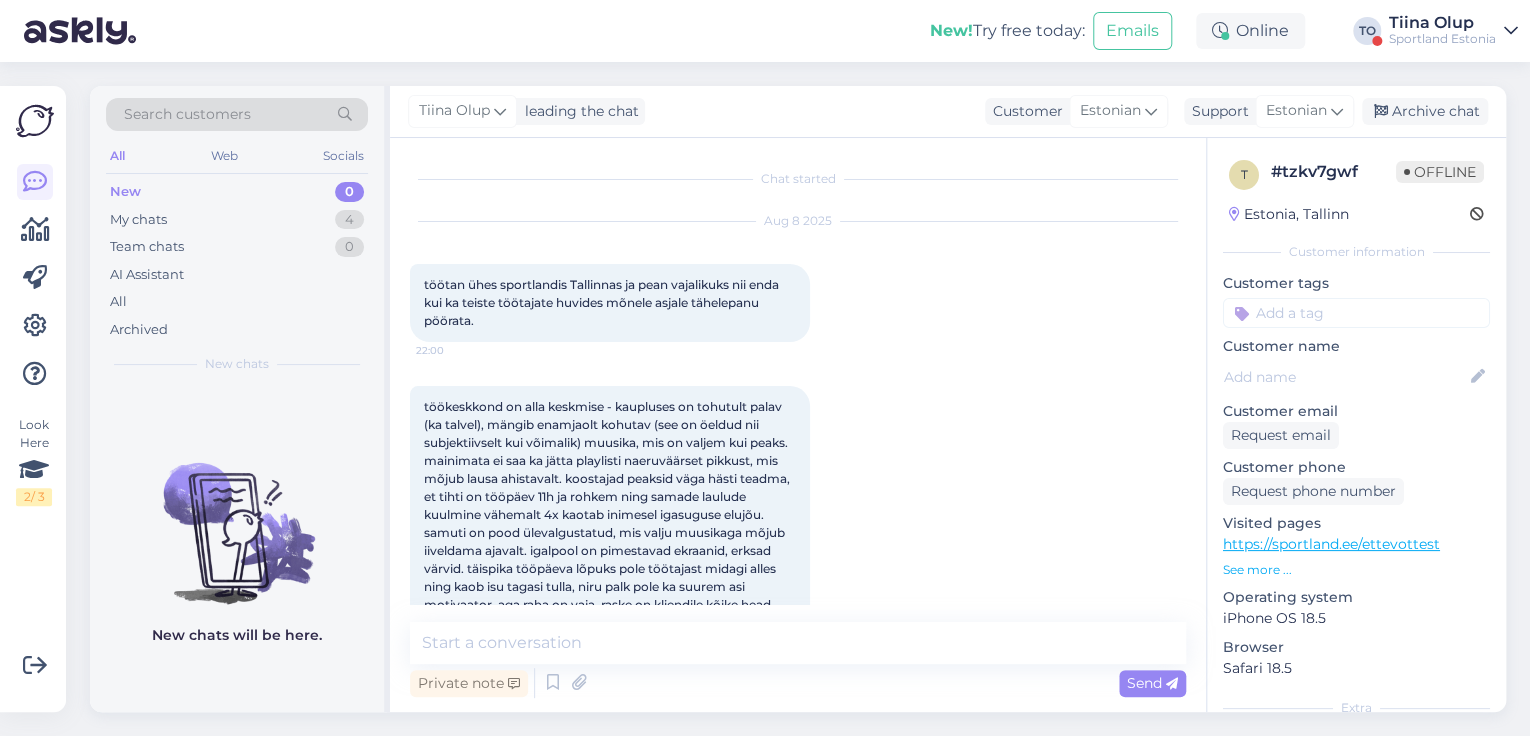 scroll, scrollTop: 97, scrollLeft: 0, axis: vertical 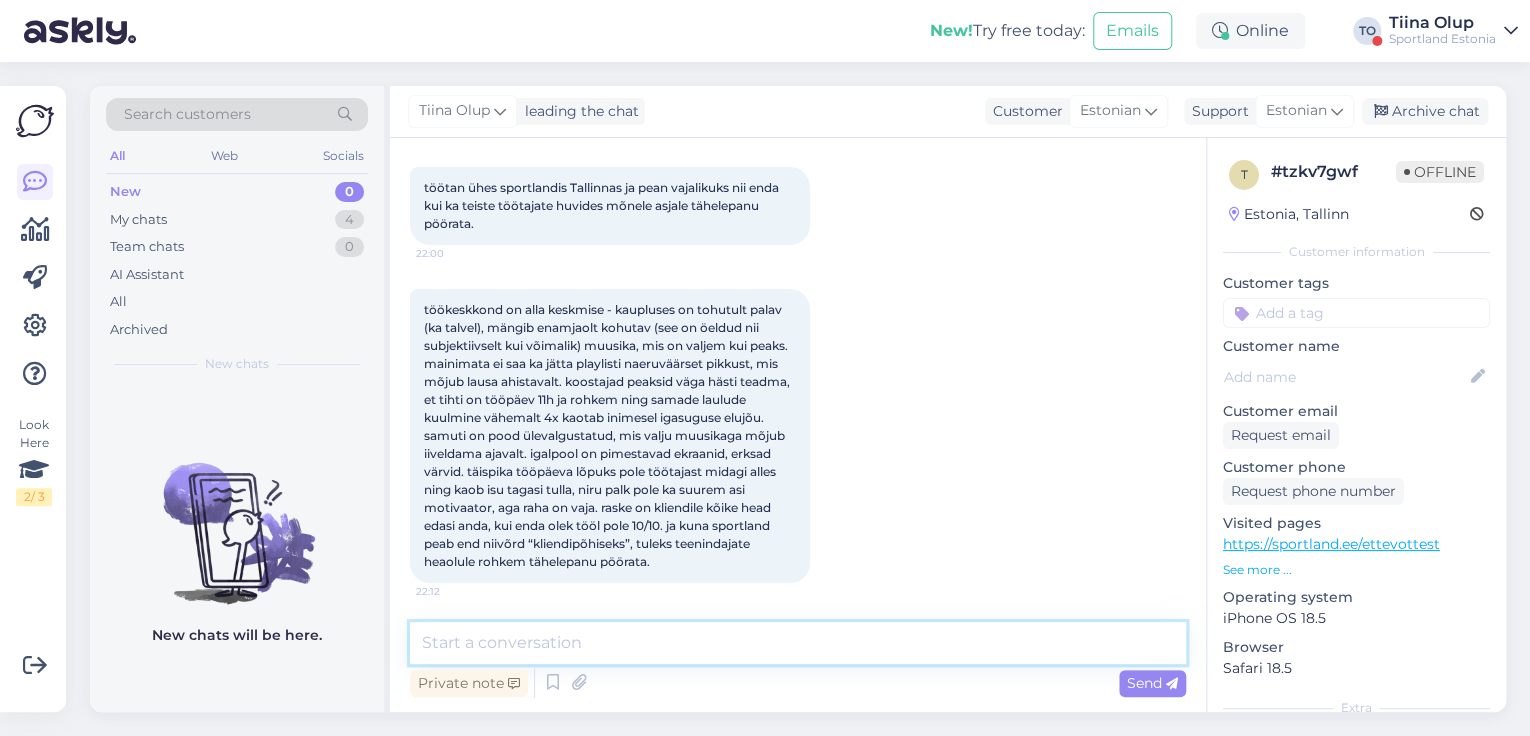 click at bounding box center [798, 643] 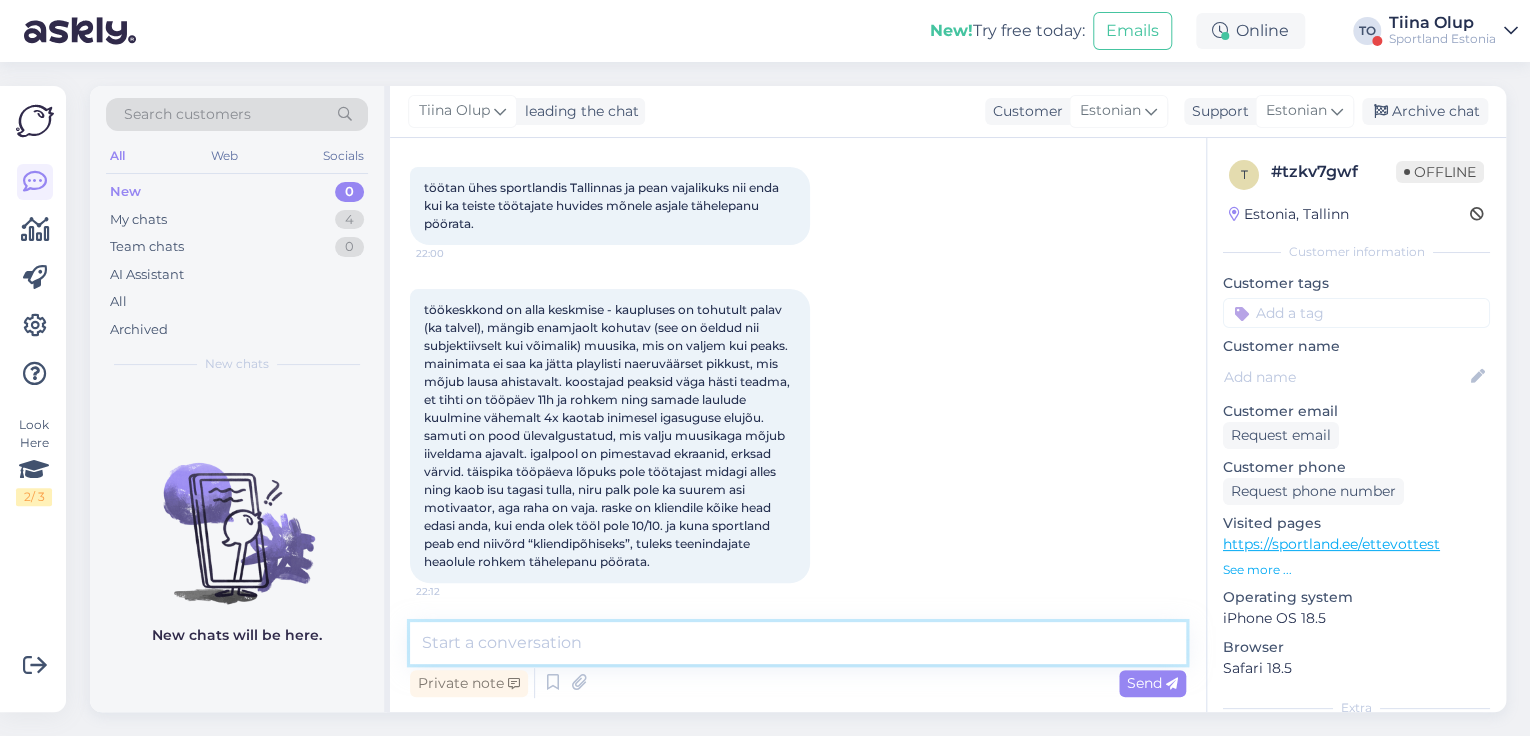paste on "Tere hommikust! Olen Tiina Klienditeenindusest" 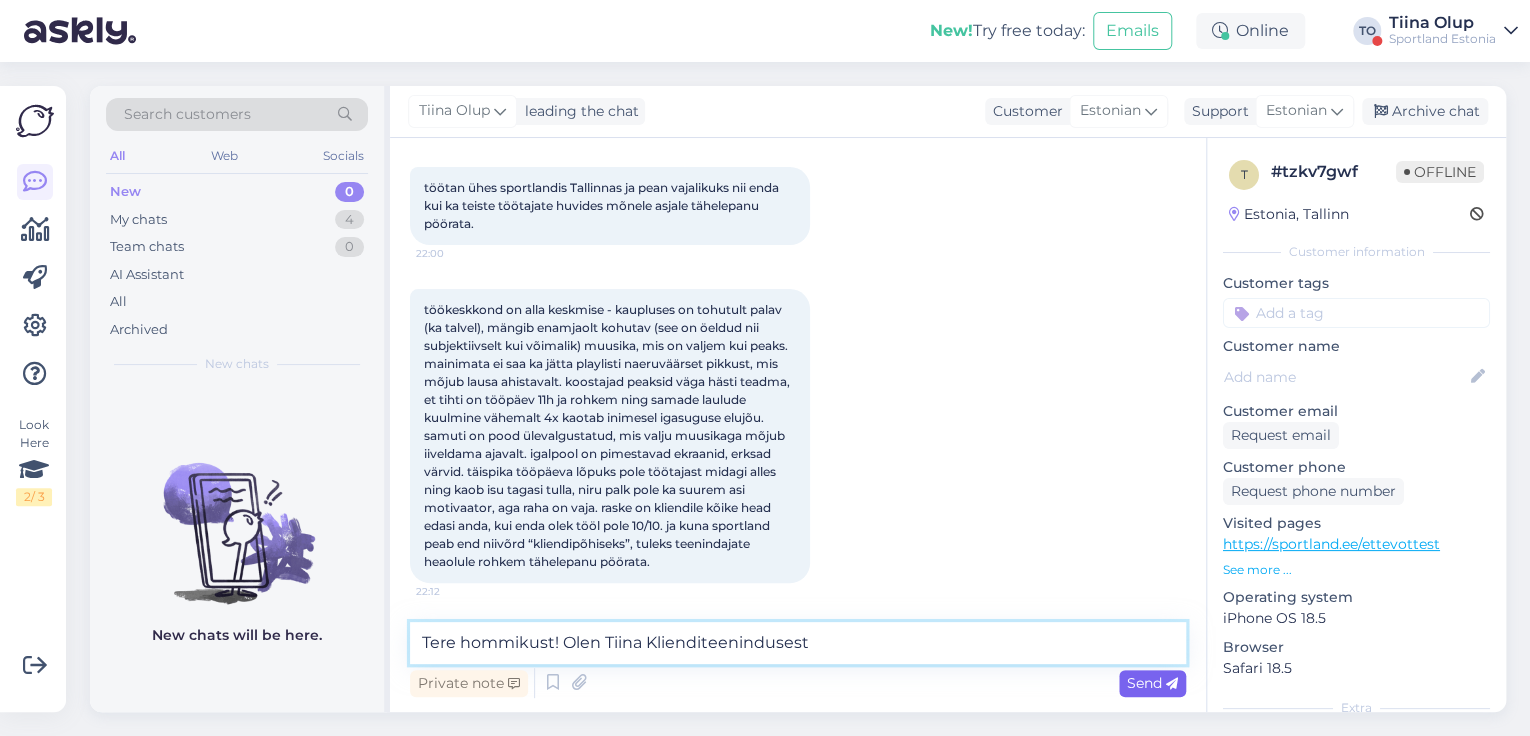type on "Tere hommikust! Olen Tiina Klienditeenindusest" 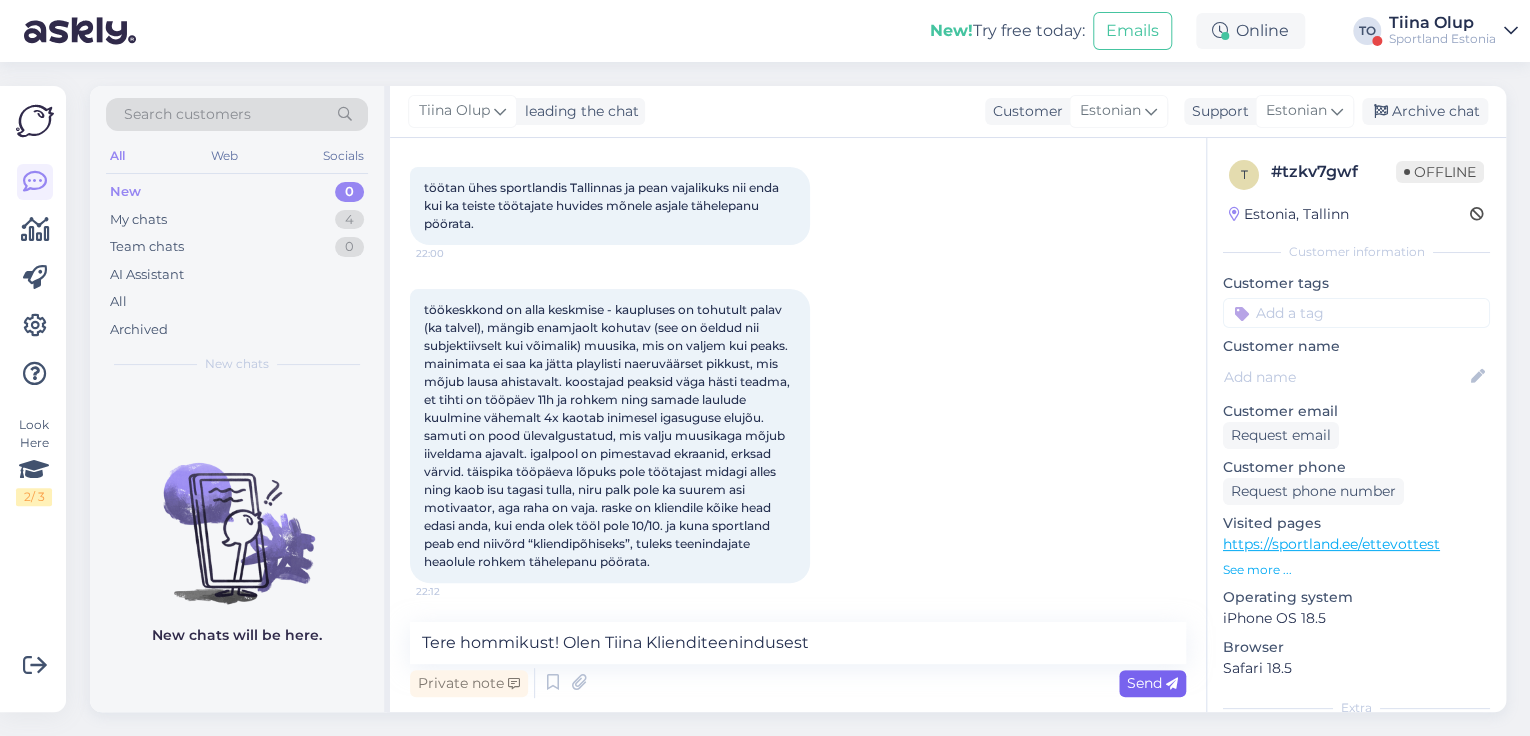 click on "Send" at bounding box center (1152, 683) 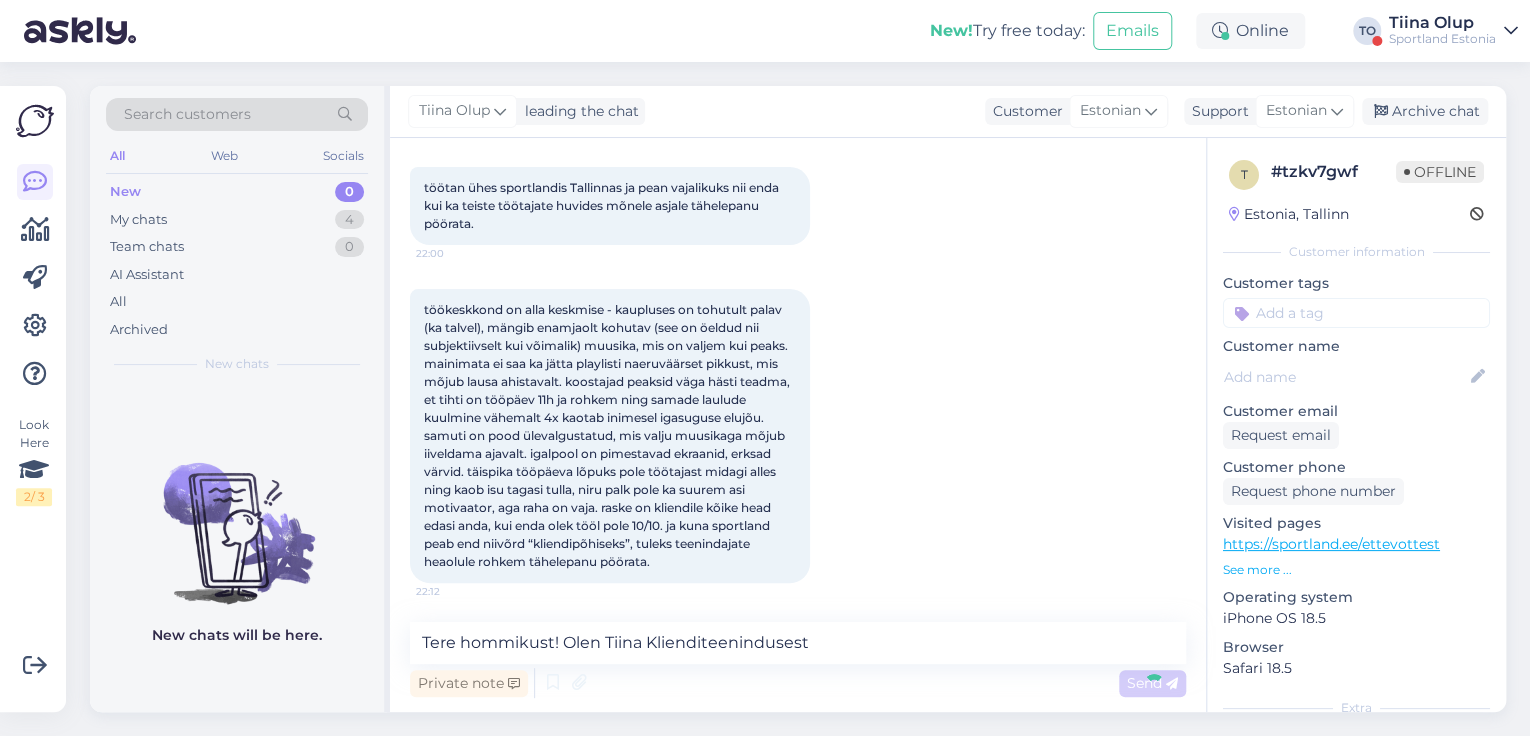 type 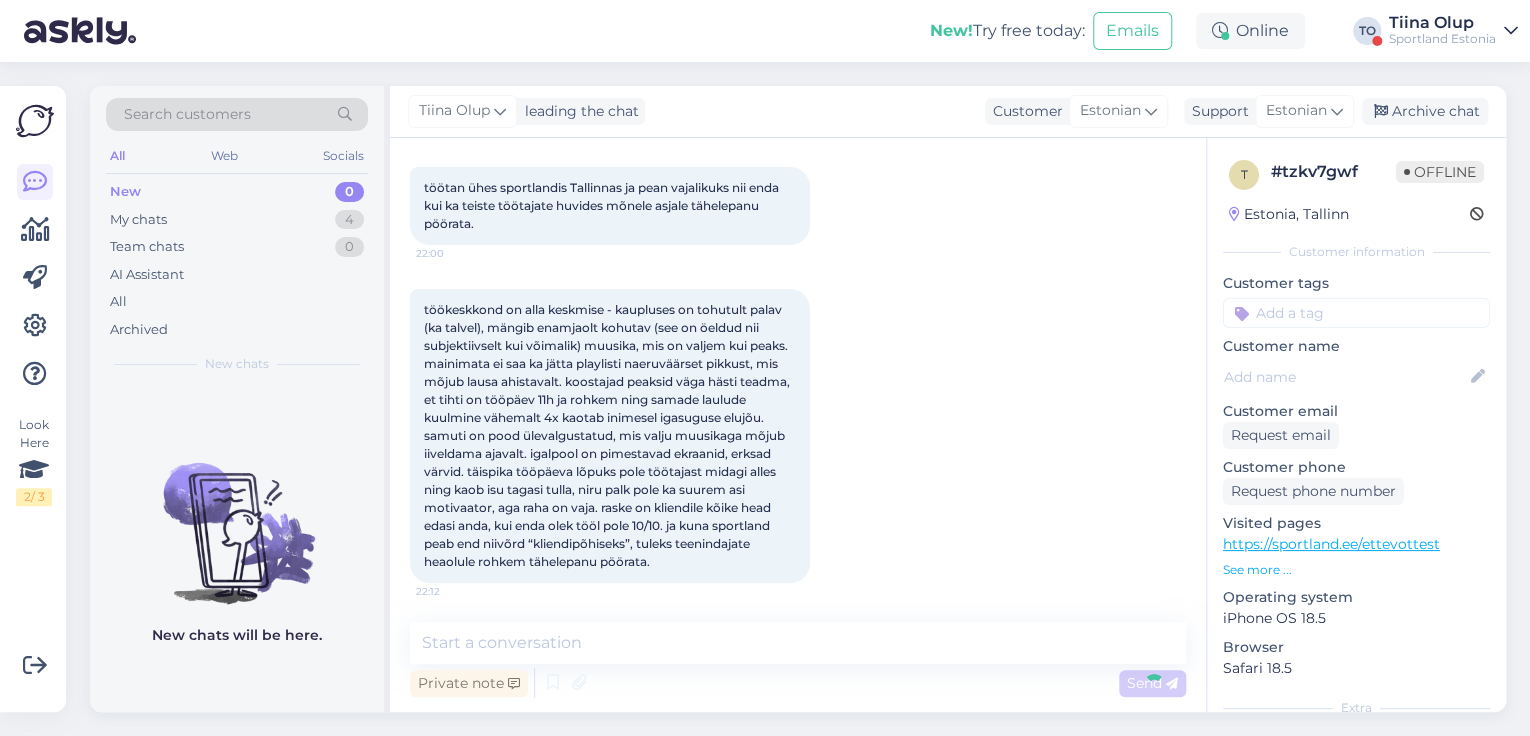 scroll, scrollTop: 225, scrollLeft: 0, axis: vertical 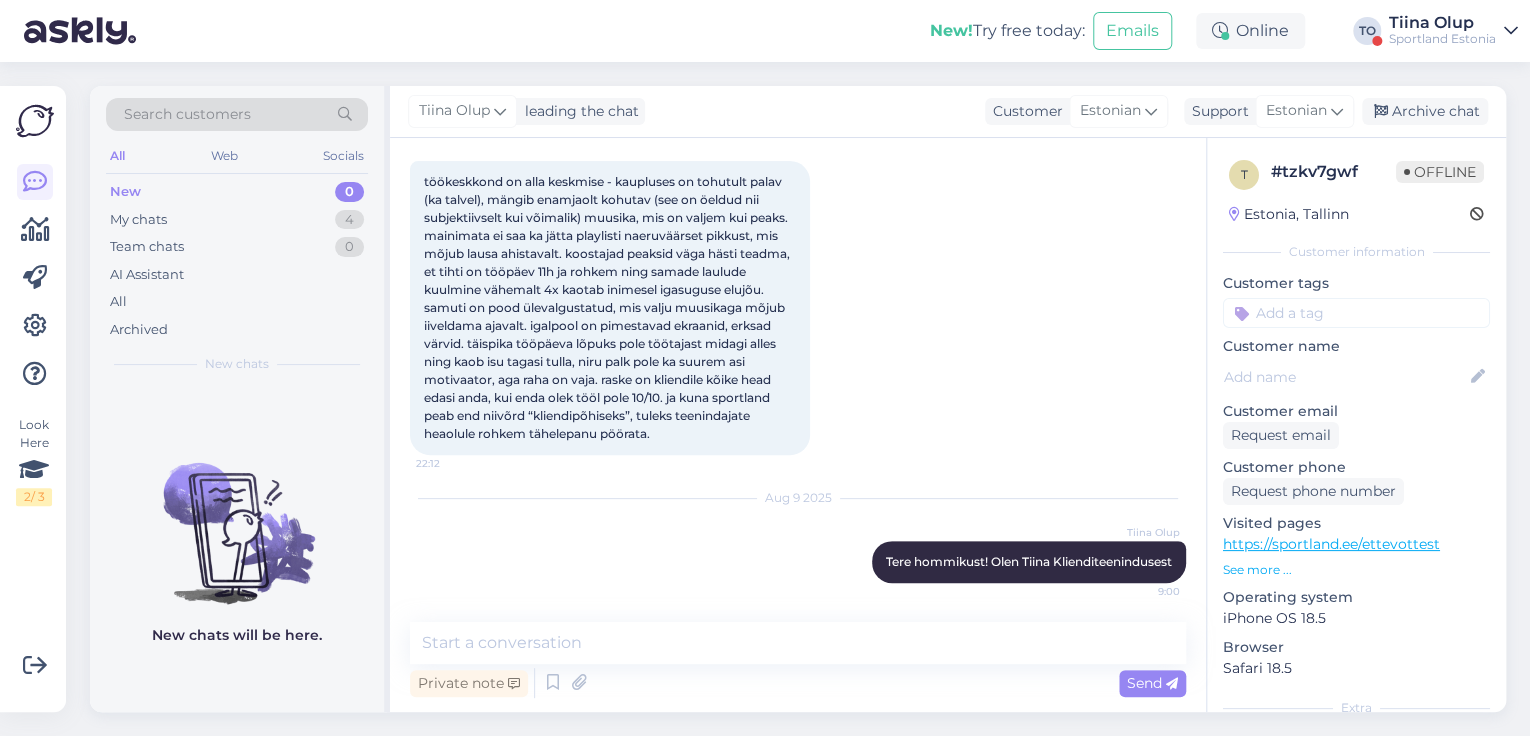 click on "Sportland Estonia" at bounding box center [1442, 39] 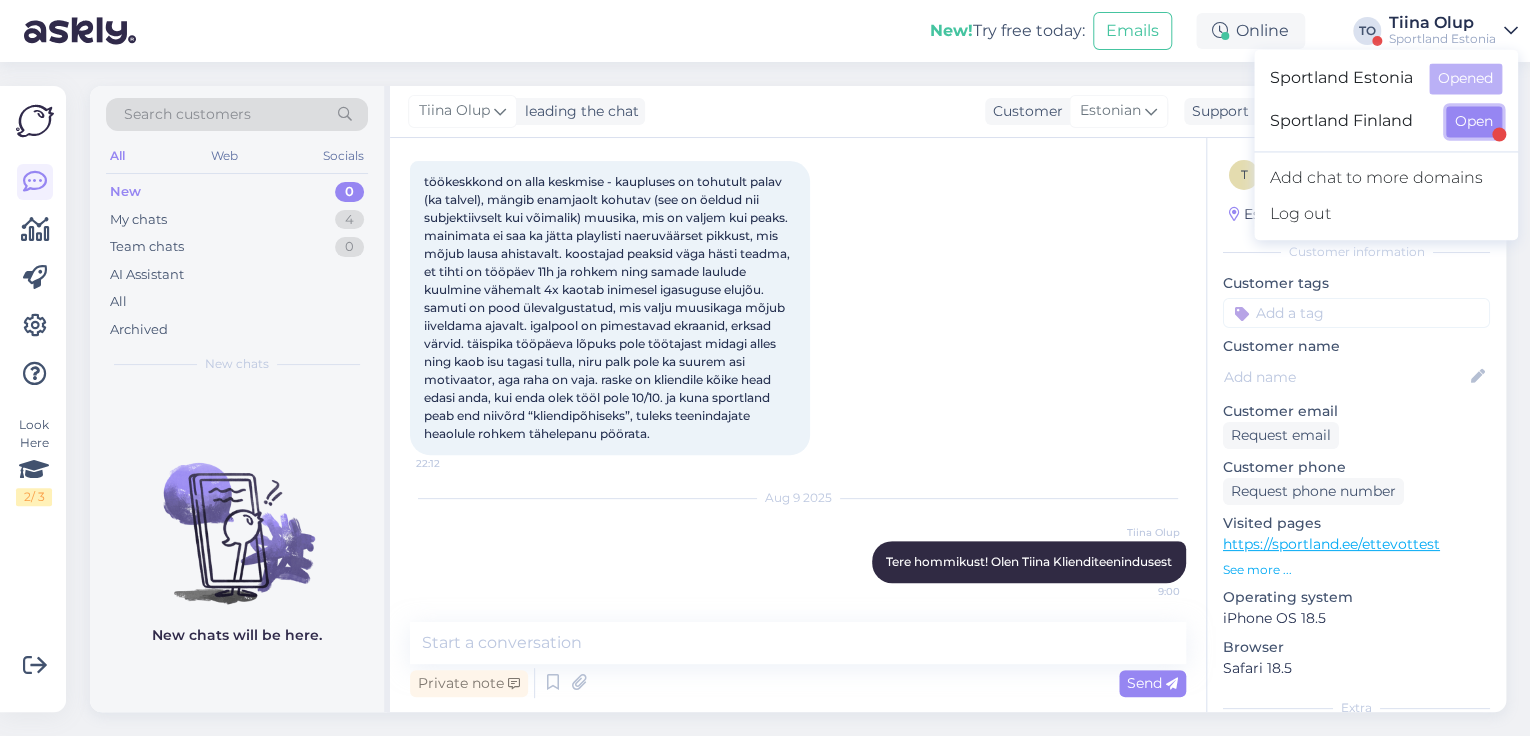 click on "Open" at bounding box center [1474, 121] 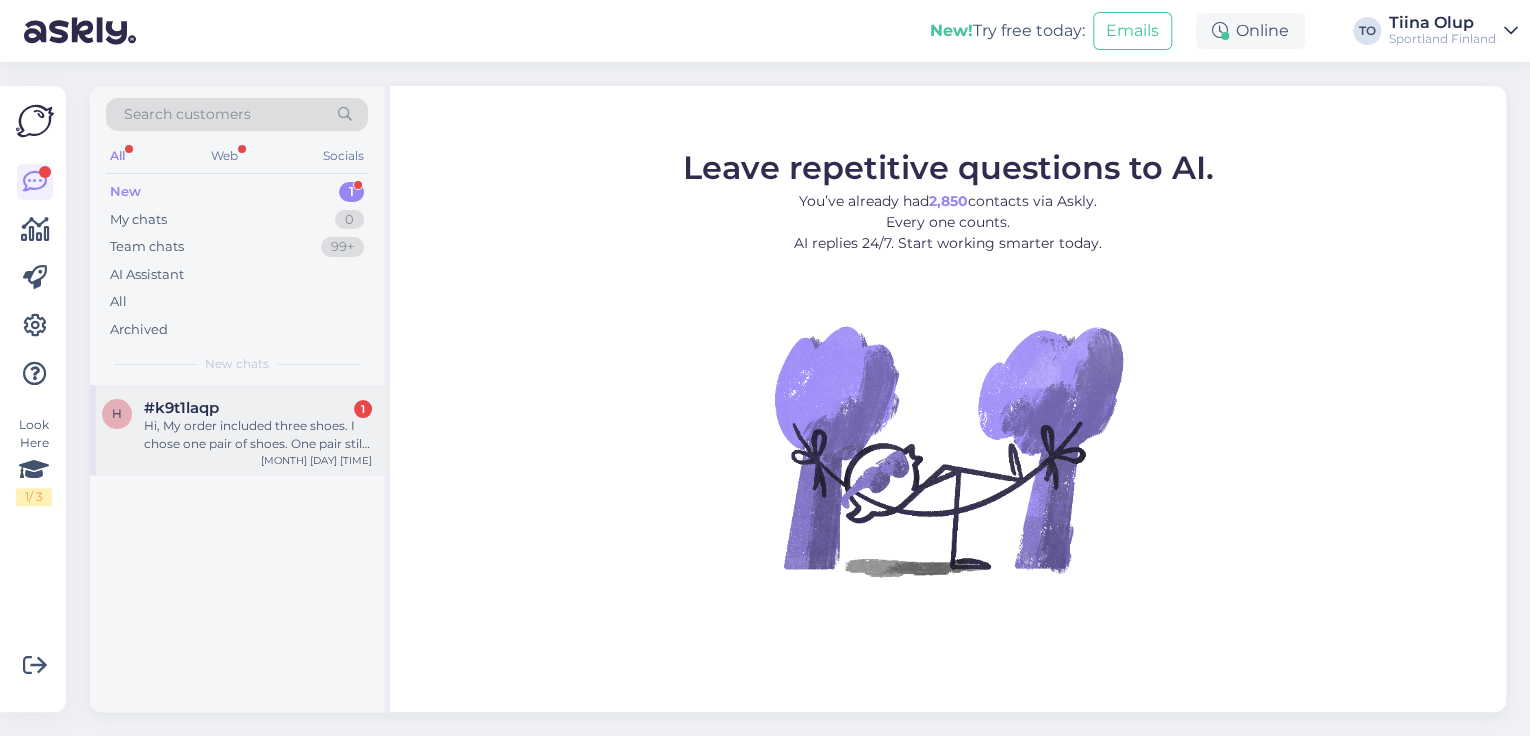 click on "Hi, My order included three shoes. I chose one pair of shoes. One pair still hasnt been sent yet from Sportland but there isnt a need for the shoes anymore. Is it possible to cancel the shipment of the last pair and refund?" at bounding box center [258, 435] 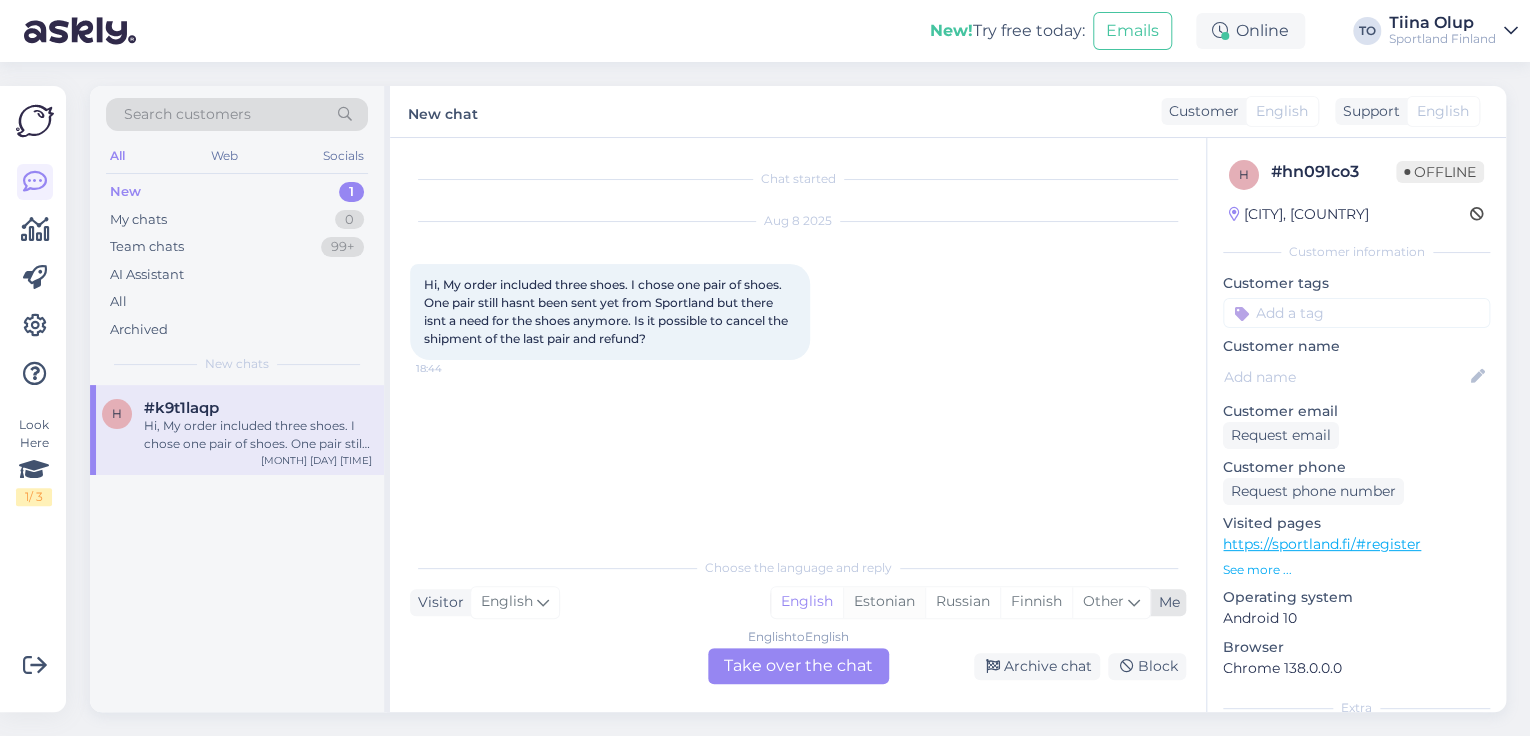 click on "Estonian" at bounding box center [884, 602] 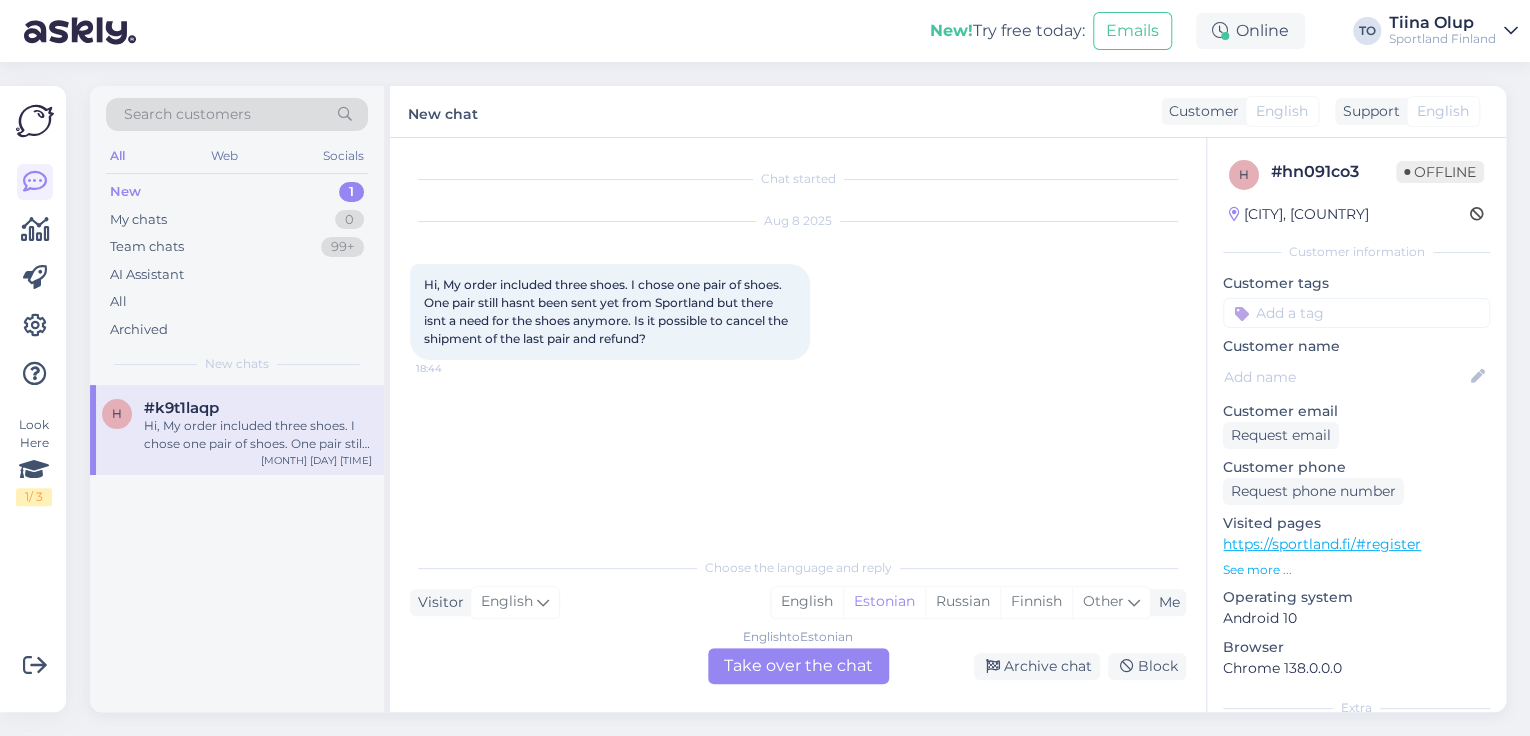 click on "English  to  Estonian Take over the chat" at bounding box center (798, 666) 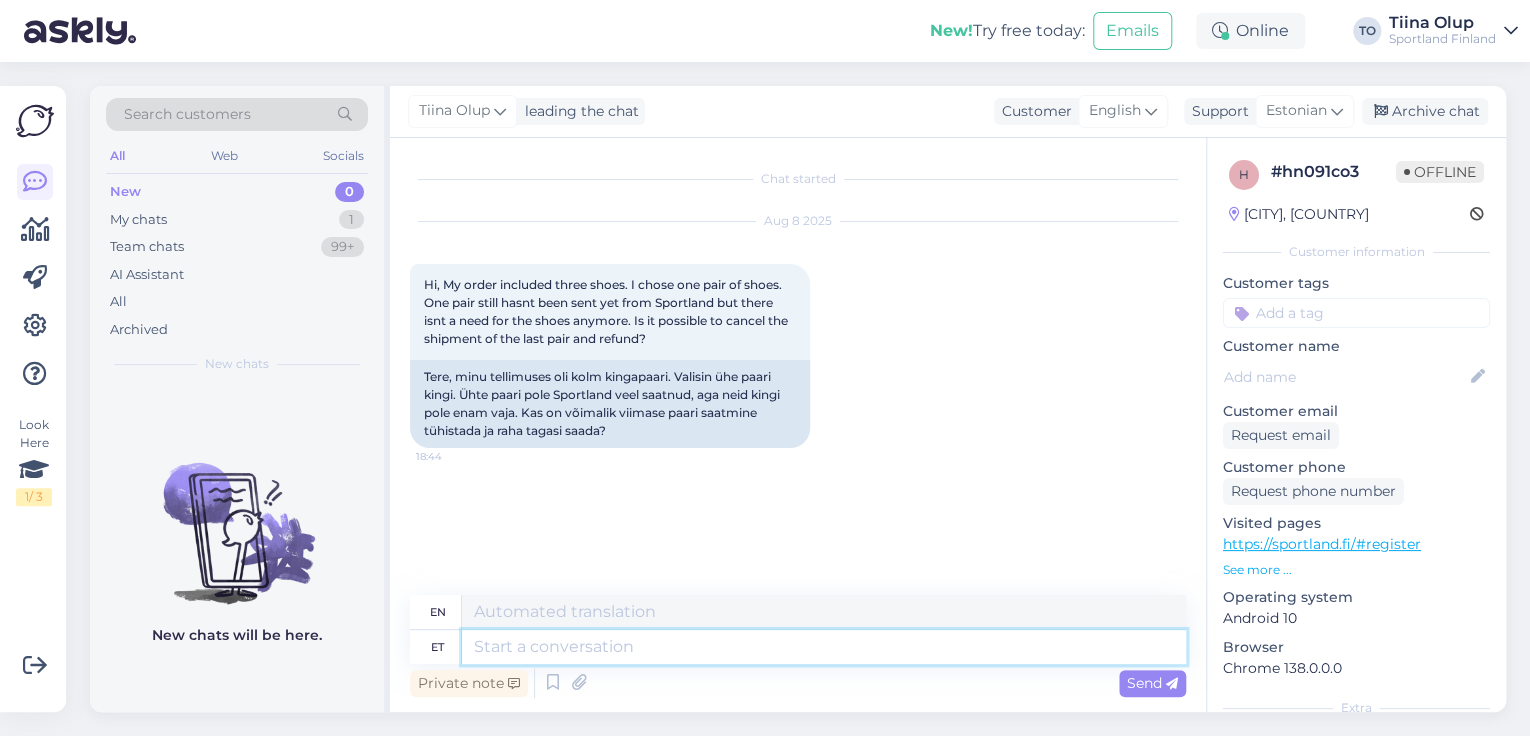 click at bounding box center [824, 647] 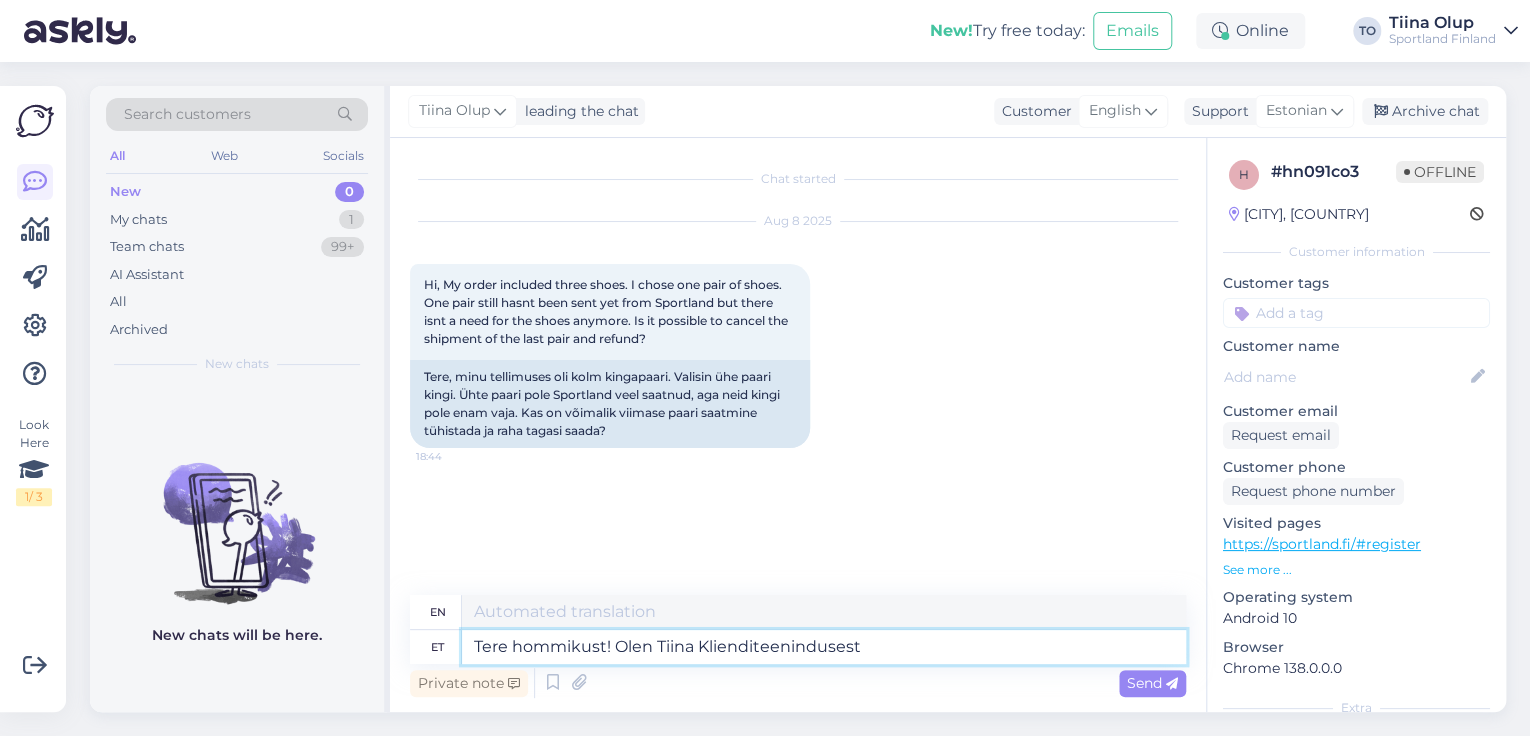 type on "Good morning! I'm Tiina from Customer Service." 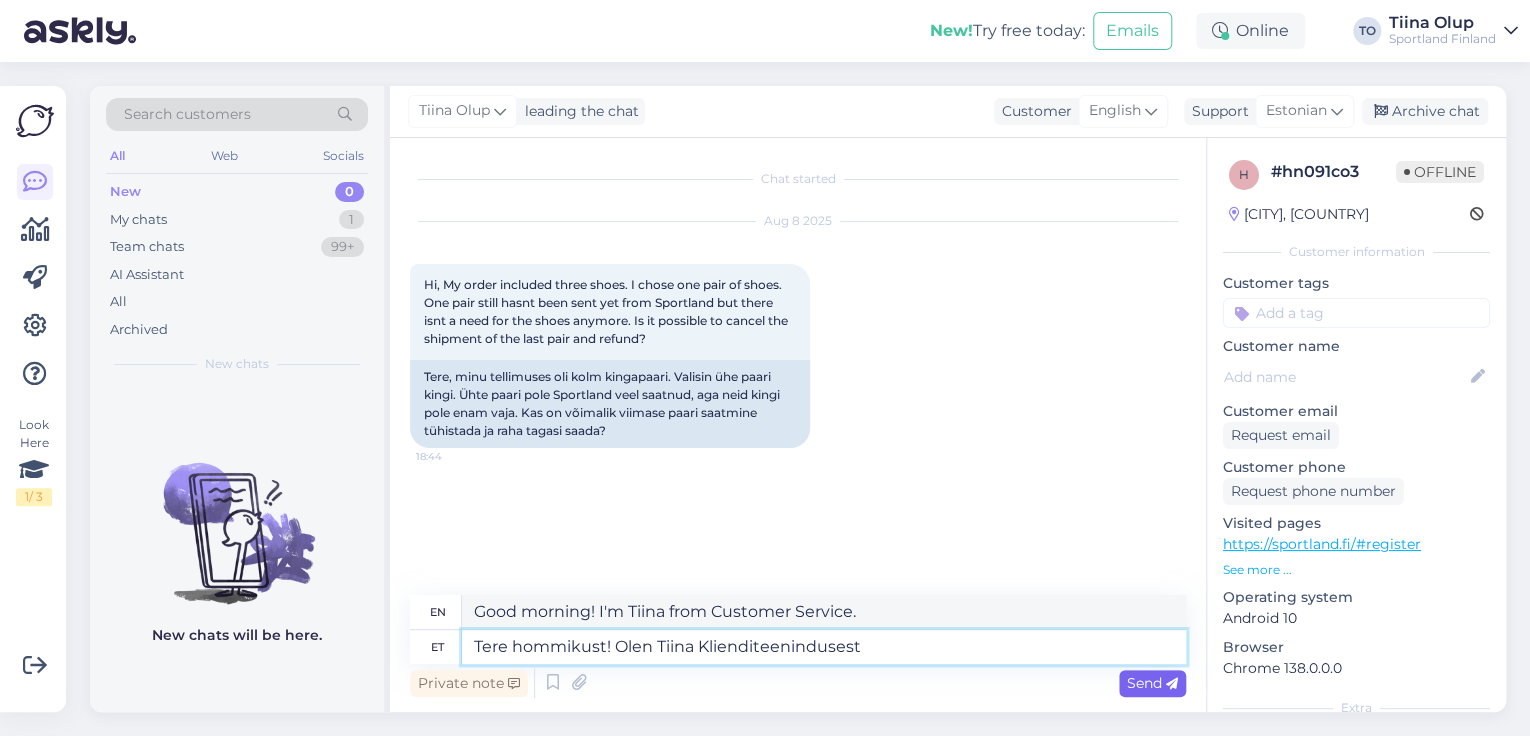 type on "Tere hommikust! Olen Tiina Klienditeenindusest" 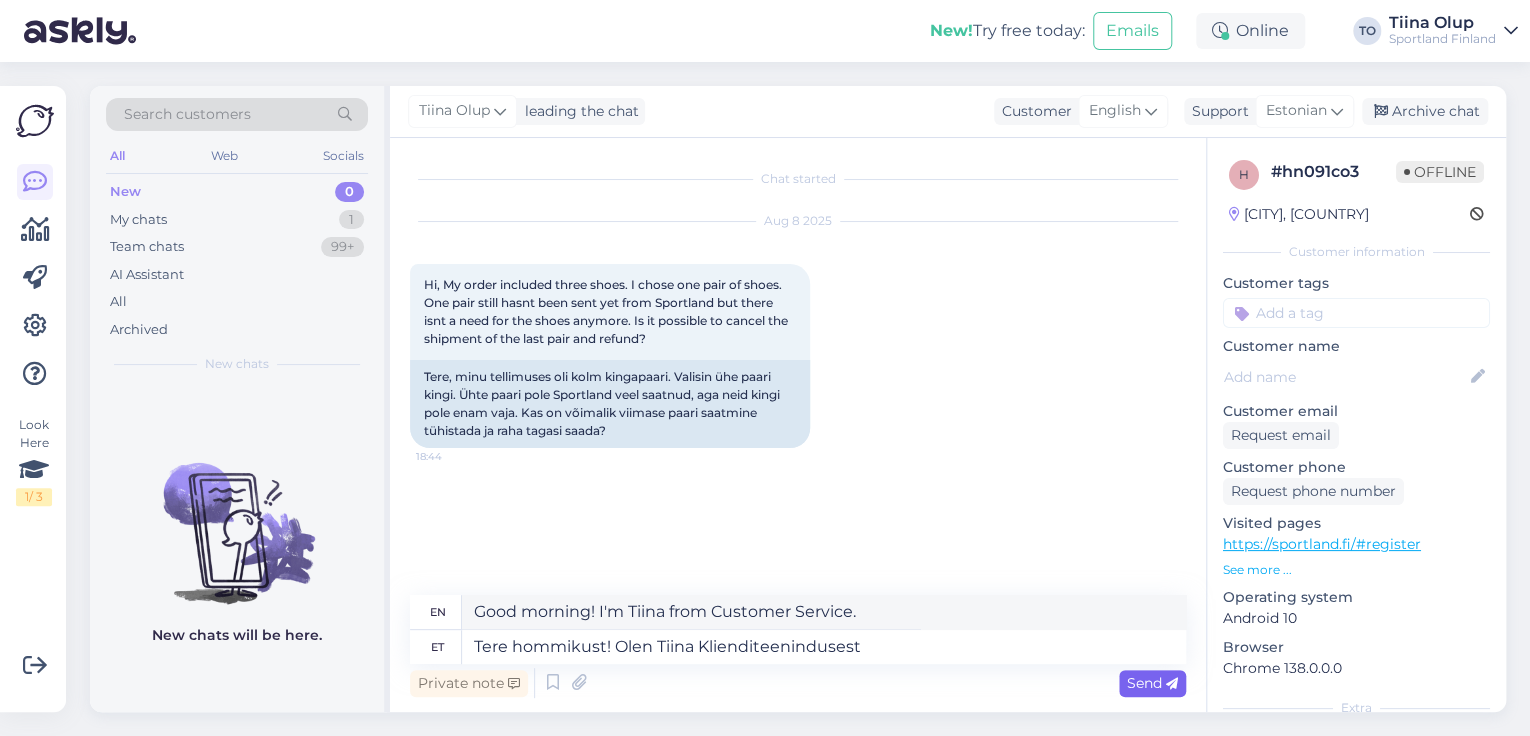 click on "Send" at bounding box center [1152, 683] 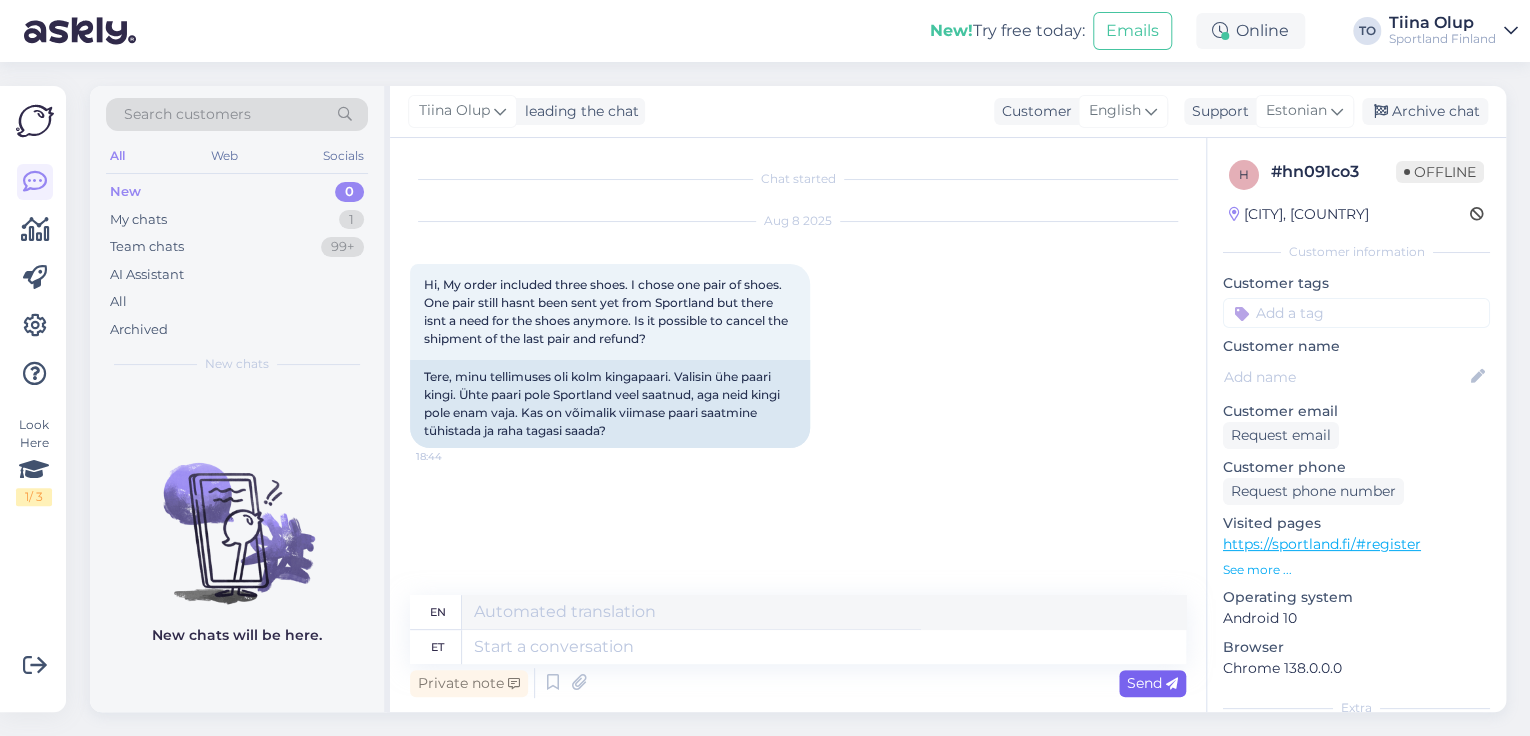 scroll, scrollTop: 55, scrollLeft: 0, axis: vertical 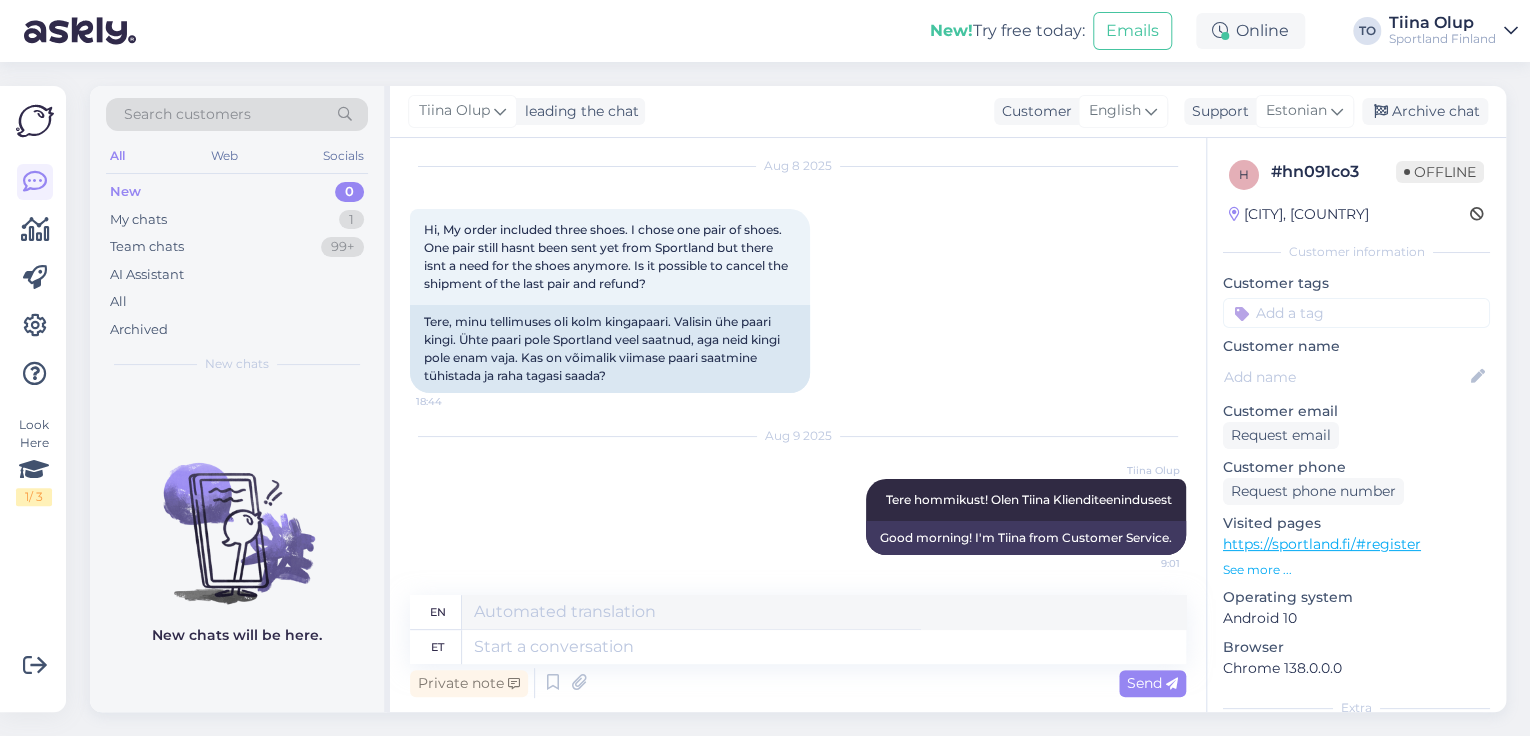 click on "Sportland Finland" at bounding box center [1442, 39] 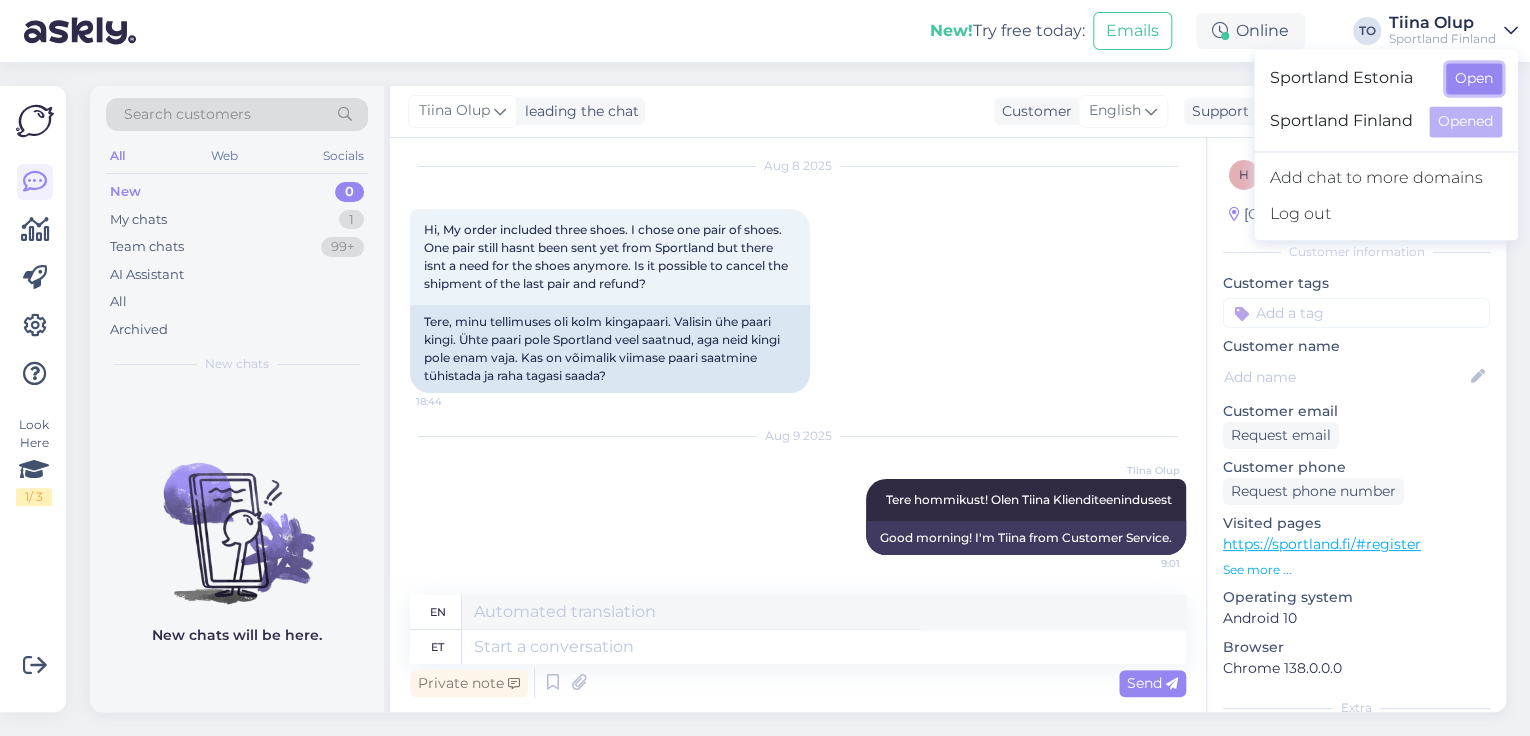 click on "Open" at bounding box center [1474, 78] 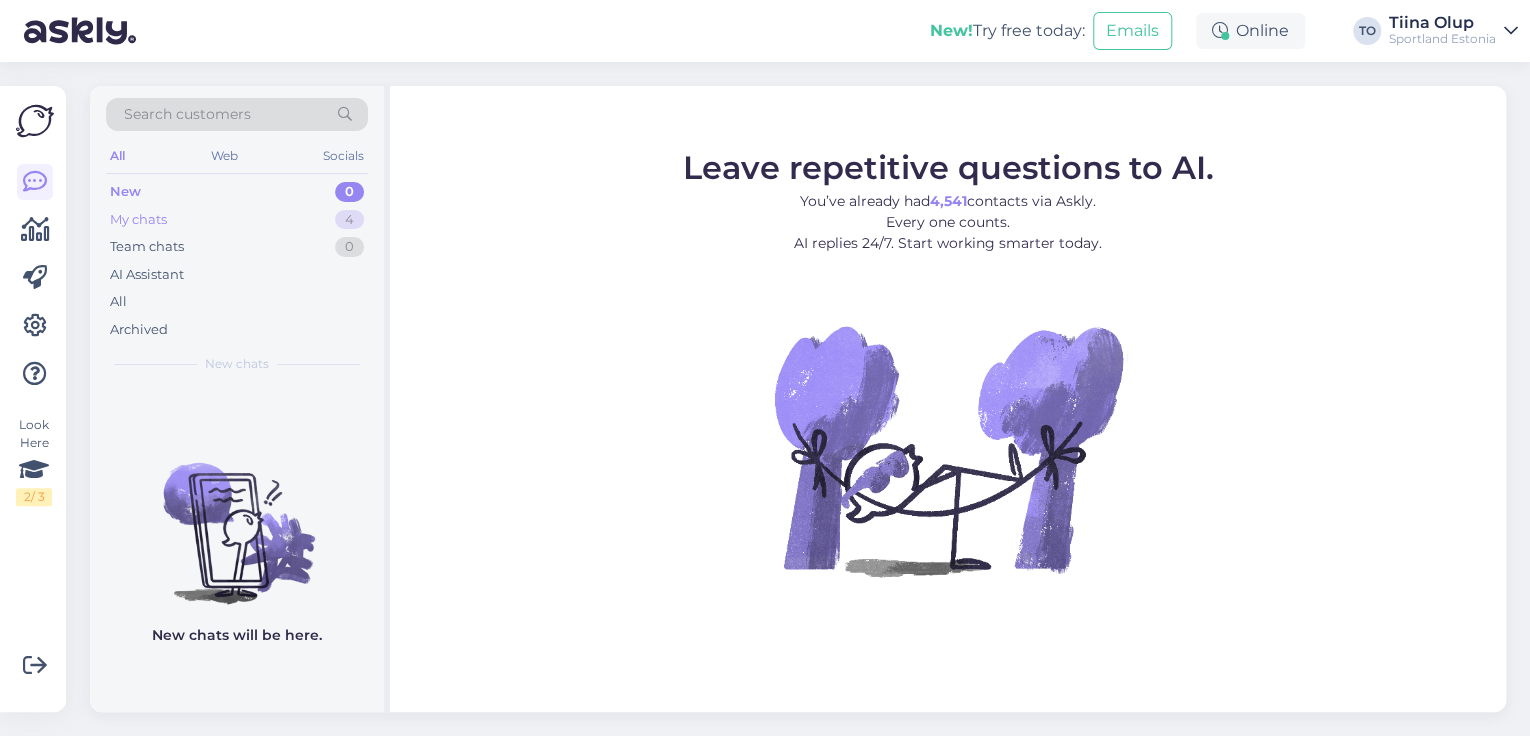 click on "My chats 4" at bounding box center [237, 220] 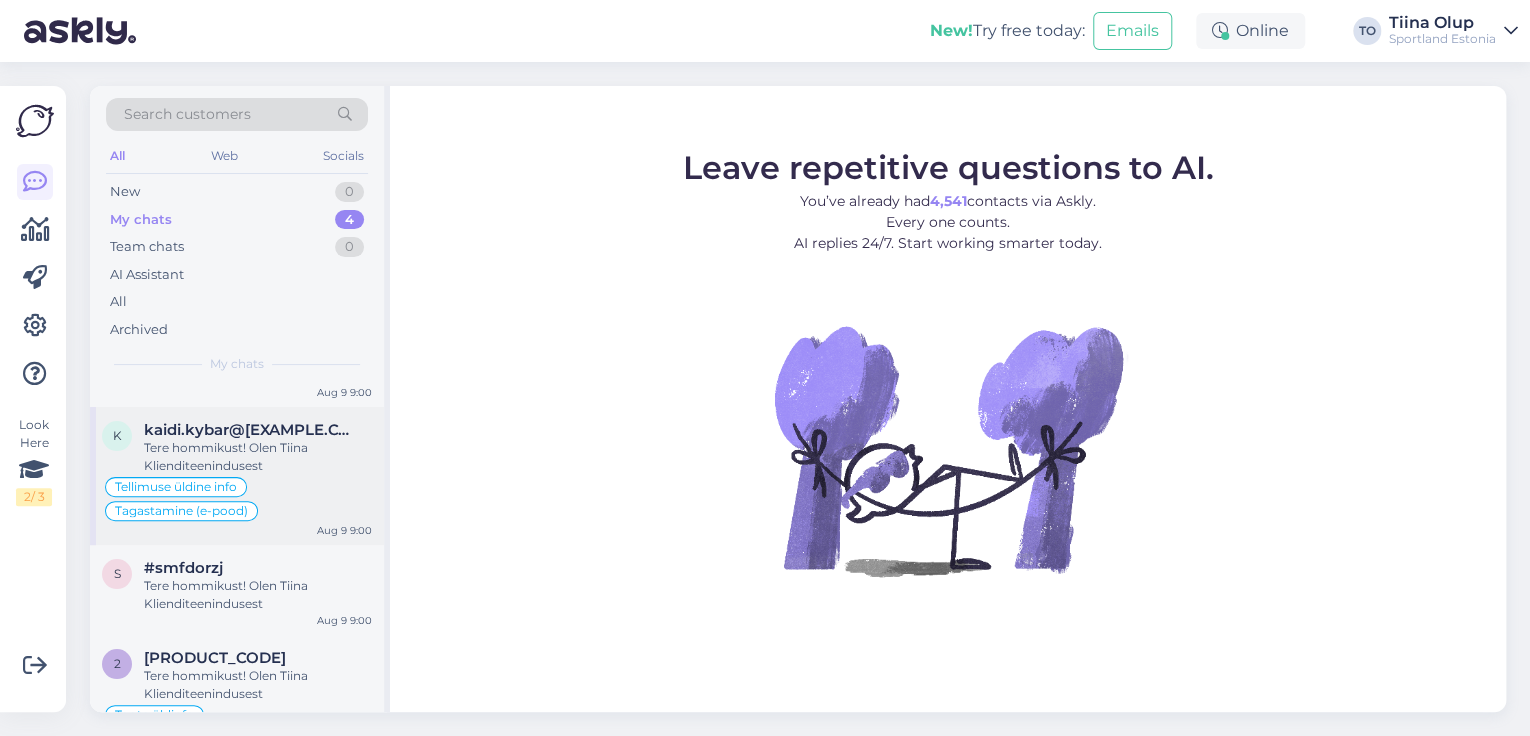 scroll, scrollTop: 103, scrollLeft: 0, axis: vertical 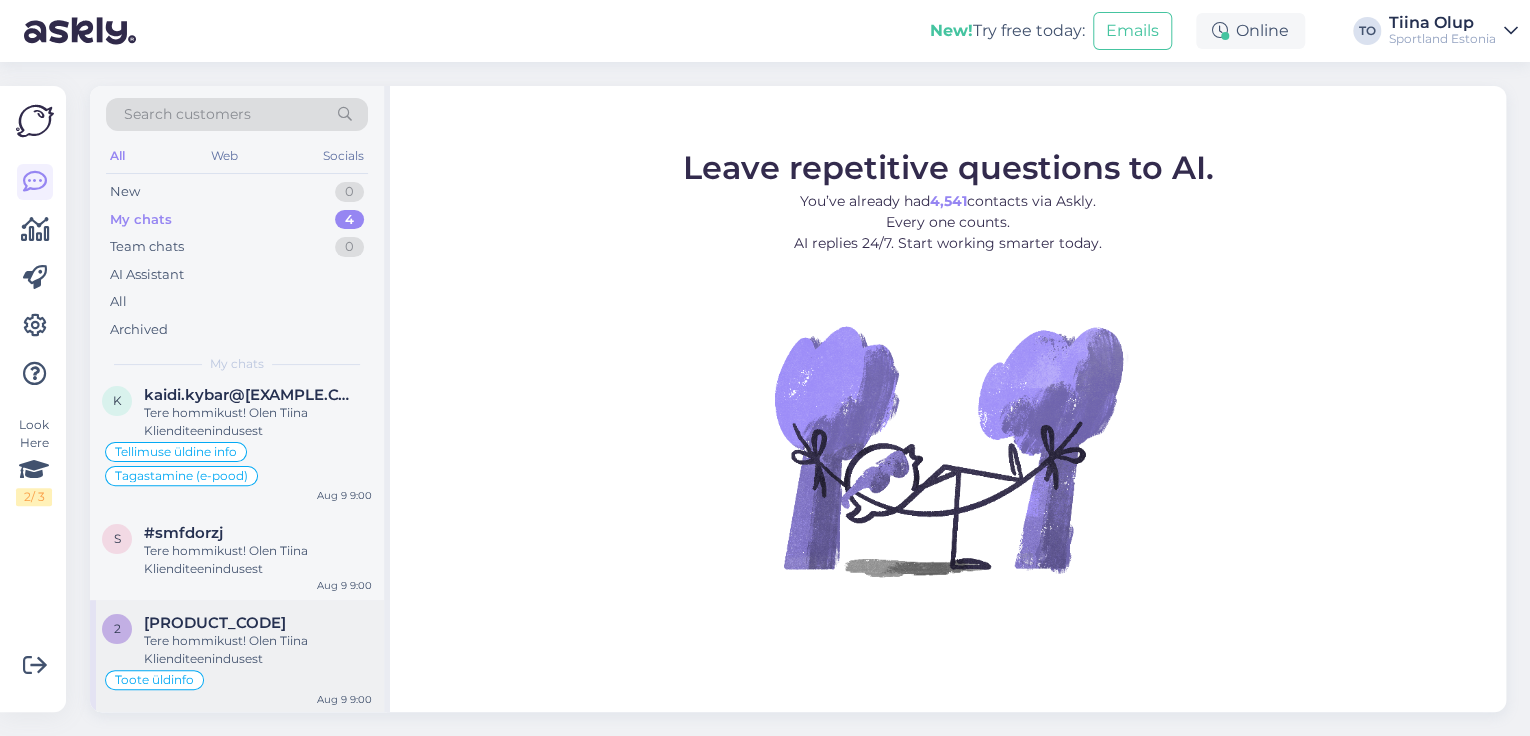 click on "Tere hommikust! Olen Tiina Klienditeenindusest" at bounding box center (258, 650) 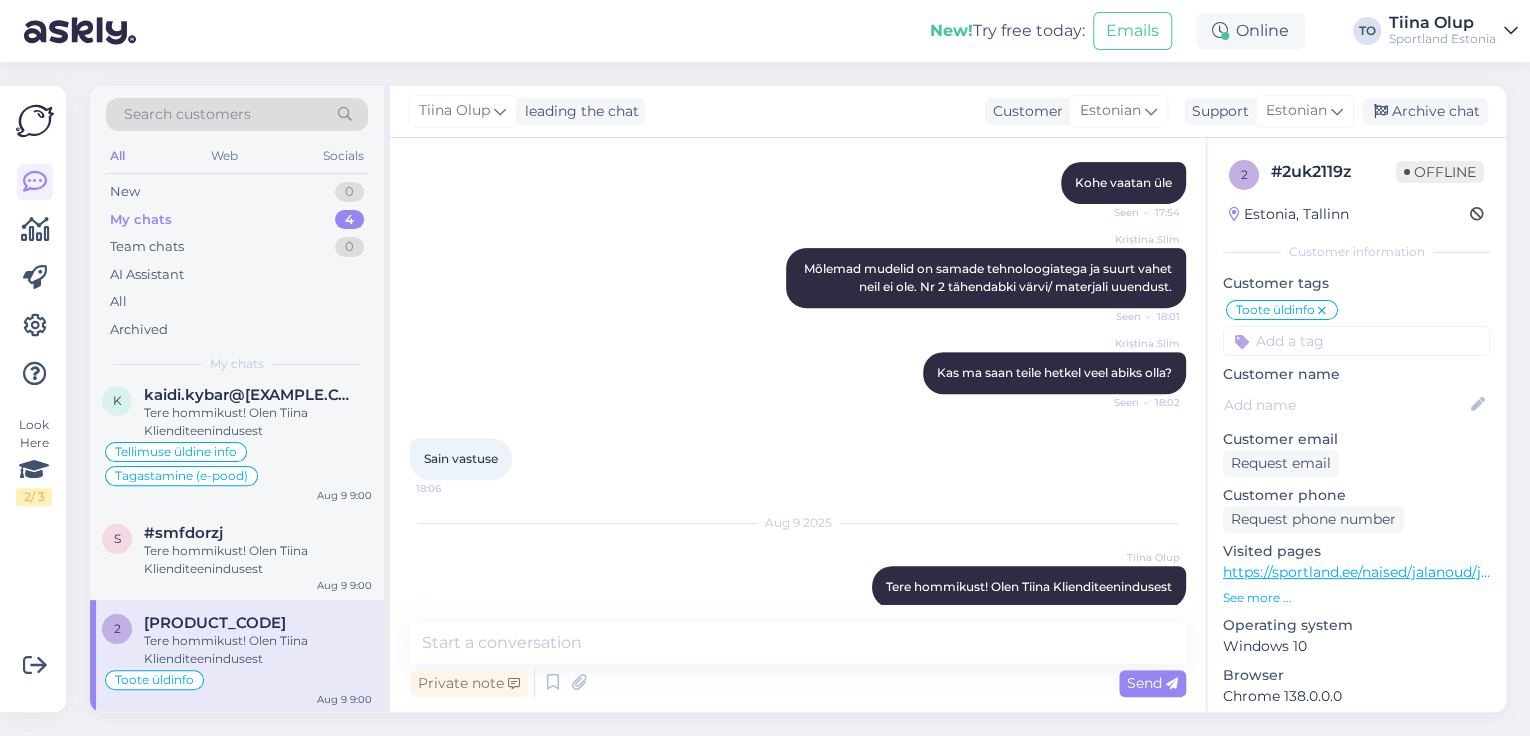 scroll, scrollTop: 404, scrollLeft: 0, axis: vertical 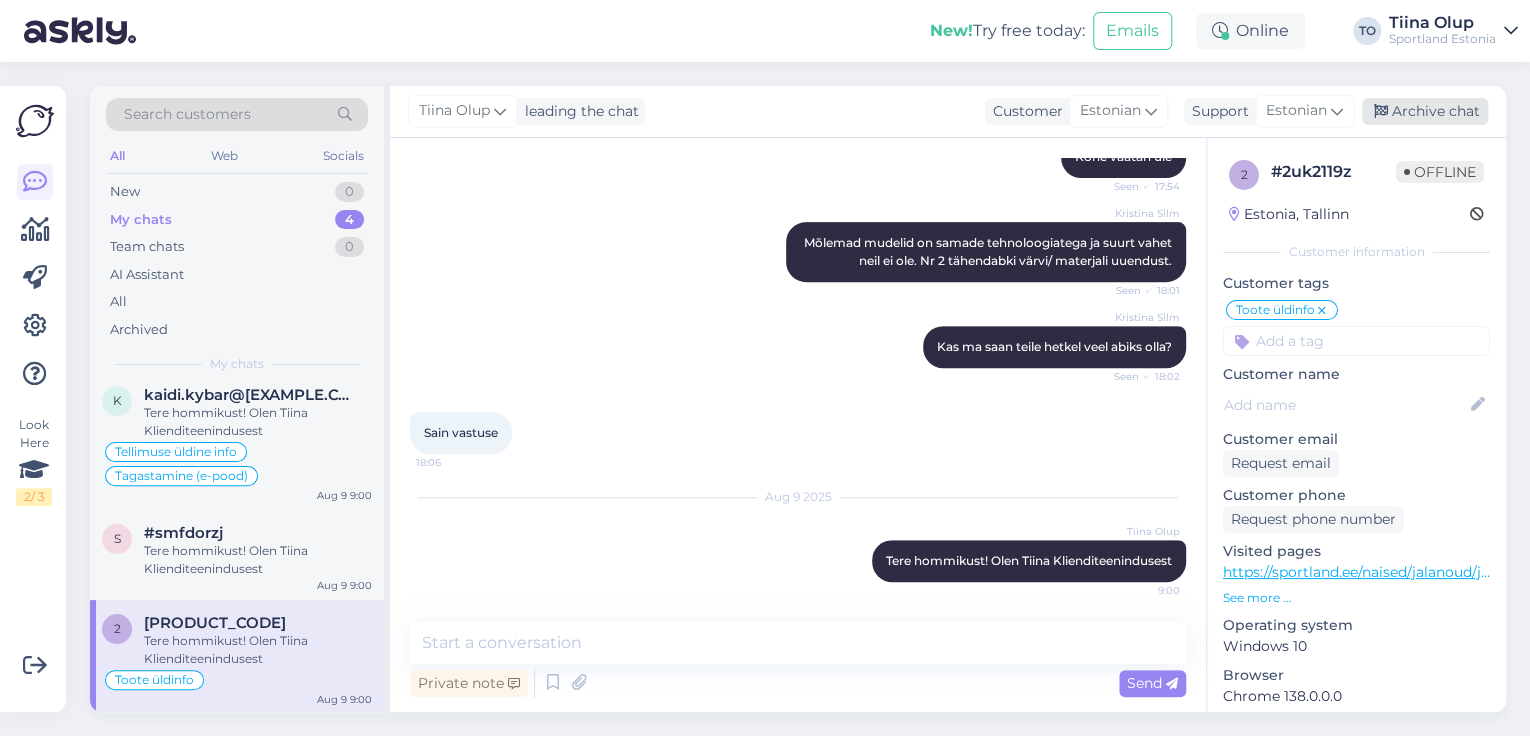 click on "Archive chat" at bounding box center (1425, 111) 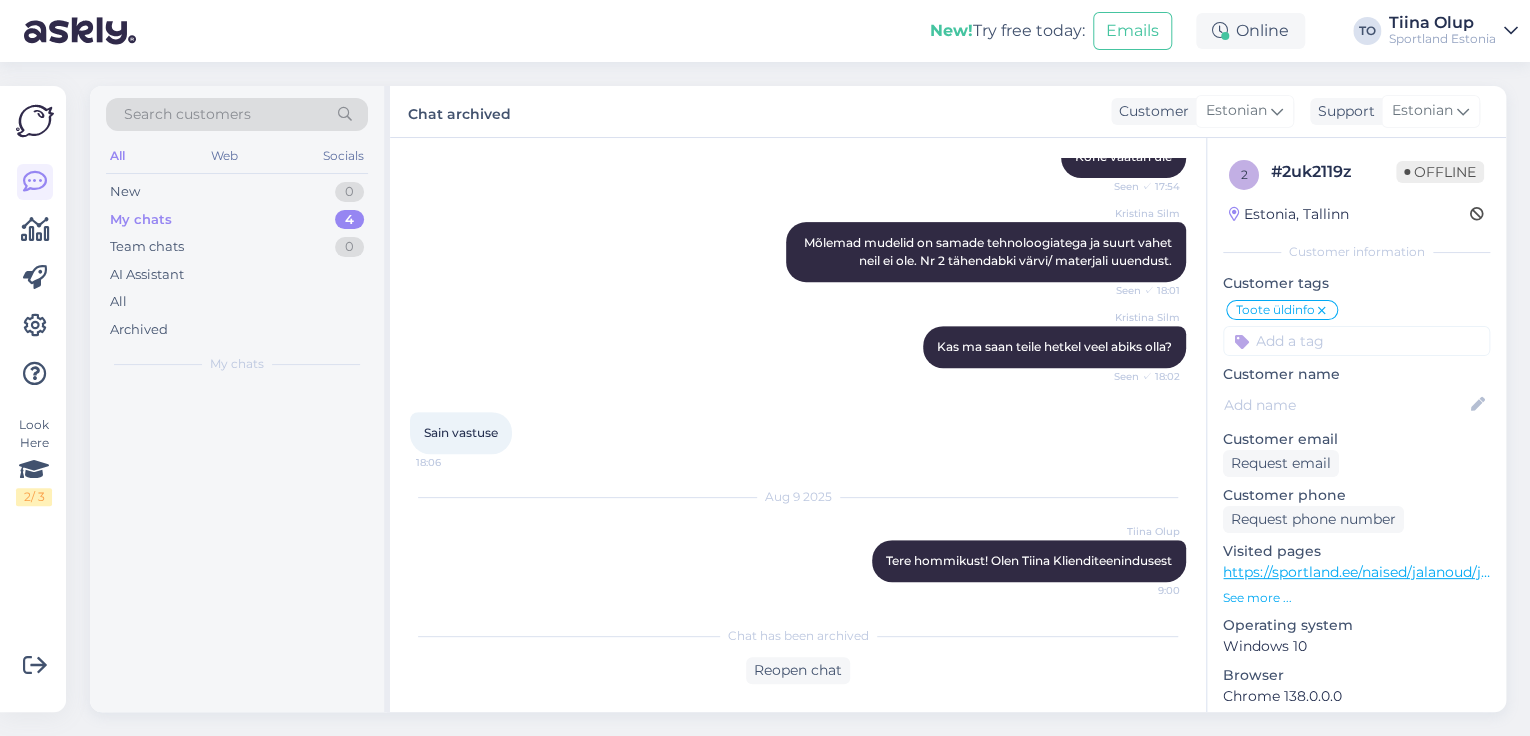 scroll, scrollTop: 0, scrollLeft: 0, axis: both 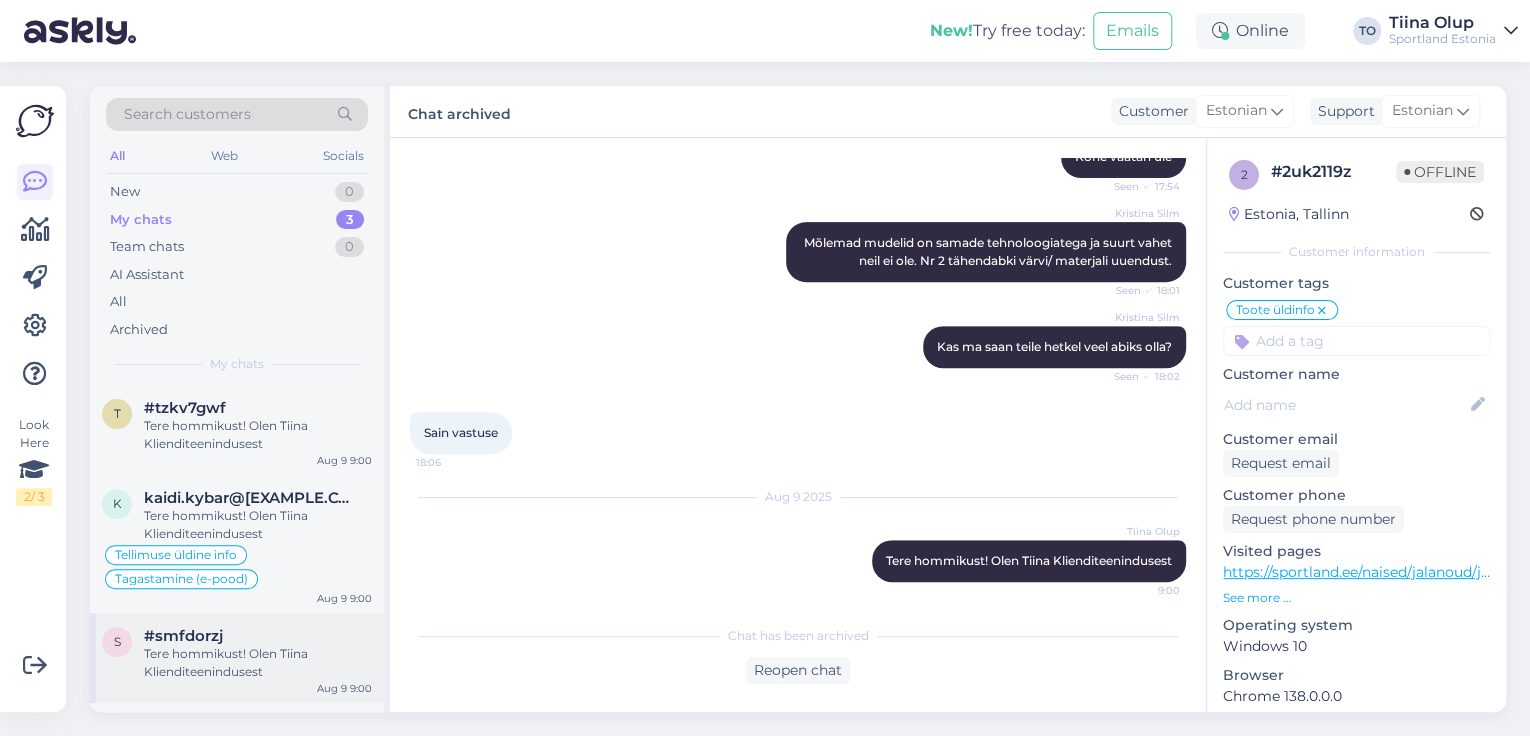 click on "Tere hommikust! Olen Tiina Klienditeenindusest" at bounding box center (258, 663) 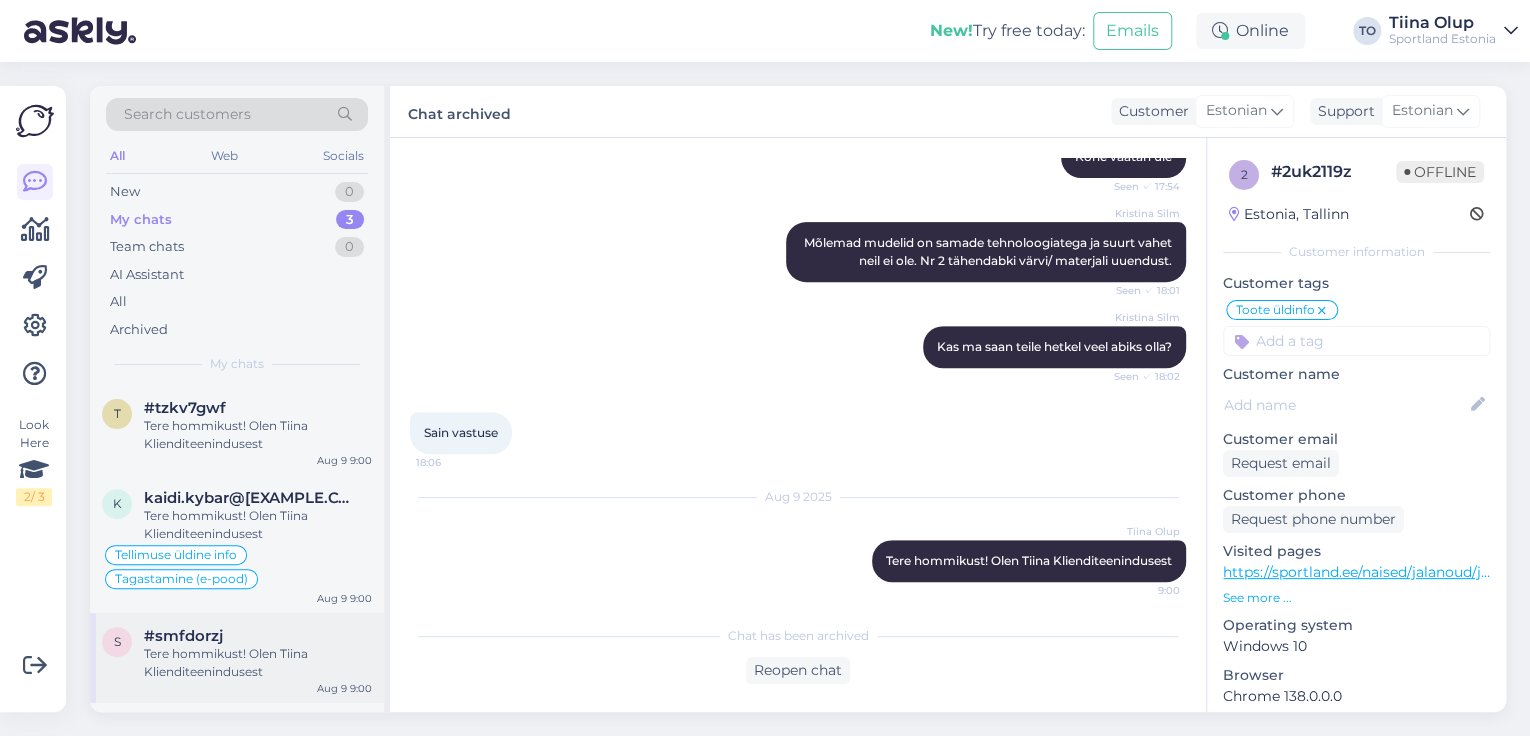 scroll, scrollTop: 0, scrollLeft: 0, axis: both 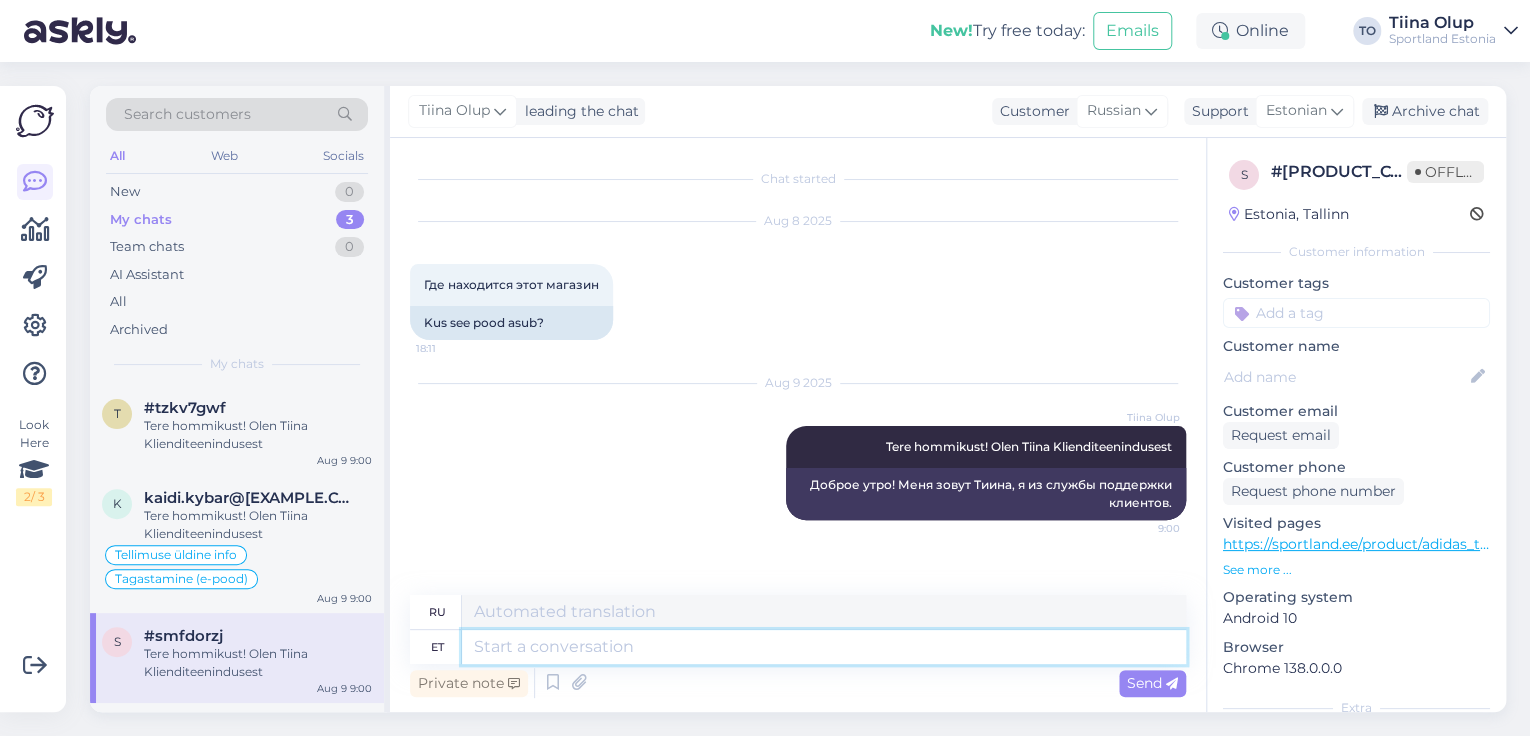 click at bounding box center (824, 647) 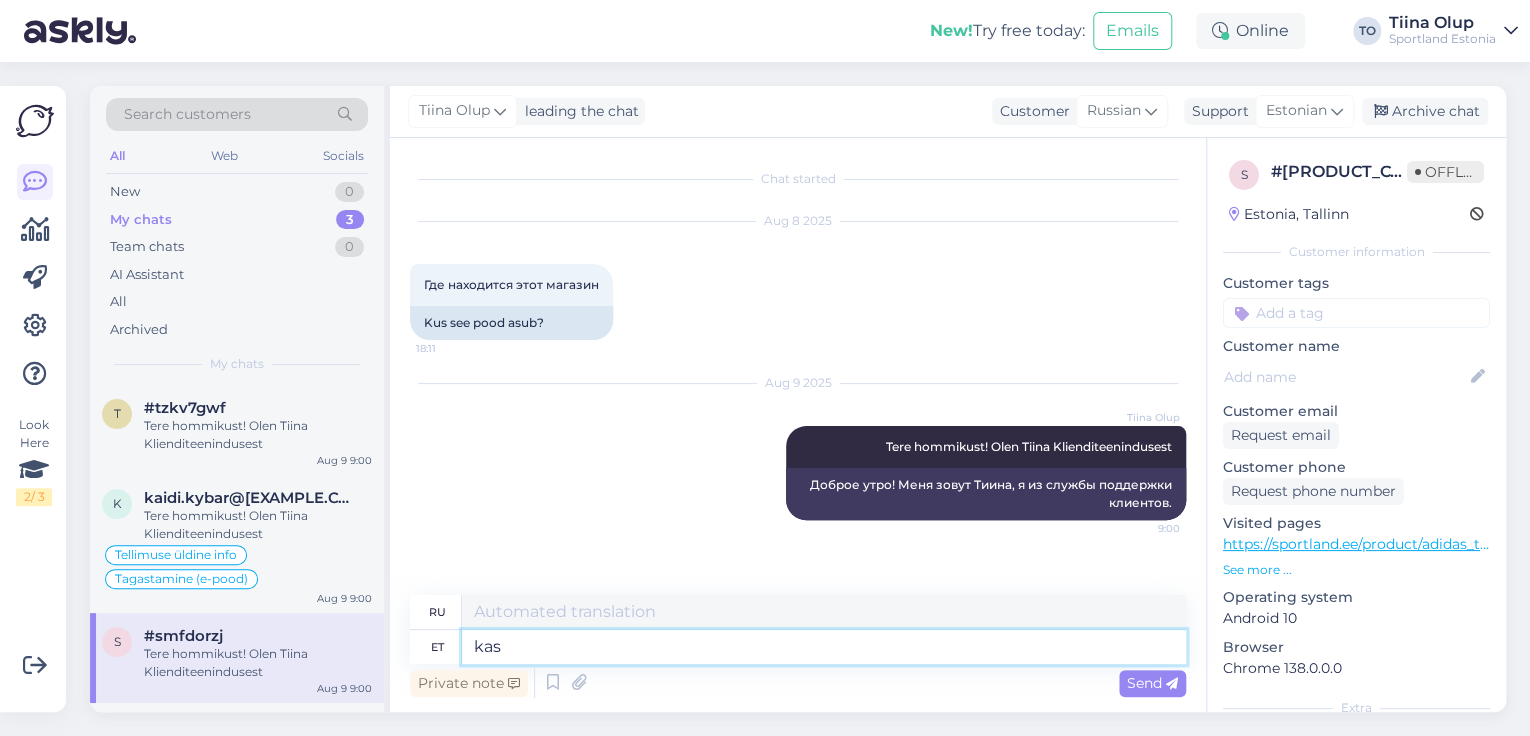 type on "kas" 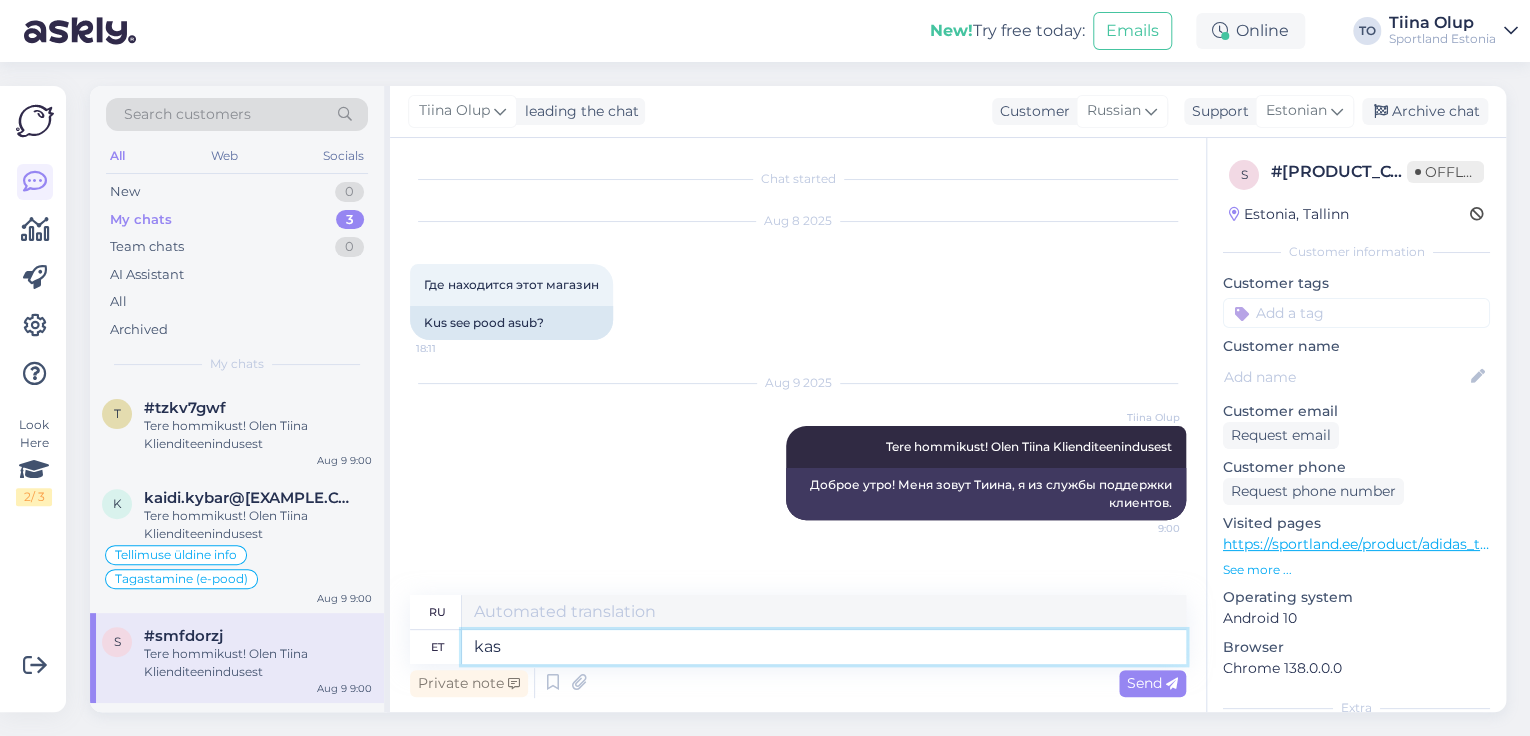 type on "ли" 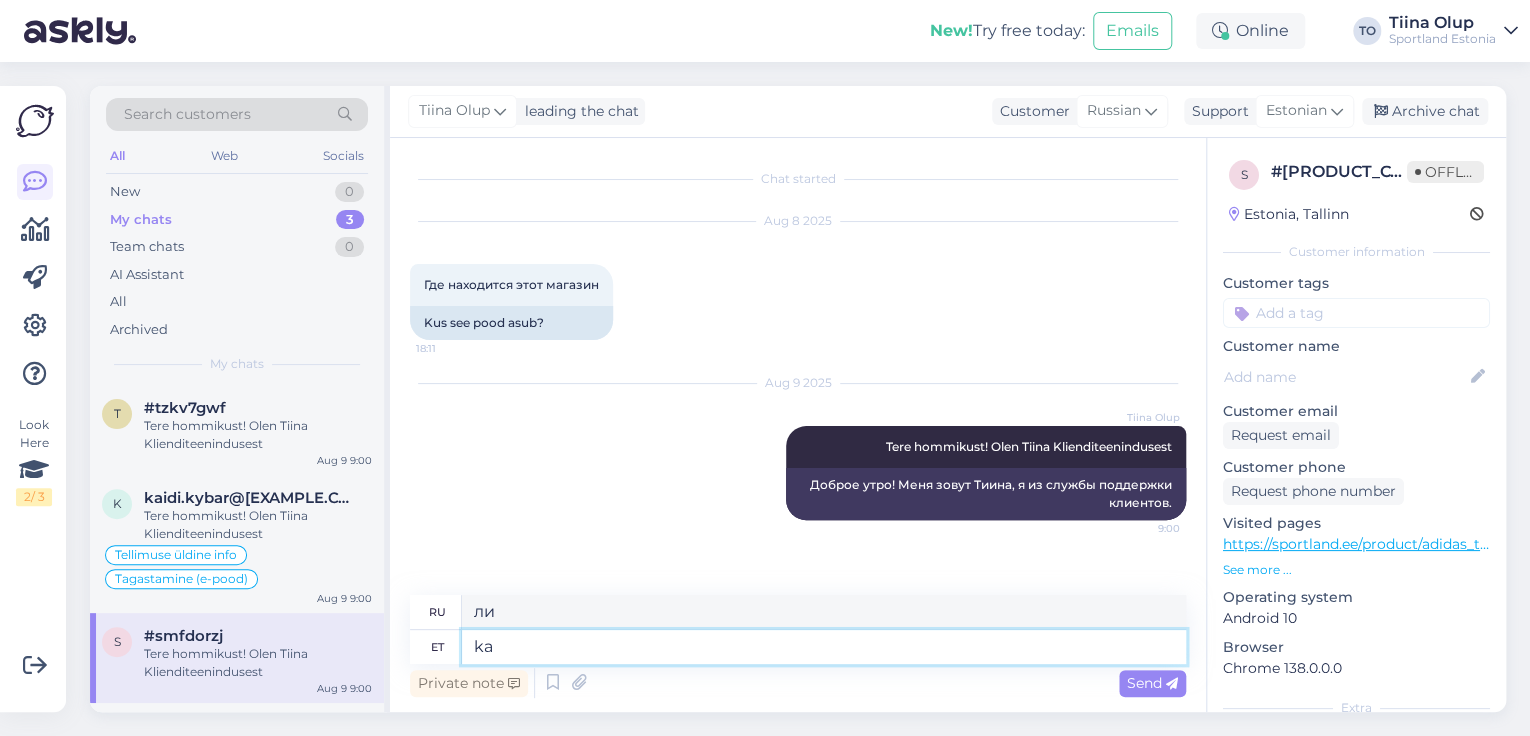 type on "k" 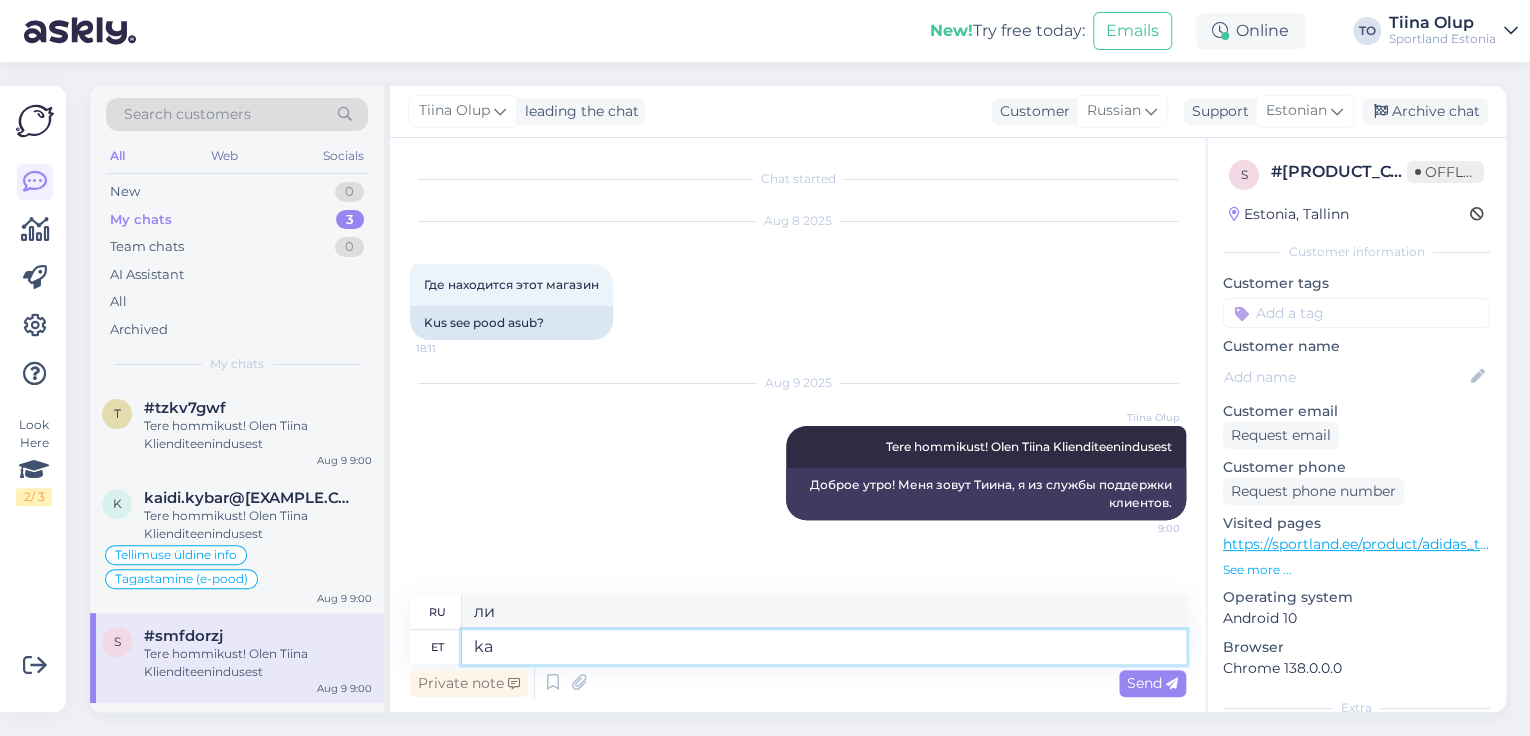 type on "k" 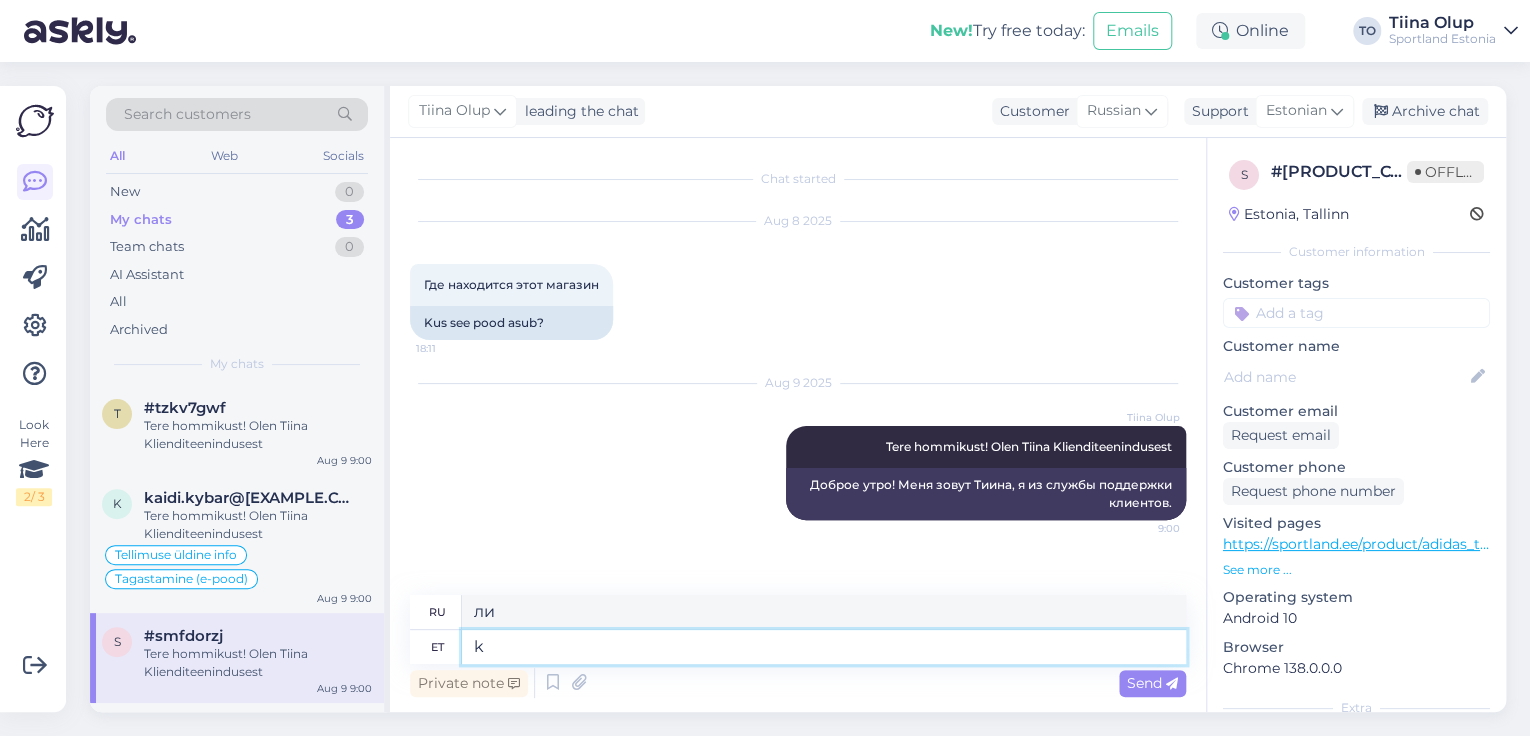 type 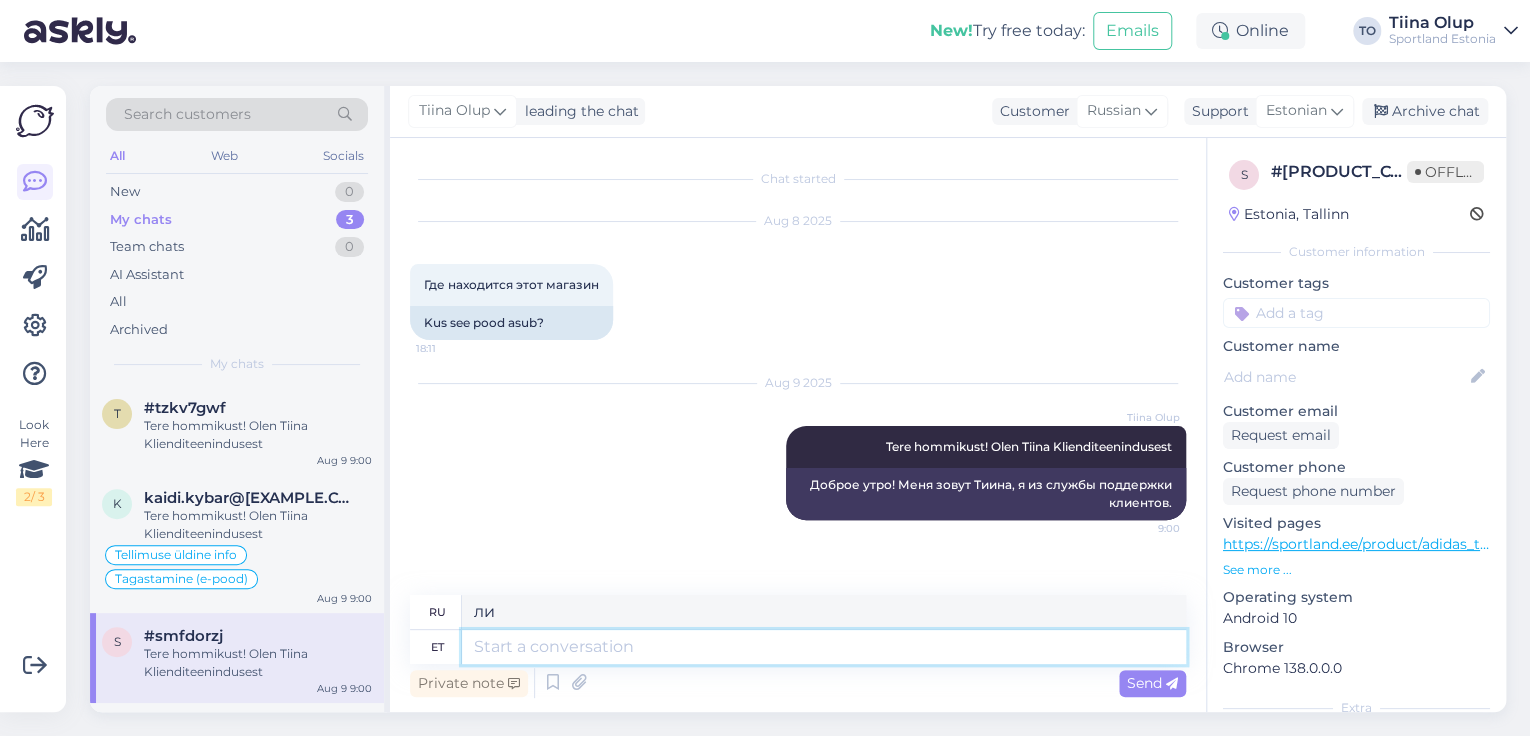 type 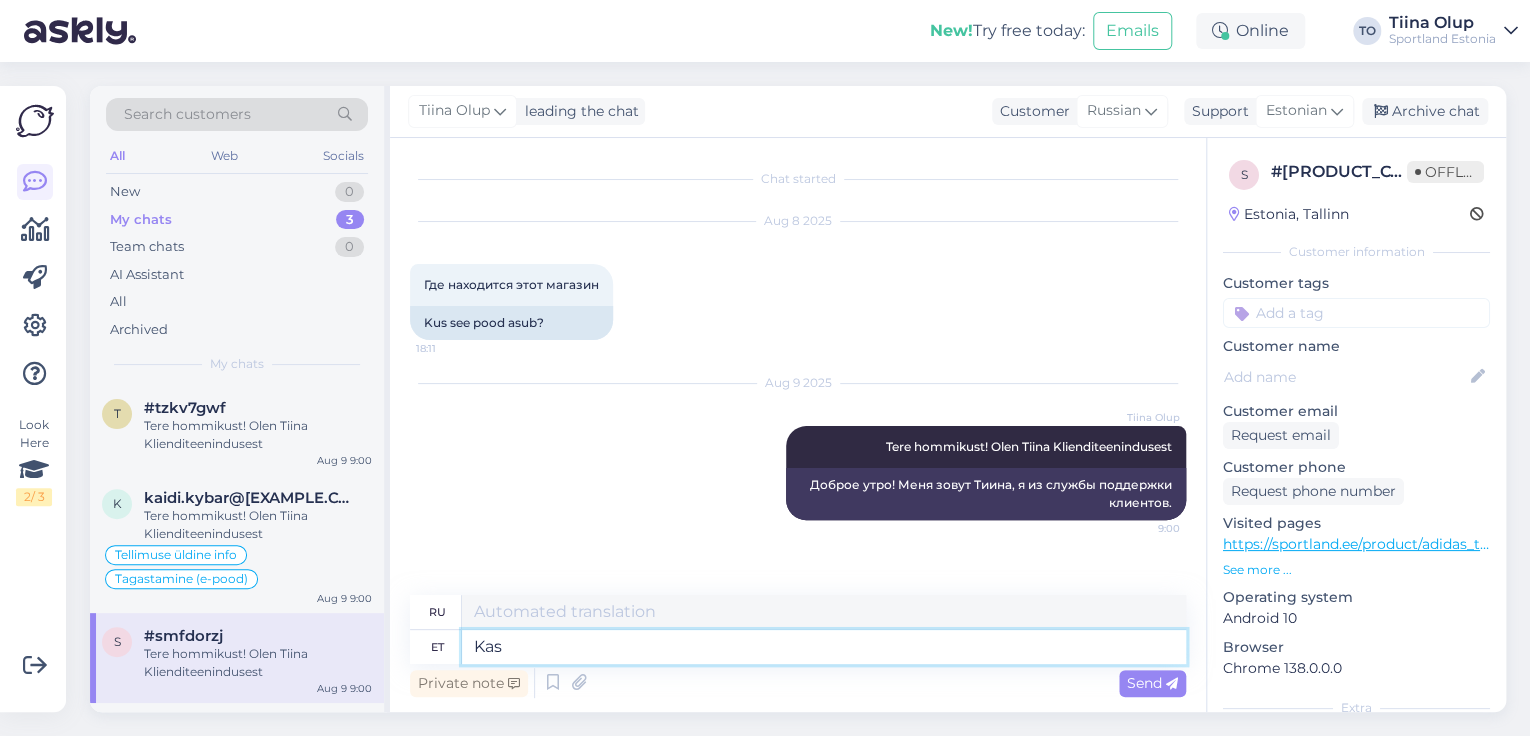 type on "Kas" 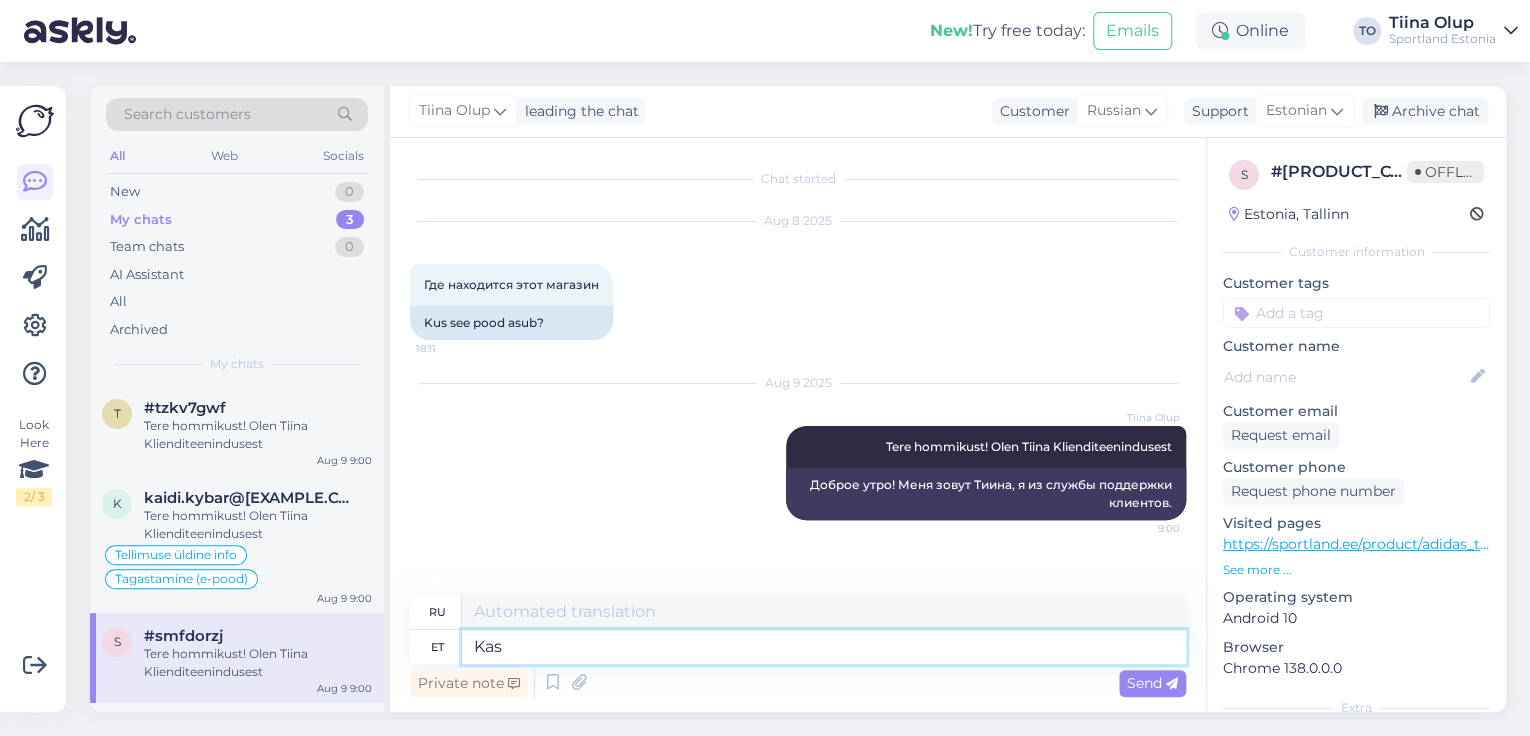 type on "Является" 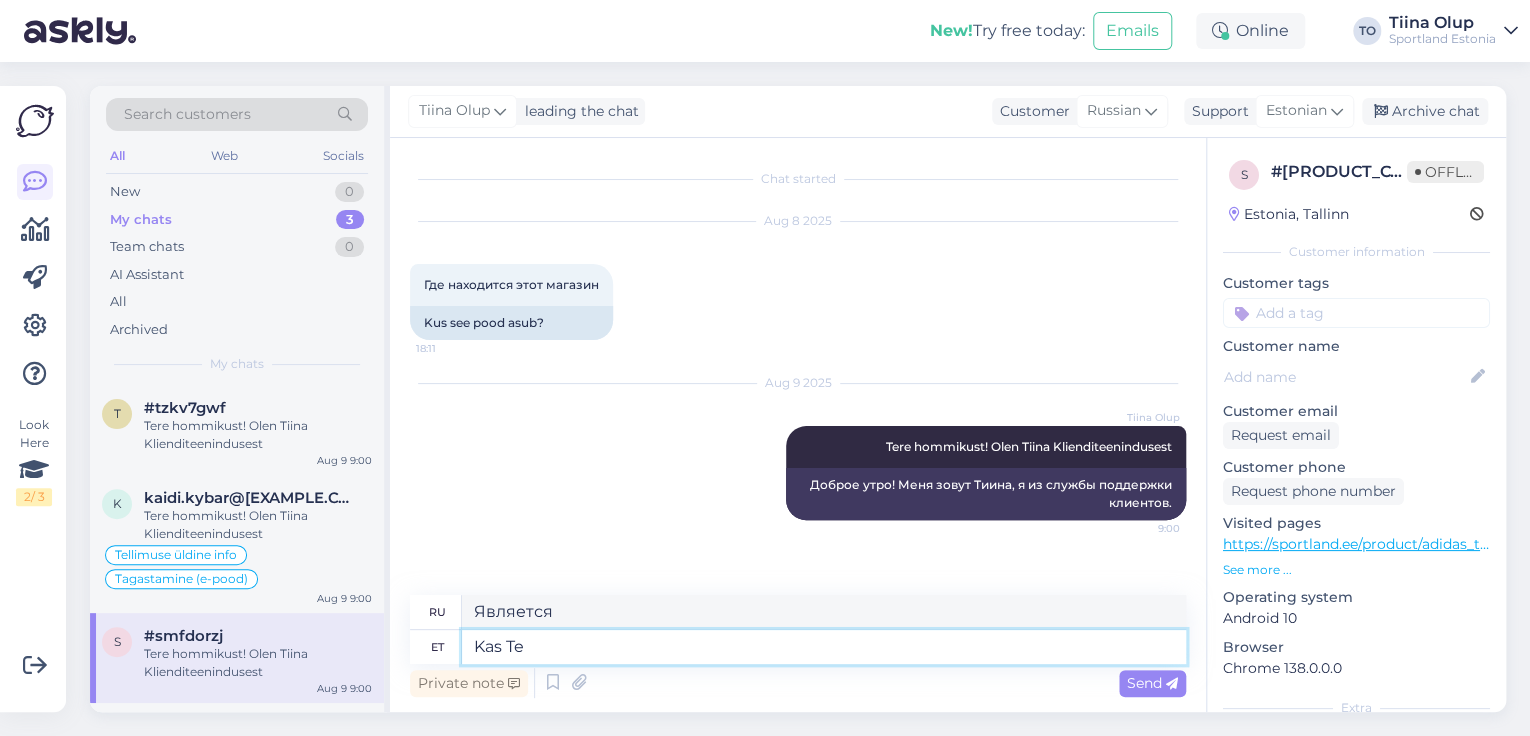 type on "Kas Te" 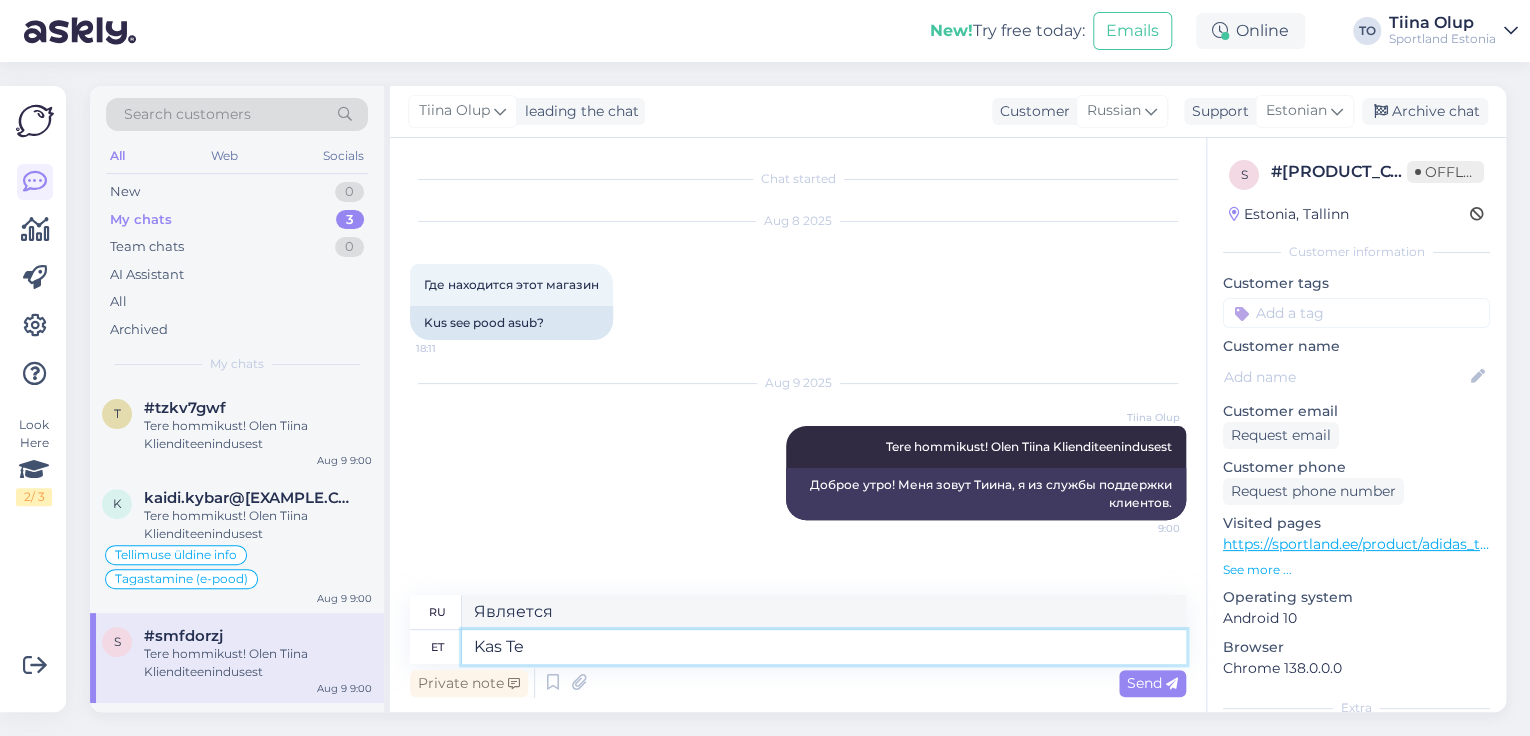 type on "Ты" 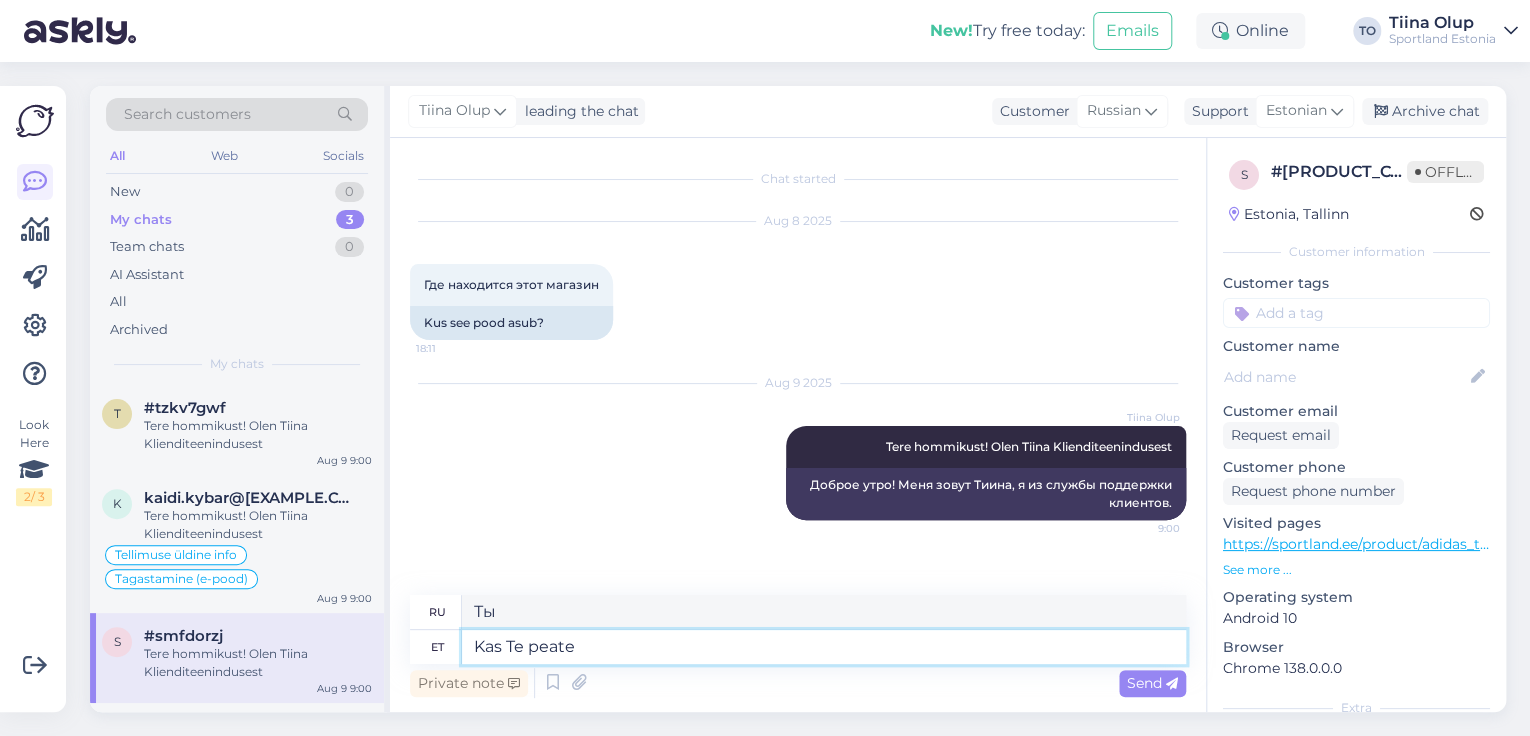 type on "Kas Te peate s" 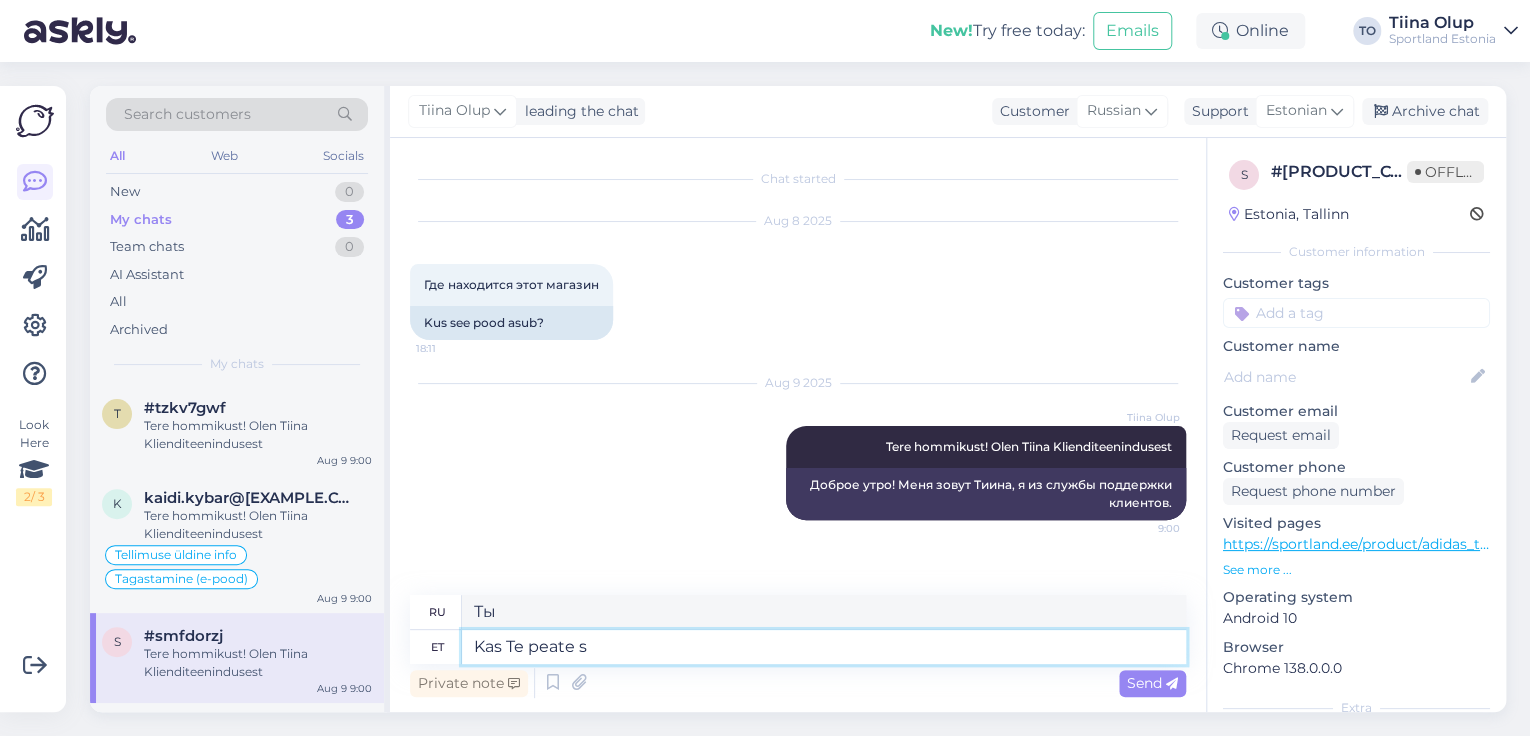 type on "Тебе нужно?" 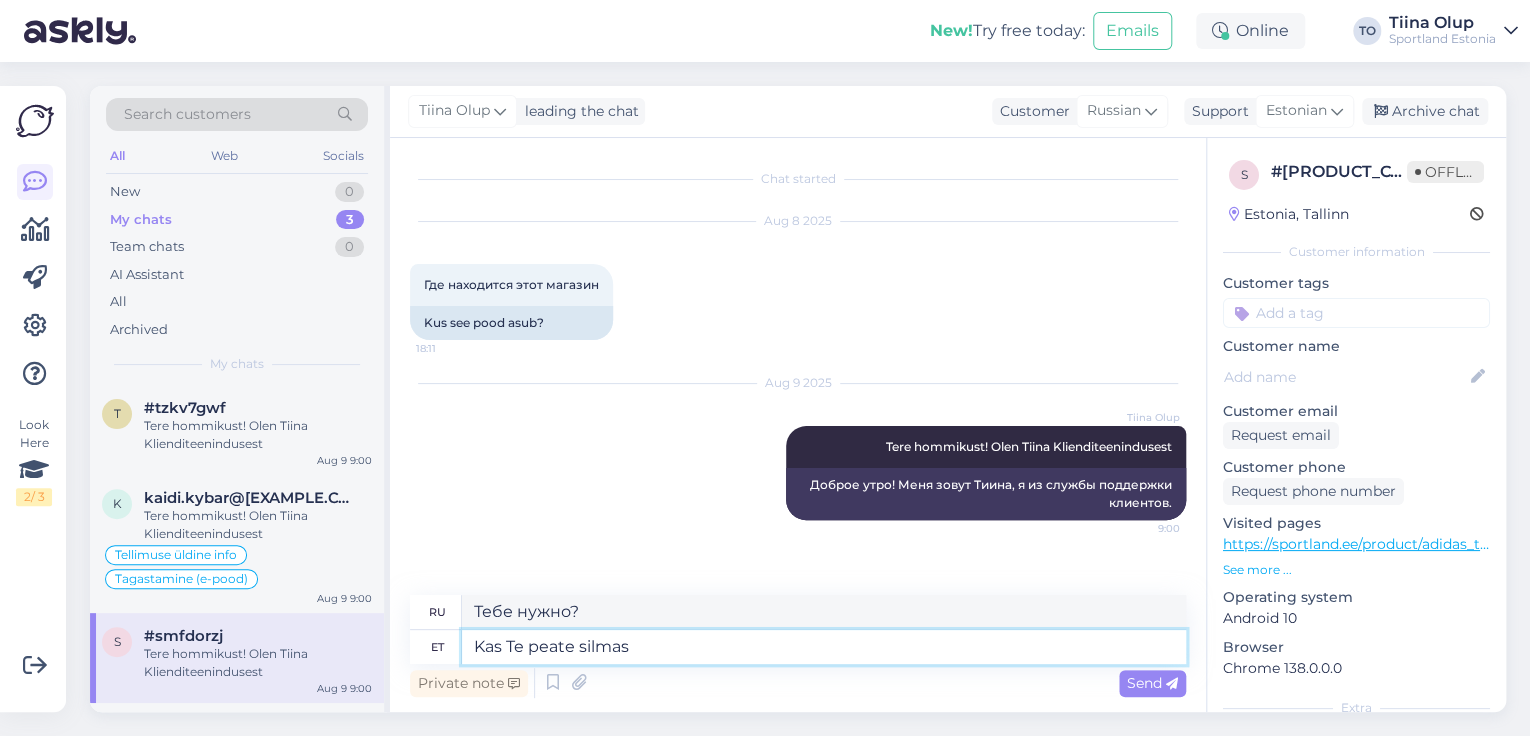 type on "Kas Te peate silmas" 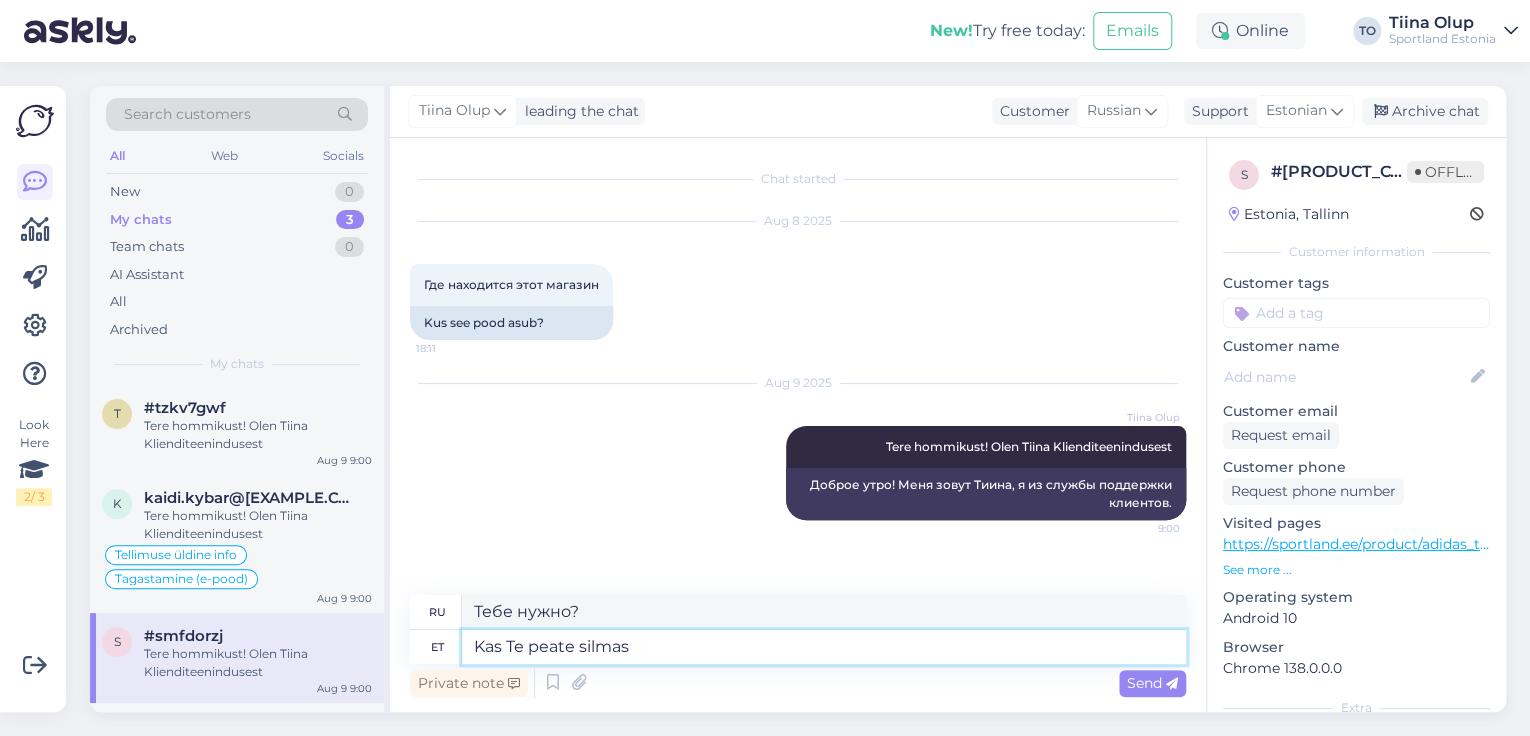 type on "Вы имеете в виду перчатки?" 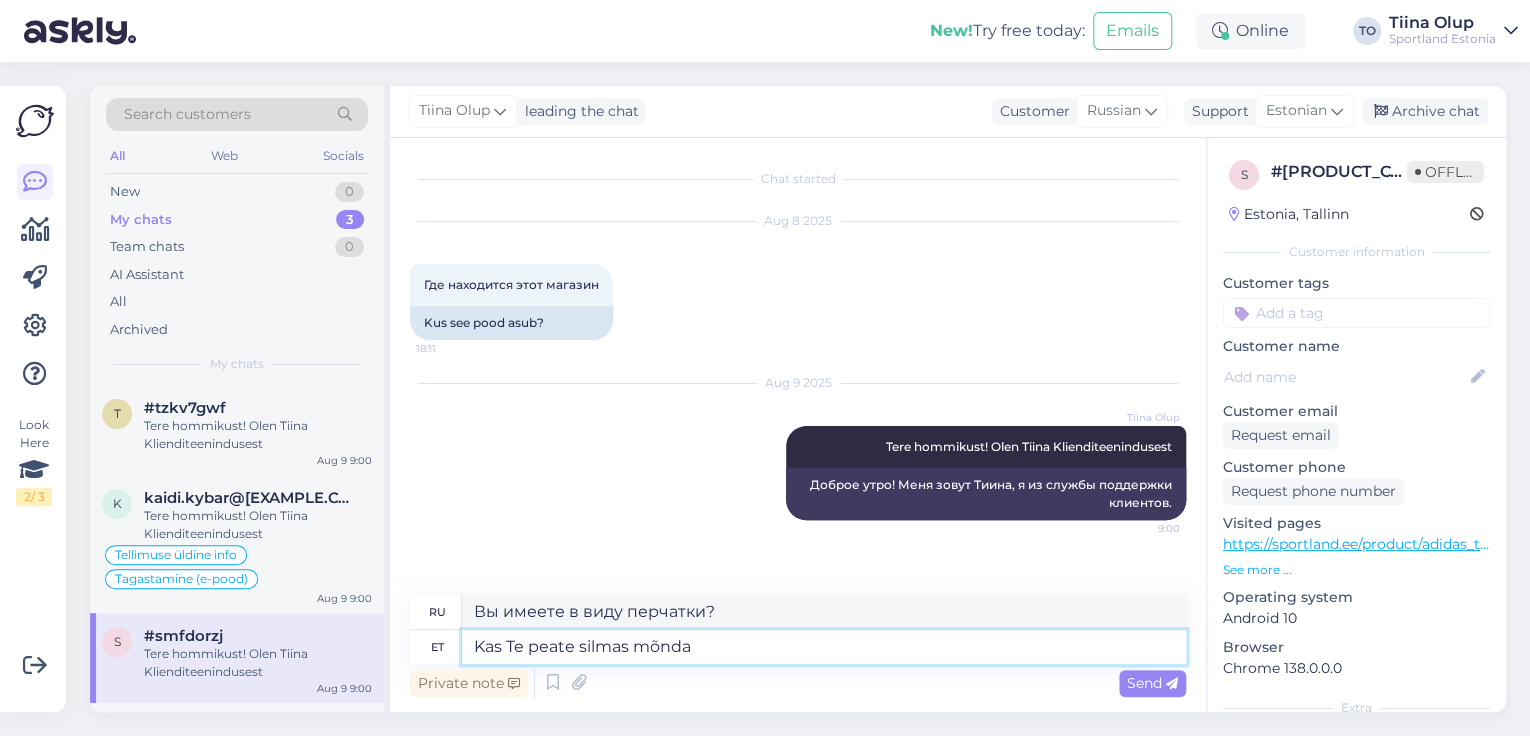 type on "Kas Te peate silmas mõnda" 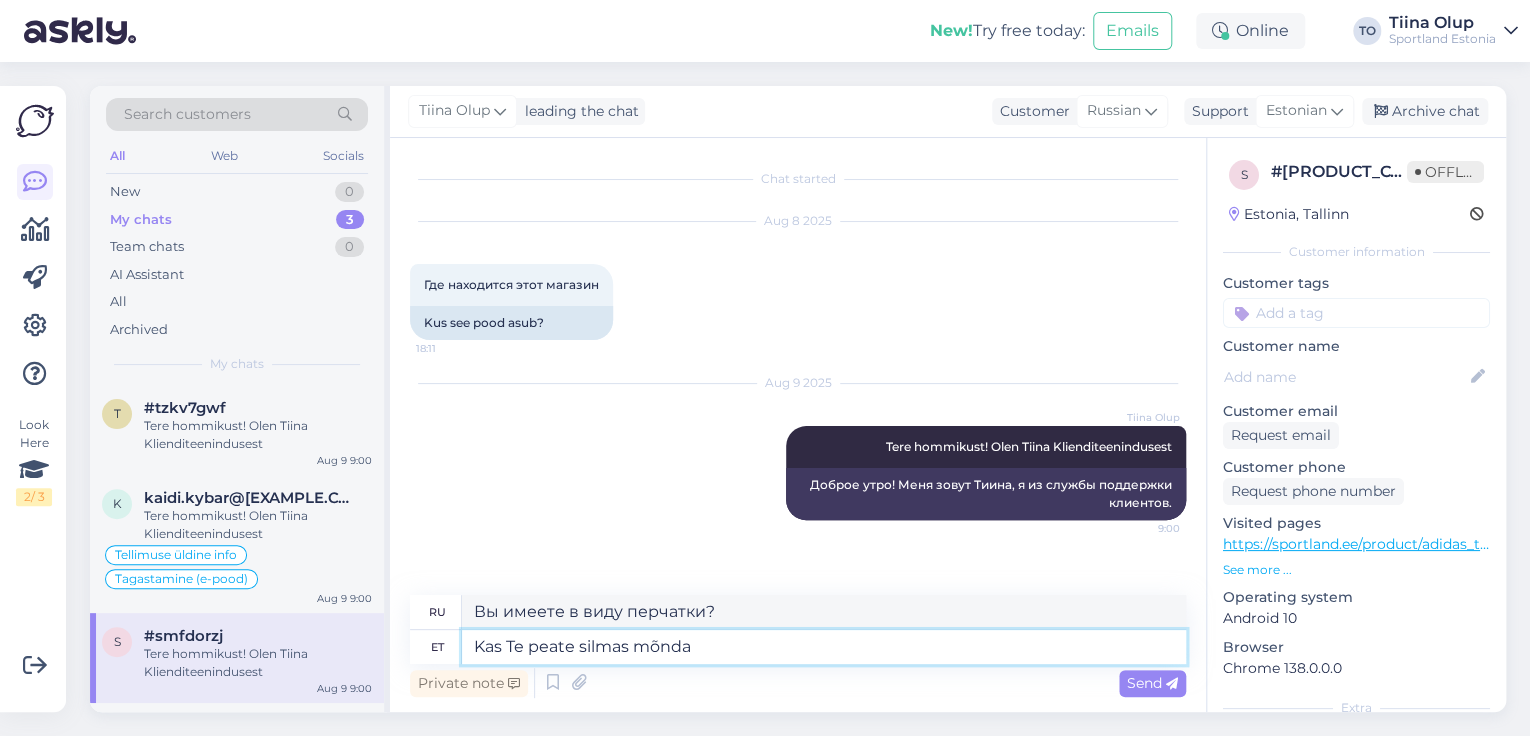 type on "Есть ли у вас какие-нибудь соображения?" 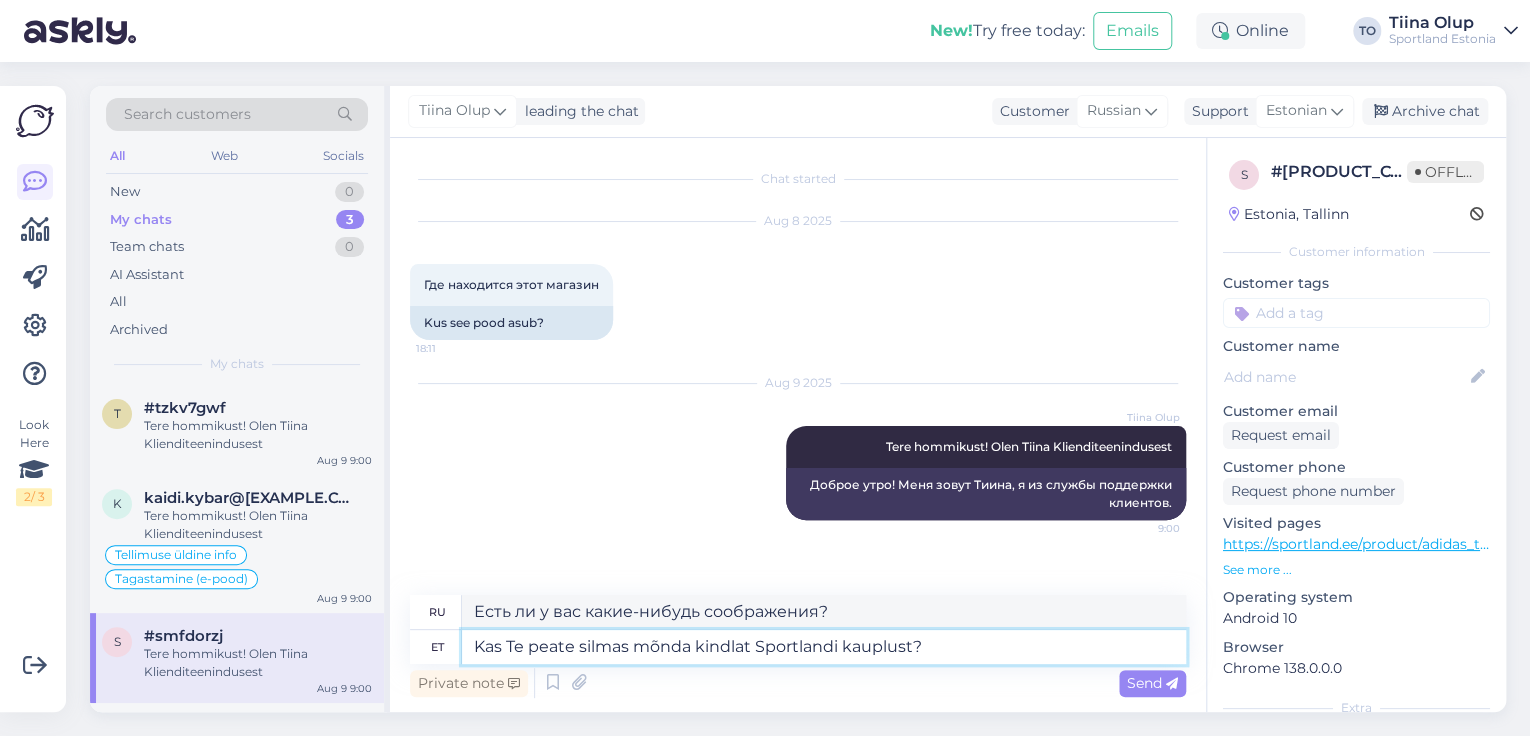 type on "Kas Te peate silmas mõnda kindlat Sportlandi kauplust?" 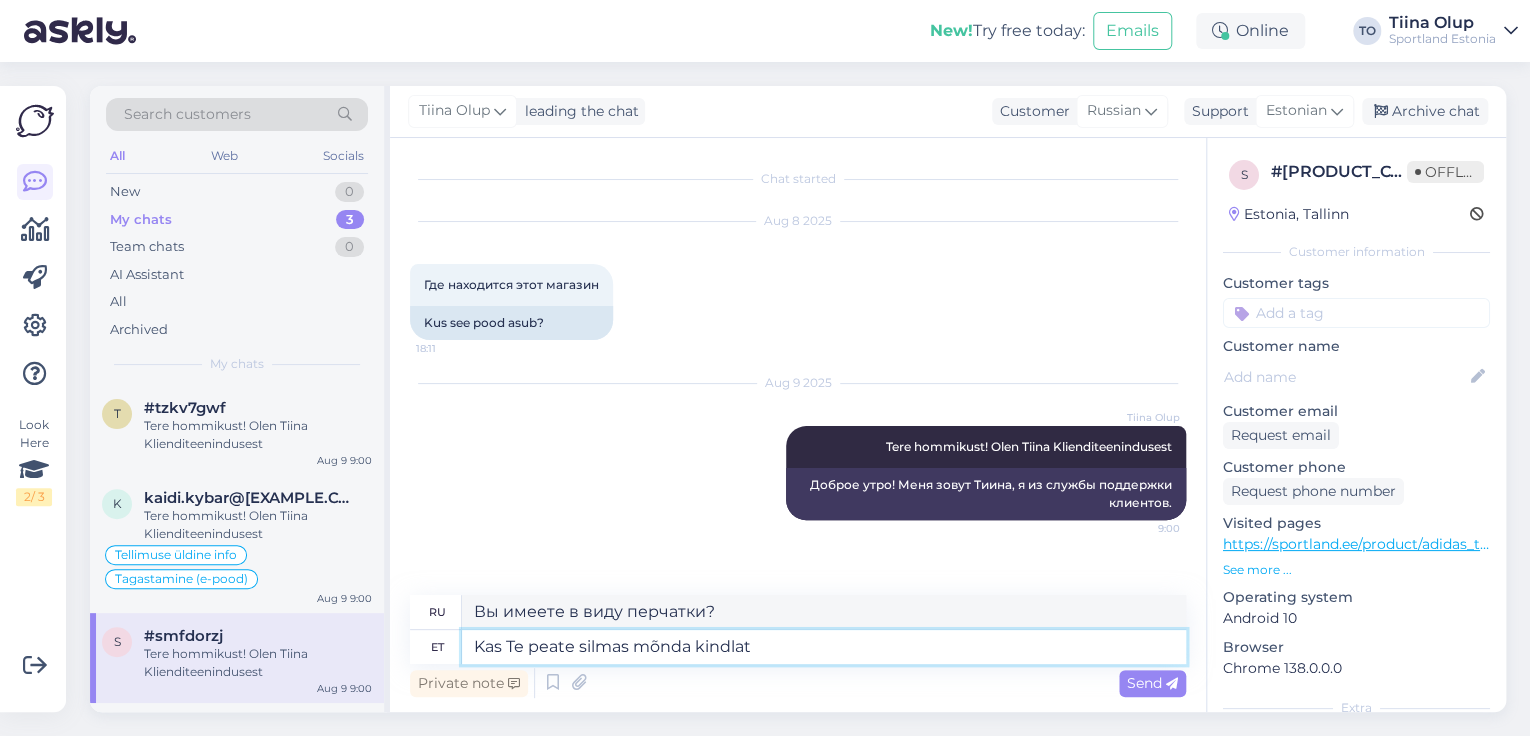 type on "Kas Te peate silmas mõnda kindlat" 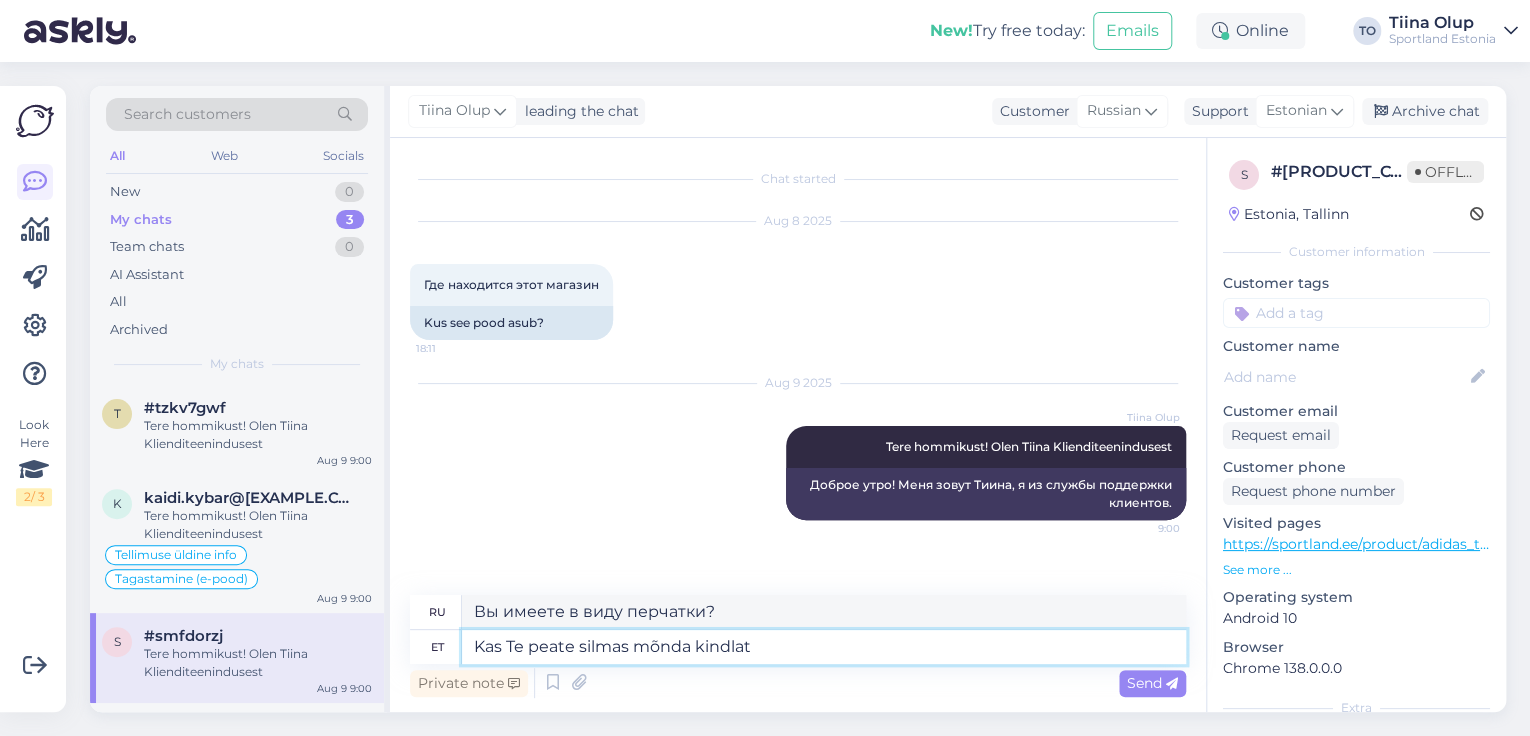 type on "У вас есть что-то конкретное на примете?" 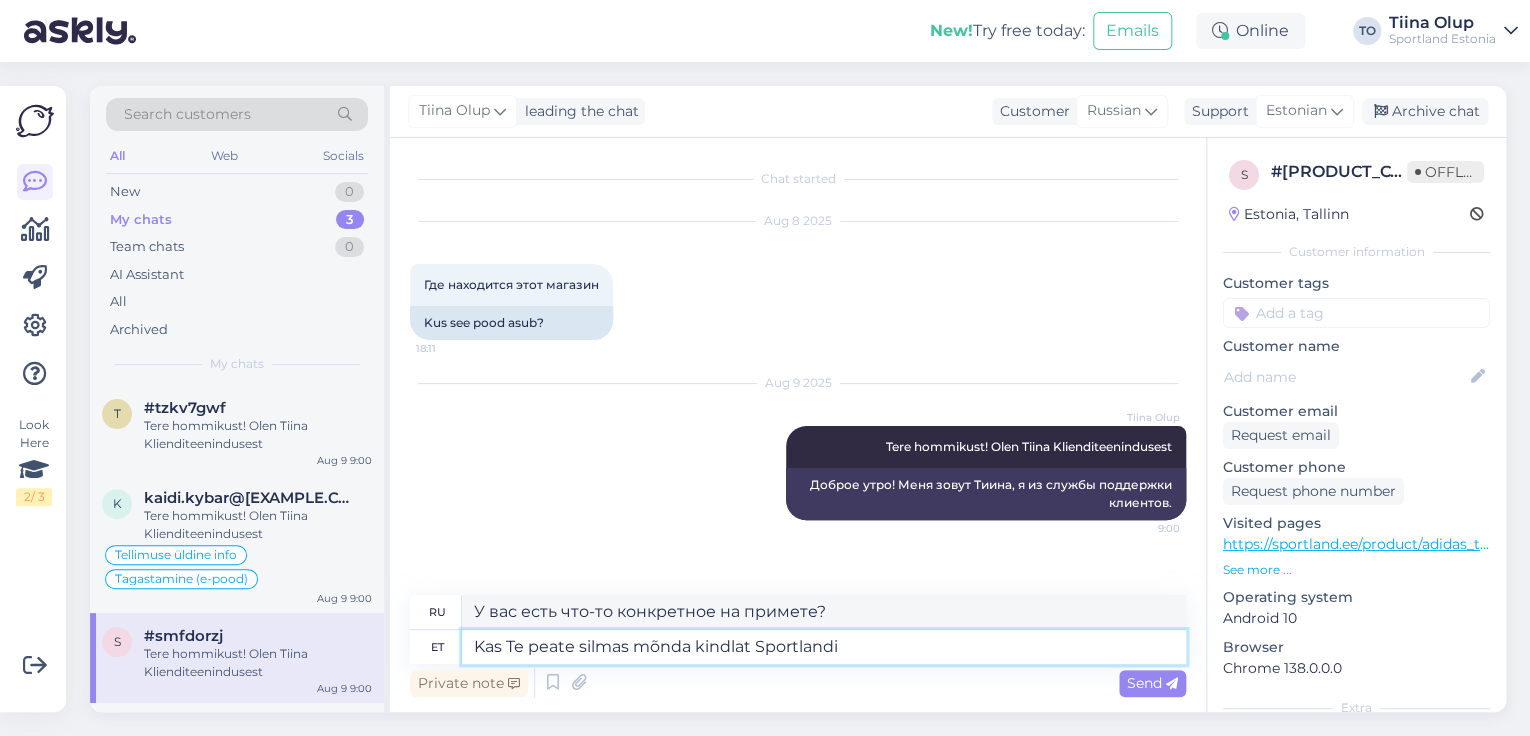 type on "Kas Te peate silmas mõnda kindlat Sportlandi" 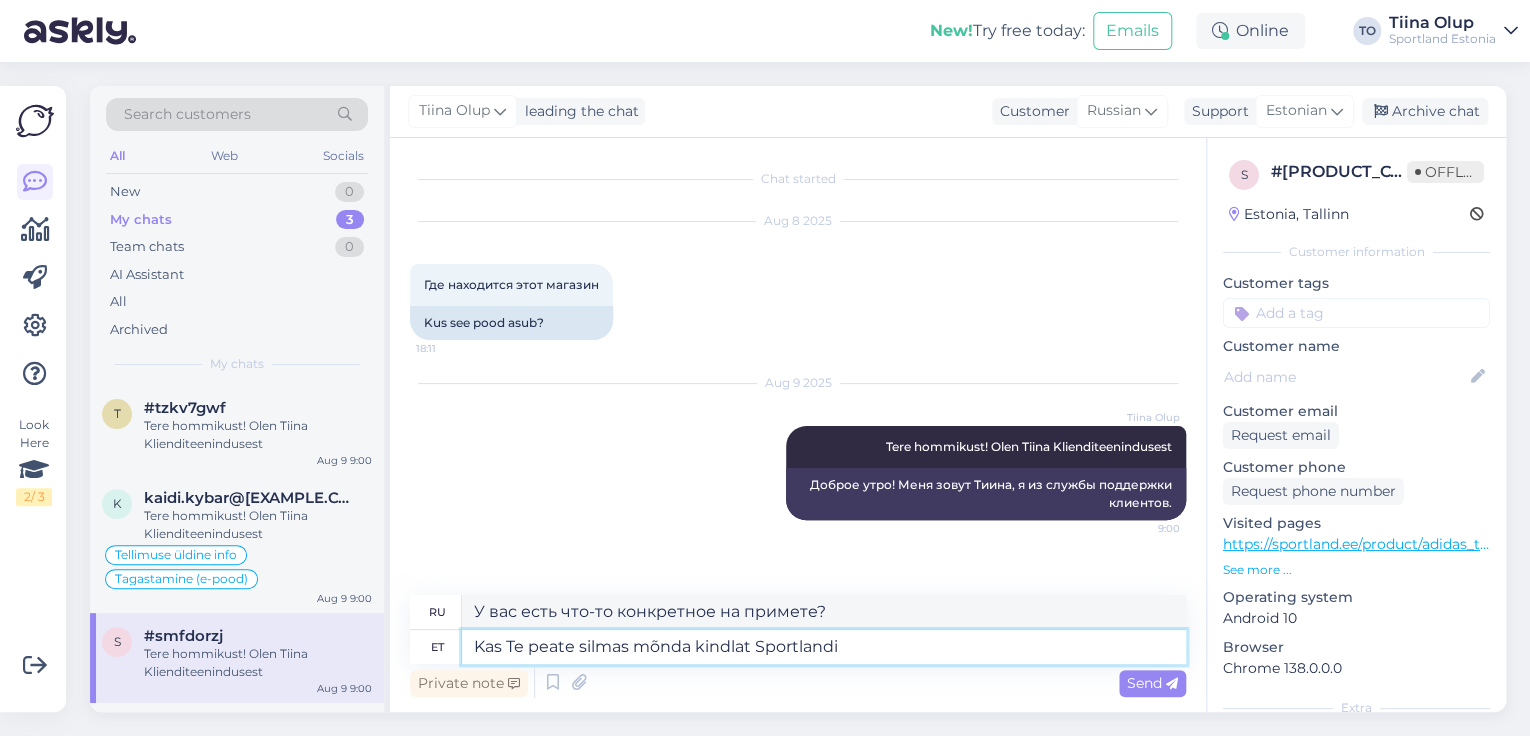 type on "Есть ли у вас на примете какой-то конкретный Sportland?" 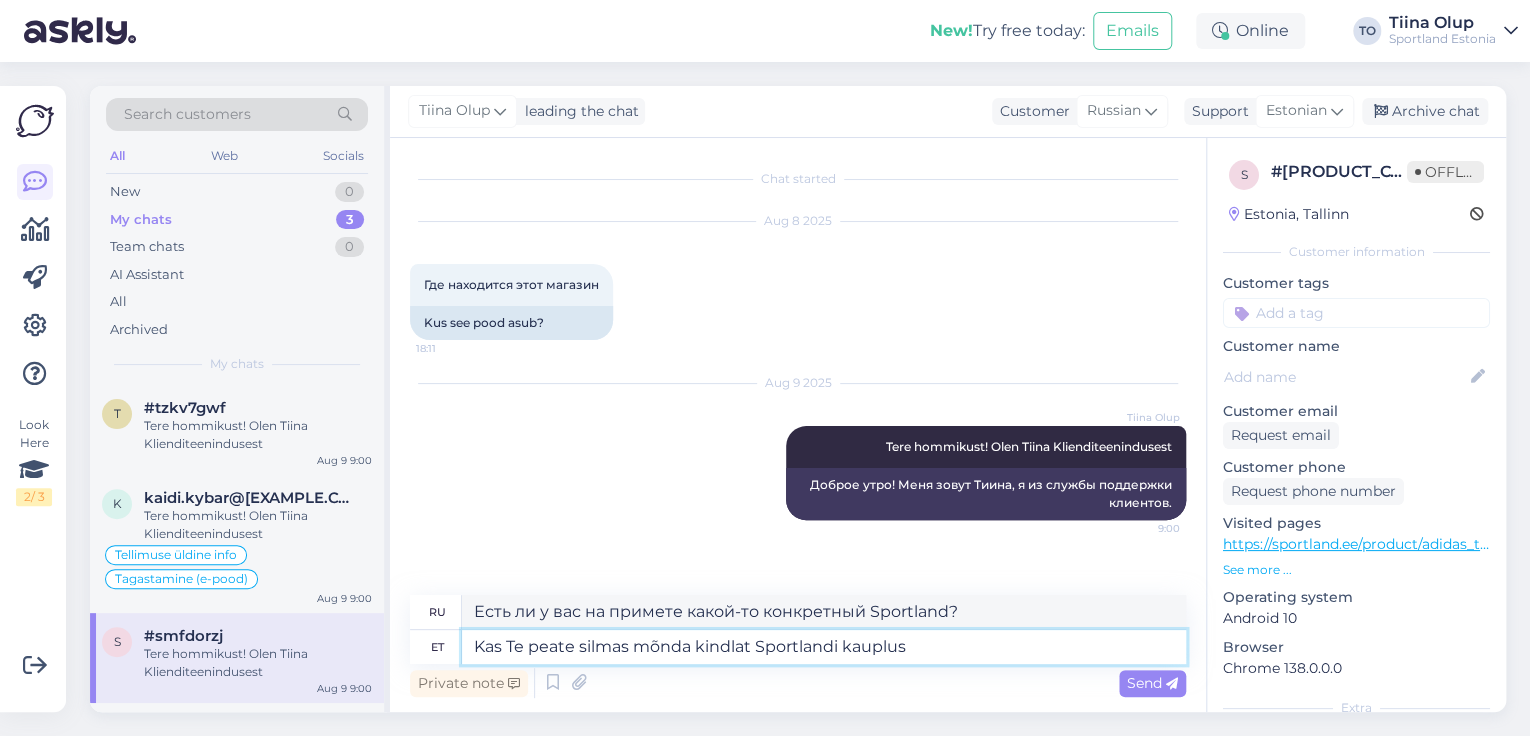 type on "Kas Te peate silmas mõnda kindlat Sportlandi kauplust?" 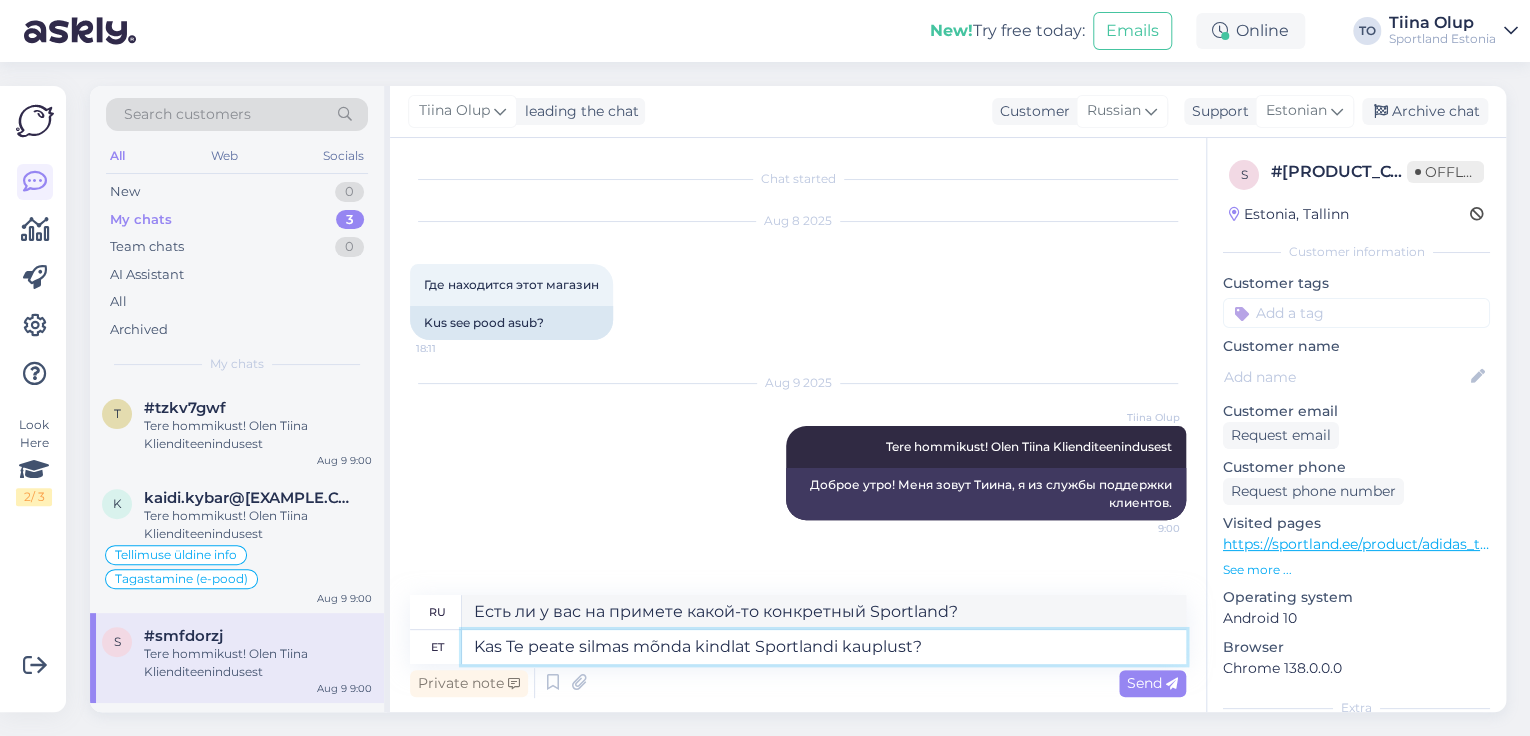 type on "Есть ли у вас на примете какой-то конкретный магазин Sportland?" 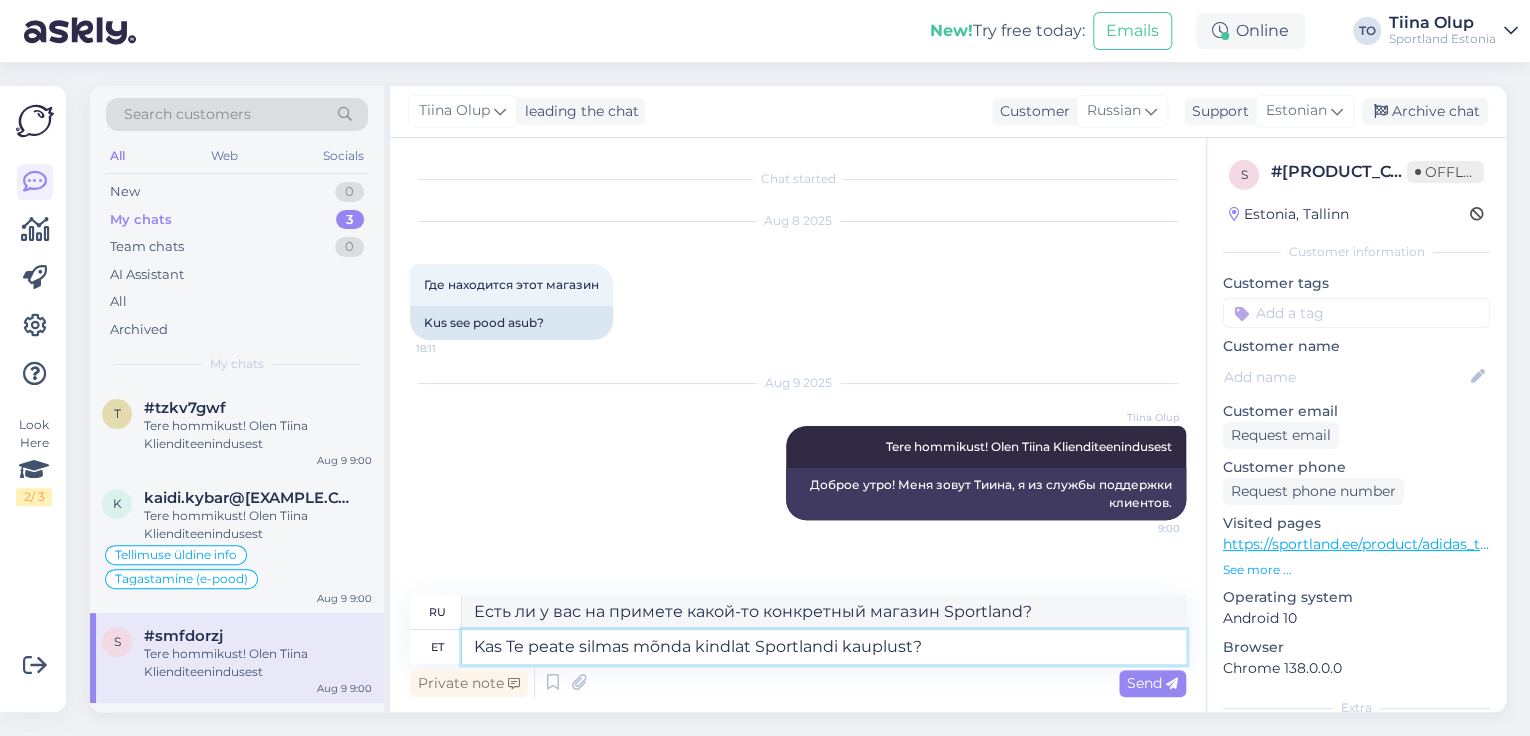 type on "Kas Te peate silmas mõnda kindlat Sportlandi kauplust?" 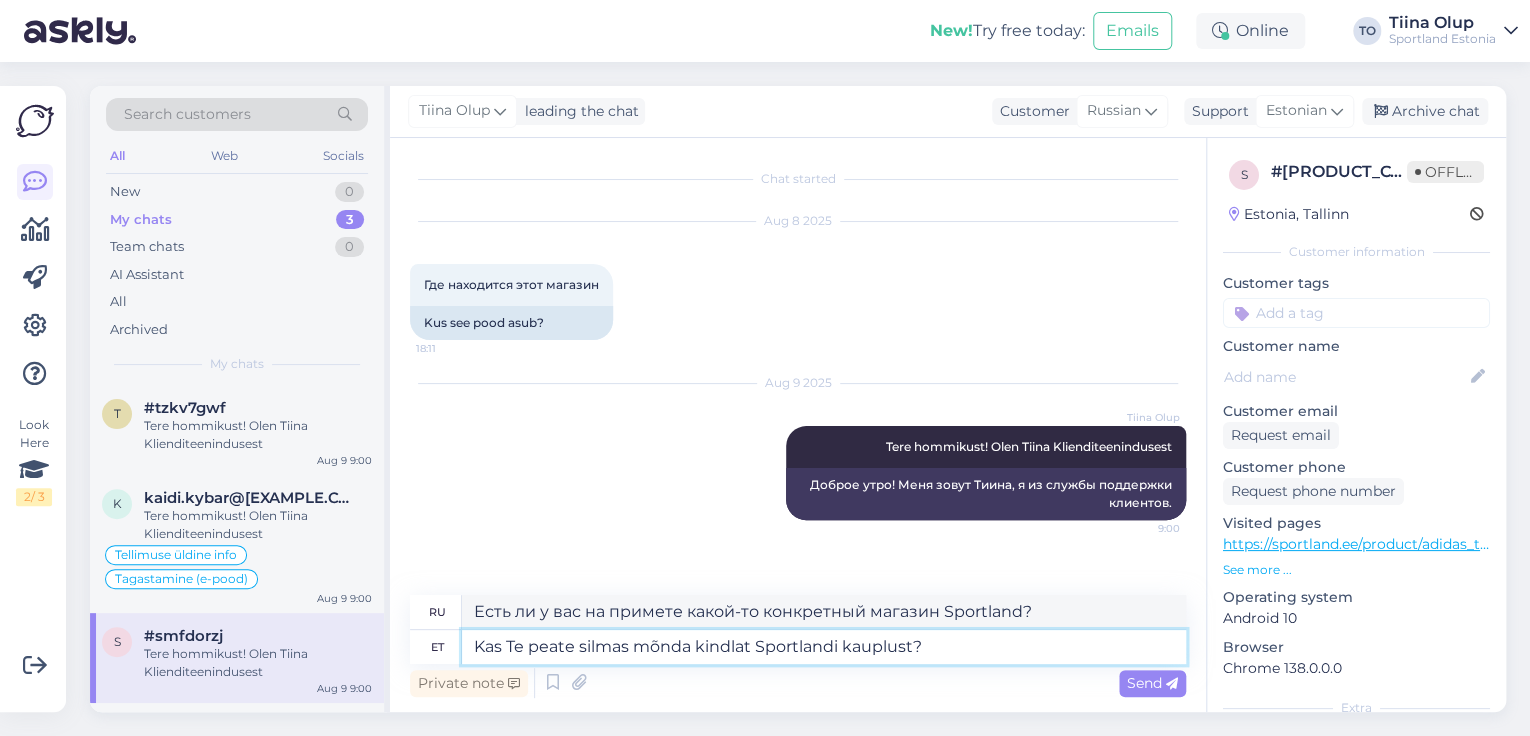type on "Вы имеете в виду конкретный магазин Sportland?" 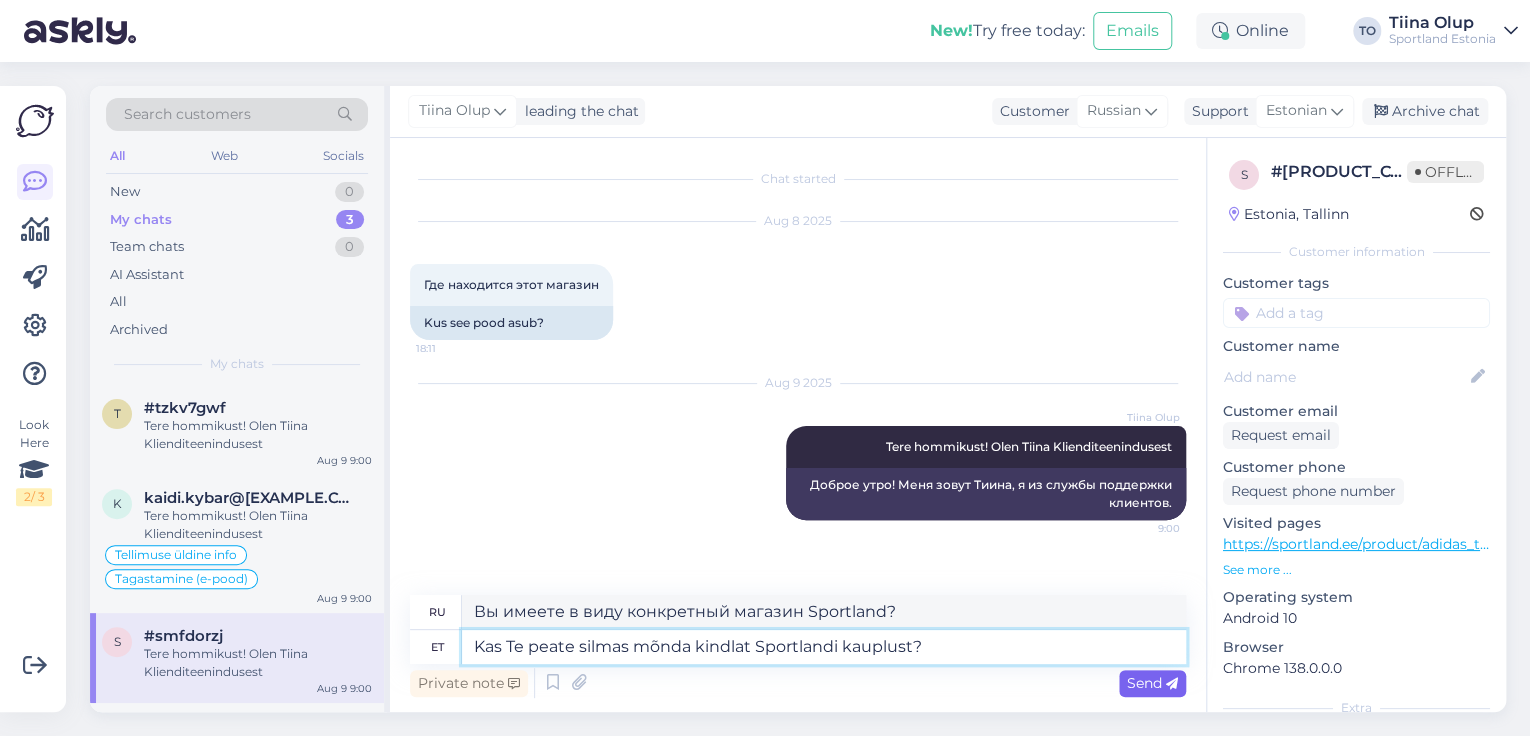 type on "Kas Te peate silmas mõnda kindlat Sportlandi kauplust?" 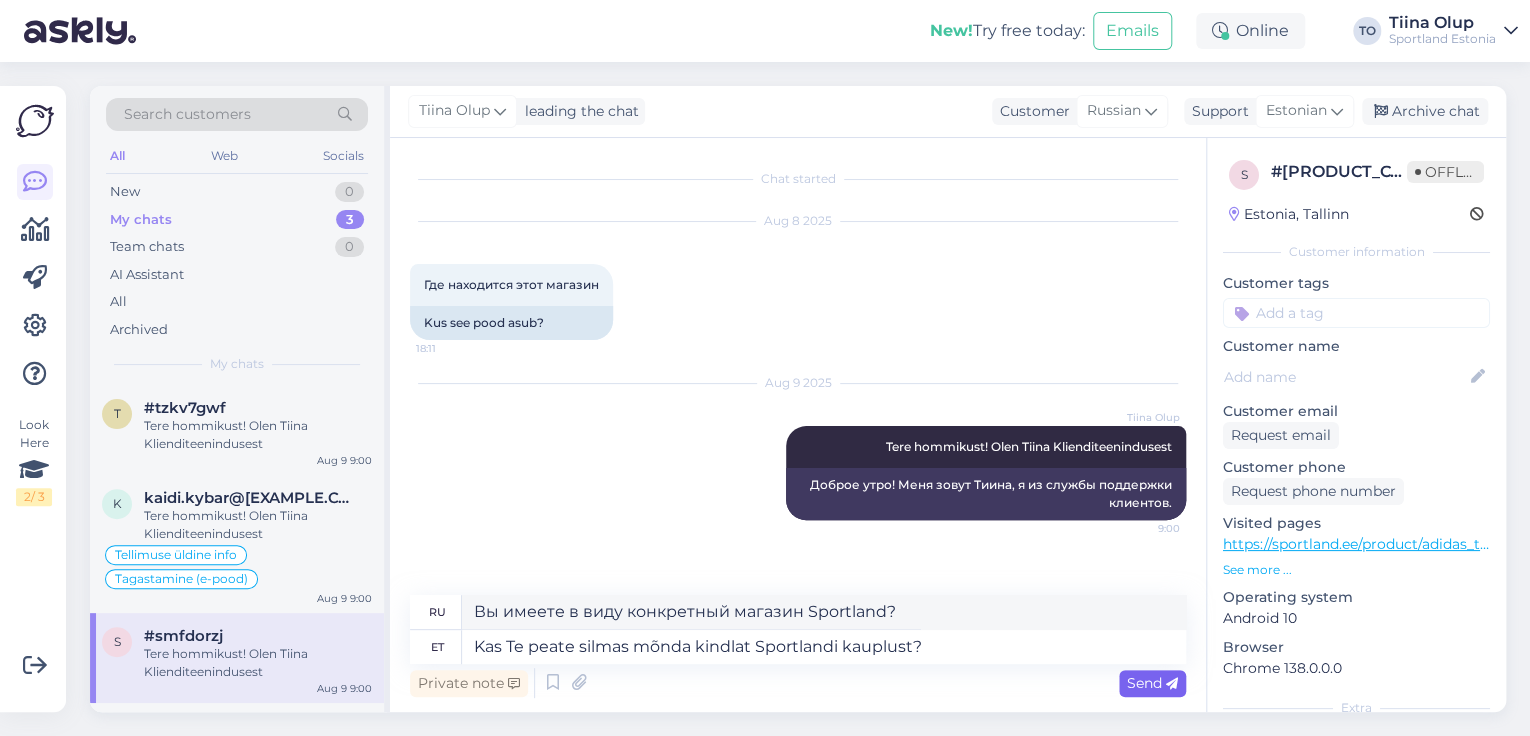 click on "Send" at bounding box center (1152, 683) 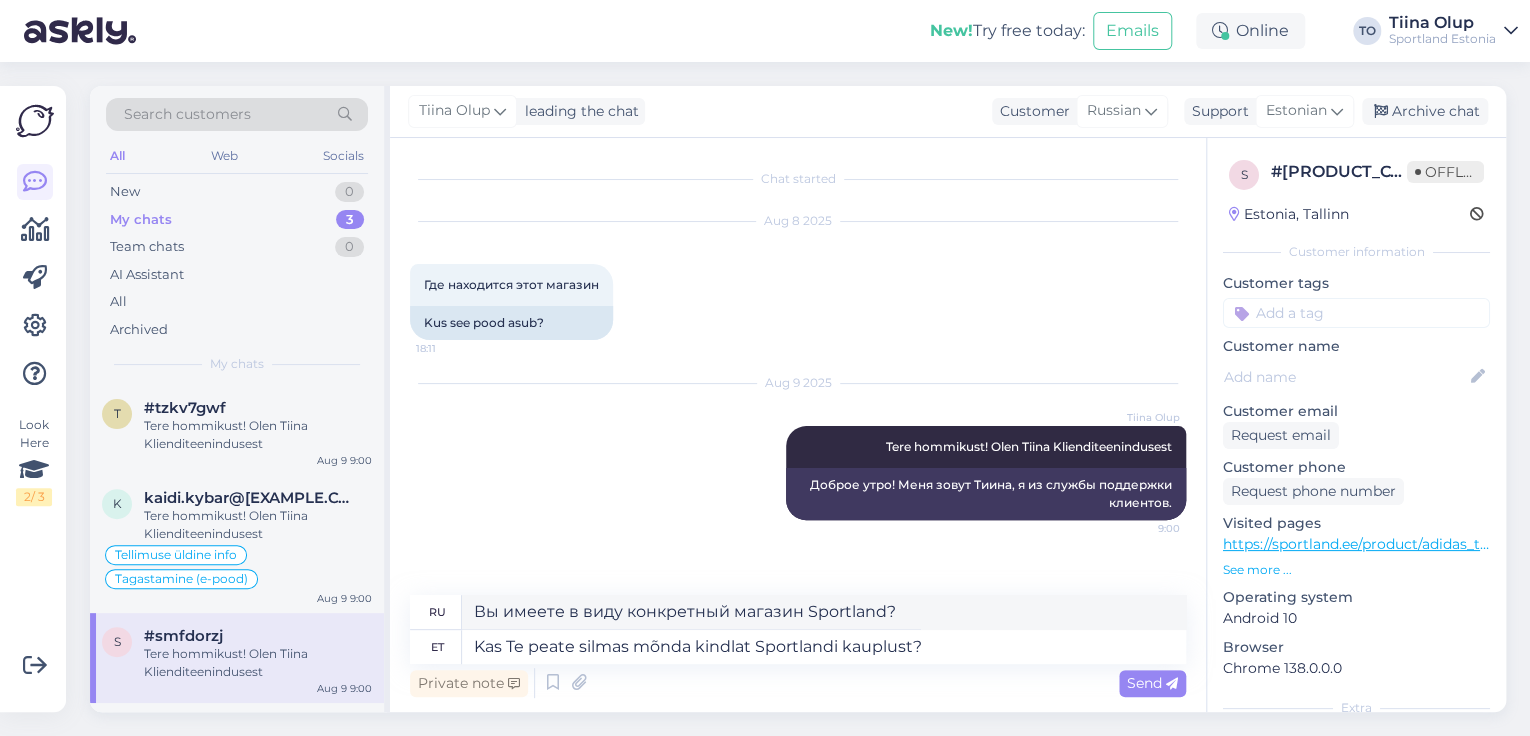 type 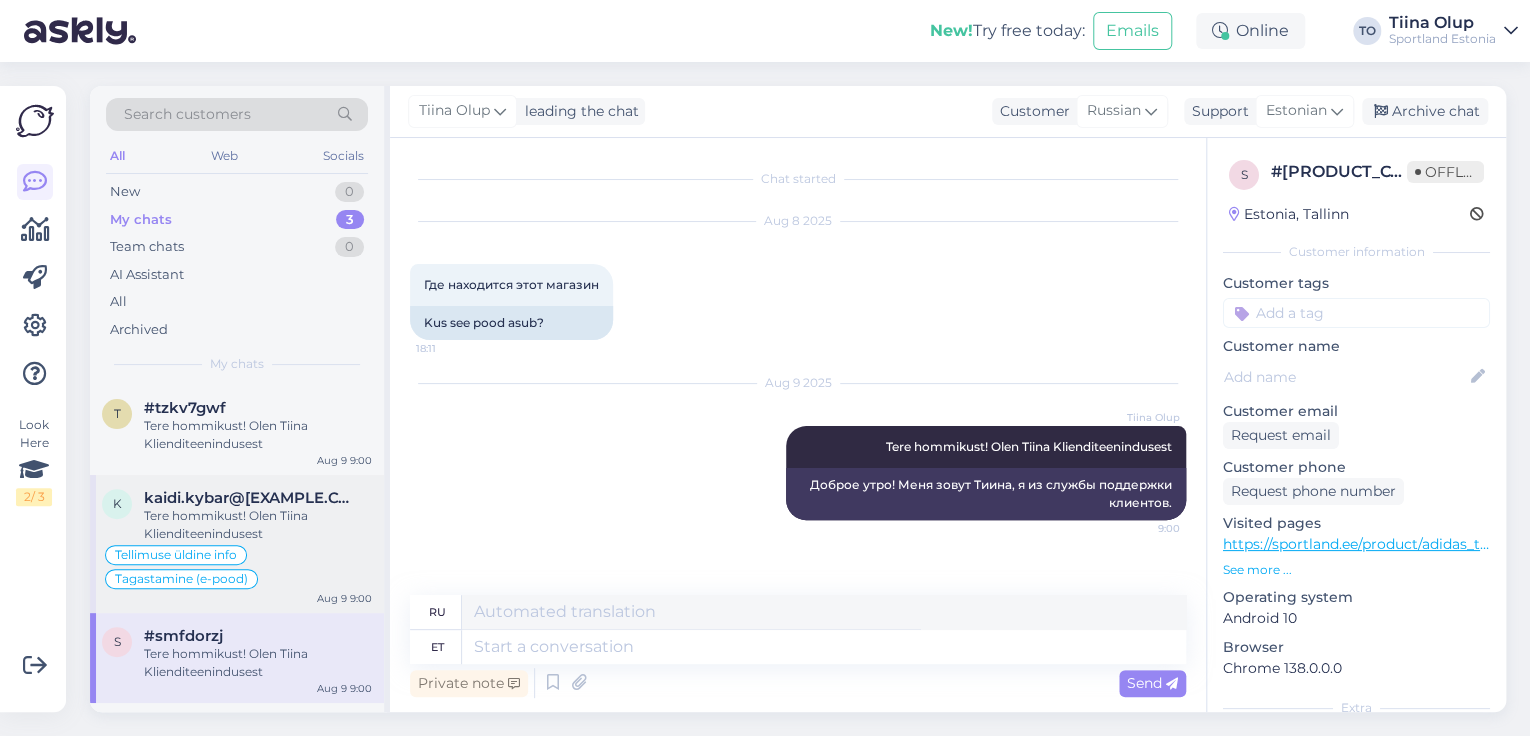 scroll, scrollTop: 84, scrollLeft: 0, axis: vertical 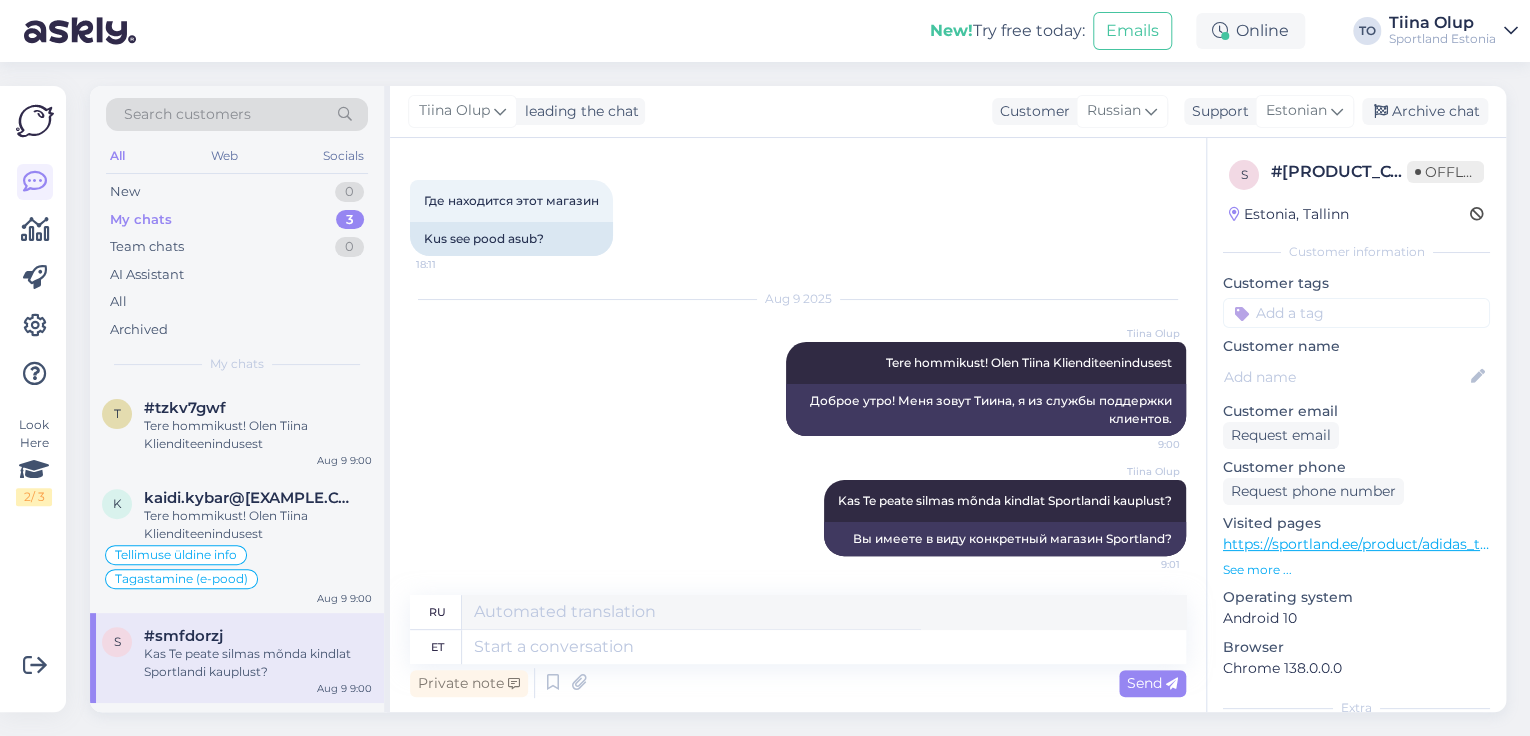 click at bounding box center [1356, 313] 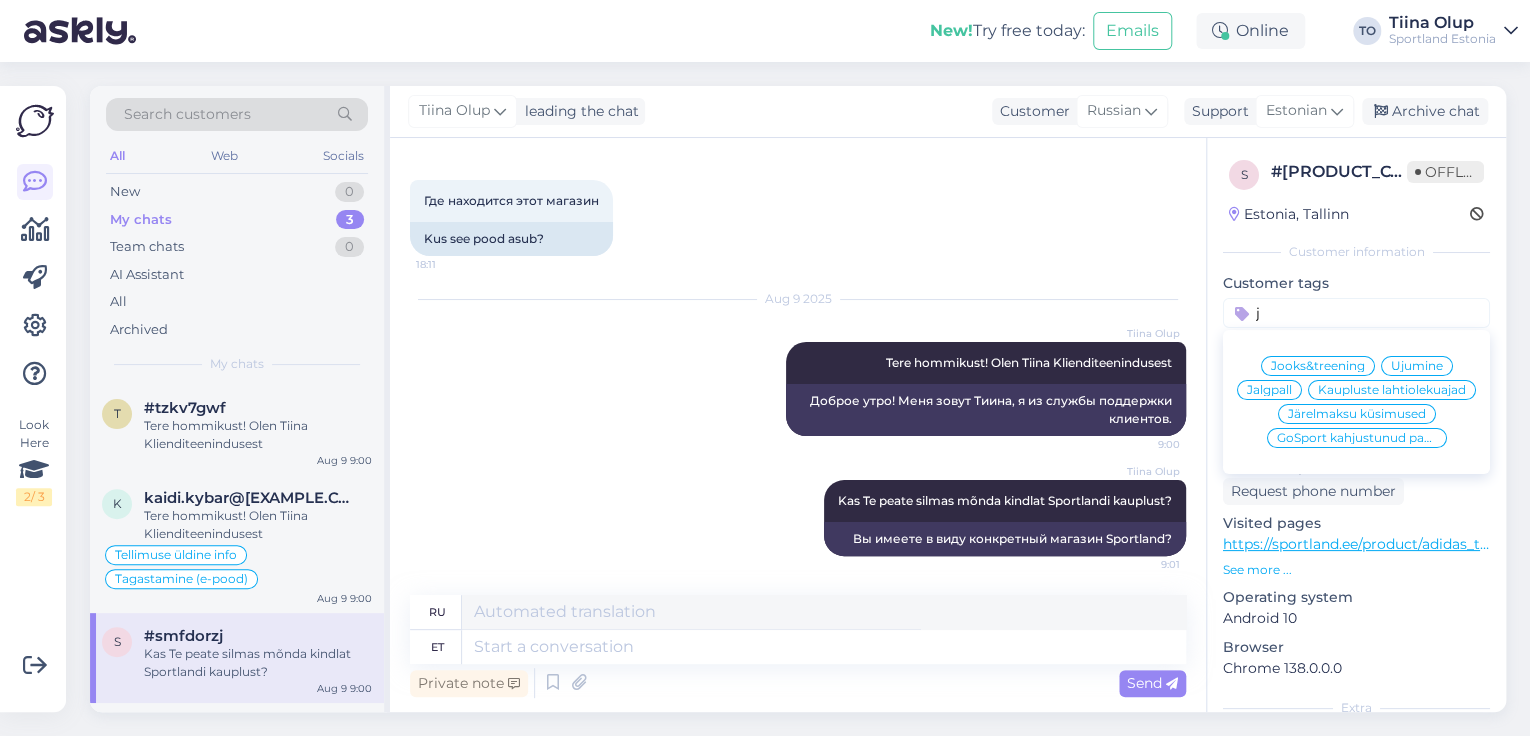 type on "j" 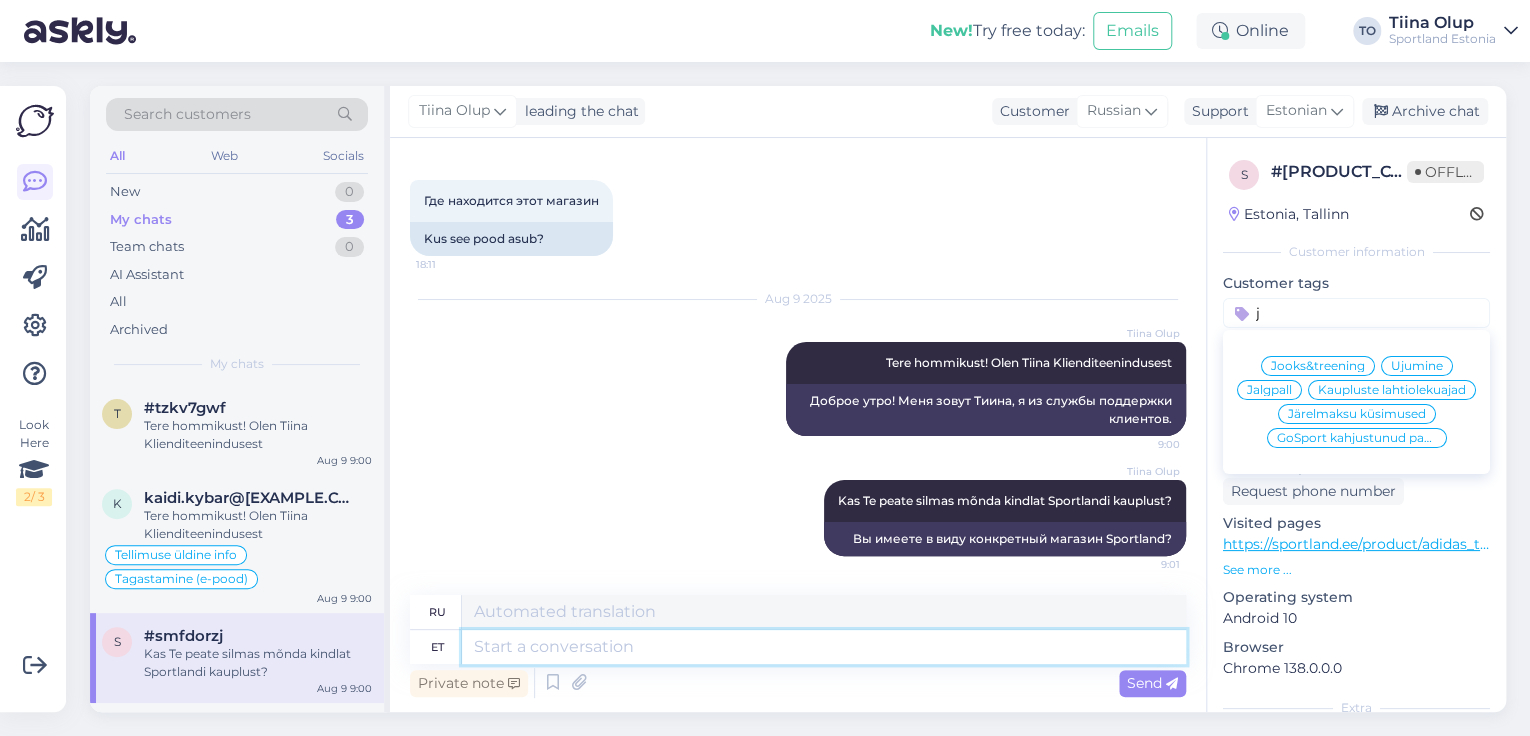 click at bounding box center (824, 647) 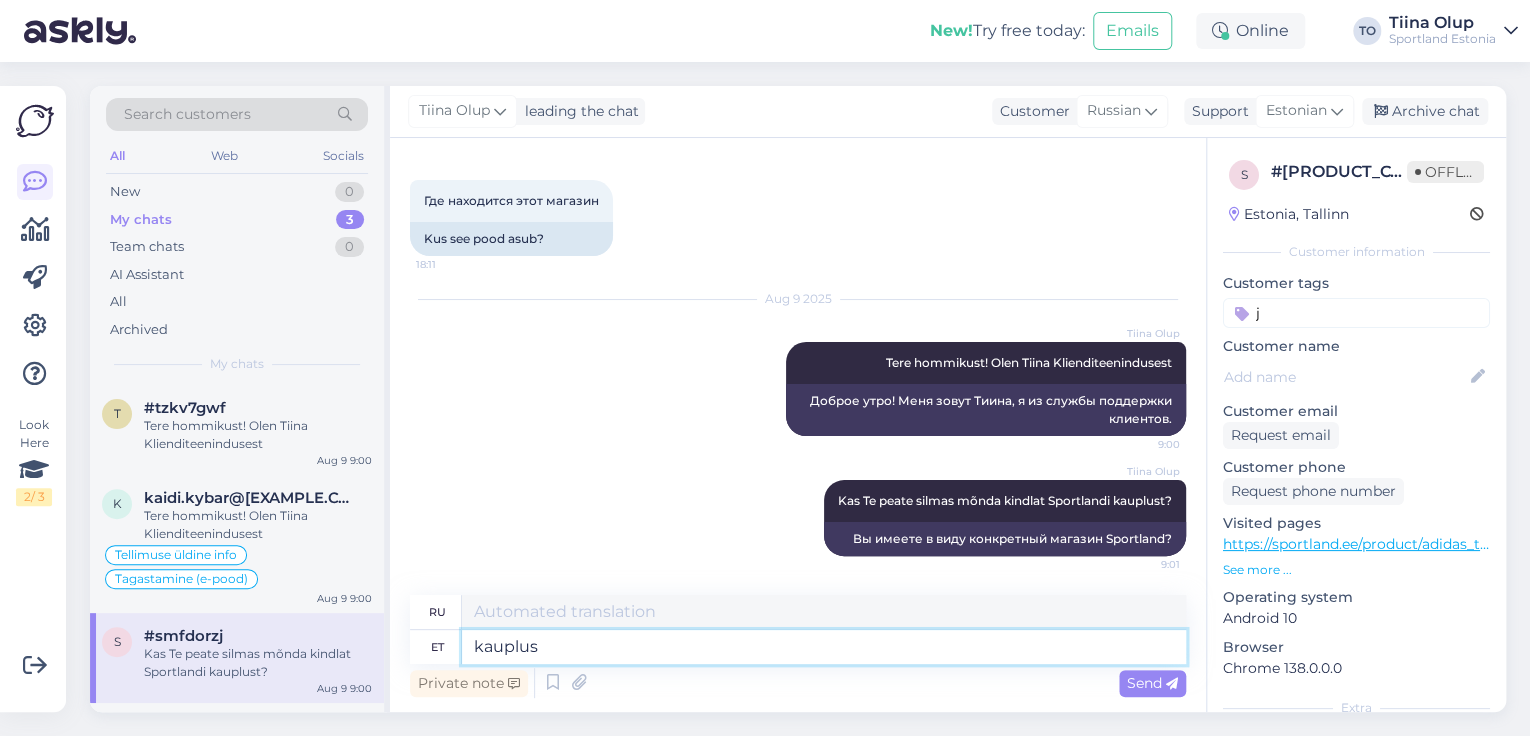 type on "kauplu" 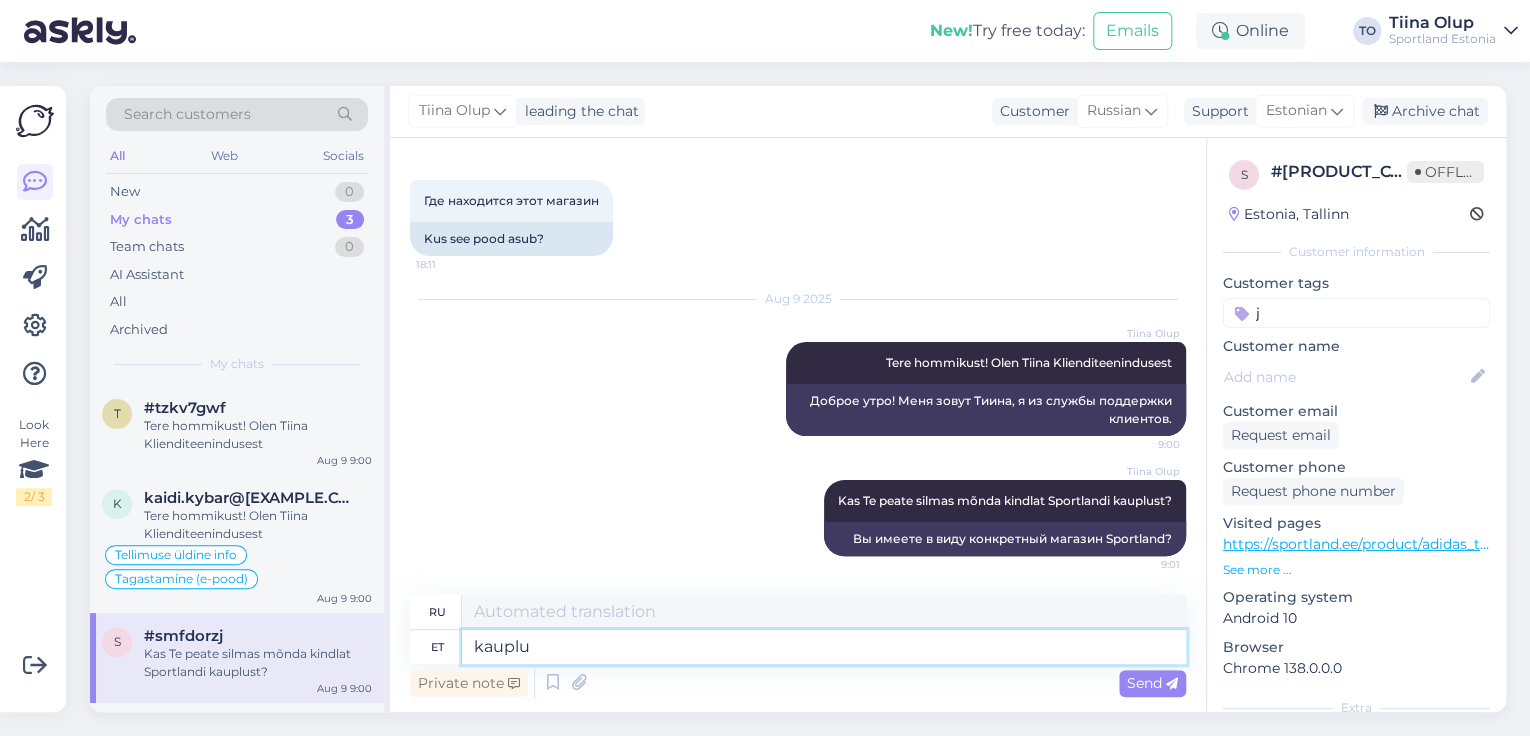 type on "магазин" 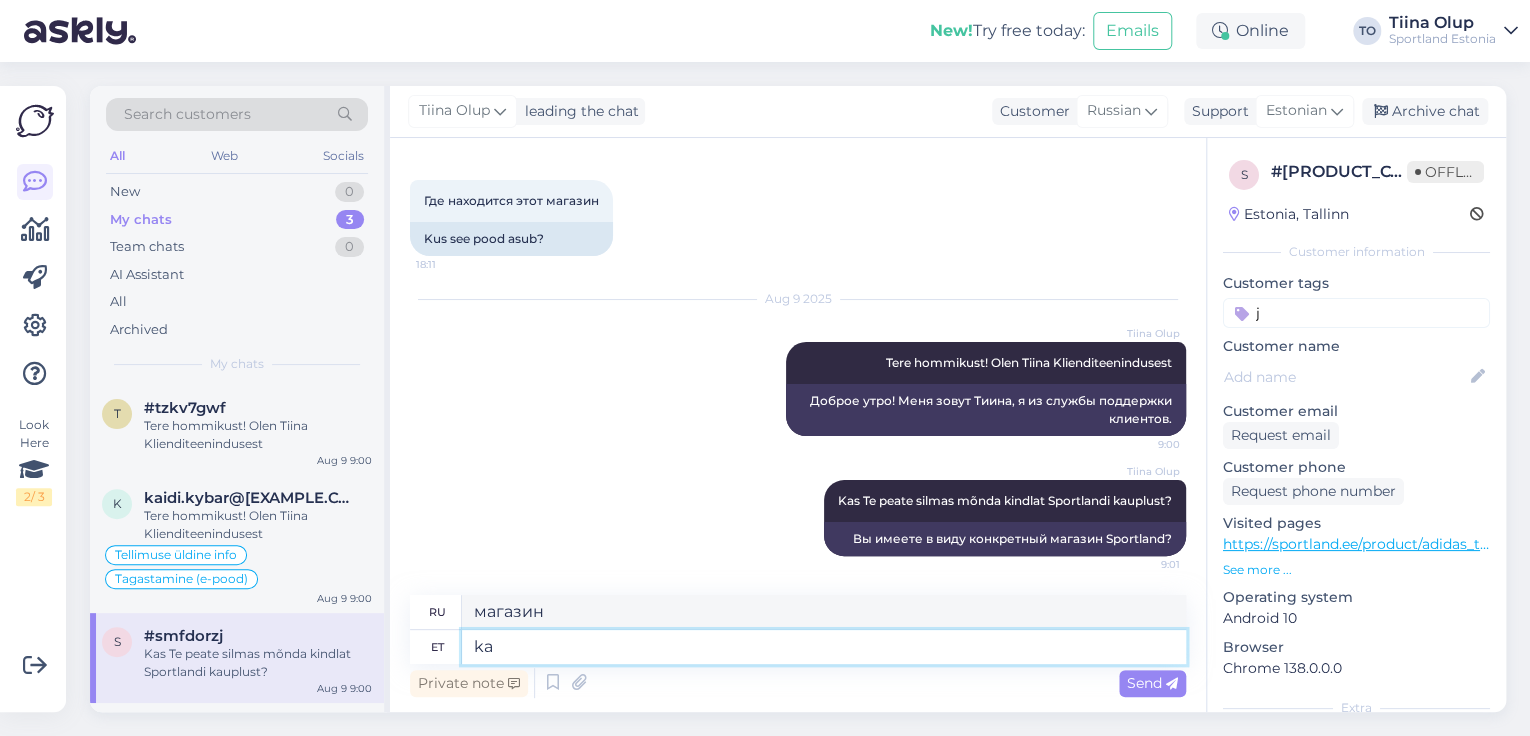 type on "k" 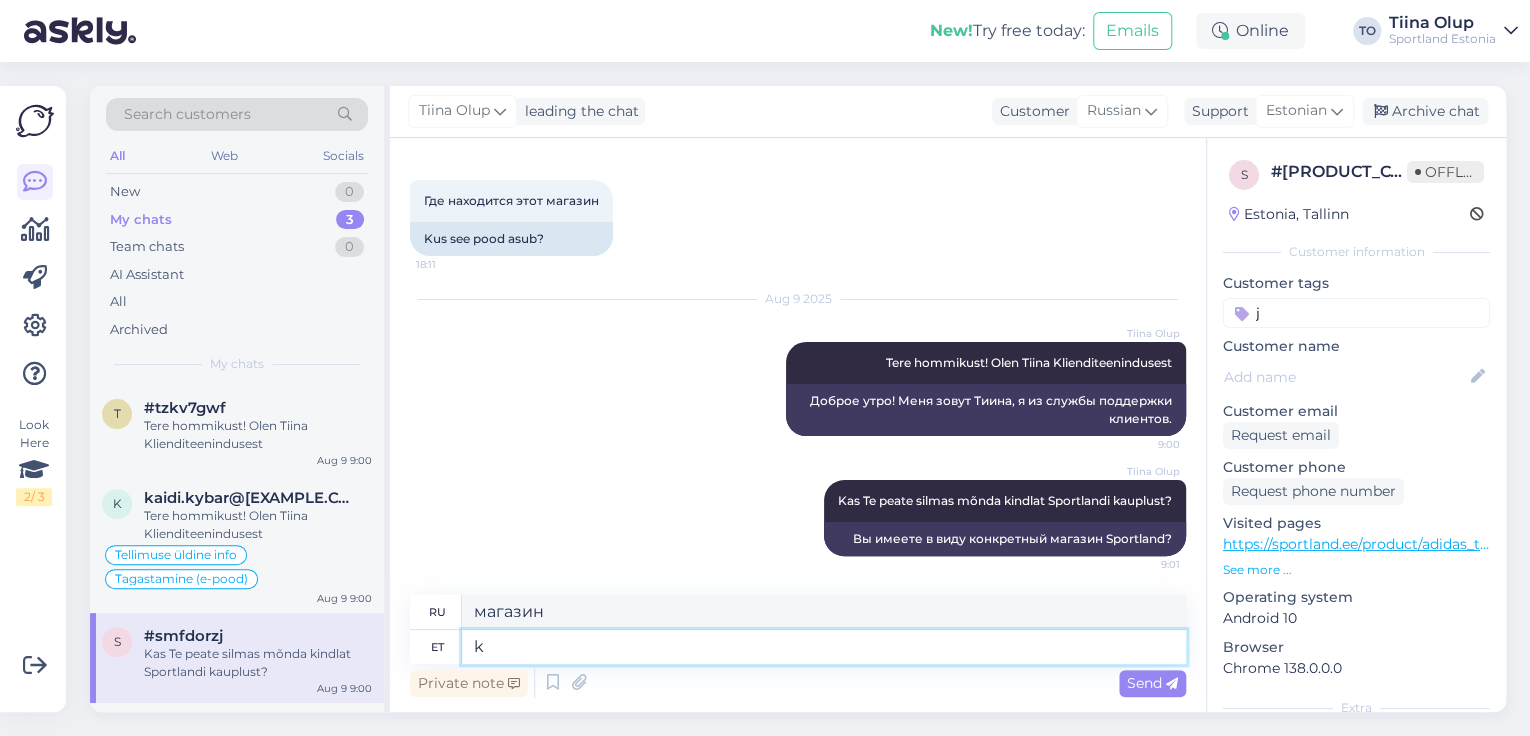 type 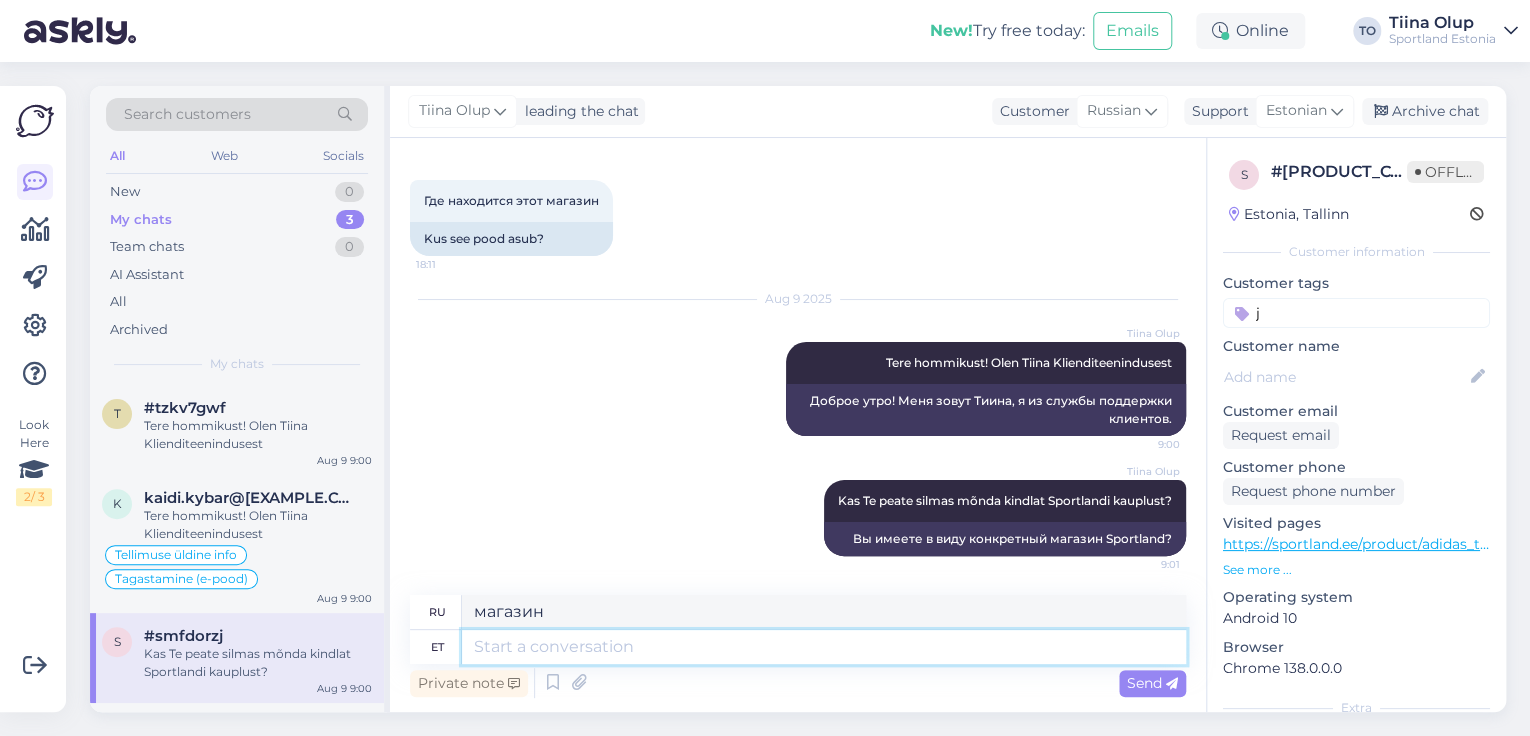 type 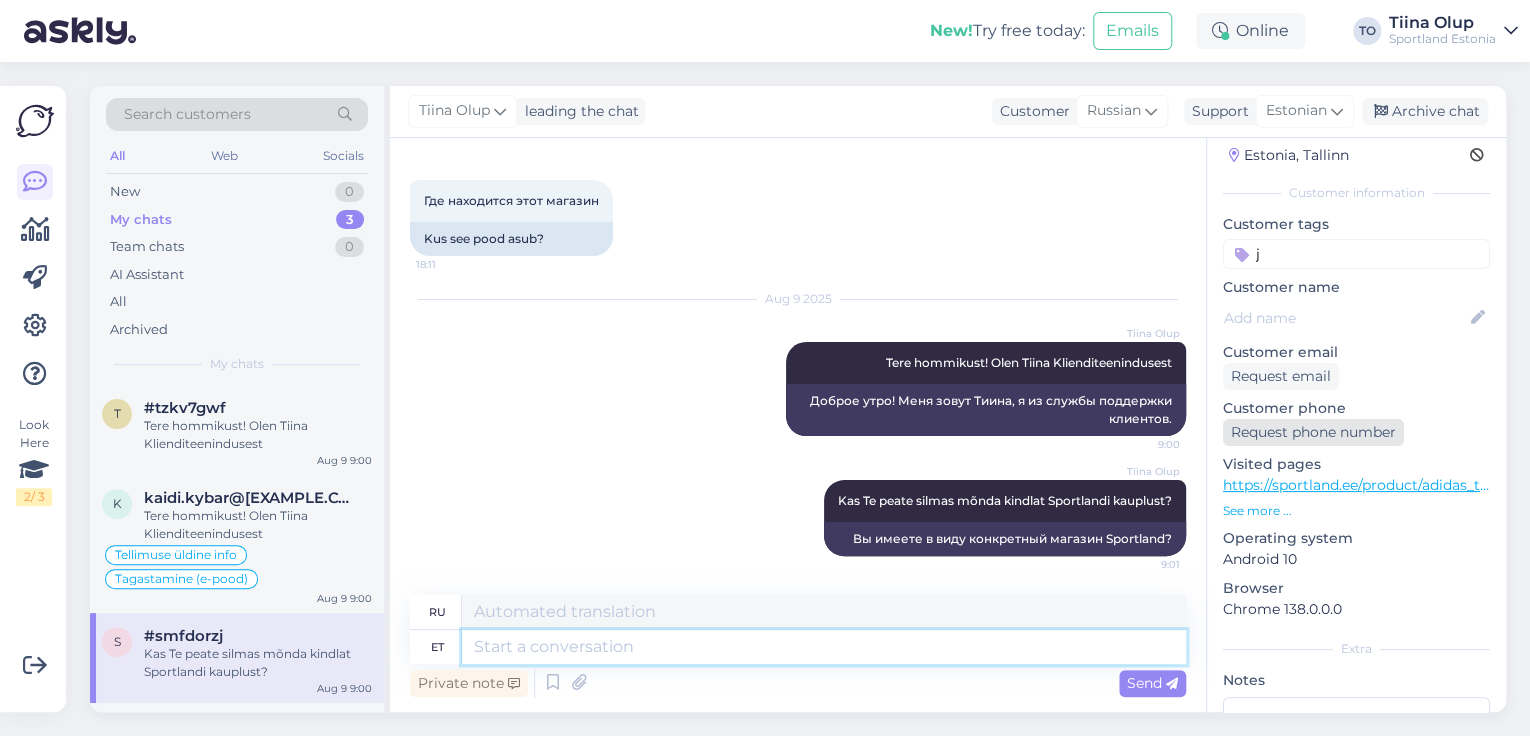 scroll, scrollTop: 0, scrollLeft: 0, axis: both 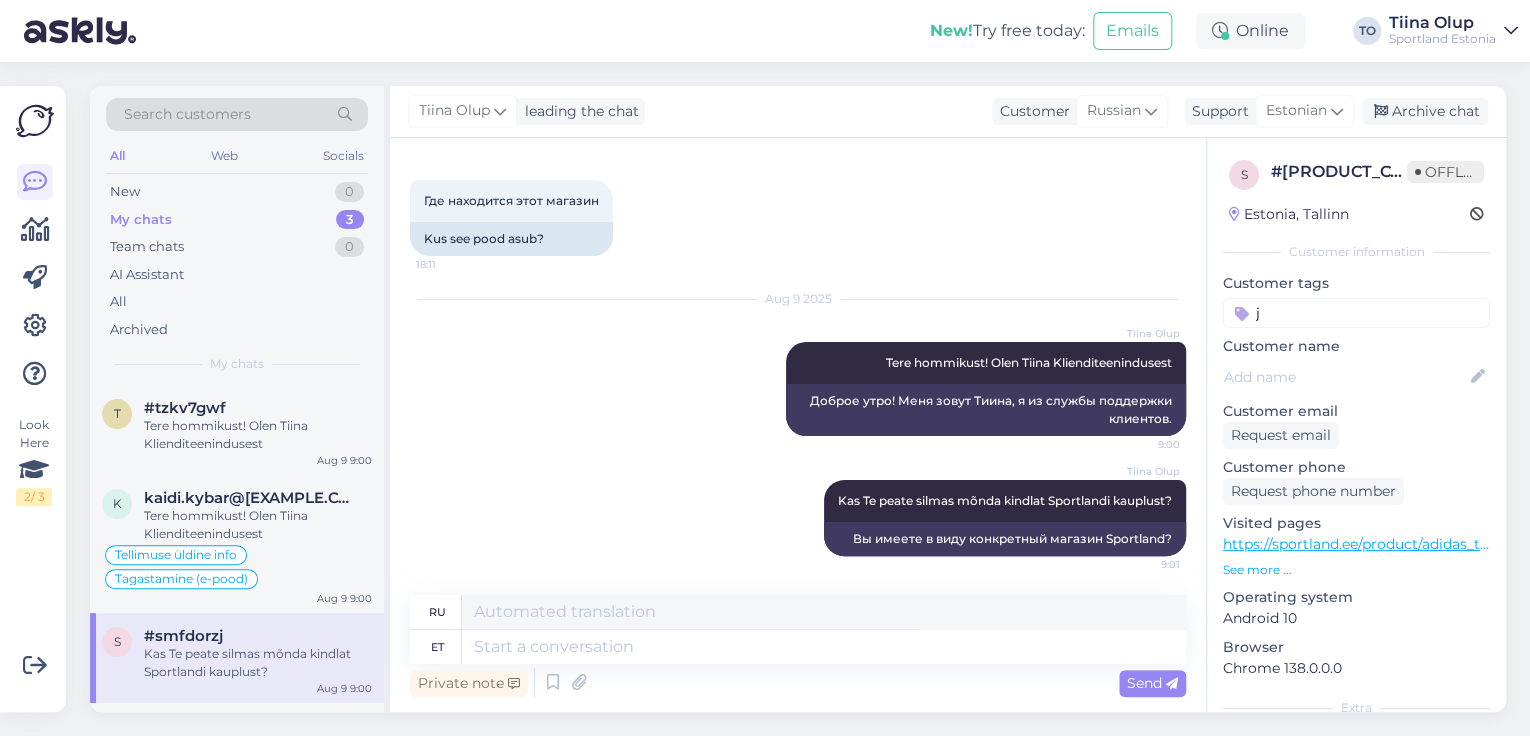 click on "j" at bounding box center (1356, 313) 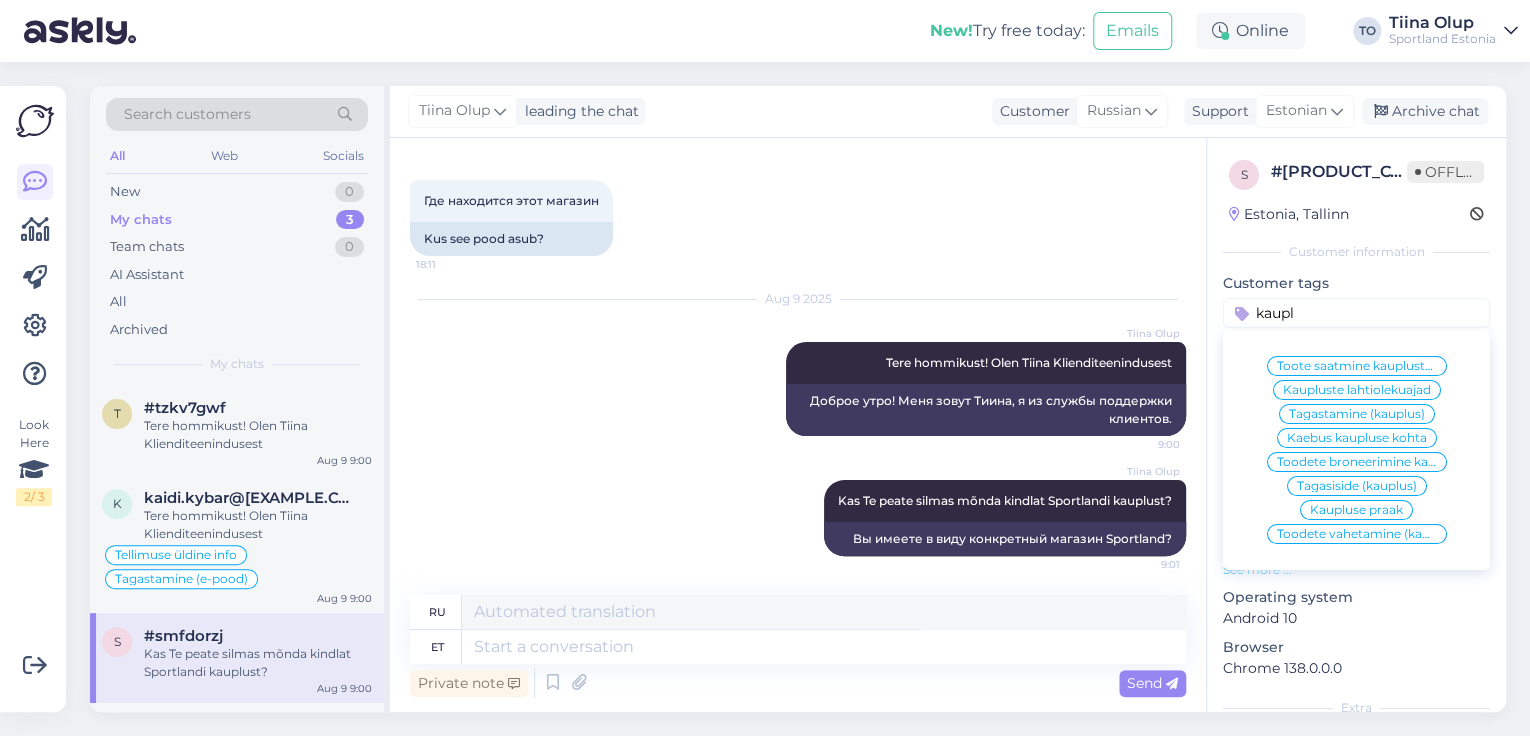 type on "kaupl" 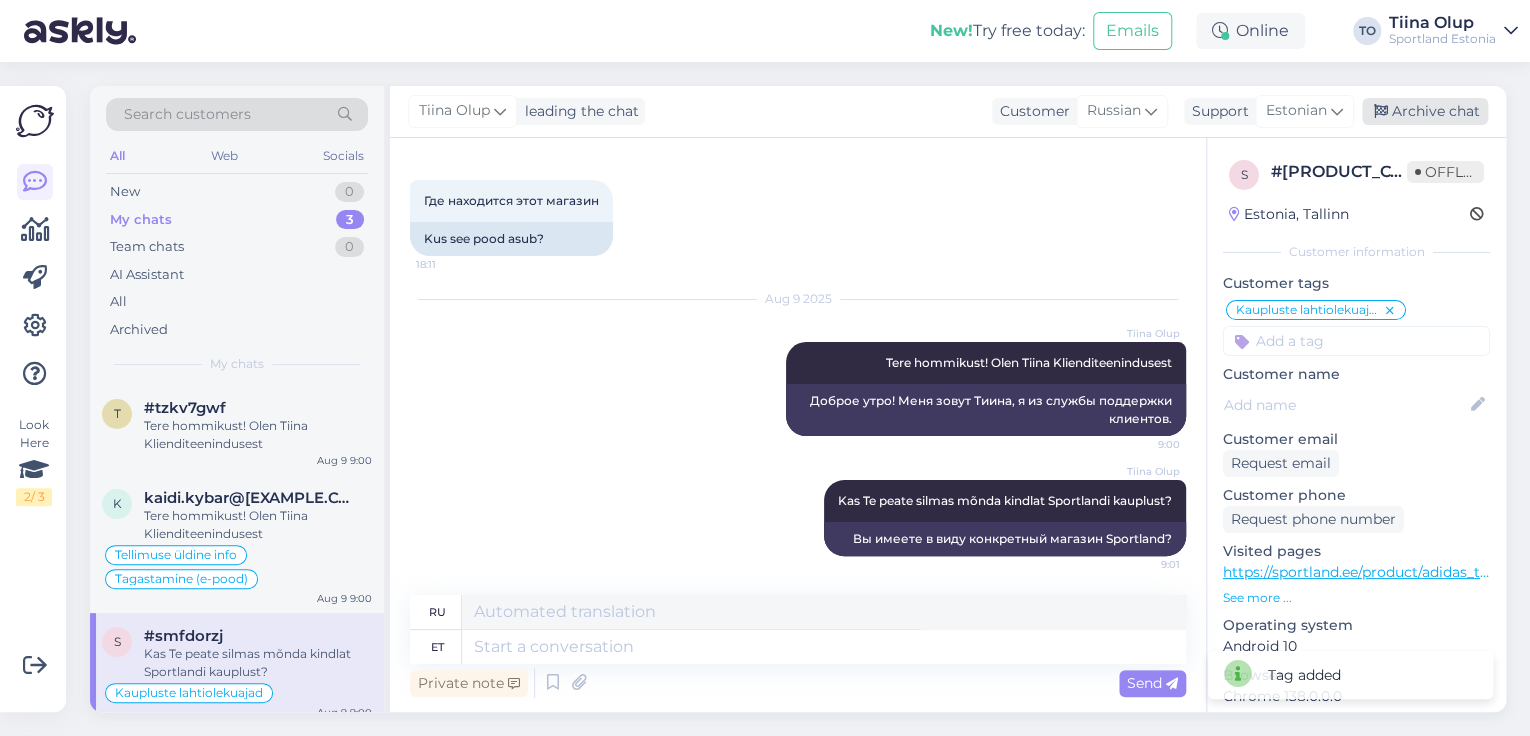 click on "Archive chat" at bounding box center (1425, 111) 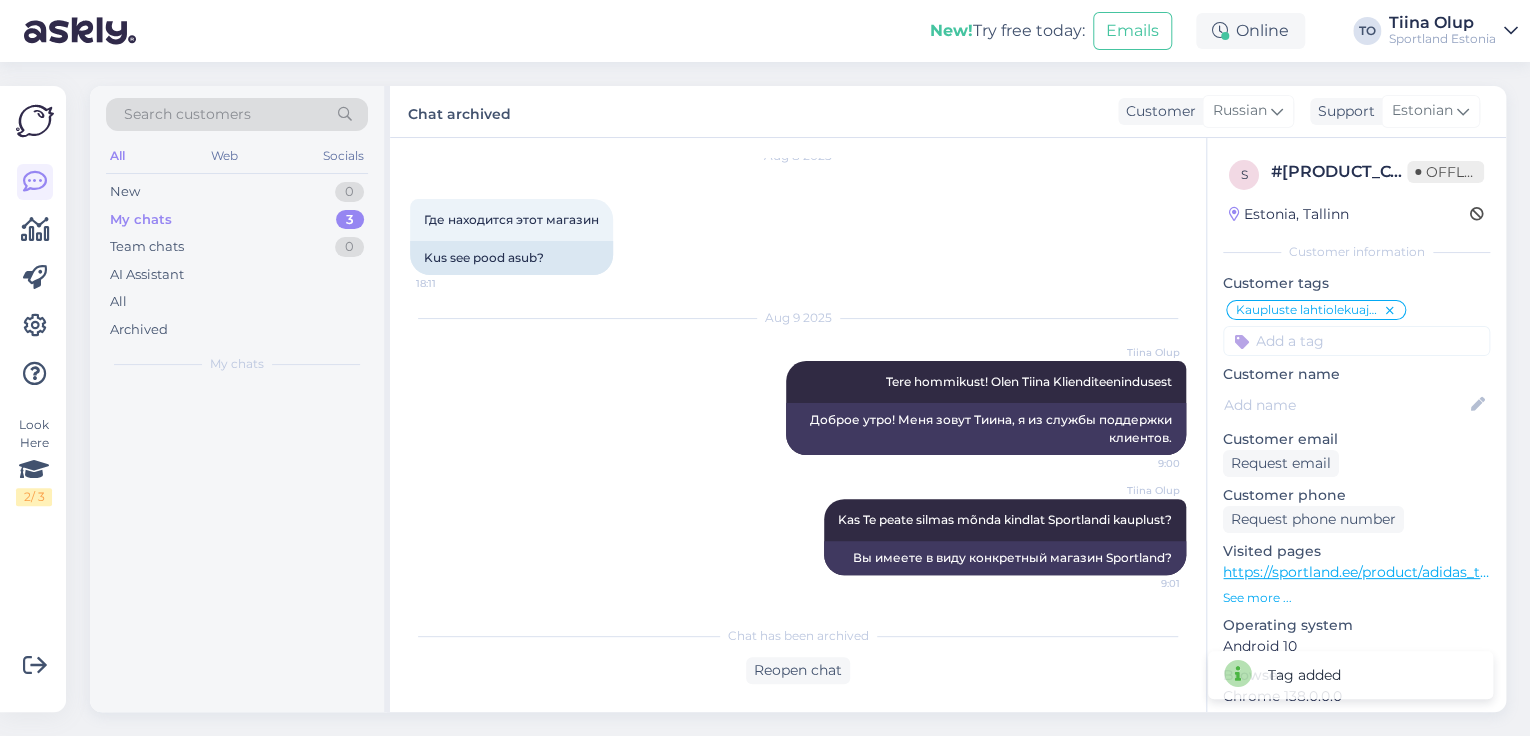 scroll, scrollTop: 64, scrollLeft: 0, axis: vertical 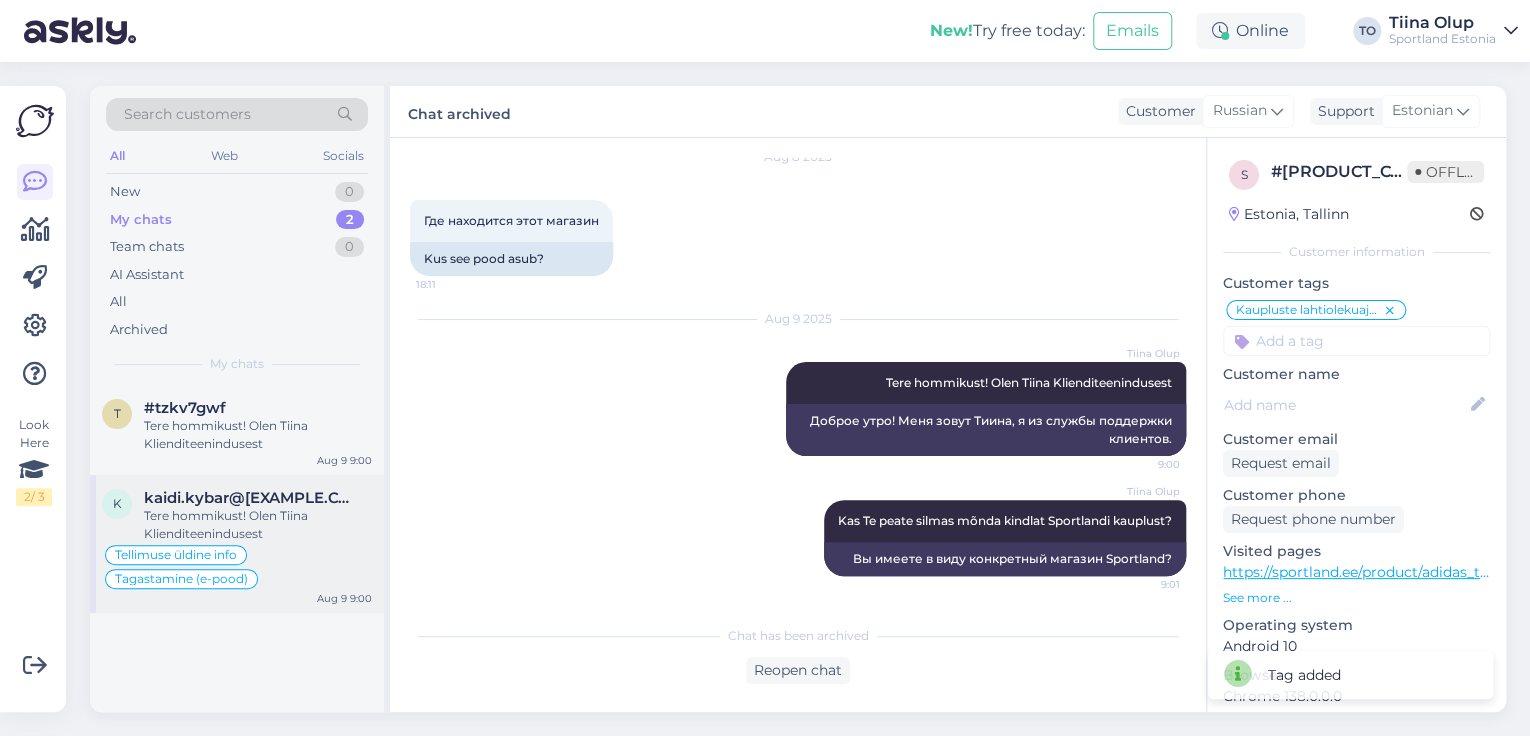 click on "Tellimuse üldine info Tagastamine (e-pood)" at bounding box center (237, 567) 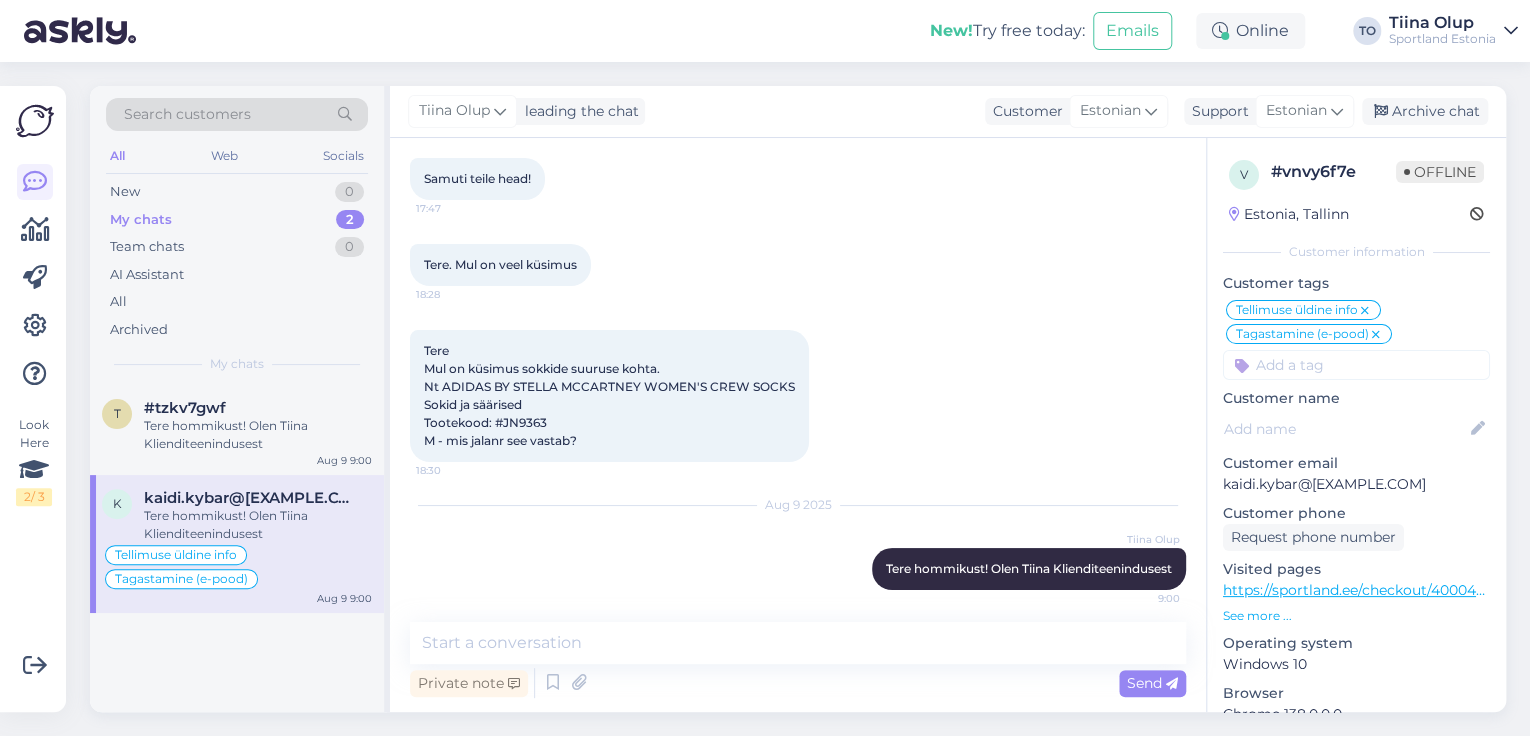 scroll, scrollTop: 3833, scrollLeft: 0, axis: vertical 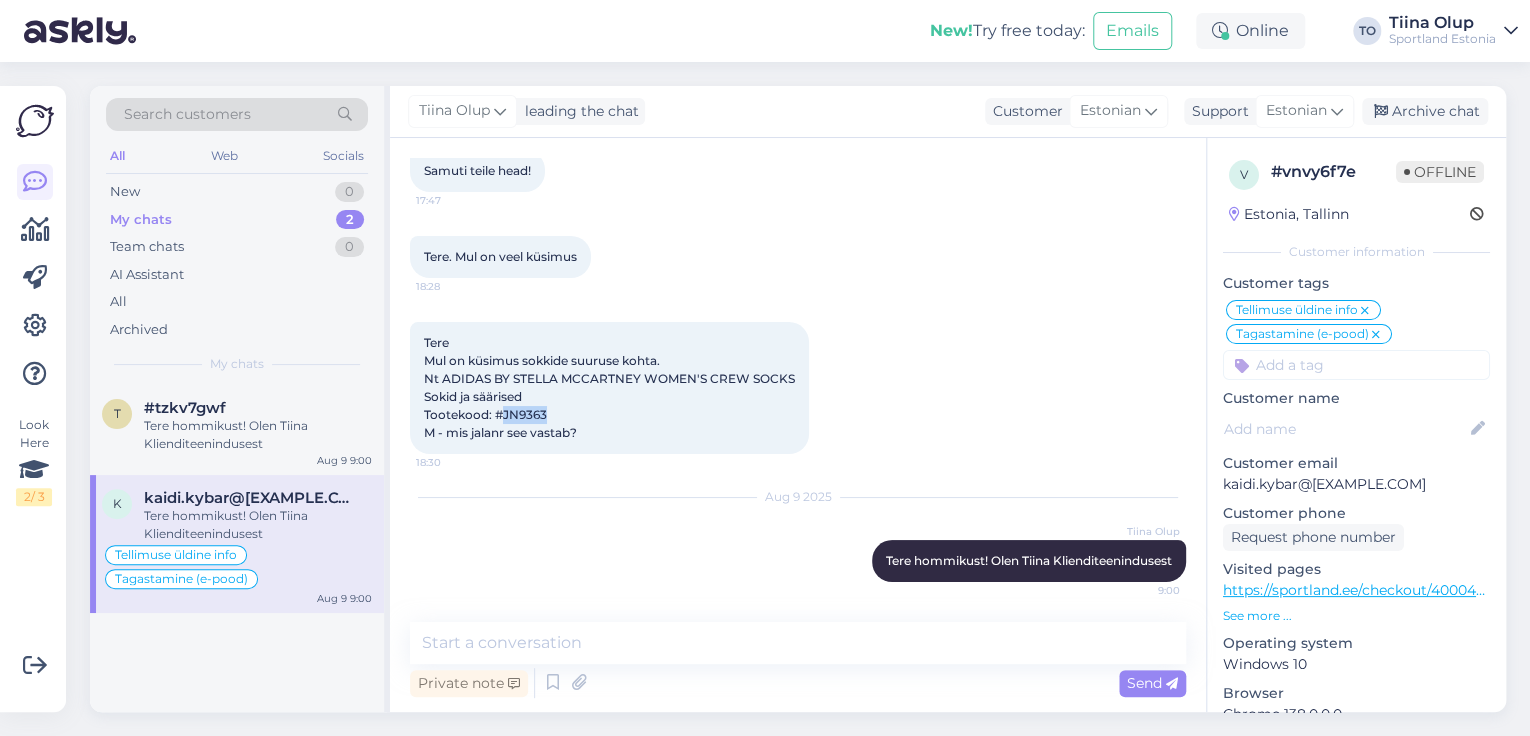 drag, startPoint x: 503, startPoint y: 412, endPoint x: 553, endPoint y: 413, distance: 50.01 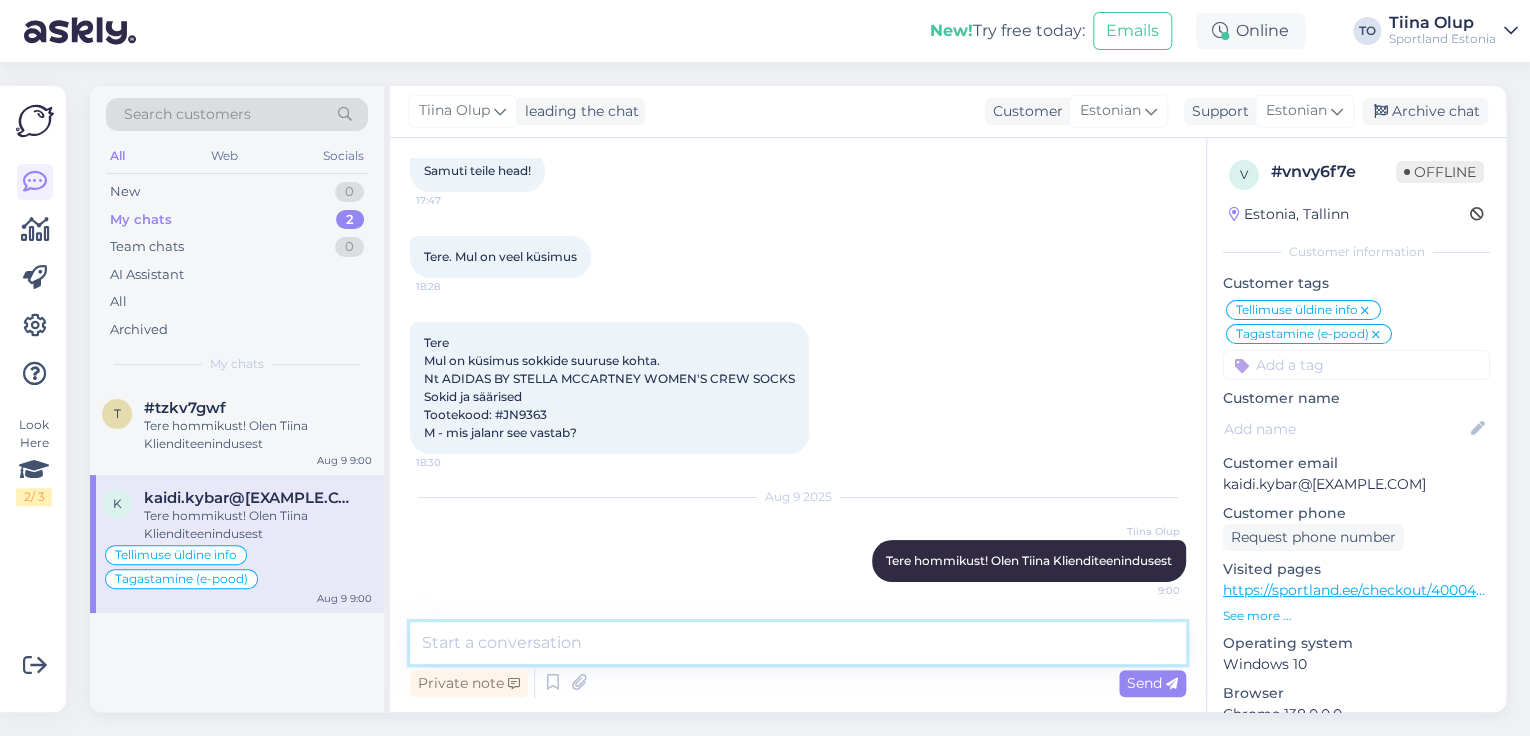 click at bounding box center (798, 643) 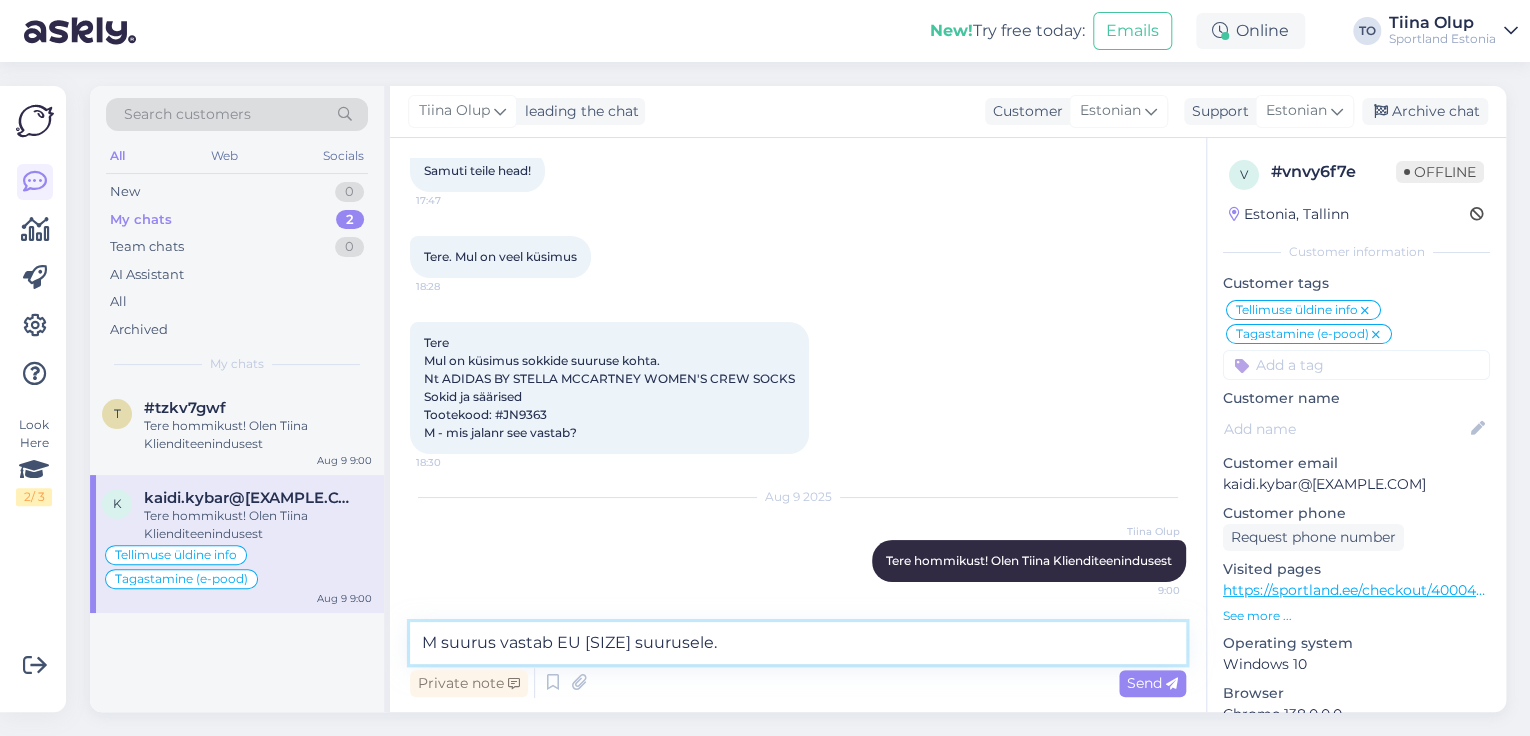paste on "EU [SIZE]" 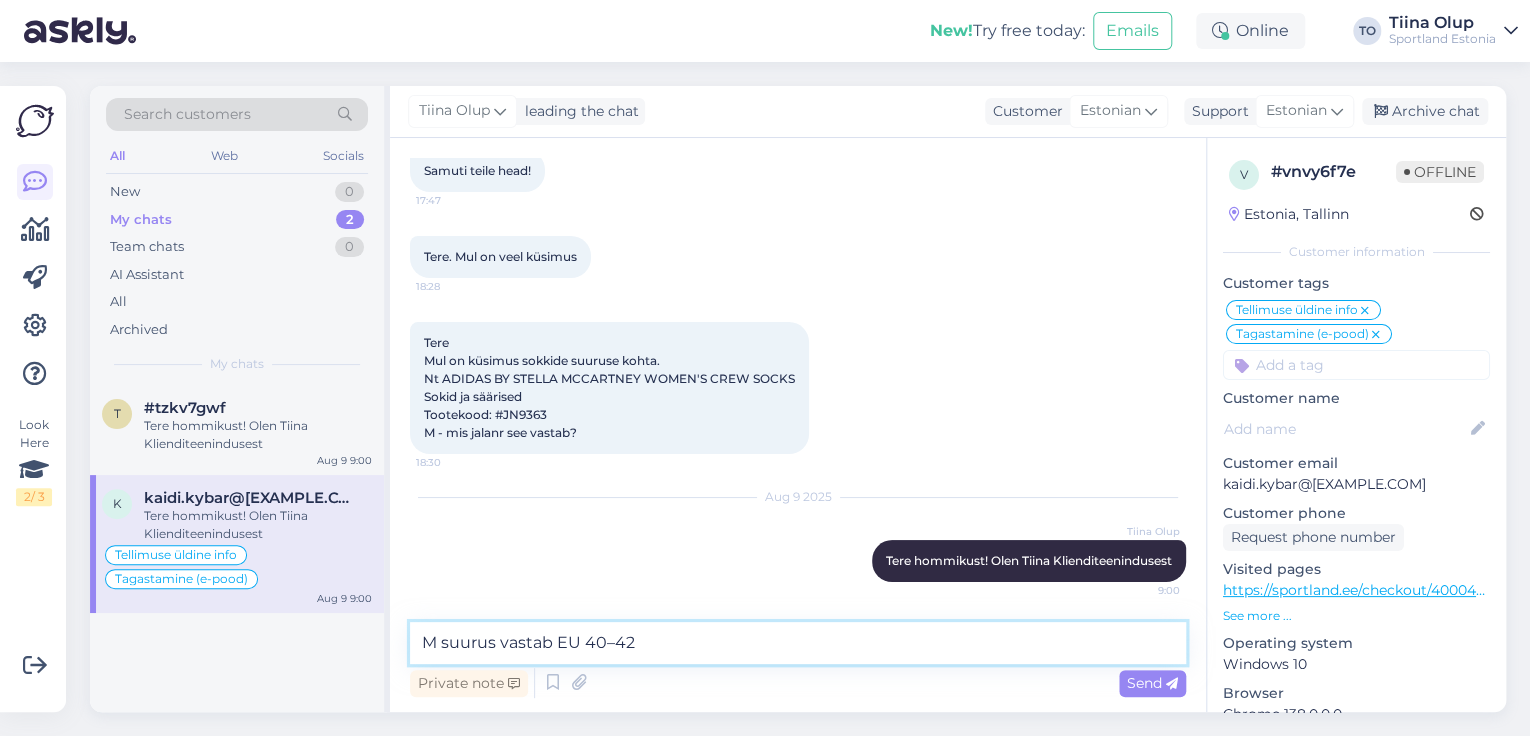 click on "M suurus vastab EU 40–42" at bounding box center (798, 643) 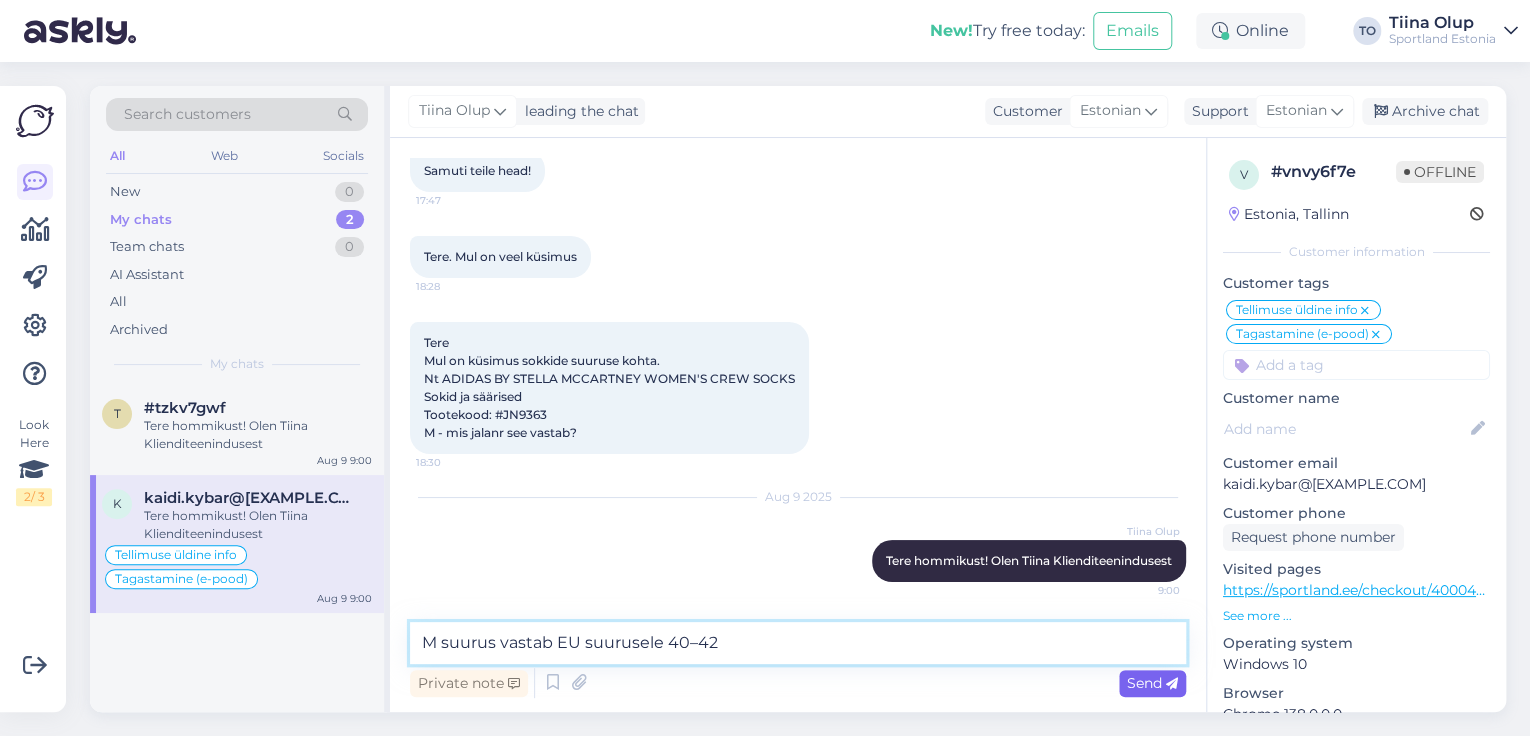 type on "M suurus vastab EU suurusele 40–42" 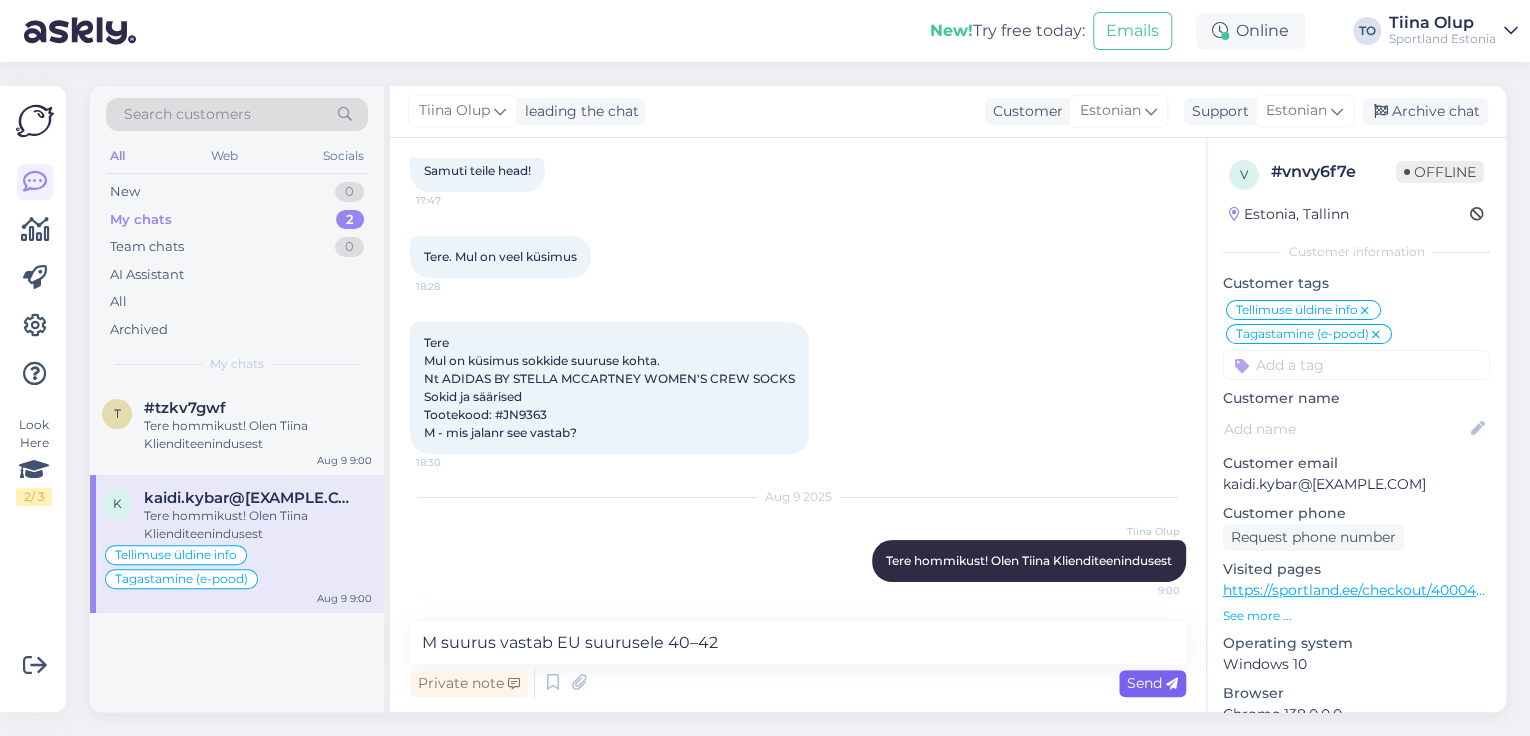 click on "Send" at bounding box center (1152, 683) 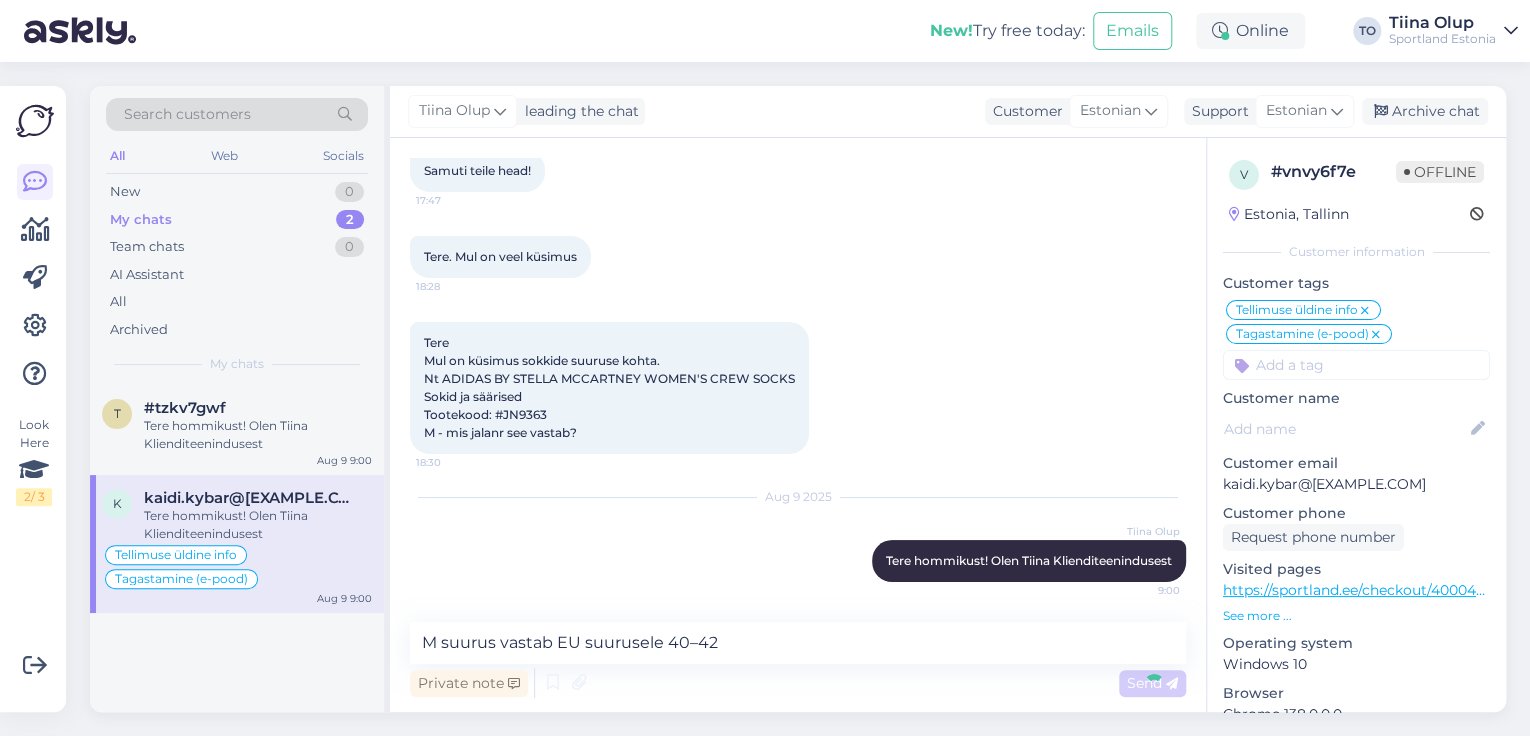 type 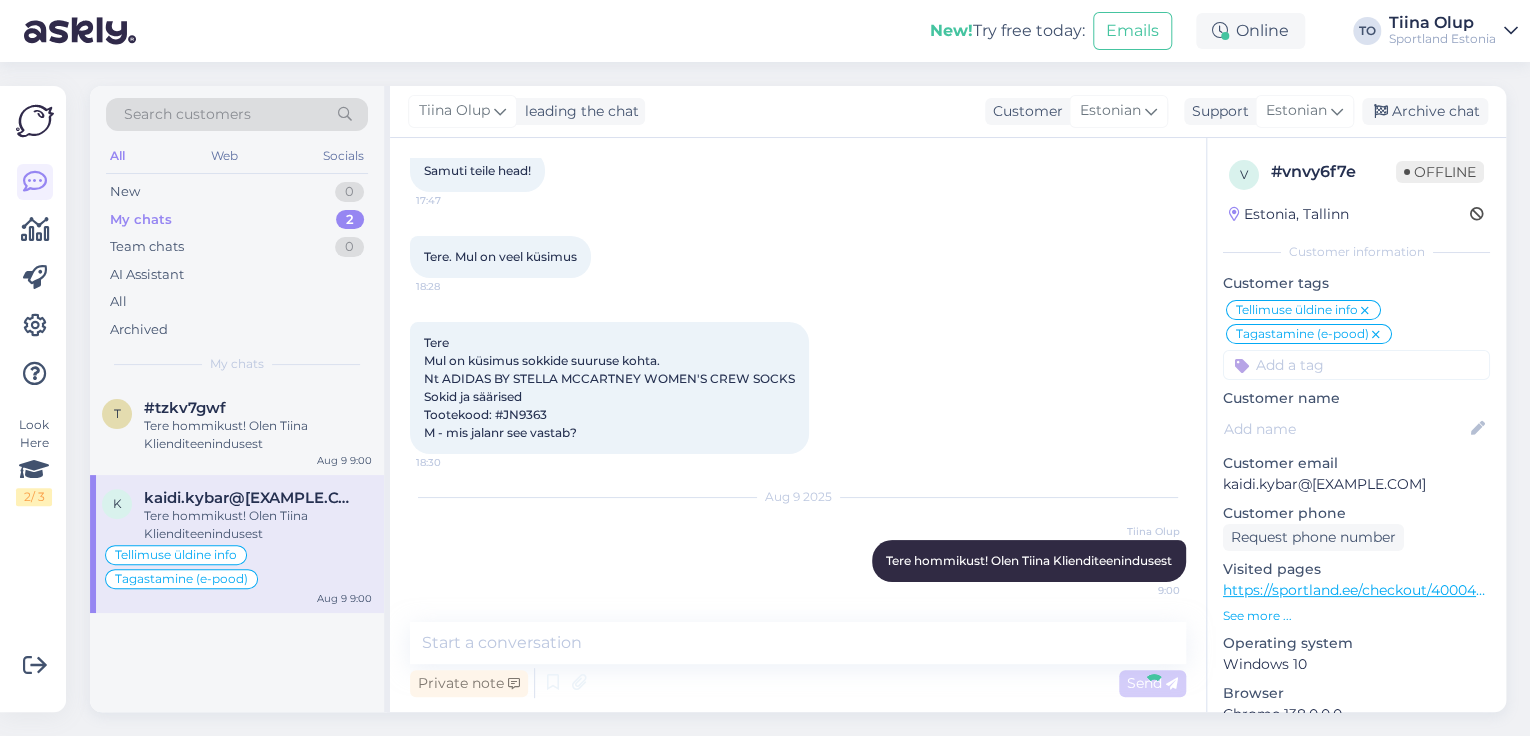 scroll, scrollTop: 3920, scrollLeft: 0, axis: vertical 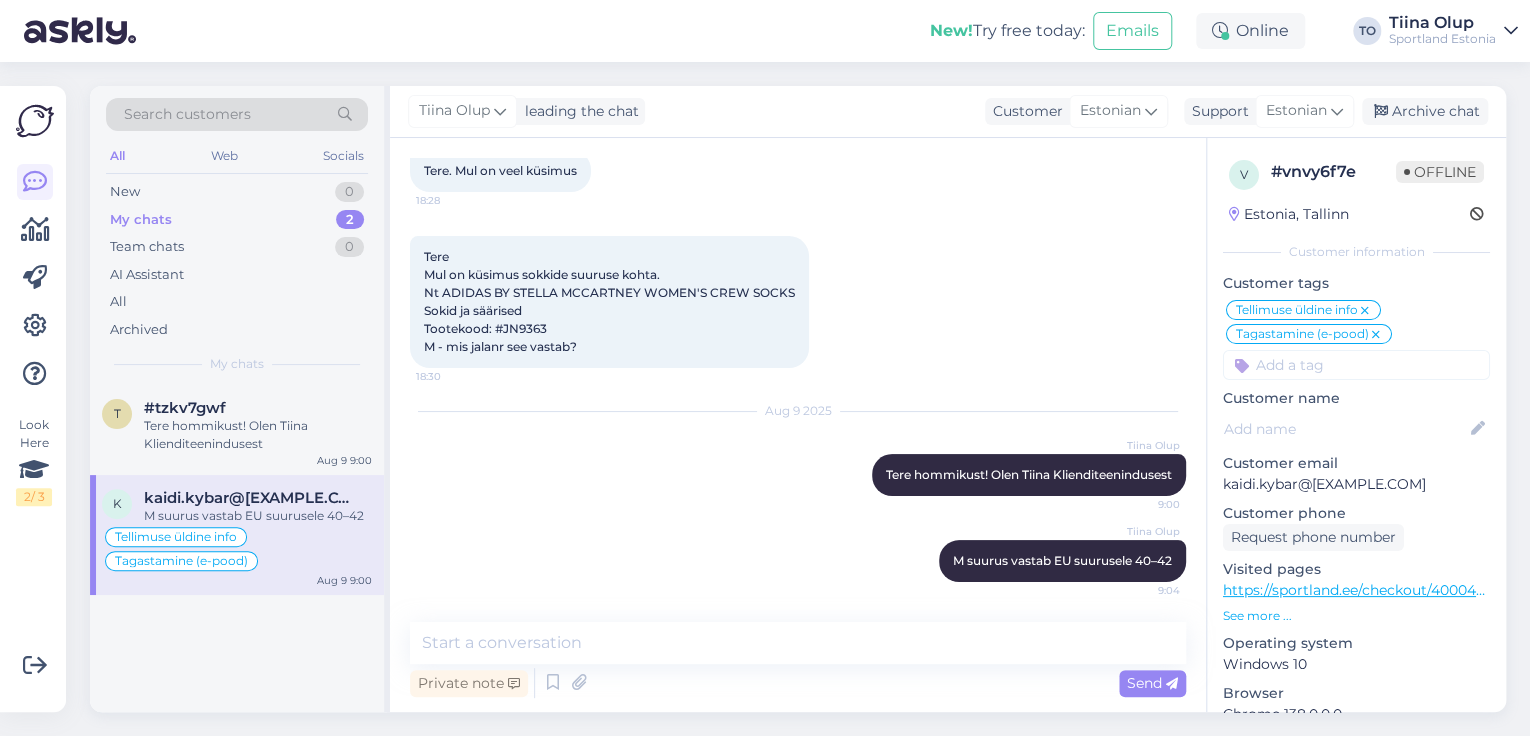 click at bounding box center (1356, 365) 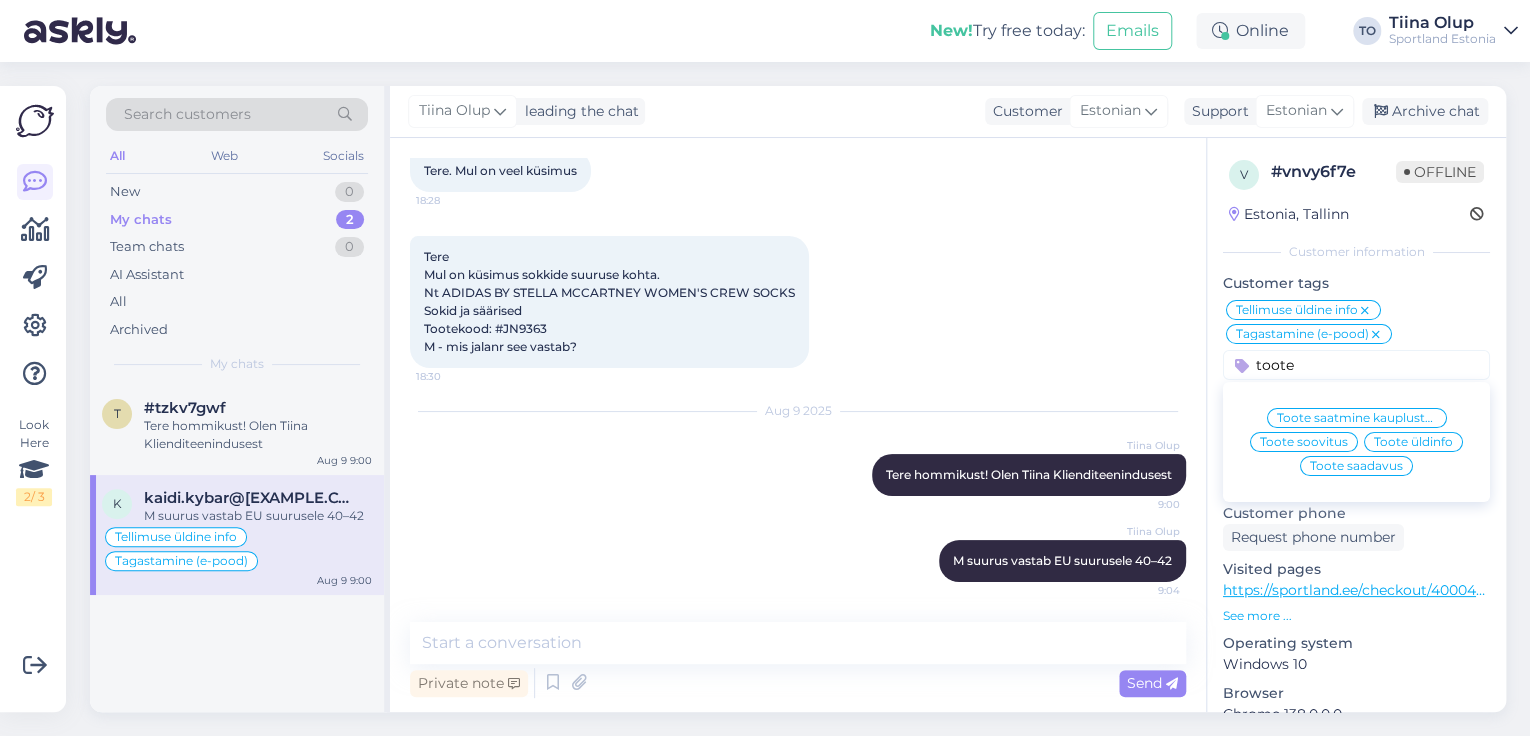 type on "toote" 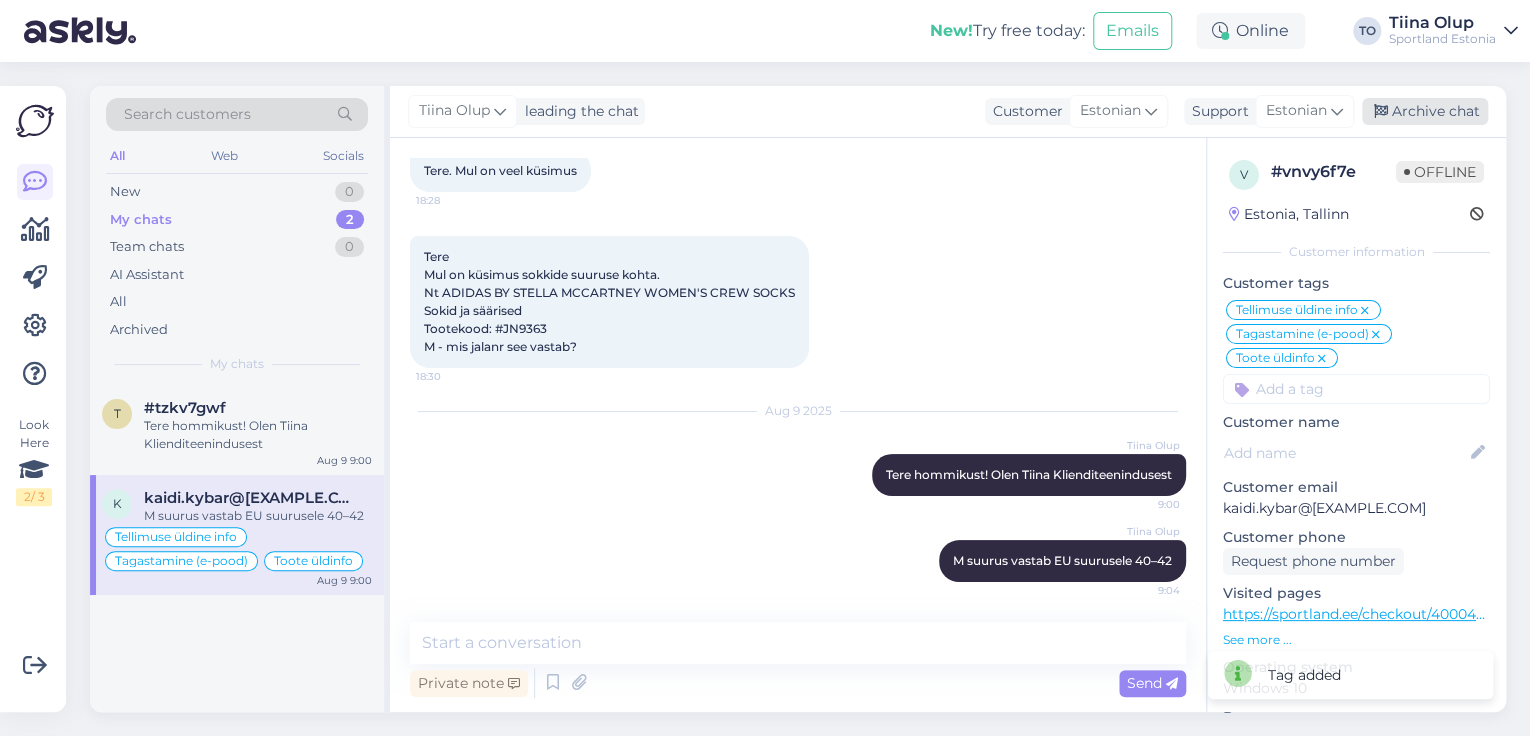 click on "Archive chat" at bounding box center (1425, 111) 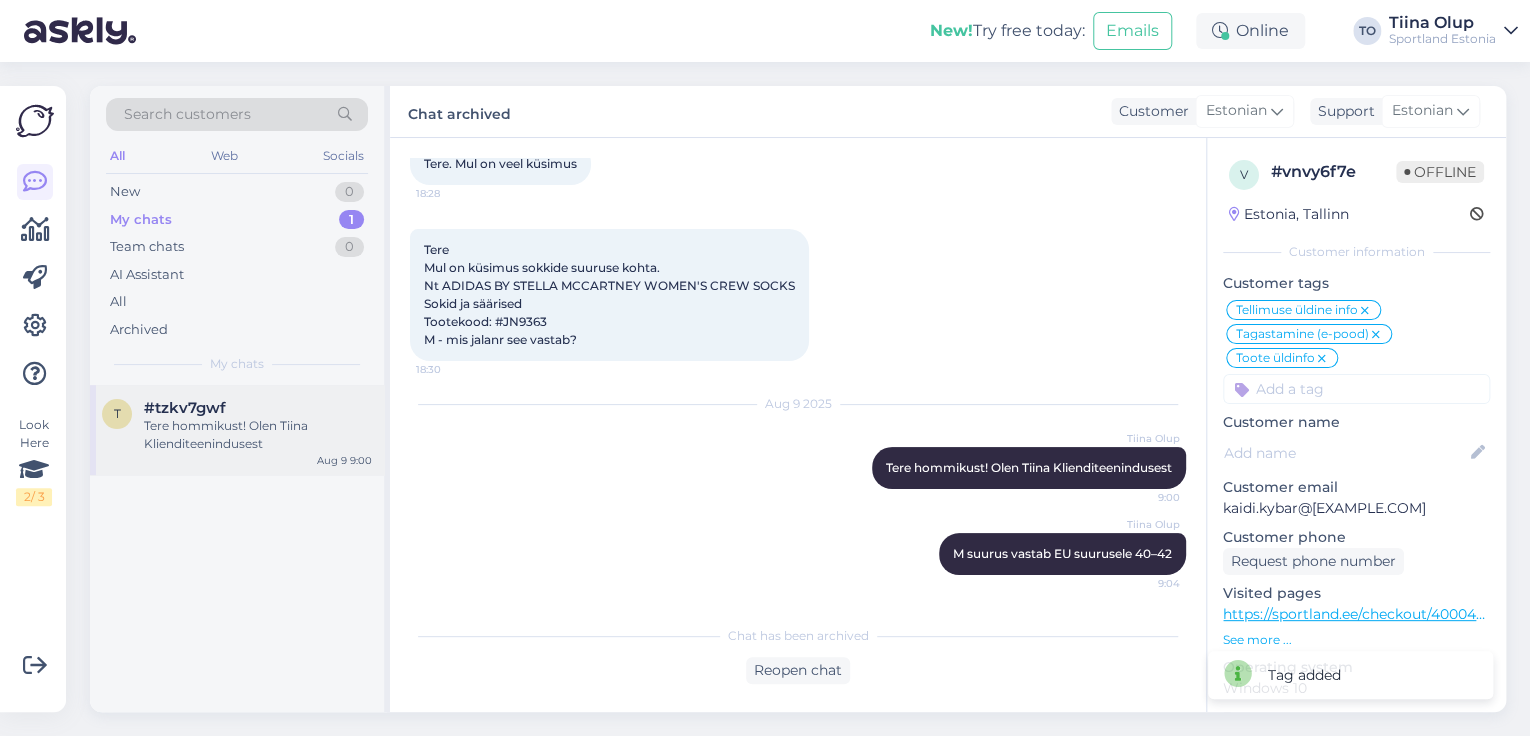 click on "Tere hommikust! Olen Tiina Klienditeenindusest" at bounding box center [258, 435] 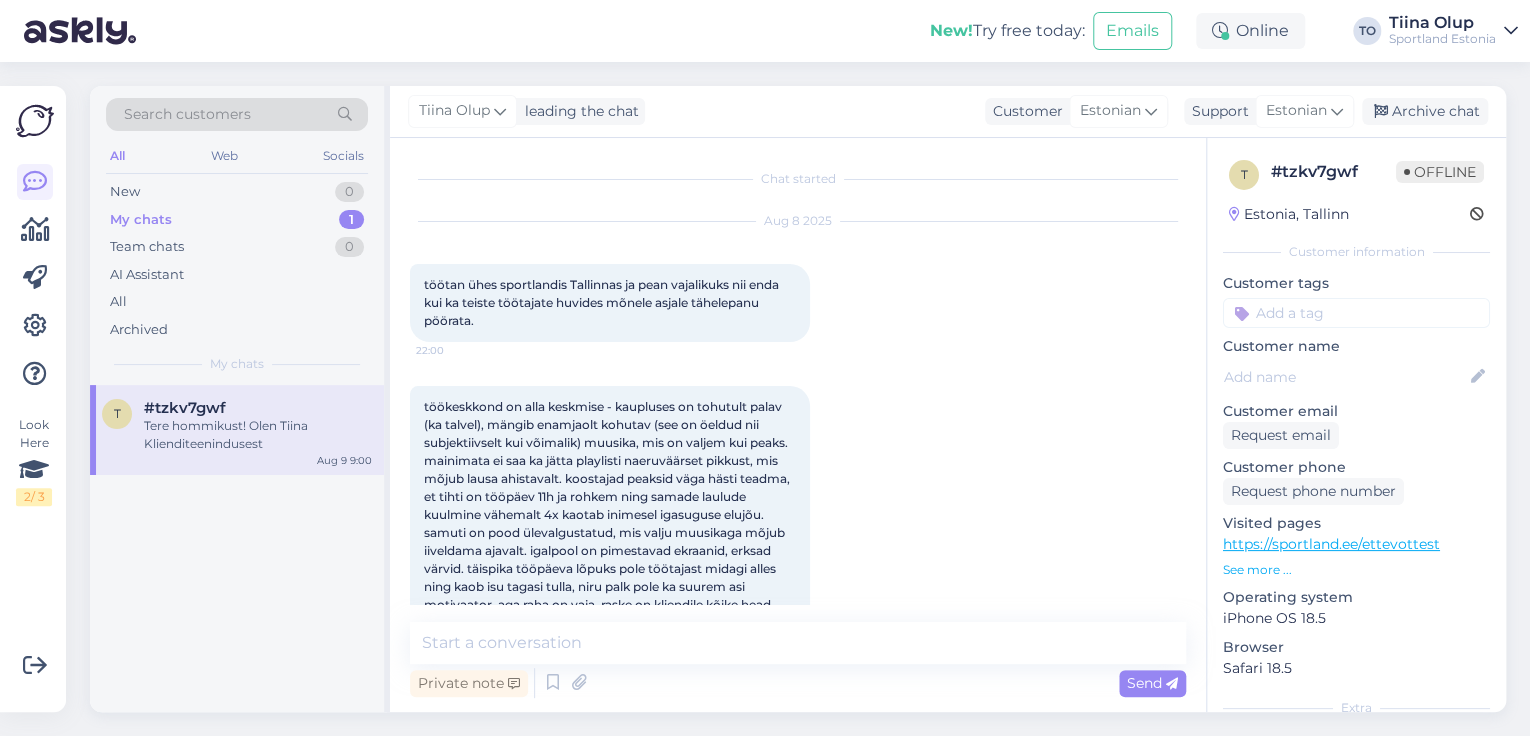 scroll, scrollTop: 225, scrollLeft: 0, axis: vertical 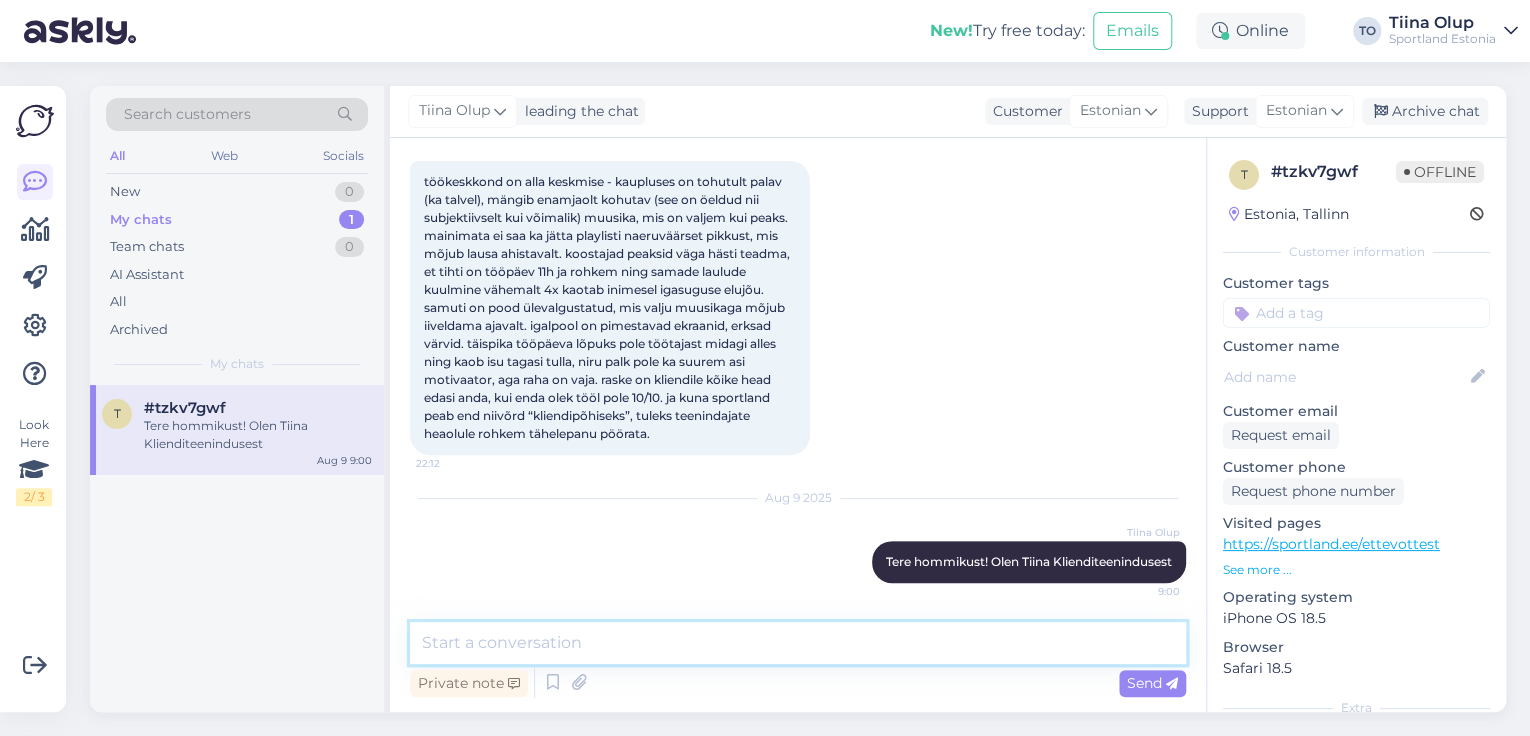 click at bounding box center (798, 643) 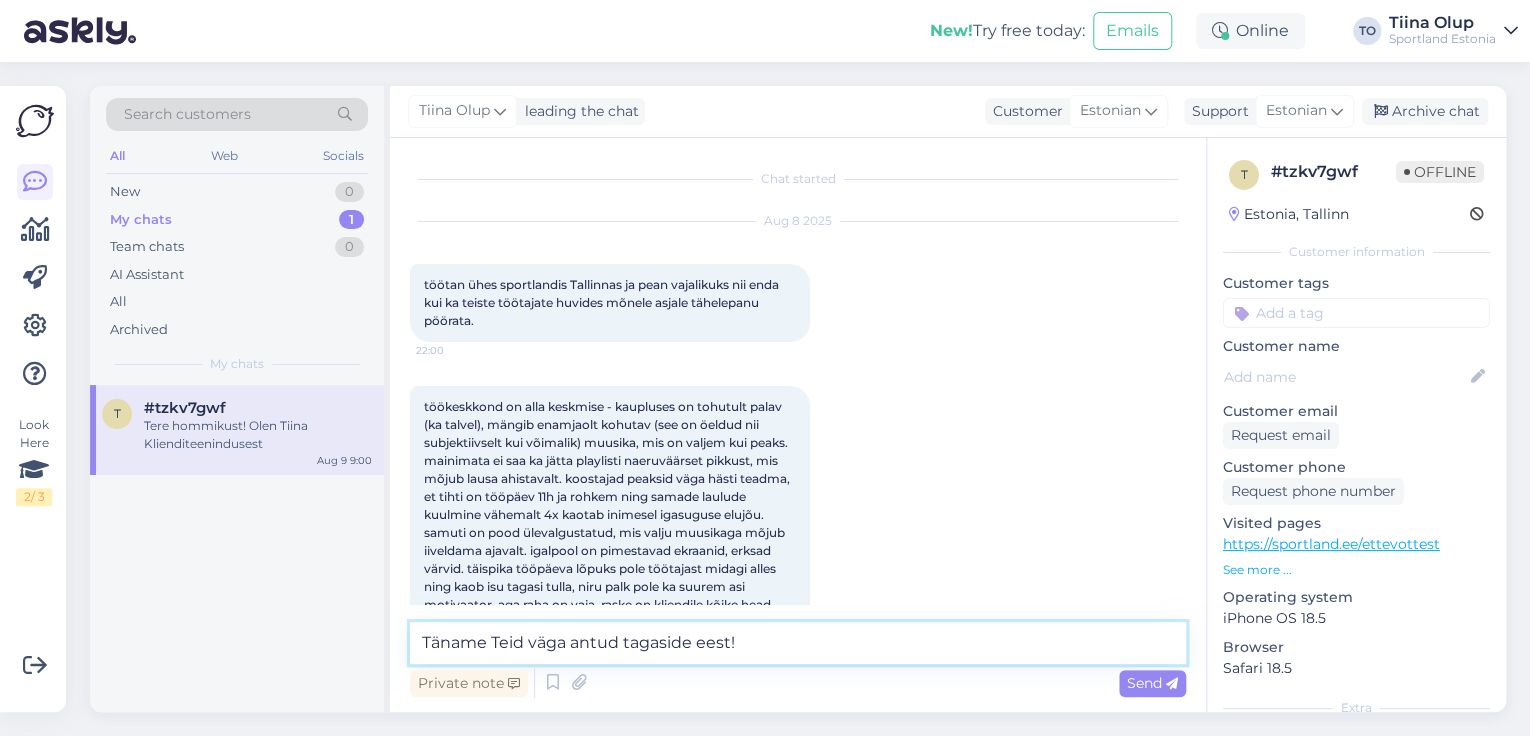 scroll, scrollTop: 80, scrollLeft: 0, axis: vertical 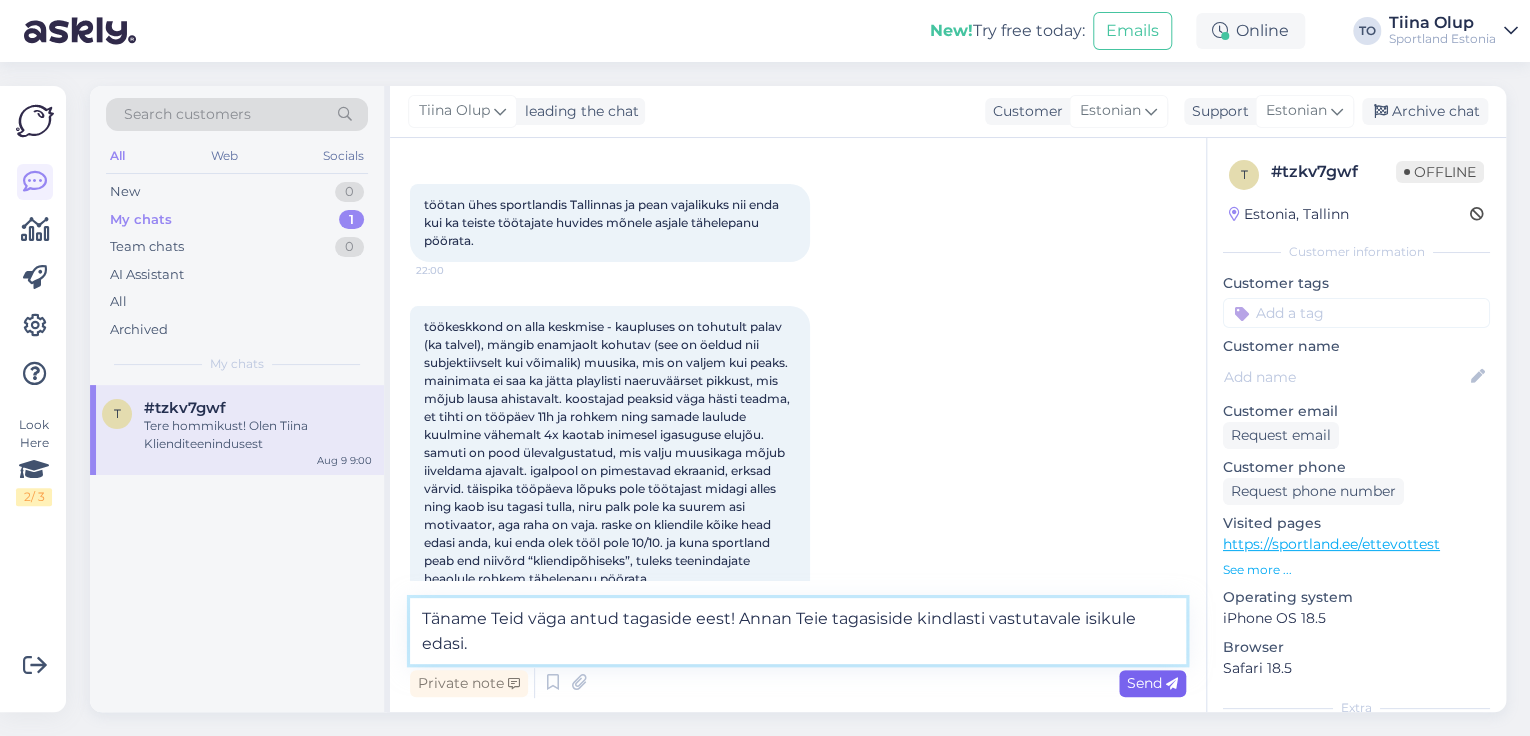 type on "Täname Teid väga antud tagaside eest! Annan Teie tagasiside kindlasti vastutavale isikule edasi." 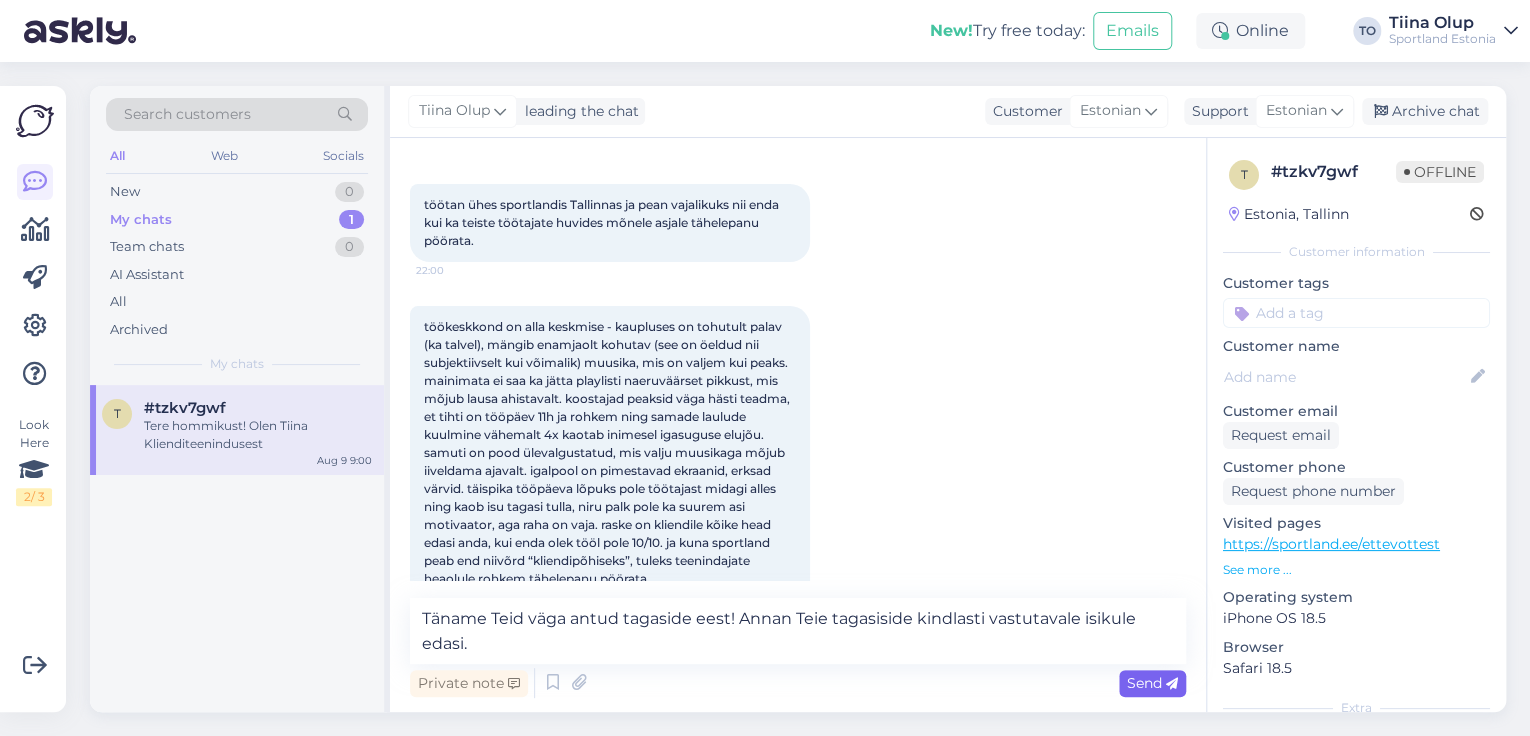 click on "Send" at bounding box center [1152, 683] 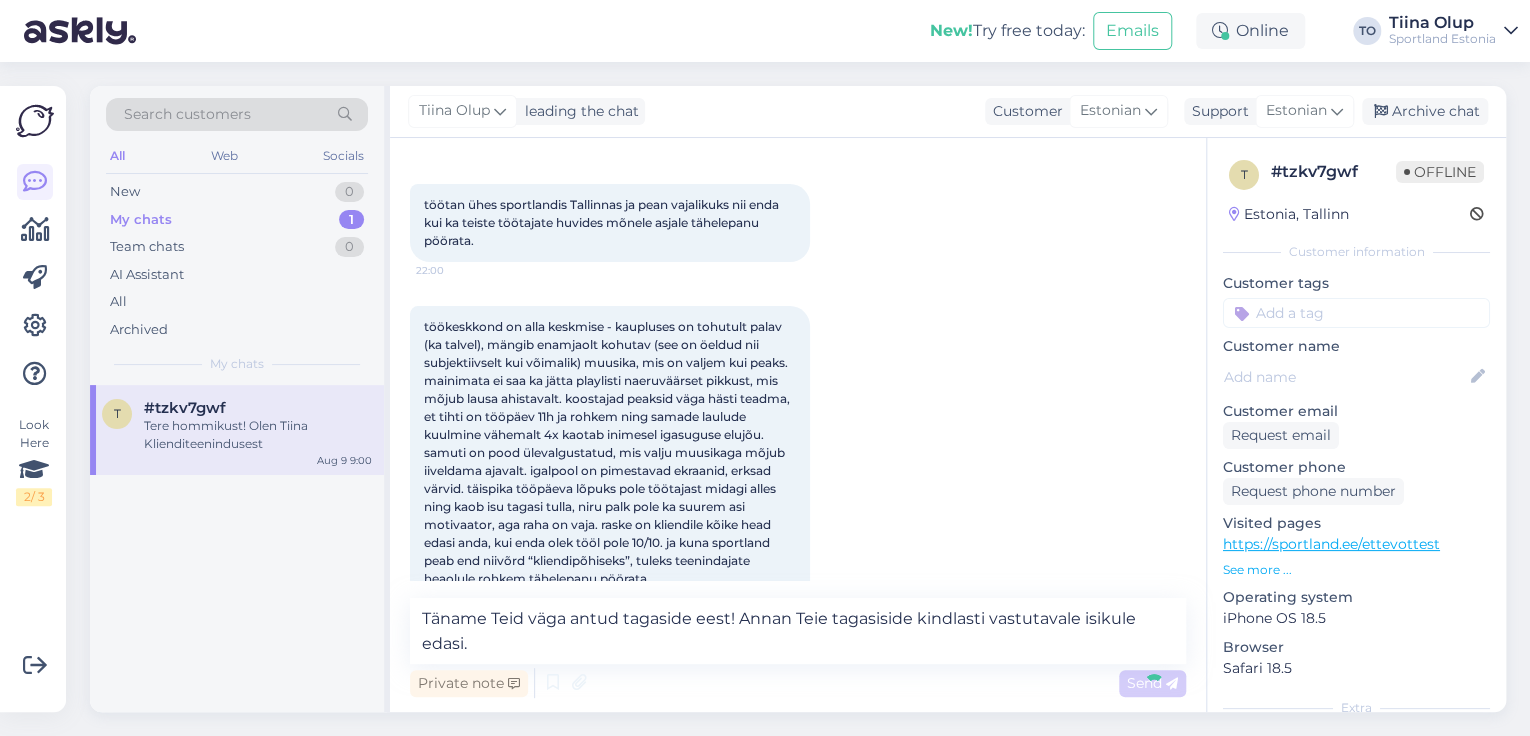 type 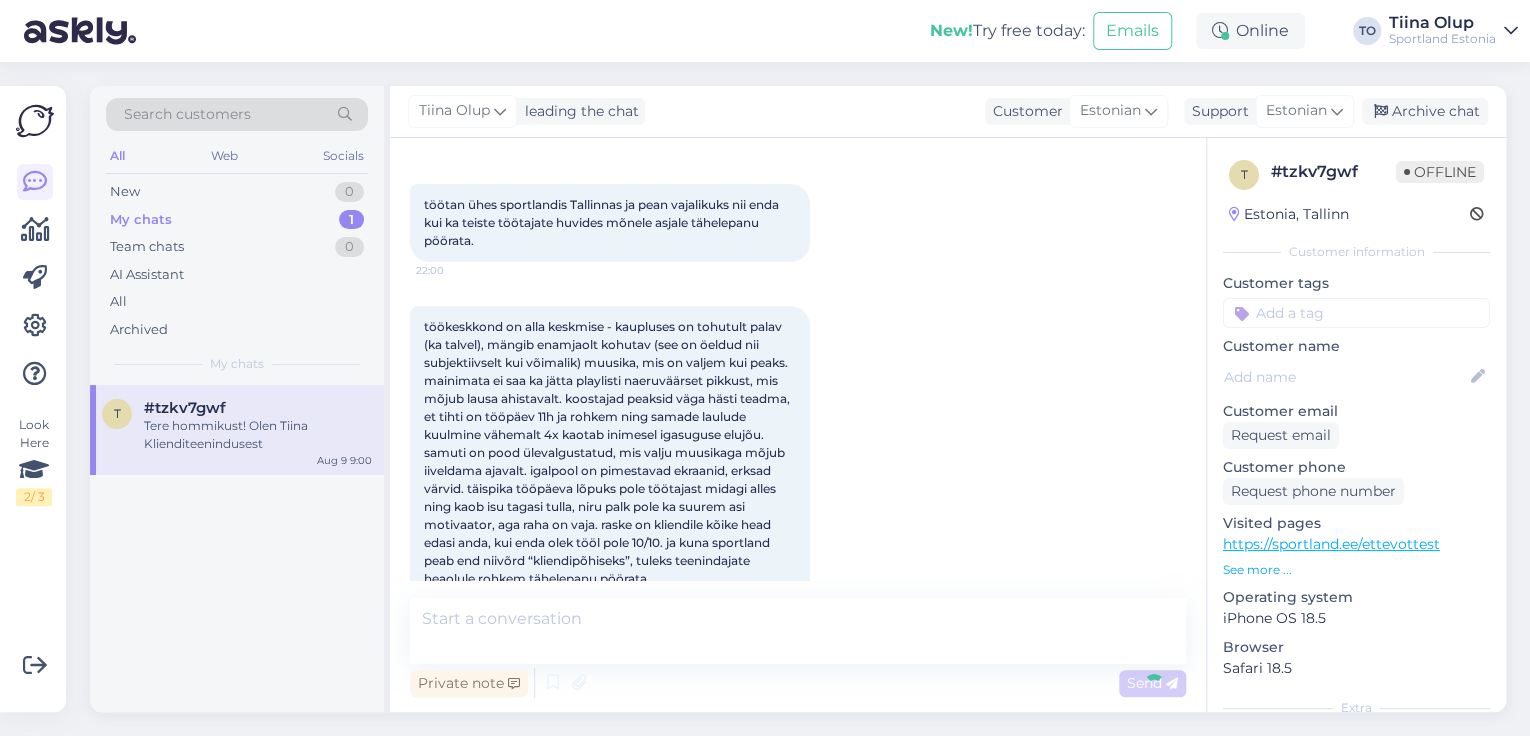 scroll, scrollTop: 329, scrollLeft: 0, axis: vertical 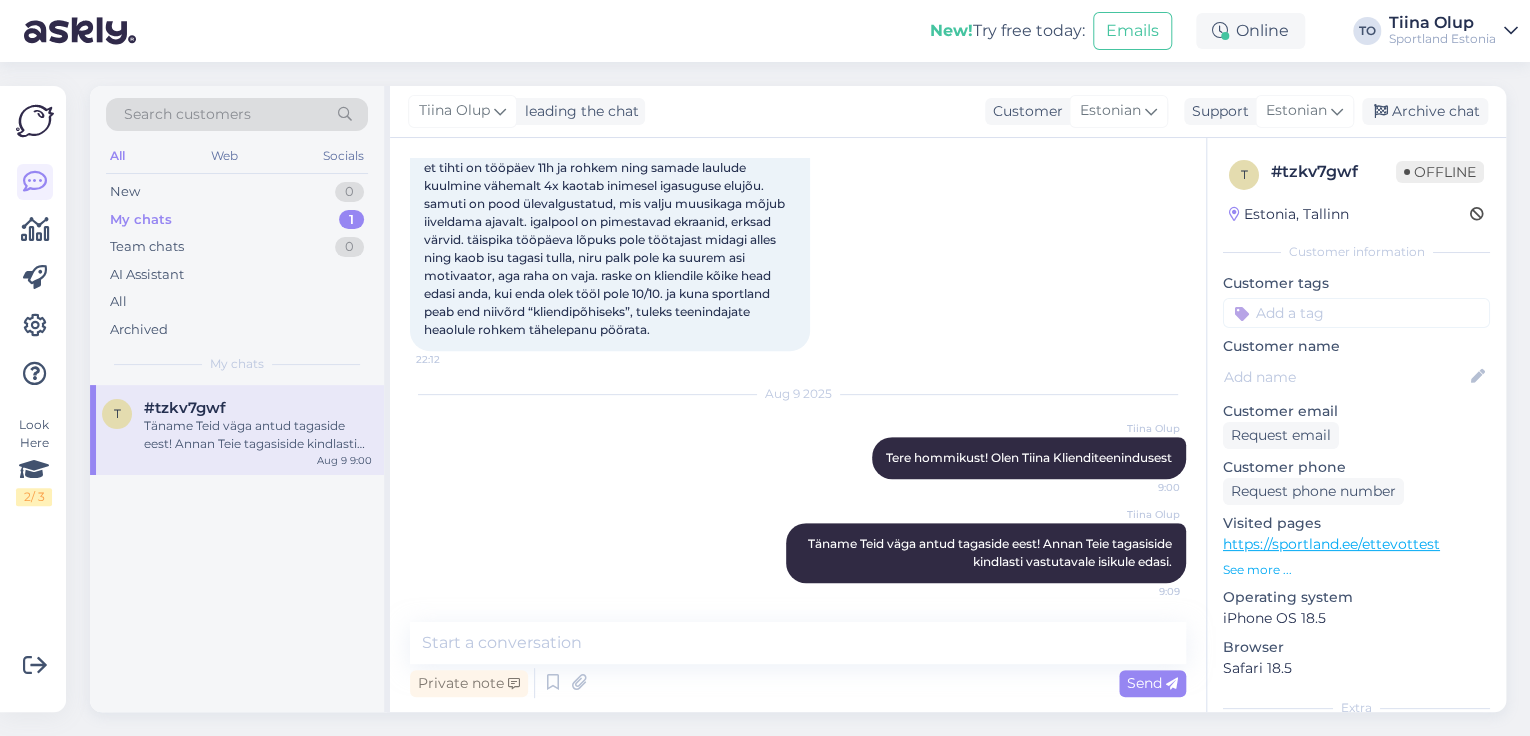 click at bounding box center (1356, 313) 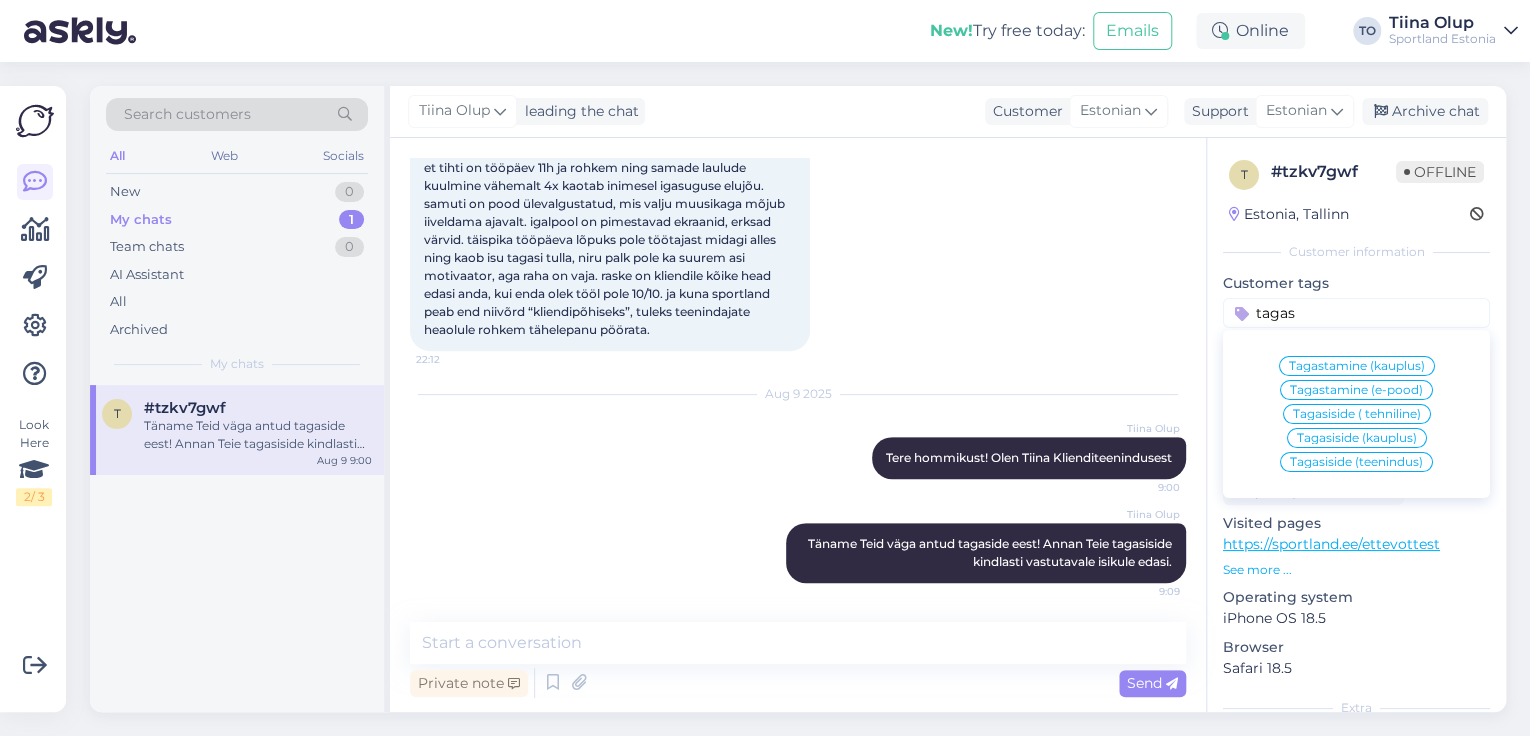 type on "tagas" 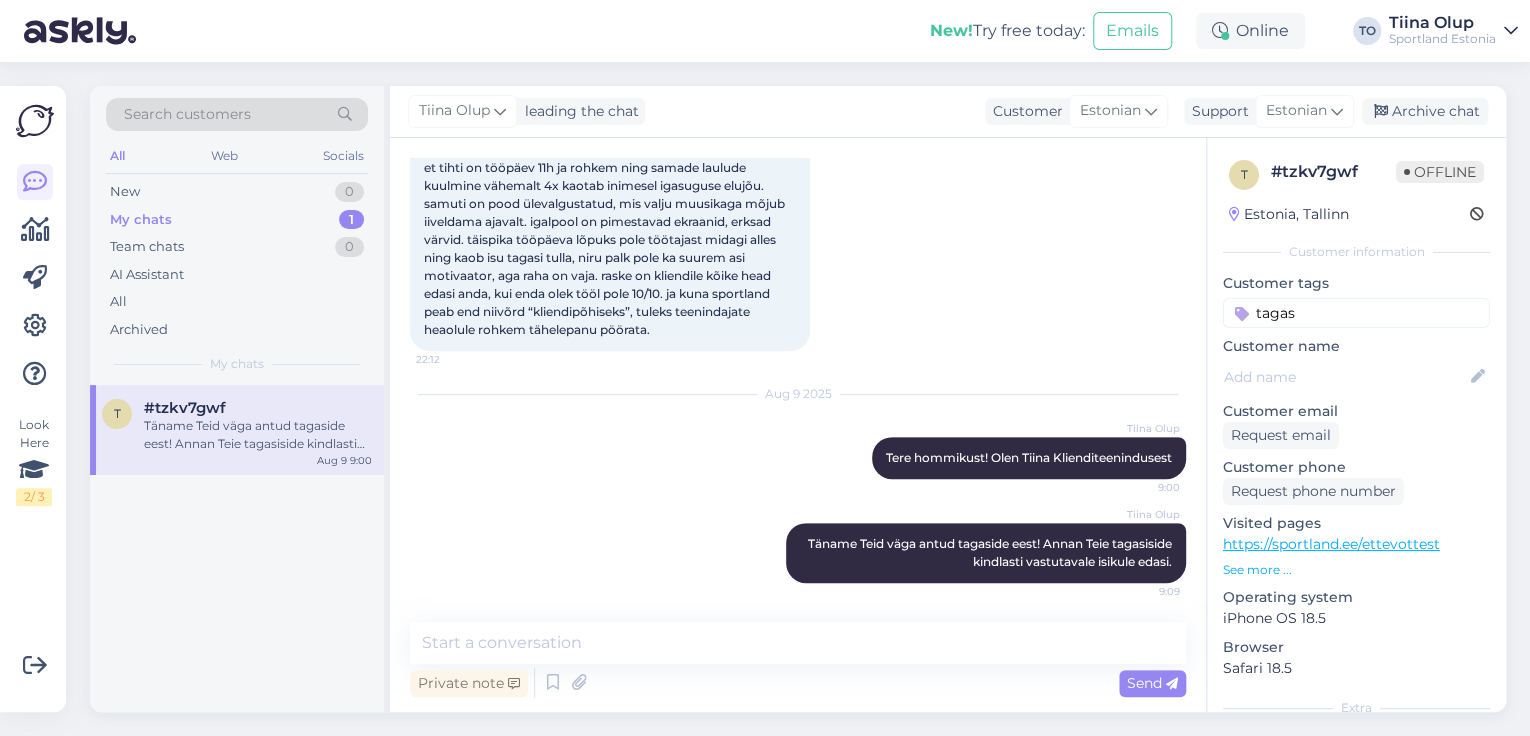 type 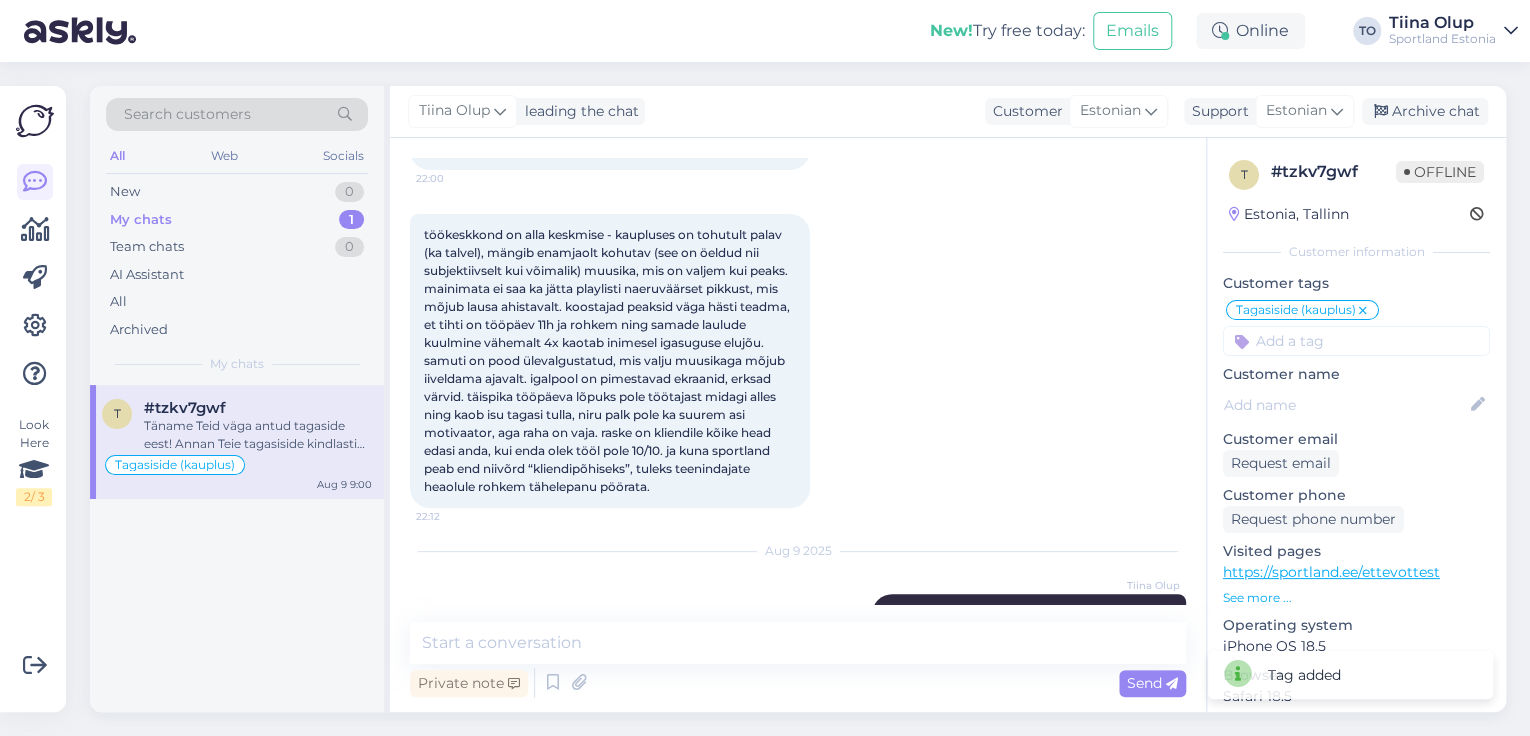 scroll, scrollTop: 80, scrollLeft: 0, axis: vertical 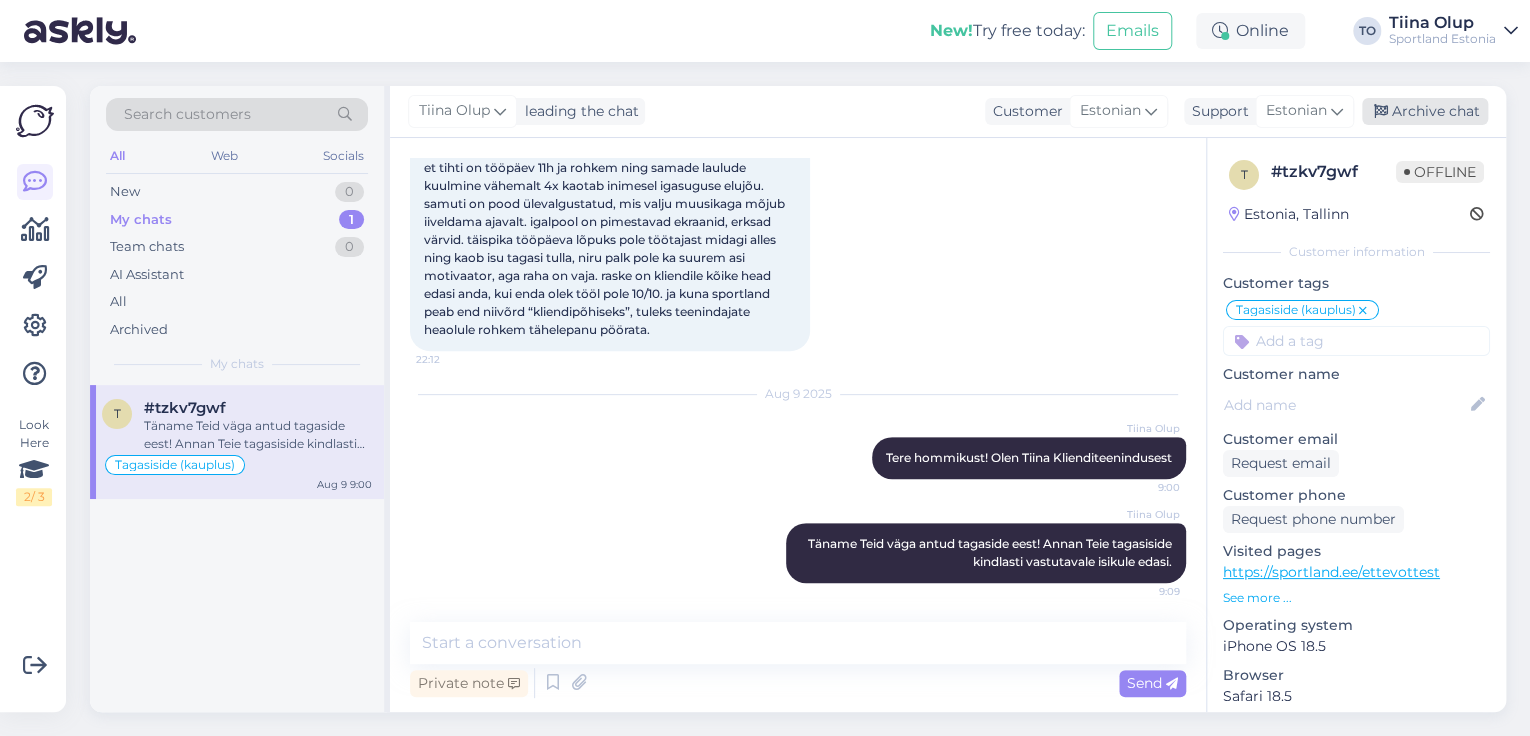 click on "Archive chat" at bounding box center (1425, 111) 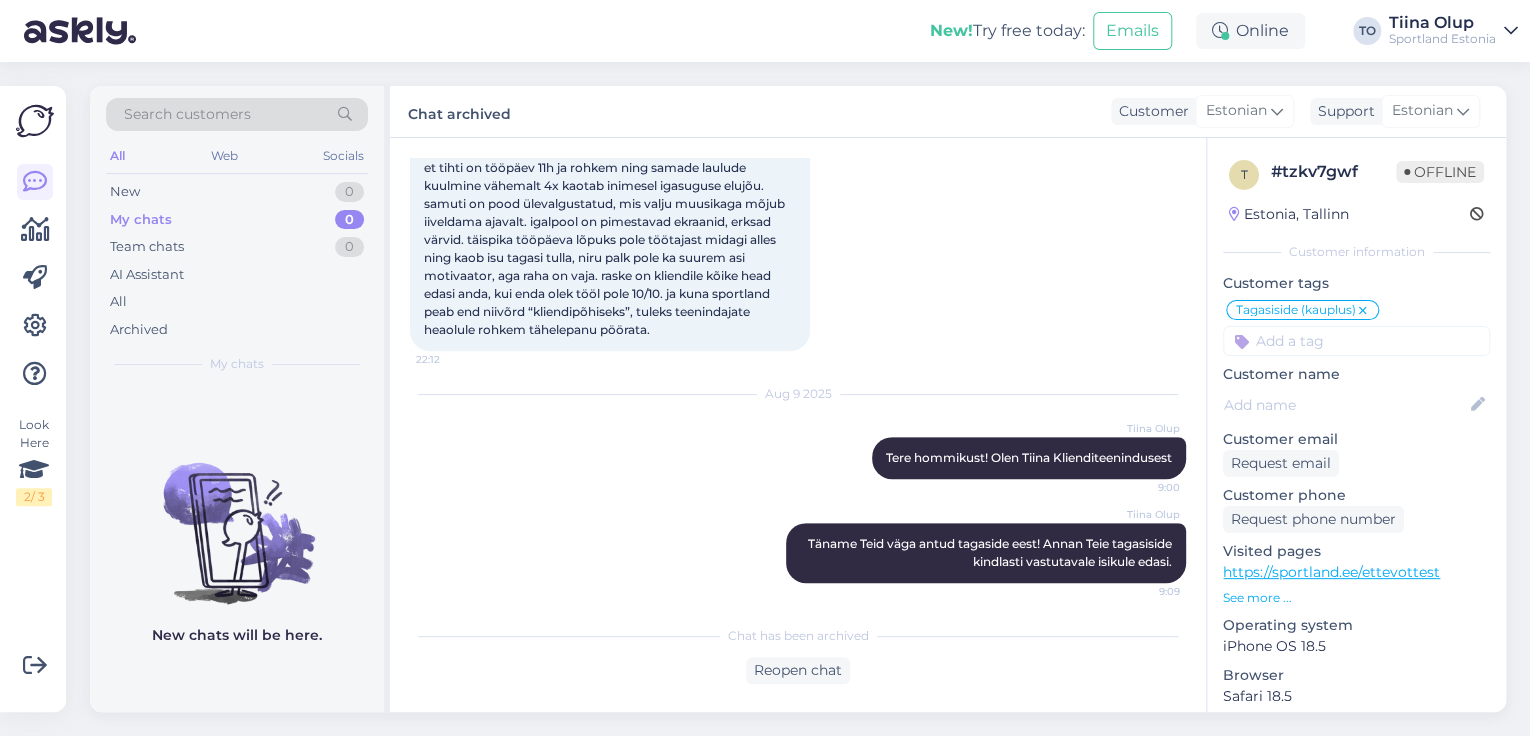 click on "Tiina Olup" at bounding box center [1442, 23] 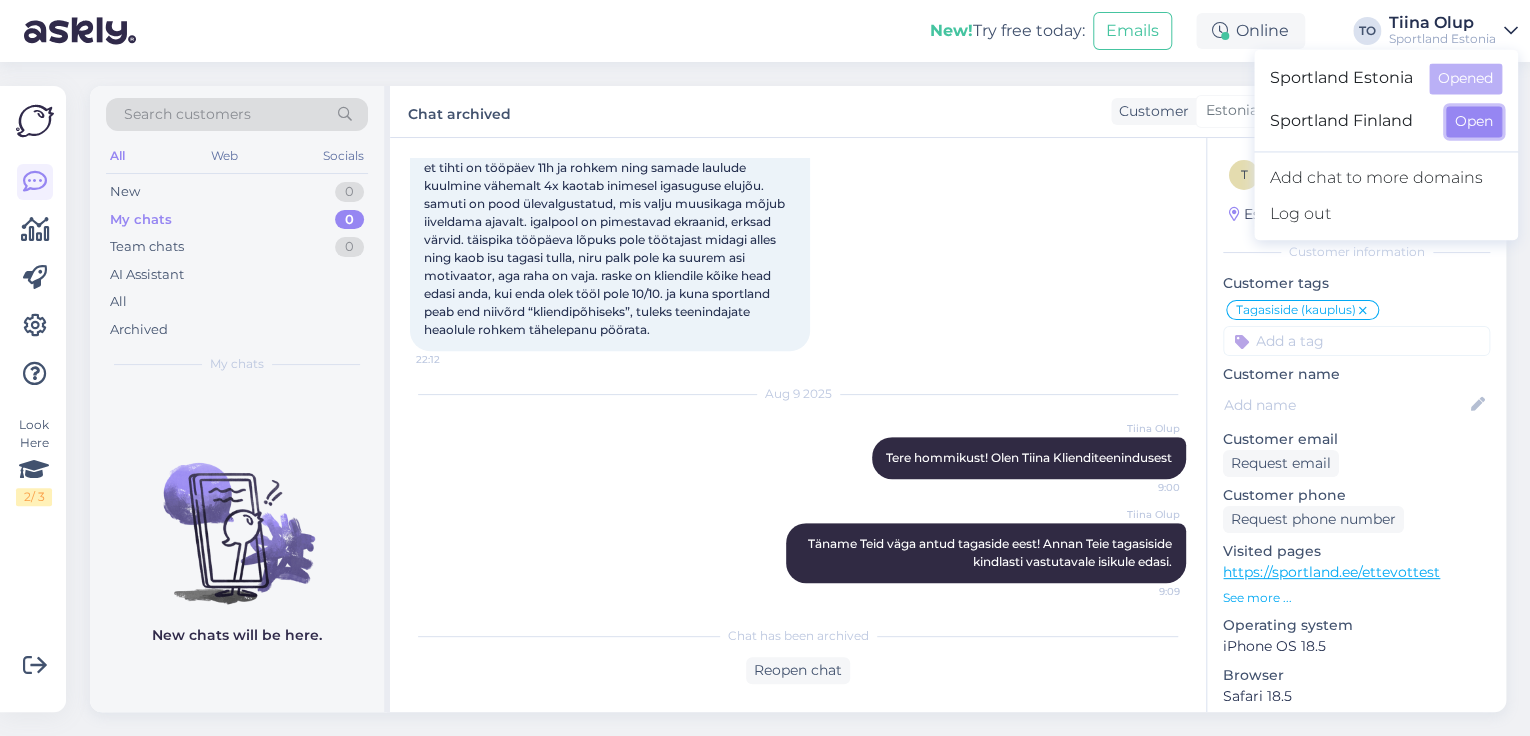 click on "Open" at bounding box center [1474, 121] 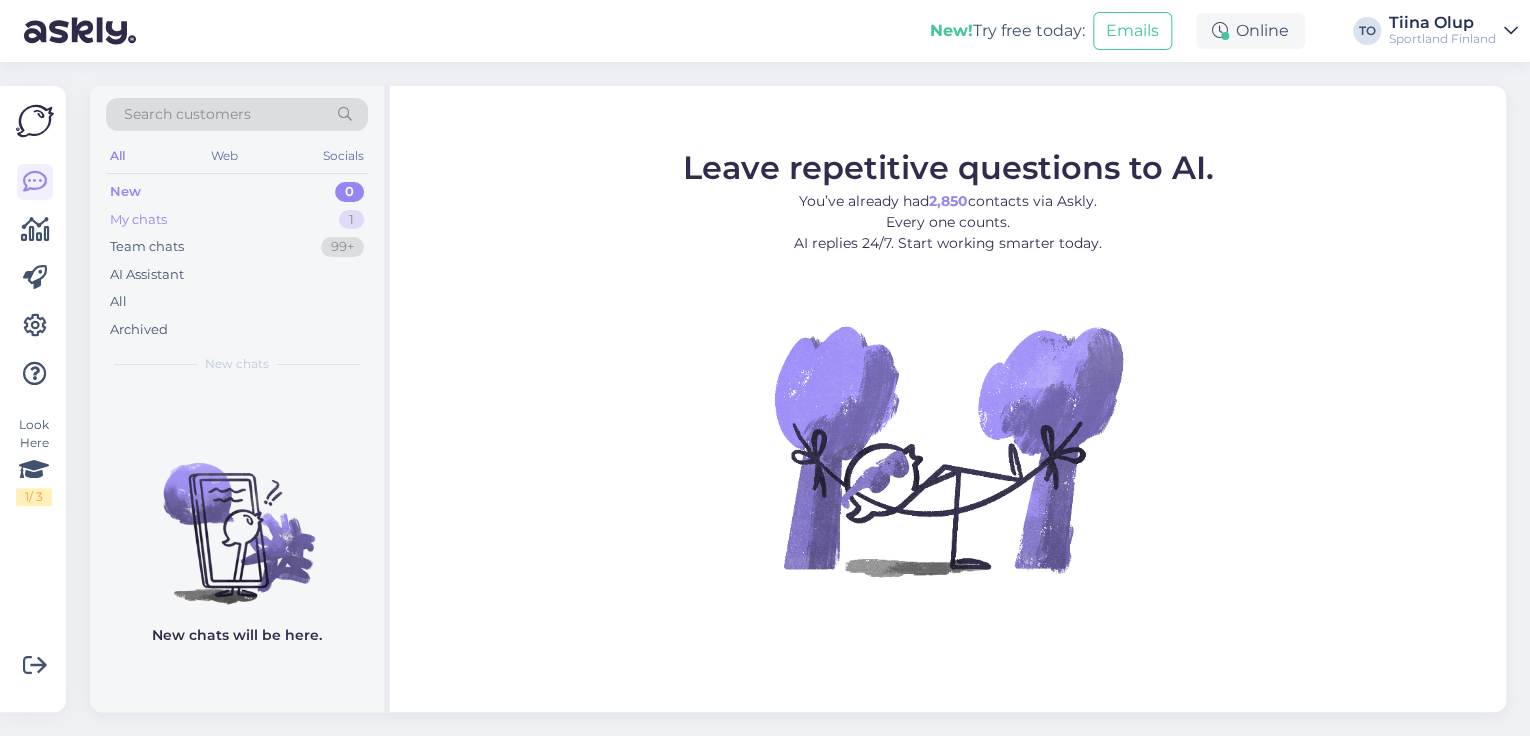 click on "My chats 1" at bounding box center (237, 220) 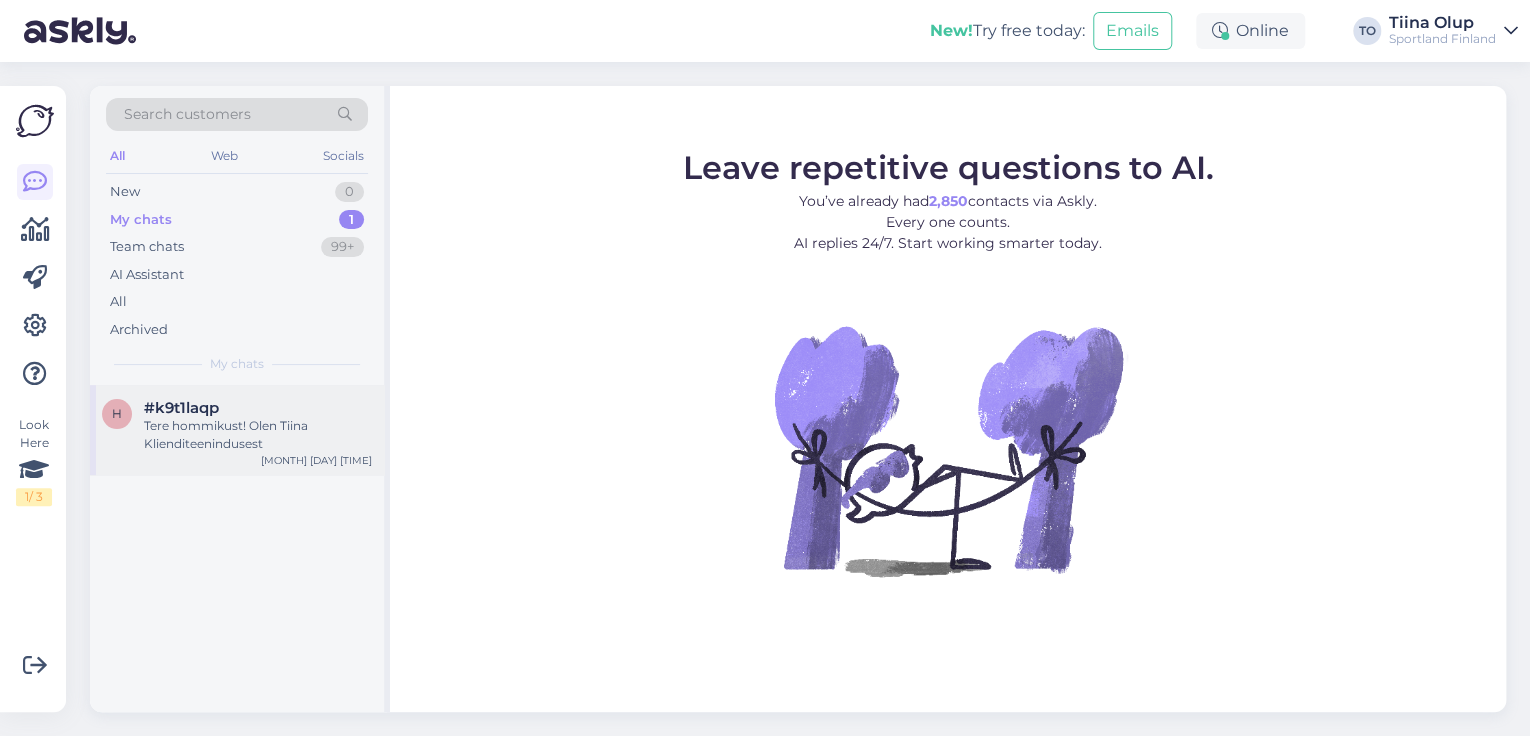 click on "Tere hommikust! Olen Tiina Klienditeenindusest" at bounding box center (258, 435) 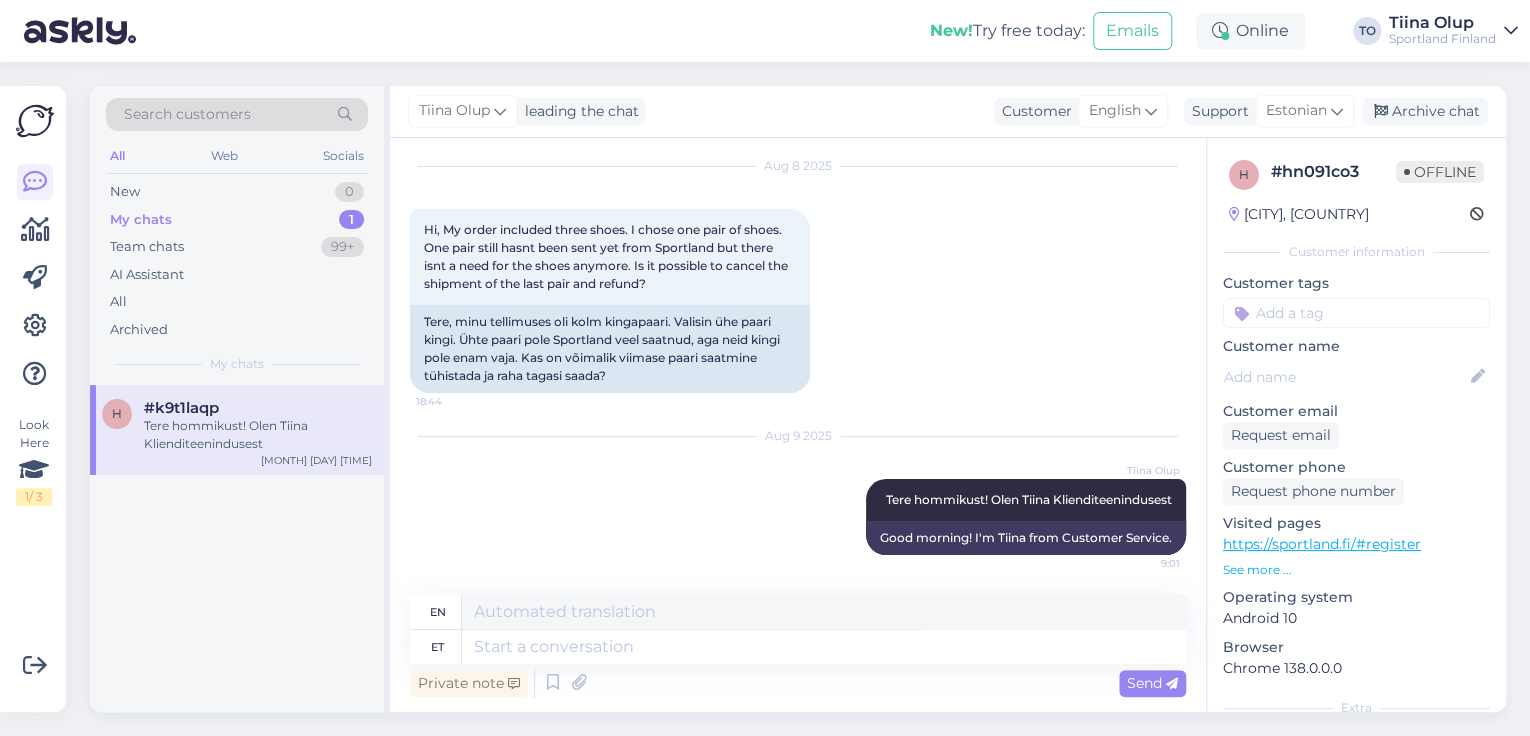 scroll, scrollTop: 54, scrollLeft: 0, axis: vertical 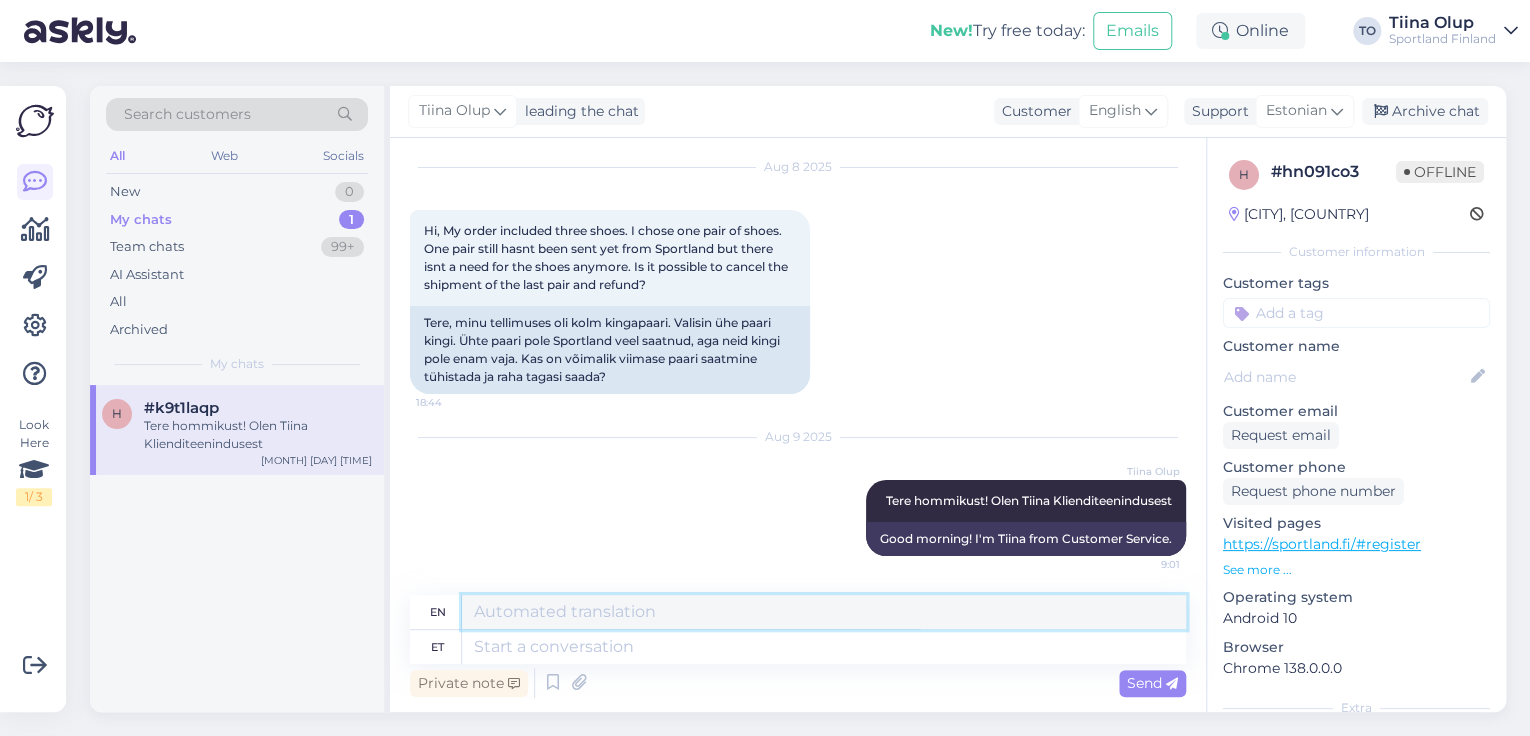 click at bounding box center [824, 612] 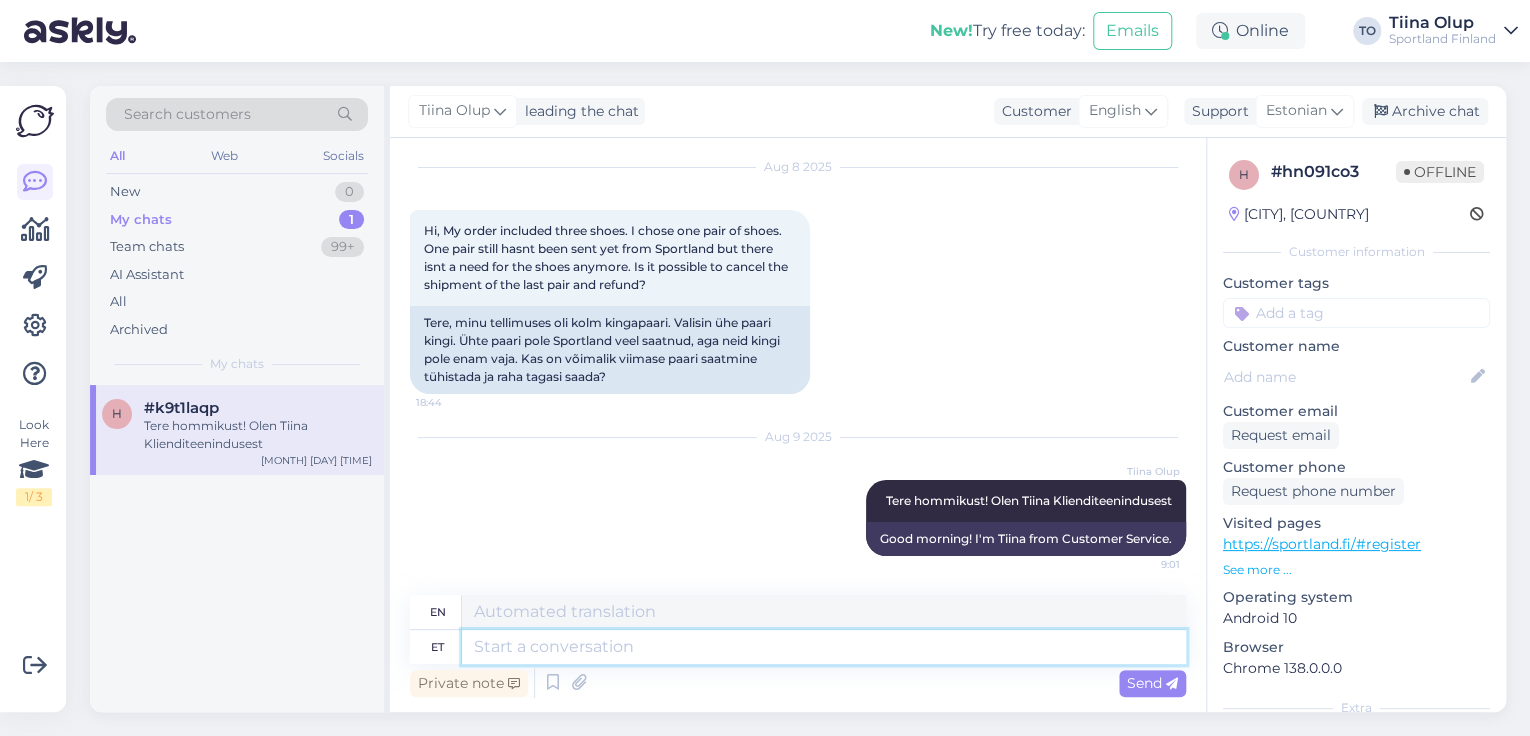 click at bounding box center (824, 647) 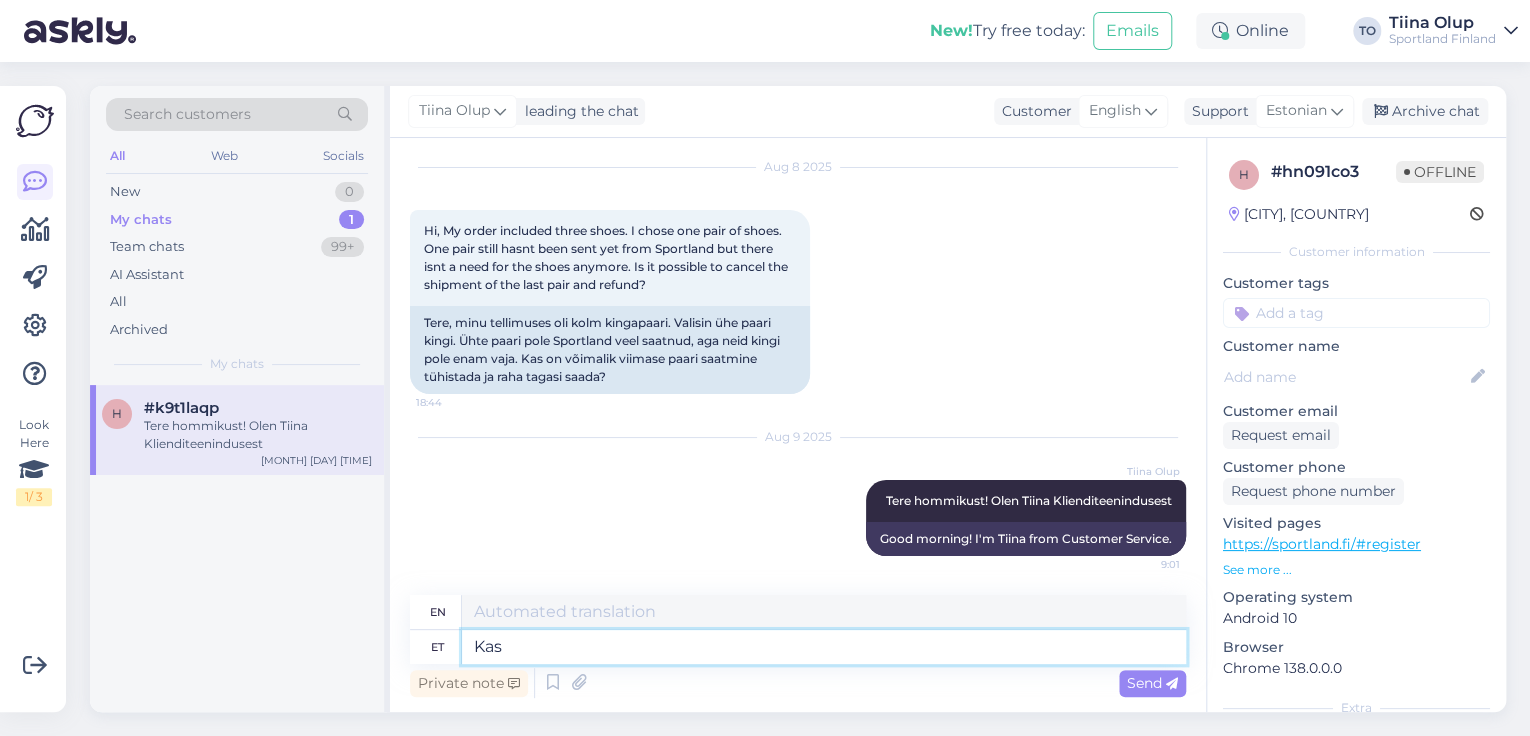 type on "Kas" 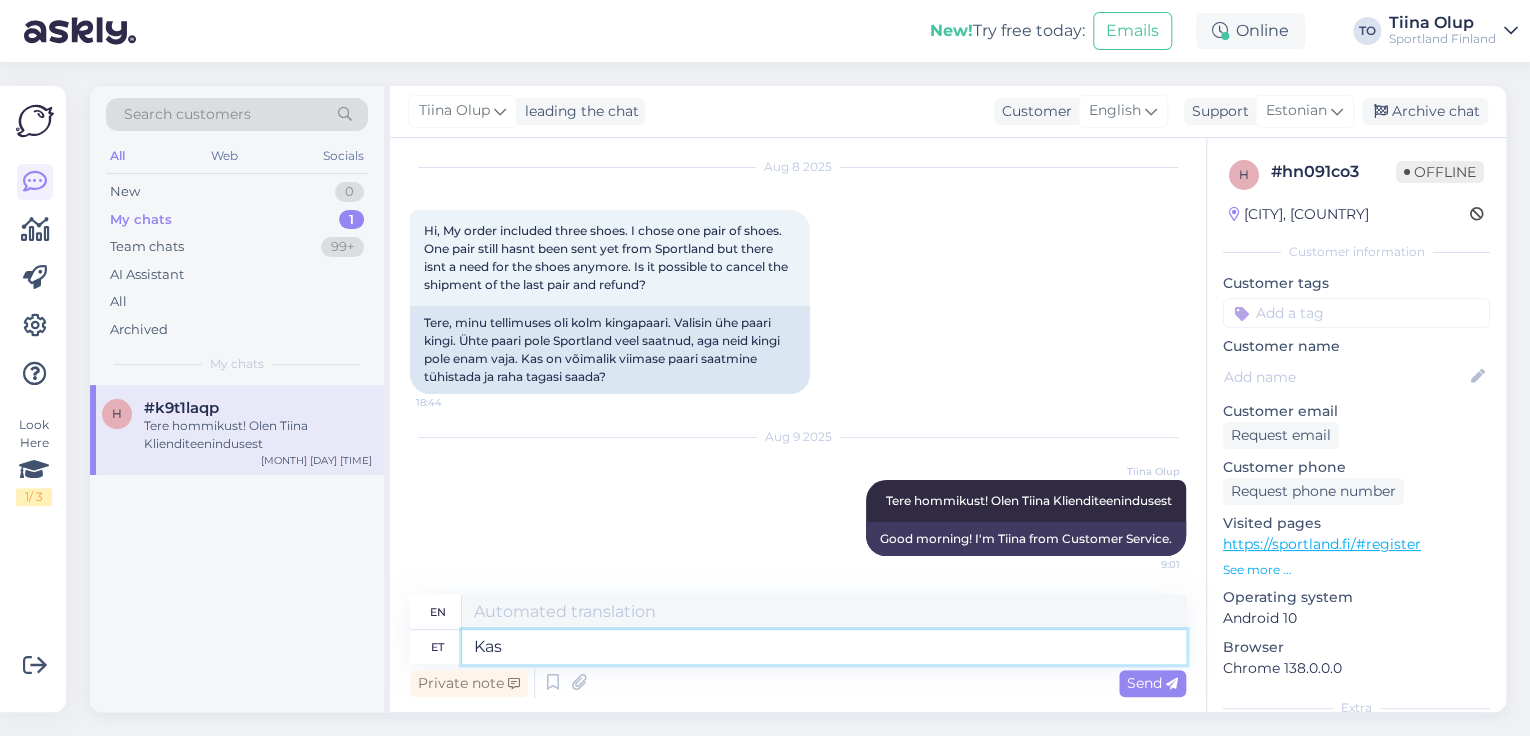 type on "Is" 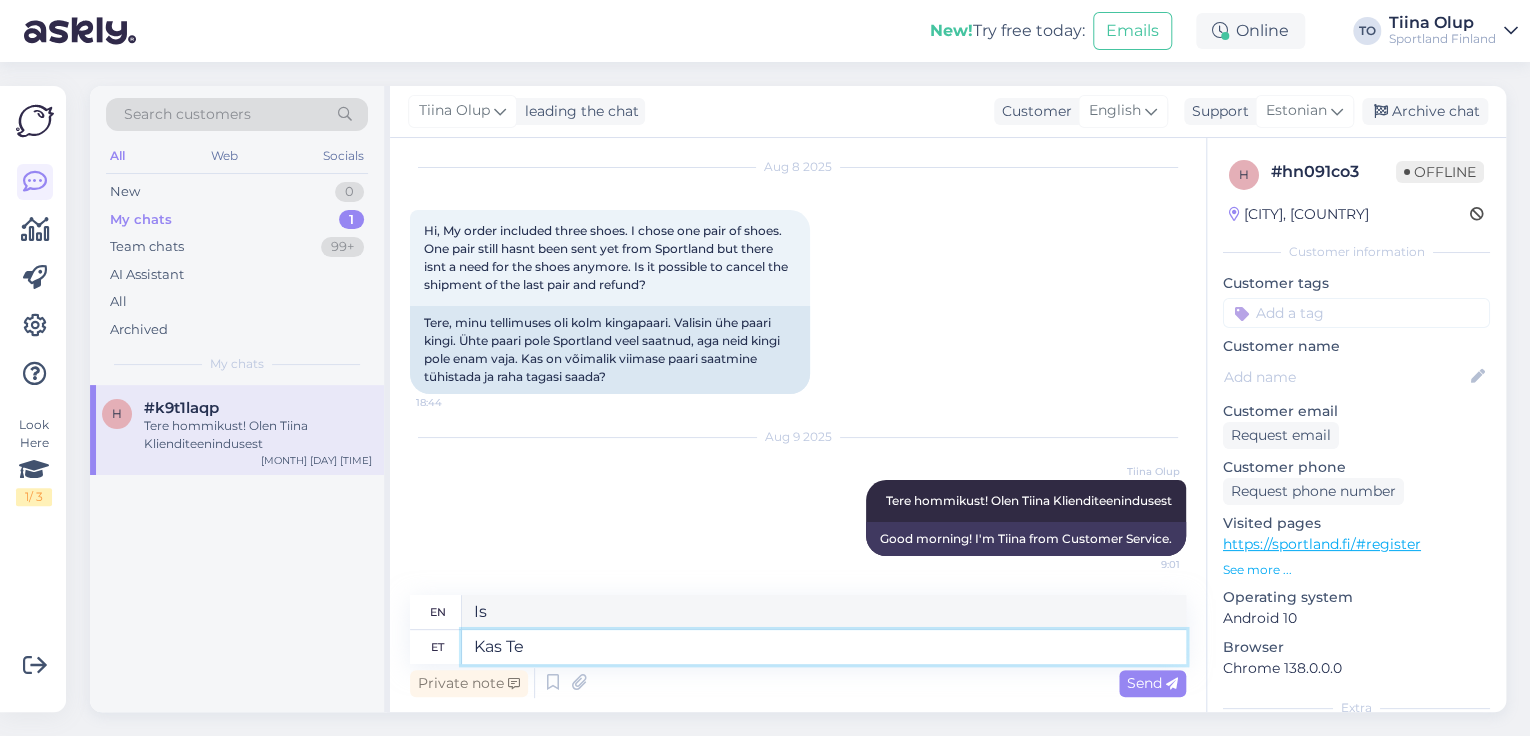type on "Kas Te" 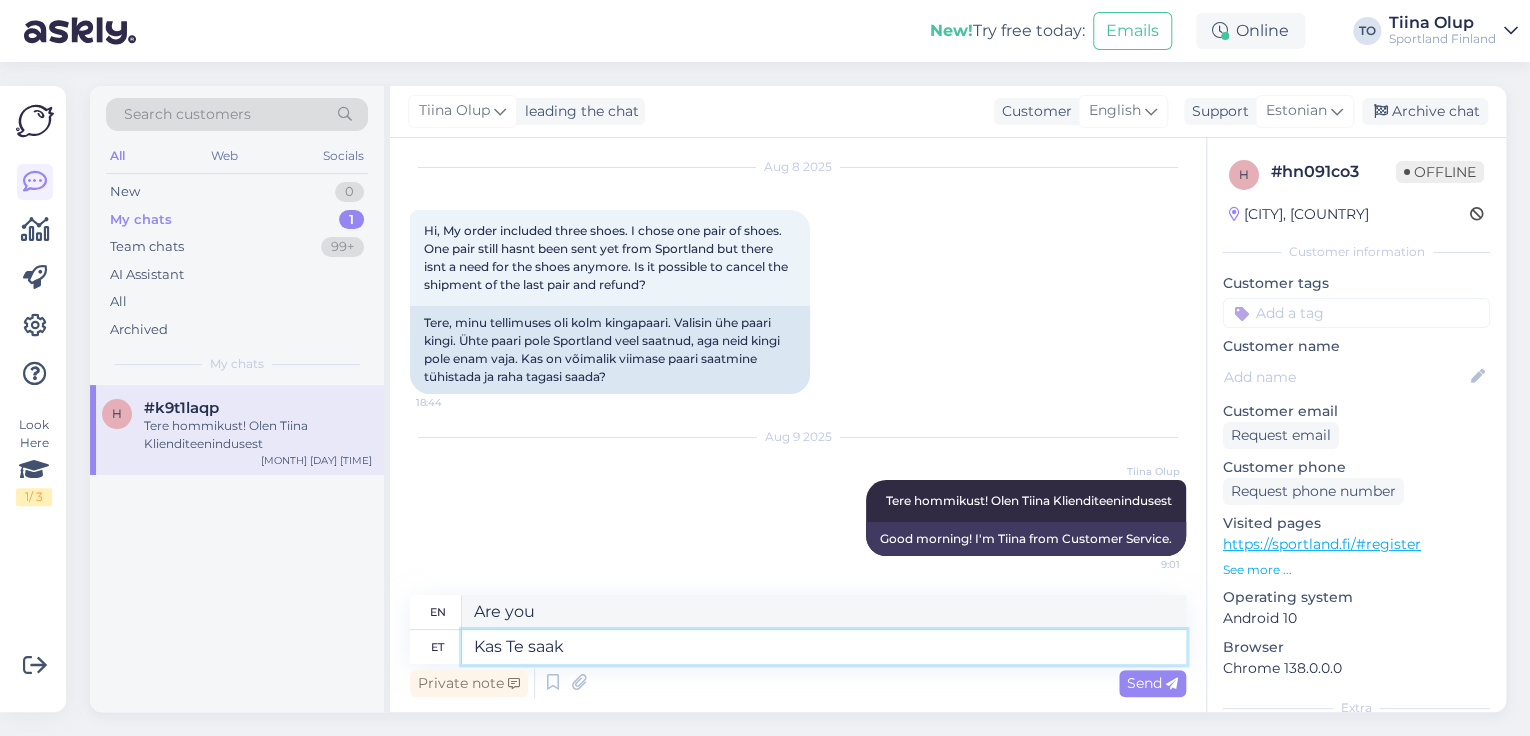 type on "Kas Te saaks" 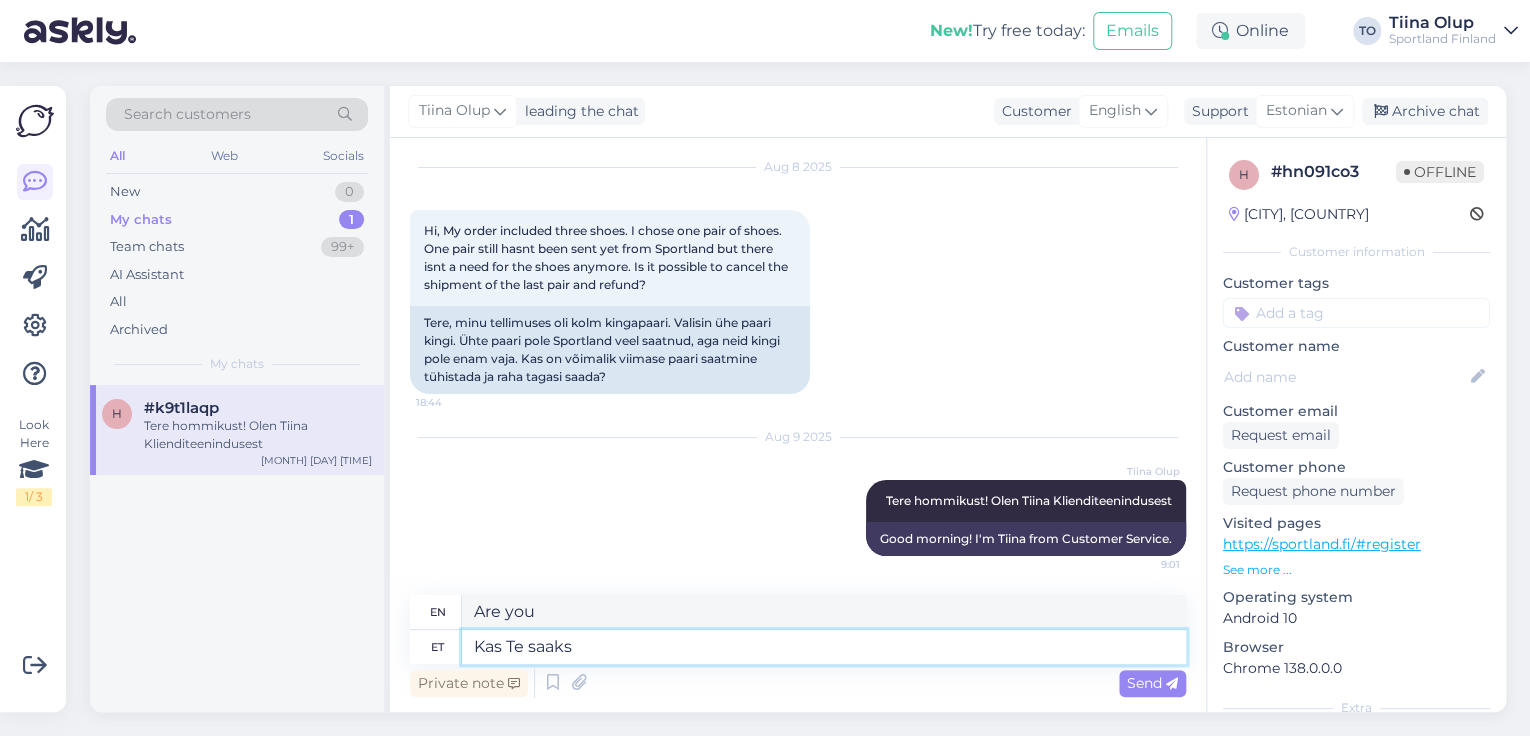 type on "Could you" 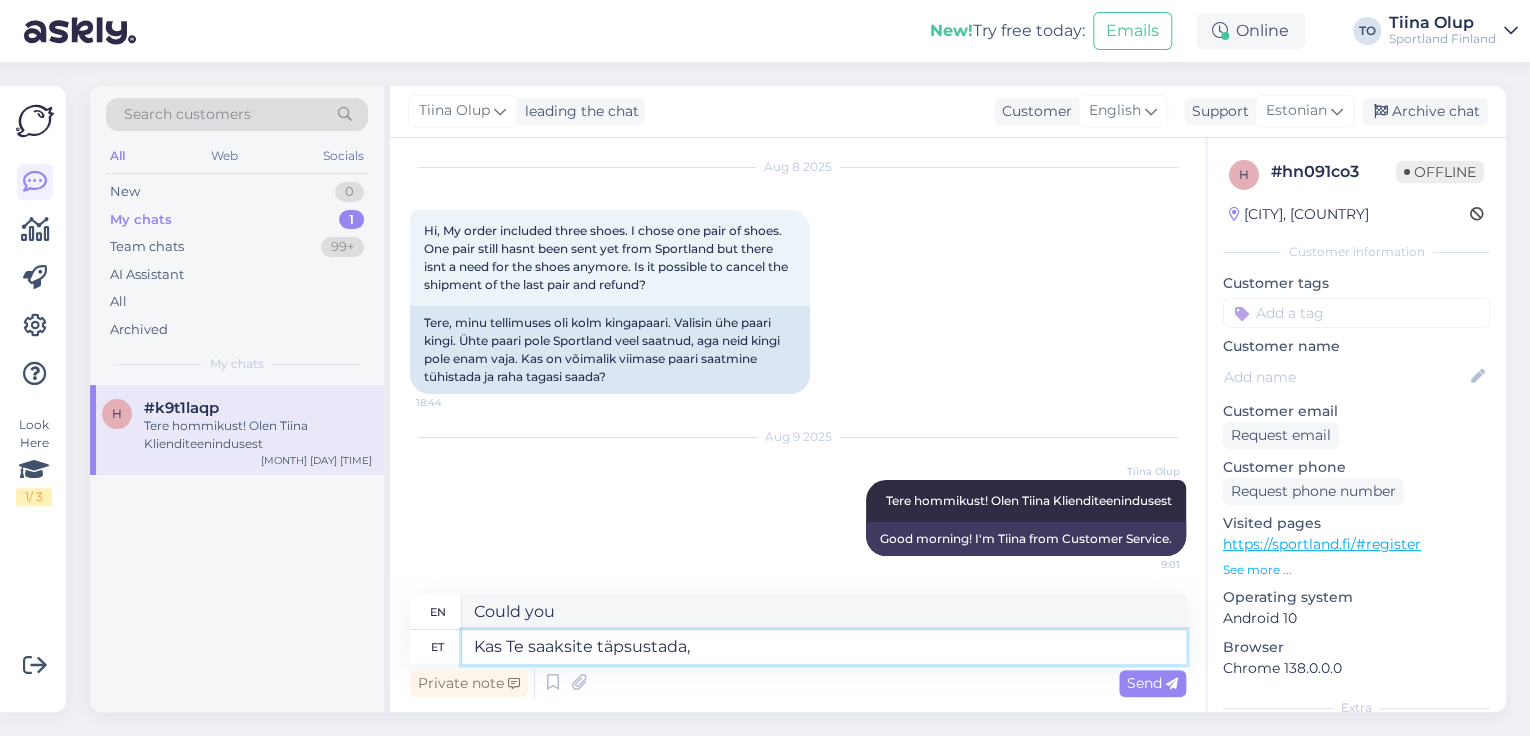 type on "Kas Te saaksite täpsustada, k" 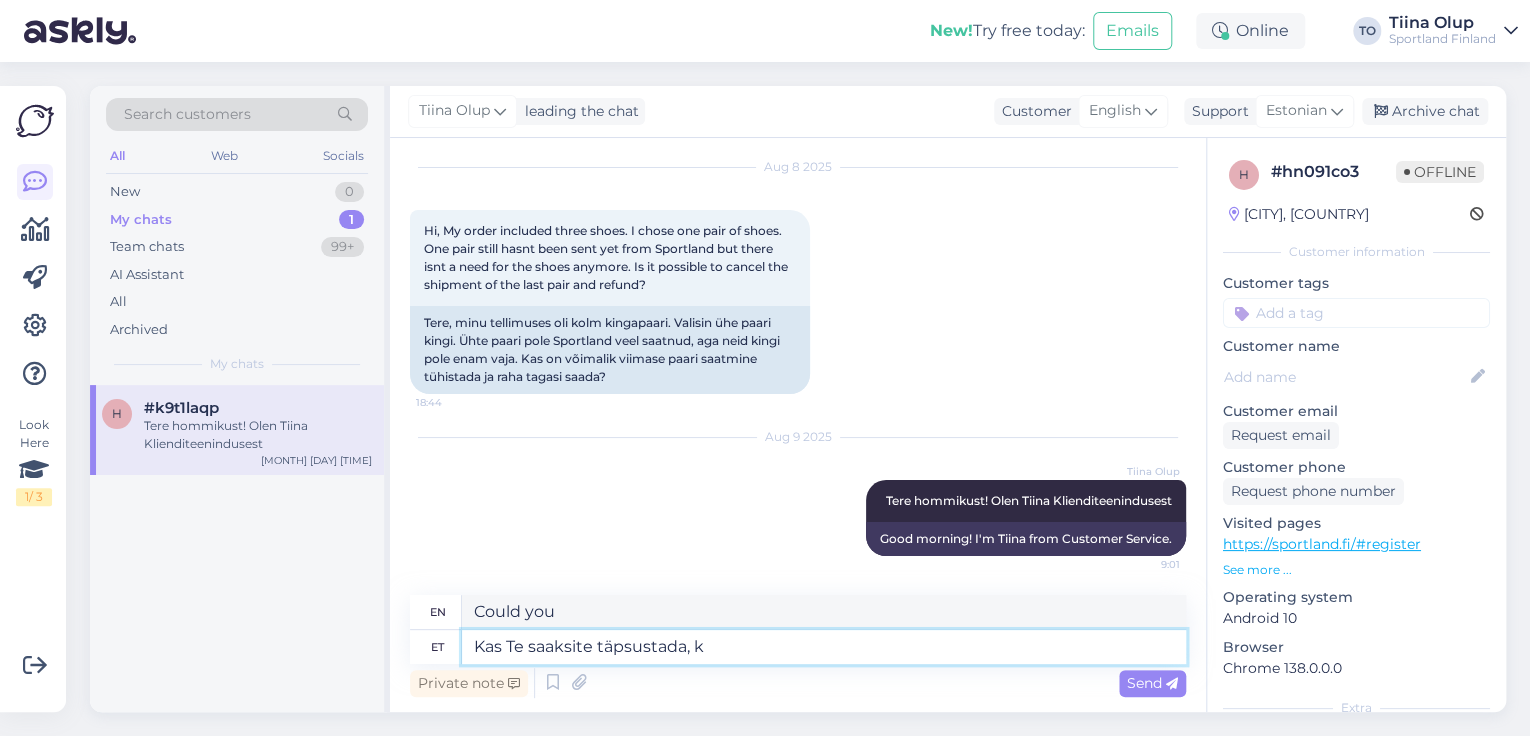 type on "Could you please clarify," 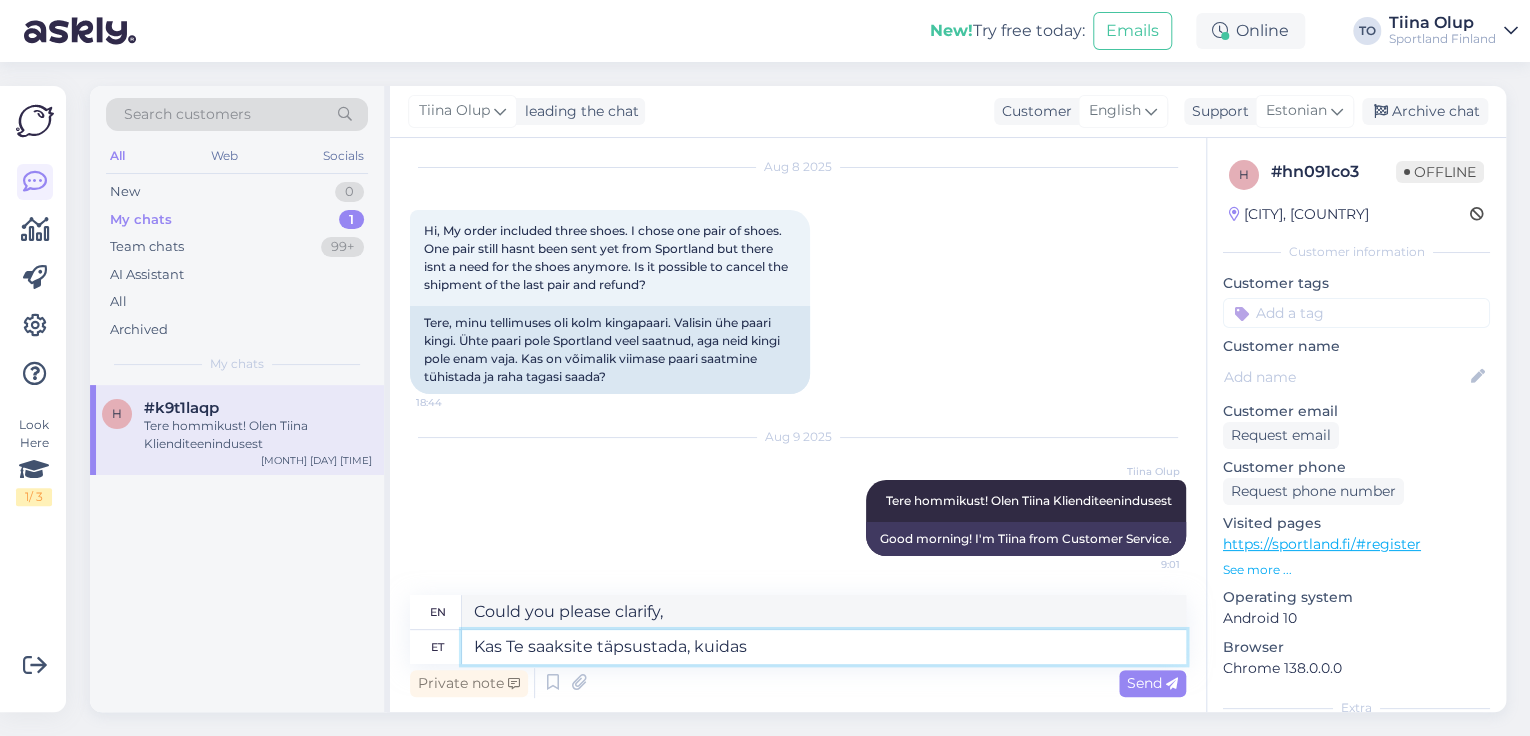 type on "Kas Te saaksite täpsustada, kuidas" 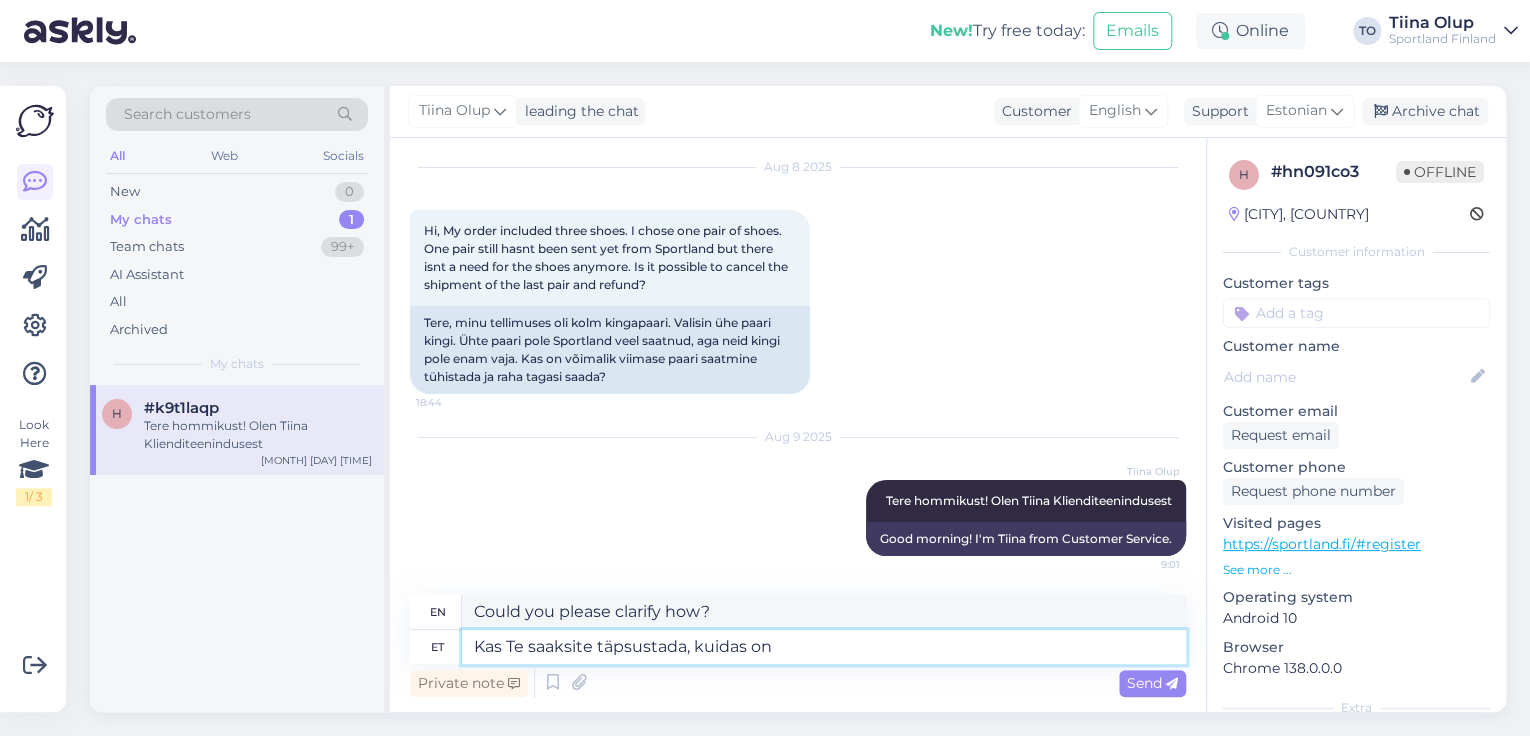 type on "Kas Te saaksite täpsustada, kuidas on" 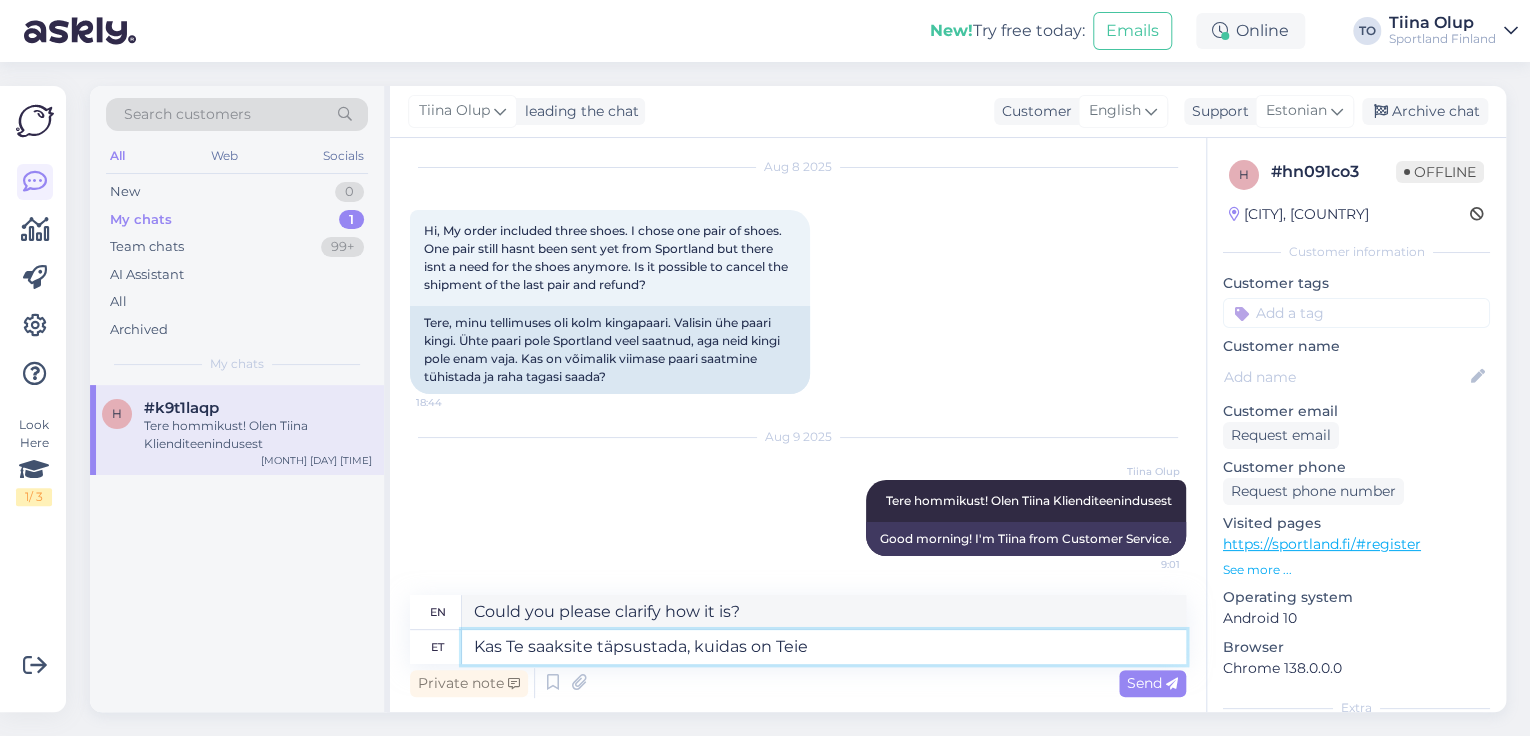 type on "Kas Te saaksite täpsustada, kuidas on Teie" 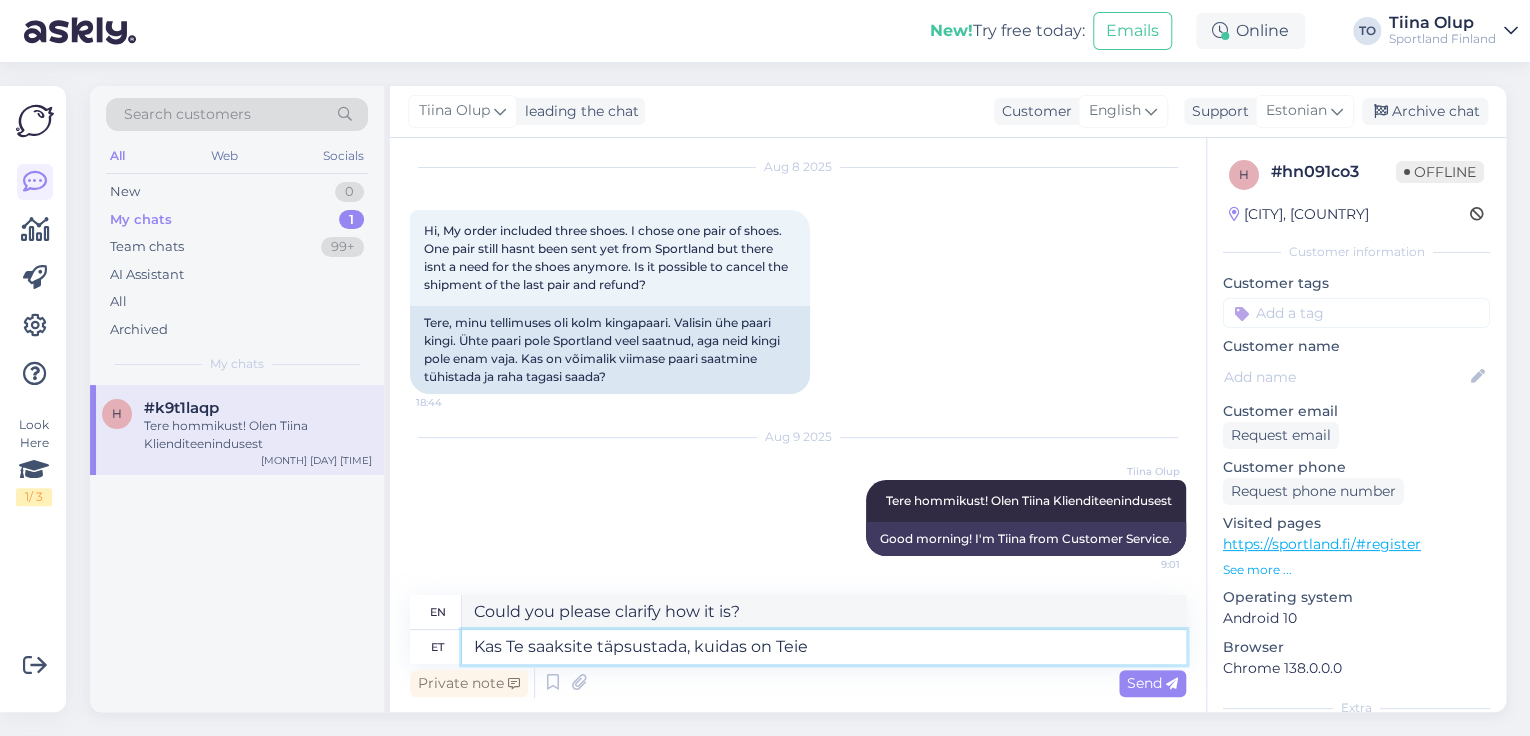 type on "Could you please clarify how you are?" 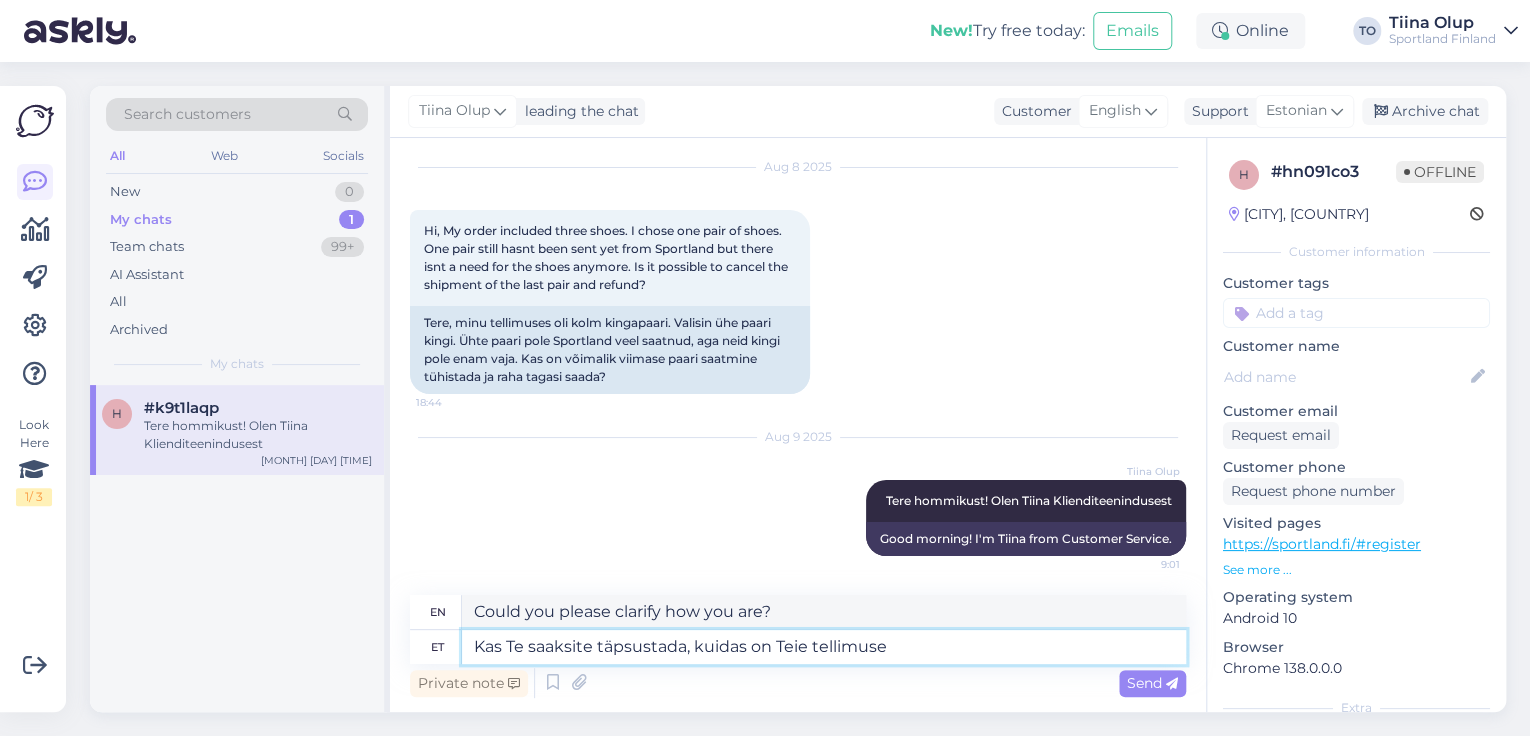 type on "Kas Te saaksite täpsustada, kuidas on Teie tellimuse" 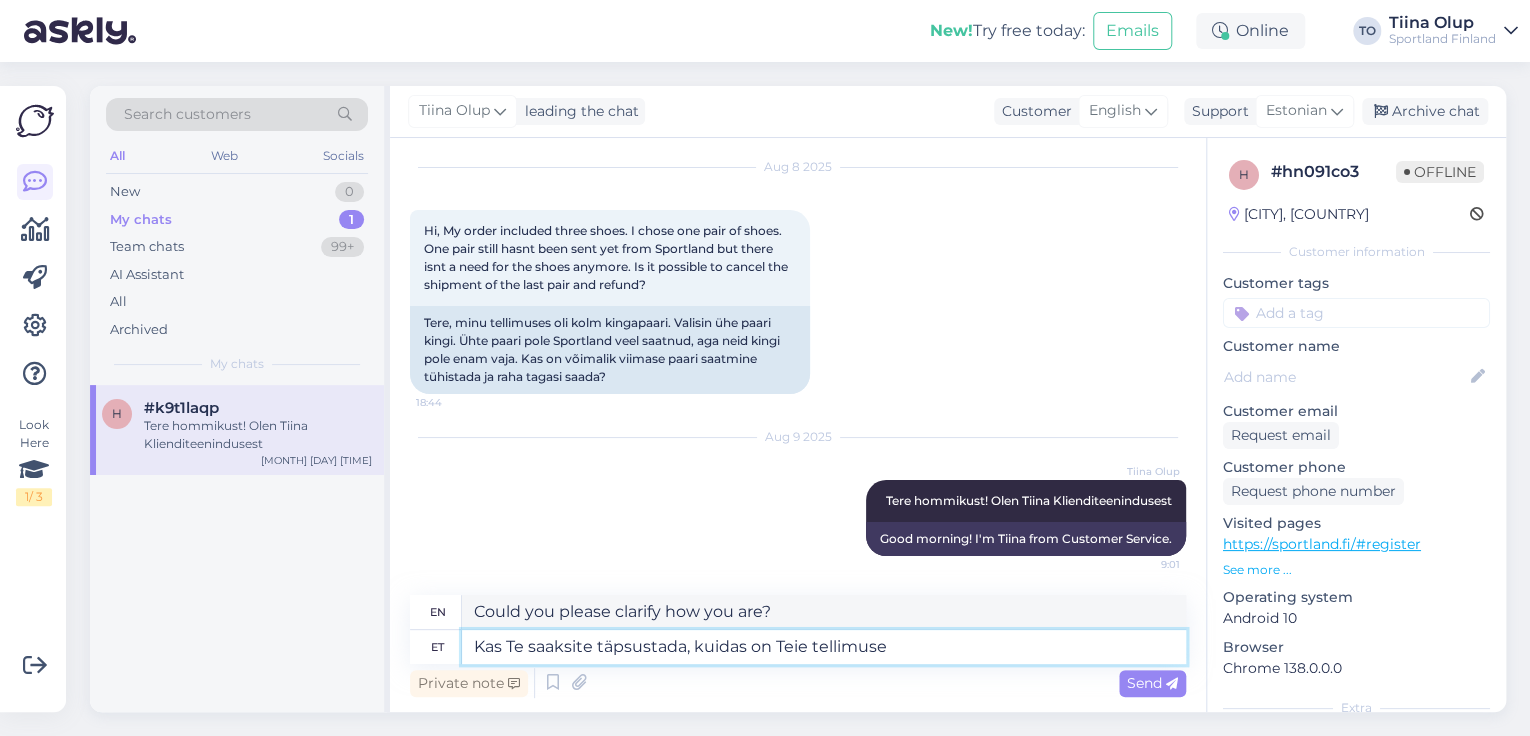 type on "Could you please clarify how your order is?" 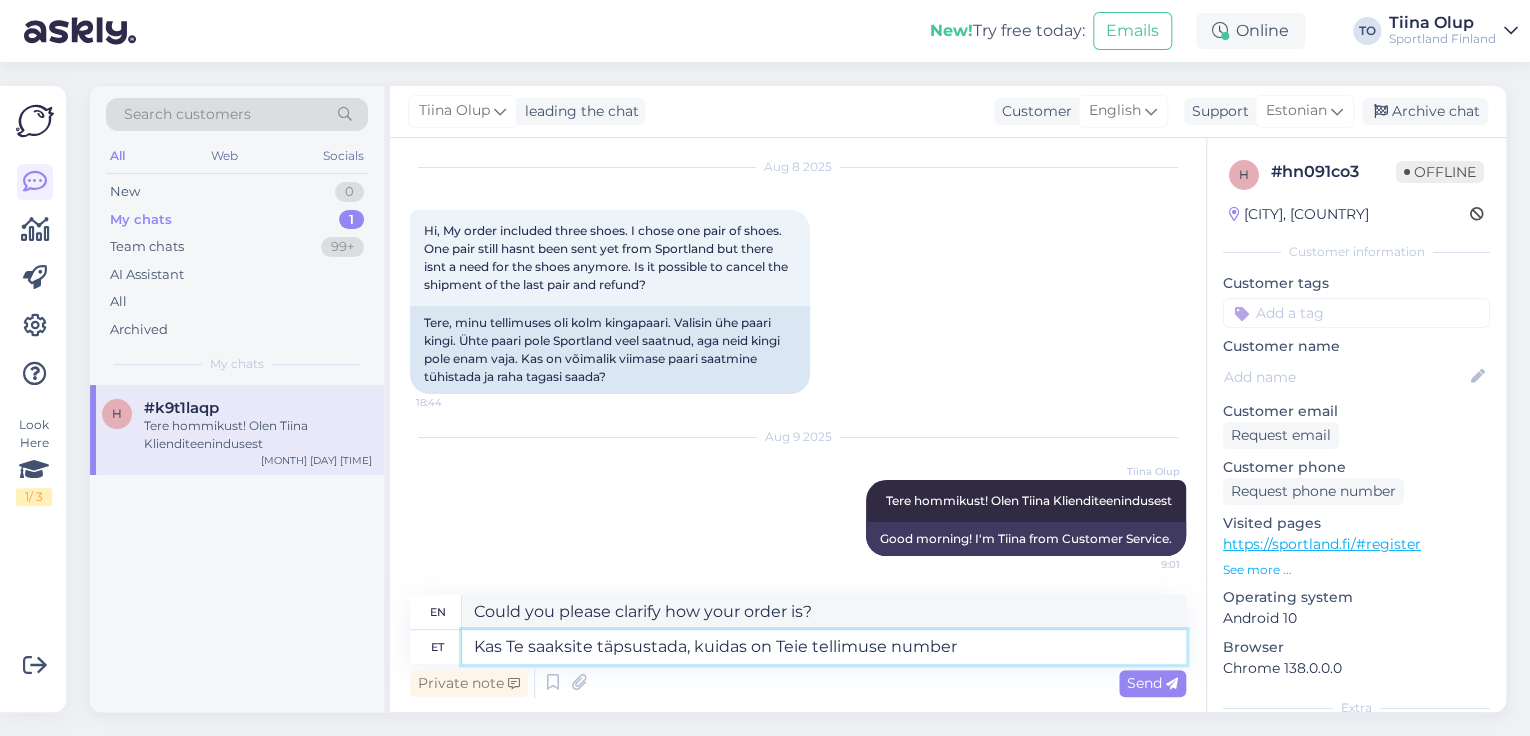type on "Kas Te saaksite täpsustada, kuidas on Teie tellimuse number?" 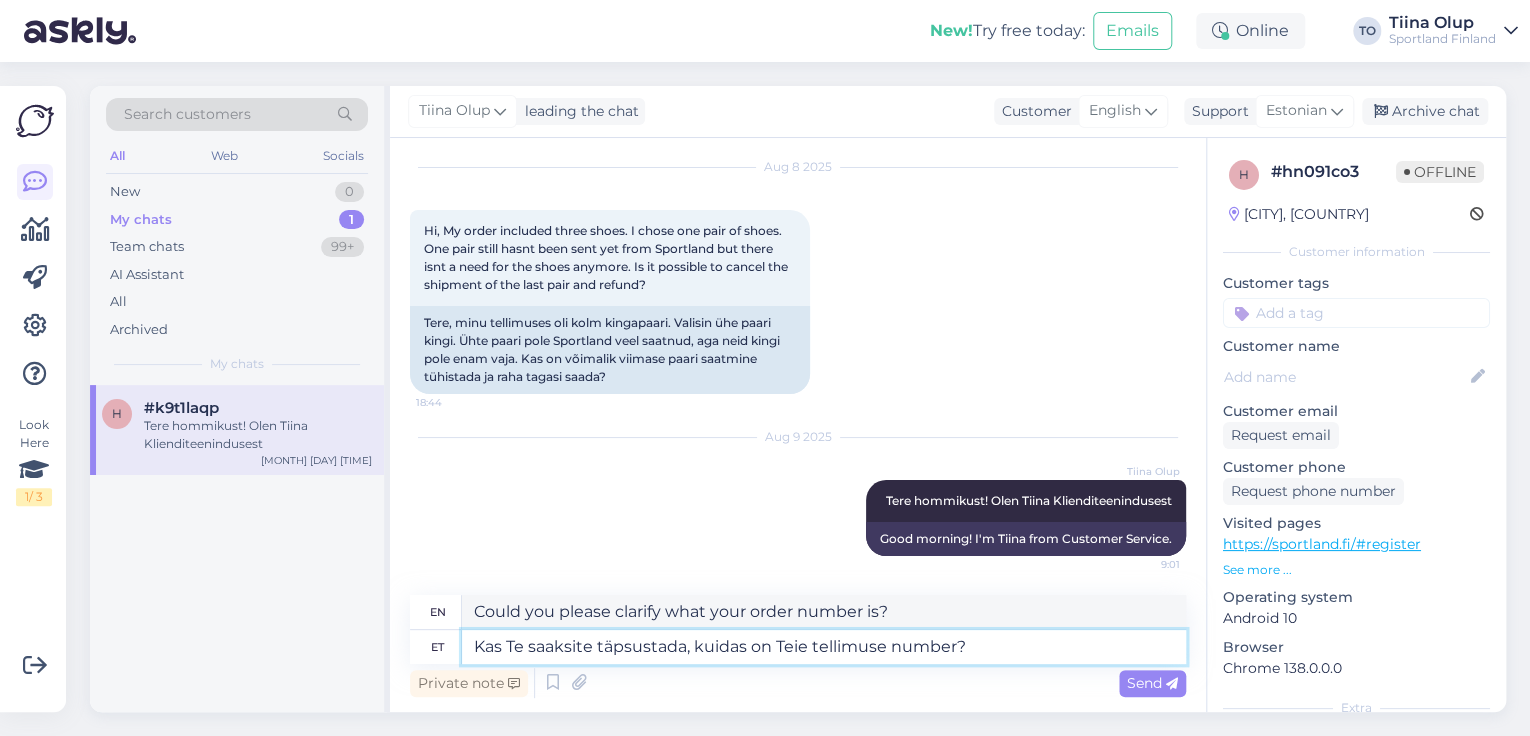 type on "Could you please specify what your order number is?" 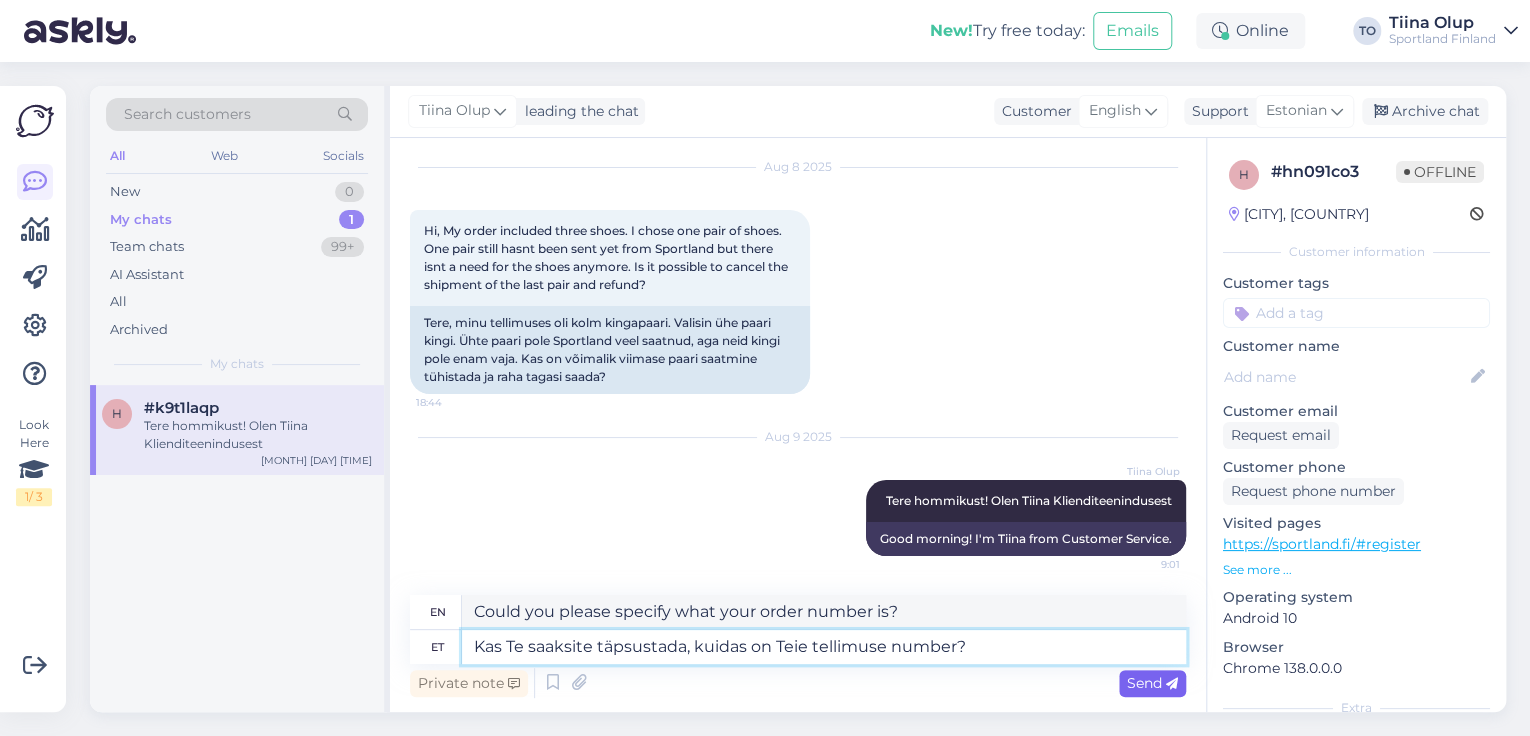 type on "Kas Te saaksite täpsustada, kuidas on Teie tellimuse number?" 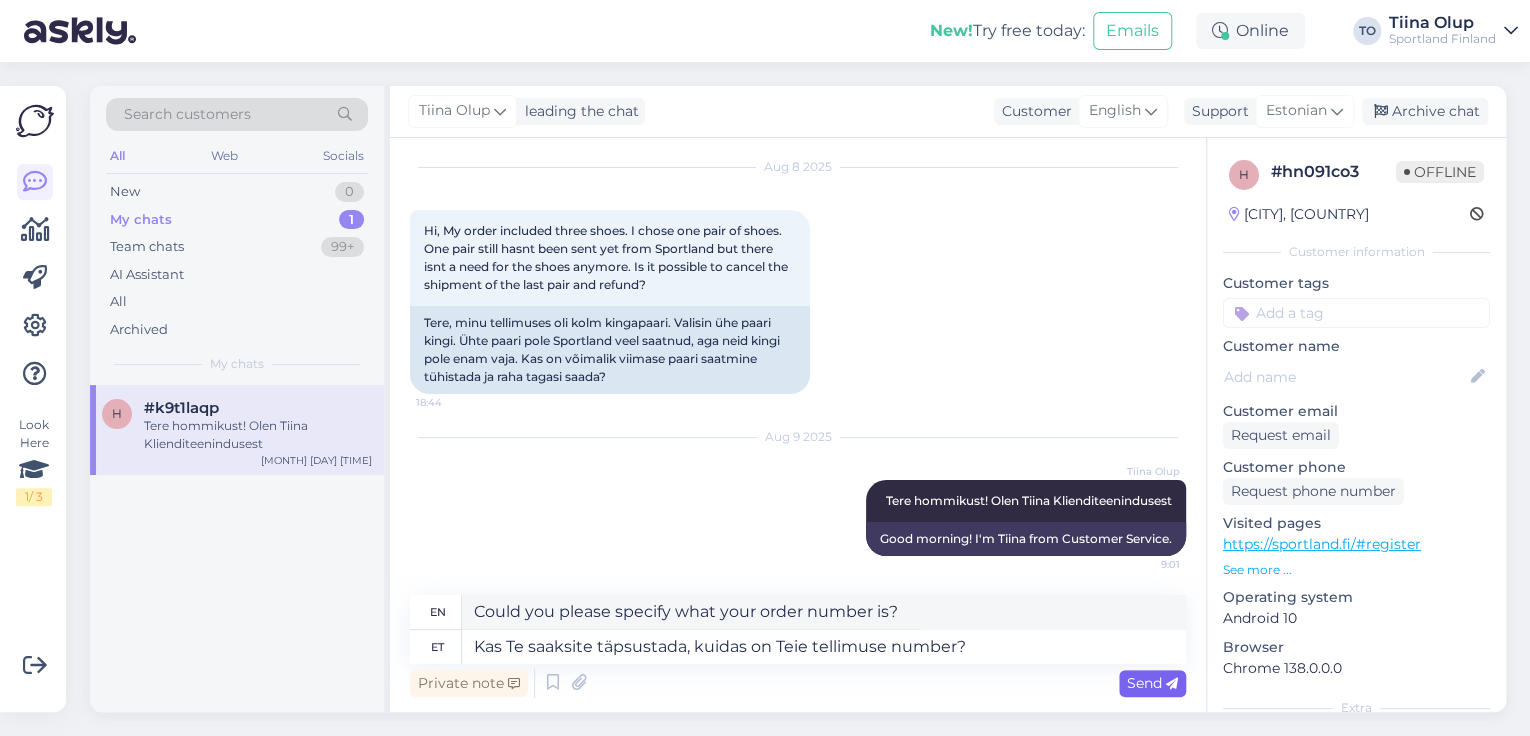 click on "Send" at bounding box center (1152, 683) 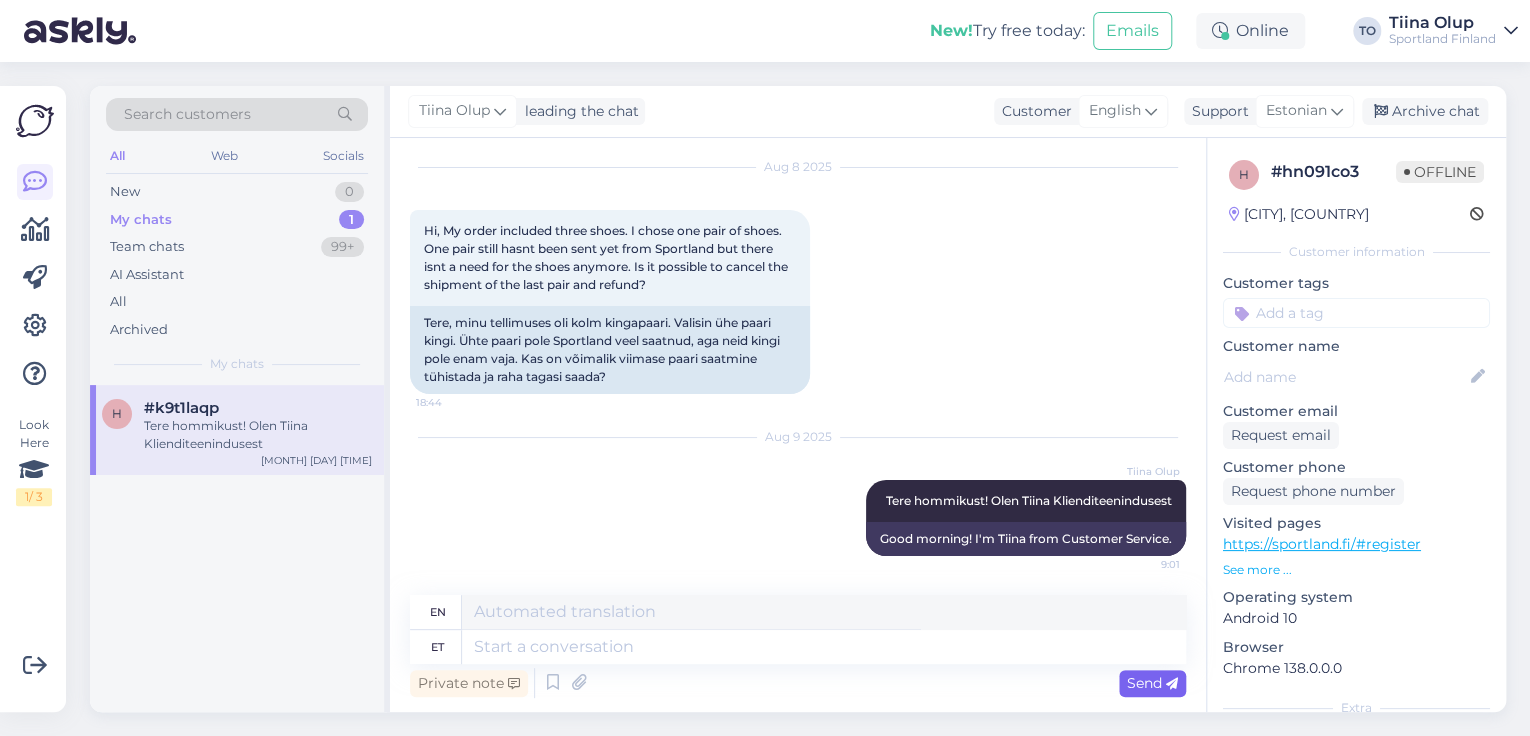 scroll, scrollTop: 192, scrollLeft: 0, axis: vertical 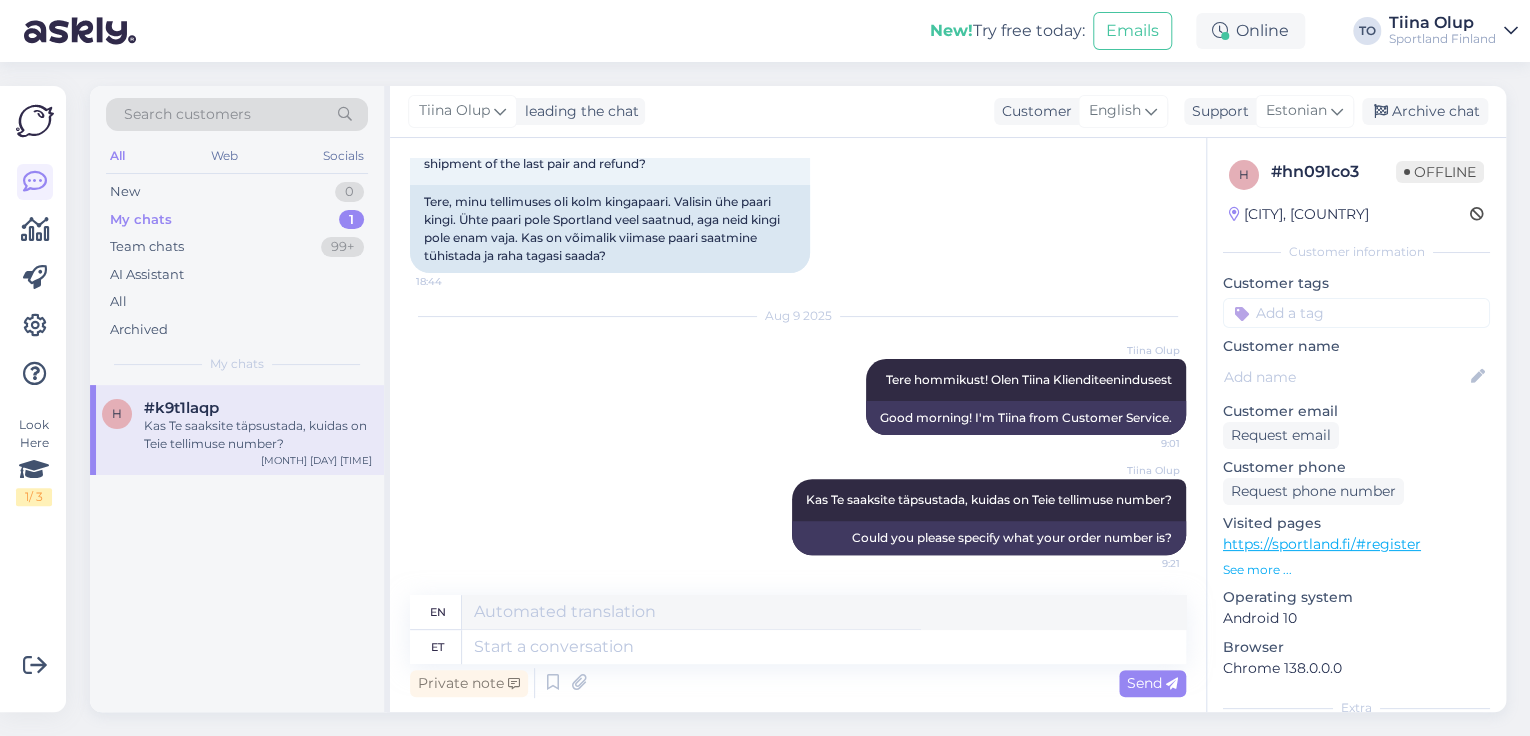 click at bounding box center (1356, 313) 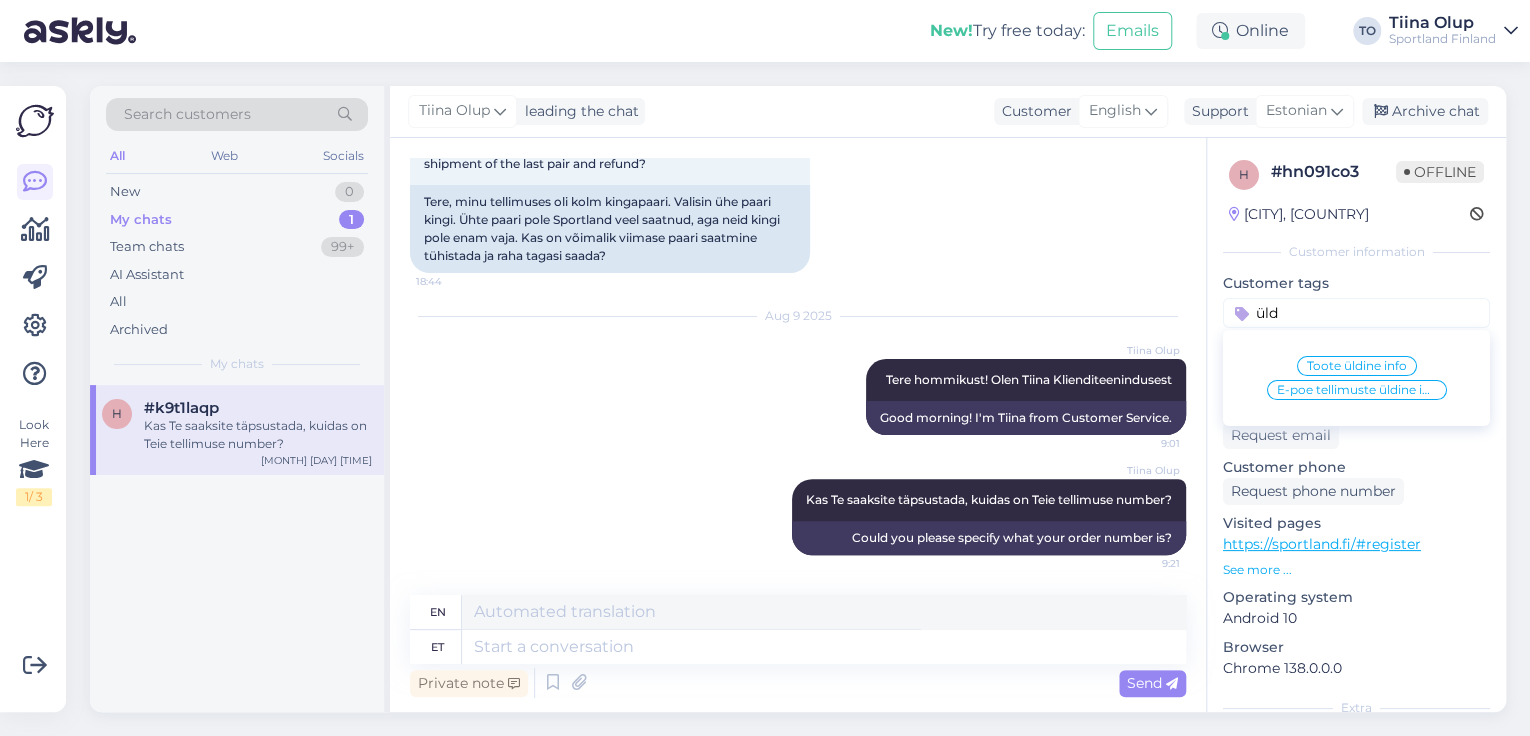 type on "üld" 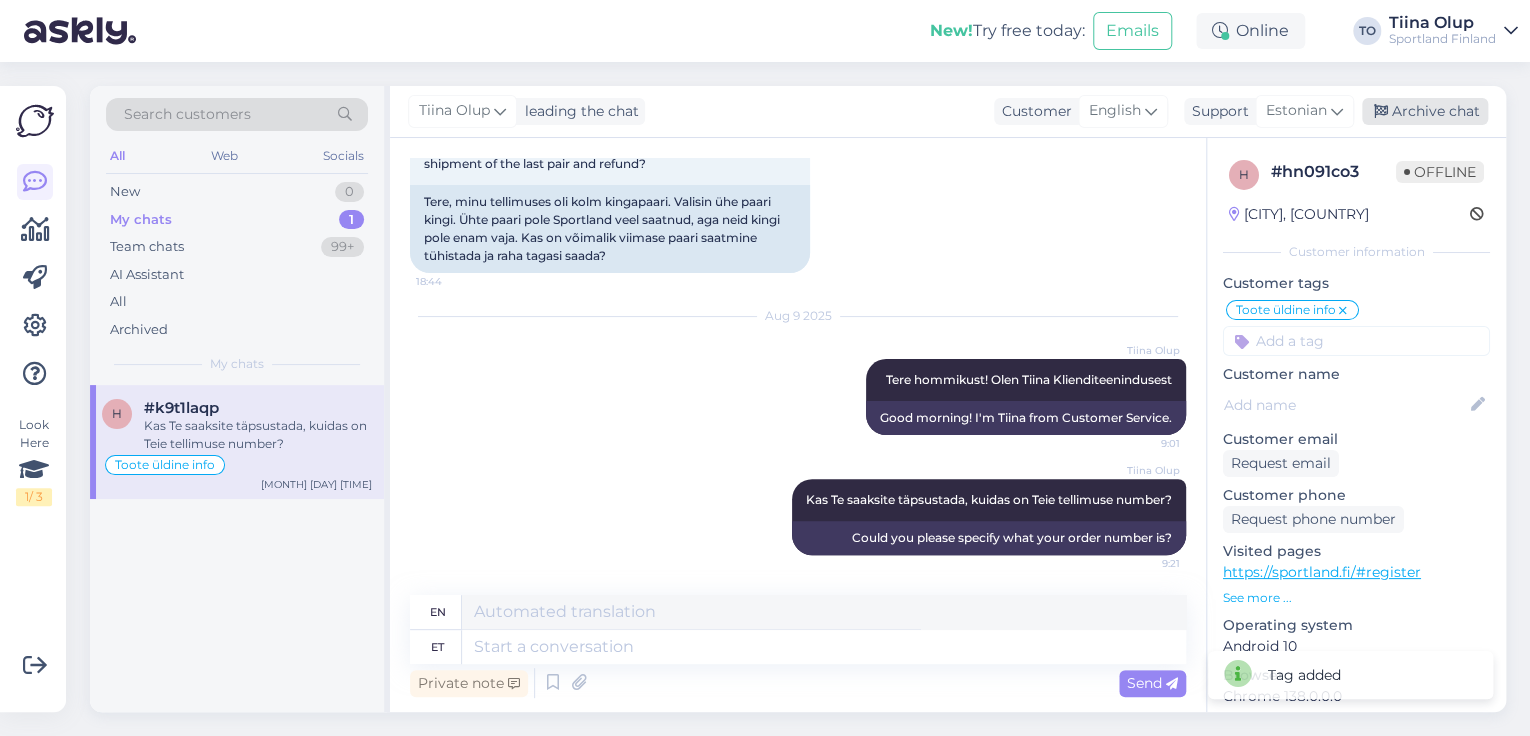 click on "Archive chat" at bounding box center [1425, 111] 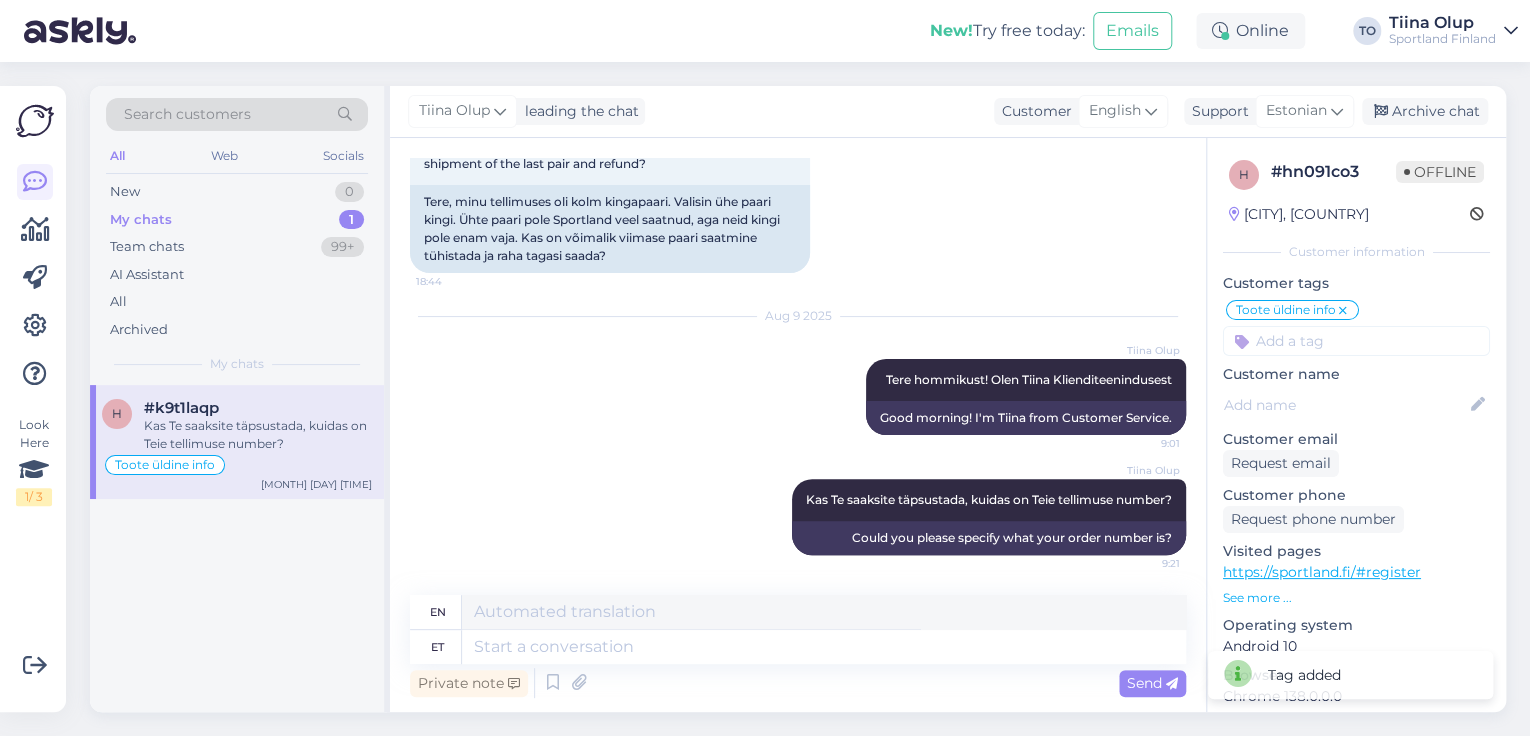 scroll, scrollTop: 172, scrollLeft: 0, axis: vertical 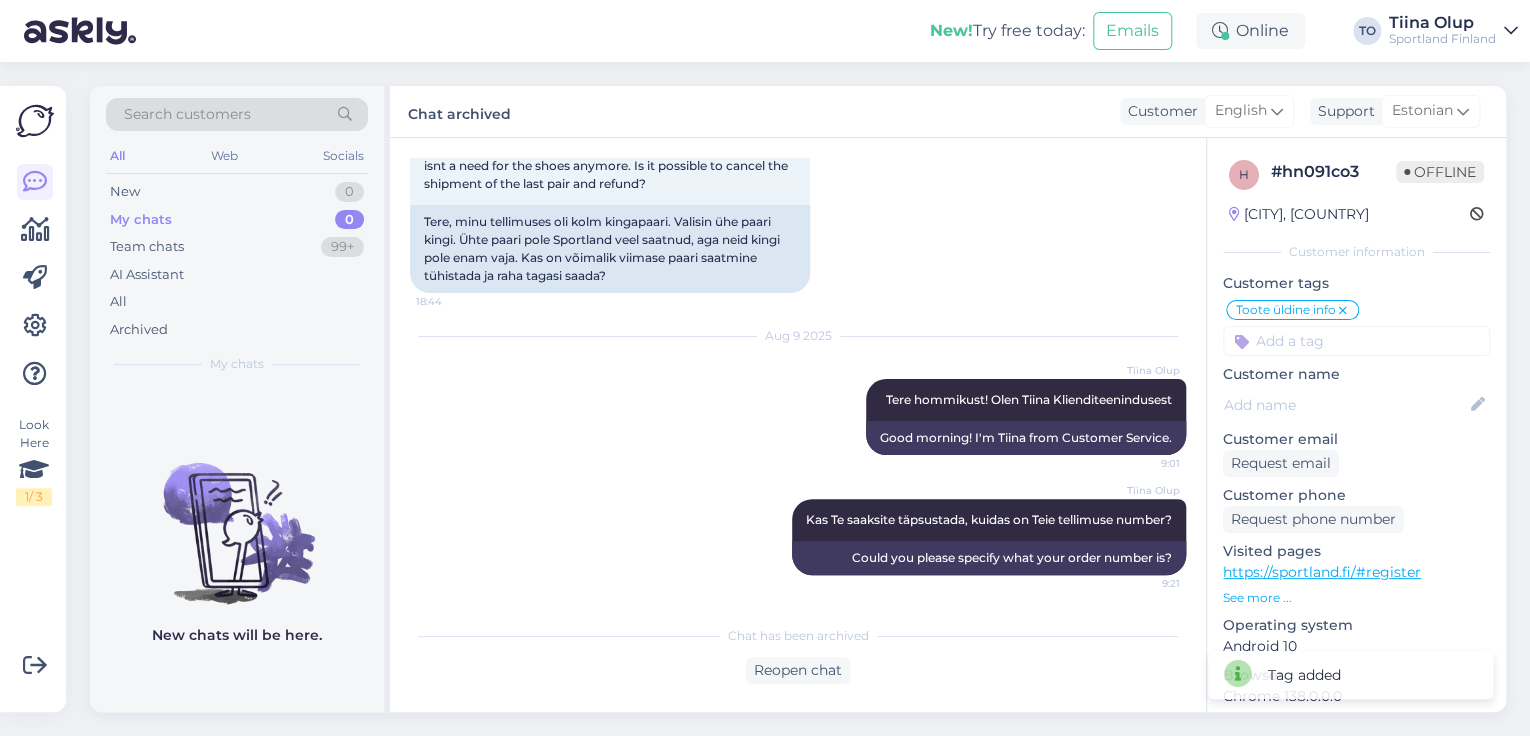 click on "Sportland Finland" at bounding box center (1442, 39) 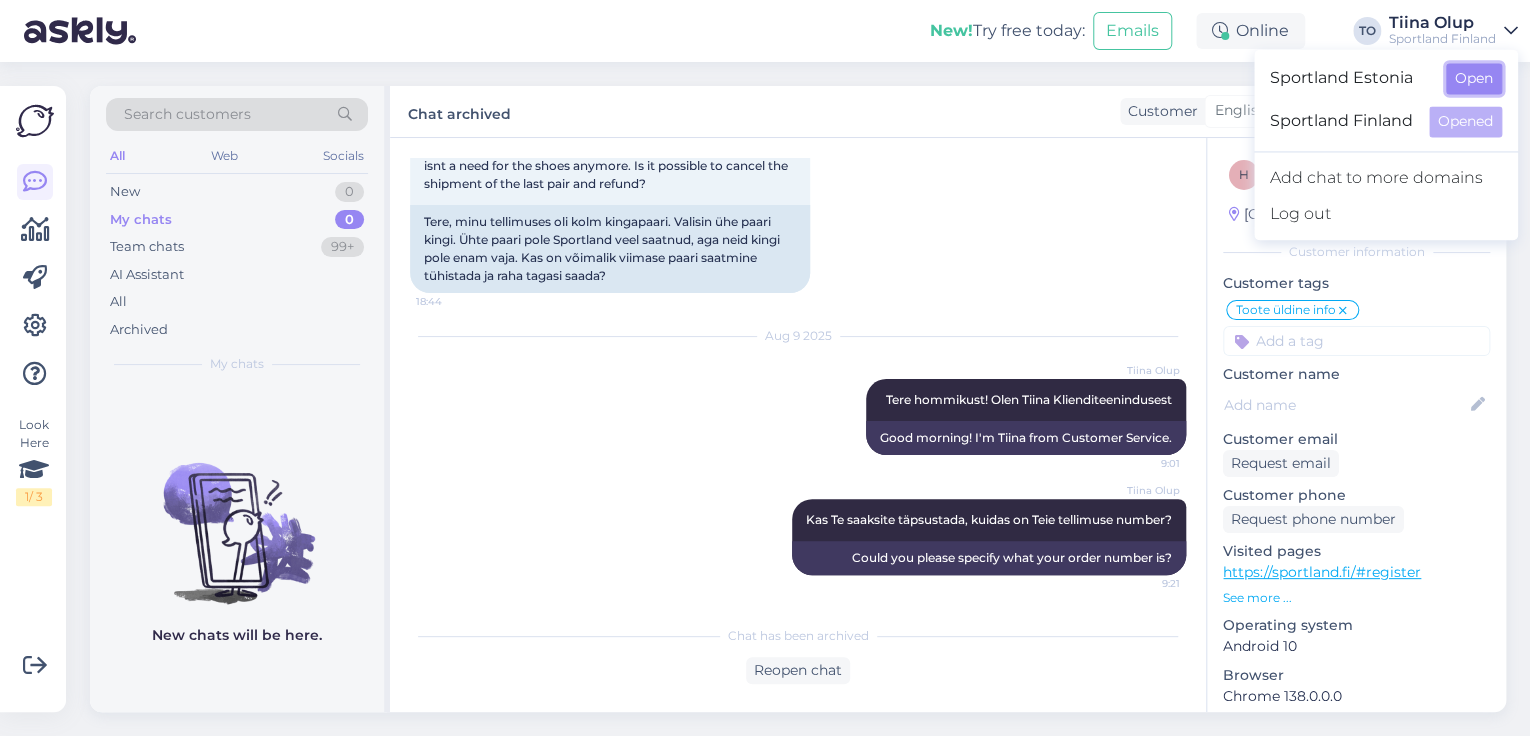 click on "Open" at bounding box center [1474, 78] 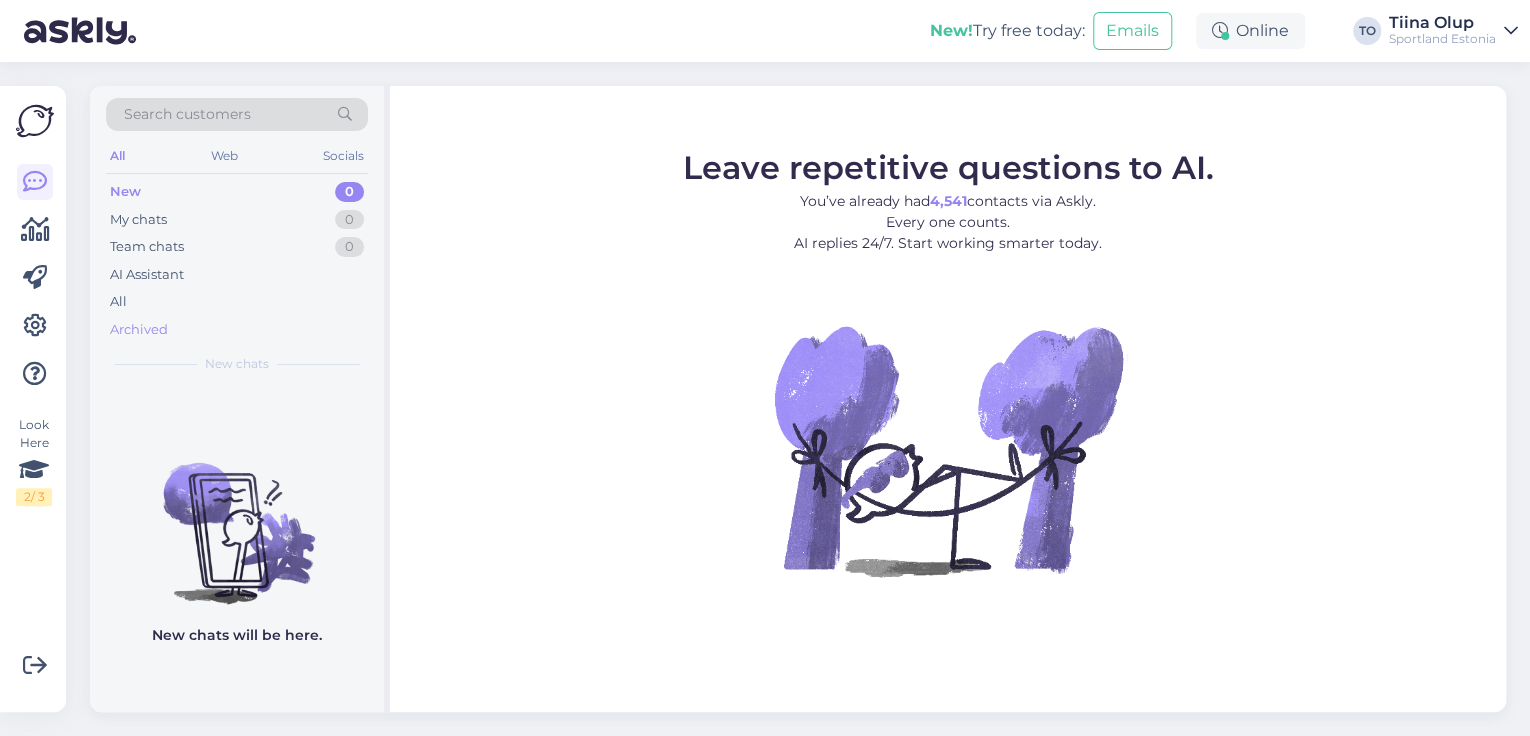 click on "Archived" at bounding box center (237, 330) 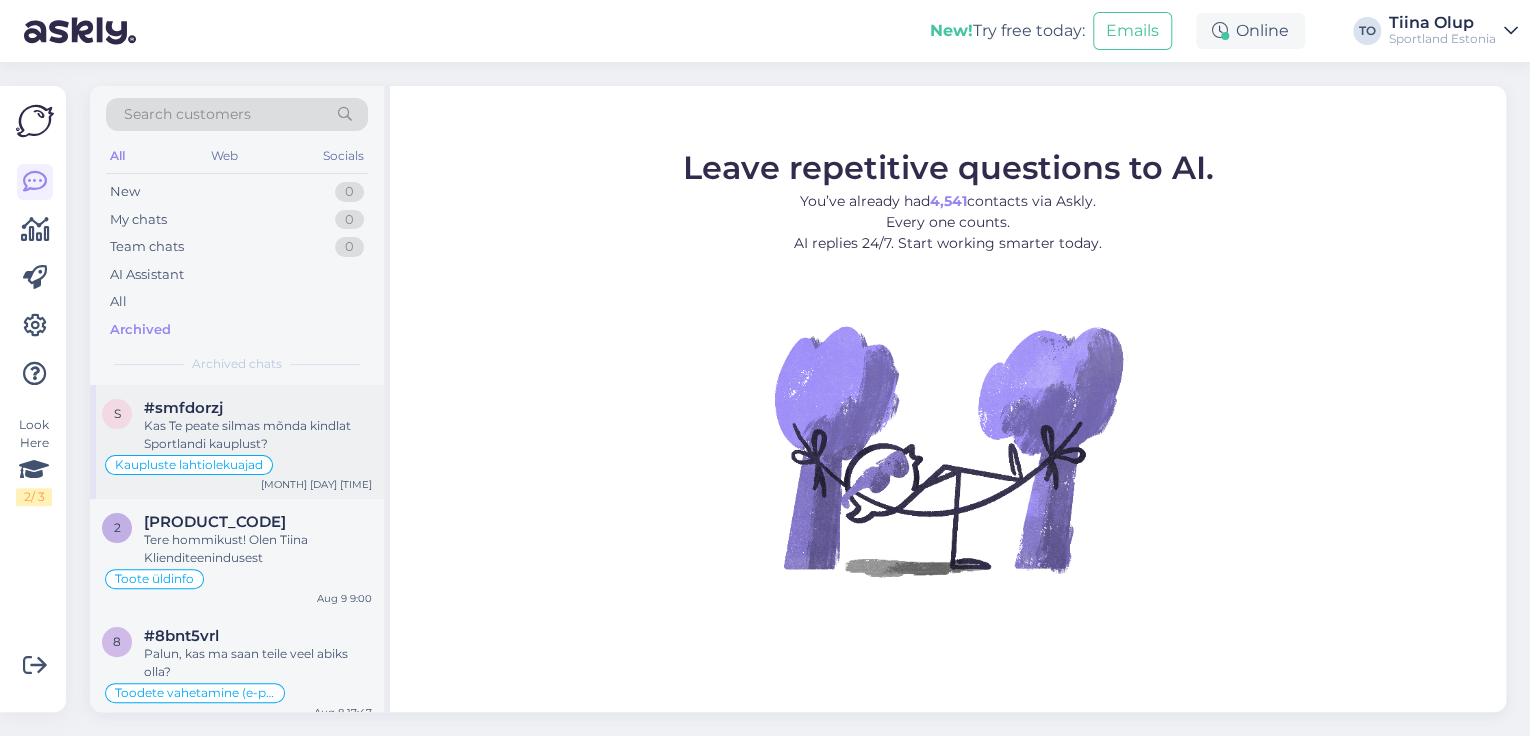 scroll, scrollTop: 240, scrollLeft: 0, axis: vertical 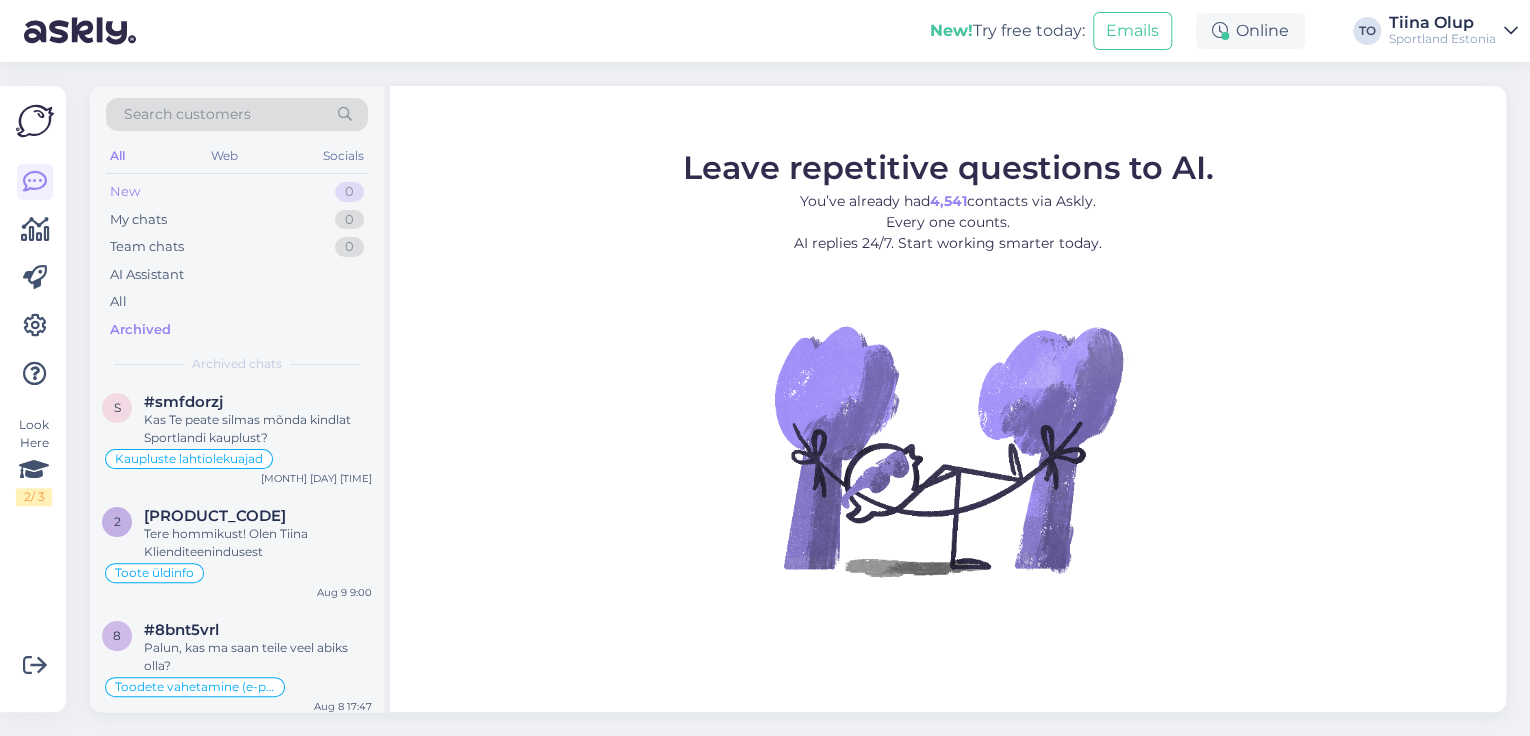 click on "New 0" at bounding box center [237, 192] 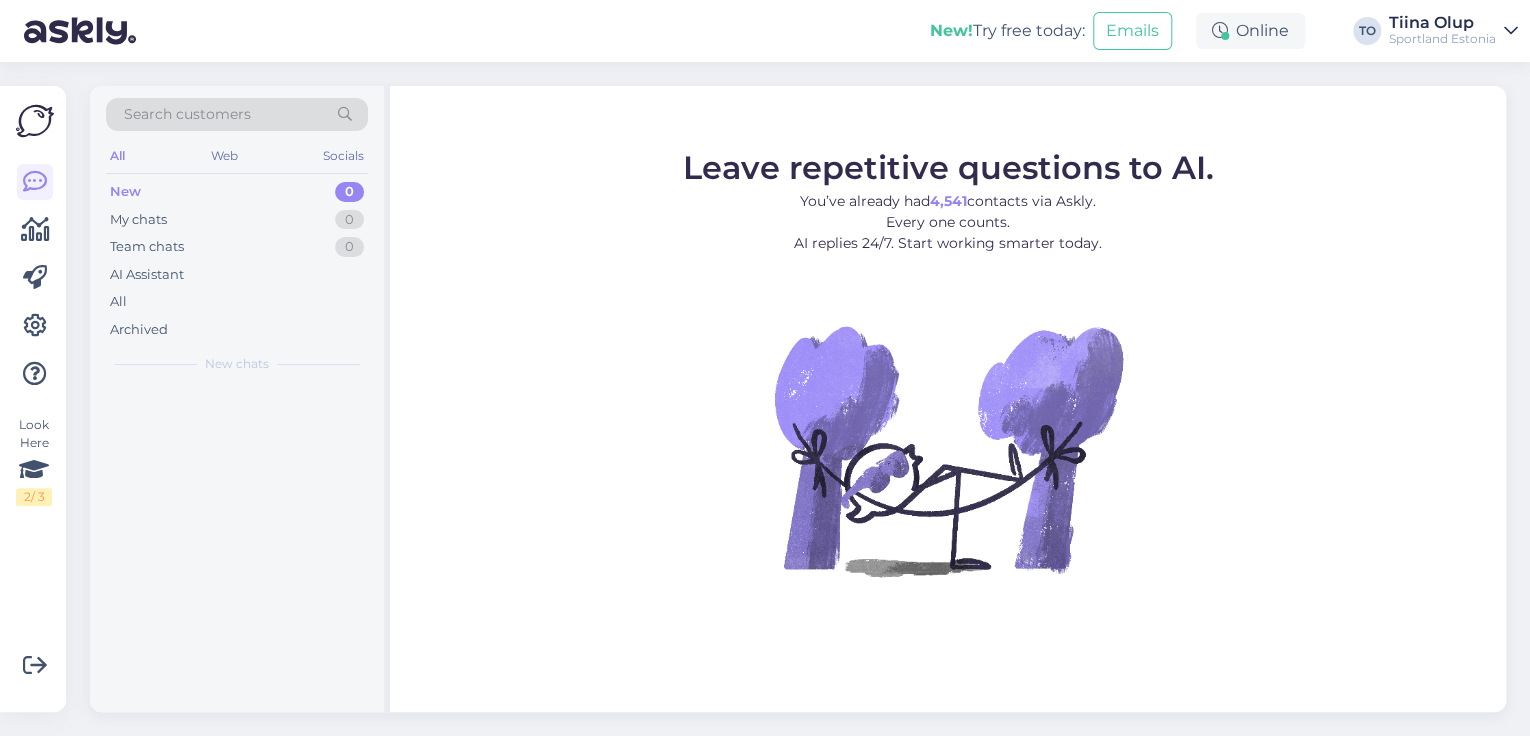 scroll, scrollTop: 0, scrollLeft: 0, axis: both 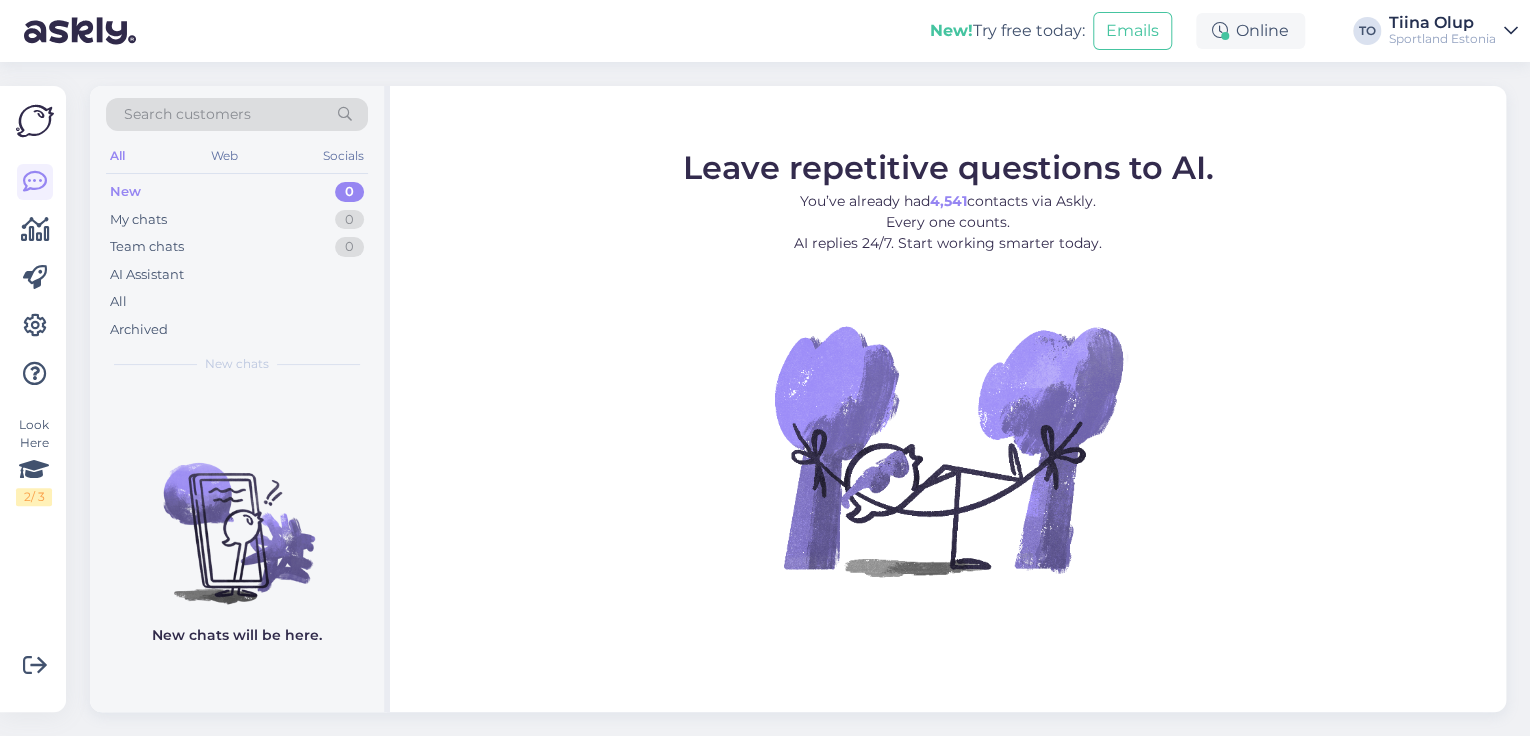 click on "Sportland Estonia" at bounding box center (1442, 39) 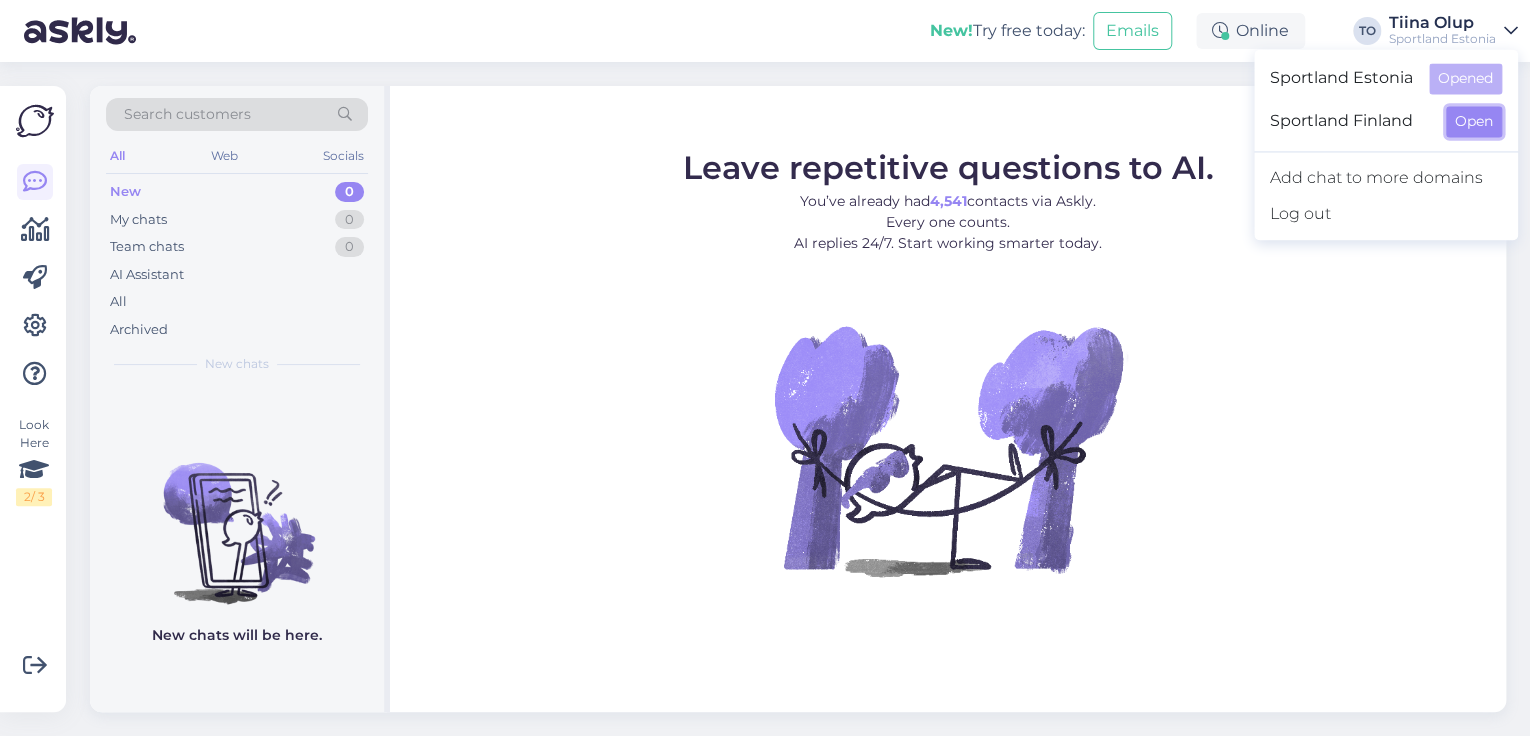 click on "Open" at bounding box center [1474, 121] 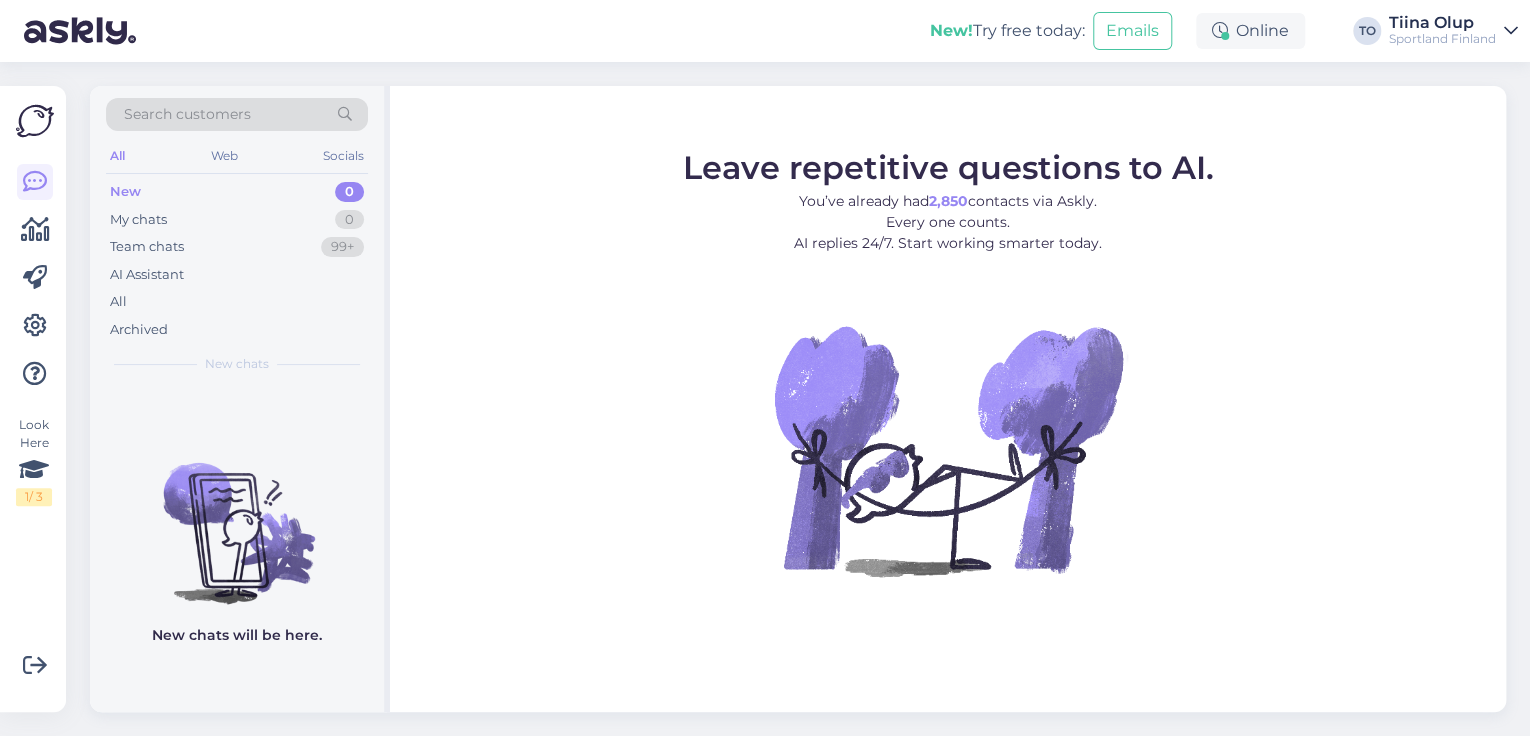click on "Sportland Finland" at bounding box center [1442, 39] 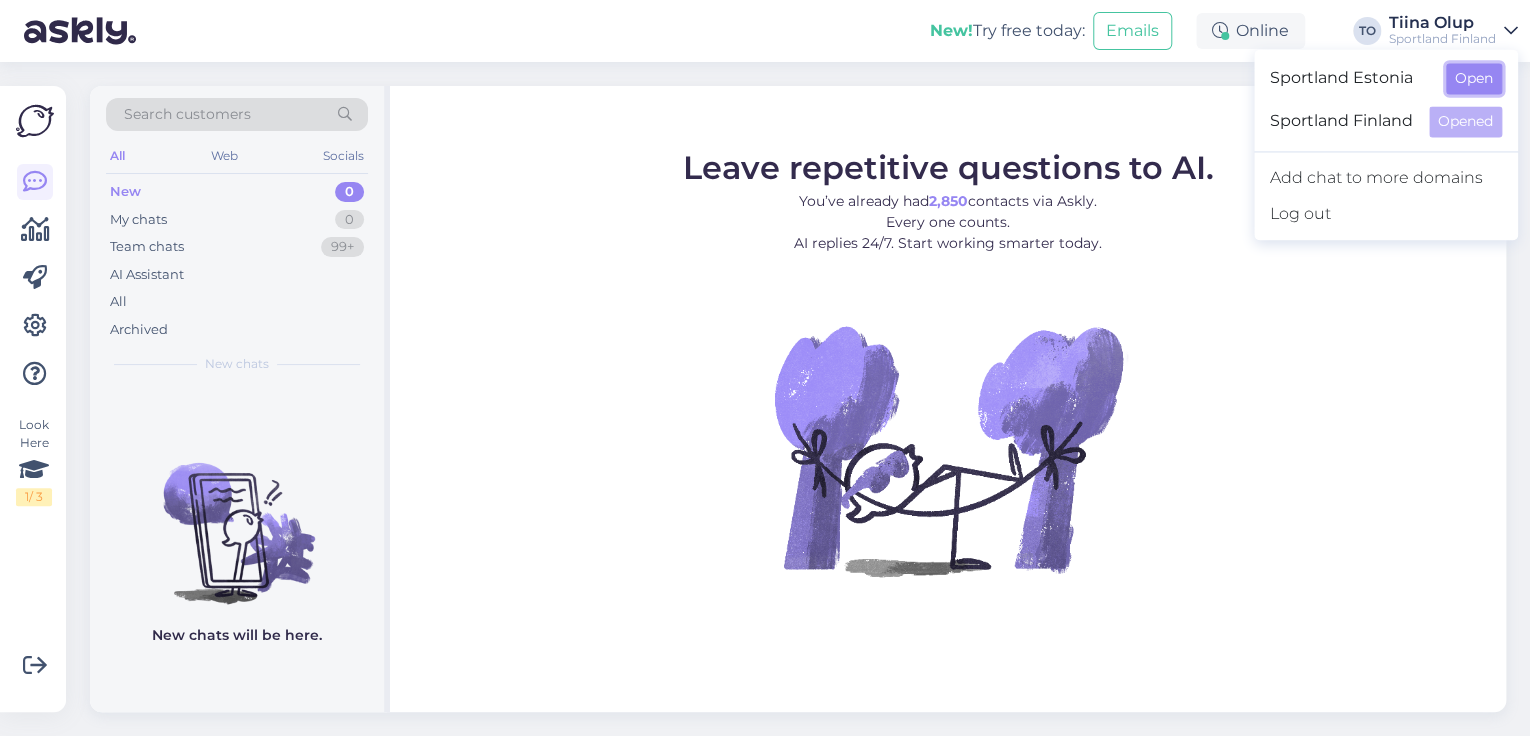 click on "Open" at bounding box center (1474, 78) 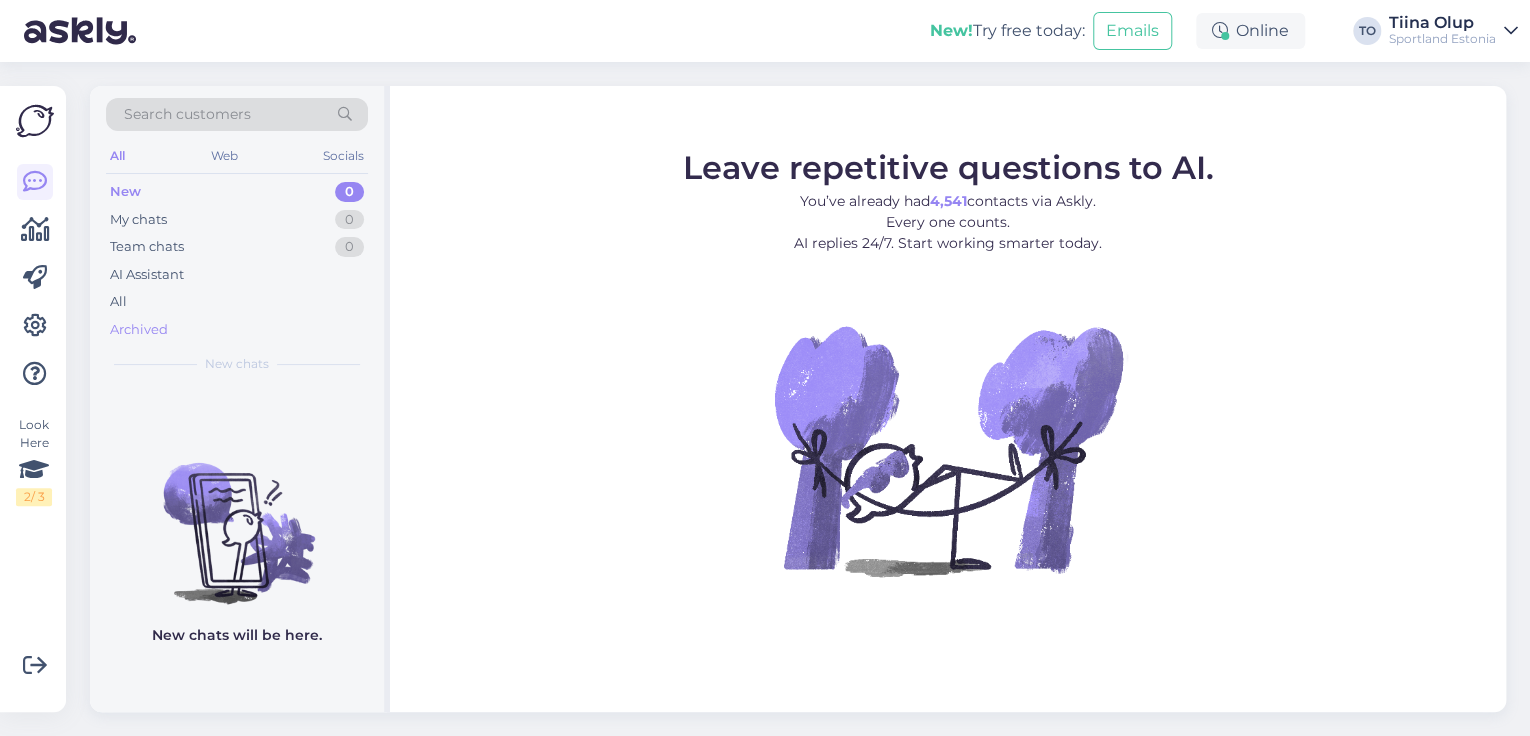 click on "Archived" at bounding box center [139, 330] 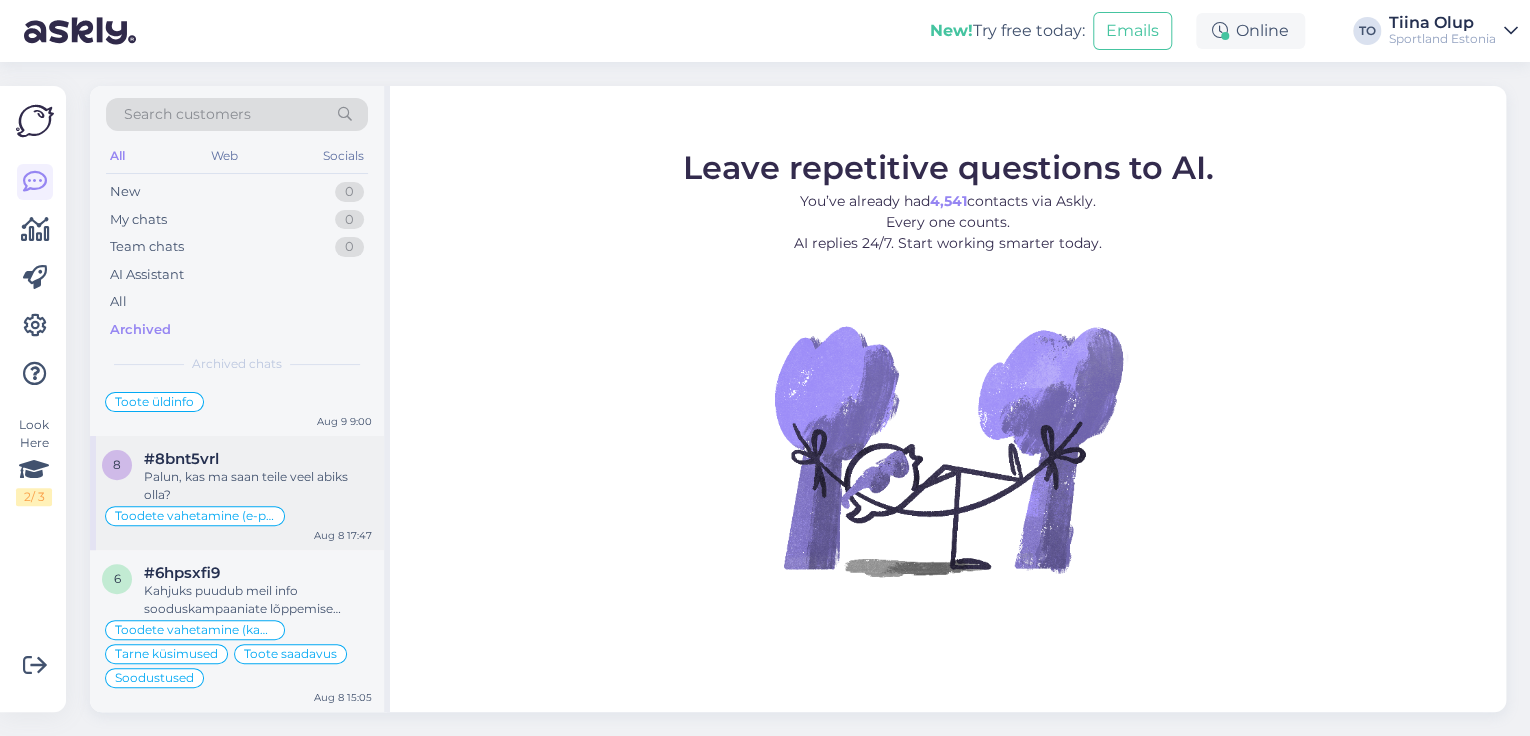 scroll, scrollTop: 400, scrollLeft: 0, axis: vertical 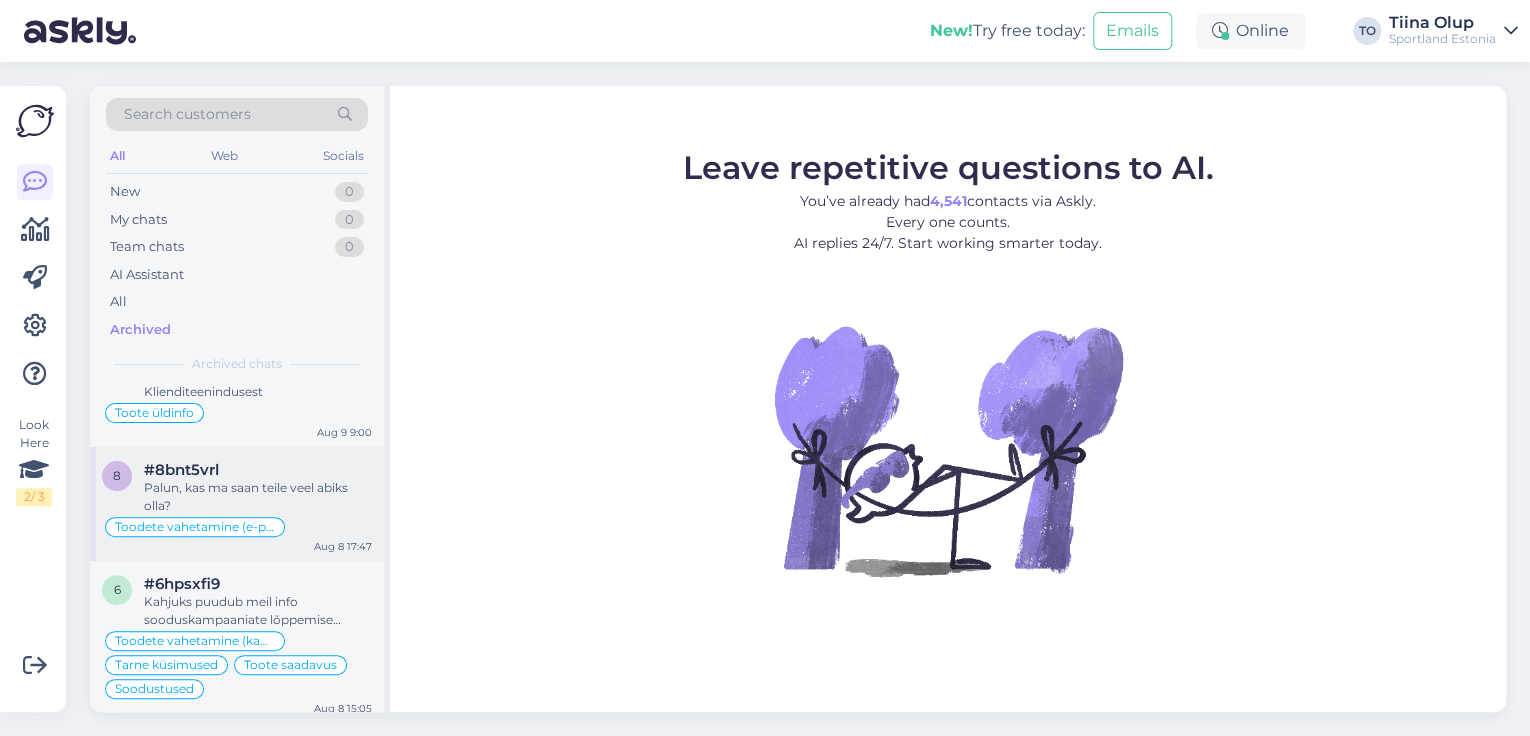 click on "Palun, kas ma saan teile veel abiks olla?" at bounding box center (258, 497) 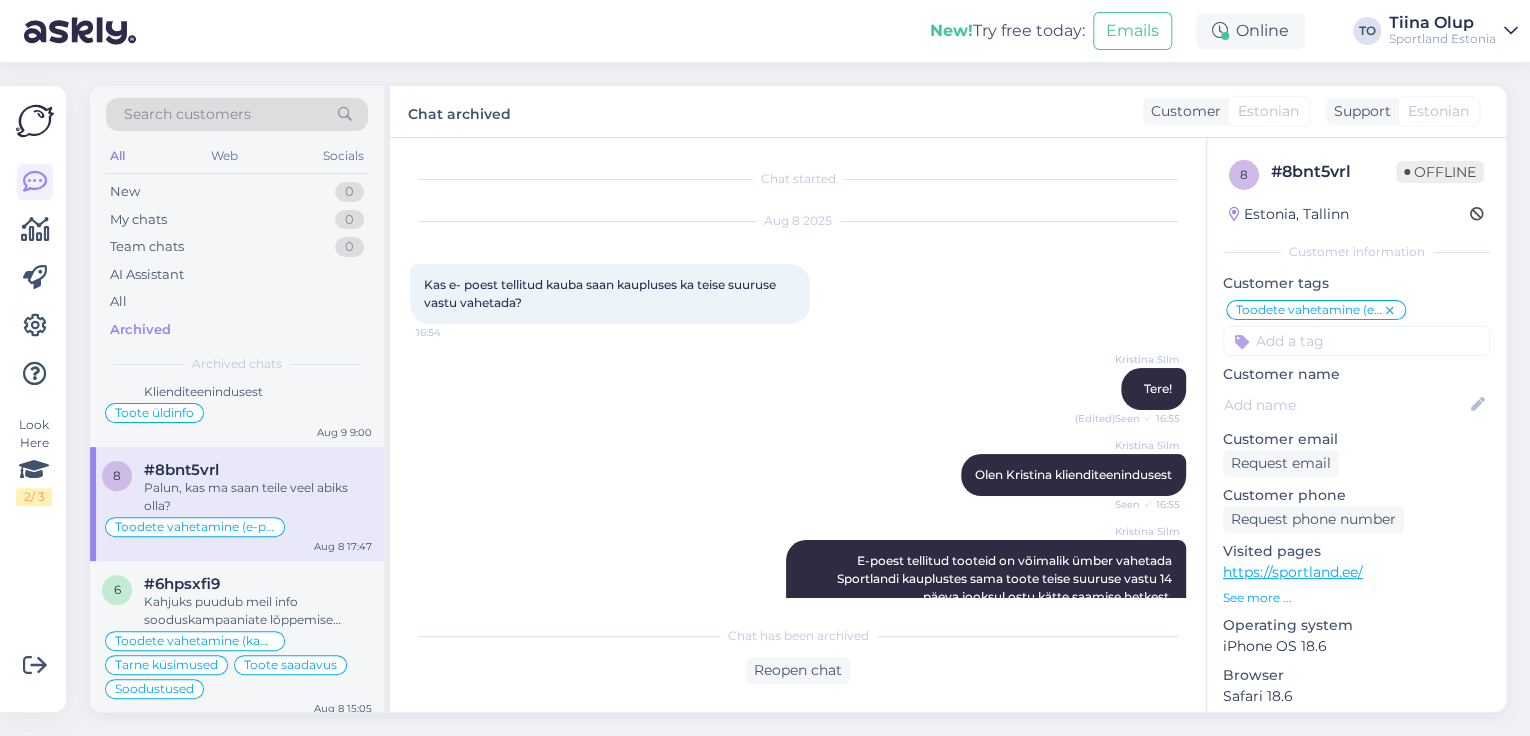 scroll, scrollTop: 391, scrollLeft: 0, axis: vertical 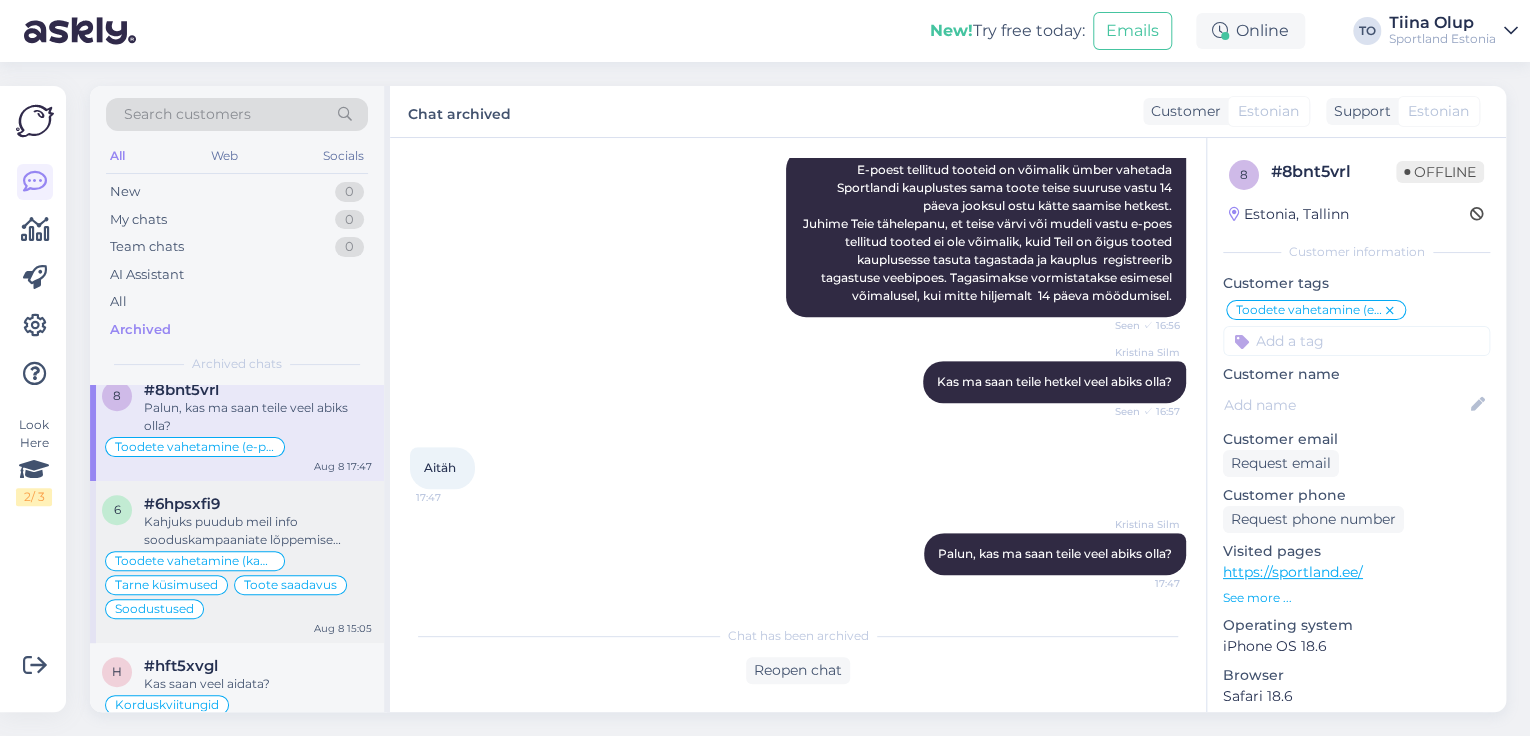 click on "#6hpsxfi9" at bounding box center [258, 504] 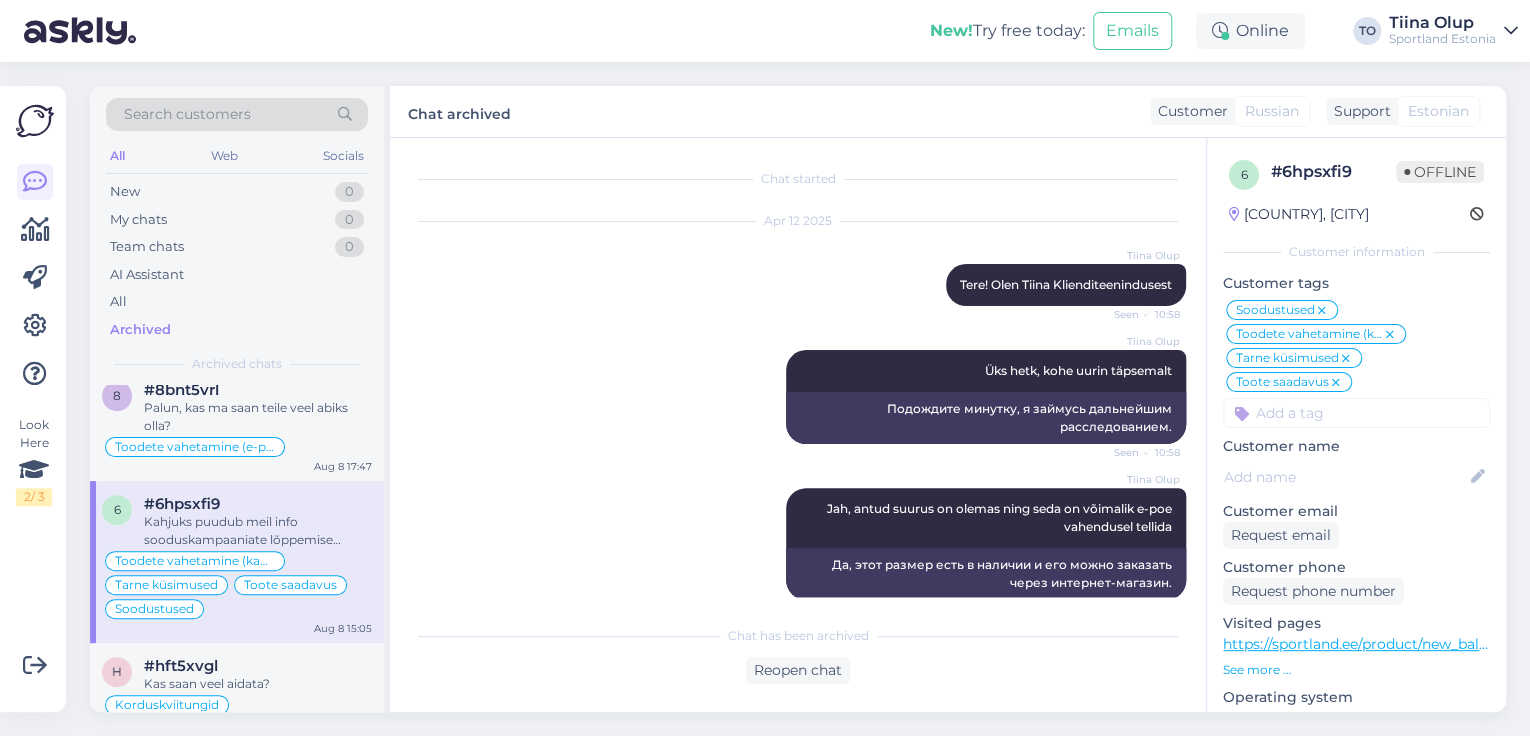 scroll, scrollTop: 14320, scrollLeft: 0, axis: vertical 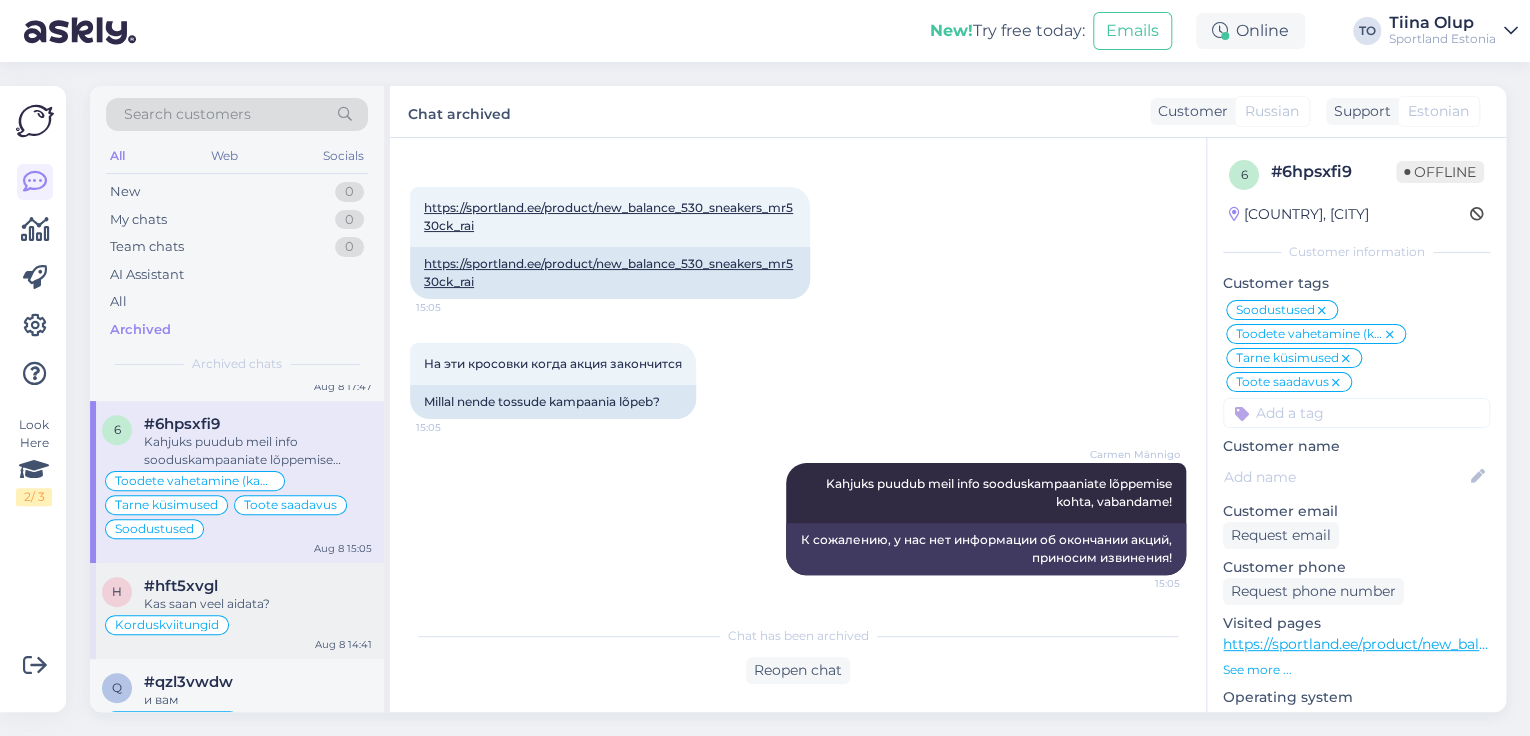 click on "Kas saan veel aidata?" at bounding box center (258, 604) 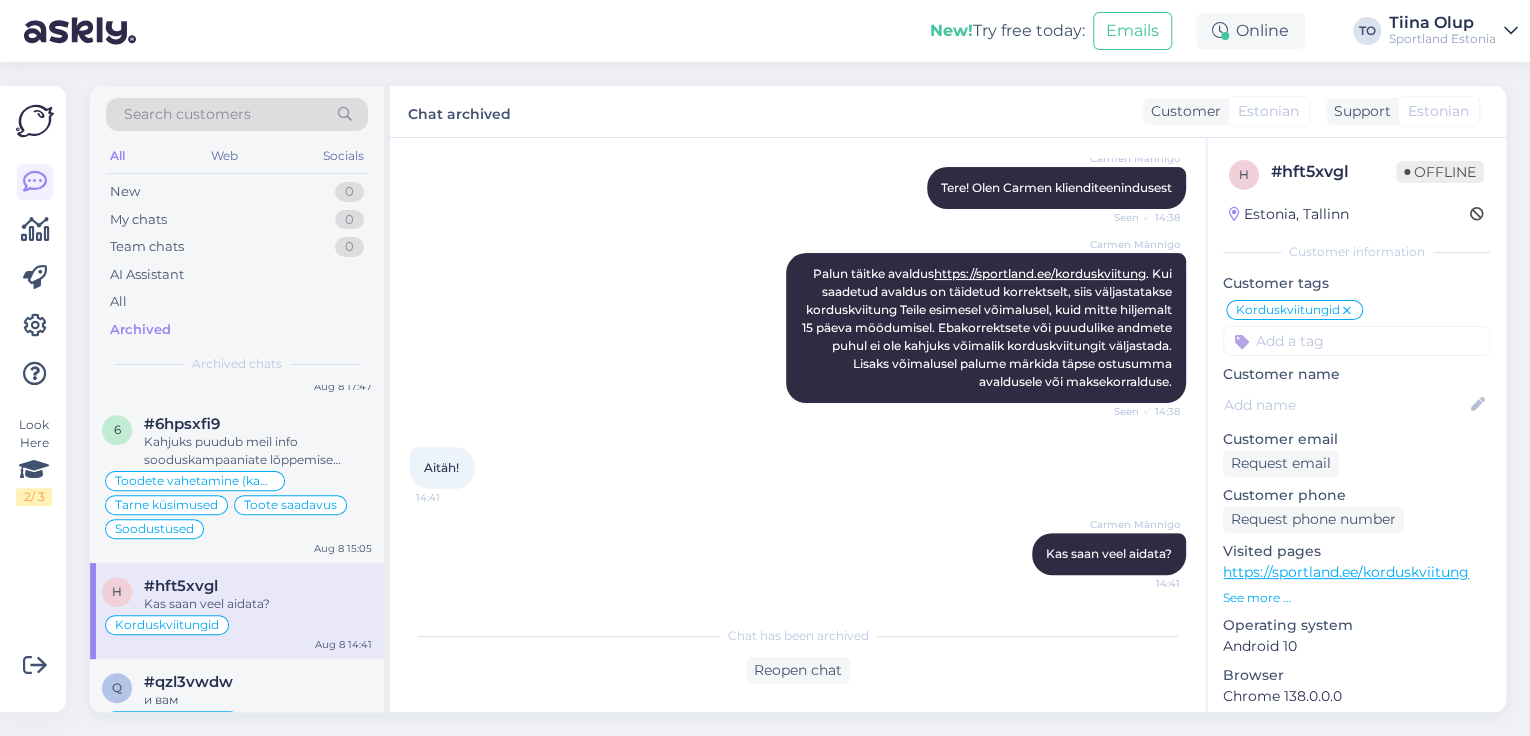 scroll, scrollTop: 200, scrollLeft: 0, axis: vertical 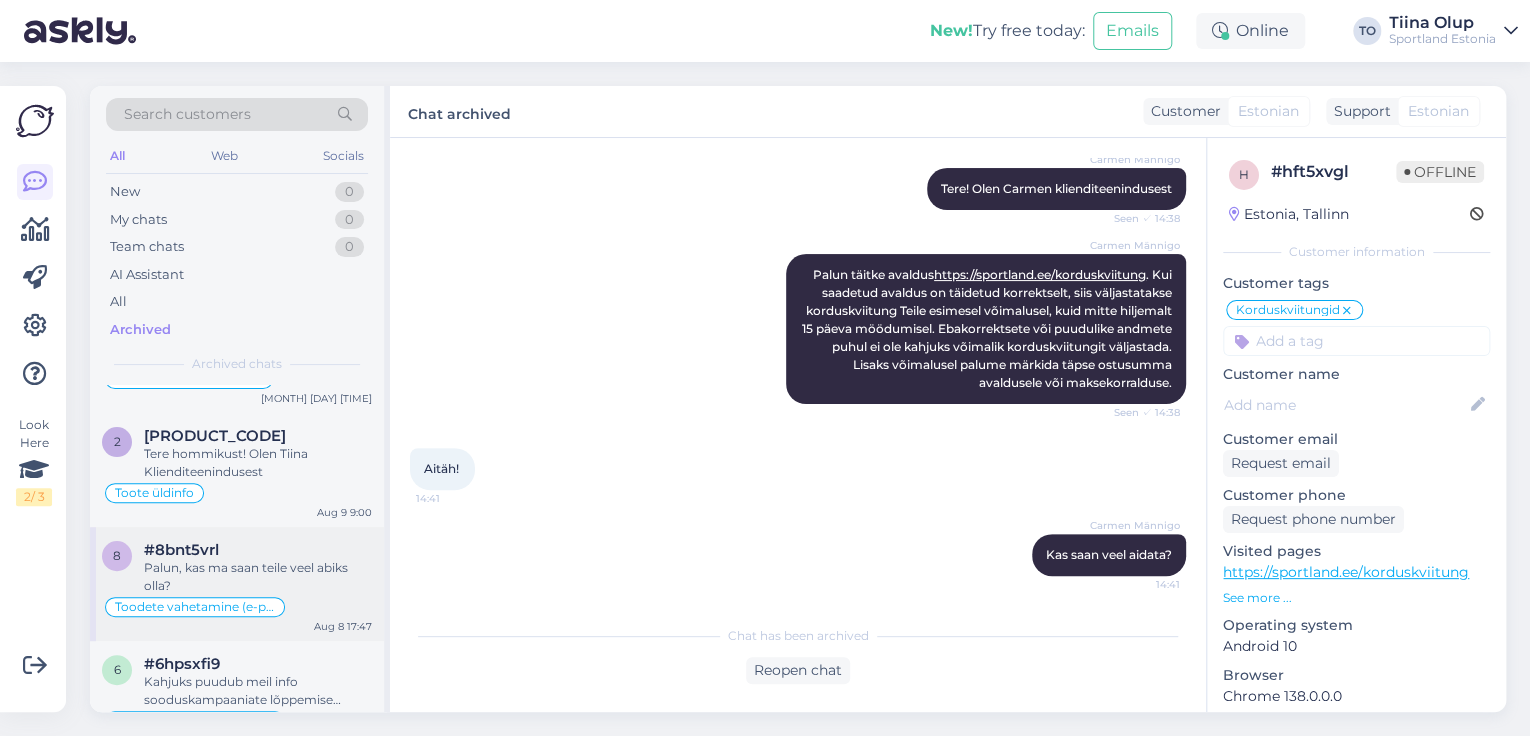 click on "#8bnt5vrl" at bounding box center [258, 550] 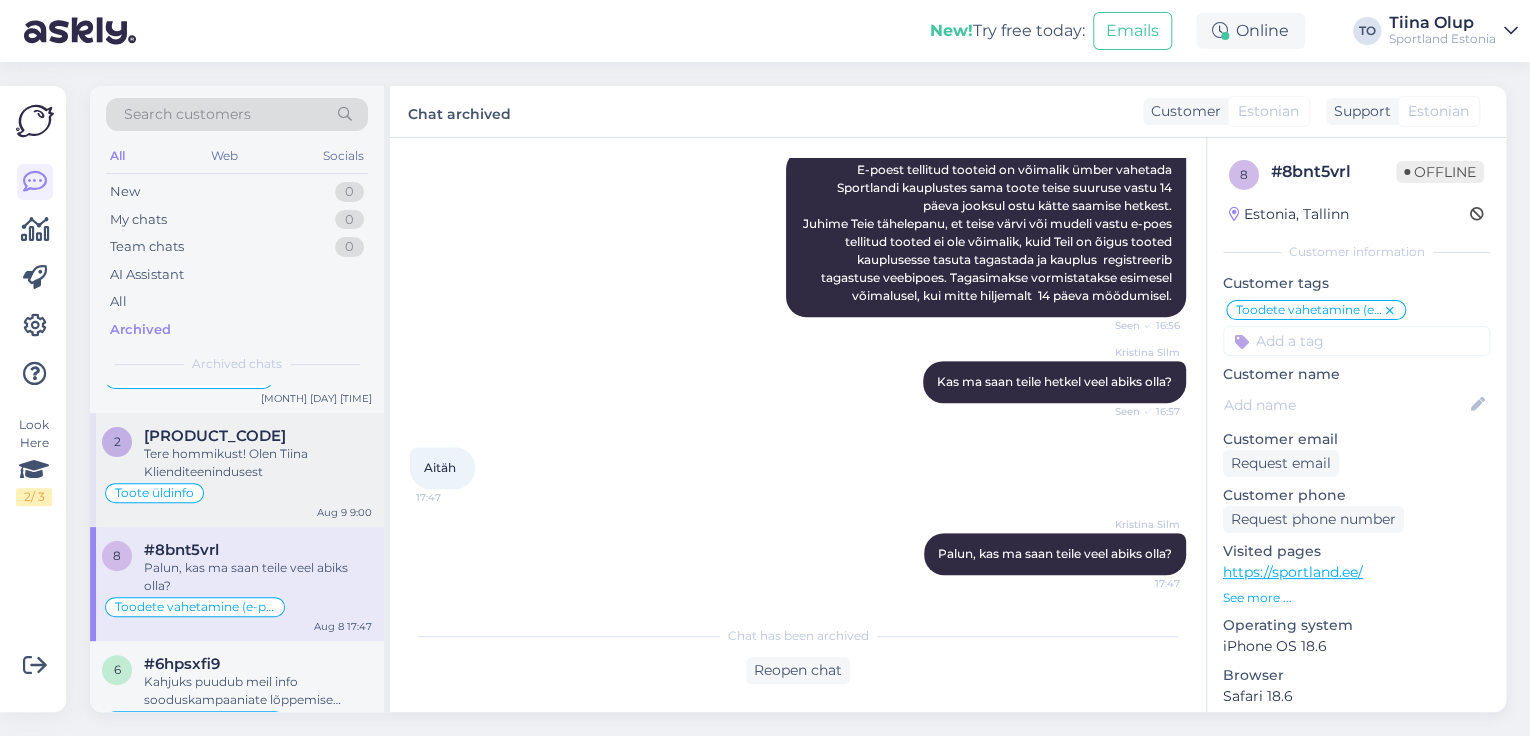 click on "Tere hommikust! Olen Tiina Klienditeenindusest" at bounding box center (258, 463) 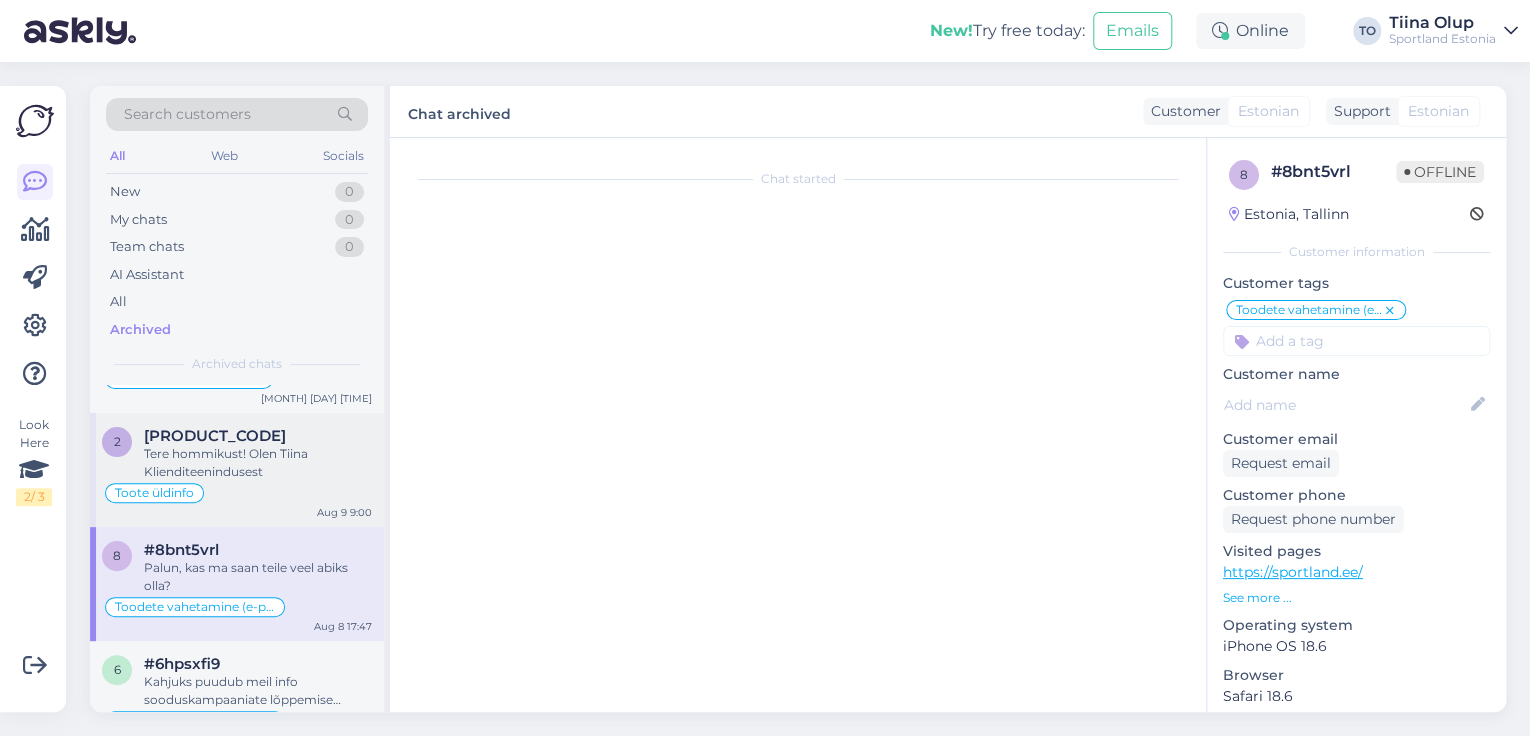 scroll, scrollTop: 411, scrollLeft: 0, axis: vertical 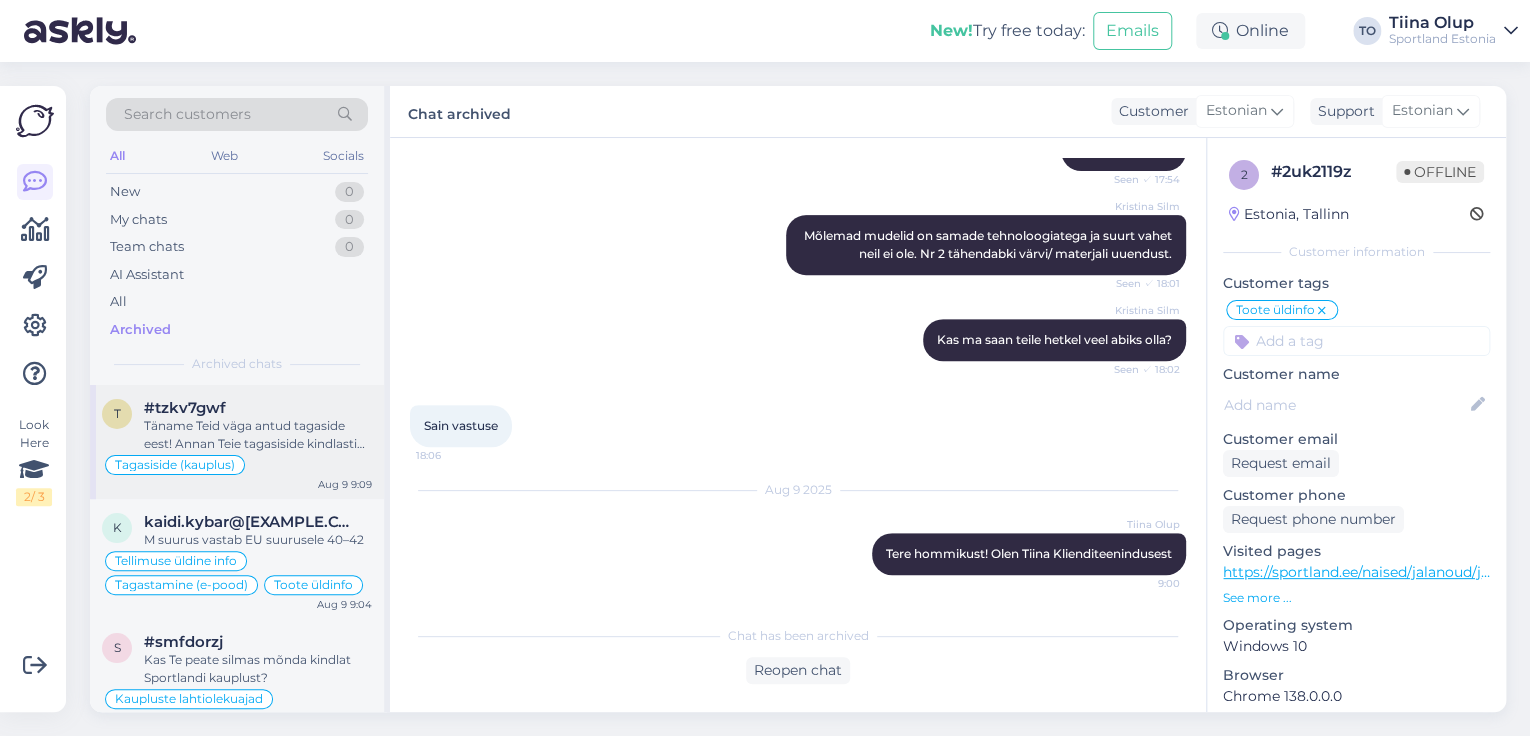 click on "Täname Teid väga antud tagaside eest! Annan Teie tagasiside kindlasti vastutavale isikule edasi." at bounding box center [258, 435] 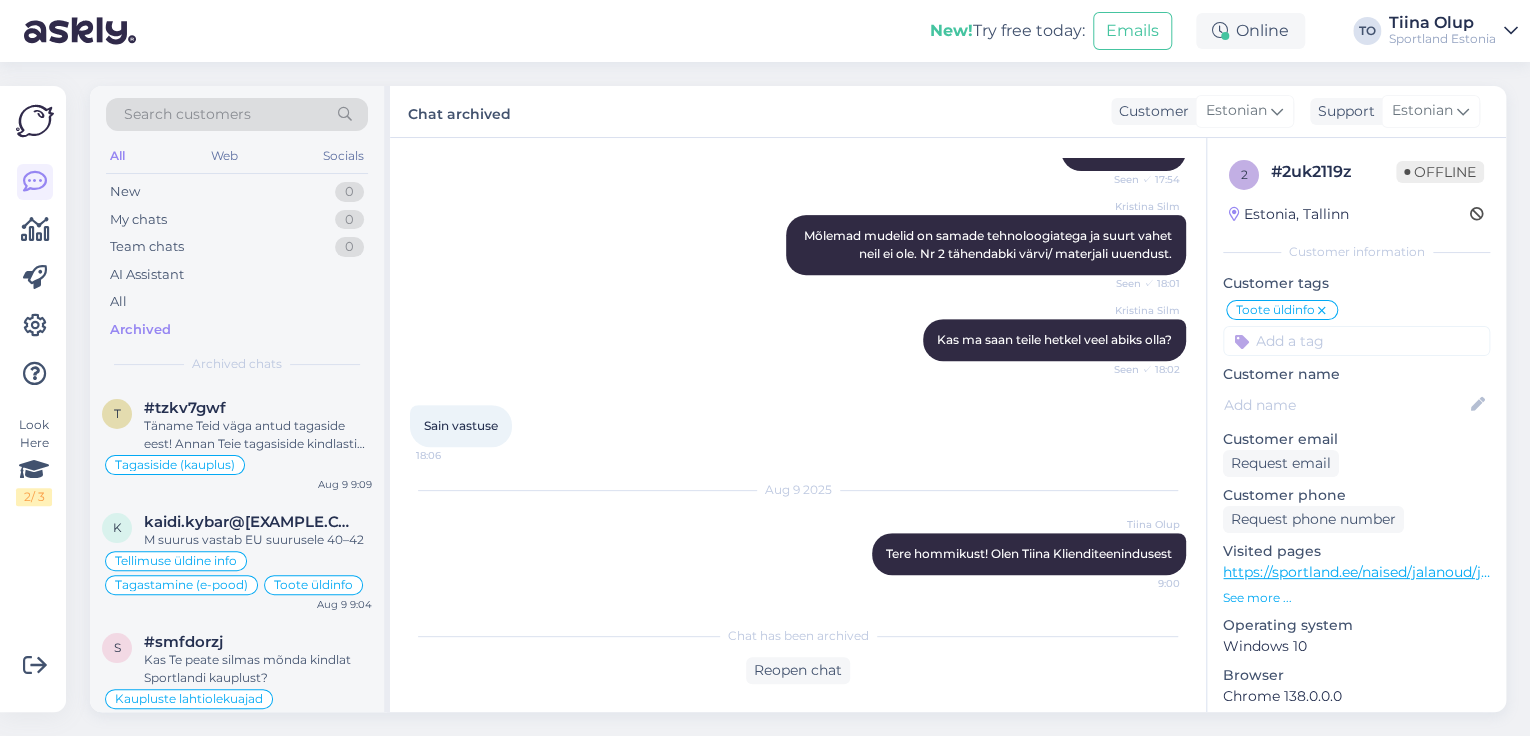 scroll, scrollTop: 336, scrollLeft: 0, axis: vertical 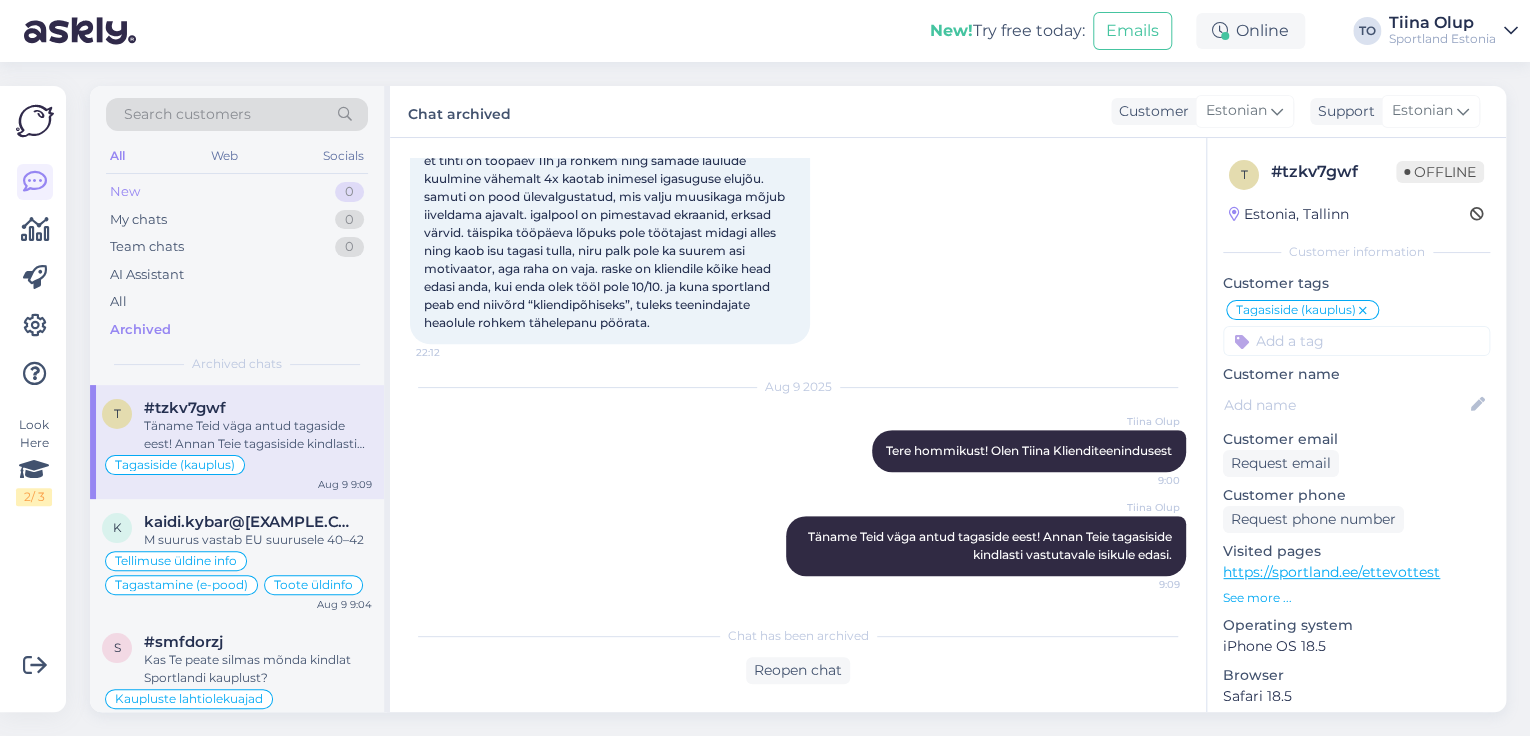 click on "New" at bounding box center (125, 192) 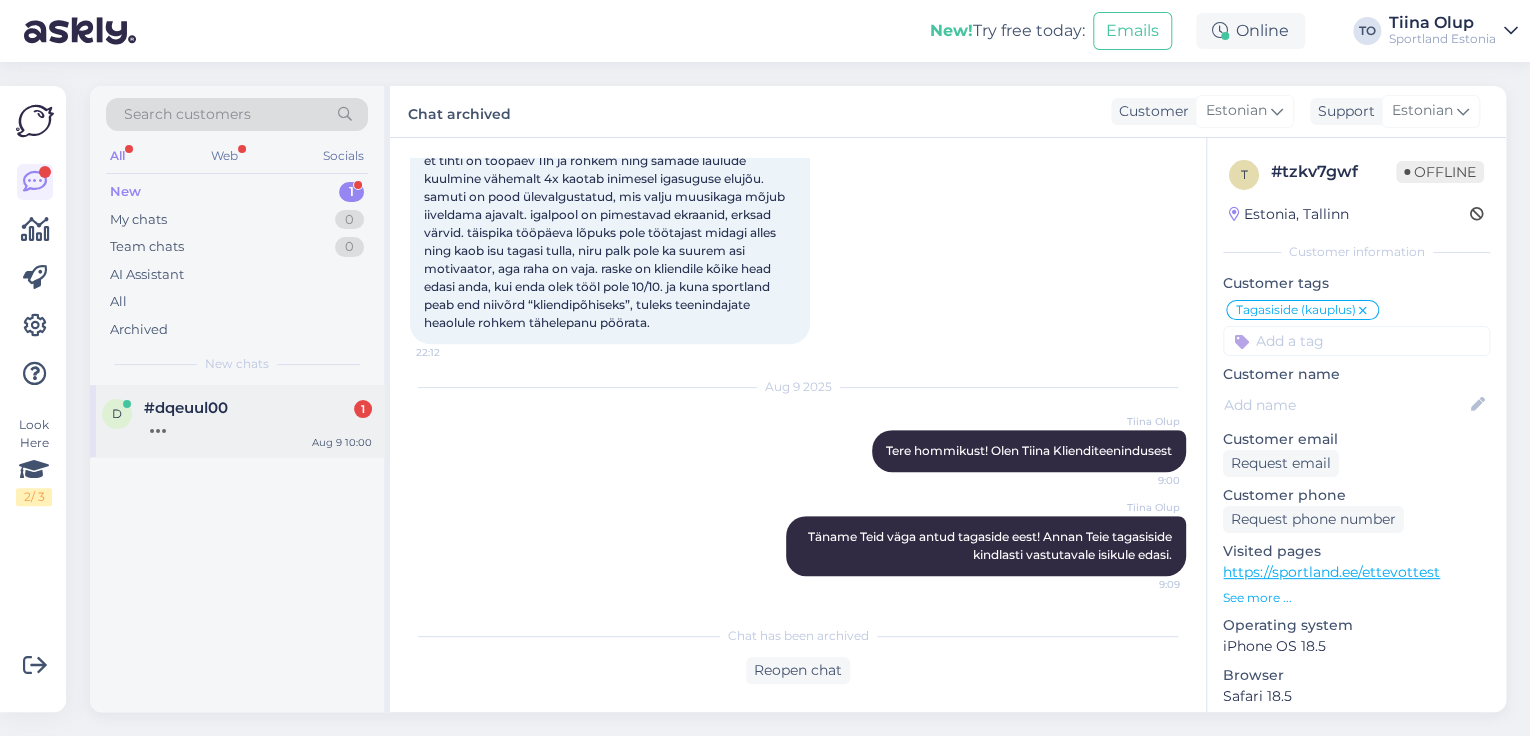 click on "#dqeuul00 1" at bounding box center [258, 408] 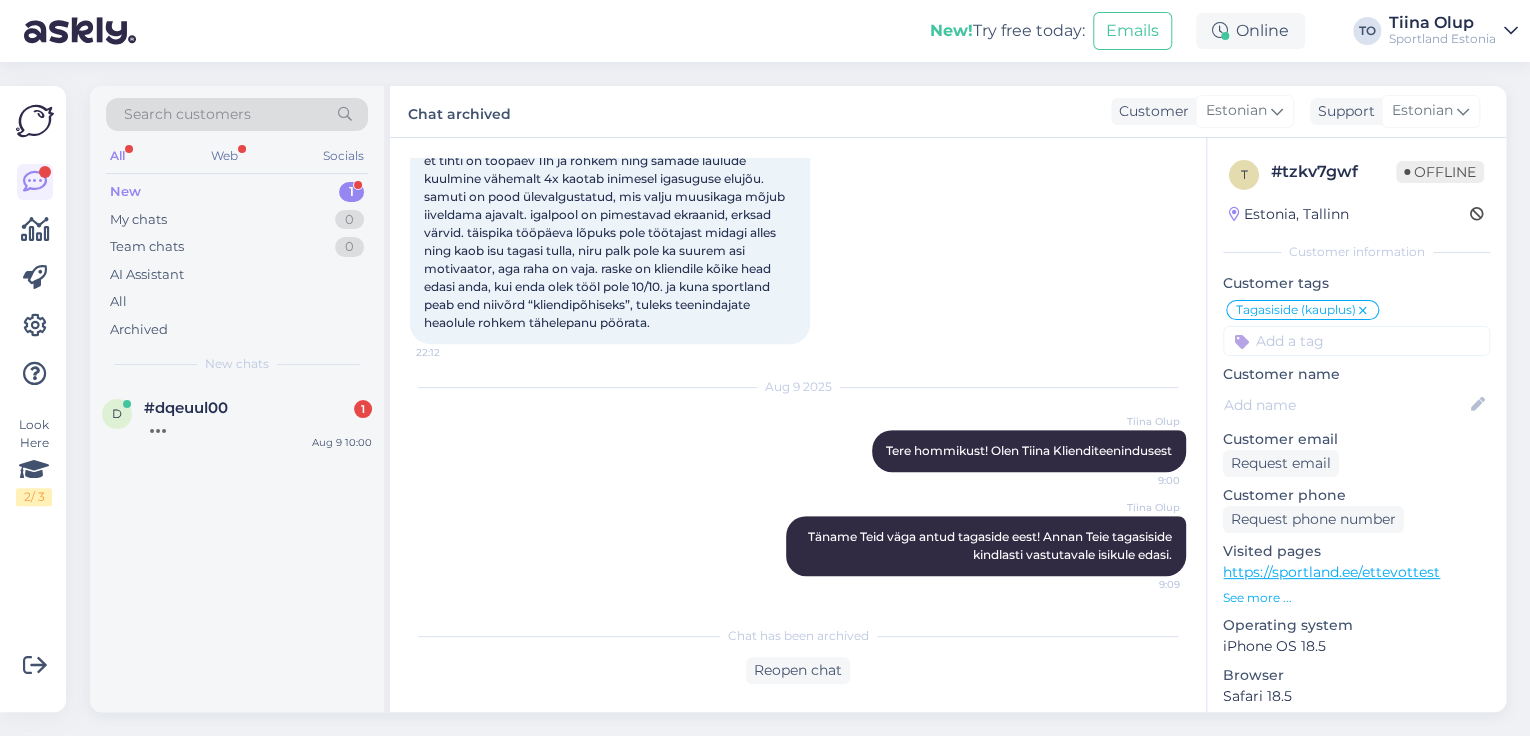 scroll, scrollTop: 0, scrollLeft: 0, axis: both 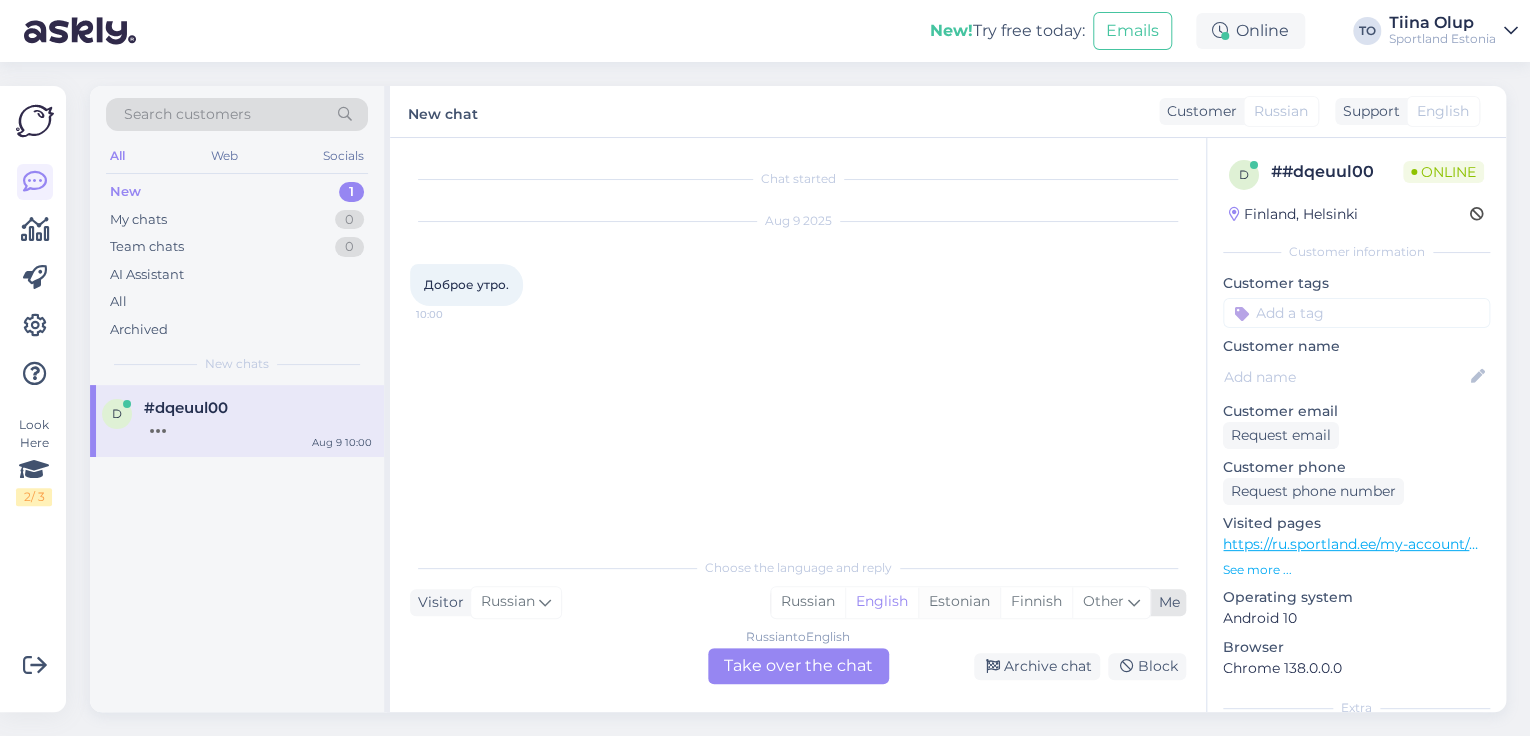 click on "Estonian" at bounding box center [959, 602] 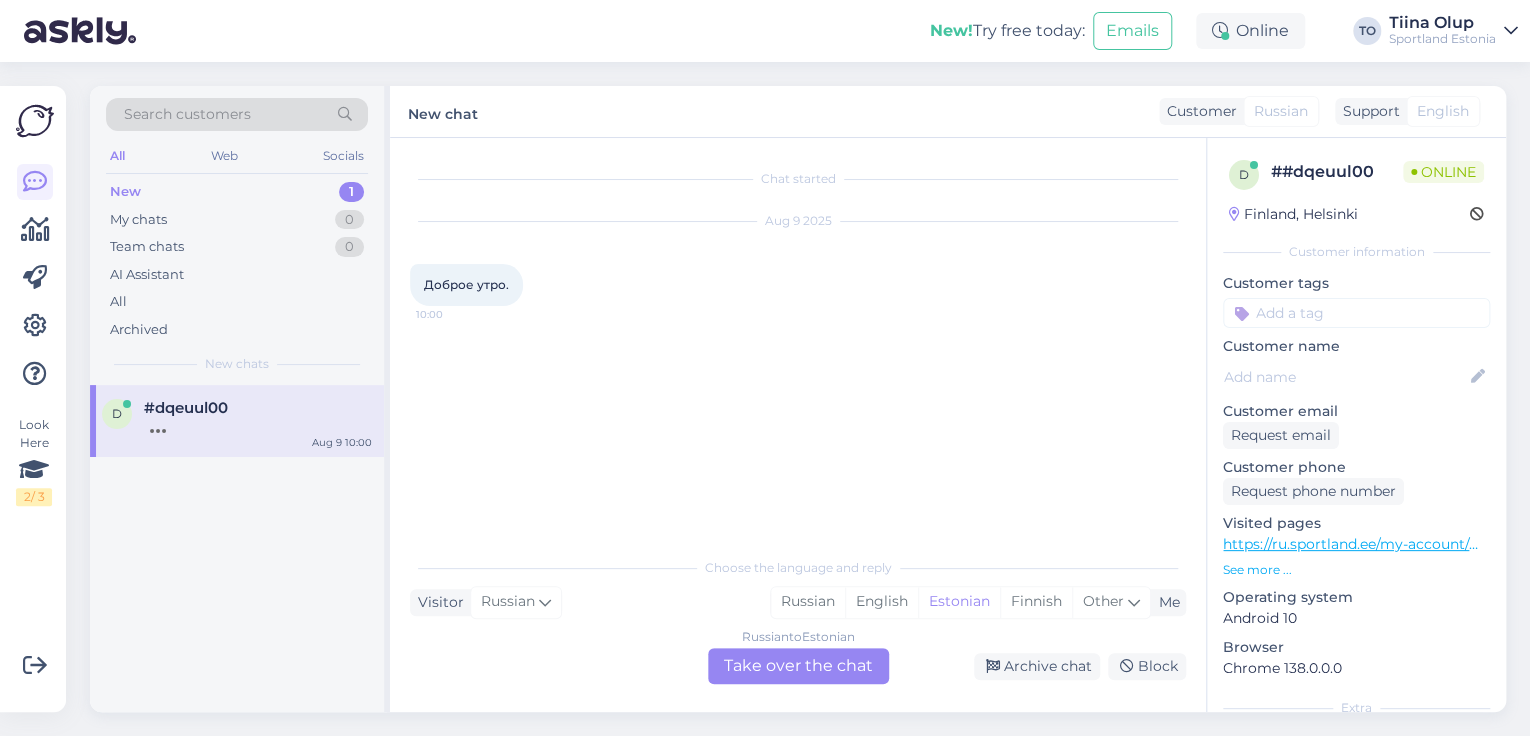 click on "Russian  to  Estonian Take over the chat" at bounding box center (798, 666) 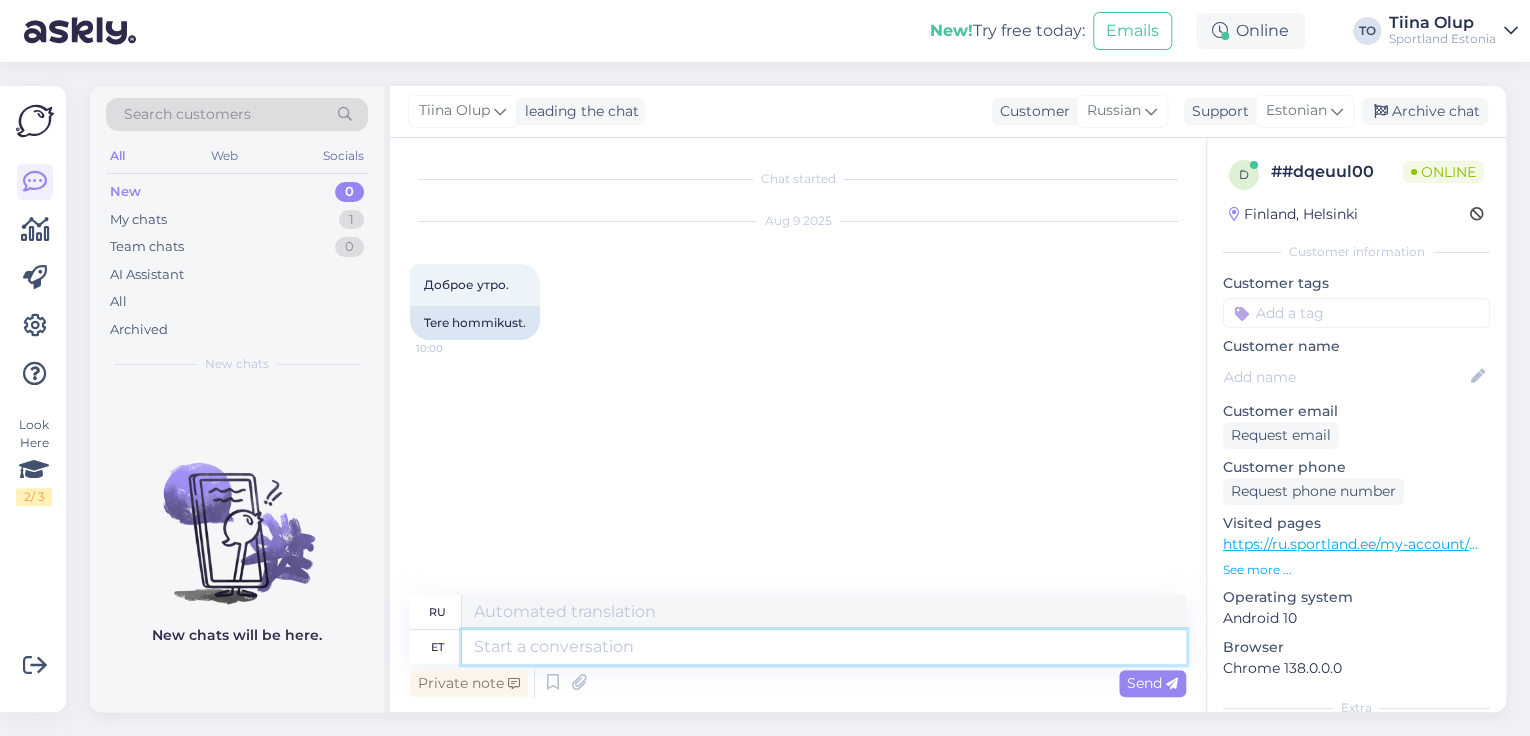 click at bounding box center [824, 647] 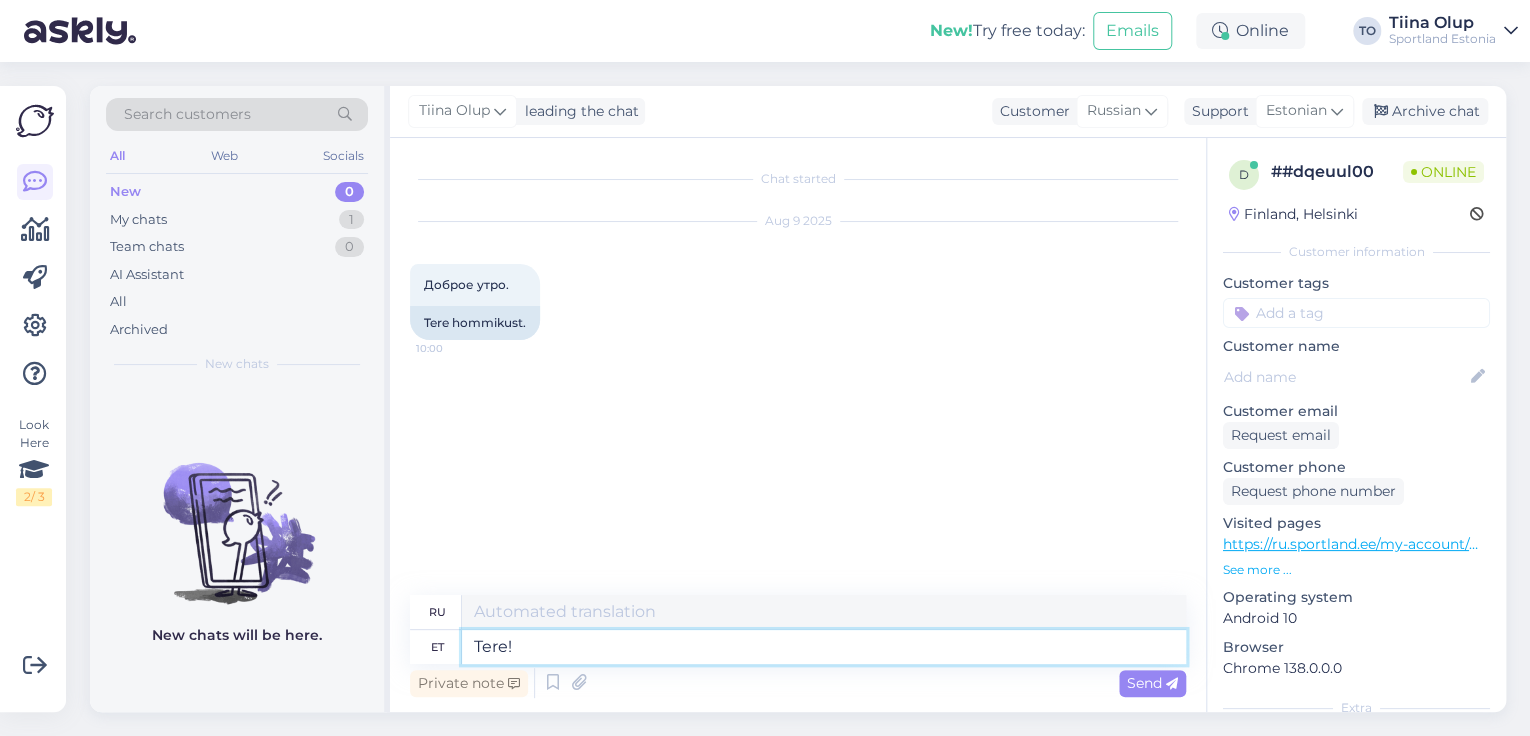 type on "Tere!" 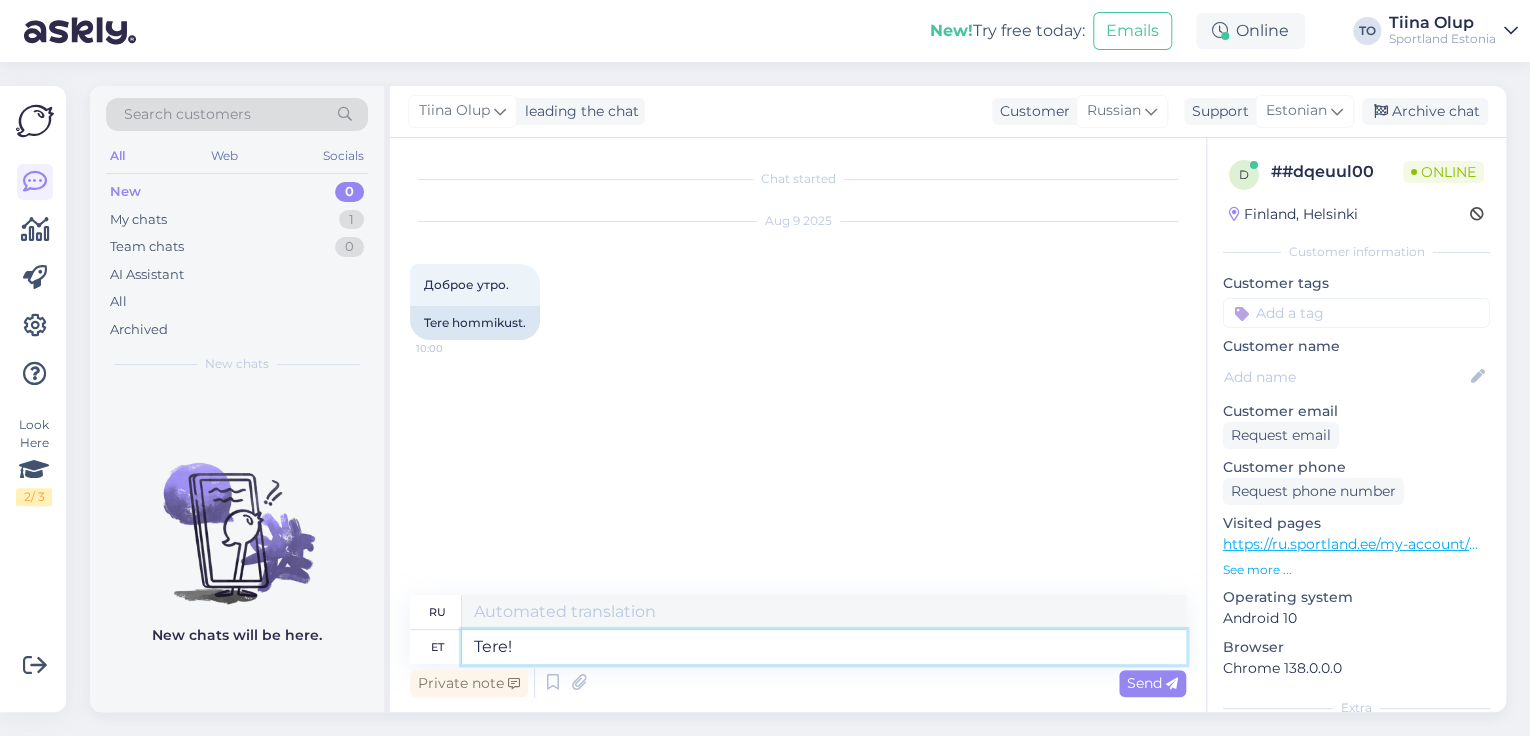 type on "Привет!" 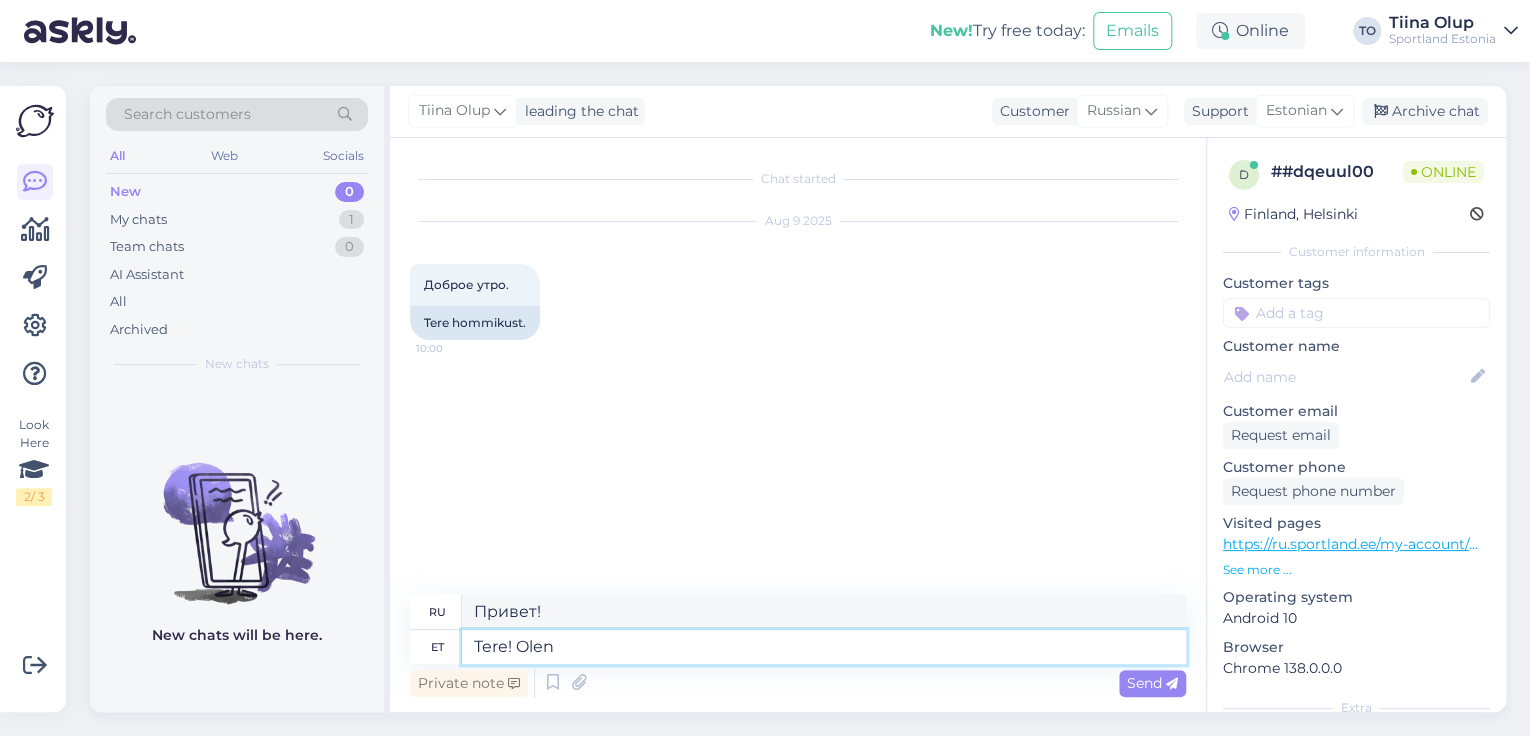 type on "Tere! Olen" 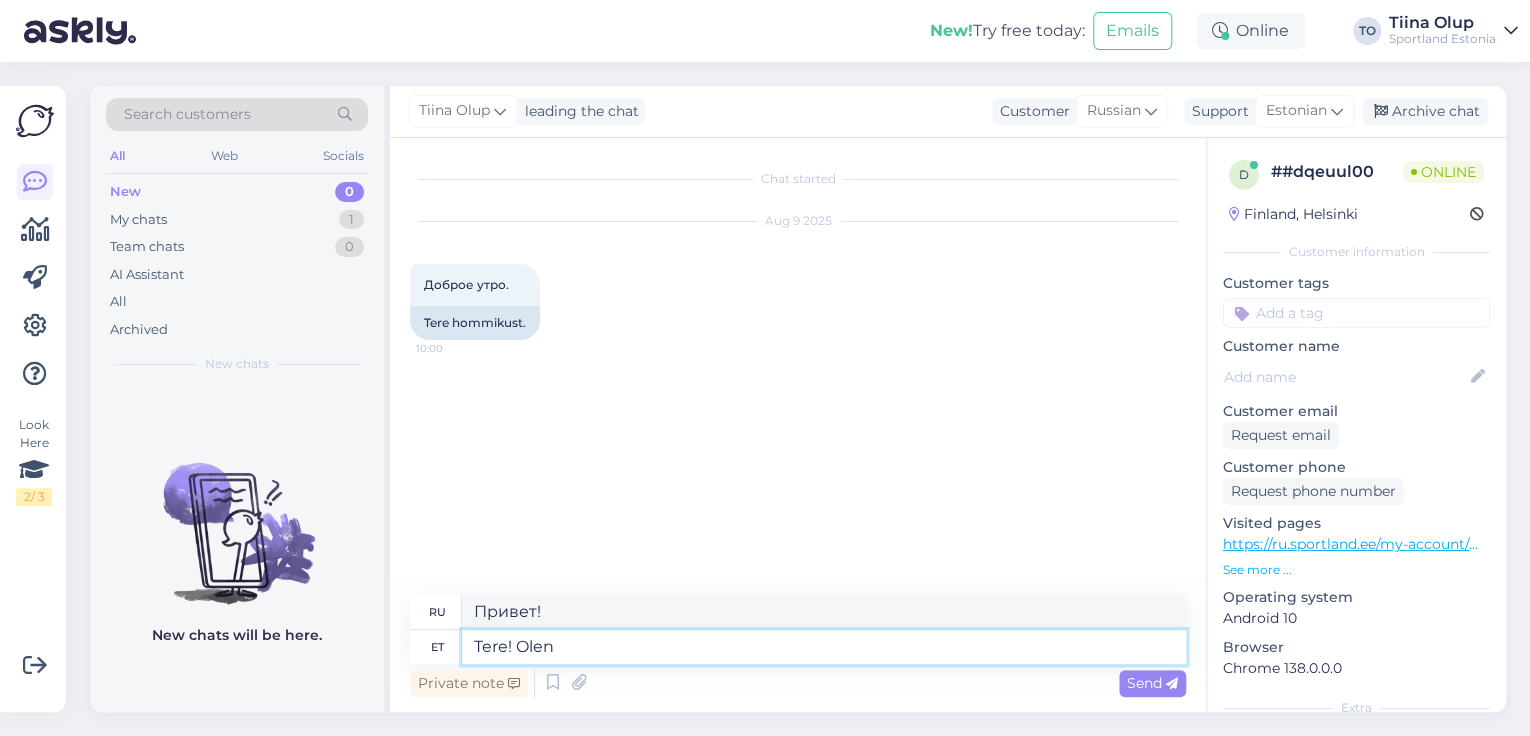 type on "Привет! Я" 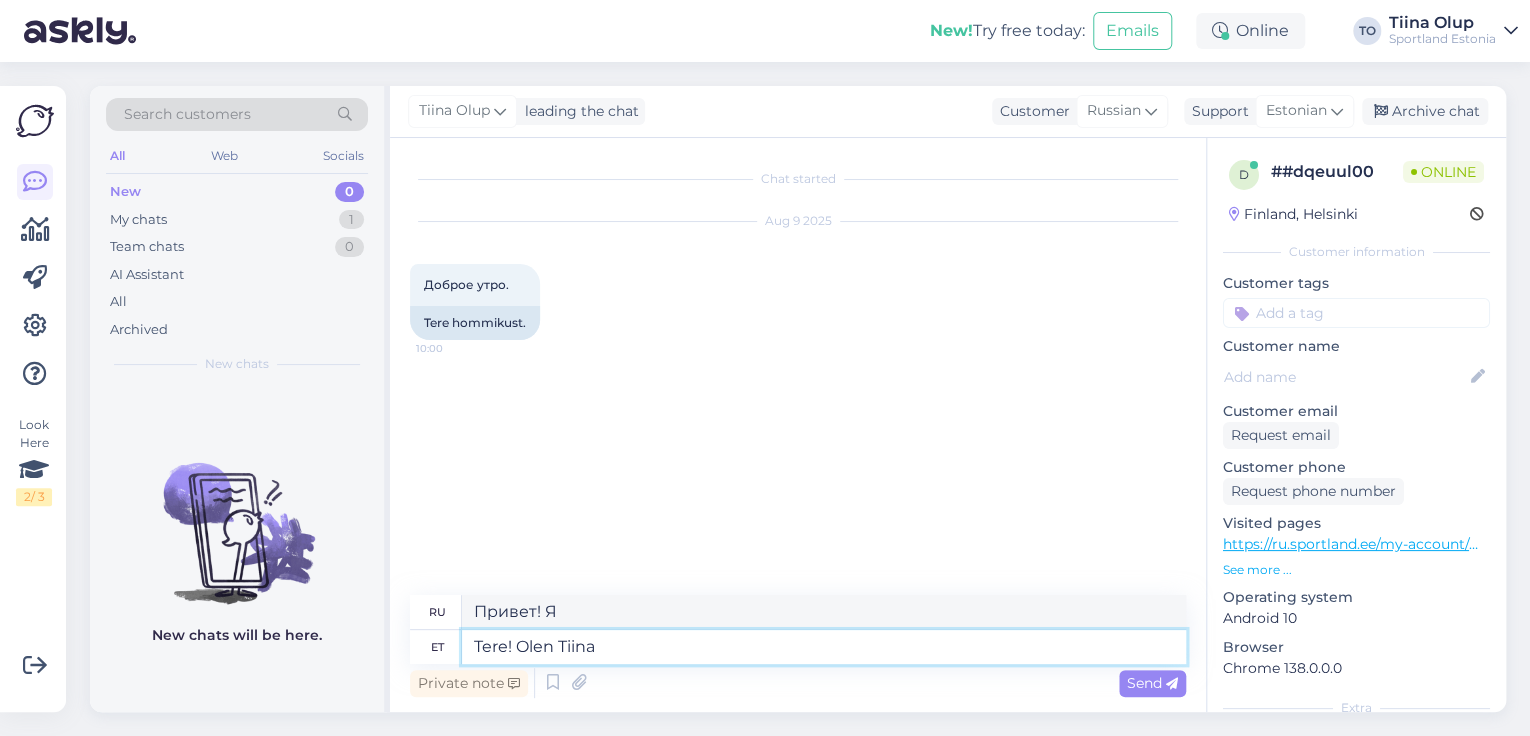 type on "Tere! Olen Tiina" 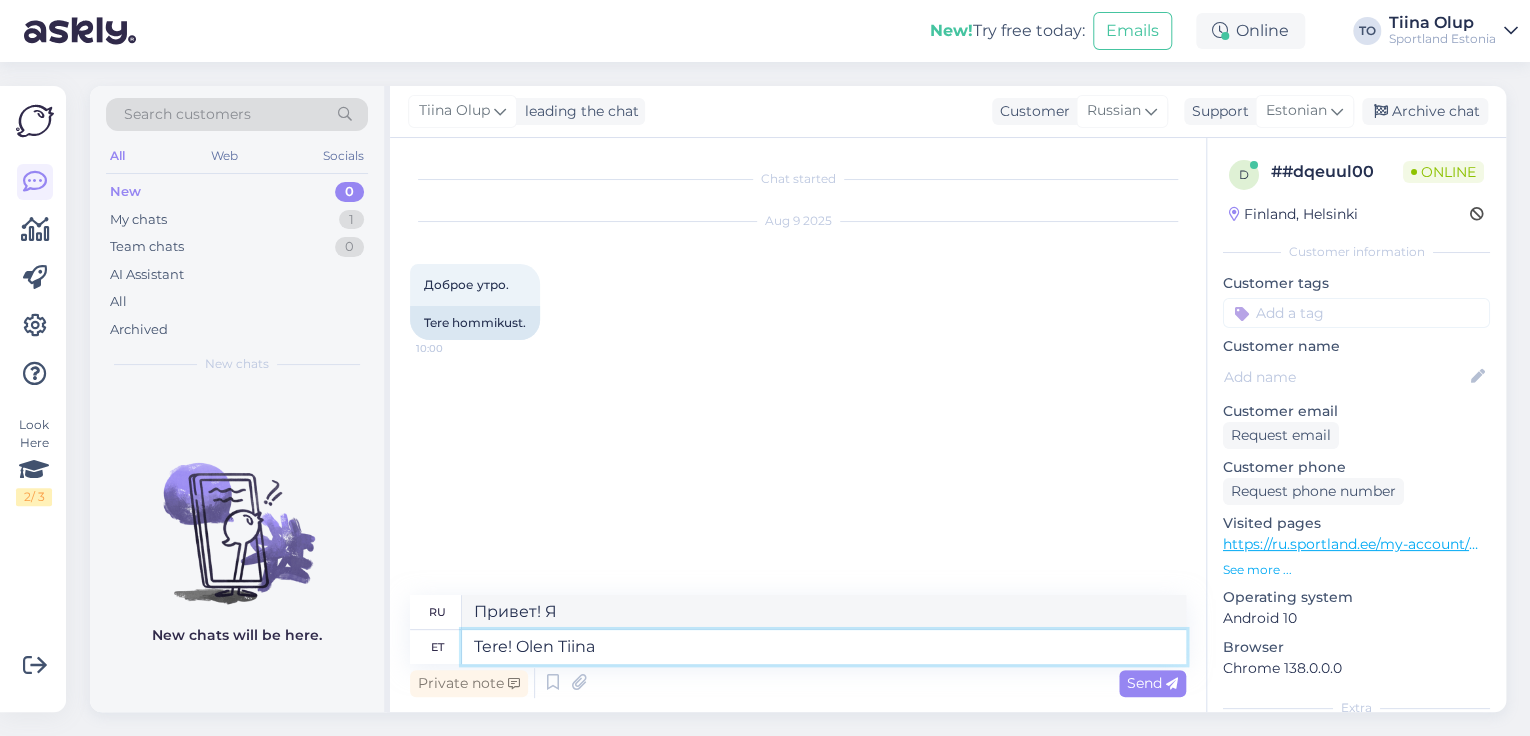 type on "Привет! Меня зовут Тиина." 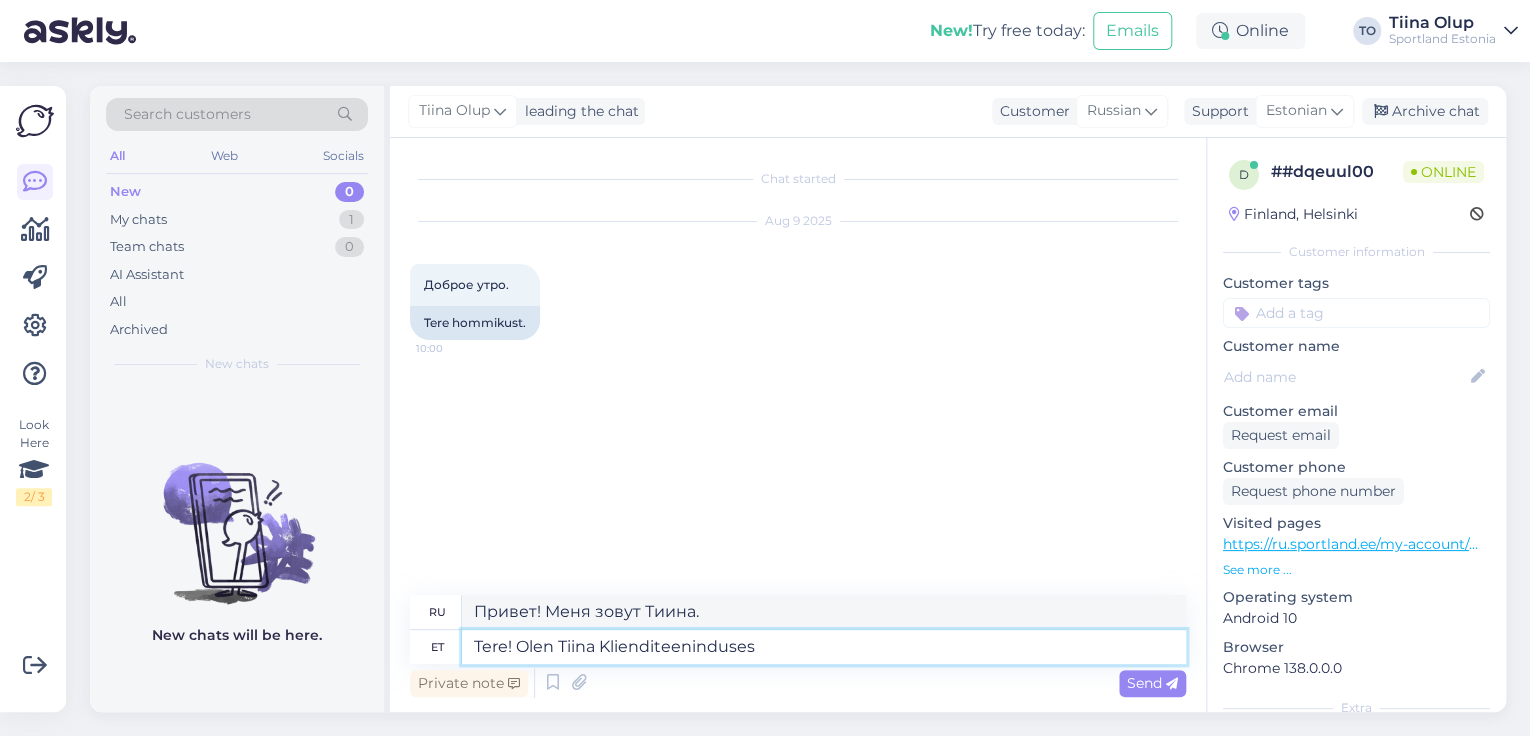 type on "Tere! Olen Tiina Klienditeenindusest" 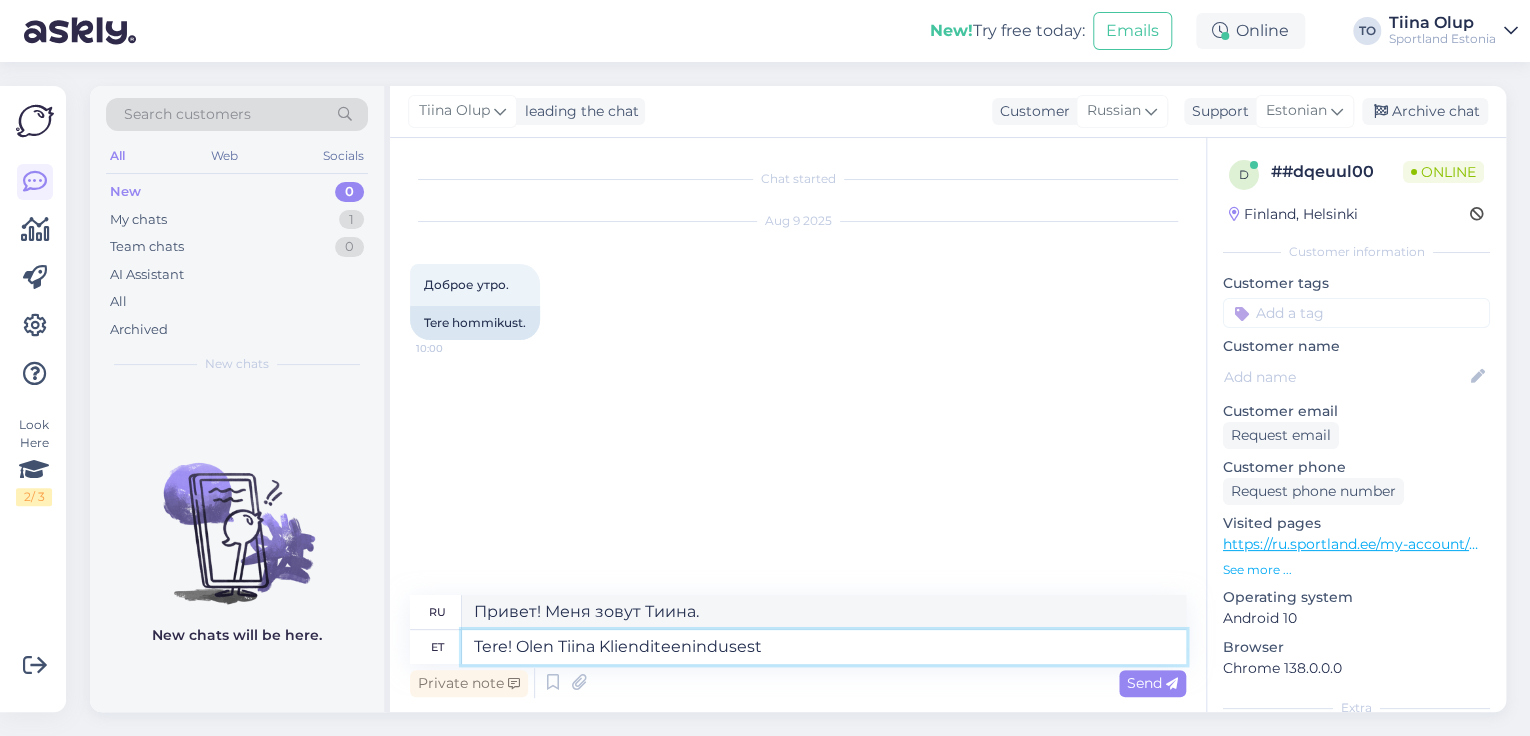 type on "Здравствуйте! Меня зовут Тиина, я из службы поддержки клиентов." 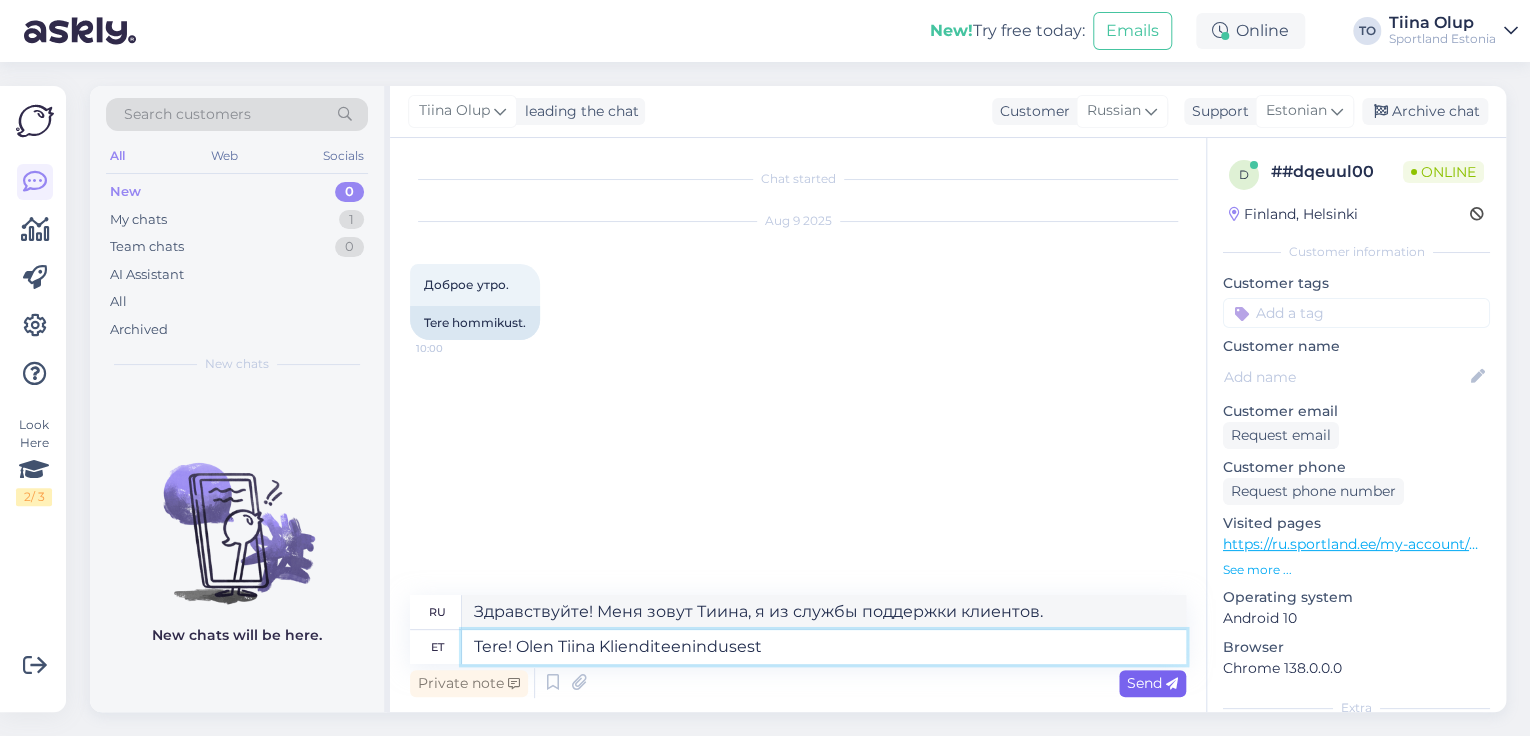 type on "Tere! Olen Tiina Klienditeenindusest" 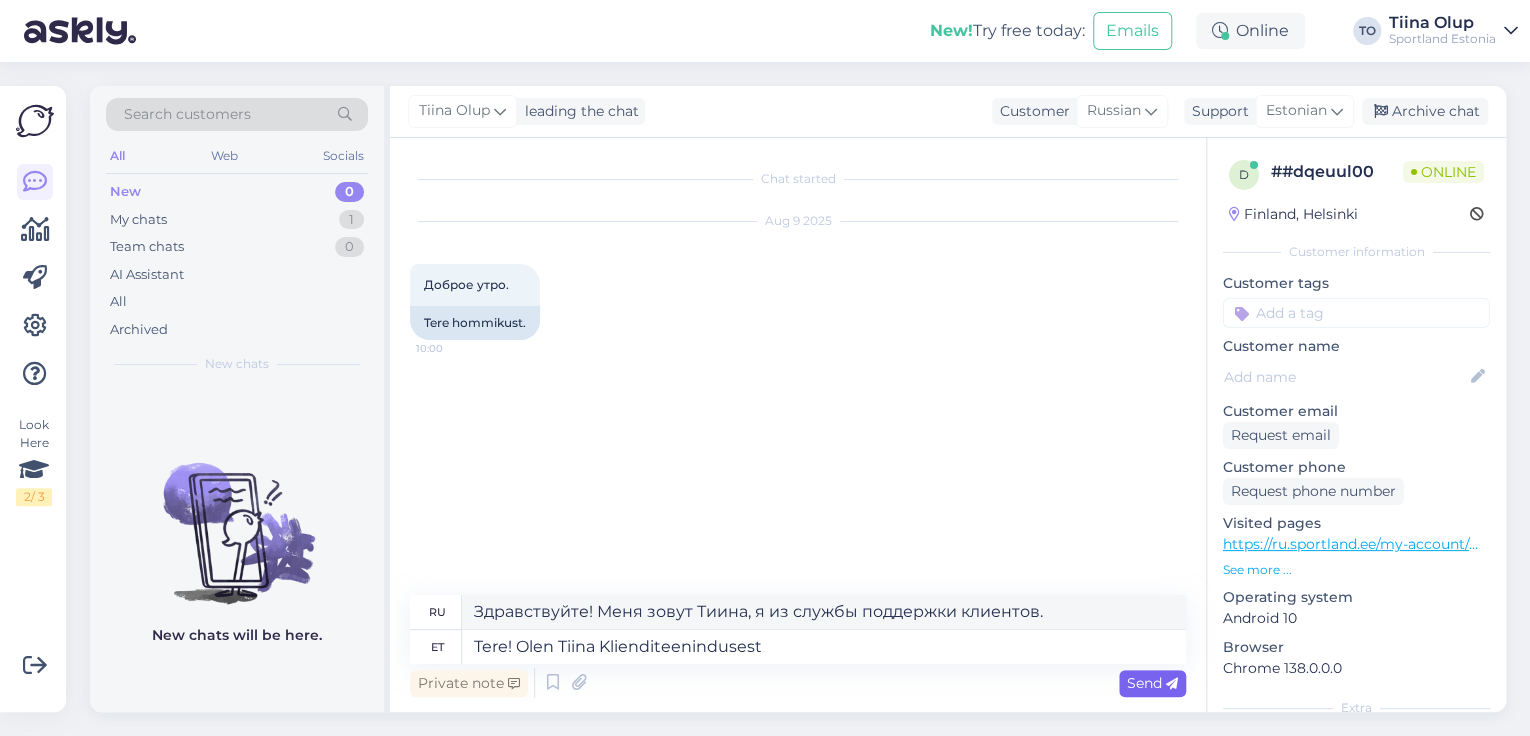 click at bounding box center (1172, 684) 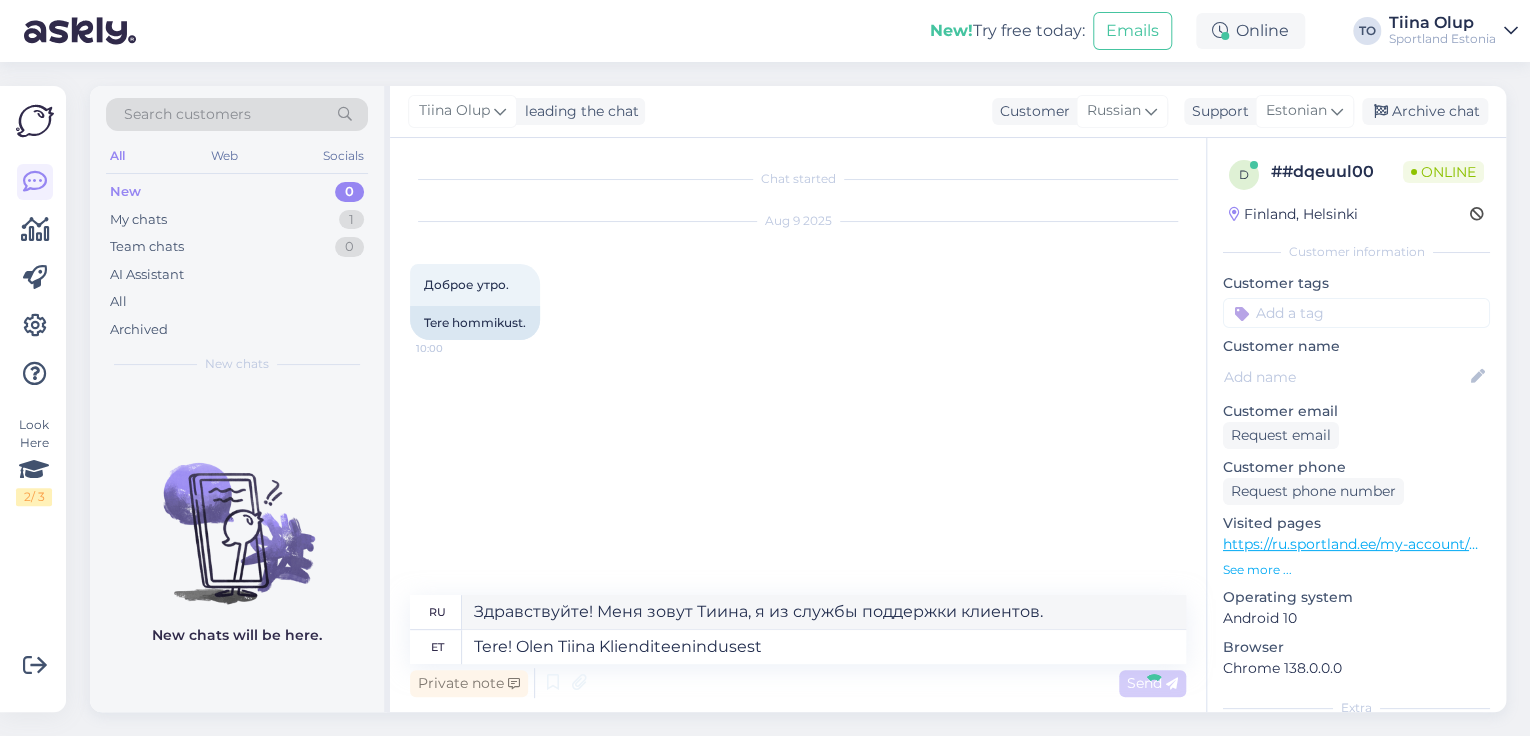 type 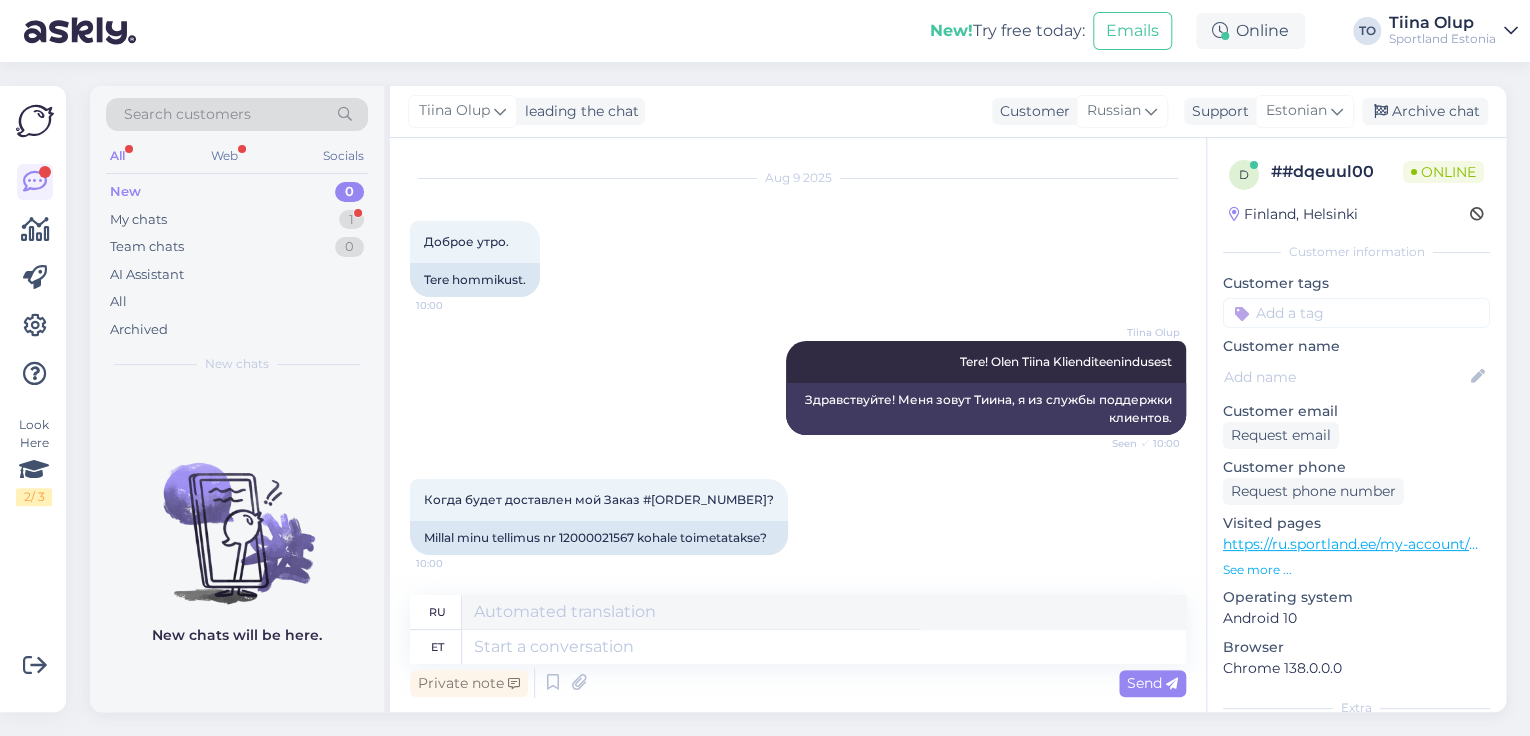 scroll, scrollTop: 42, scrollLeft: 0, axis: vertical 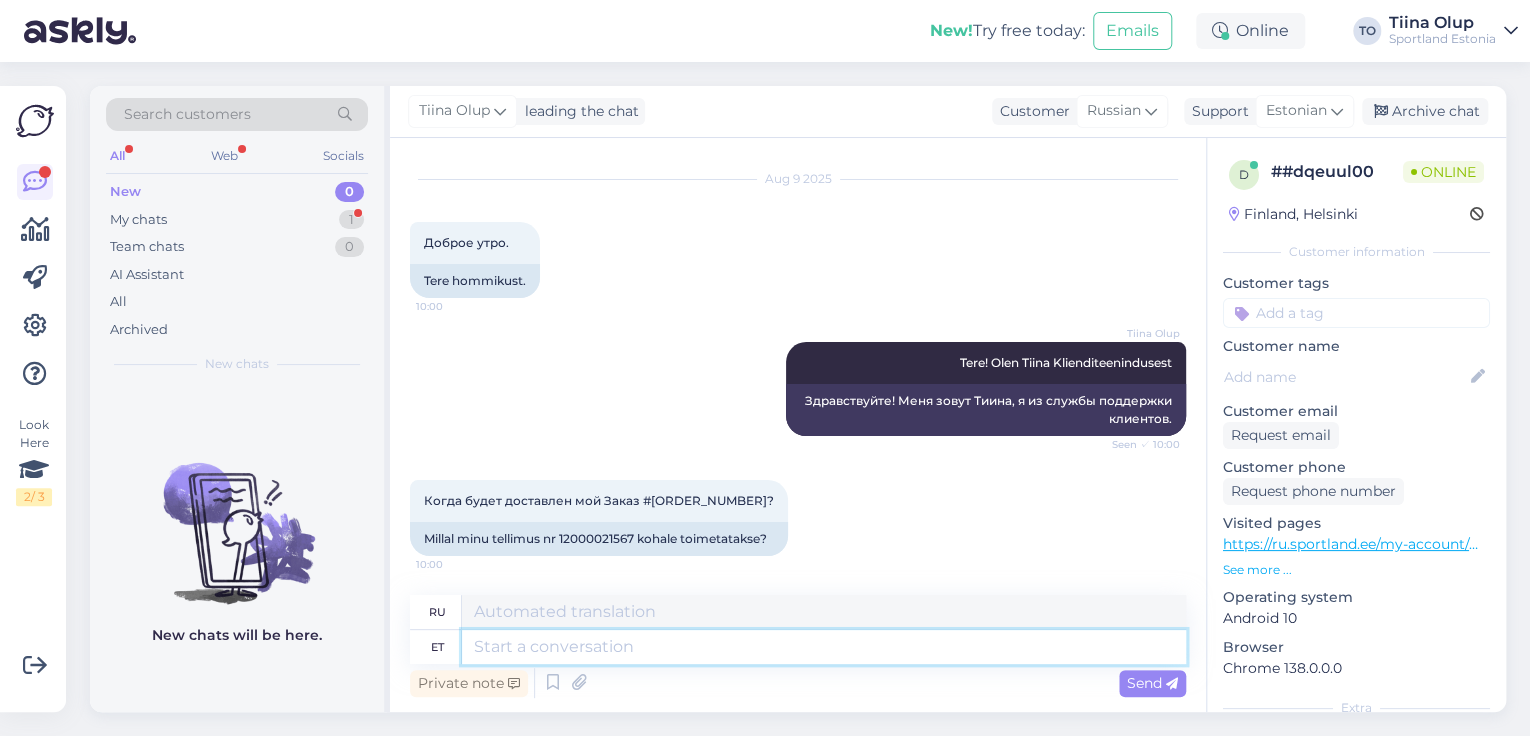 click at bounding box center [824, 647] 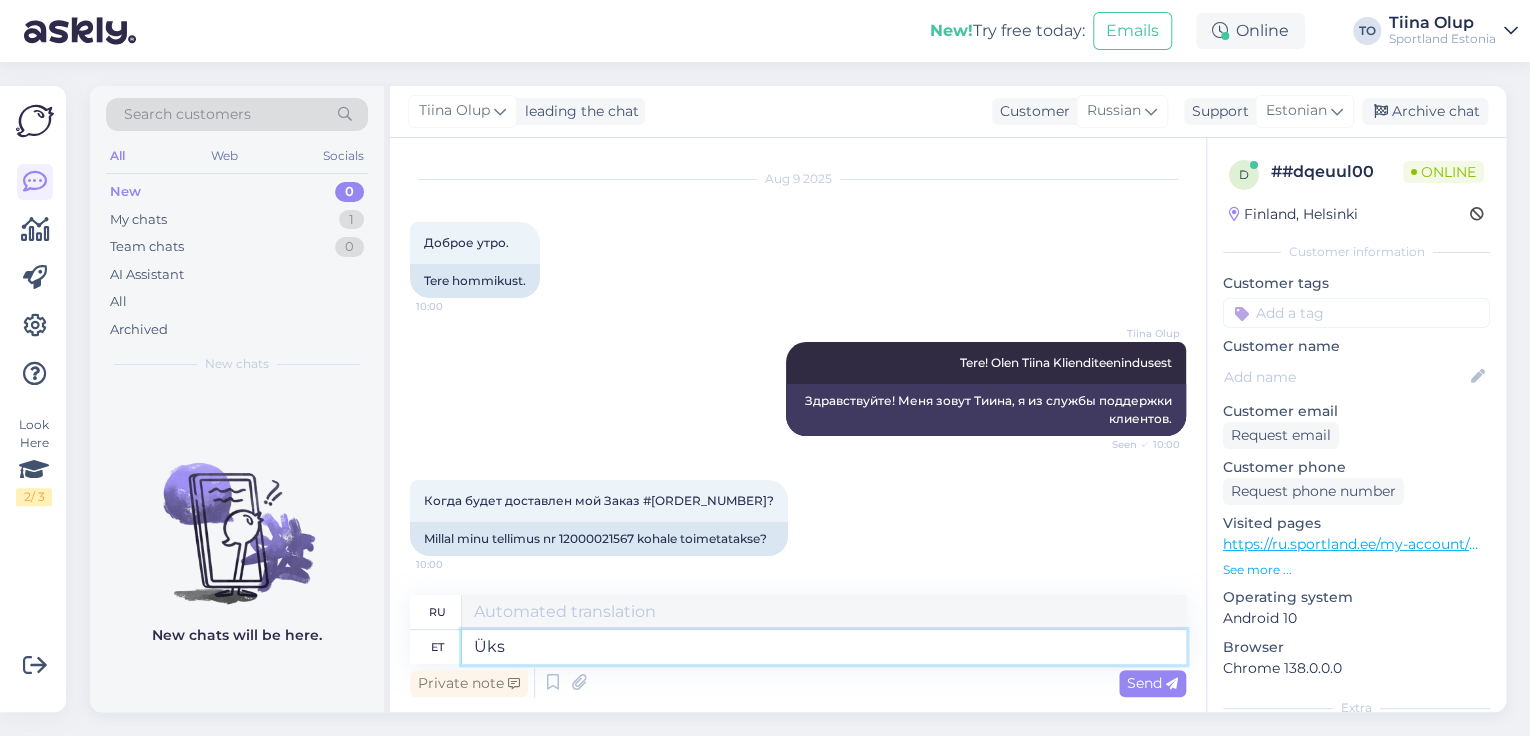 type on "Üks" 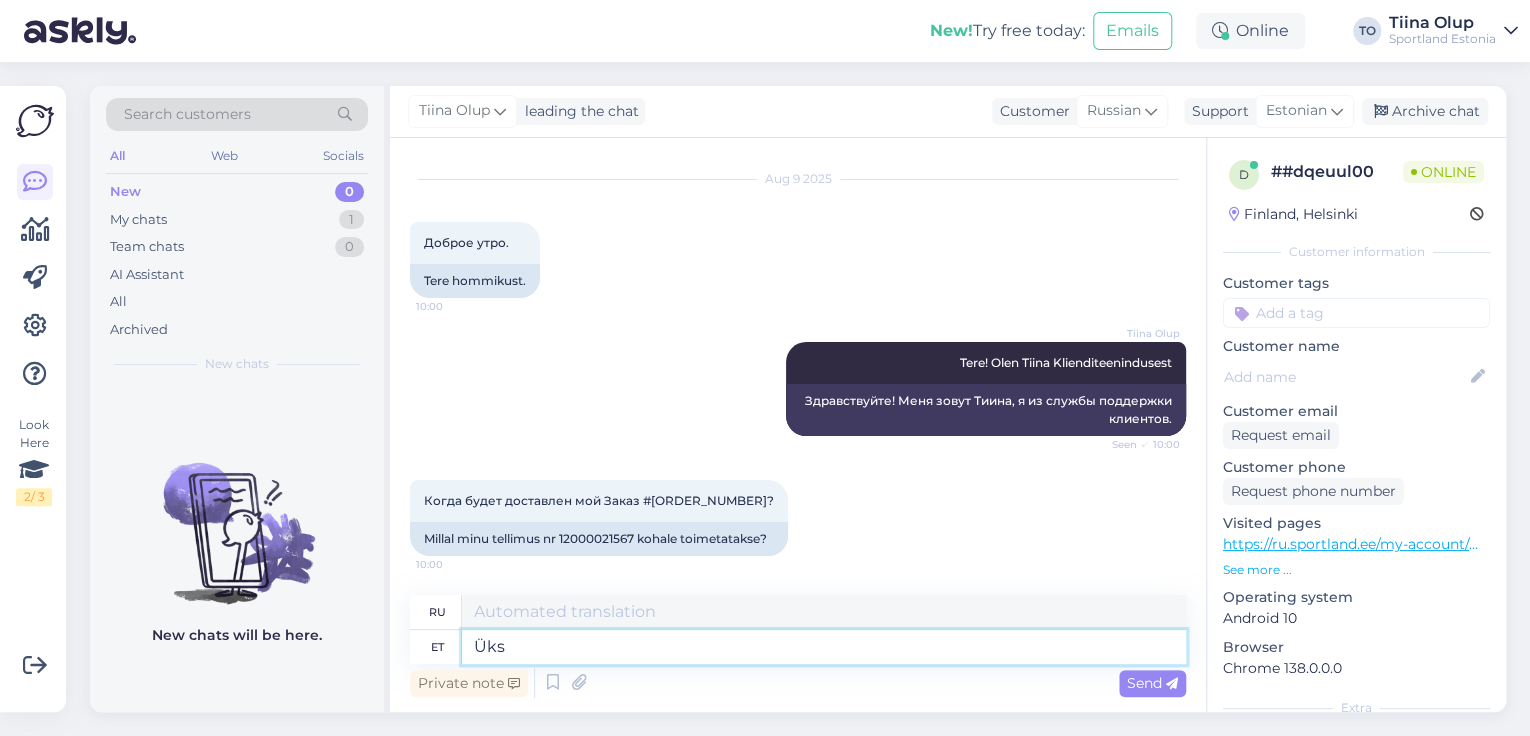 type on "Один" 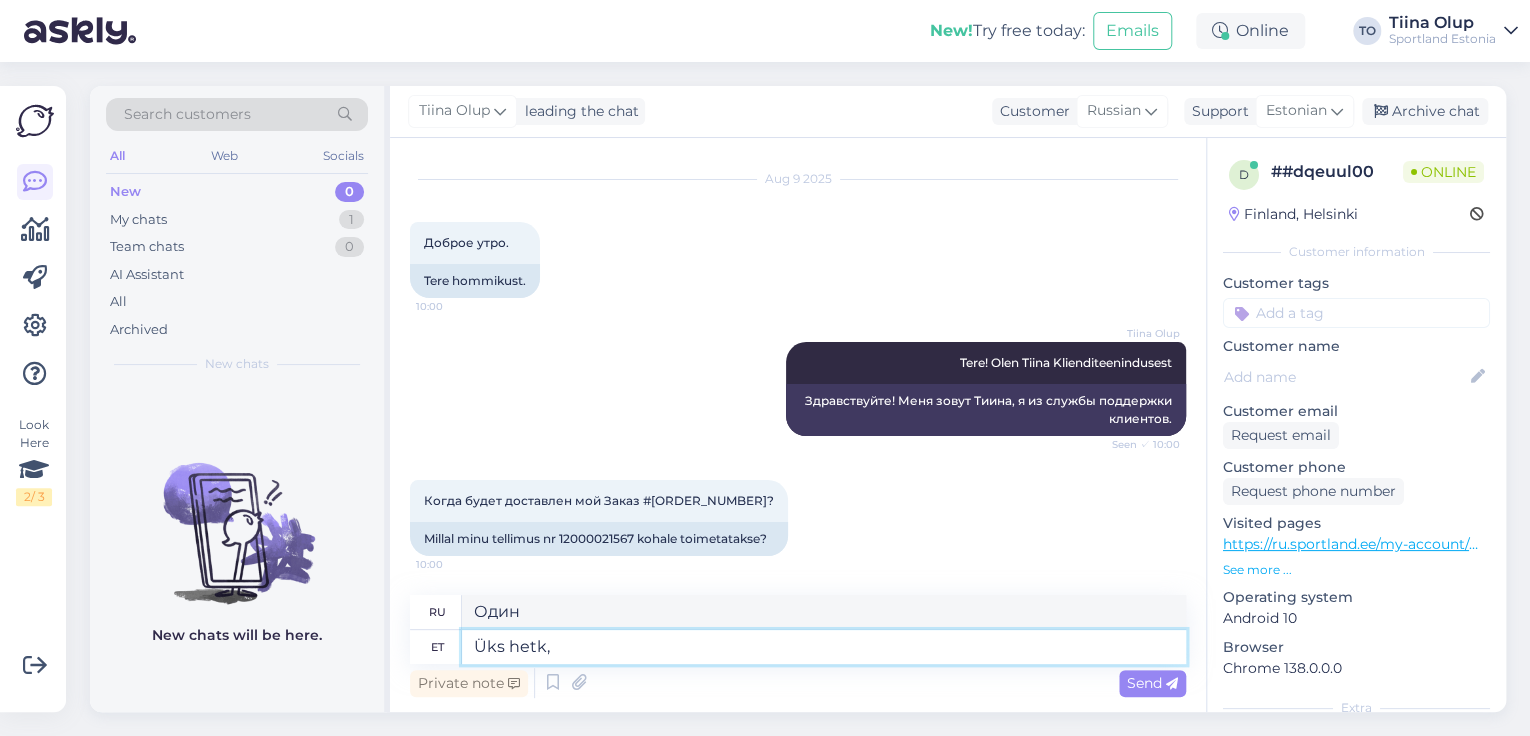 type on "Üks hetk," 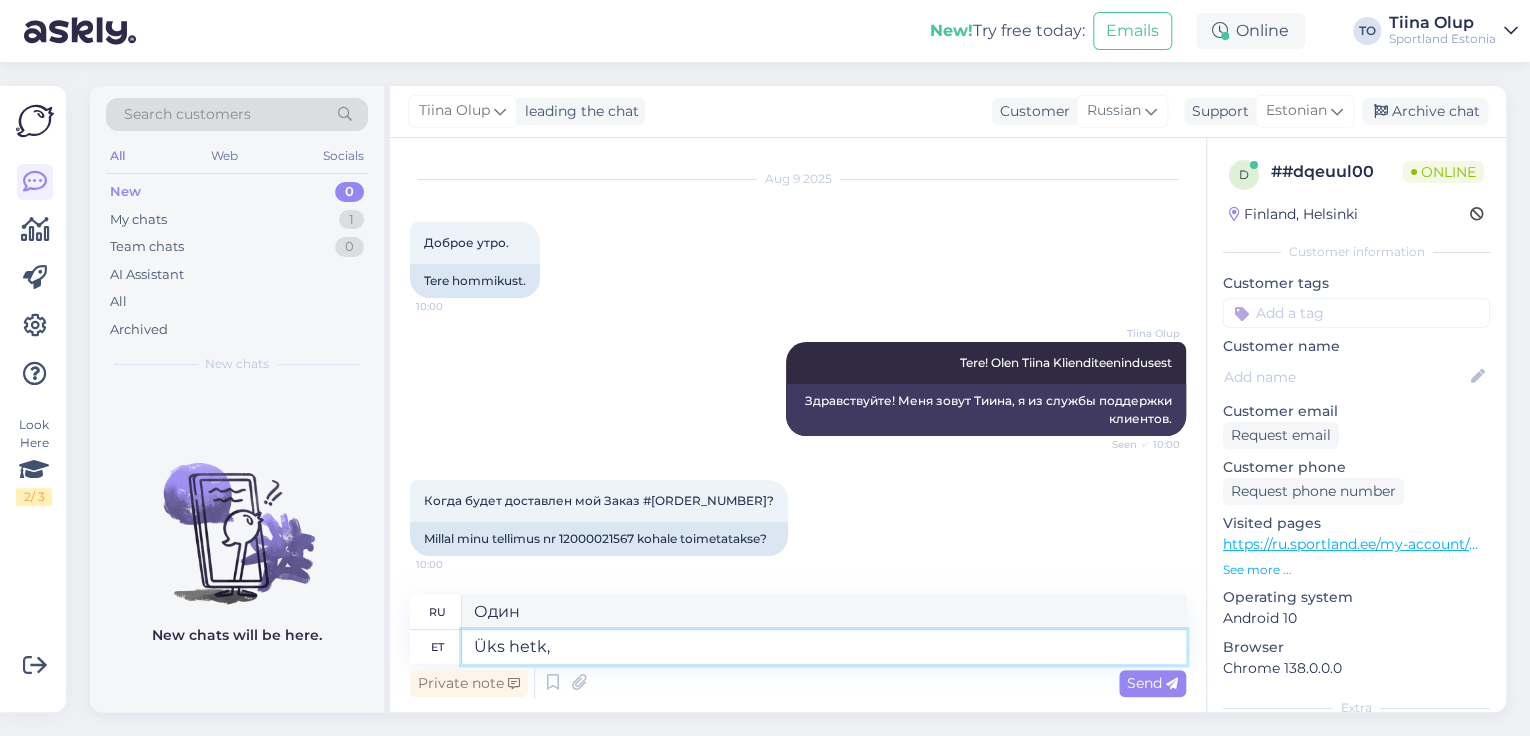 type on "Одну минуту," 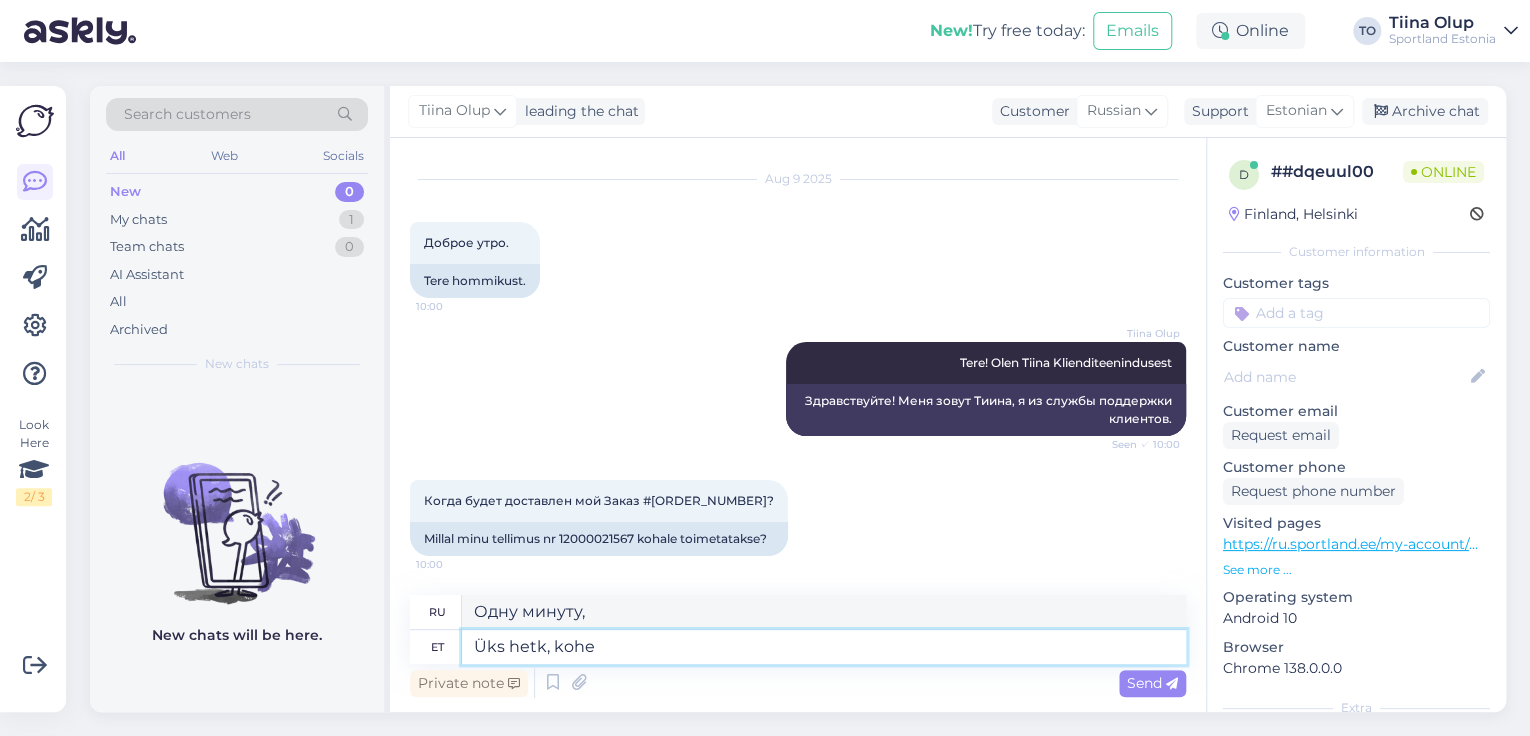 type on "Üks hetk, kohe" 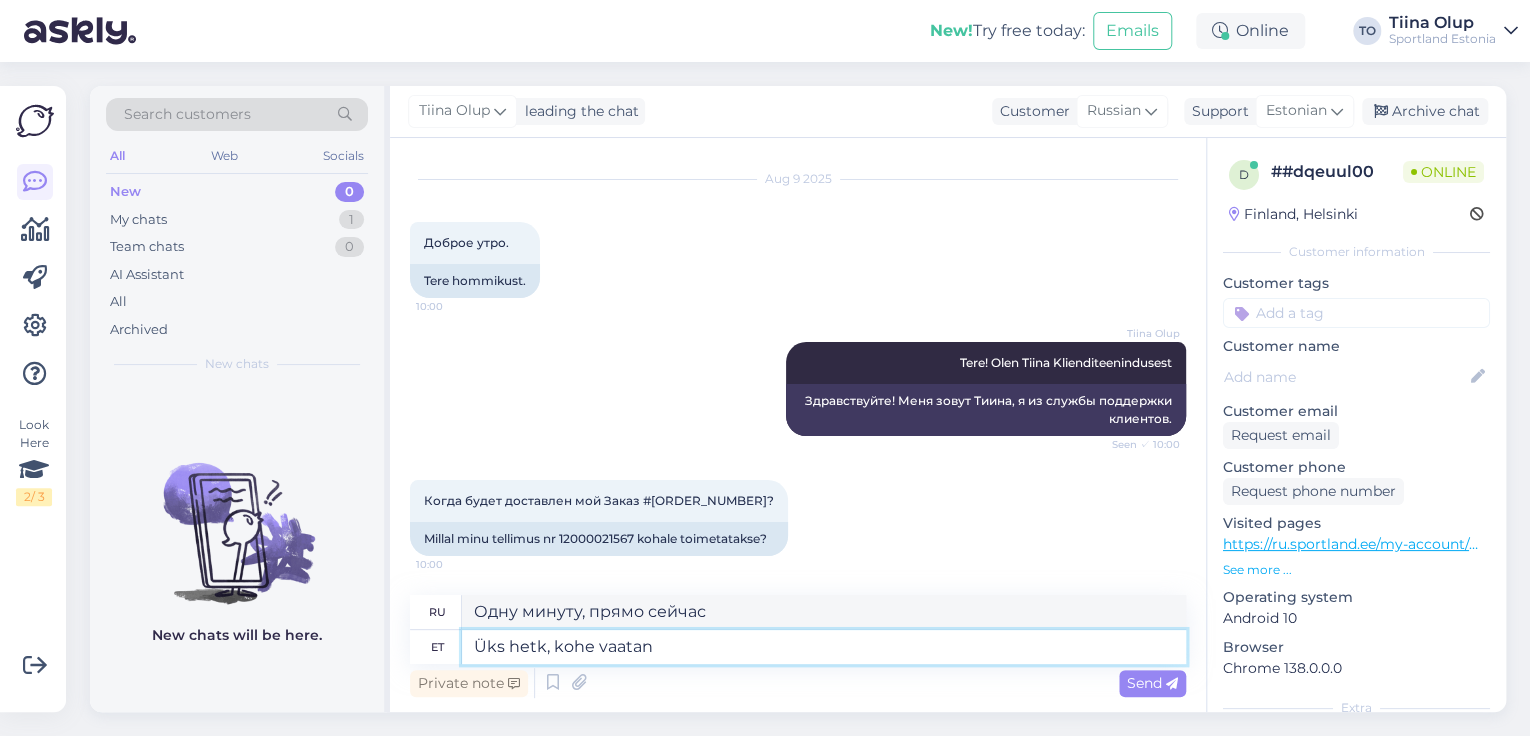 type on "Üks hetk, kohe vaatan" 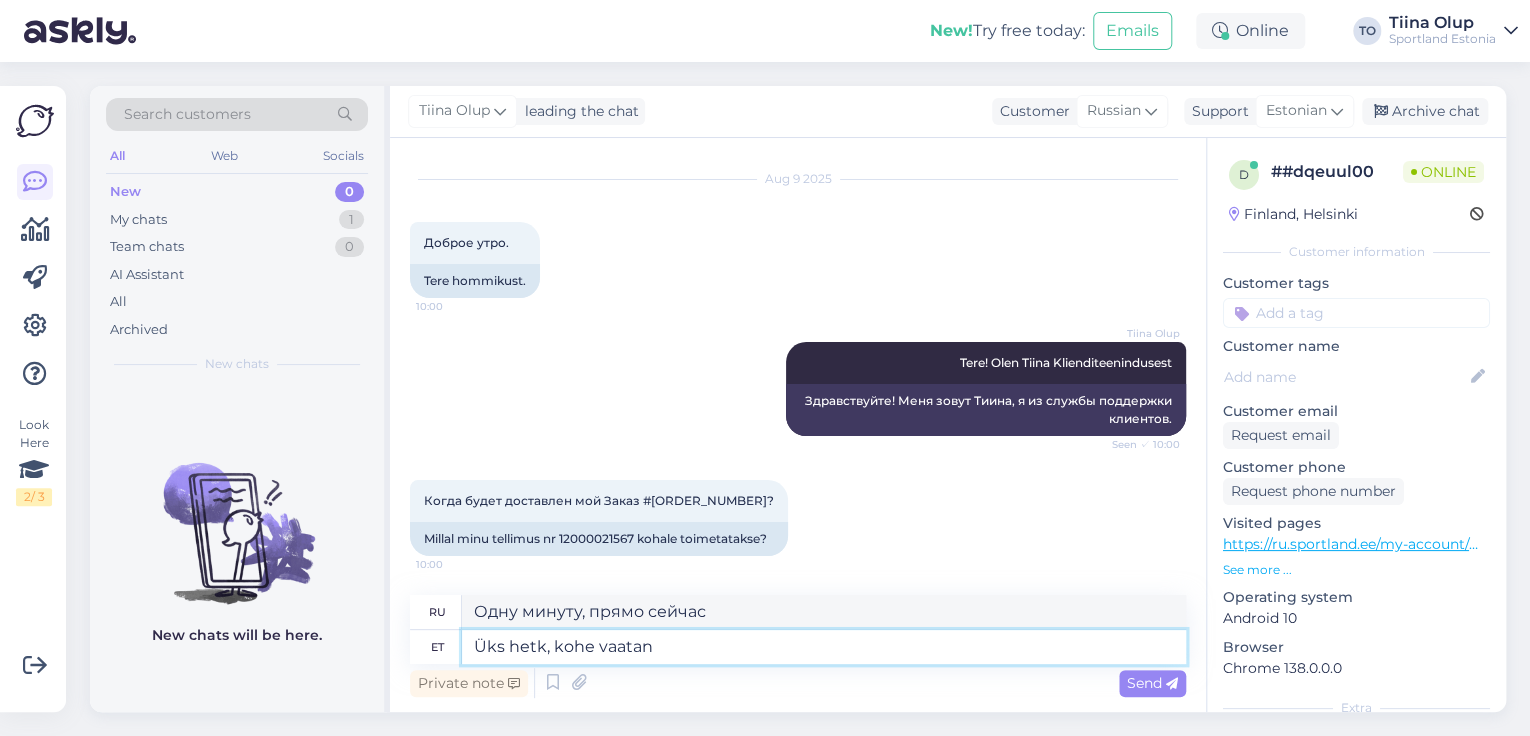 type on "Одну минуту, я проверю." 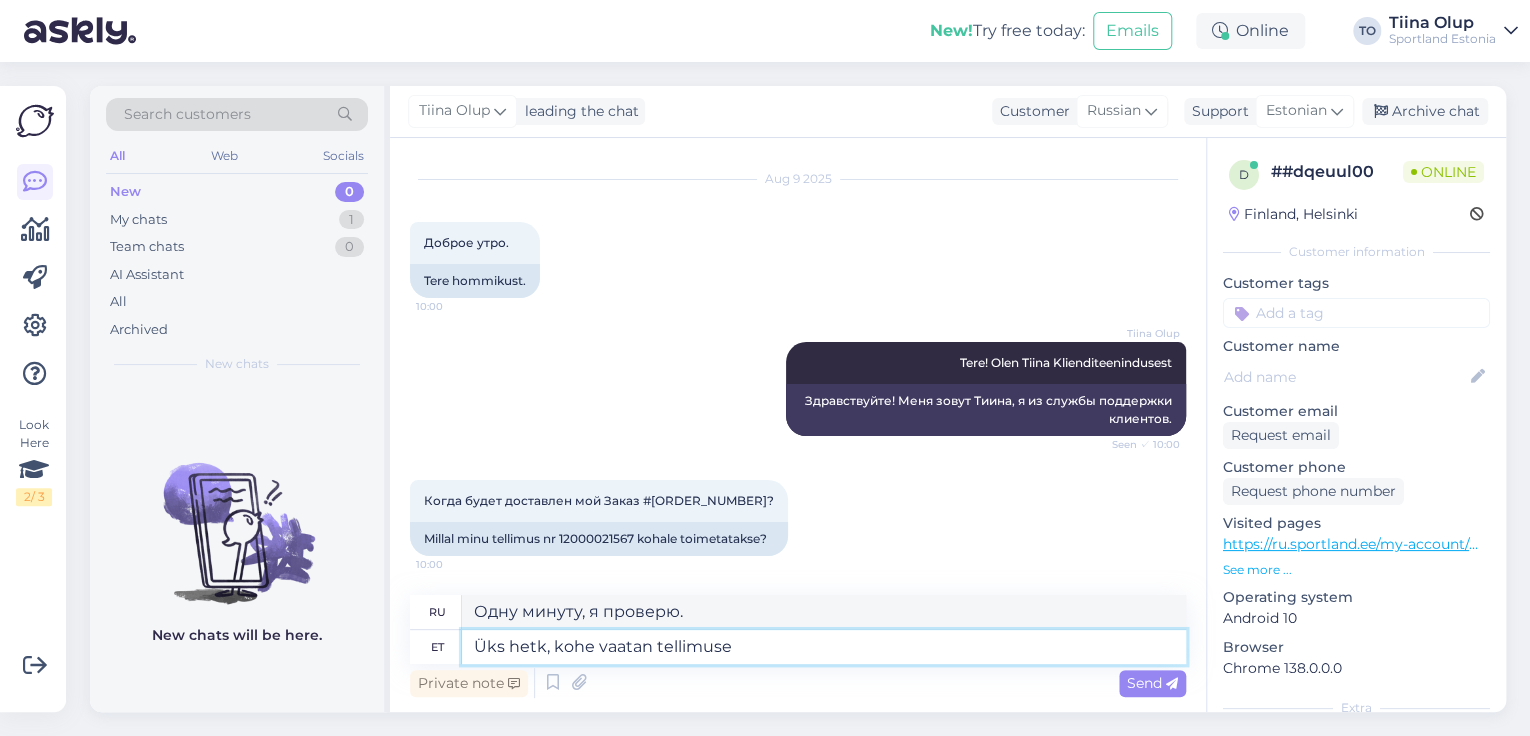 type on "Üks hetk, kohe vaatan tellimuse" 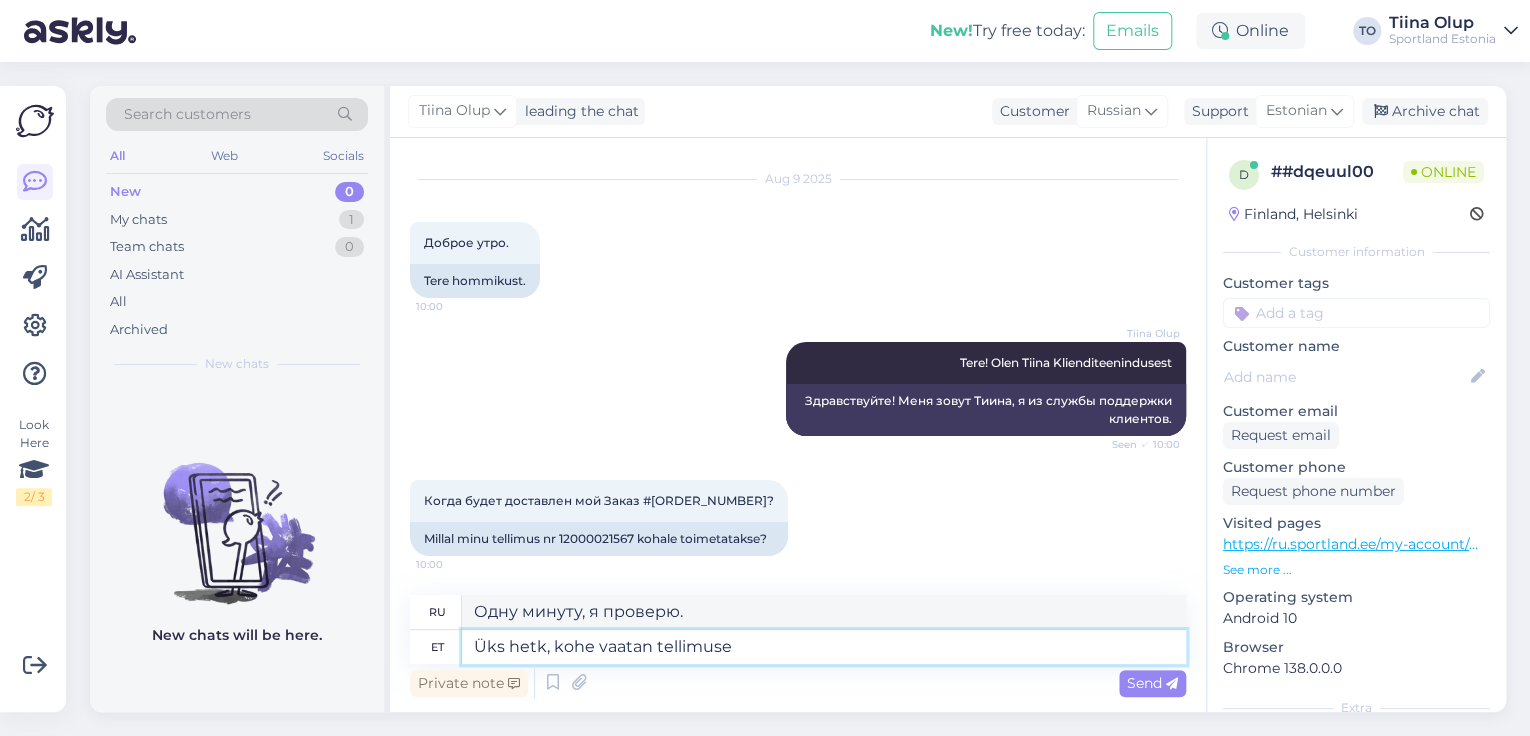 type on "Одну минуту, я сейчас проверю заказ." 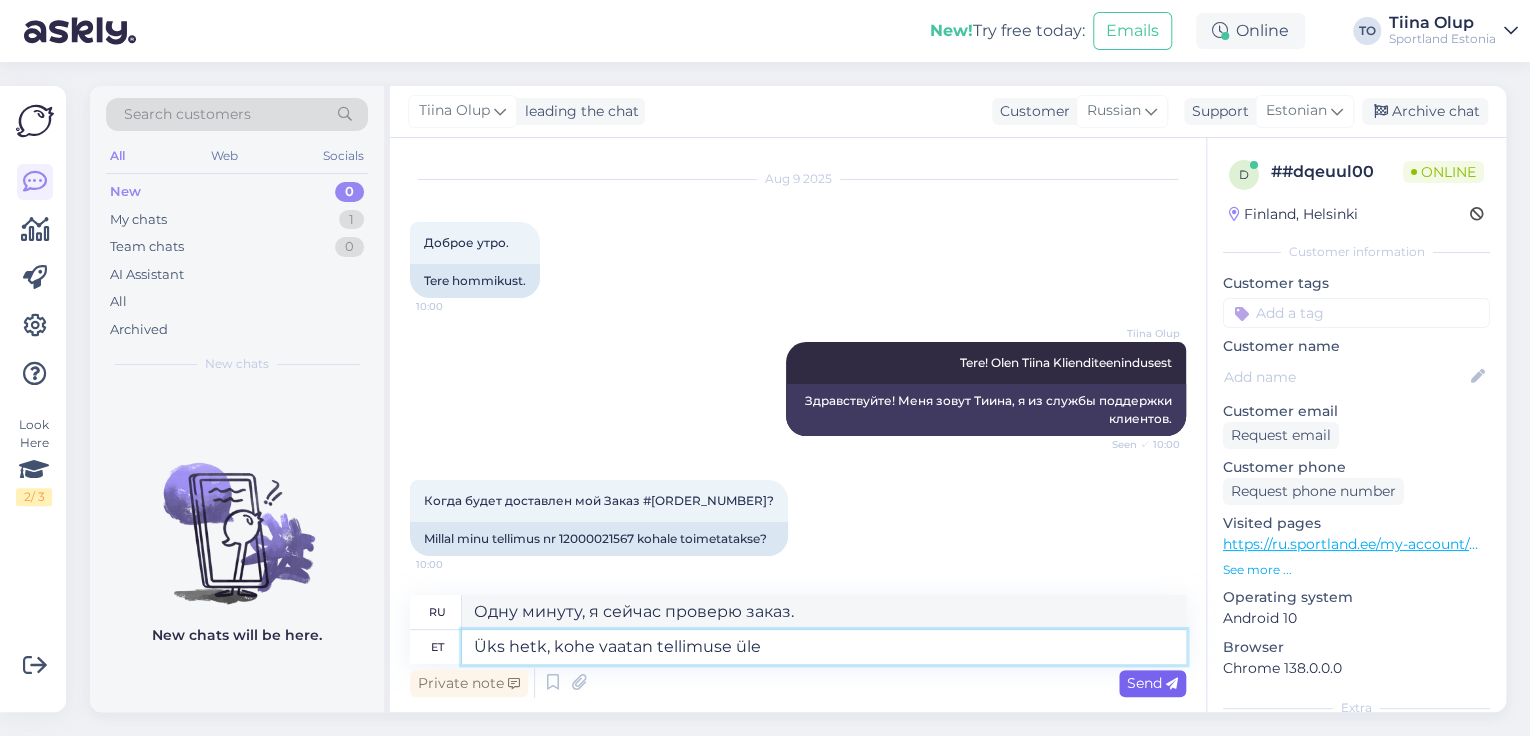type on "Üks hetk, kohe vaatan tellimuse üle" 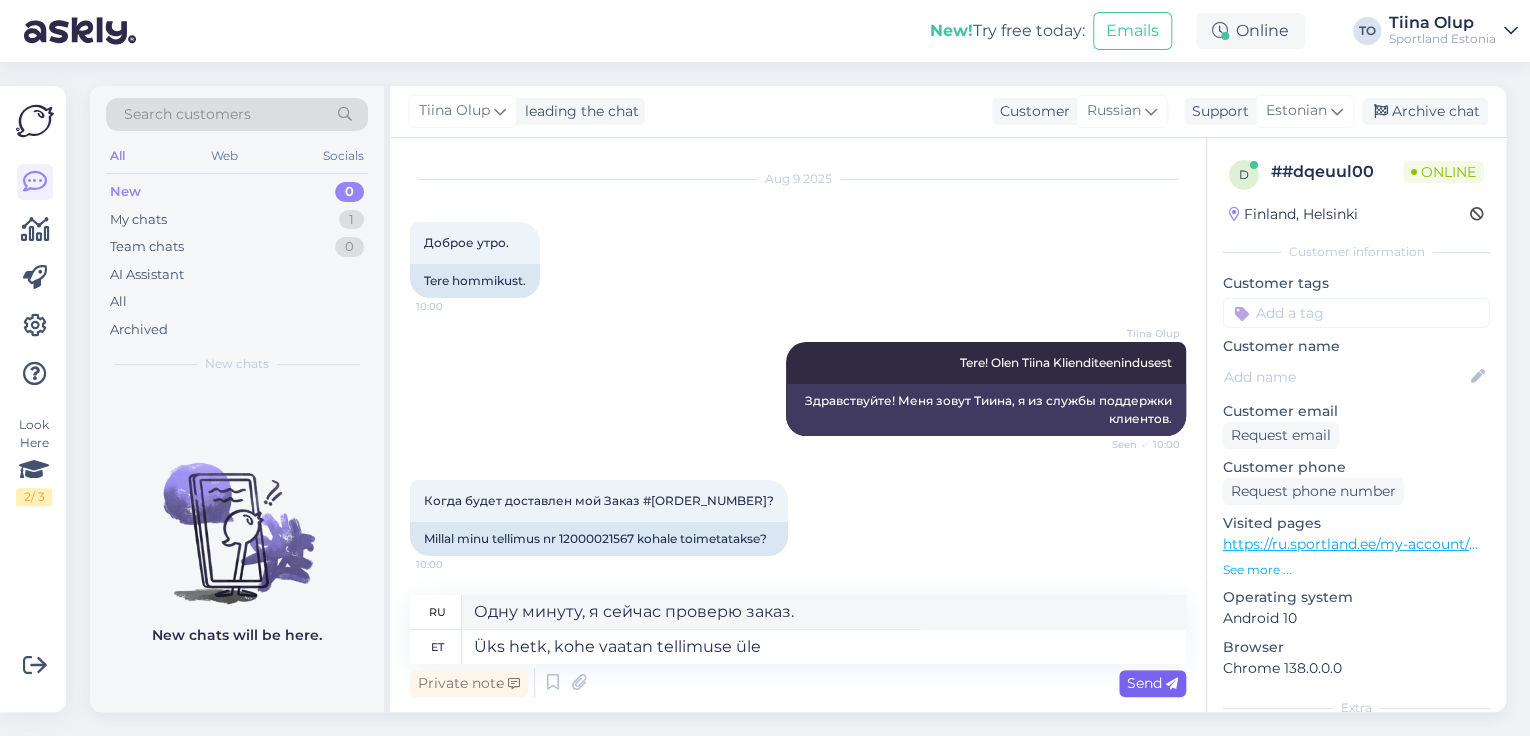 click at bounding box center (1172, 684) 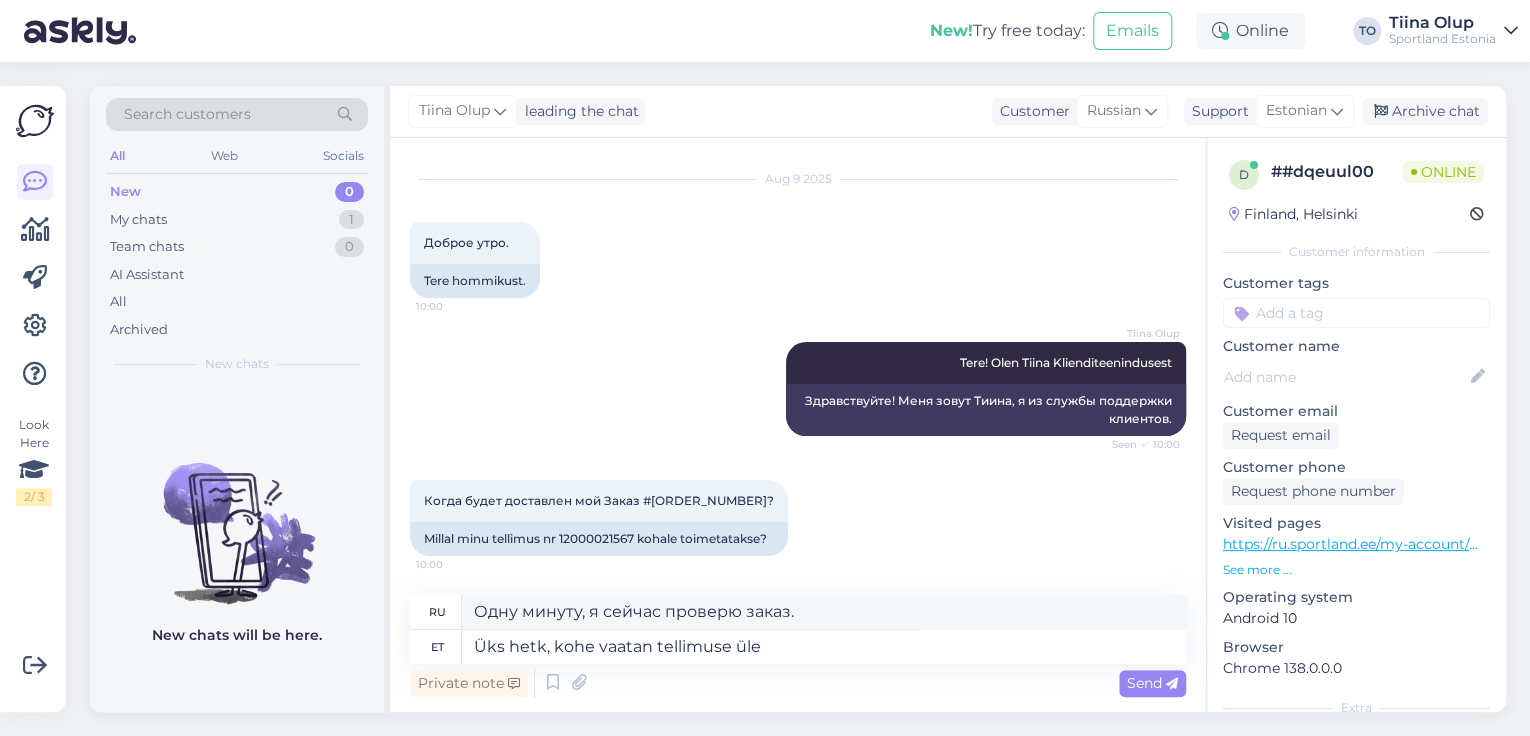 type 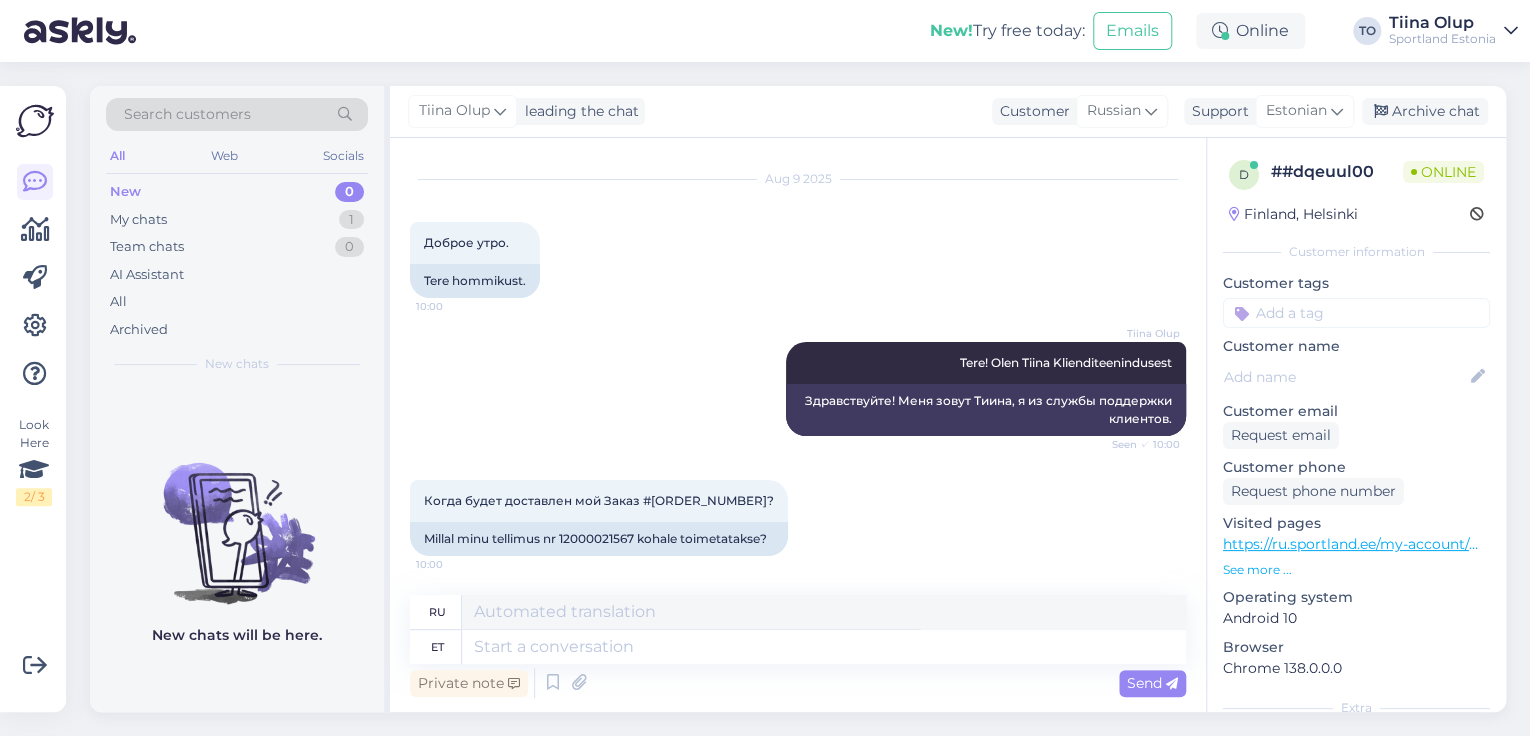 scroll, scrollTop: 163, scrollLeft: 0, axis: vertical 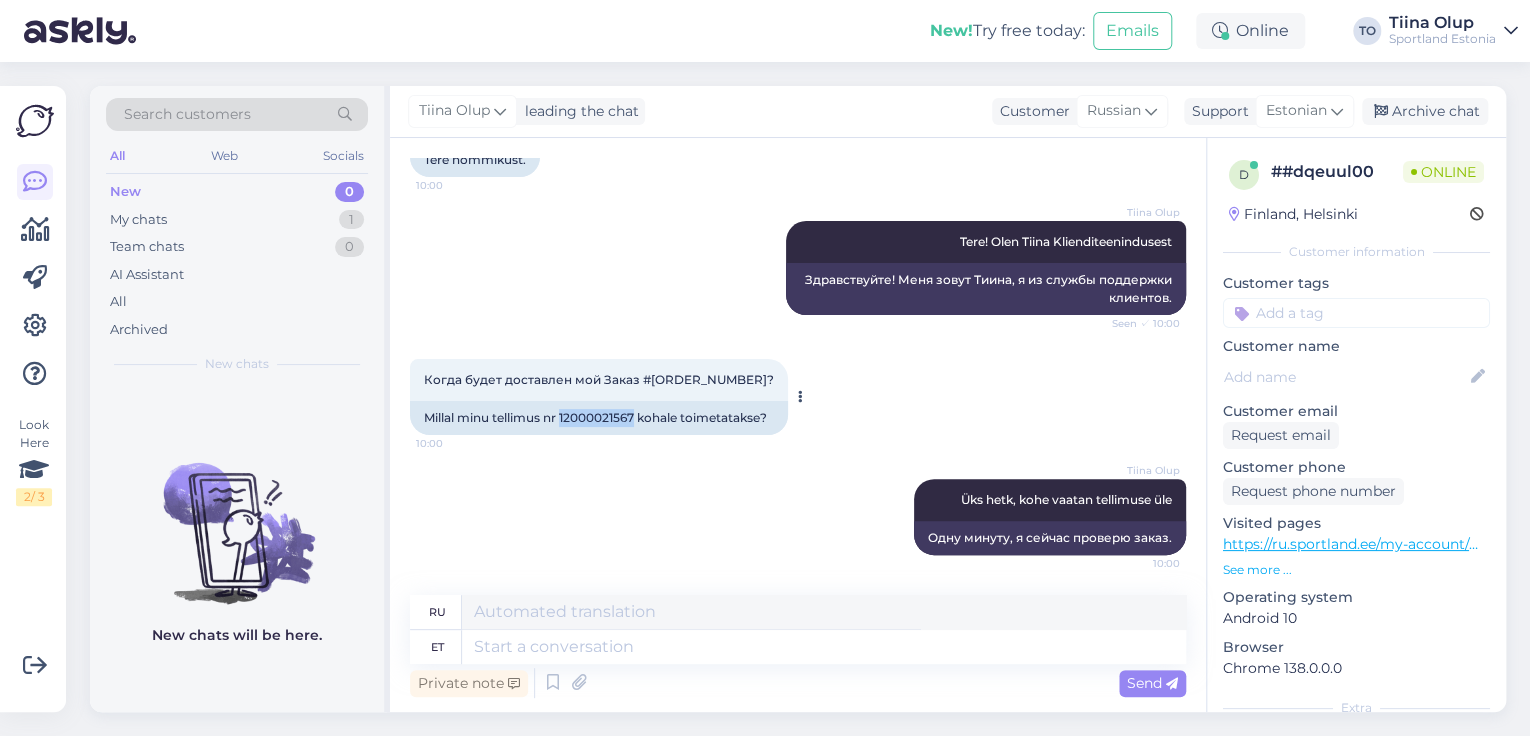 drag, startPoint x: 564, startPoint y: 415, endPoint x: 638, endPoint y: 417, distance: 74.02702 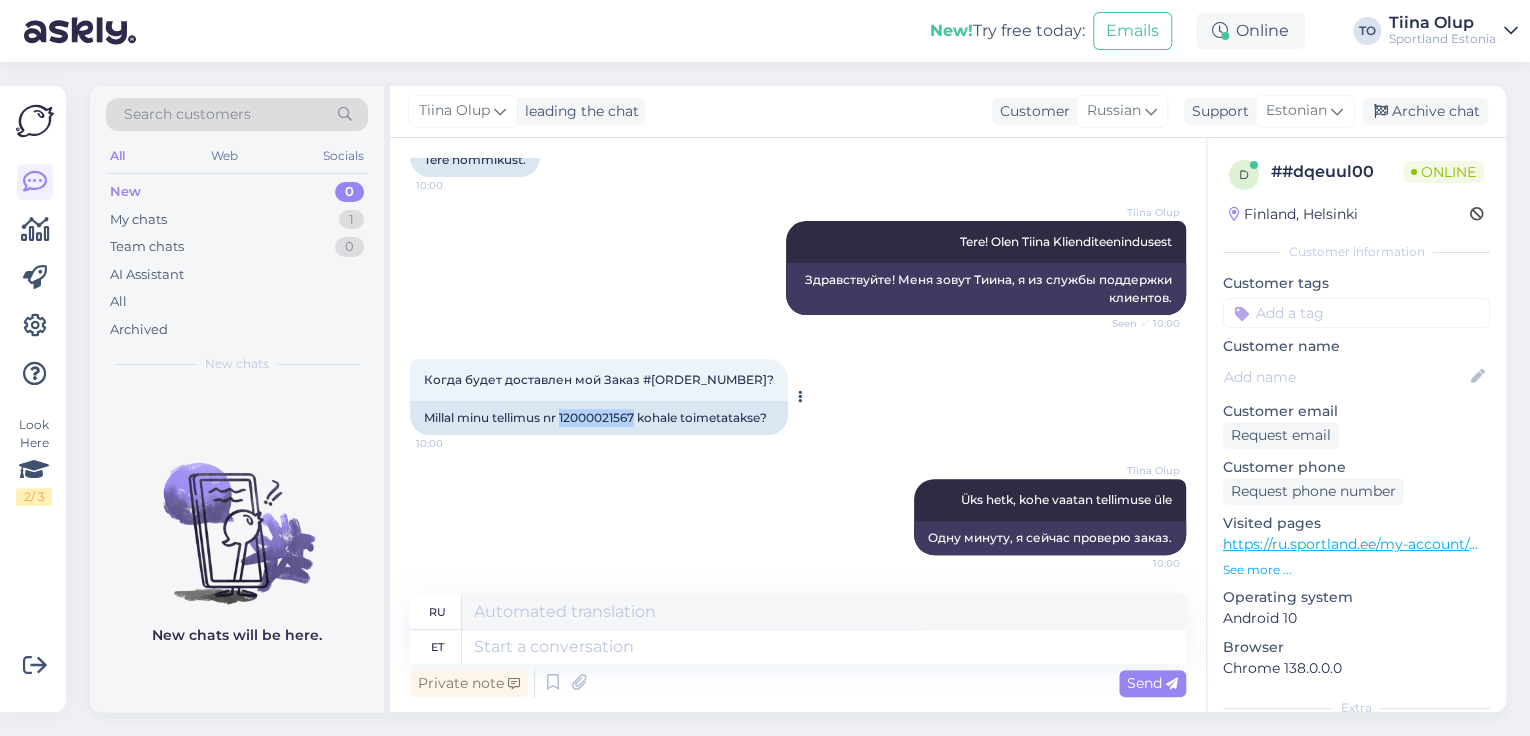 click on "Millal minu tellimus nr 12000021567 kohale toimetatakse?" at bounding box center (599, 418) 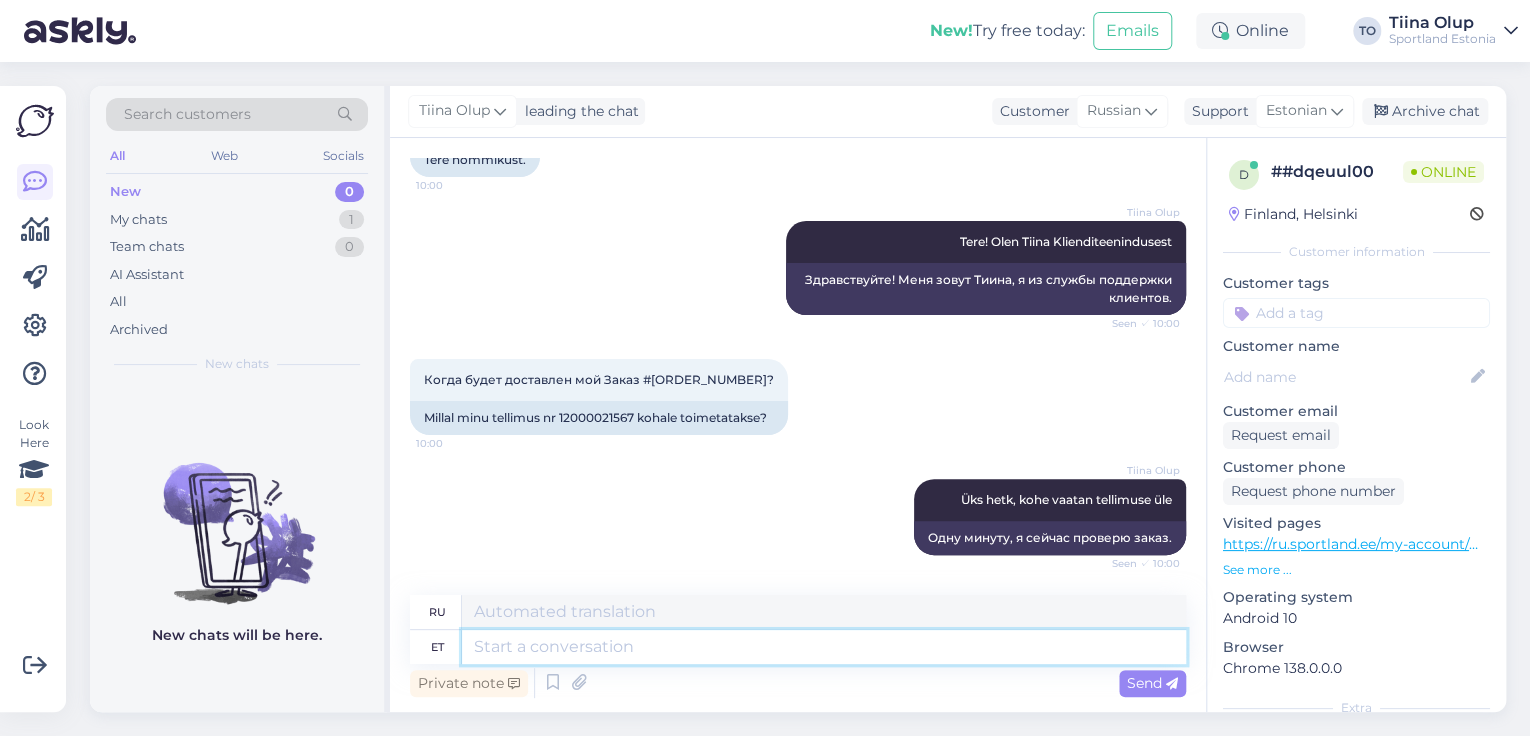 click at bounding box center (824, 647) 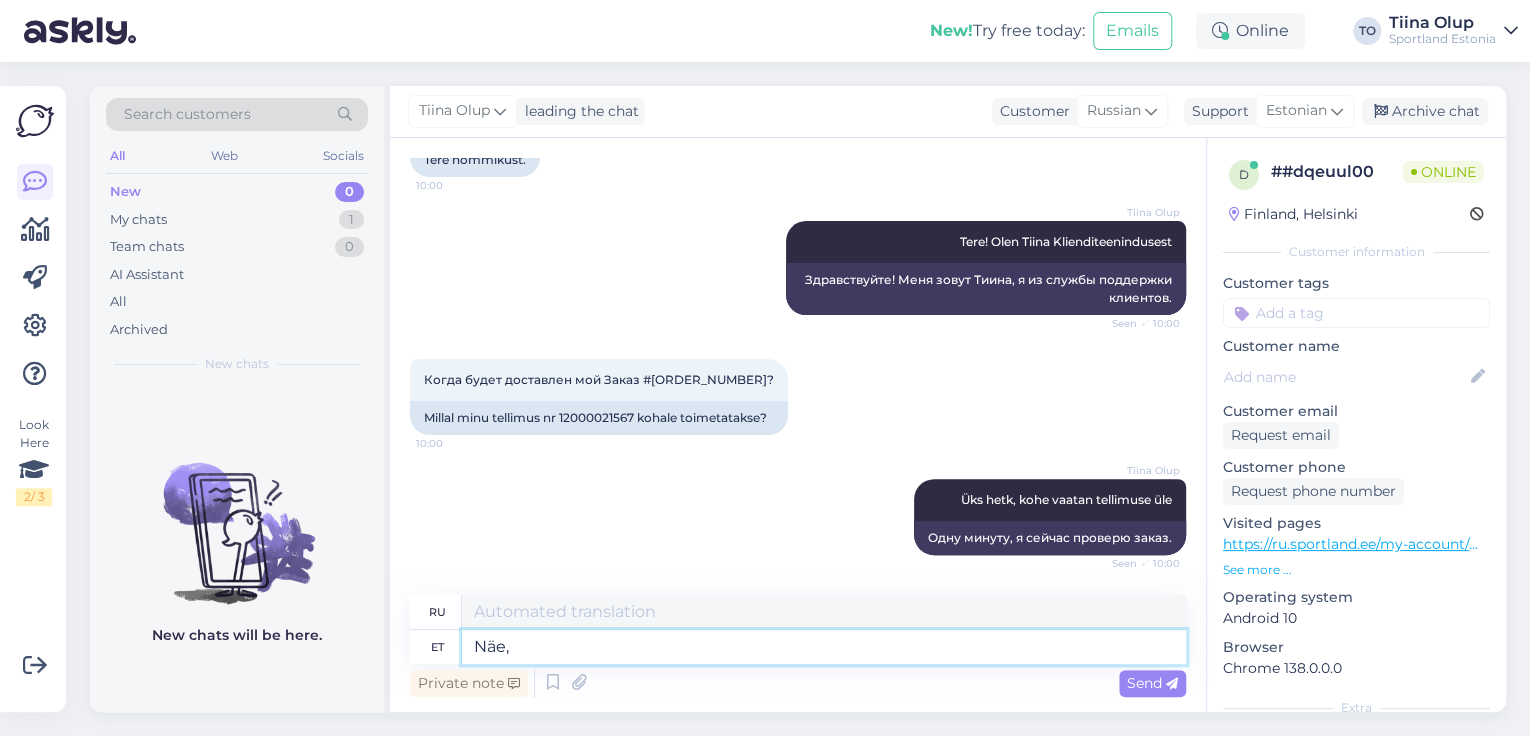 type on "Näe, e" 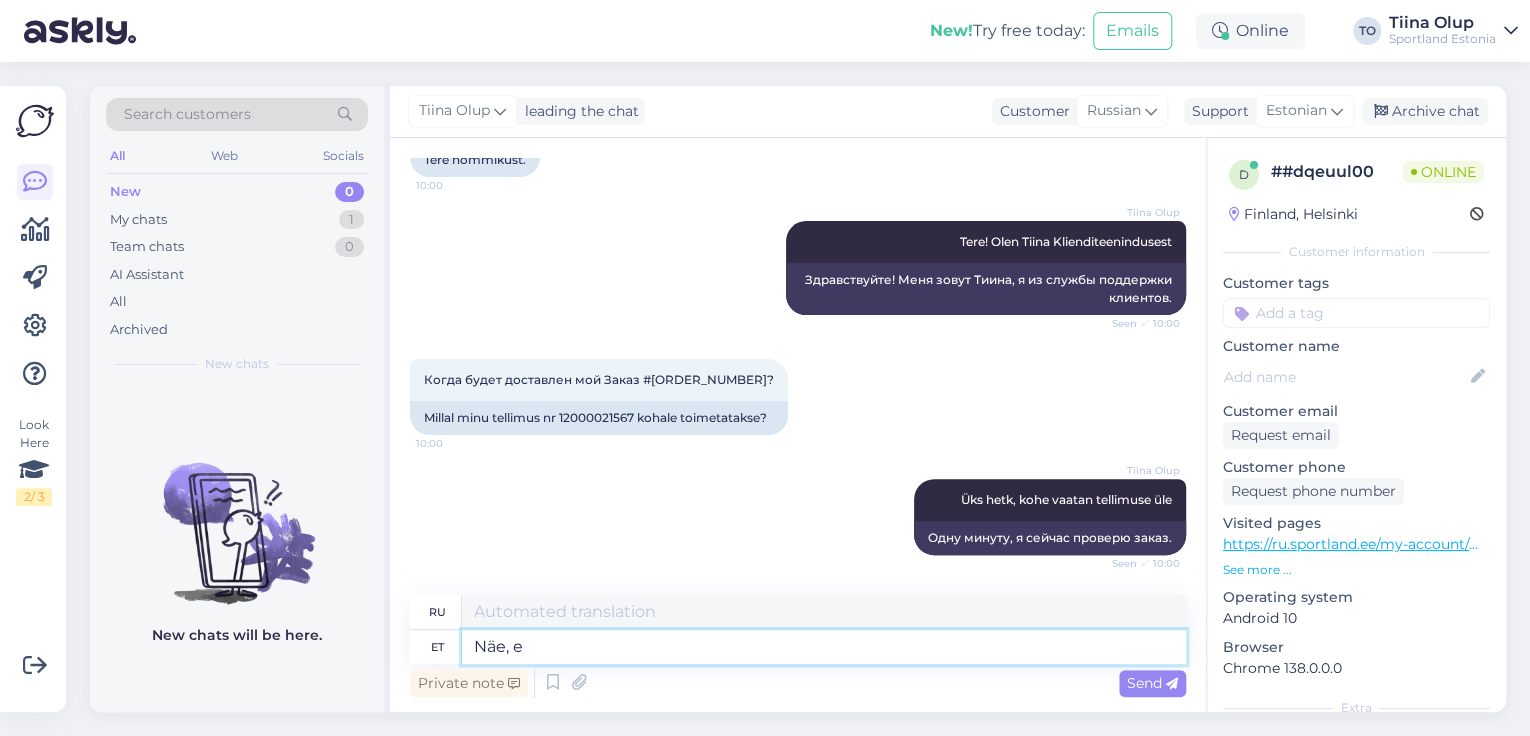 type on "Видеть," 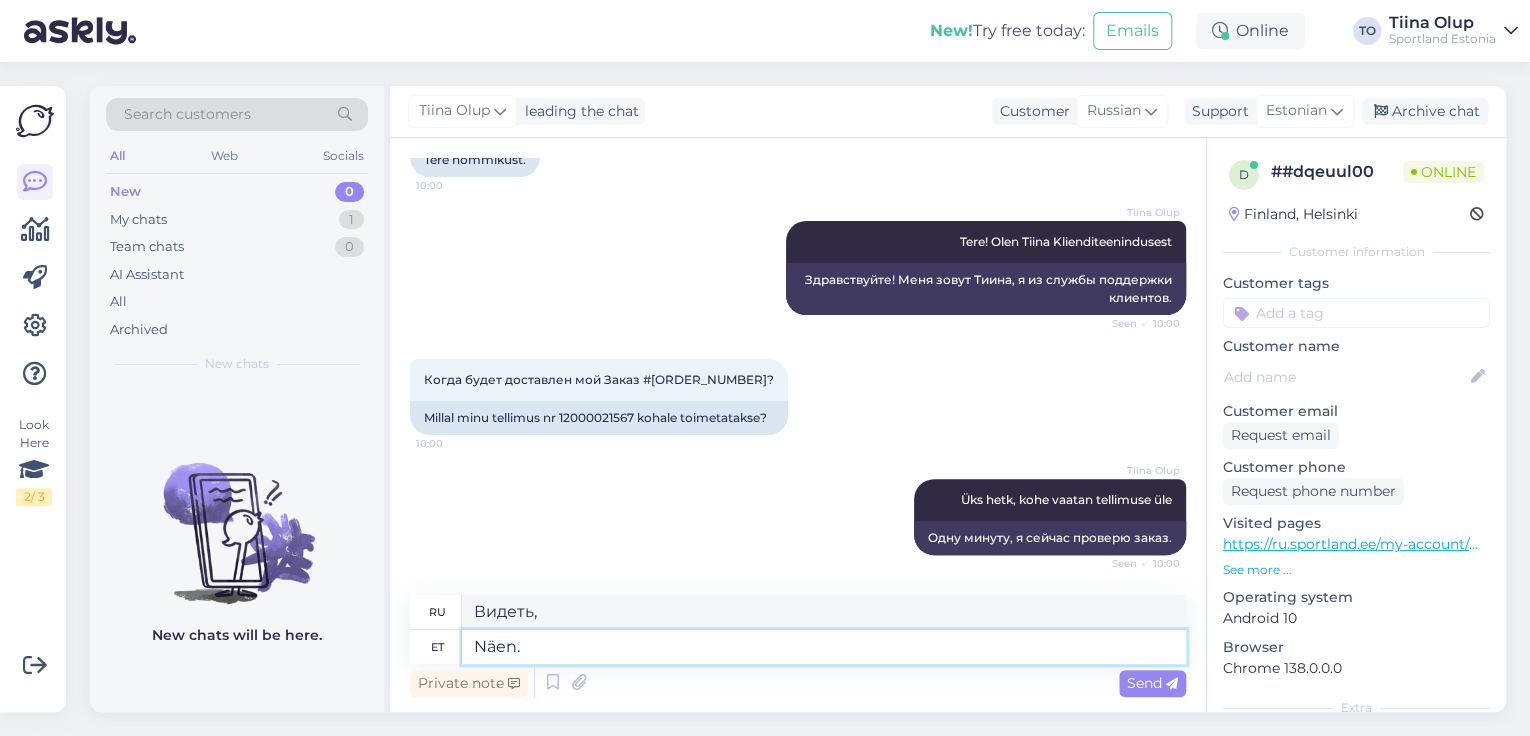 type on "Näen" 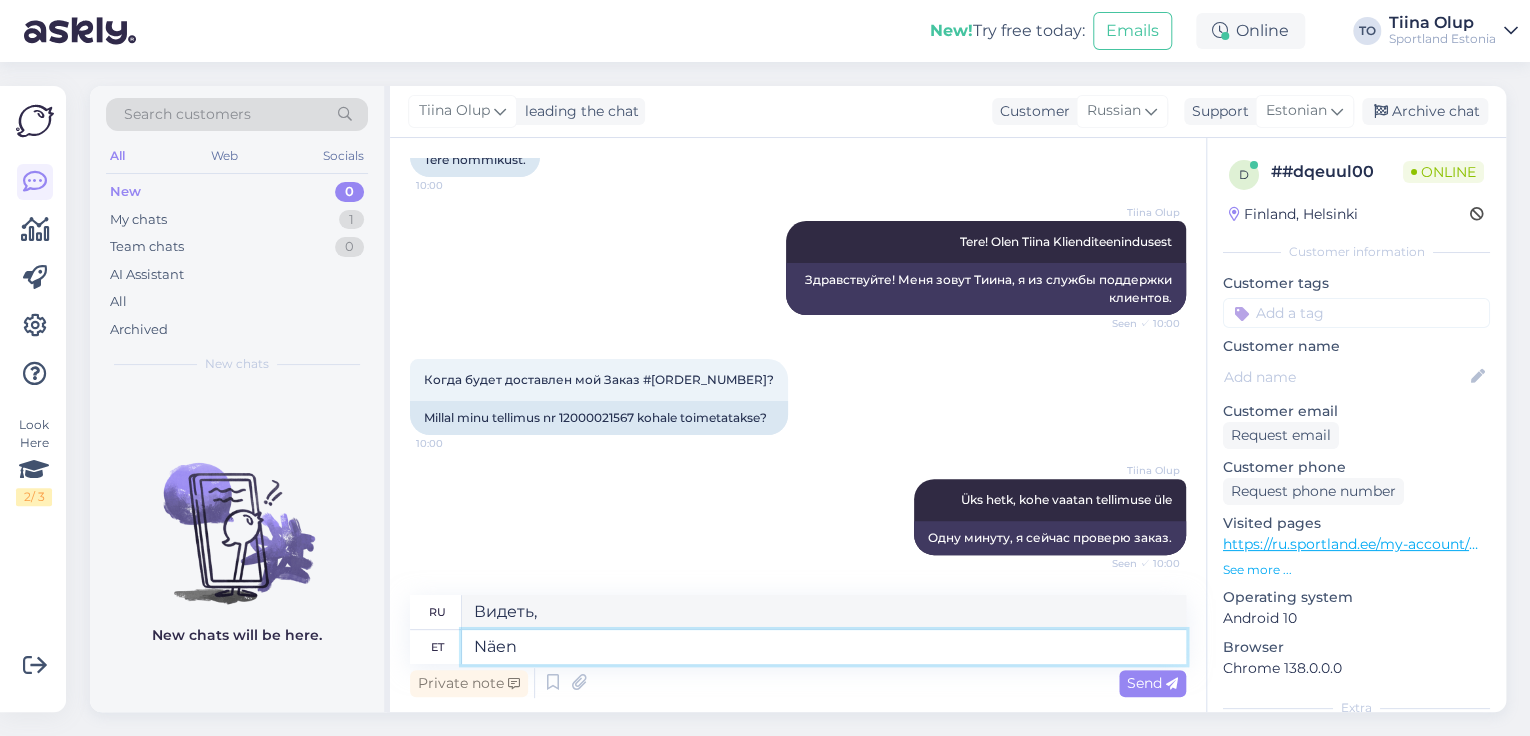 type on "Я понимаю" 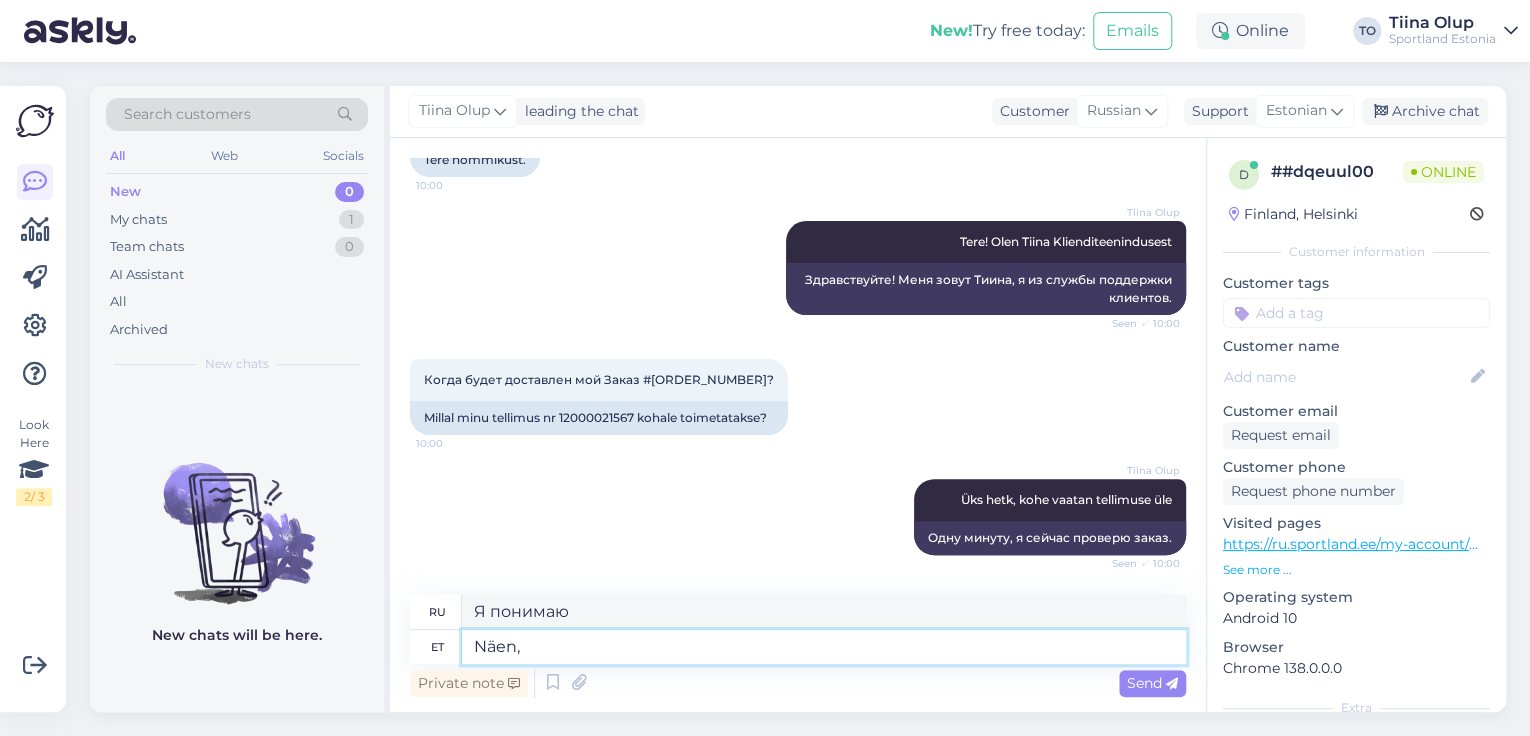 type on "Näen, e" 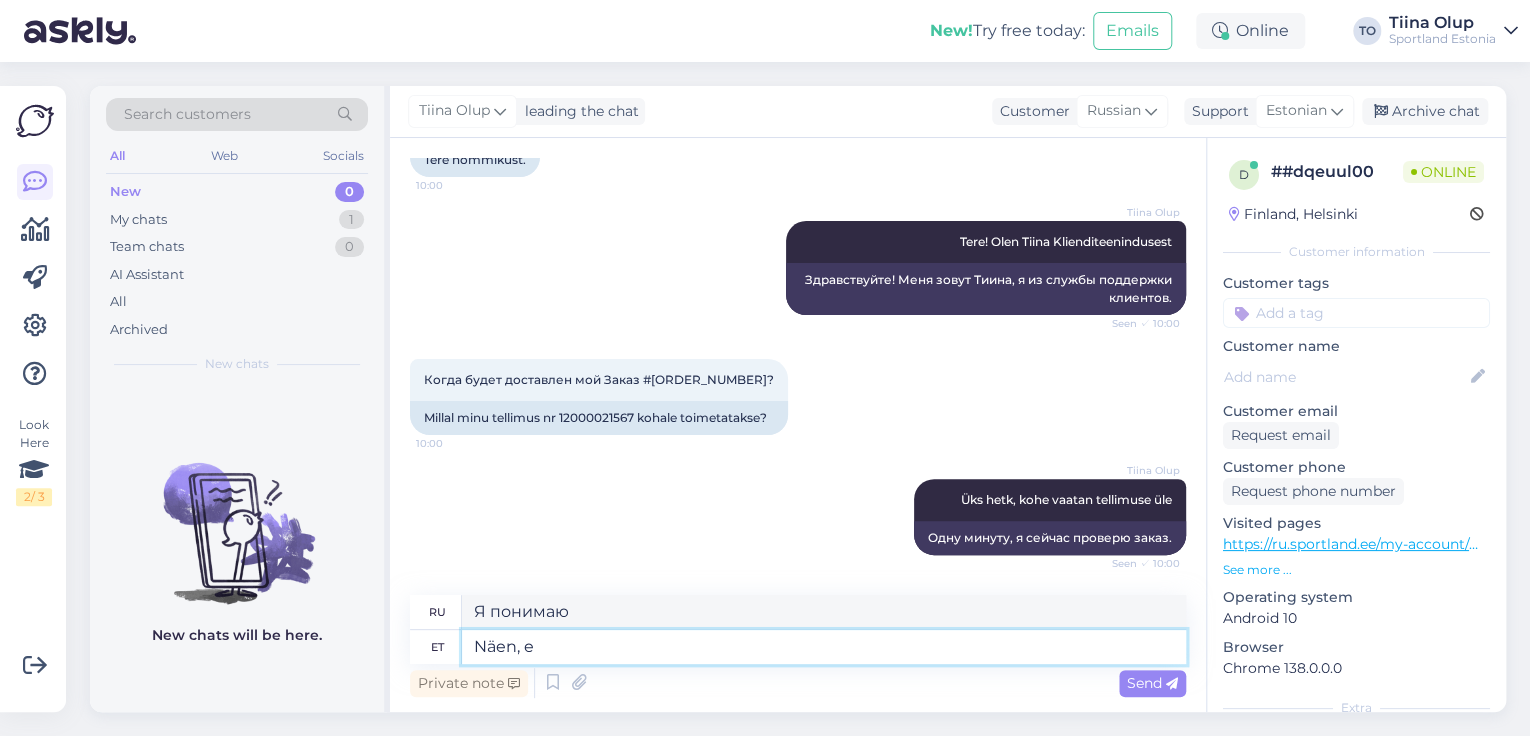 type on "Я понимаю," 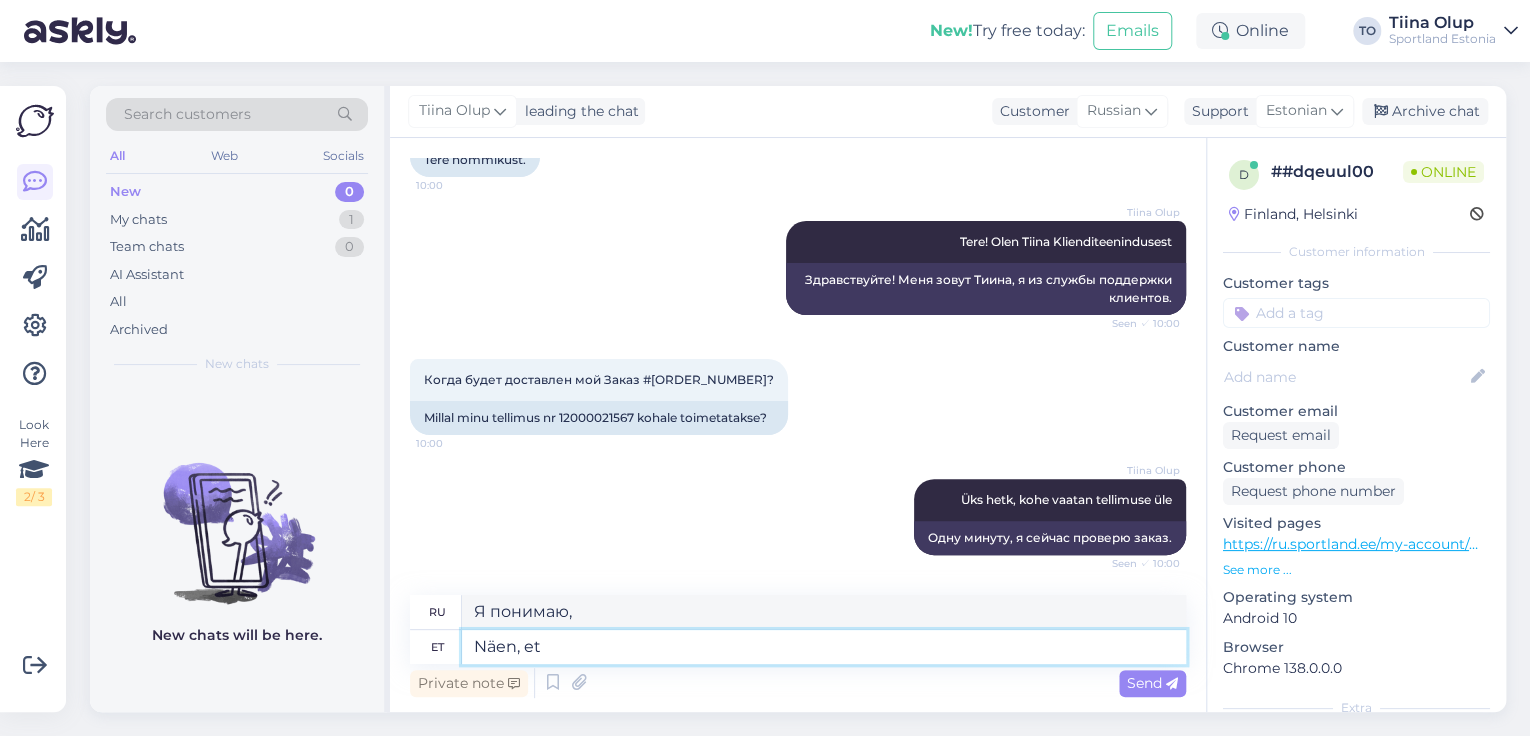 type on "Näen, et s" 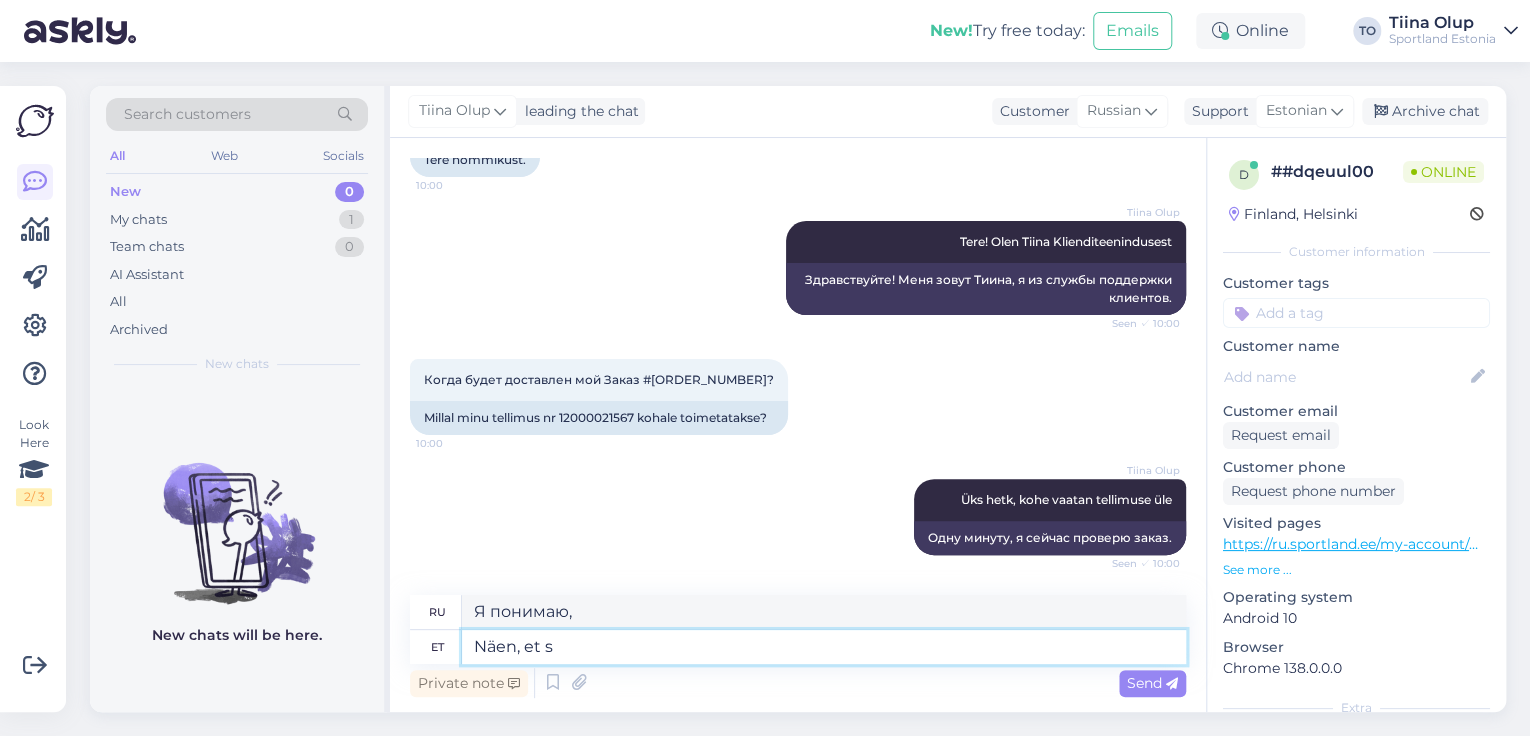 type on "Я вижу, что" 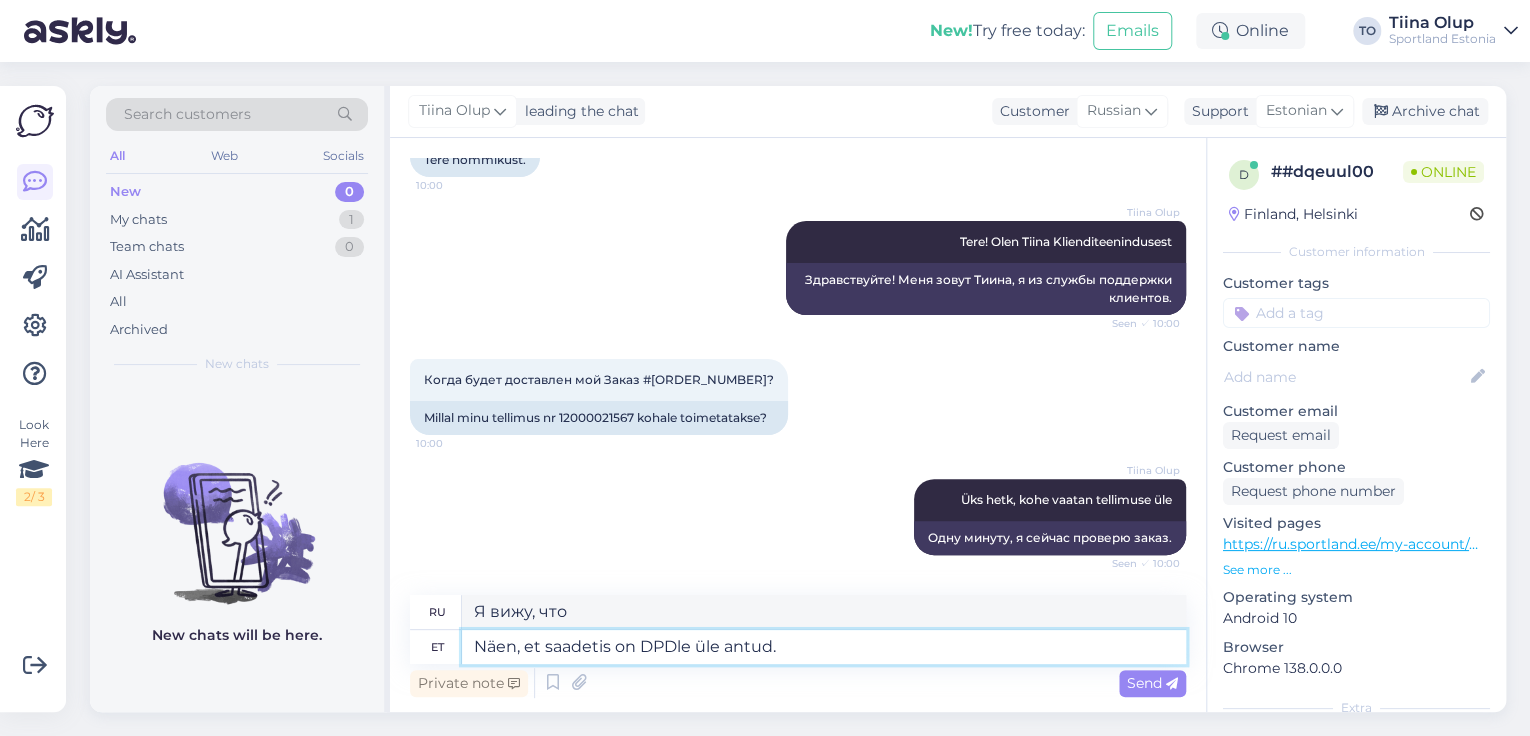 type on "Näen, et saadeti" 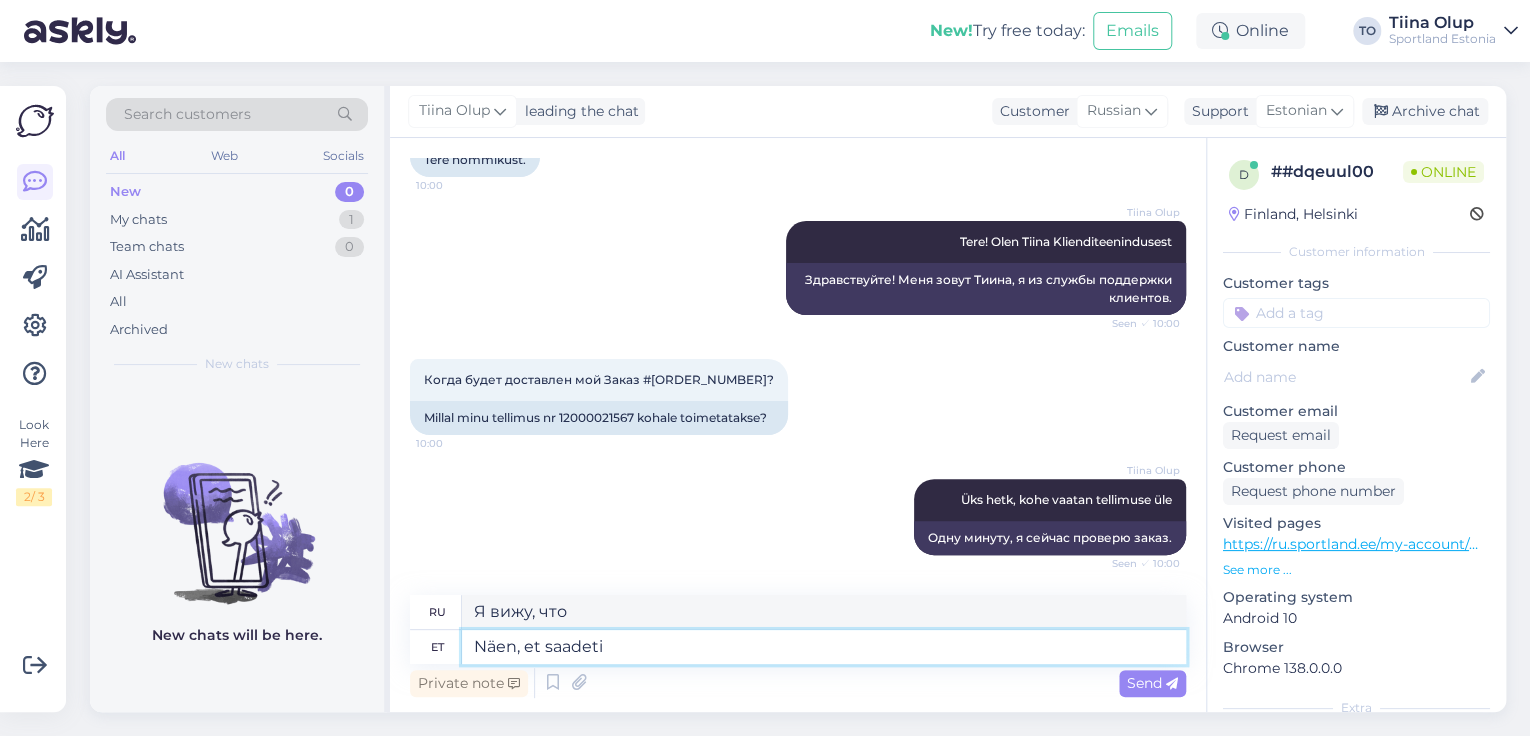 type on "Я вижу, что шоу" 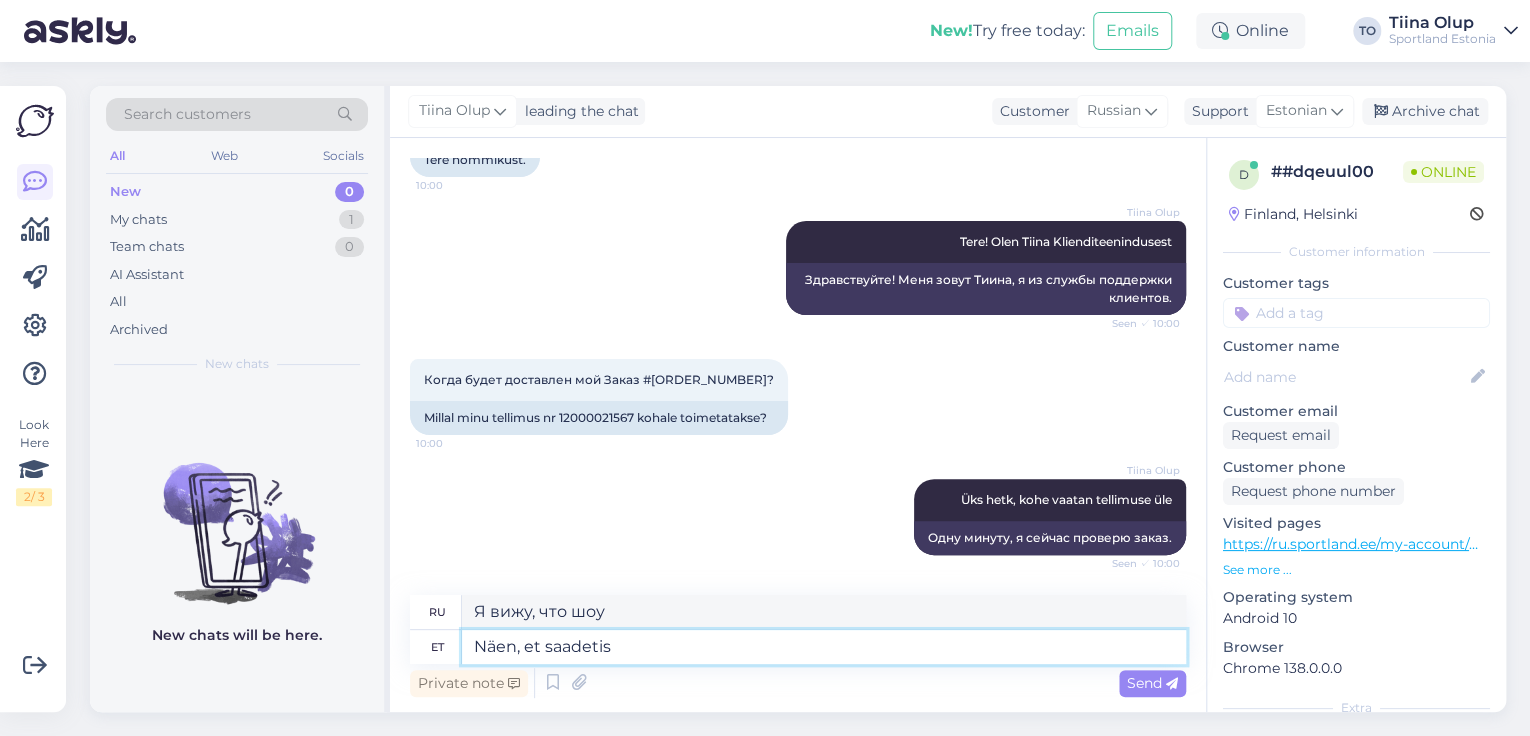 type on "Näen, et saadetis" 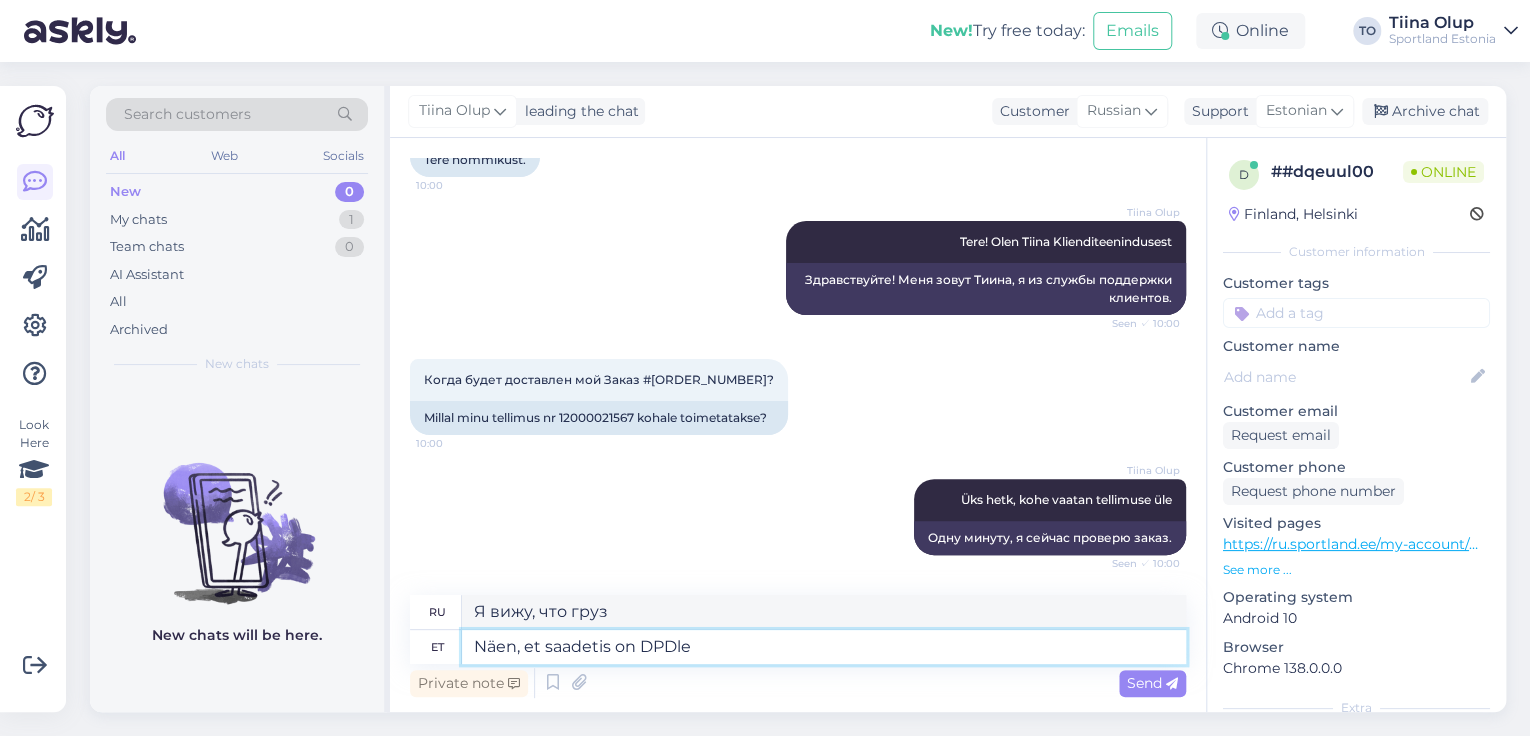 type on "Näen, et saadetis on DPDle" 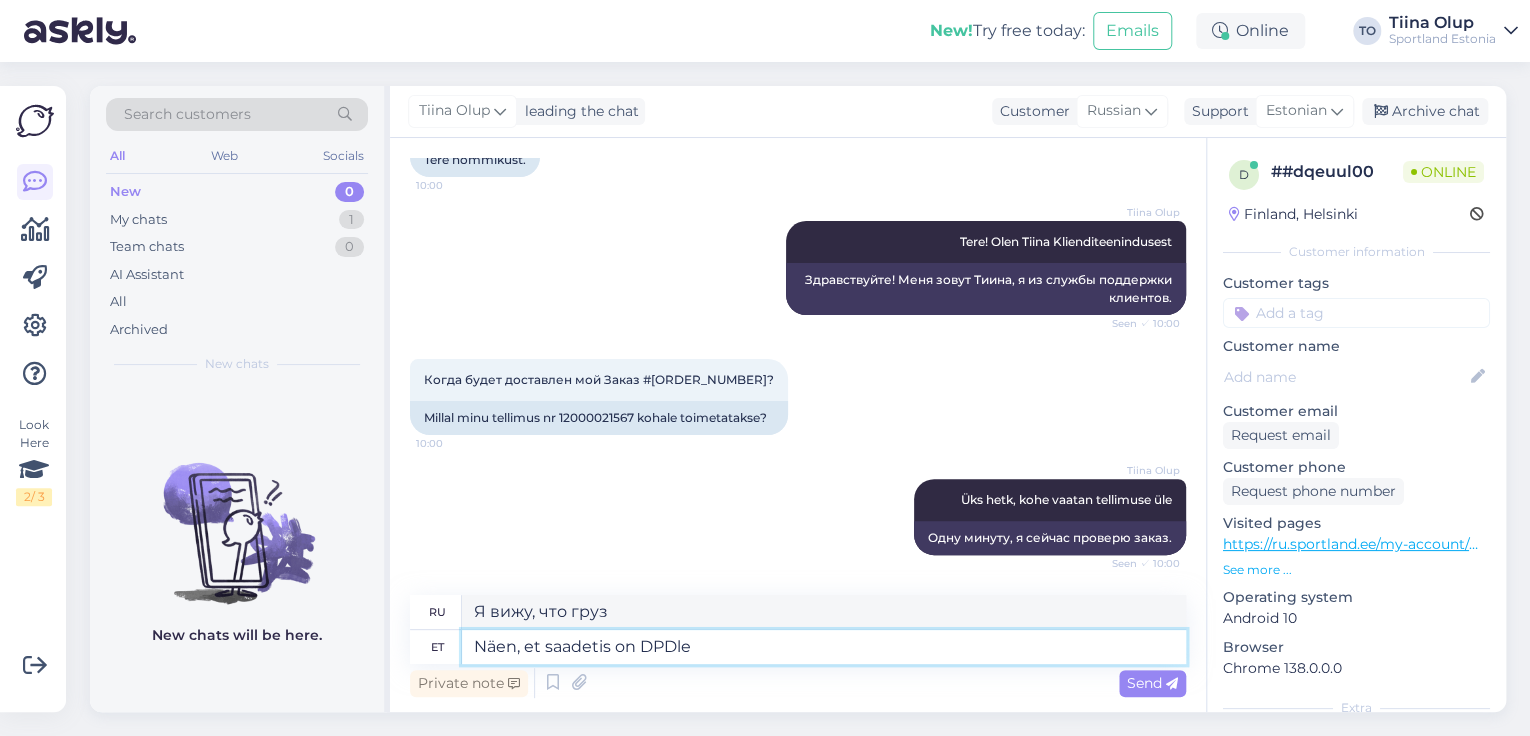 type on "Я вижу, что отправка осуществляется службой DPD." 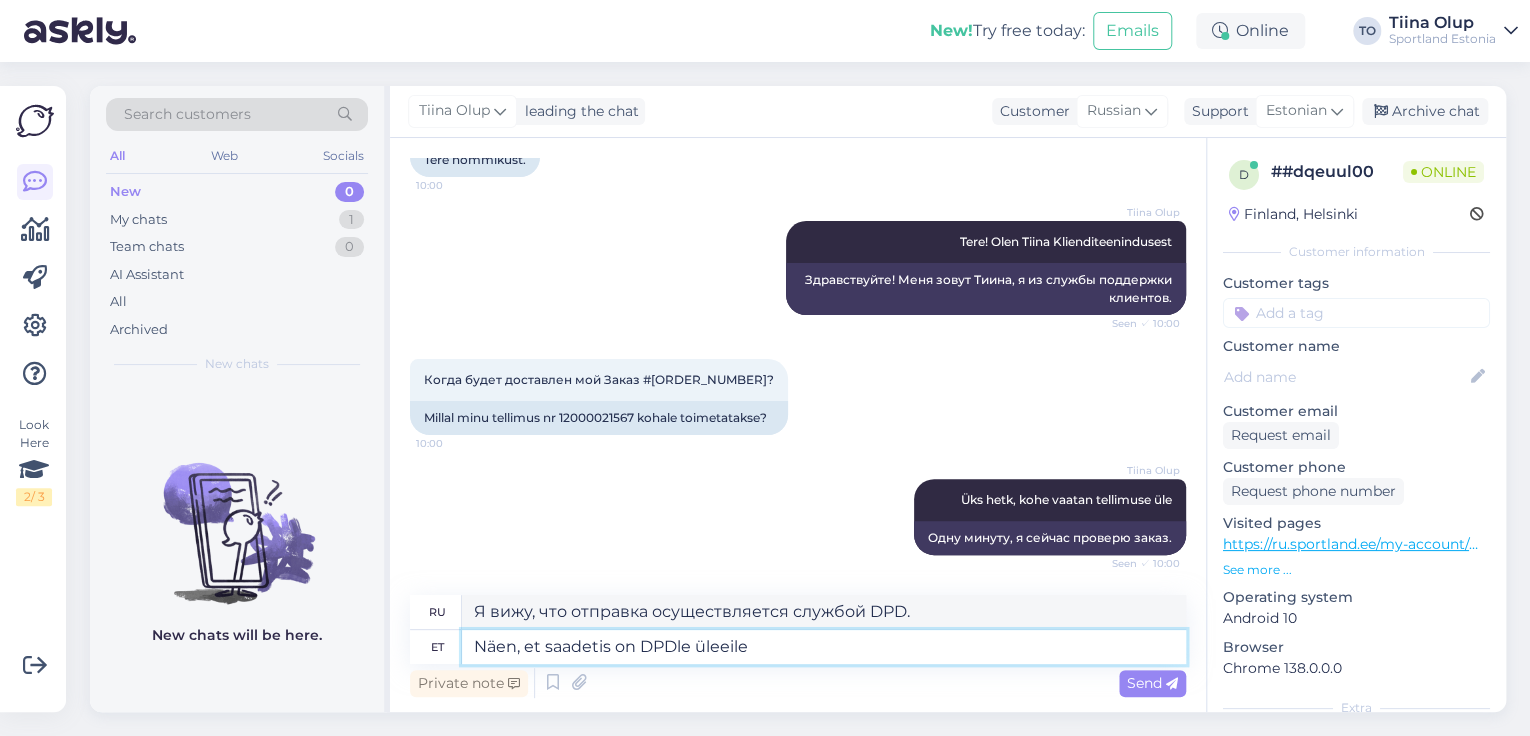 type on "Näen, et saadetis on DPDle üleeile" 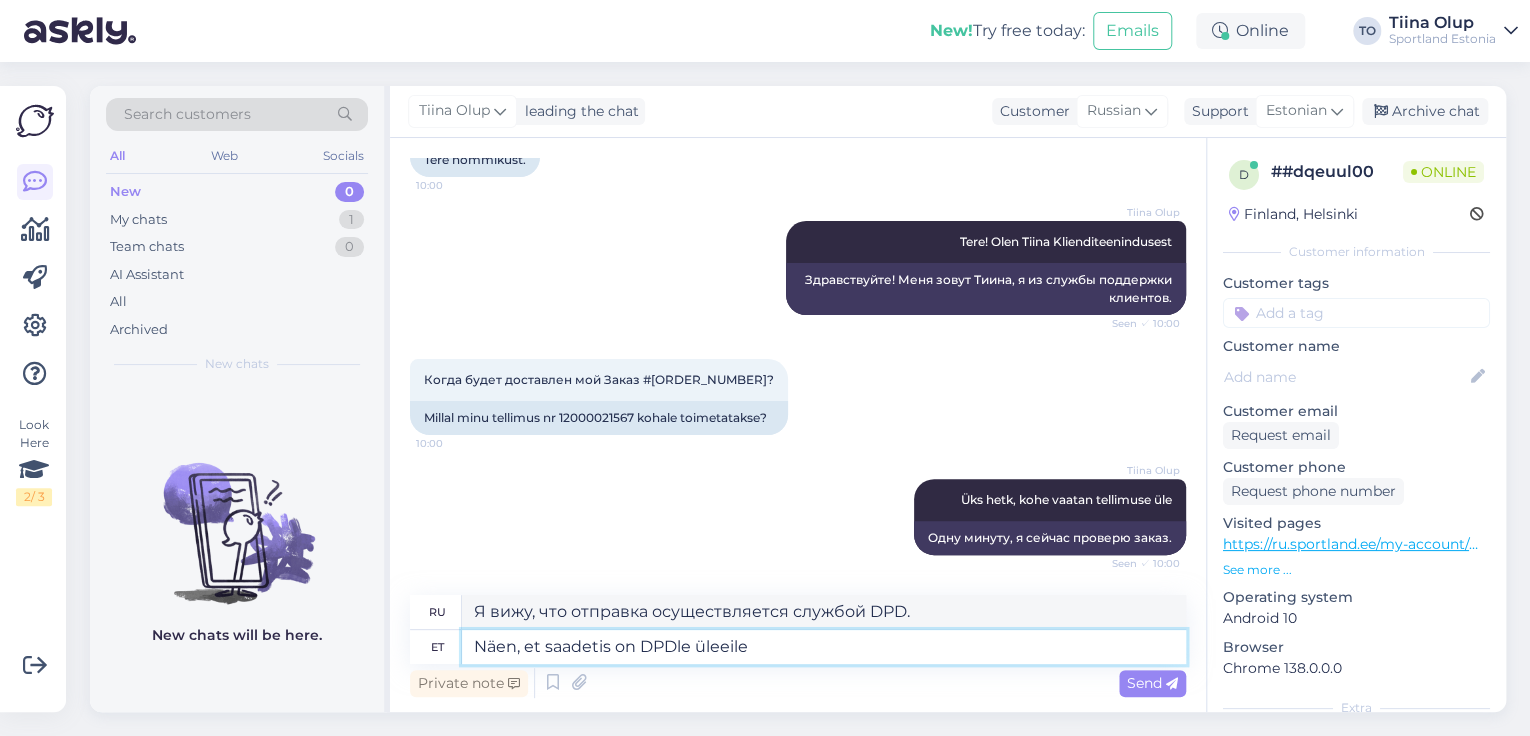 type on "Я вижу, что груз был доставлен в DPD позавчера." 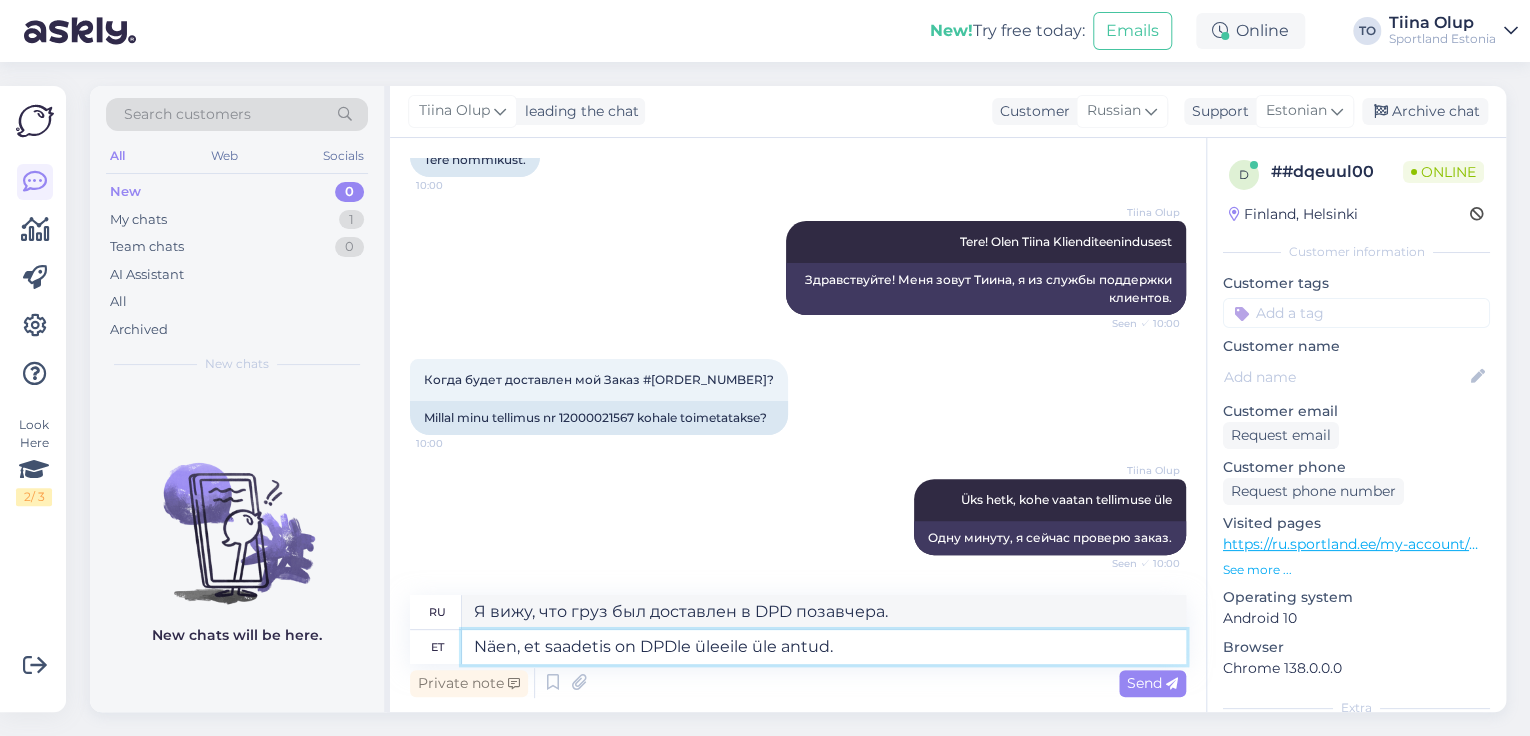 type on "Näen, et saadetis on DPDle üleeile üle antud." 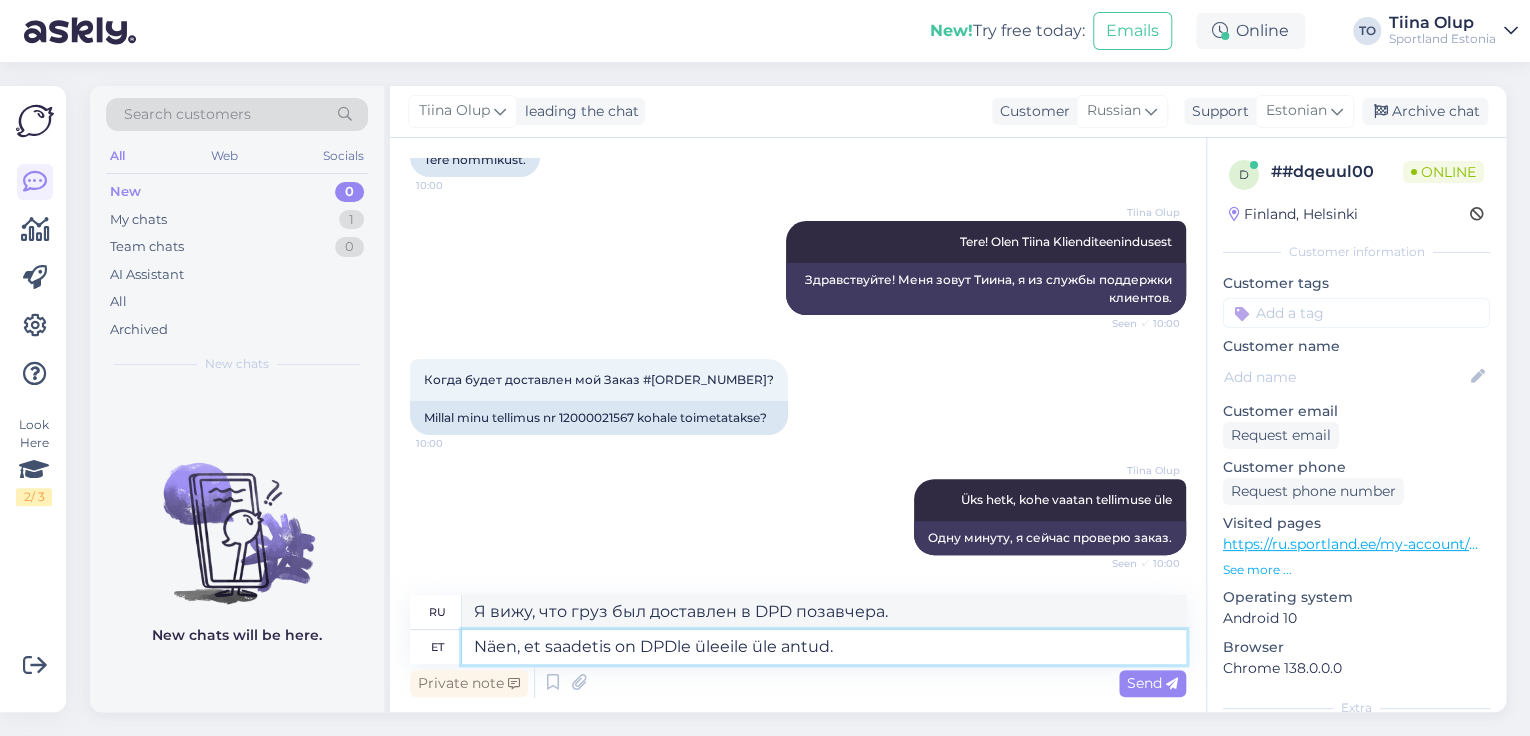 type on "Я вижу, что груз был передан в DPD позавчера." 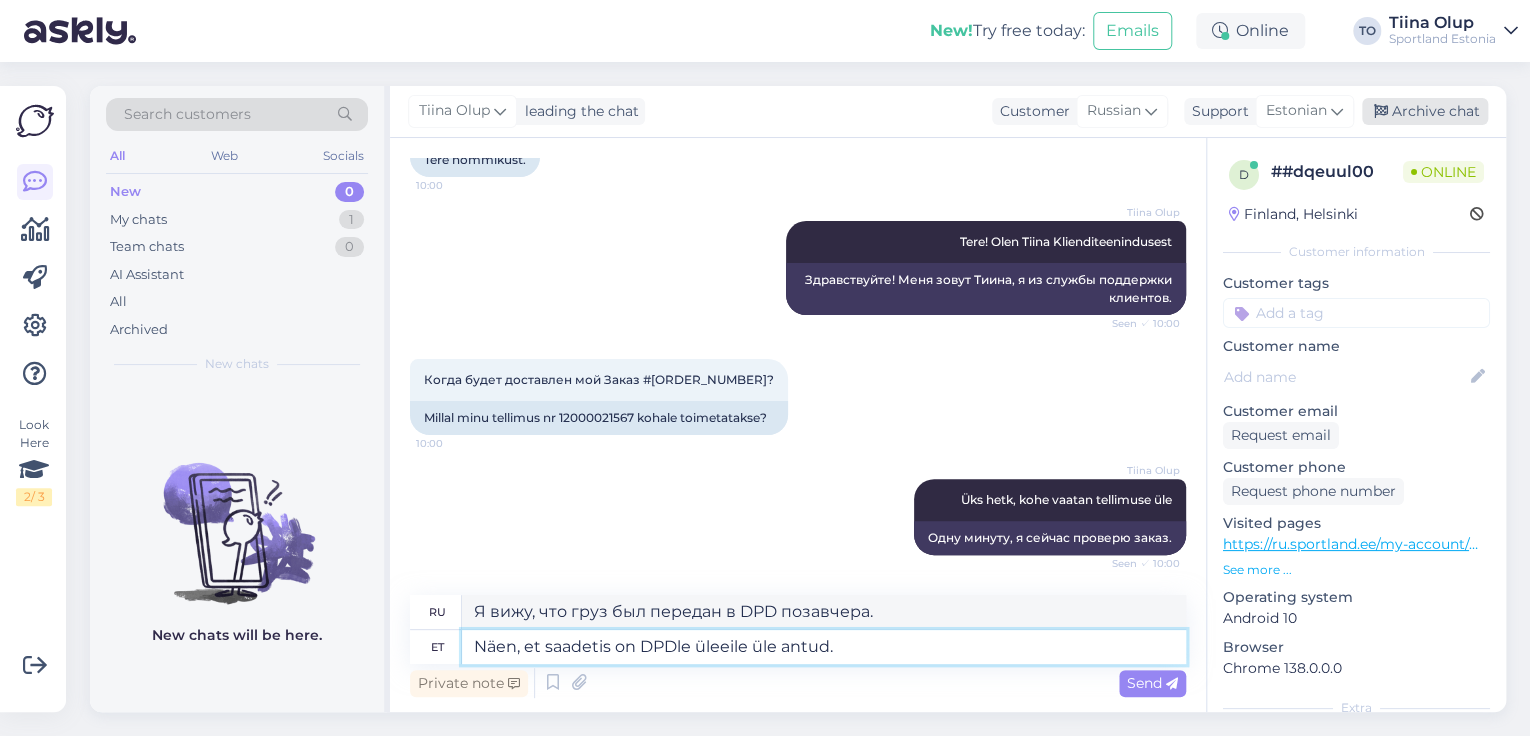 type on "Näen, et saadetis on DPDle üleeile üle antud." 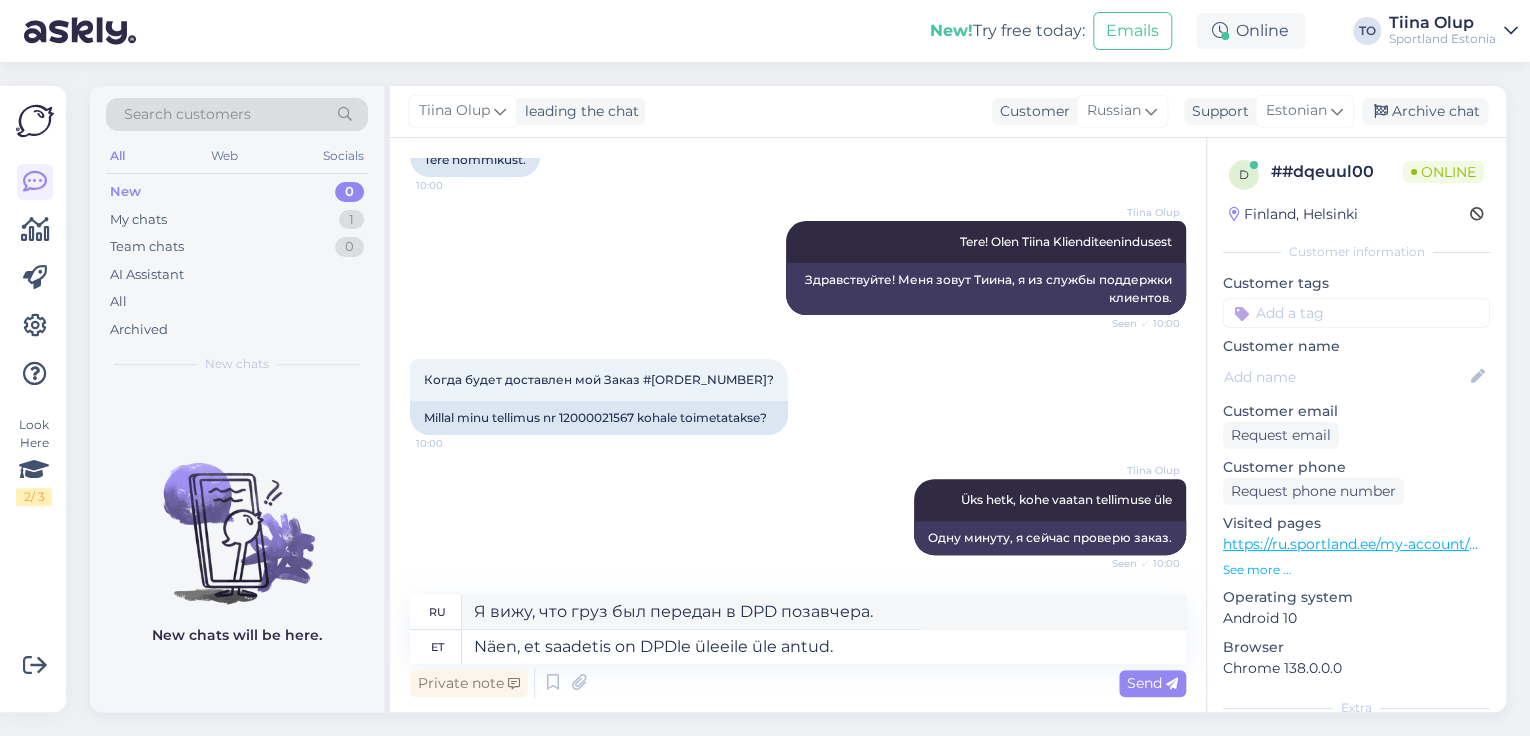 drag, startPoint x: 1142, startPoint y: 680, endPoint x: 1072, endPoint y: 680, distance: 70 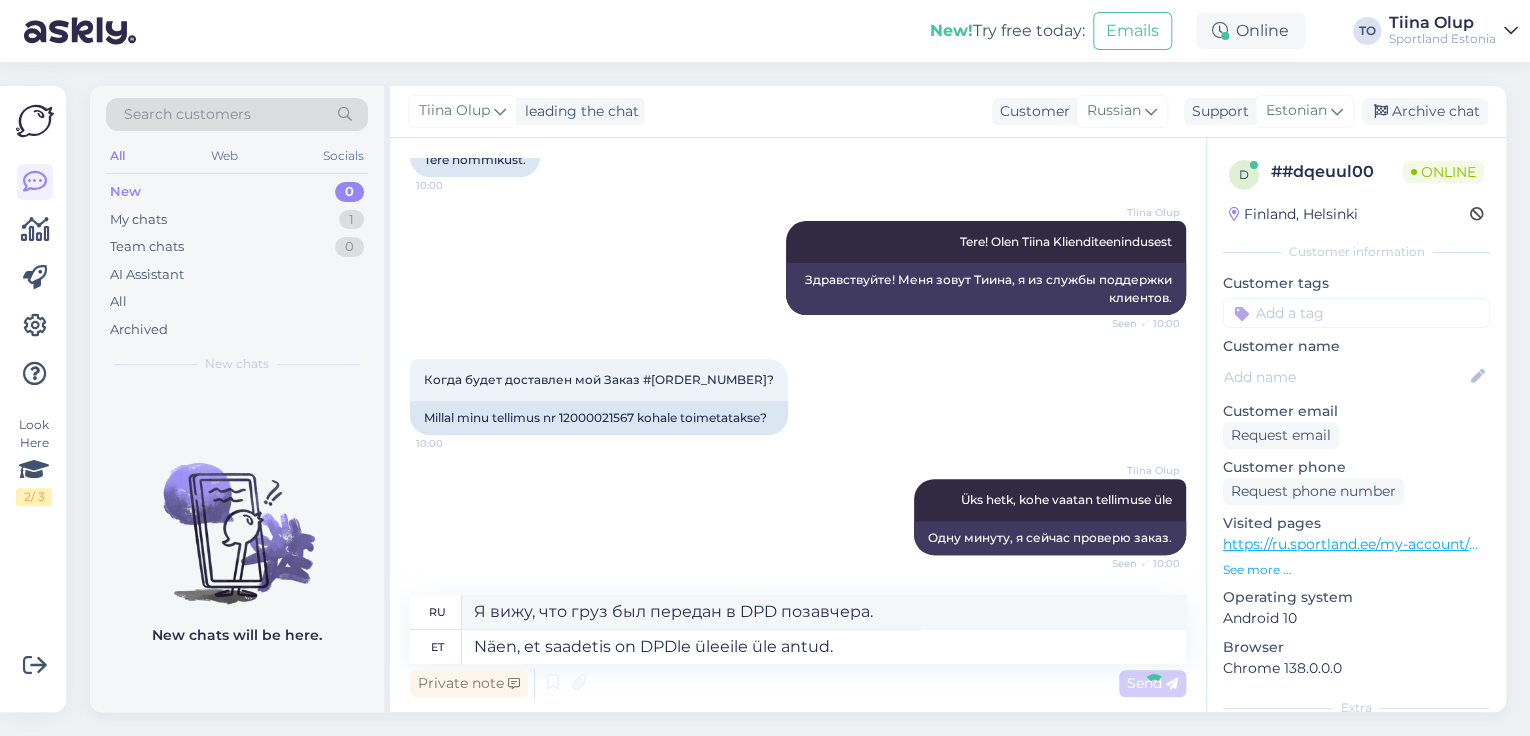 type 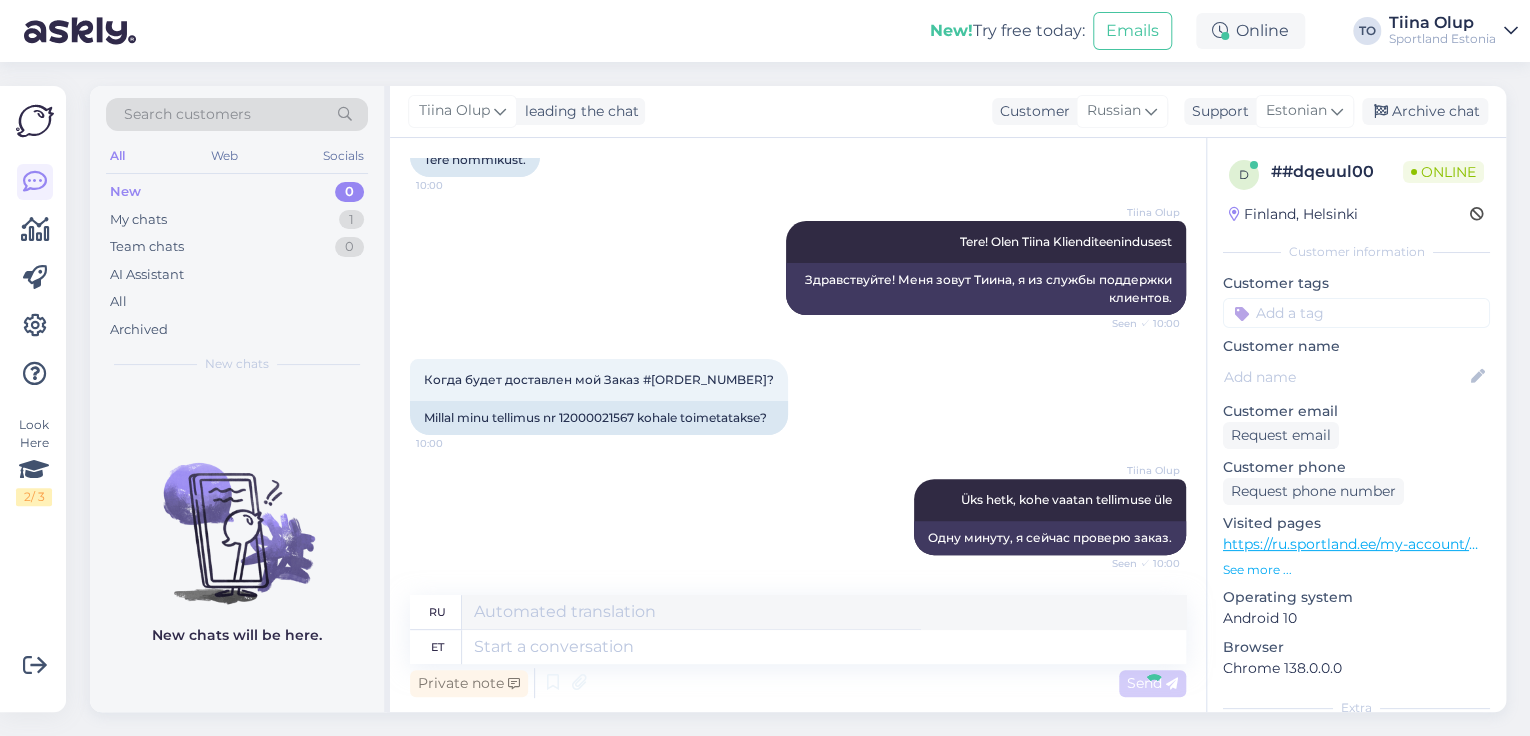 scroll, scrollTop: 283, scrollLeft: 0, axis: vertical 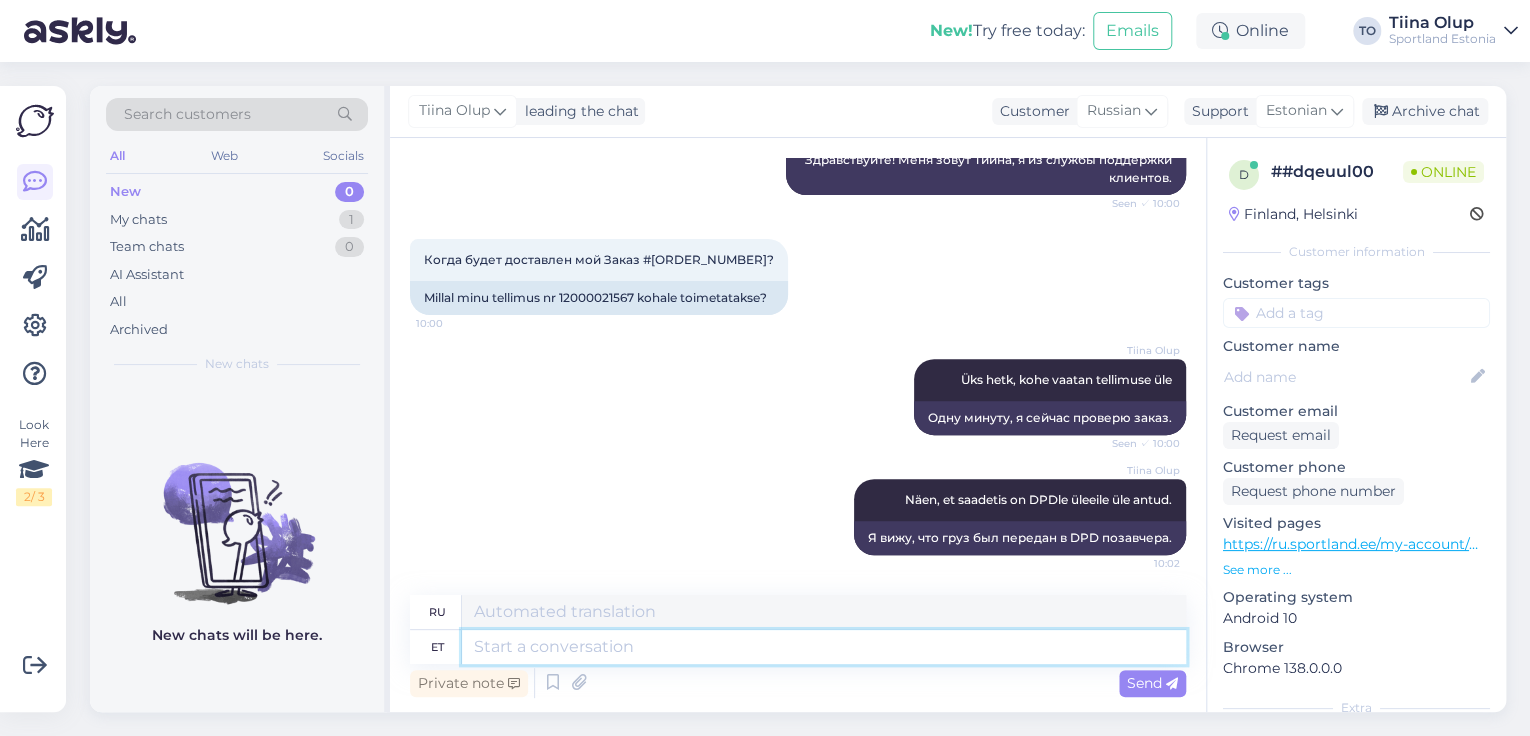 click at bounding box center (824, 647) 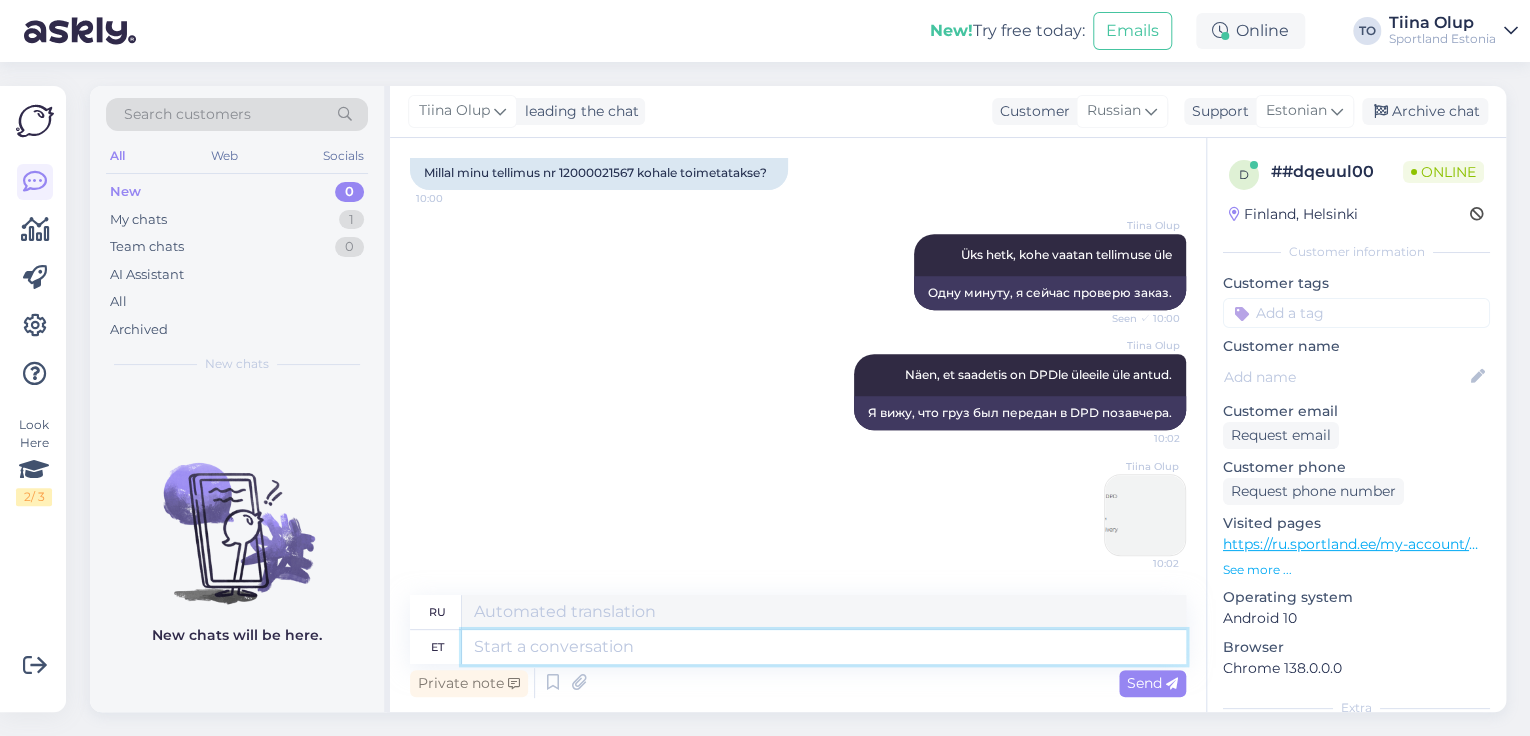 scroll, scrollTop: 408, scrollLeft: 0, axis: vertical 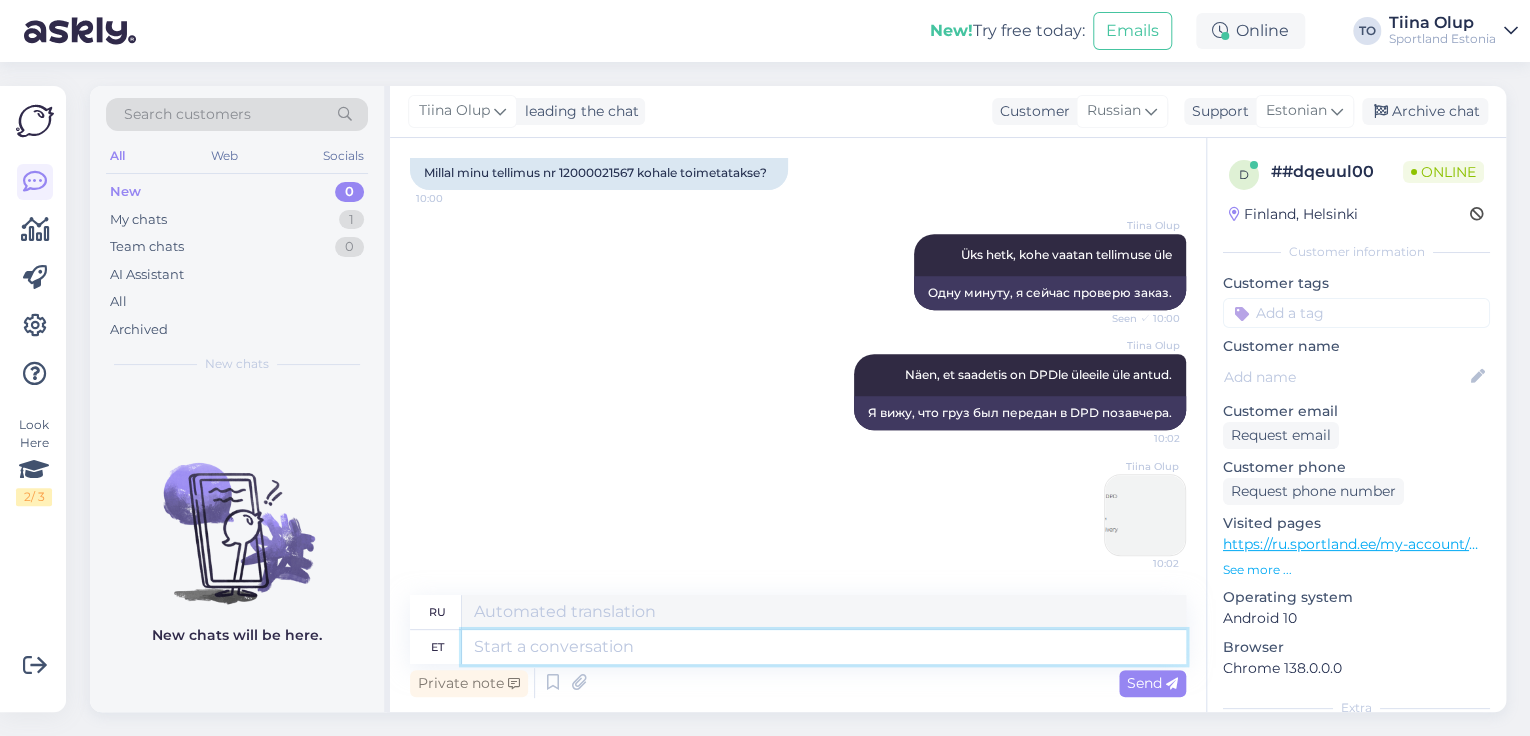 click at bounding box center [824, 647] 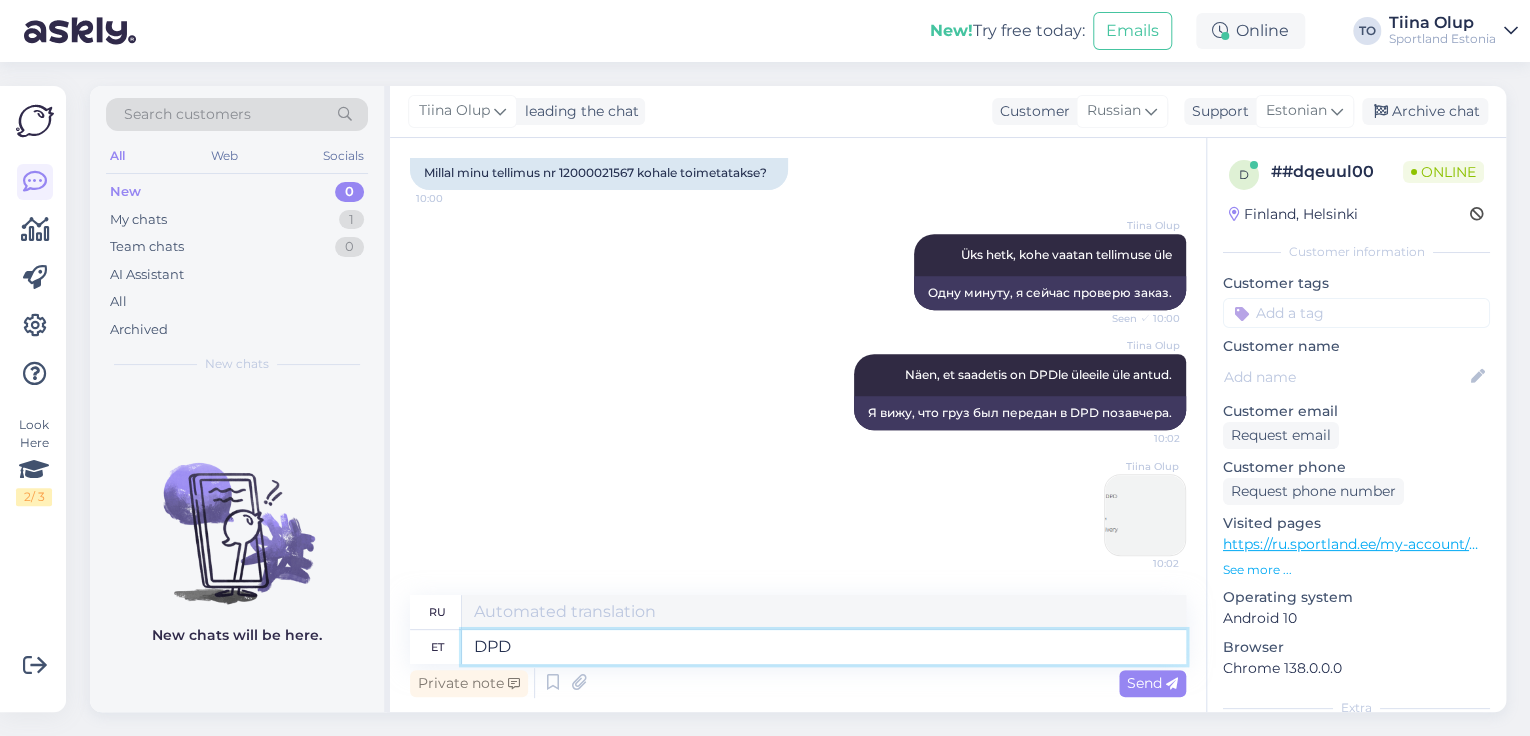 type on "DPD" 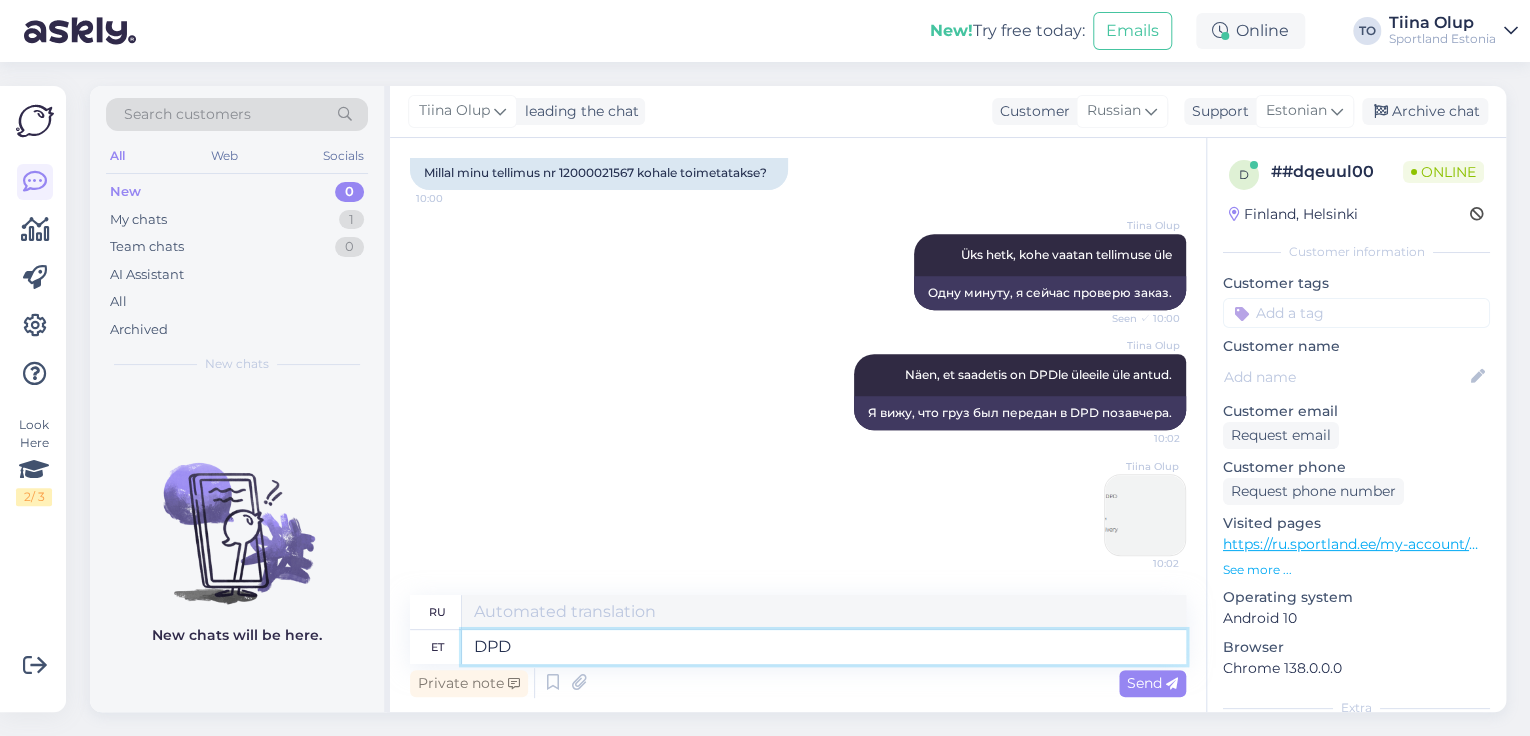 type on "ДПД" 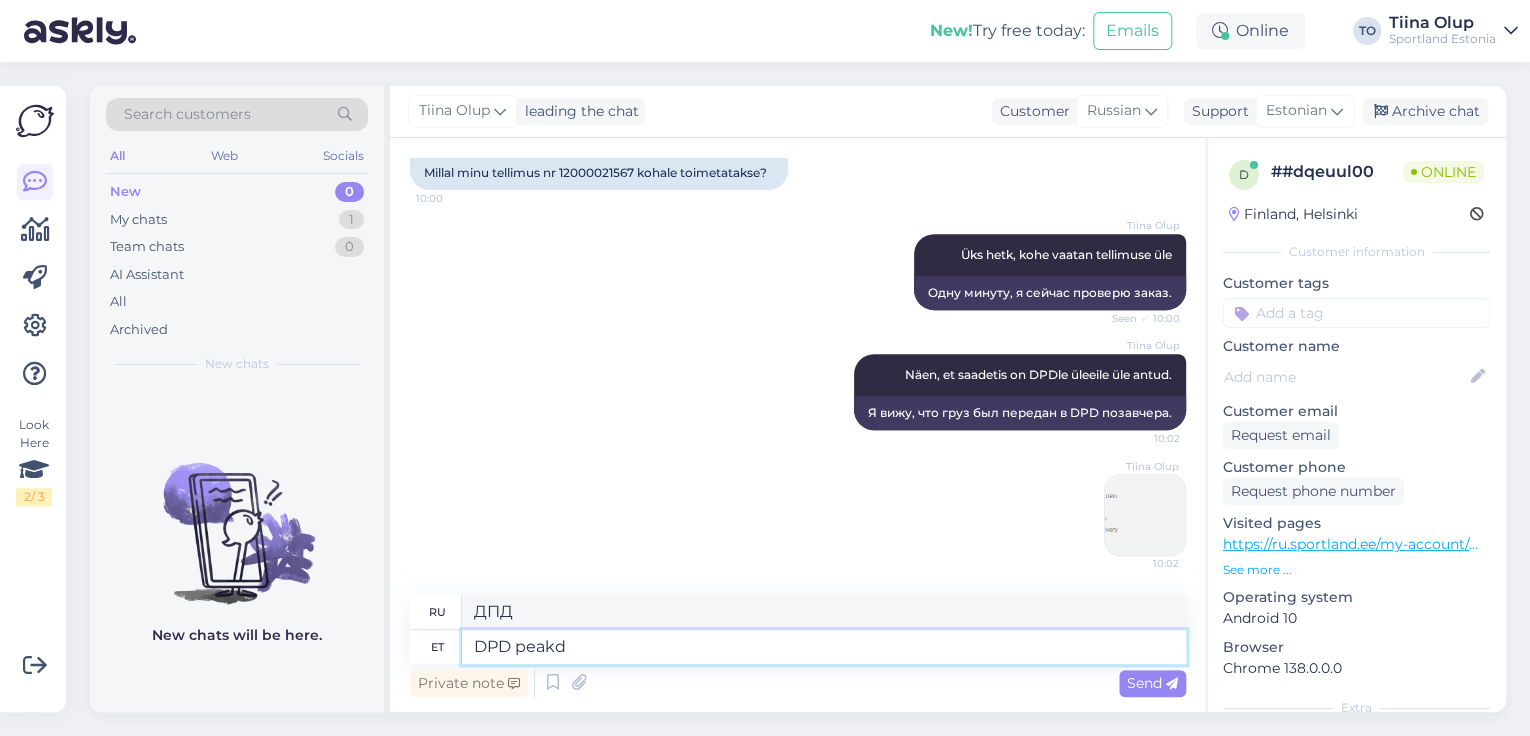 type on "DPD peakd" 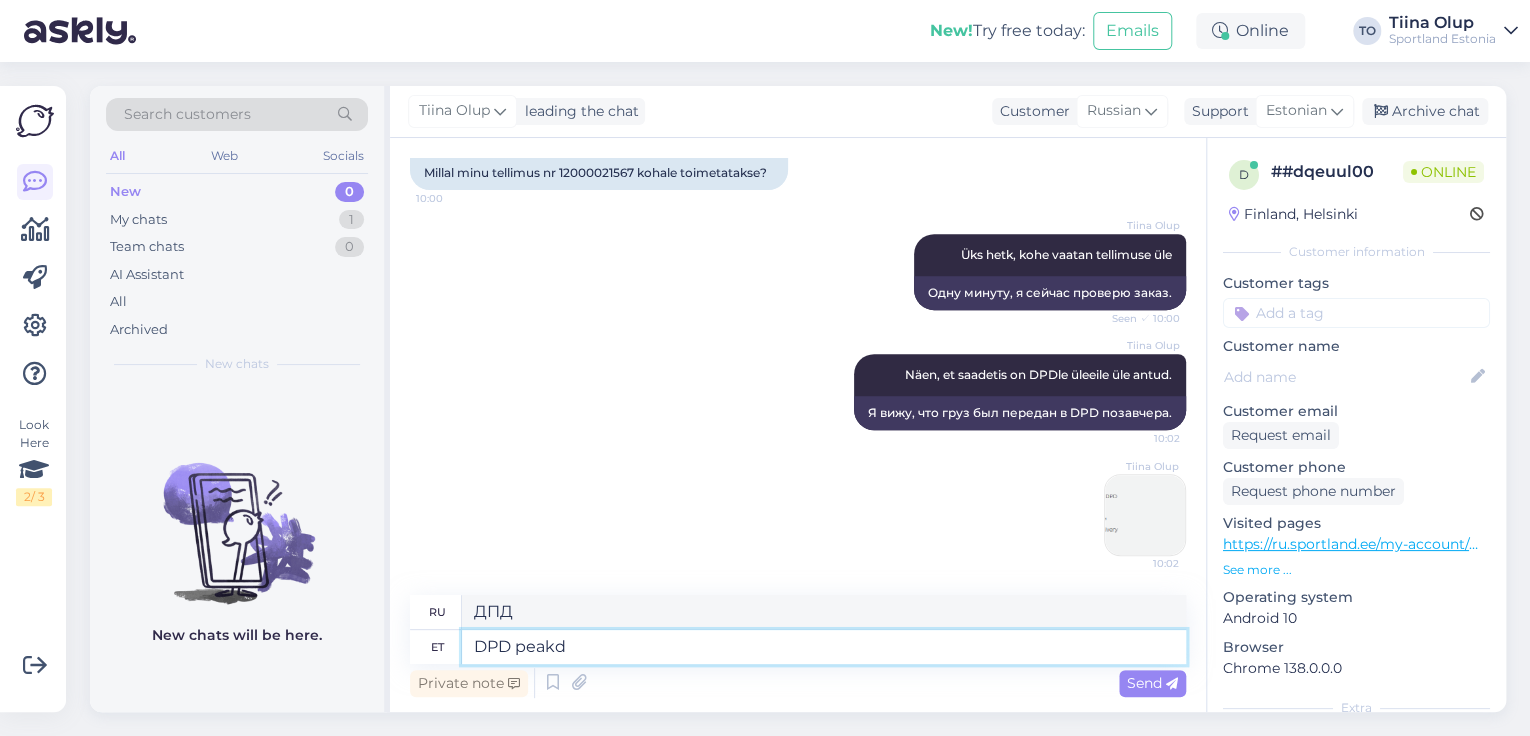 type on "глава ДПД" 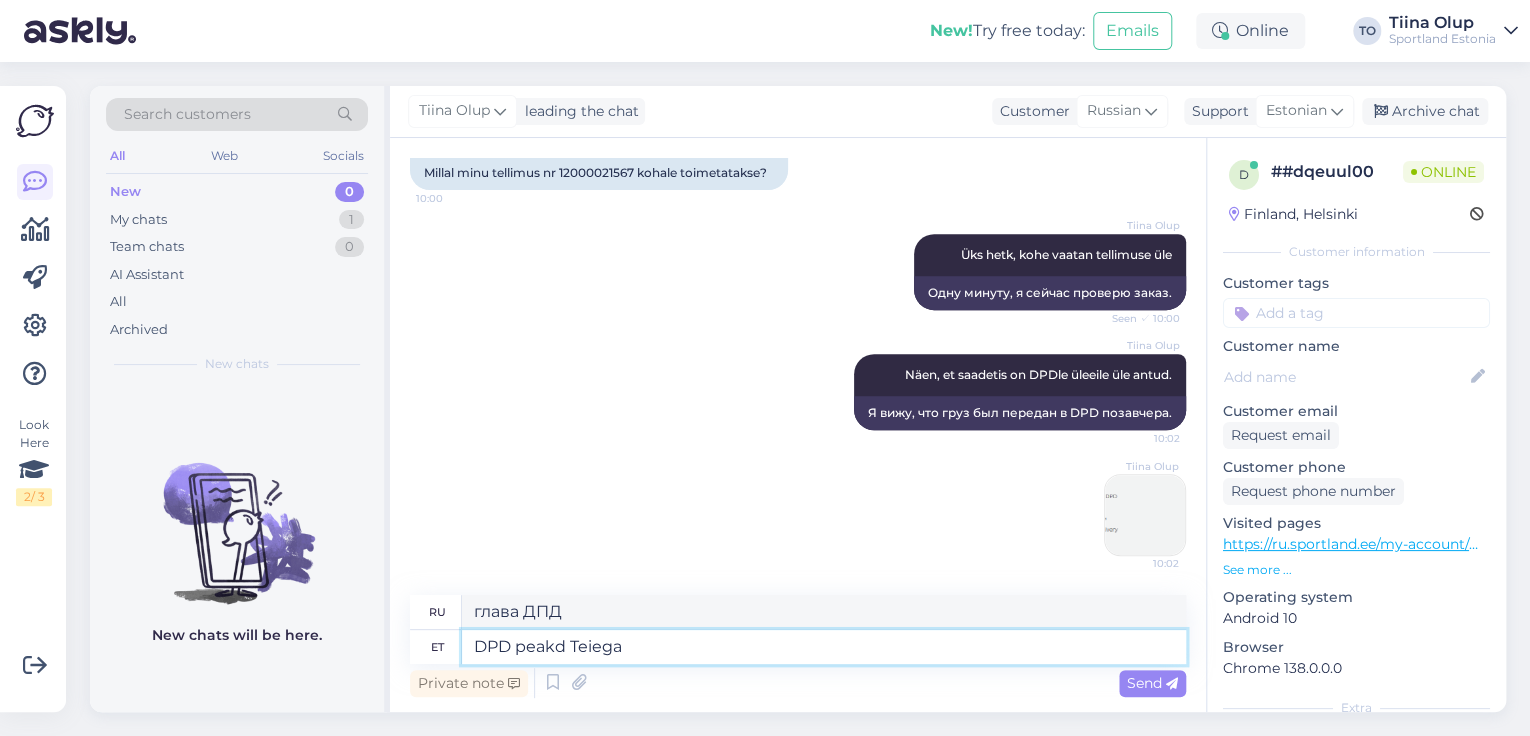 type on "DPD peakd Teiega" 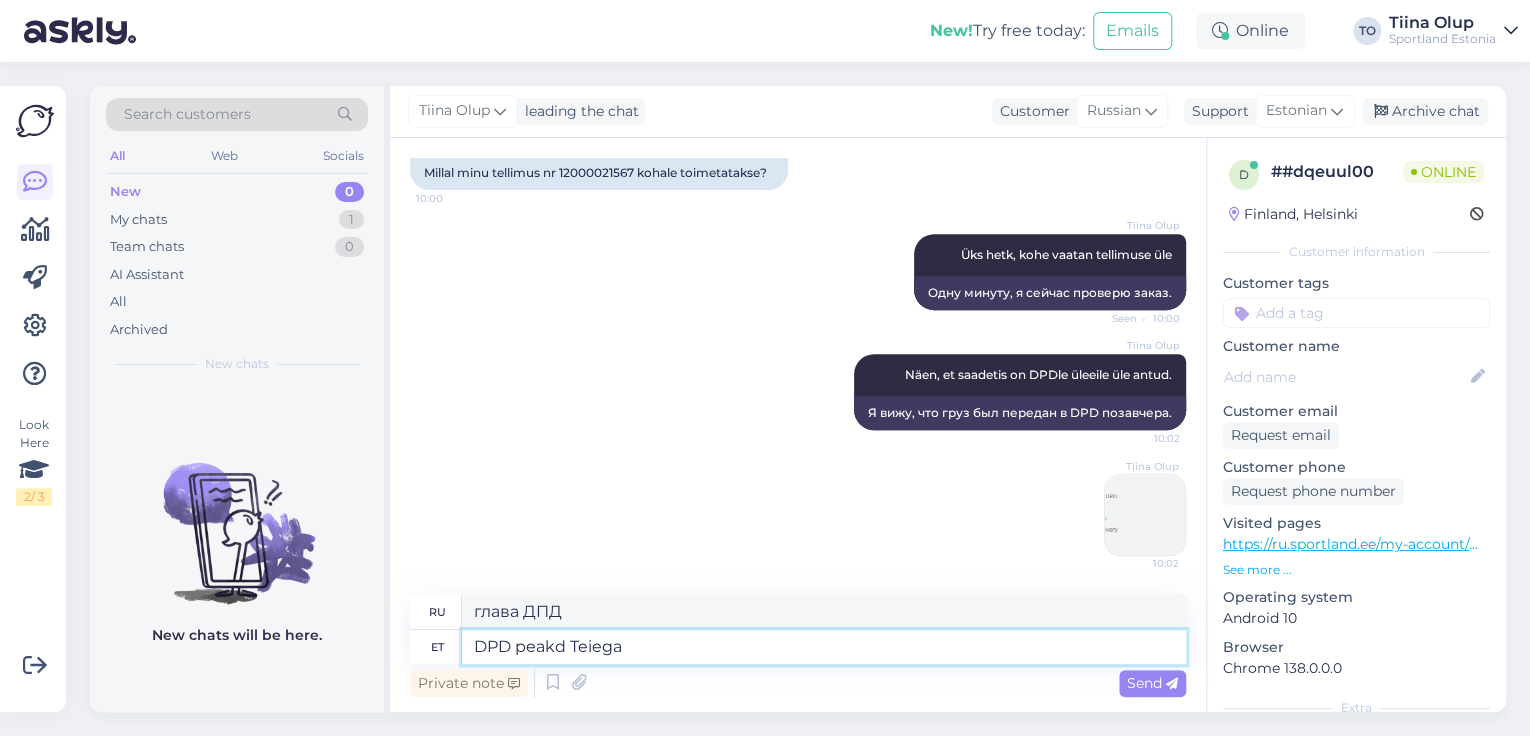 type on "DPD с вами." 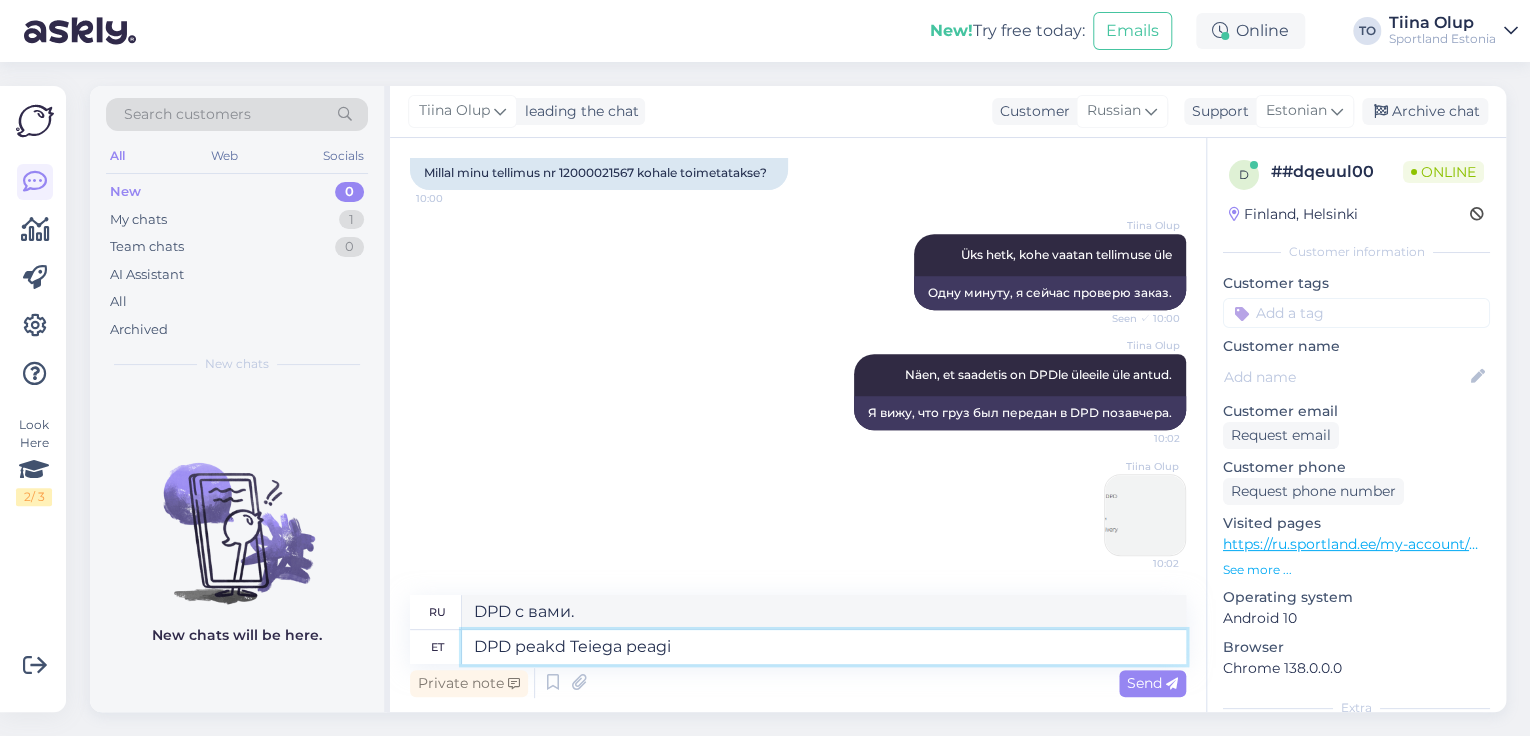 type on "DPD peakd Teiega peagi" 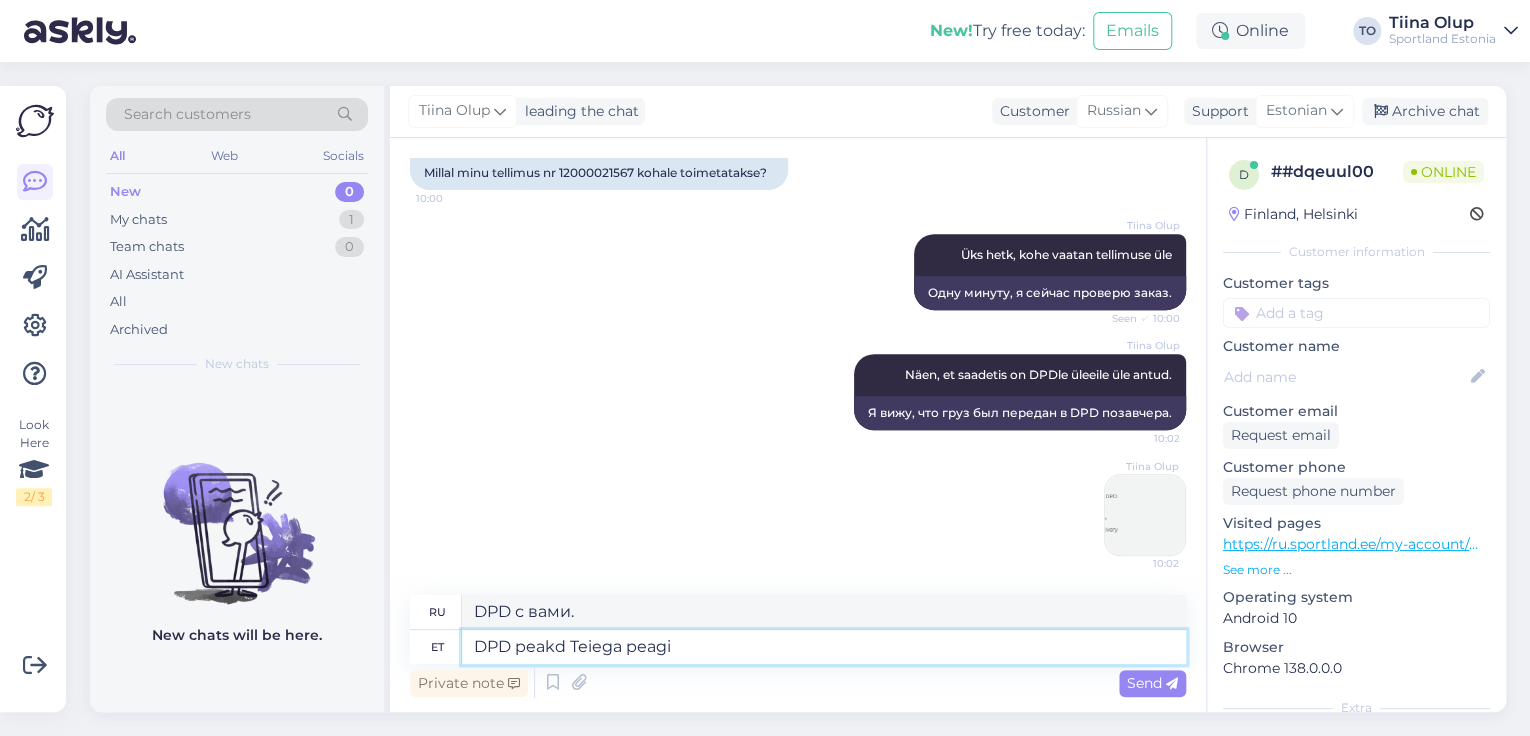 type on "Скоро к вам приедут сотрудники DPD." 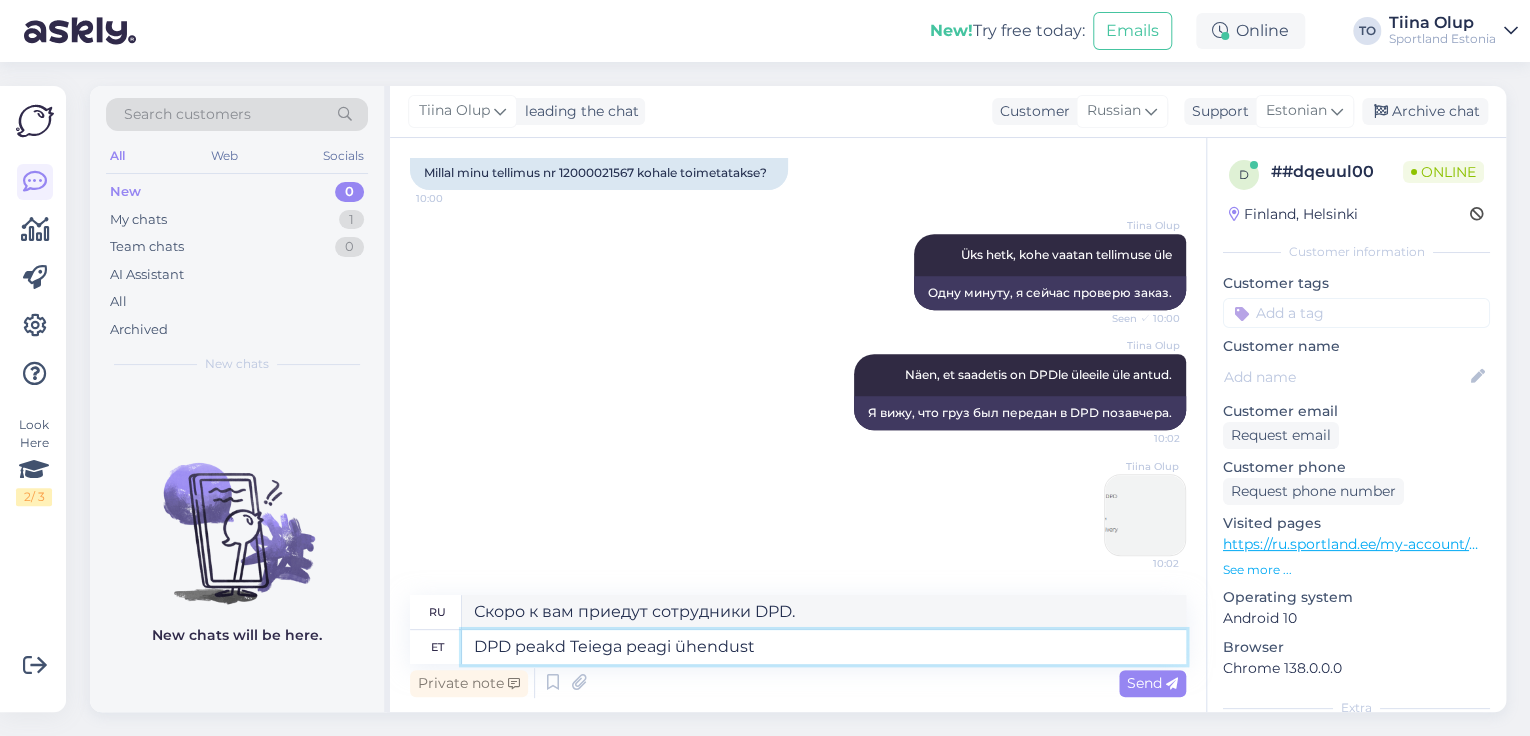 type on "DPD peakd Teiega peagi ühendust" 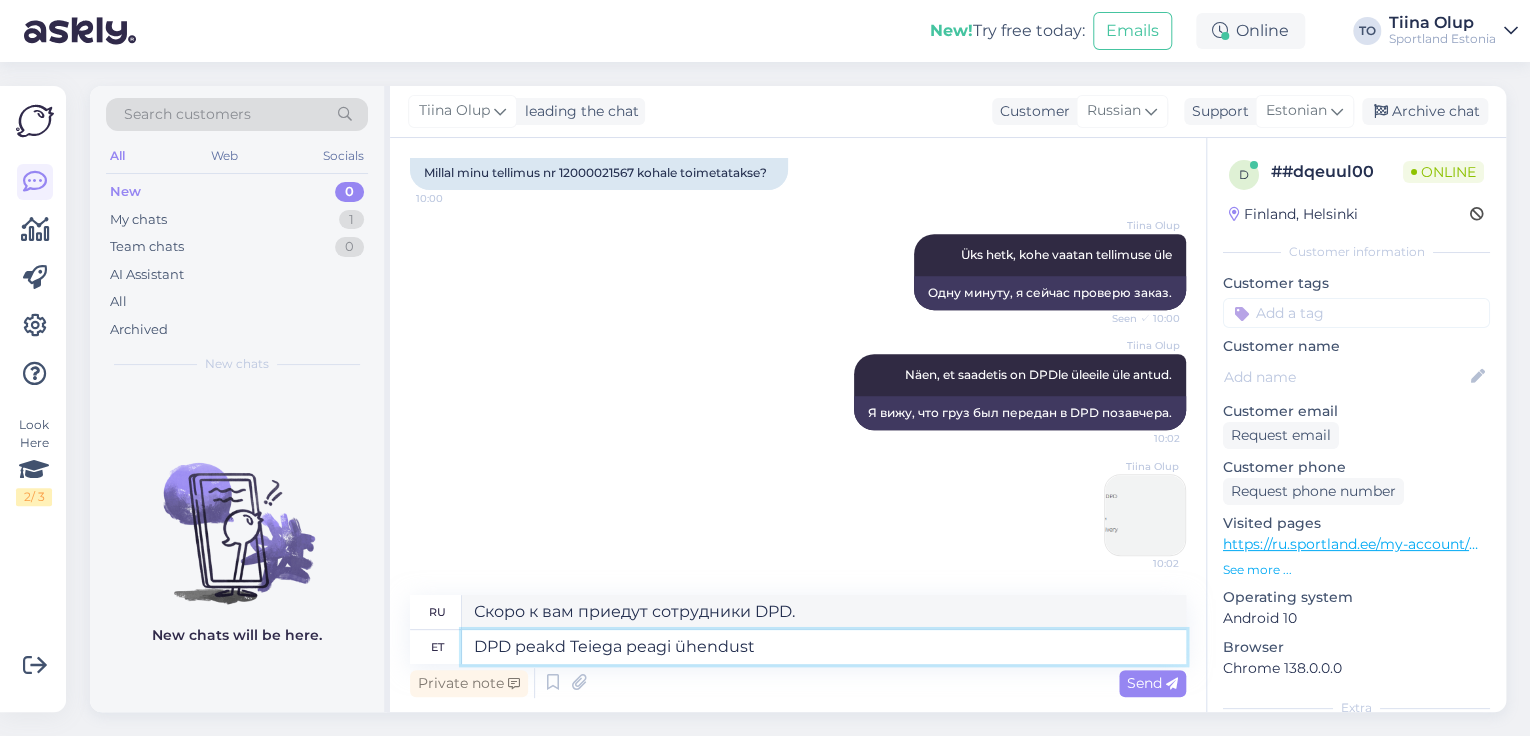 type on "DPD свяжется с вами в ближайшее время." 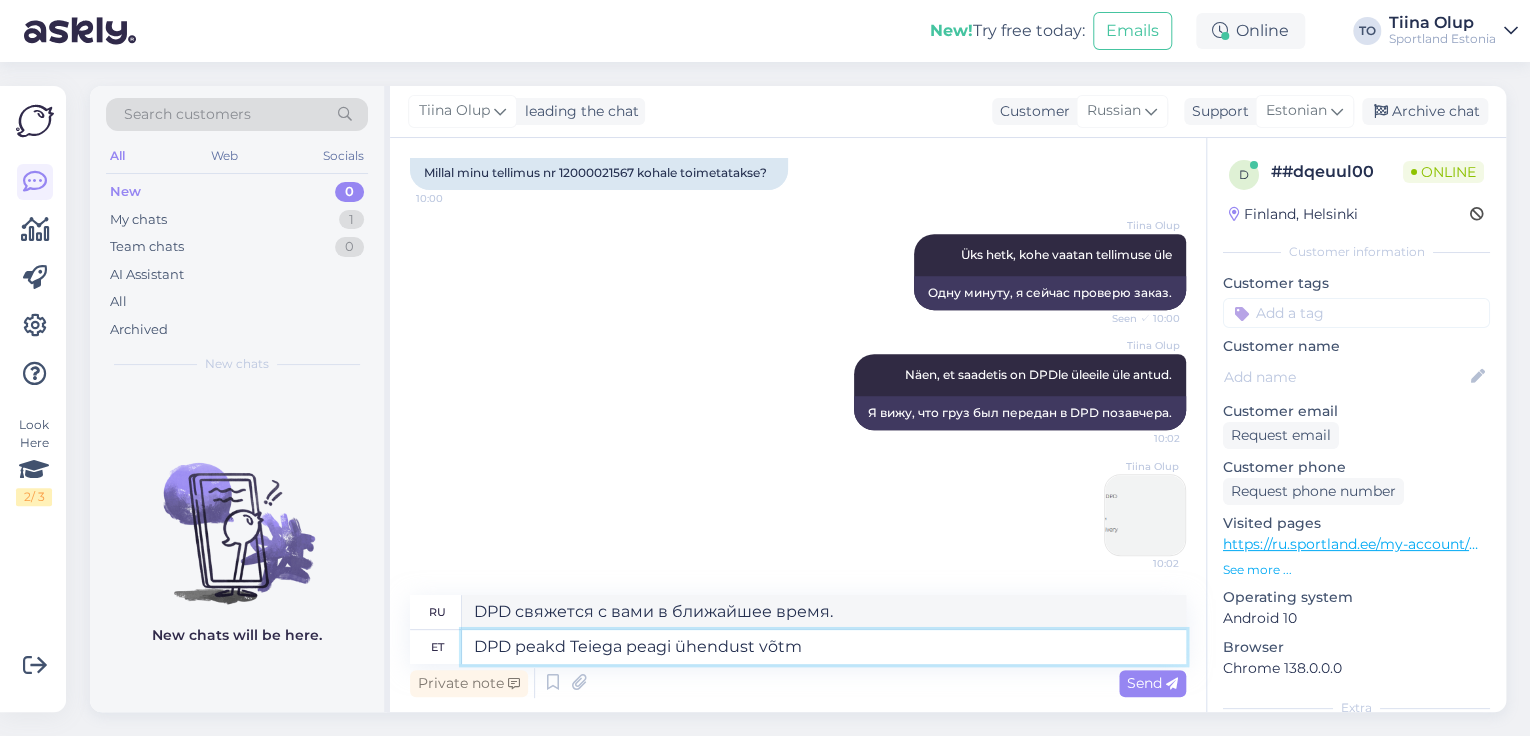 type on "DPD peakd Teiega peagi ühendust võtma" 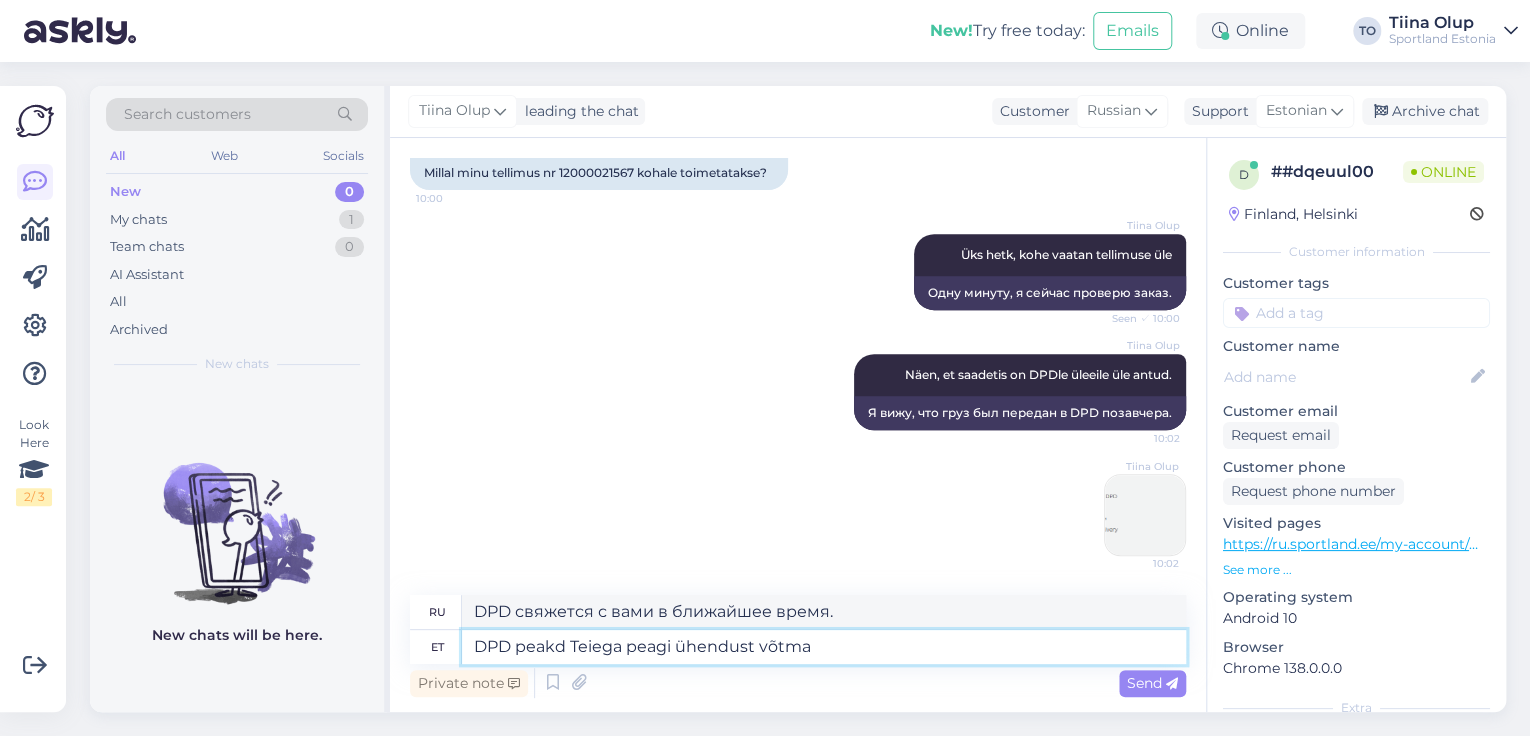 type on "Представители DPD вскоре свяжутся с вами." 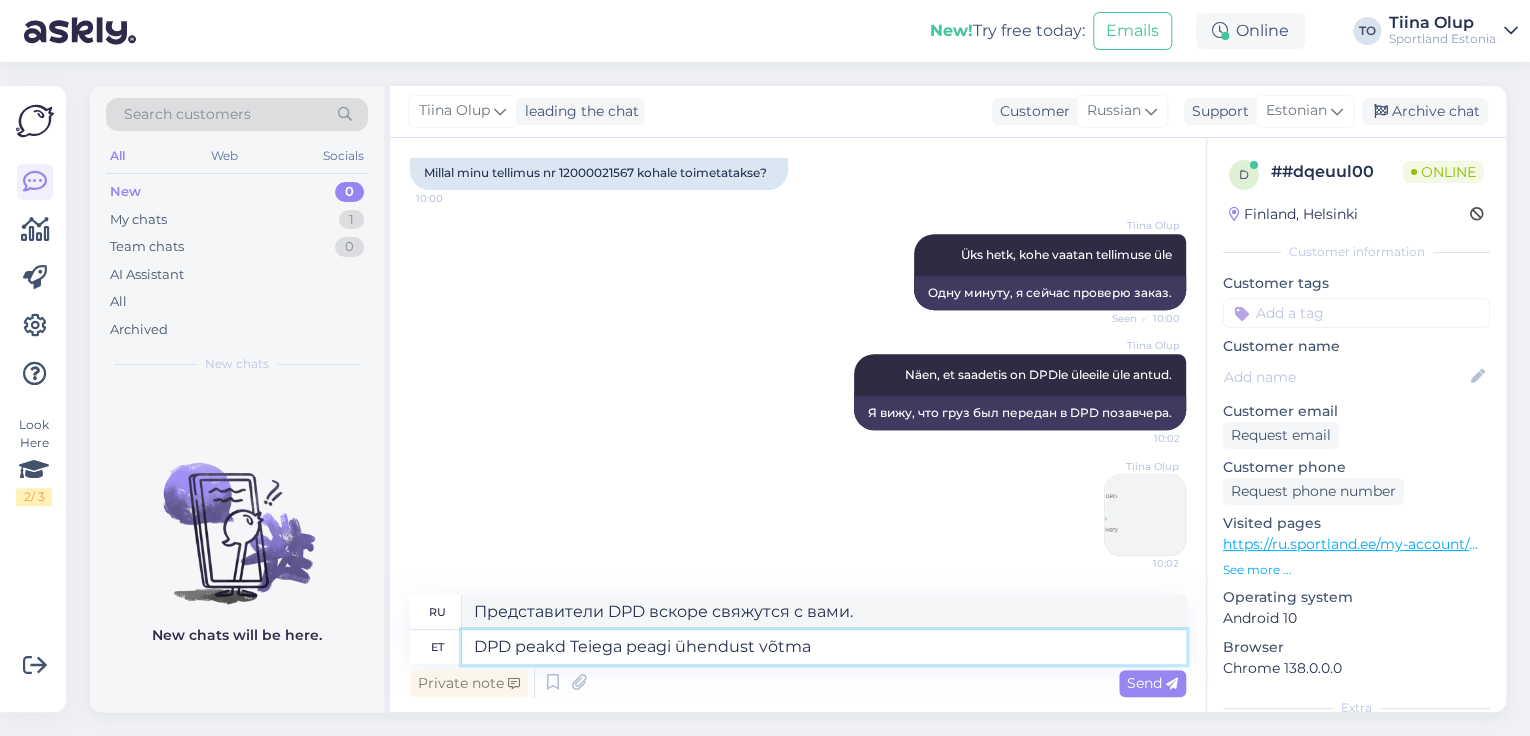 click on "DPD peakd Teiega peagi ühendust võtma" at bounding box center [824, 647] 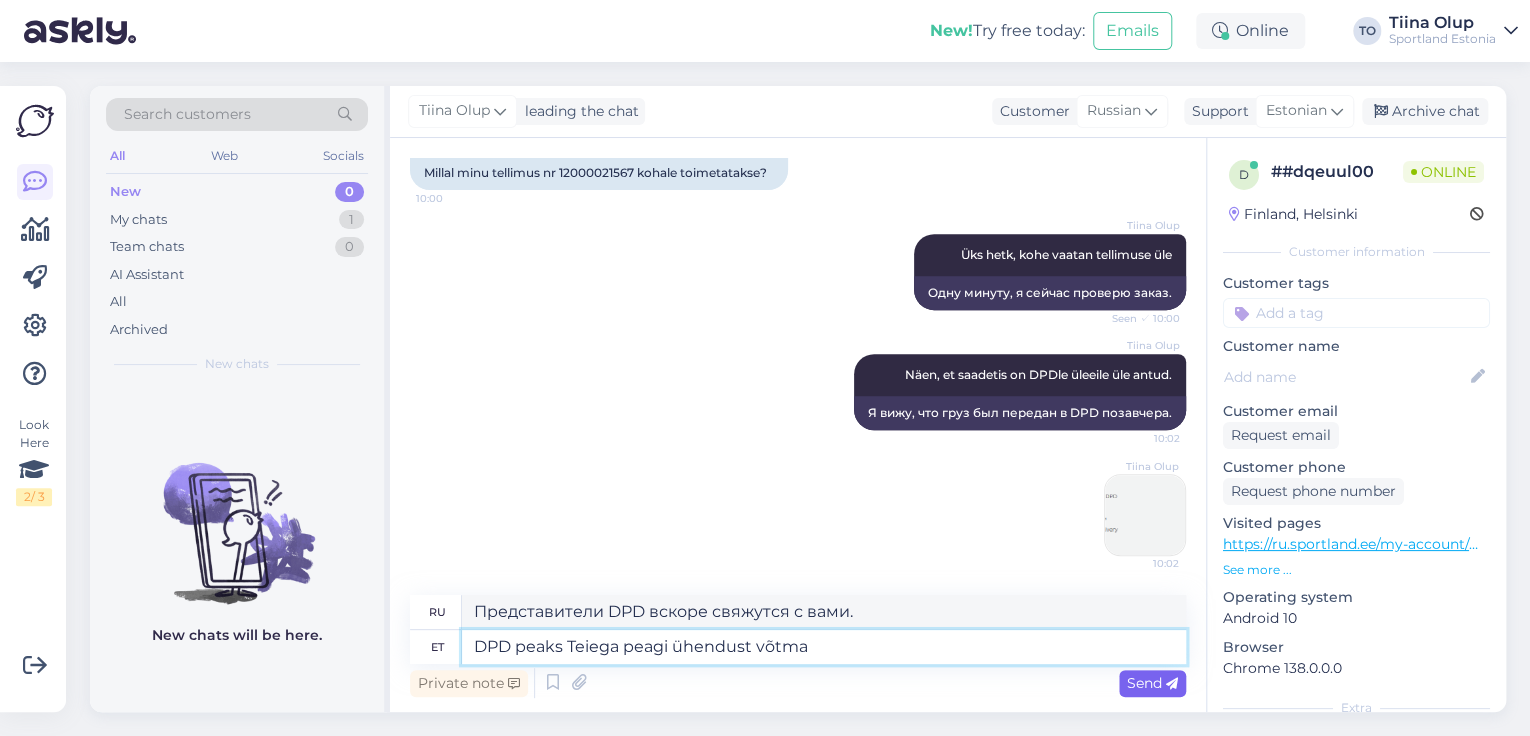 type on "DPD peaks Teiega peagi ühendust võtma" 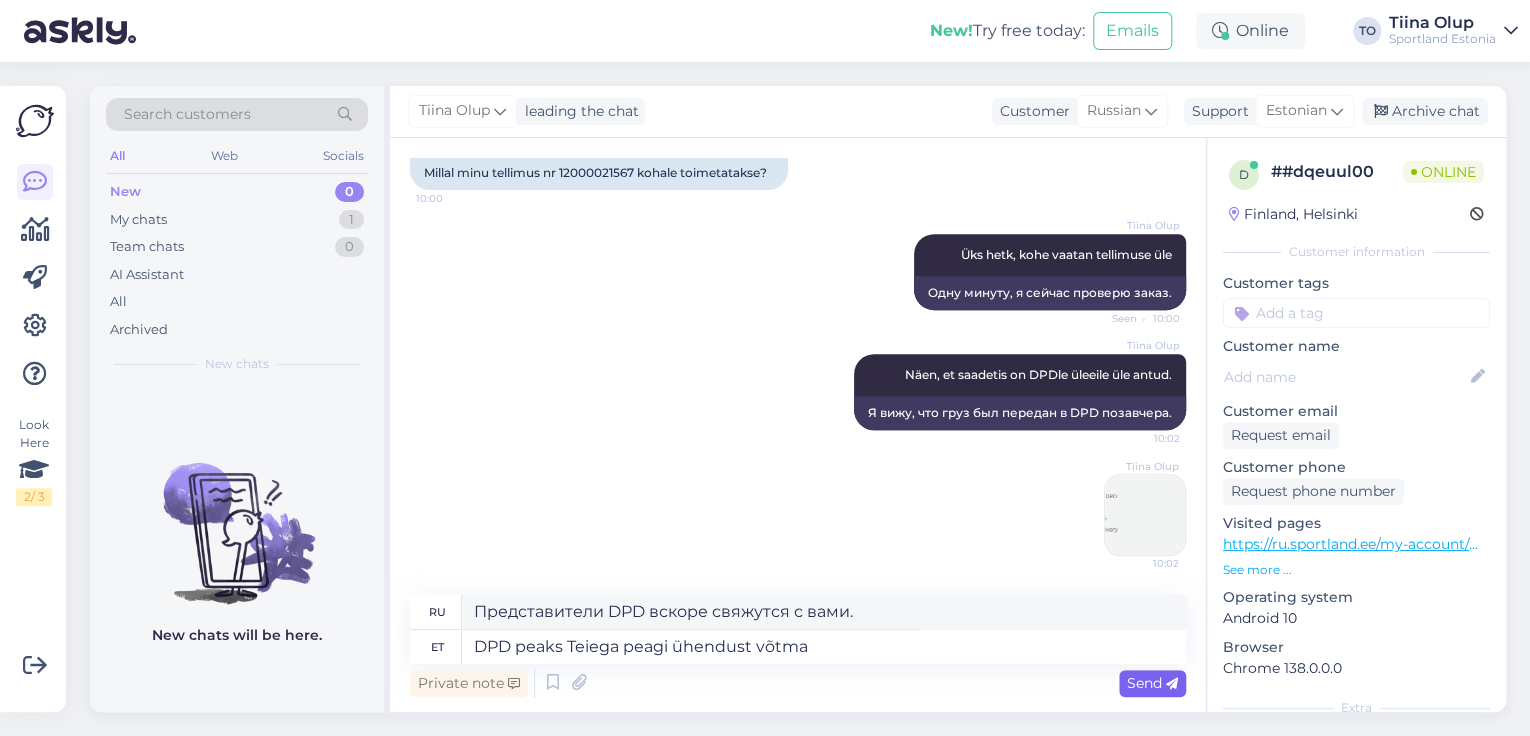 click on "Send" at bounding box center (1152, 683) 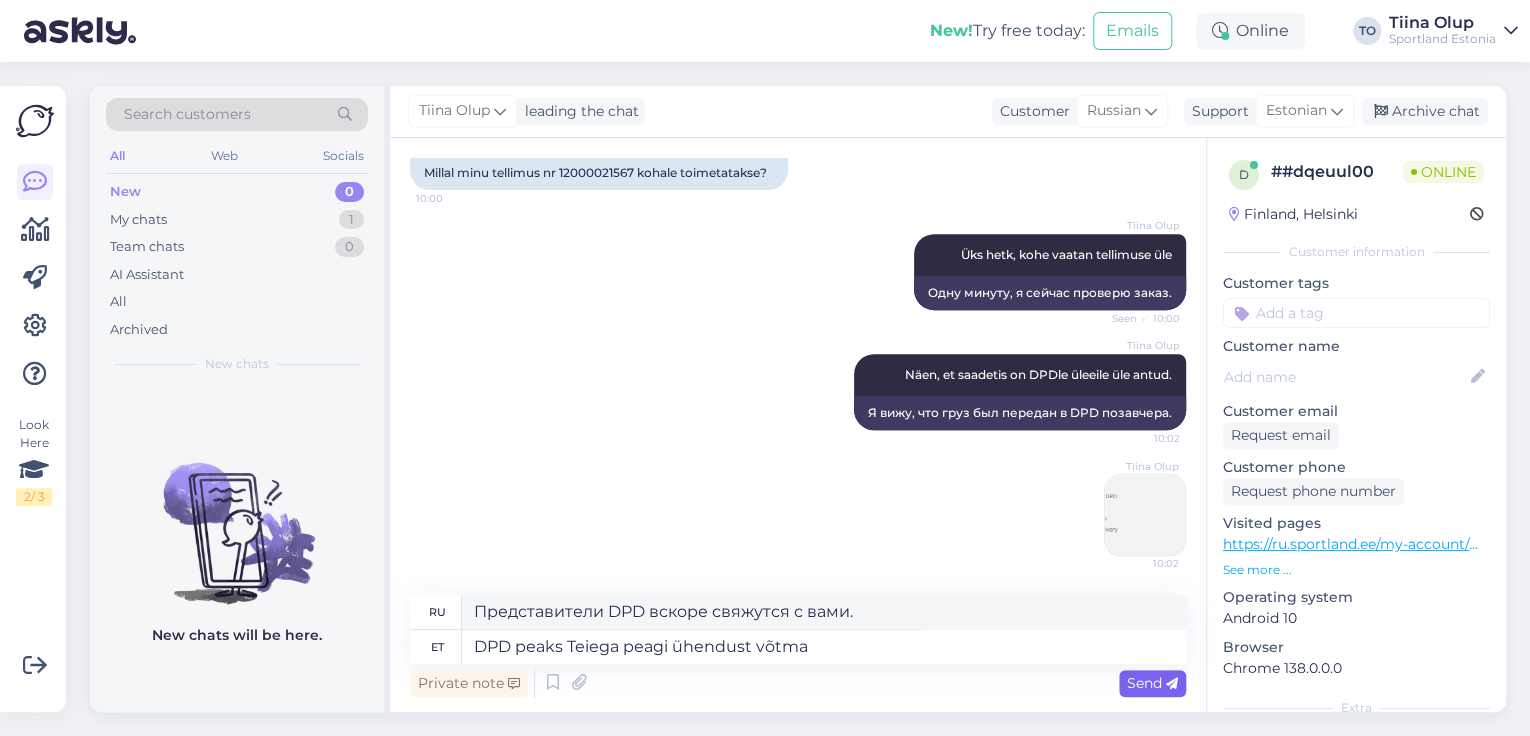 click on "Send" at bounding box center [1152, 683] 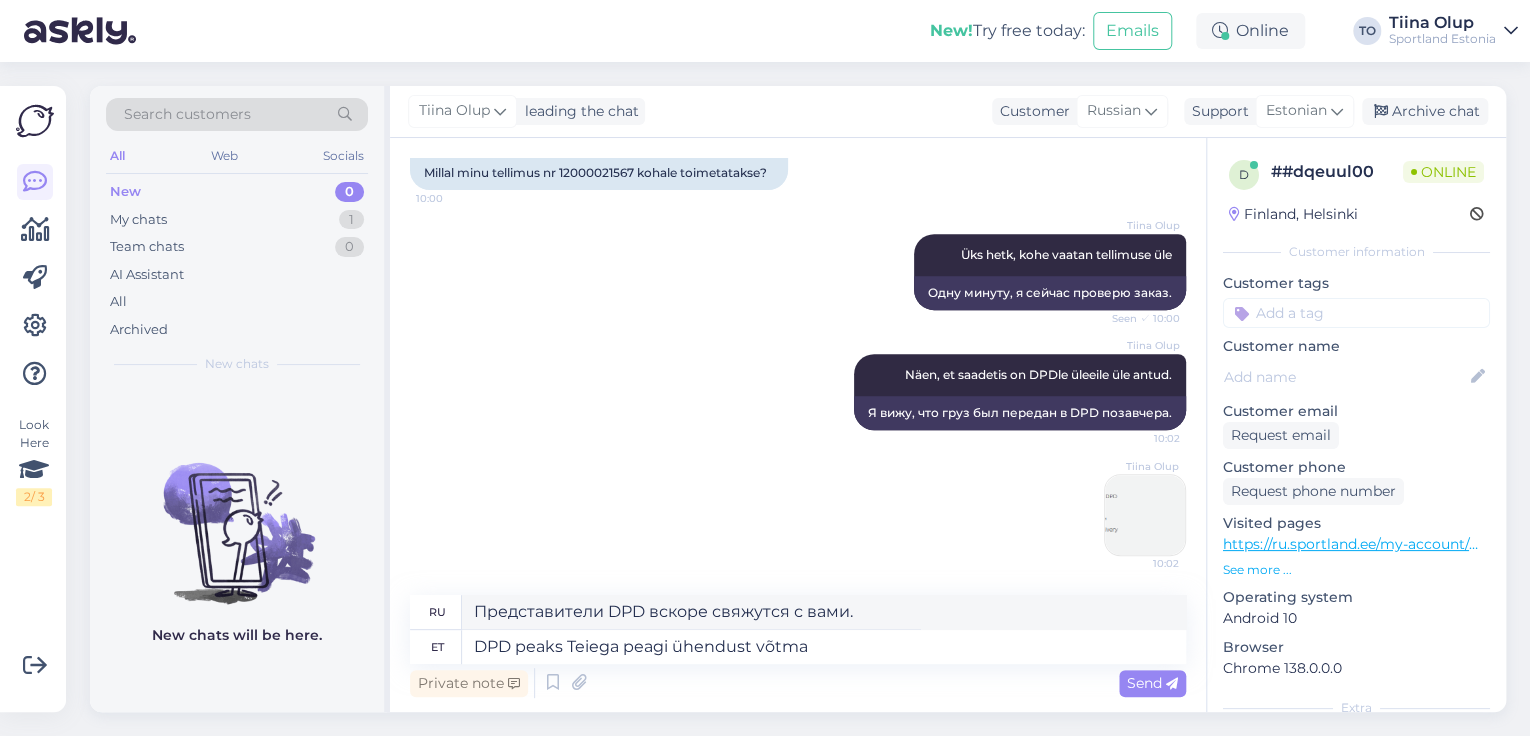 type 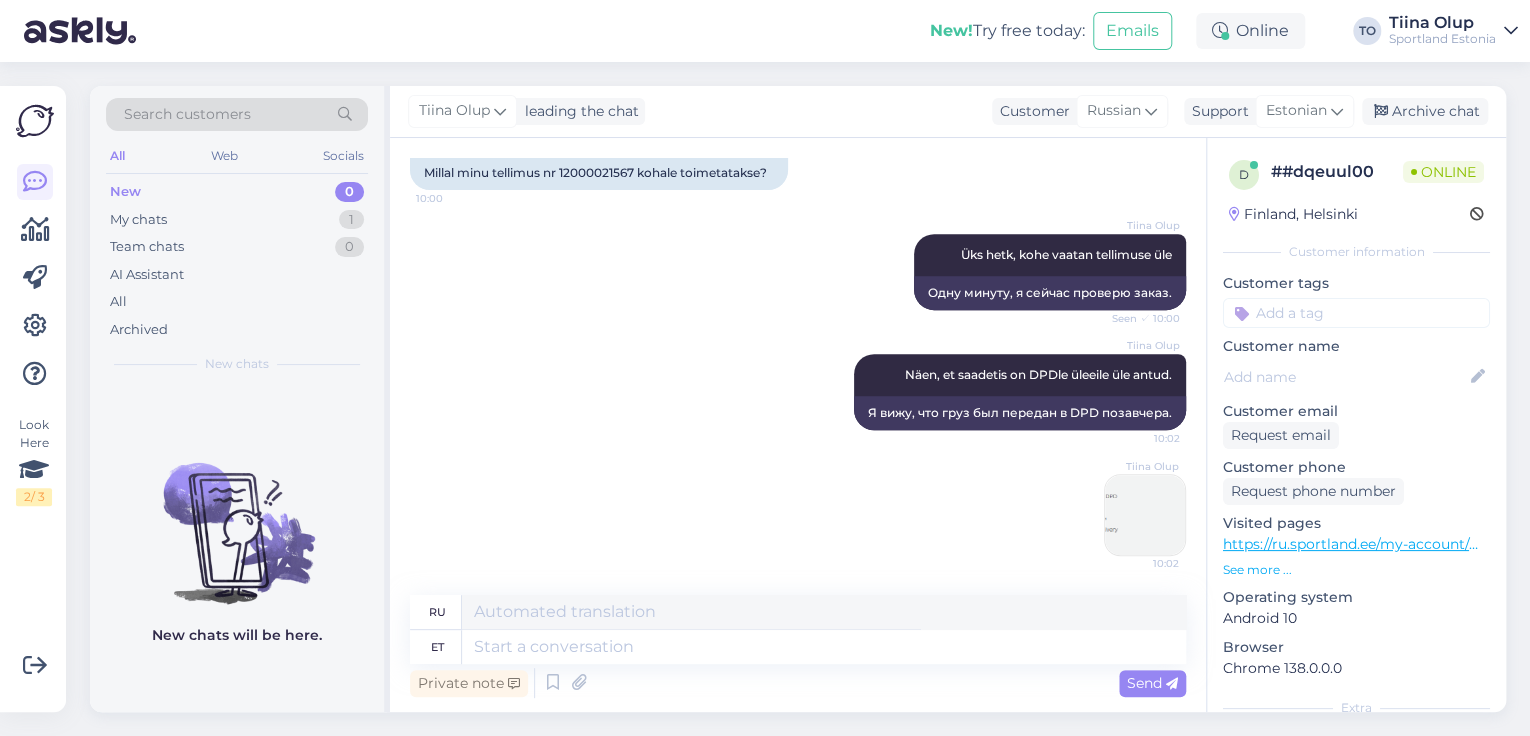 scroll, scrollTop: 528, scrollLeft: 0, axis: vertical 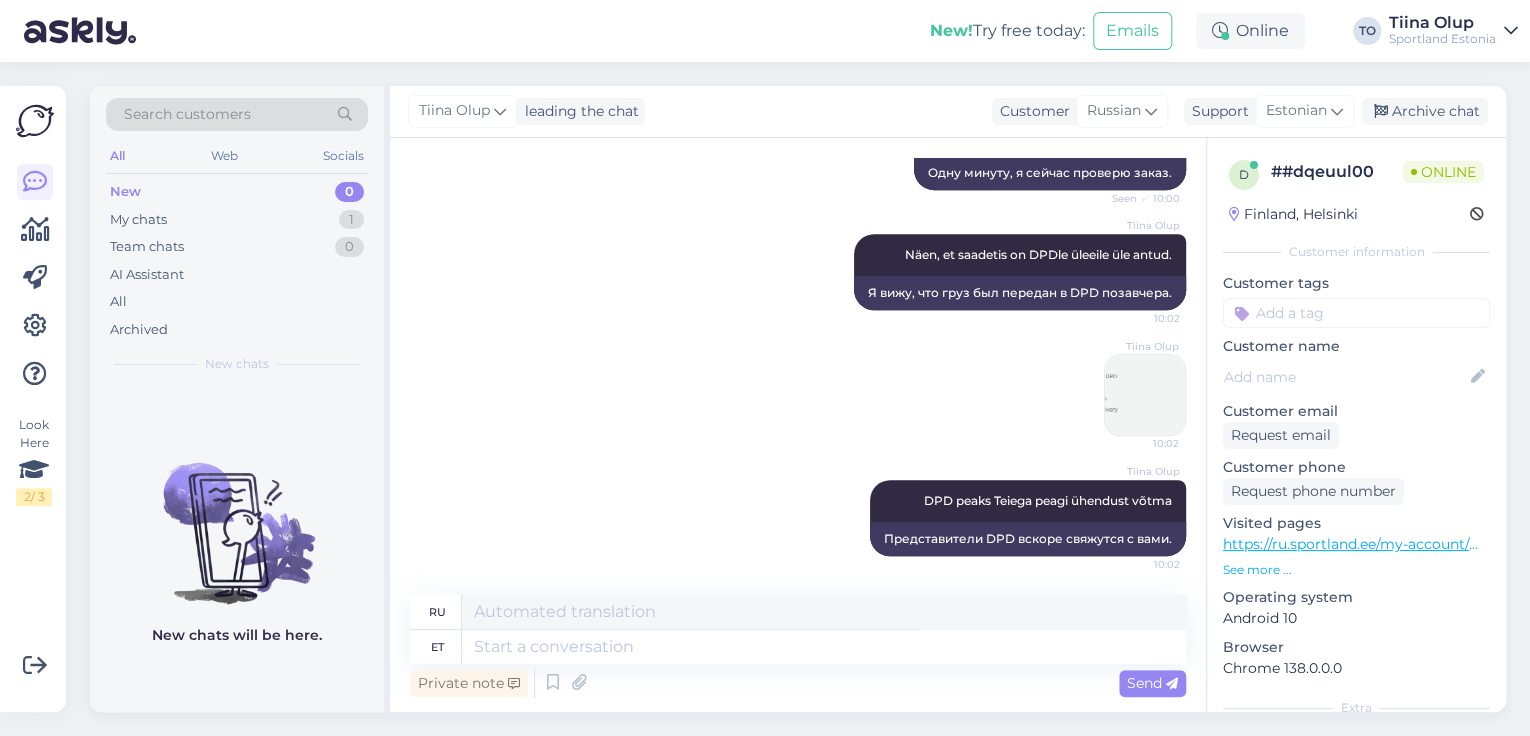 click at bounding box center [1356, 313] 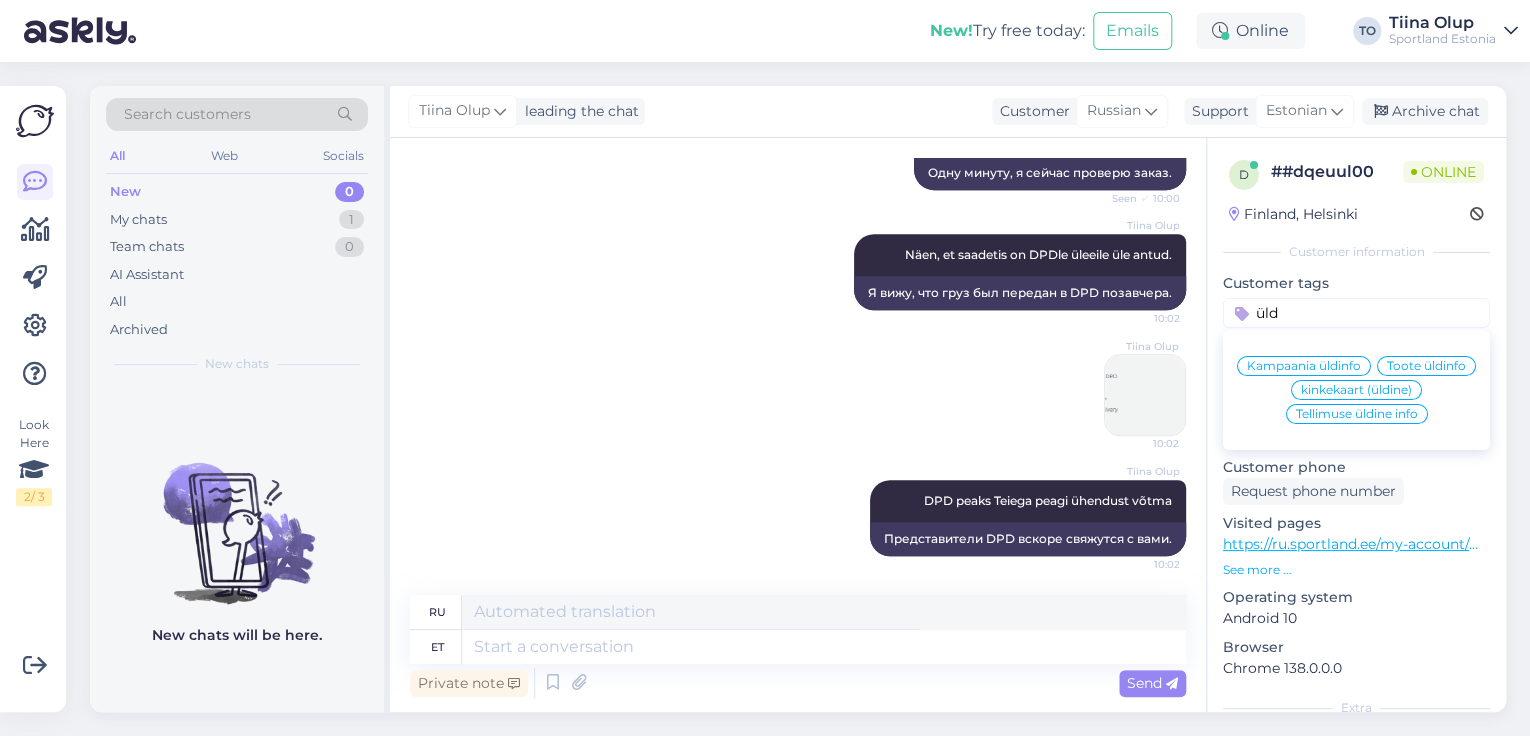 type on "üld" 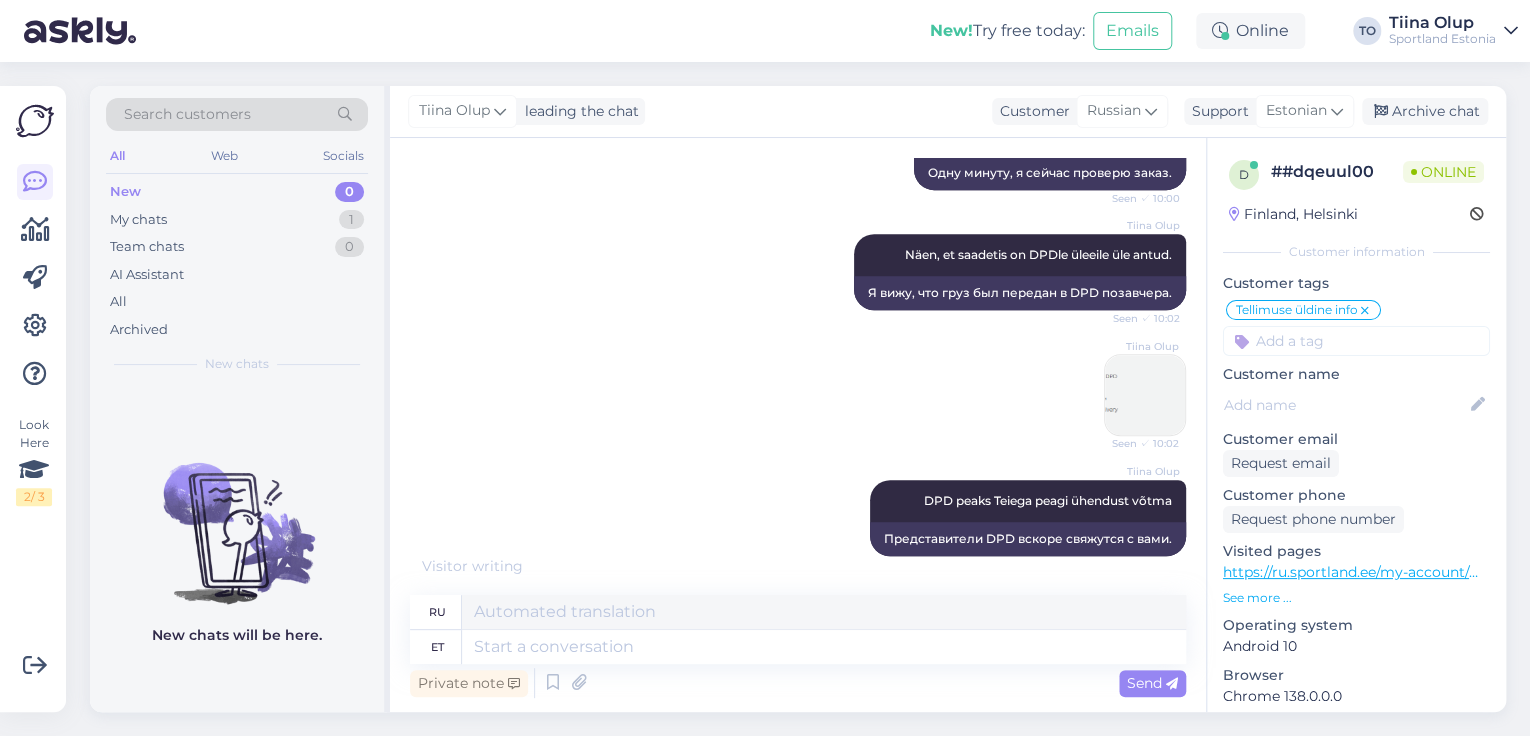 scroll, scrollTop: 648, scrollLeft: 0, axis: vertical 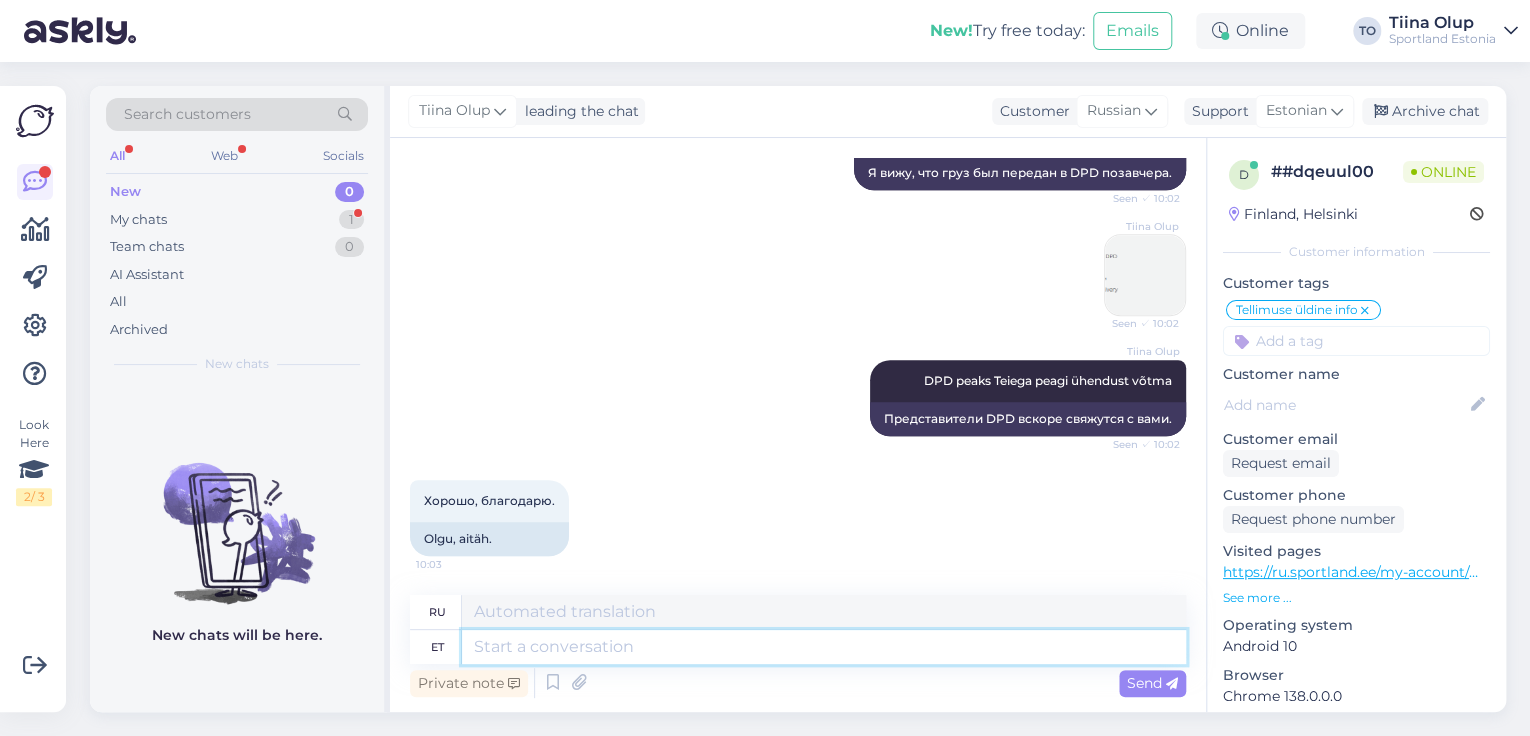 click at bounding box center [824, 647] 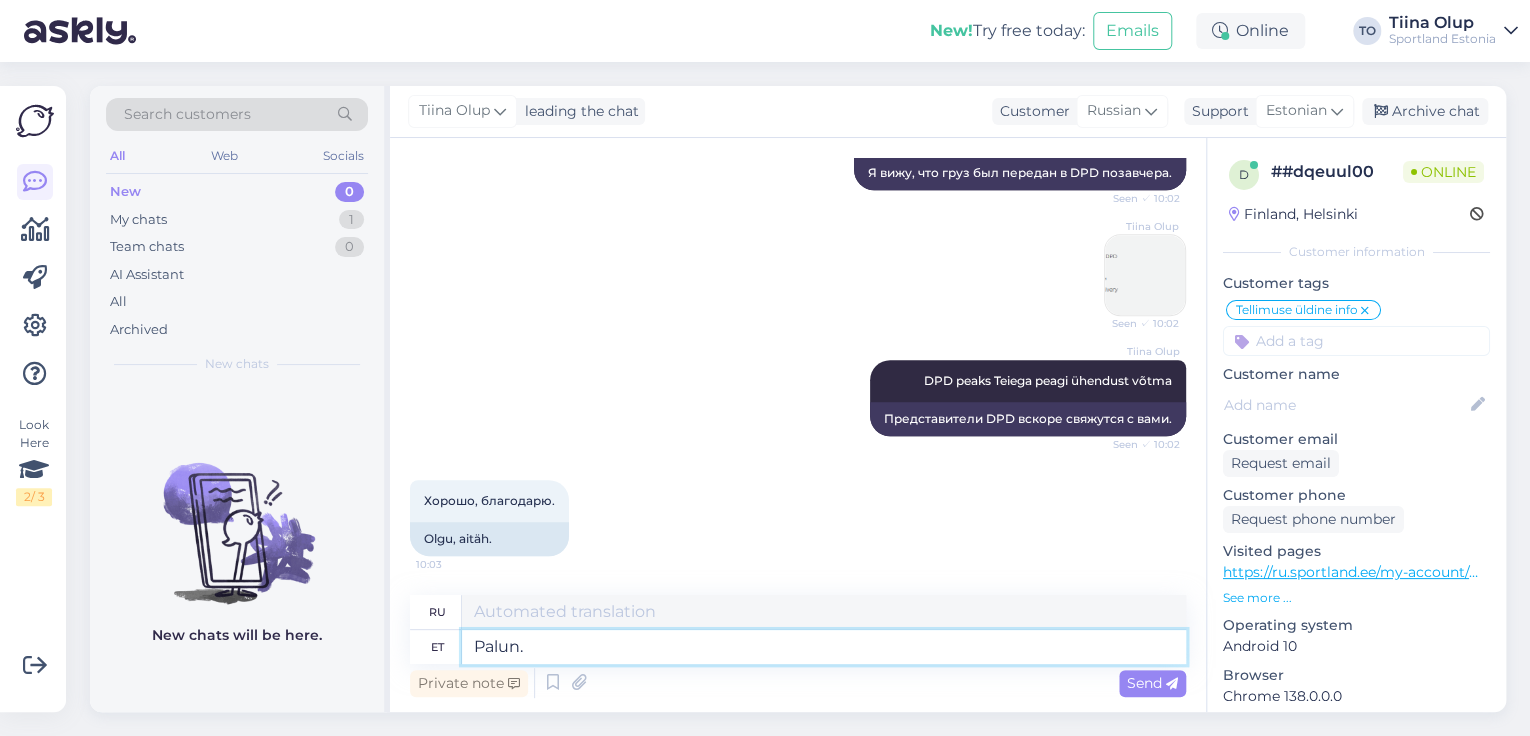 type on "Palun." 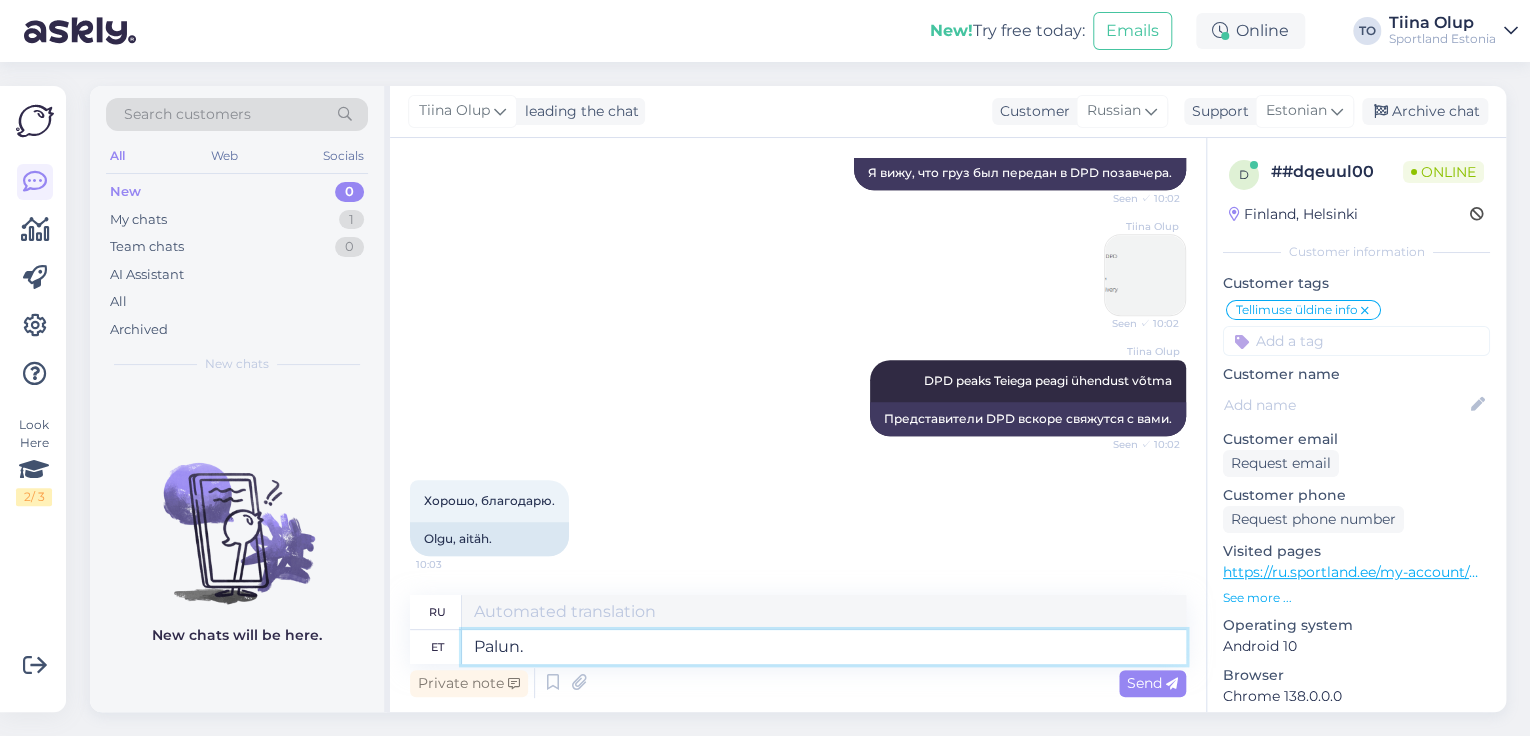 type on "Пожалуйста." 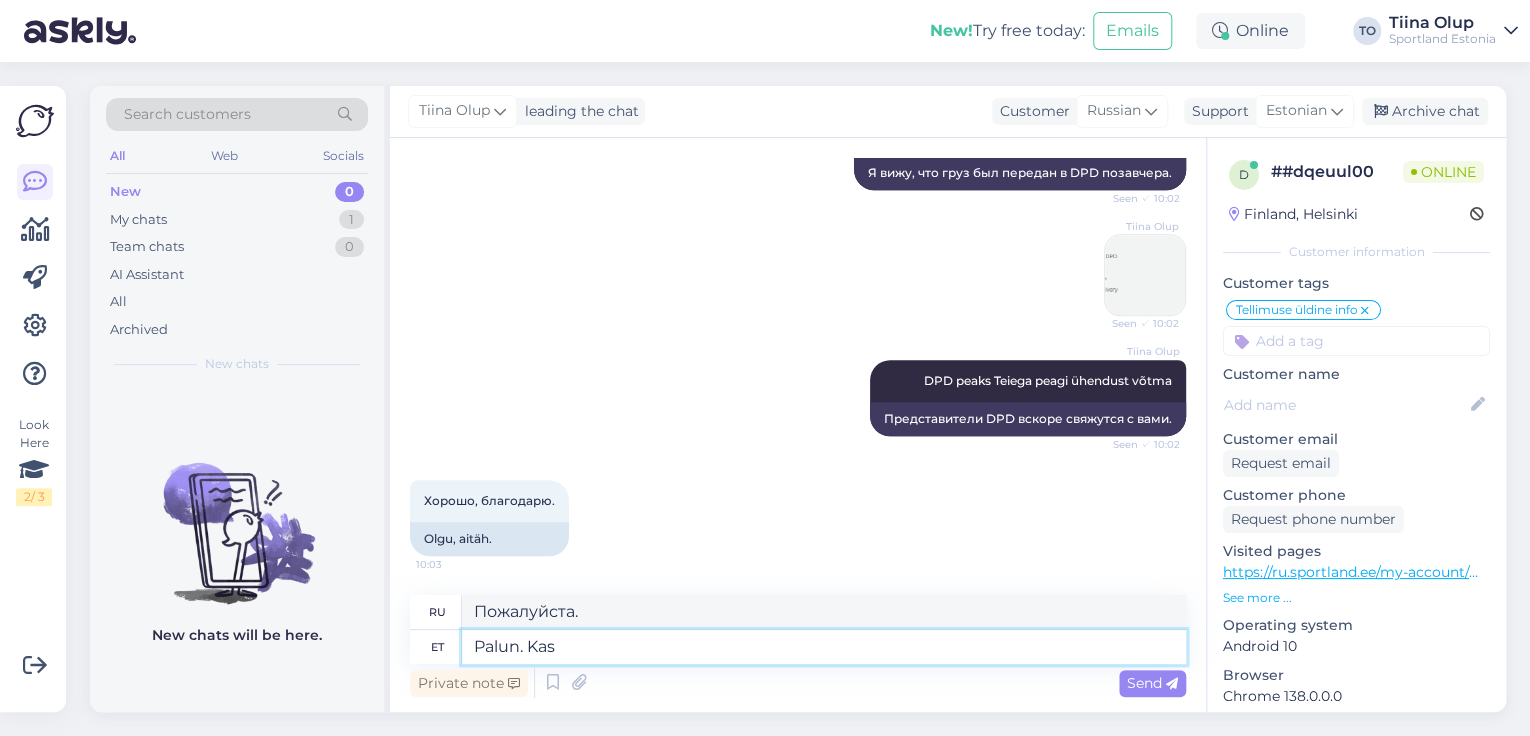 type on "Palun. Kas" 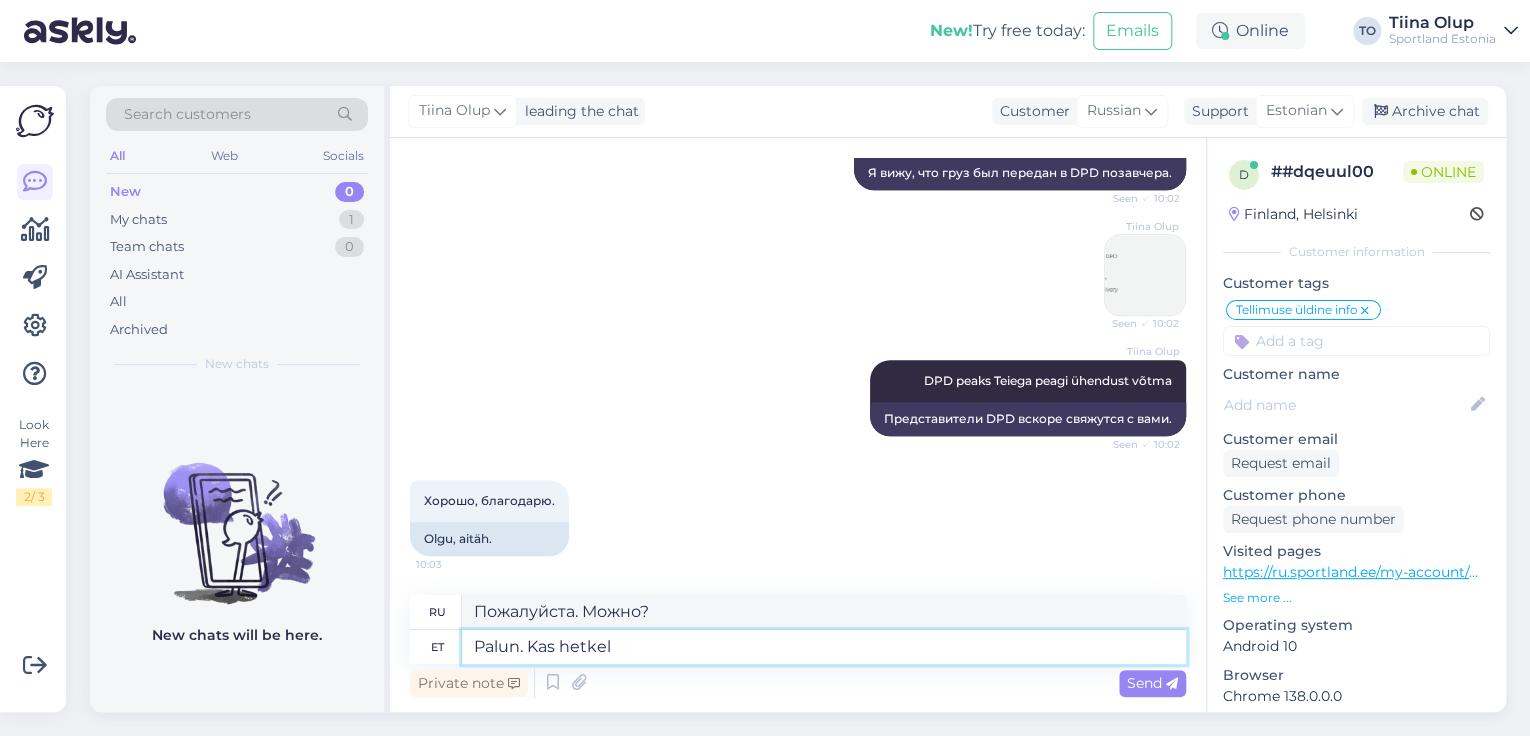 type on "Palun. Kas hetkel s" 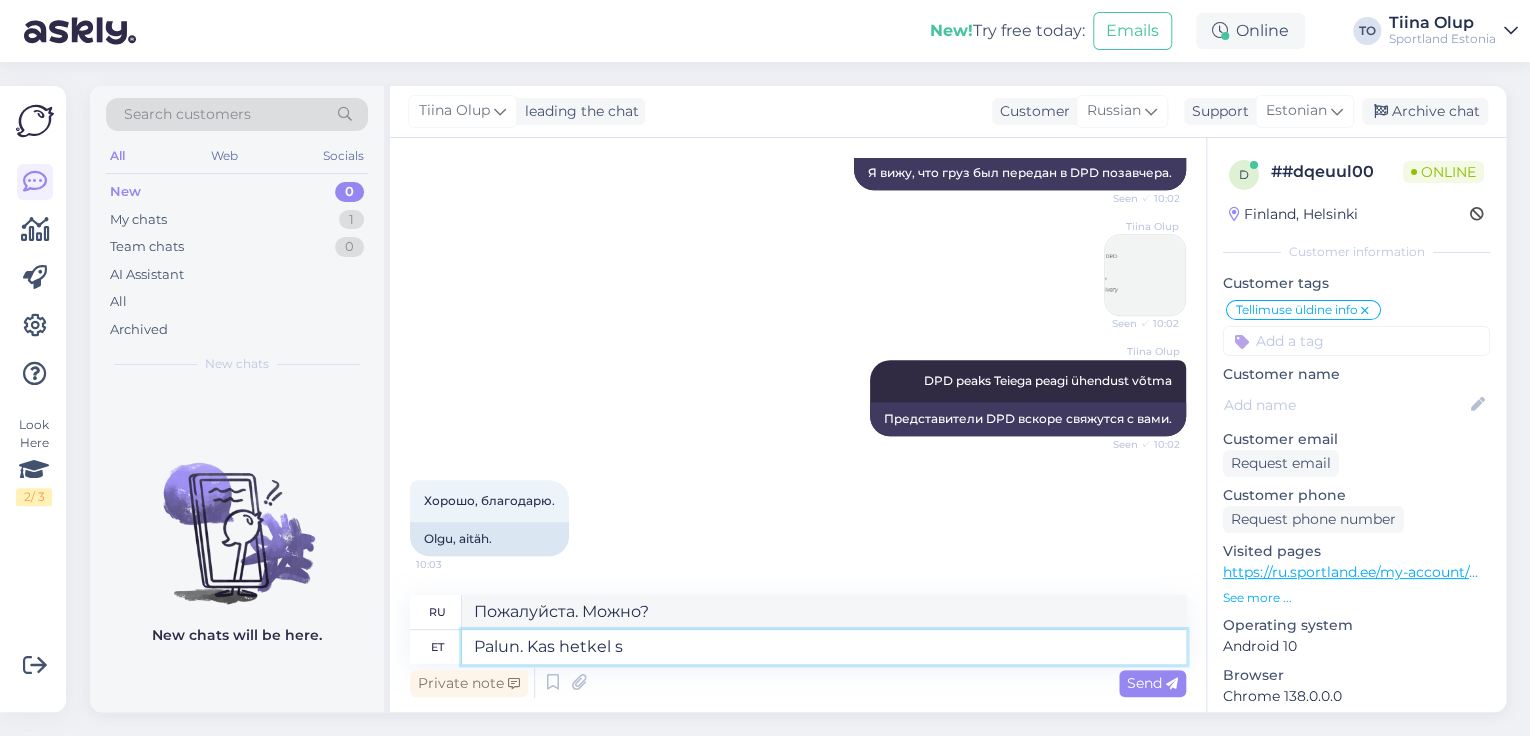 type on "Пожалуйста. Это сейчас?" 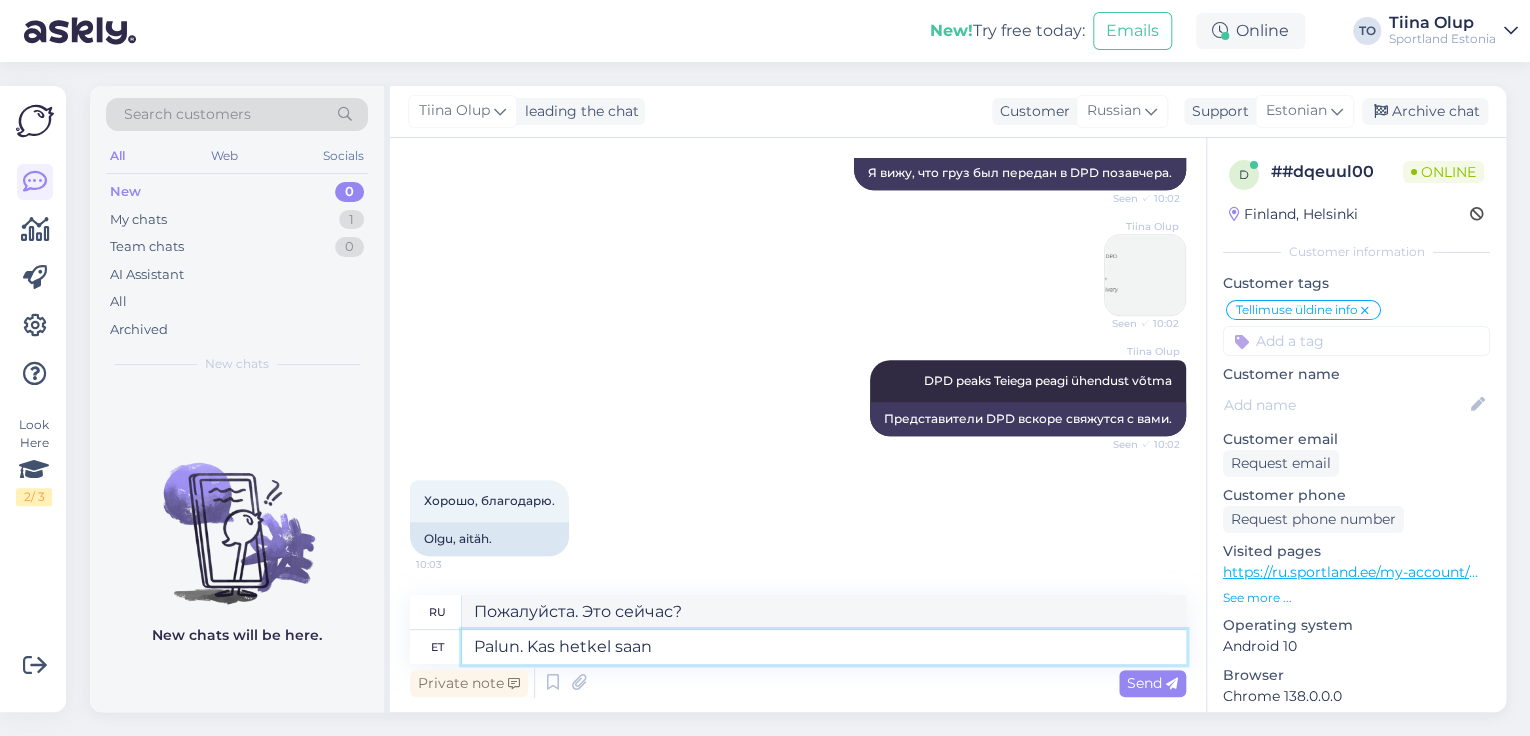 type on "Palun. Kas hetkel saan" 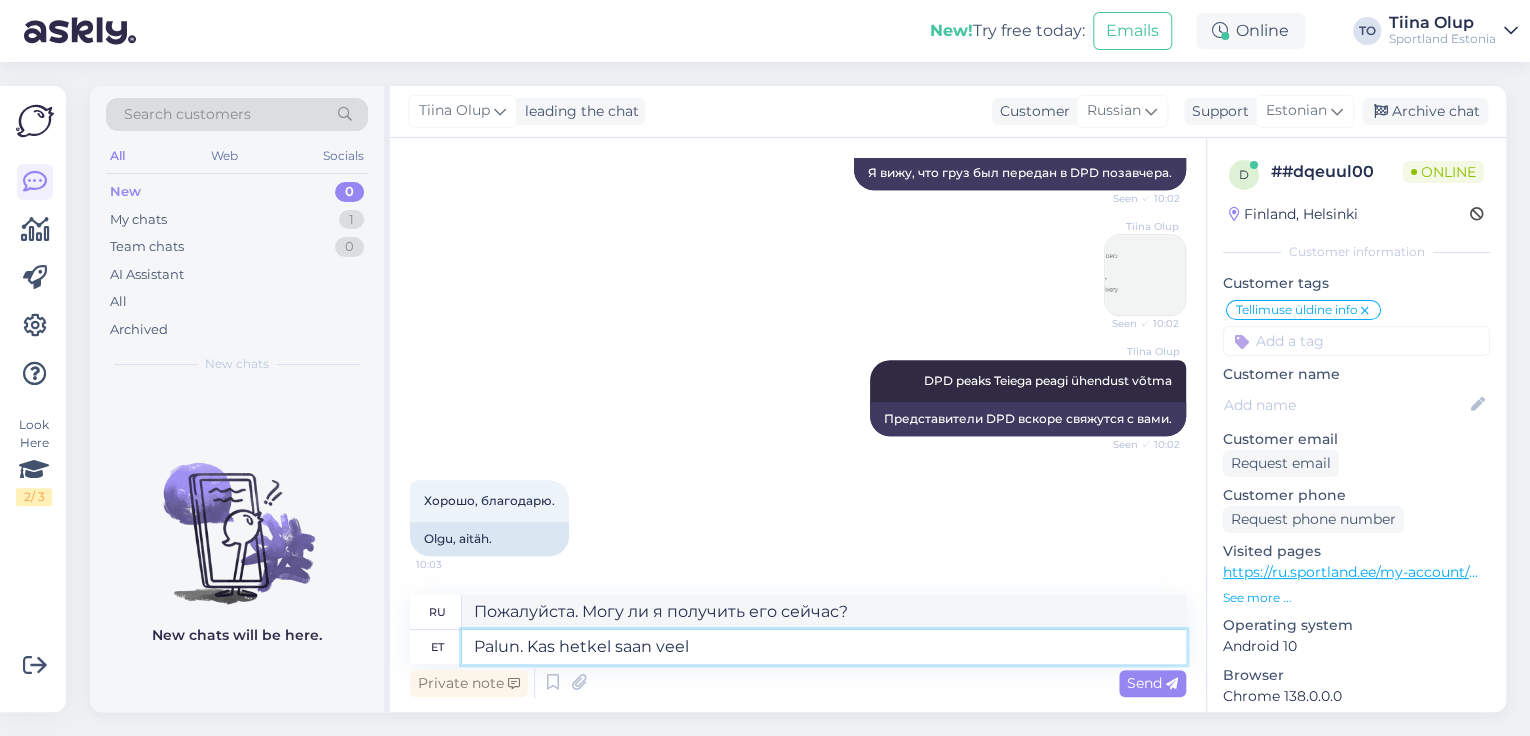 type on "Palun. Kas hetkel saan veel a" 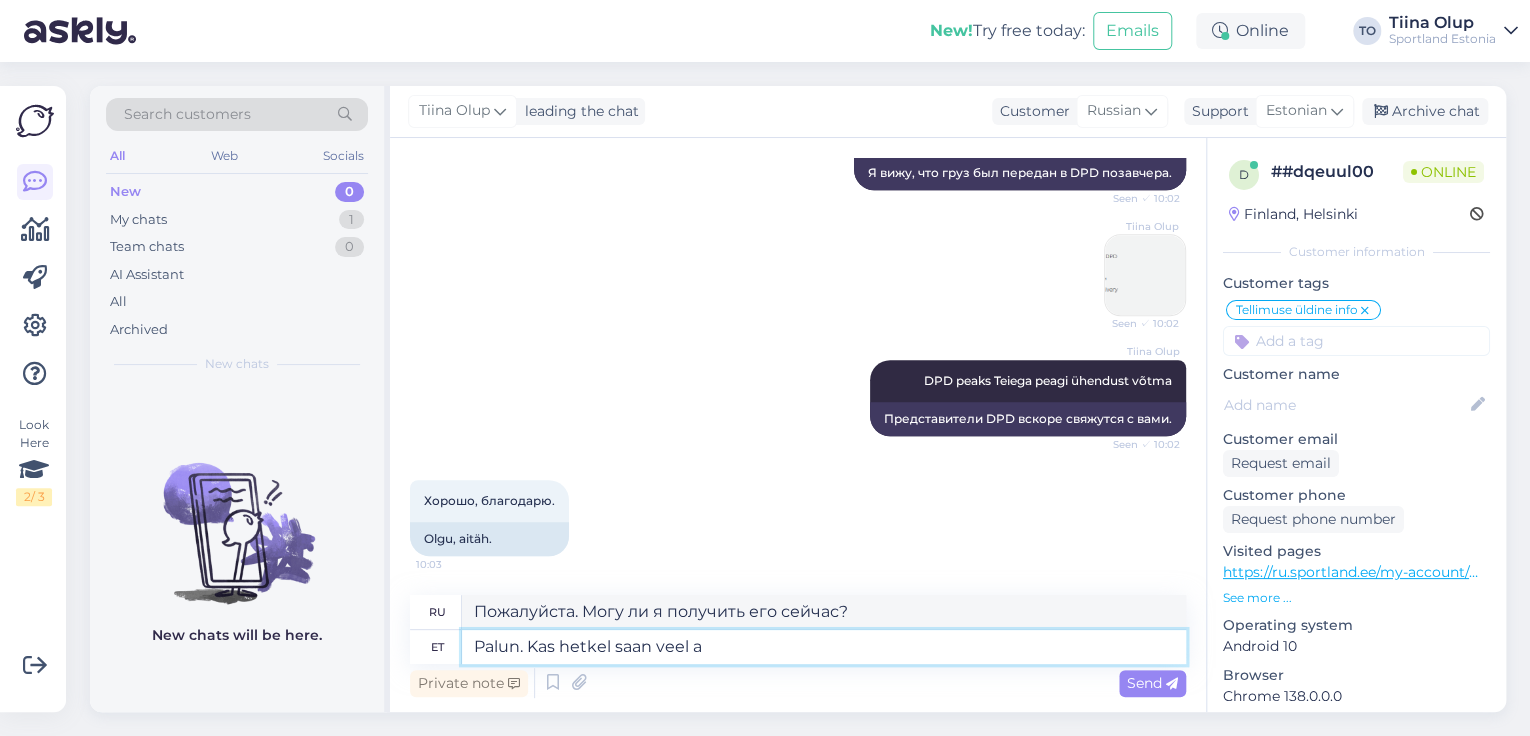 type on "Пожалуйста. Можно мне ещё?" 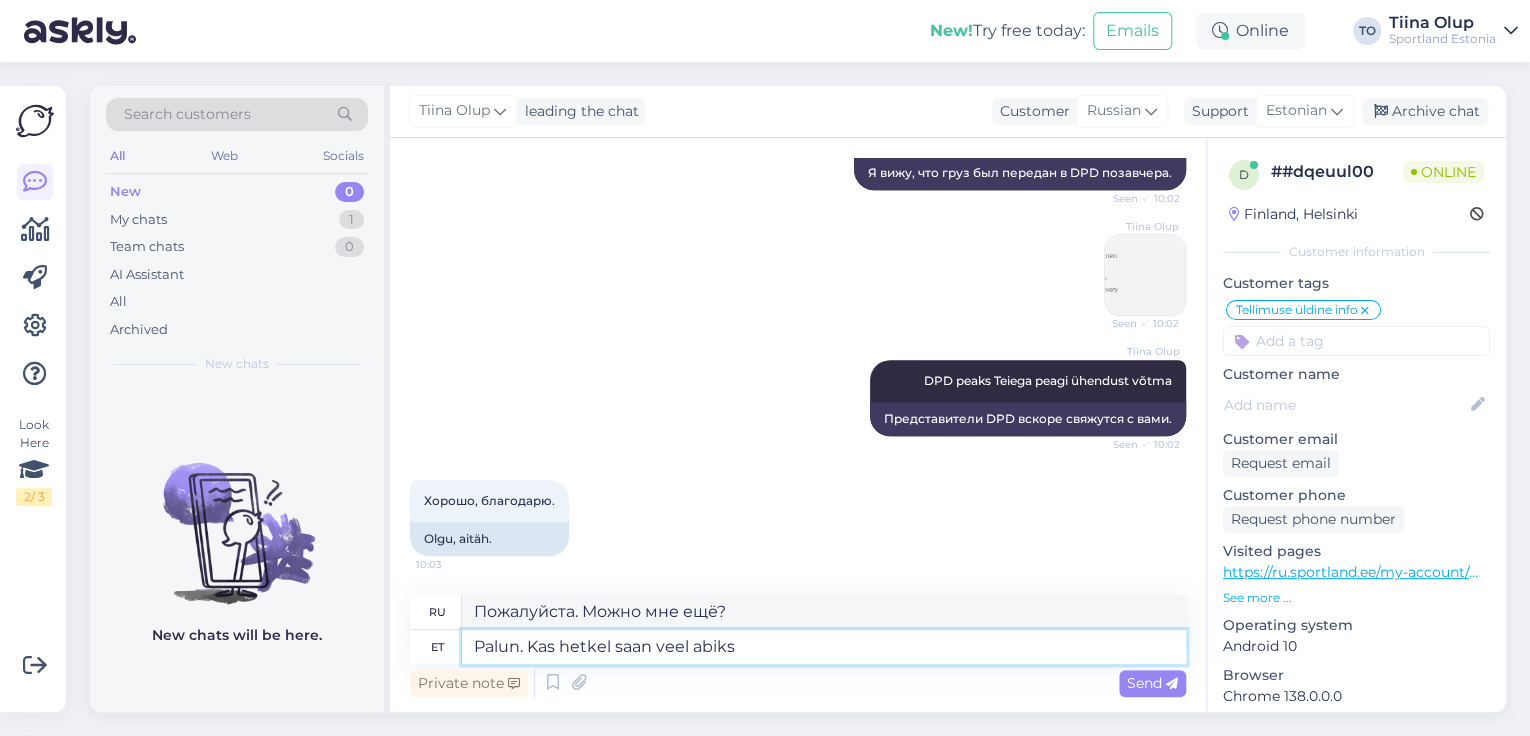 type on "Palun. Kas hetkel saan veel abiks" 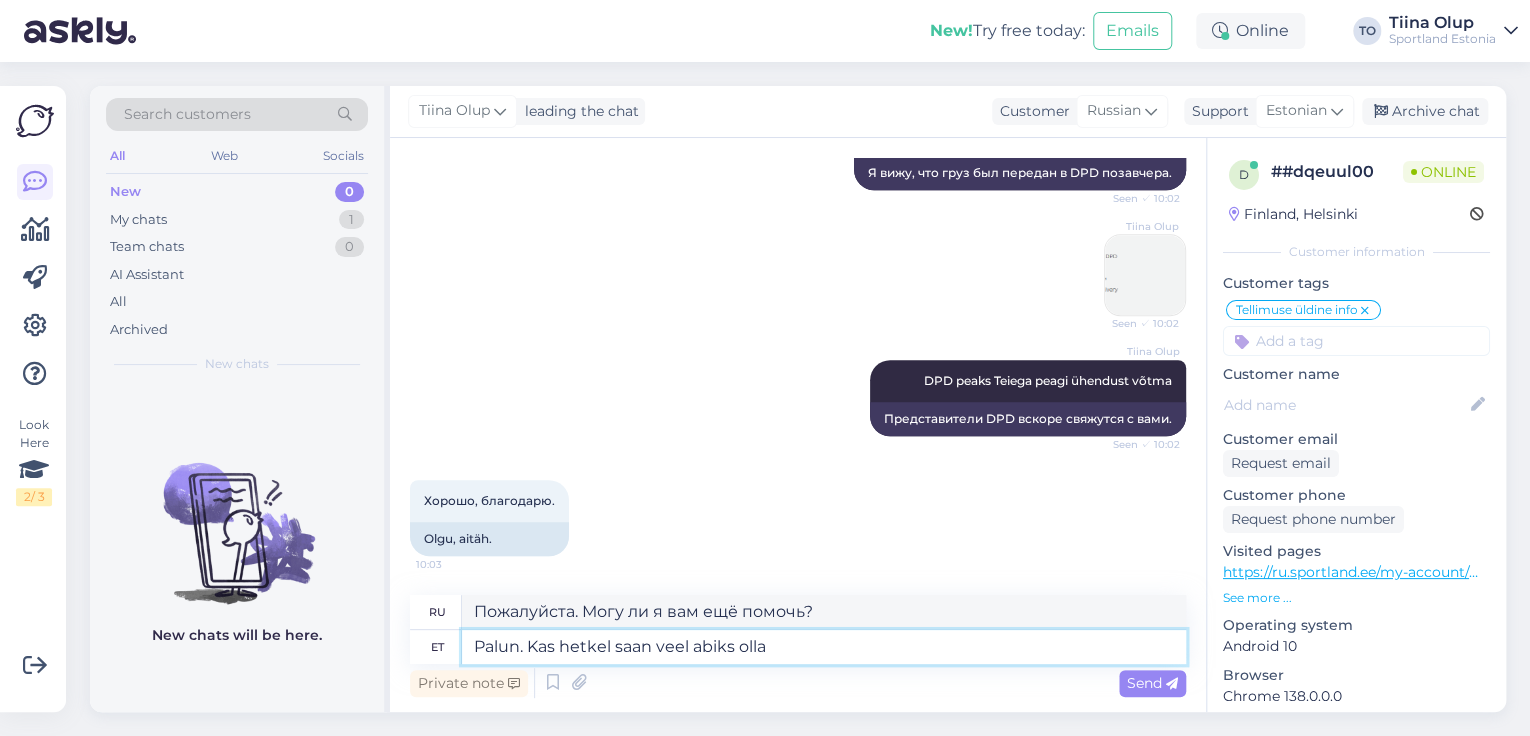 type on "Palun. Kas hetkel saan veel abiks olla?" 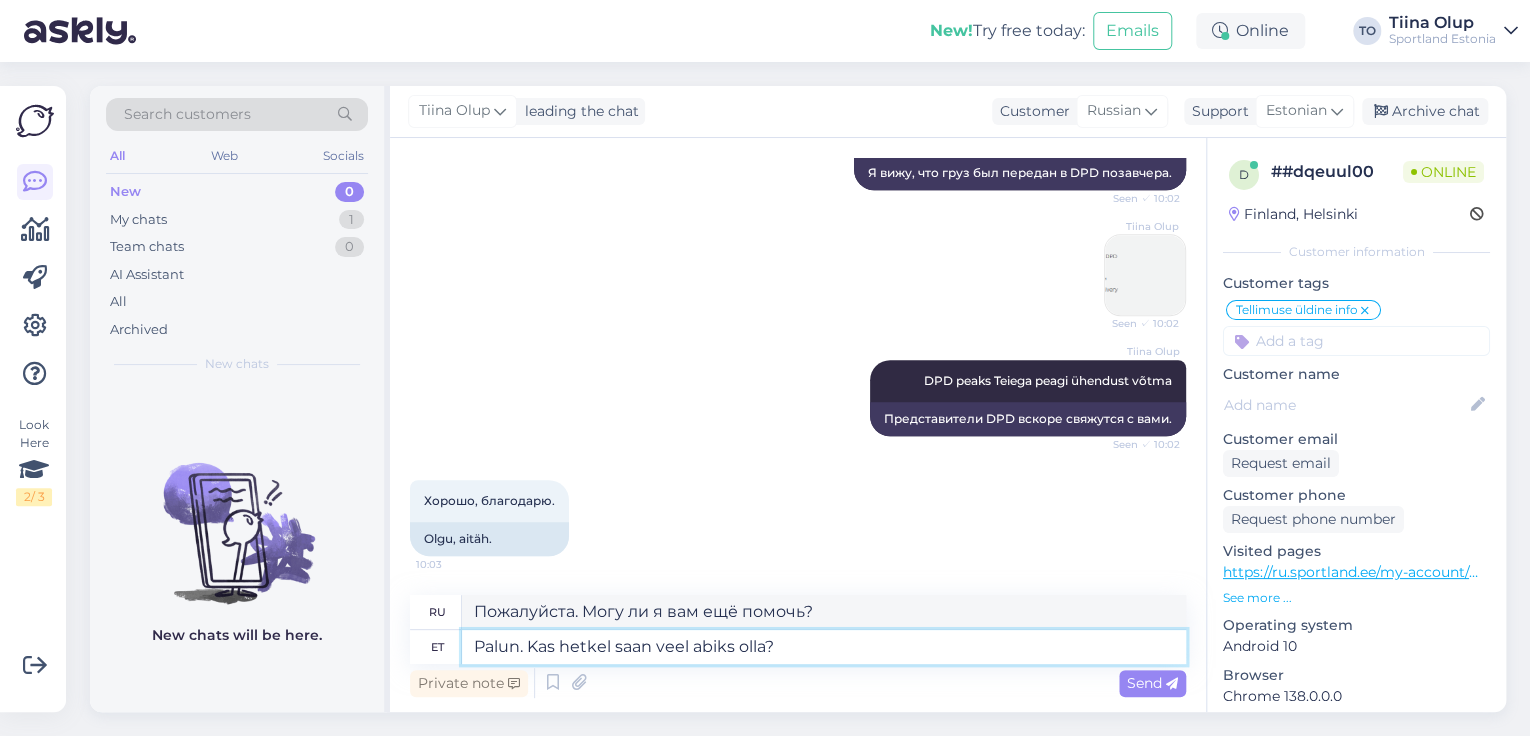 type 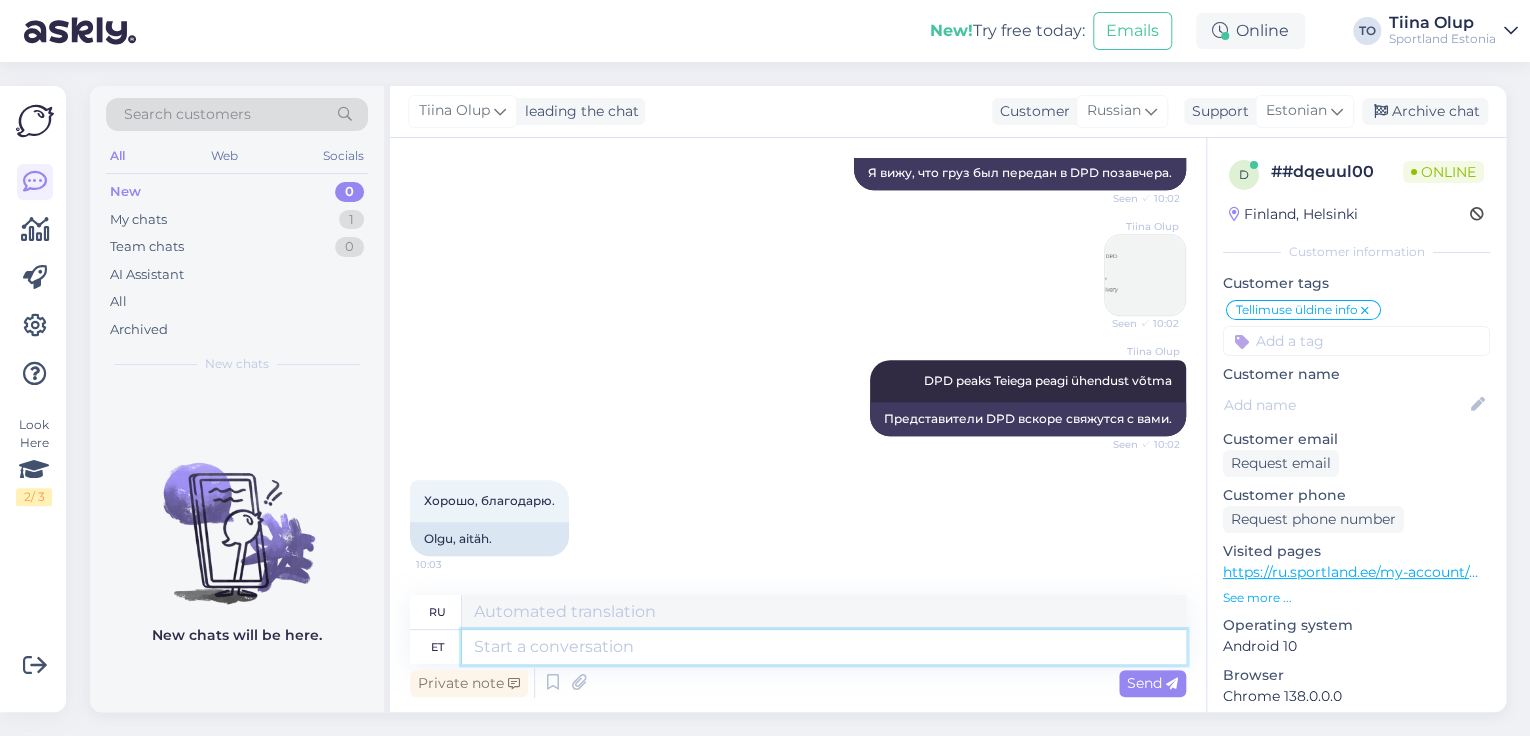 scroll, scrollTop: 768, scrollLeft: 0, axis: vertical 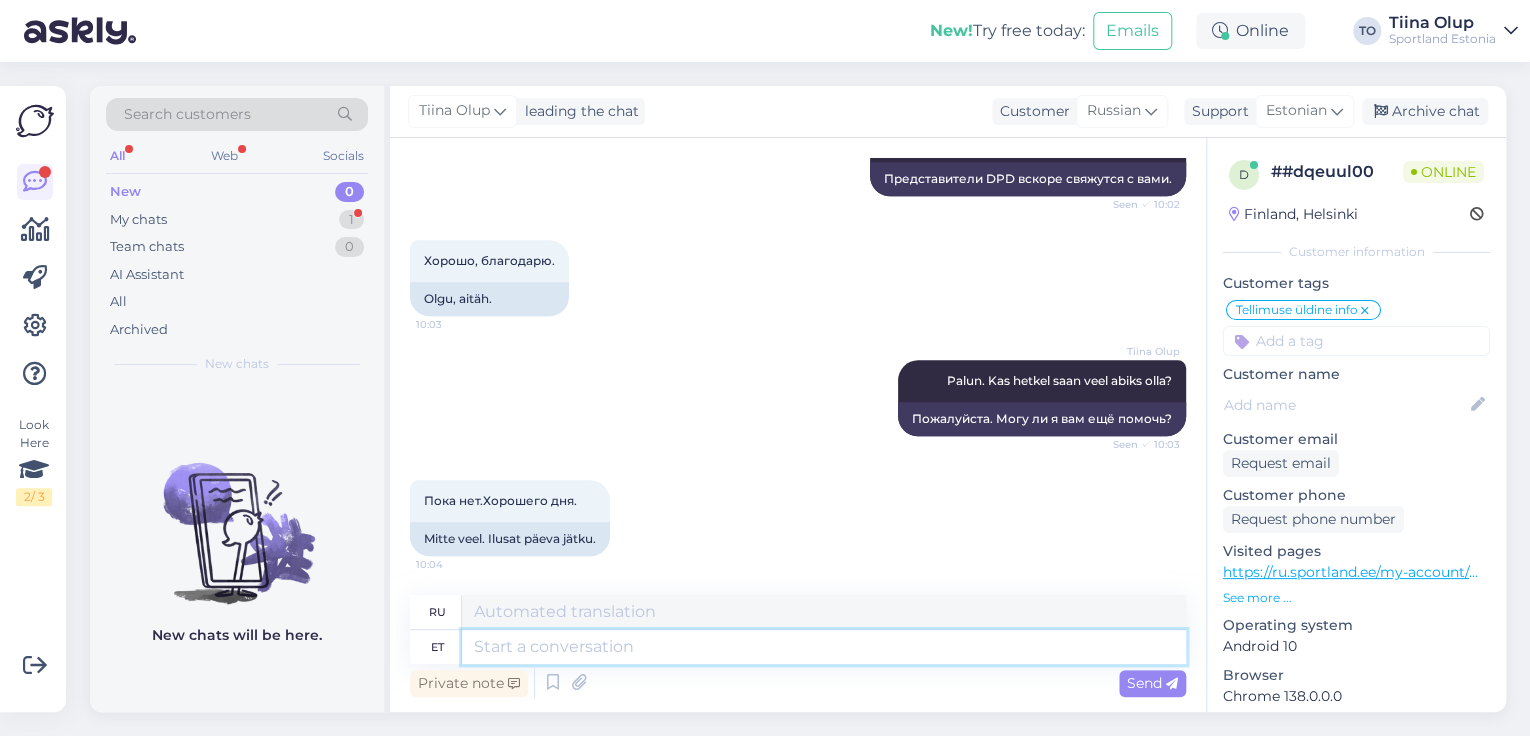 click at bounding box center [824, 647] 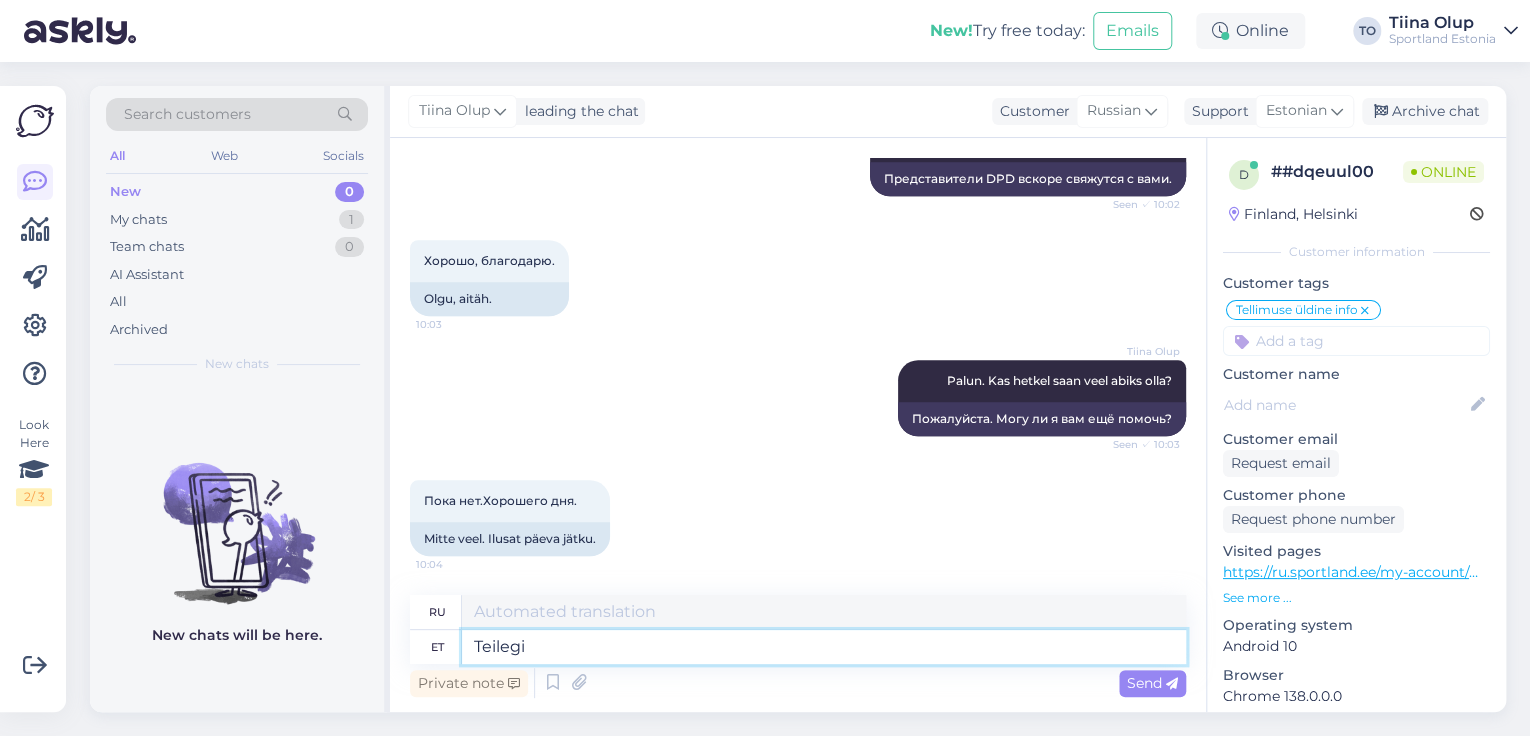 type on "Teilegi i" 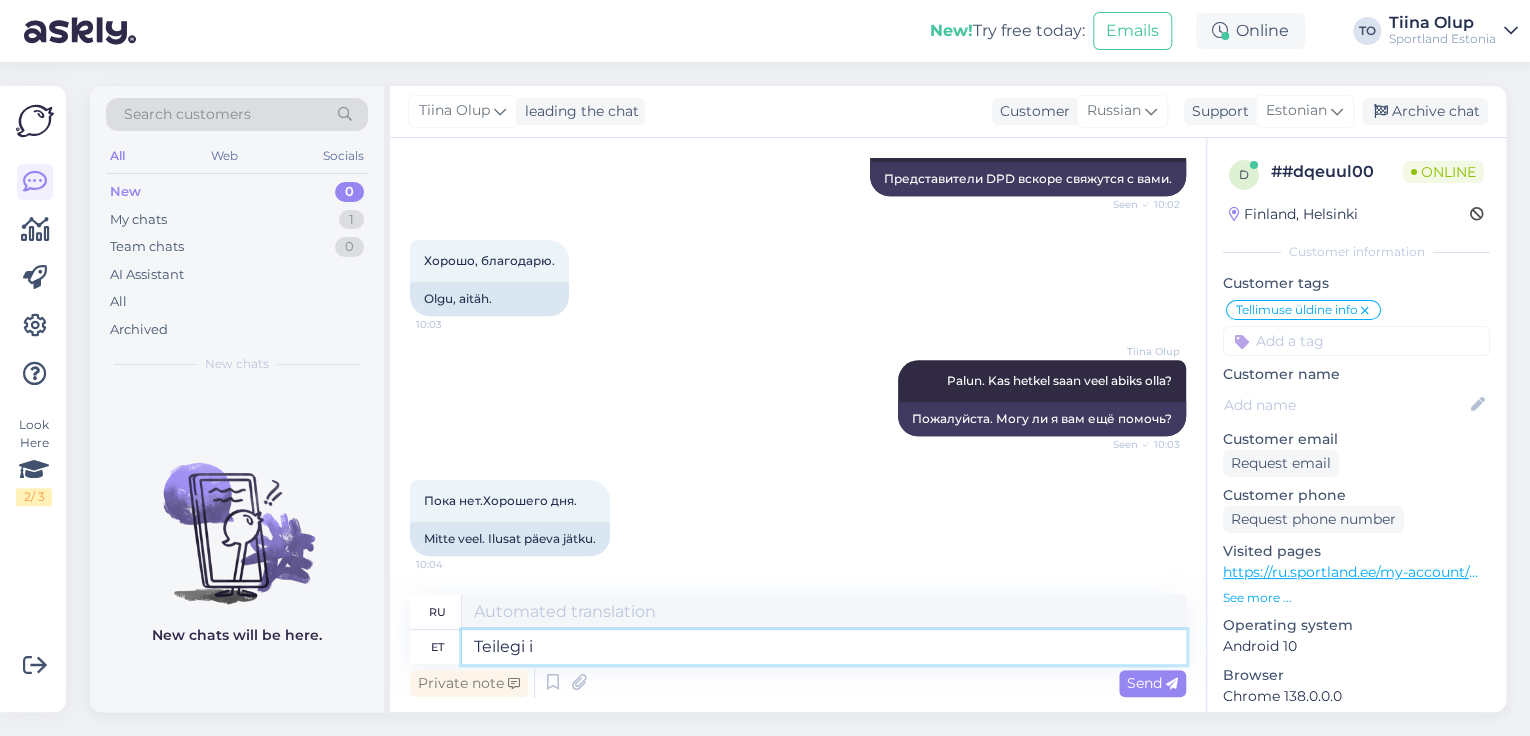 type on "Ты тоже" 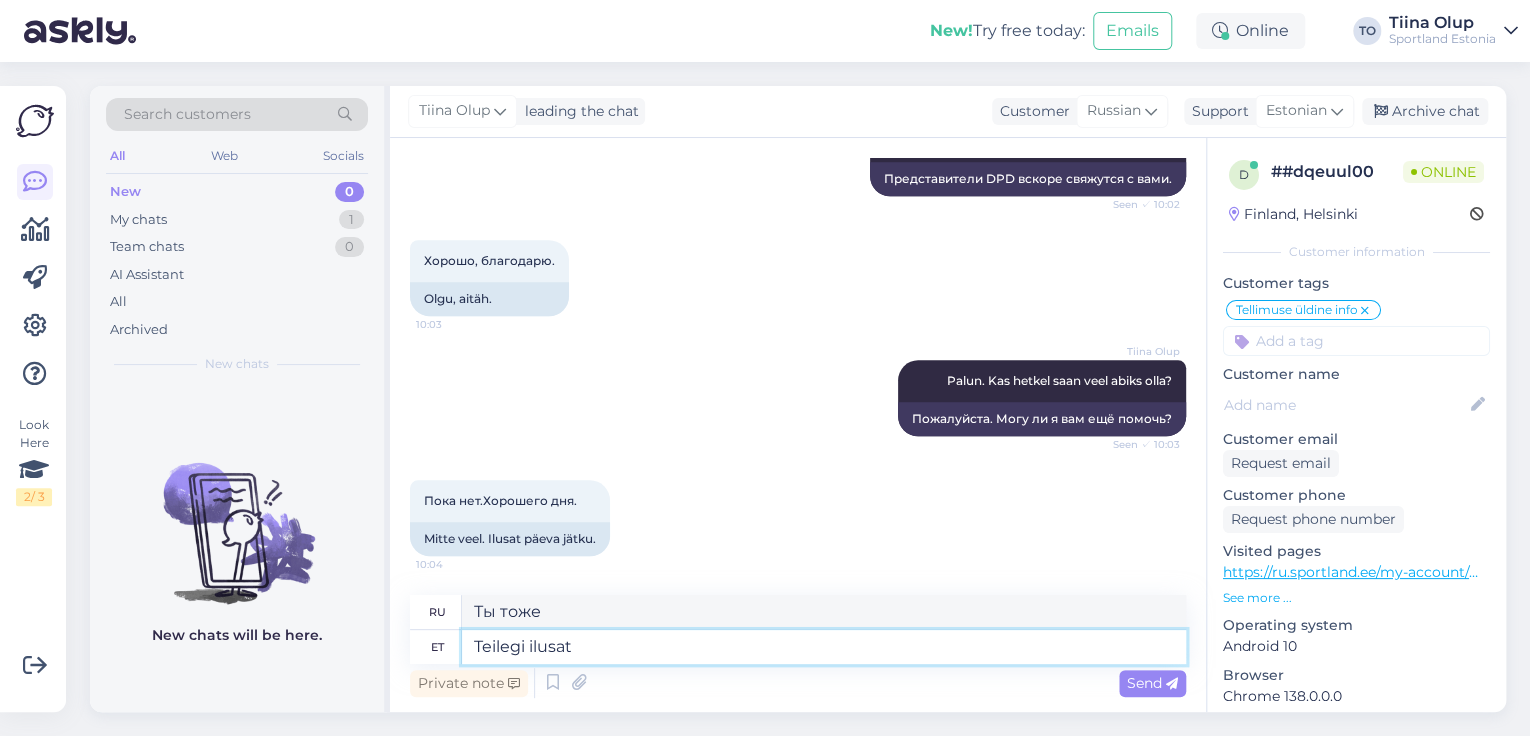 type on "Teilegi ilusat" 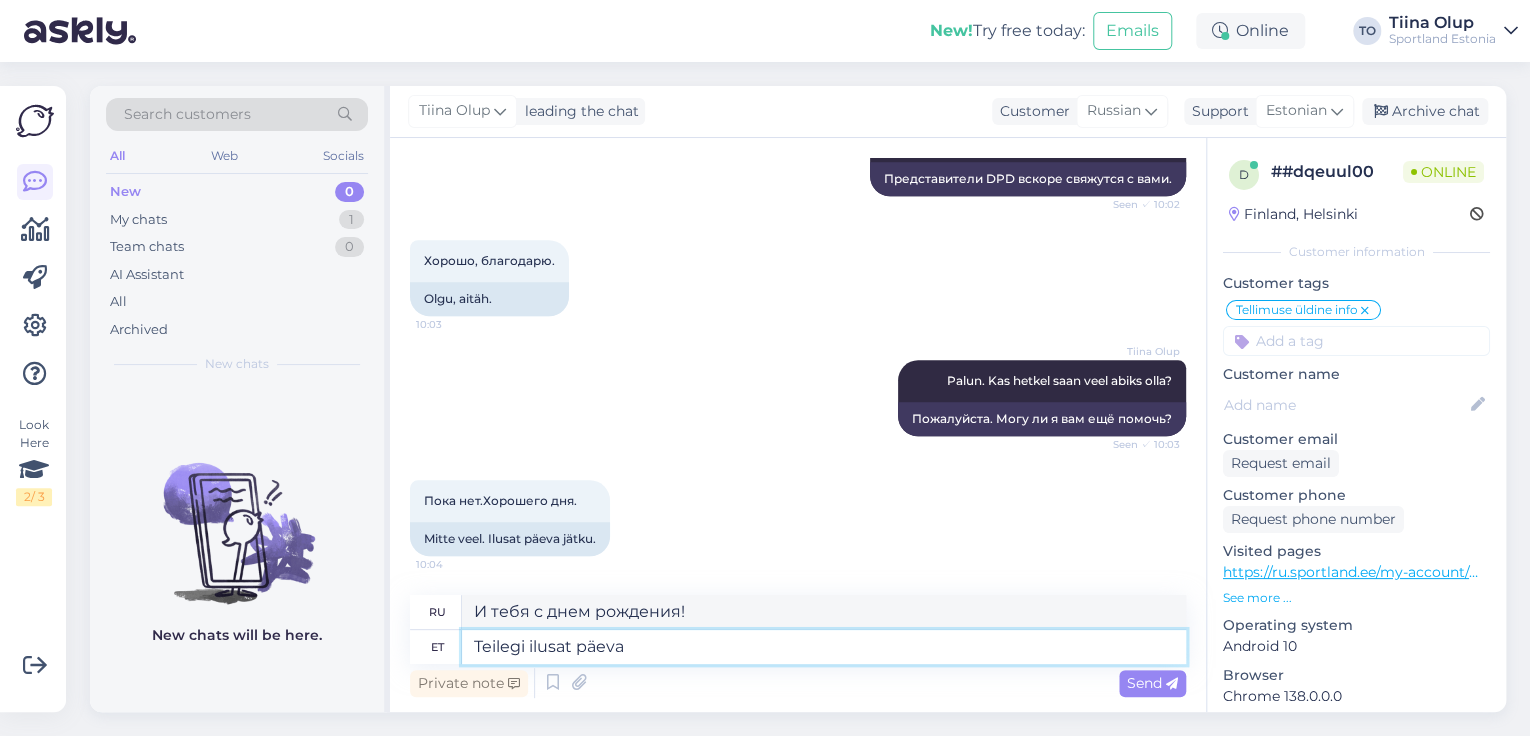 type on "Teilegi ilusat päeva!" 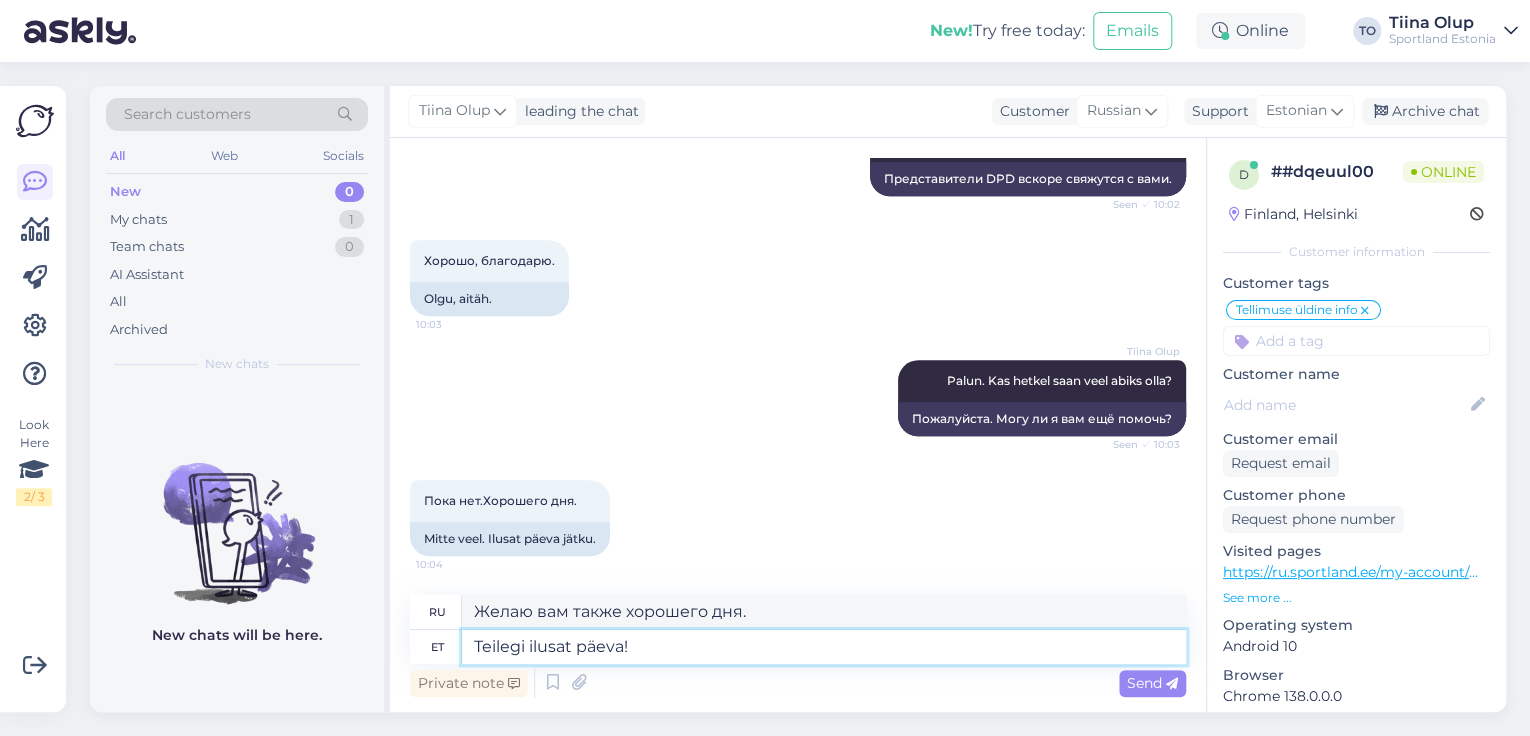 type on "Хорошего вам дня!" 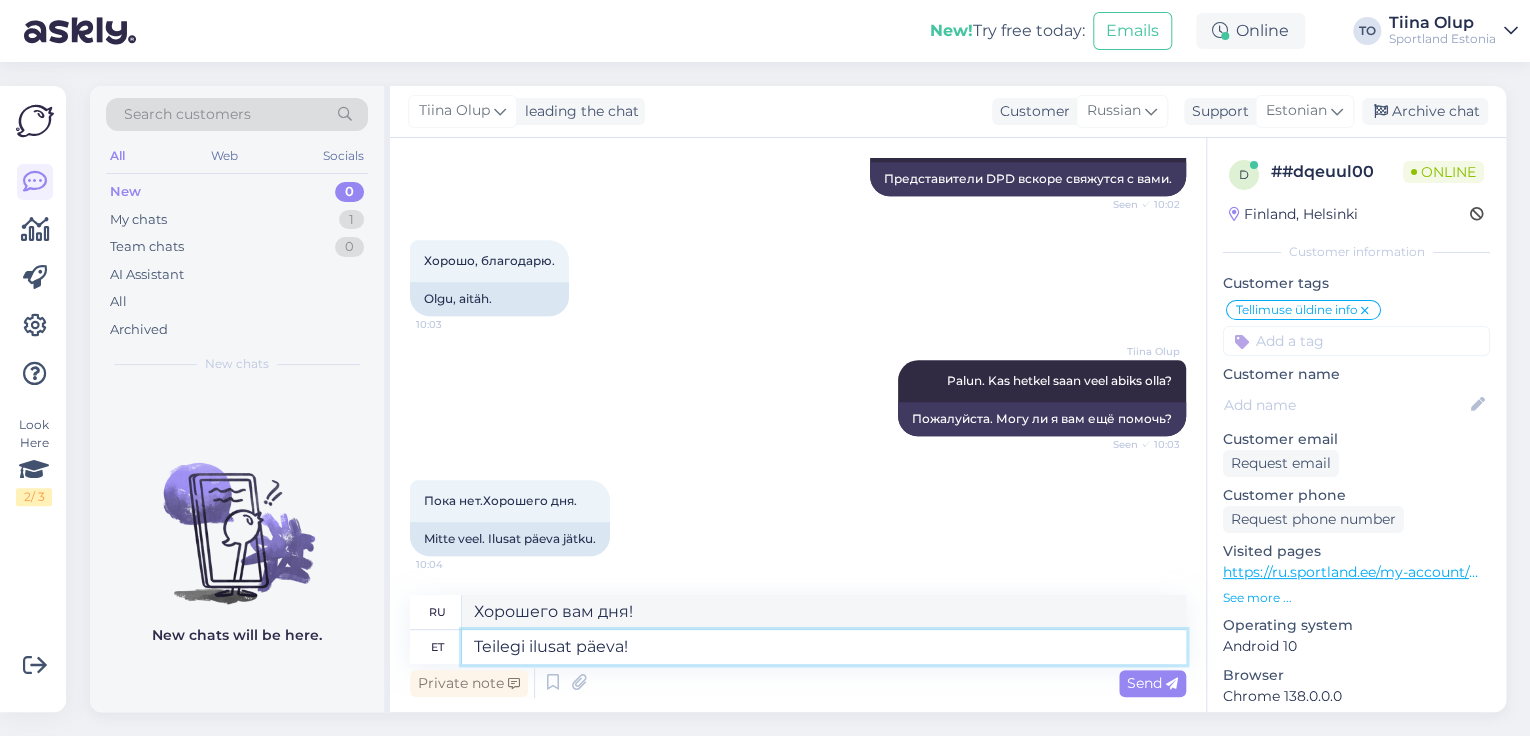 type 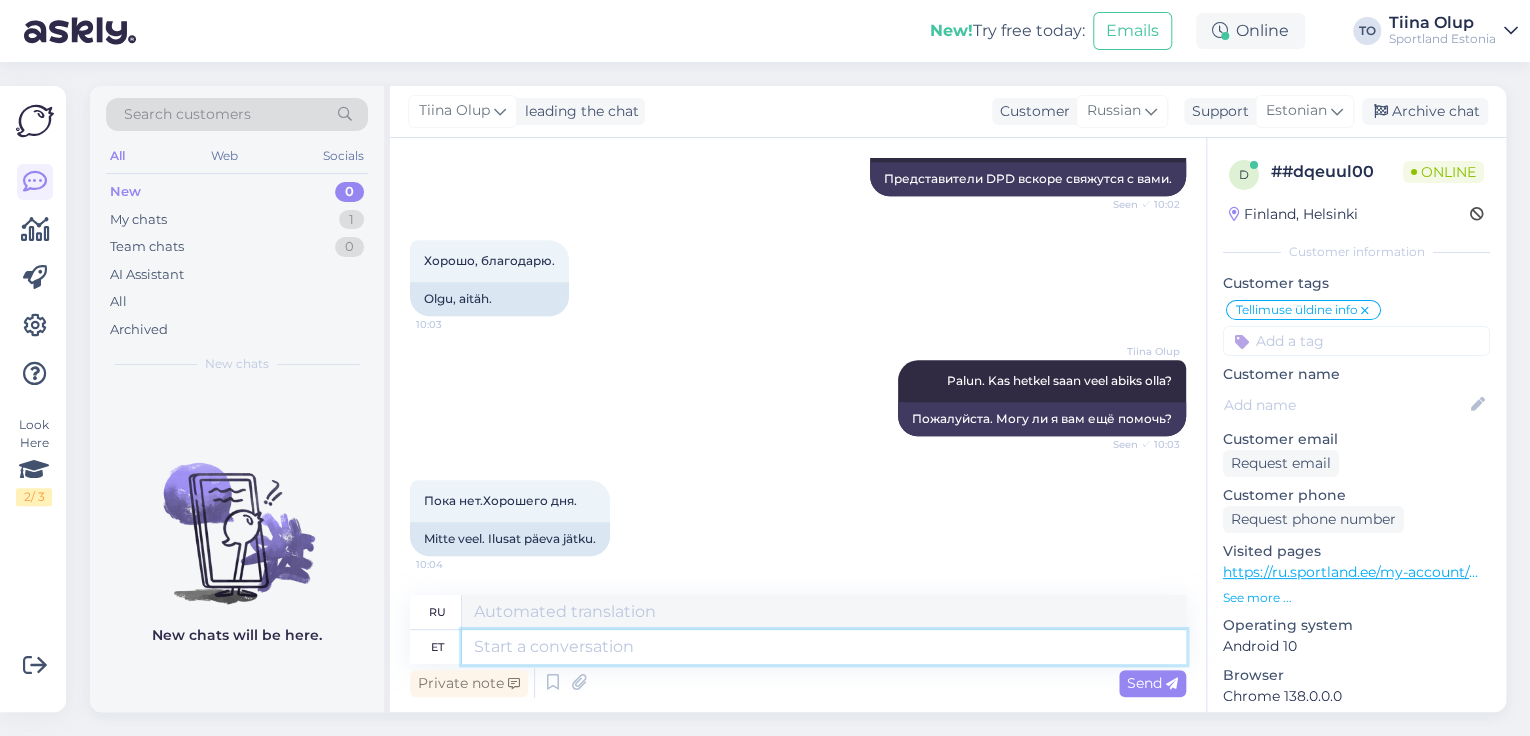 scroll, scrollTop: 1008, scrollLeft: 0, axis: vertical 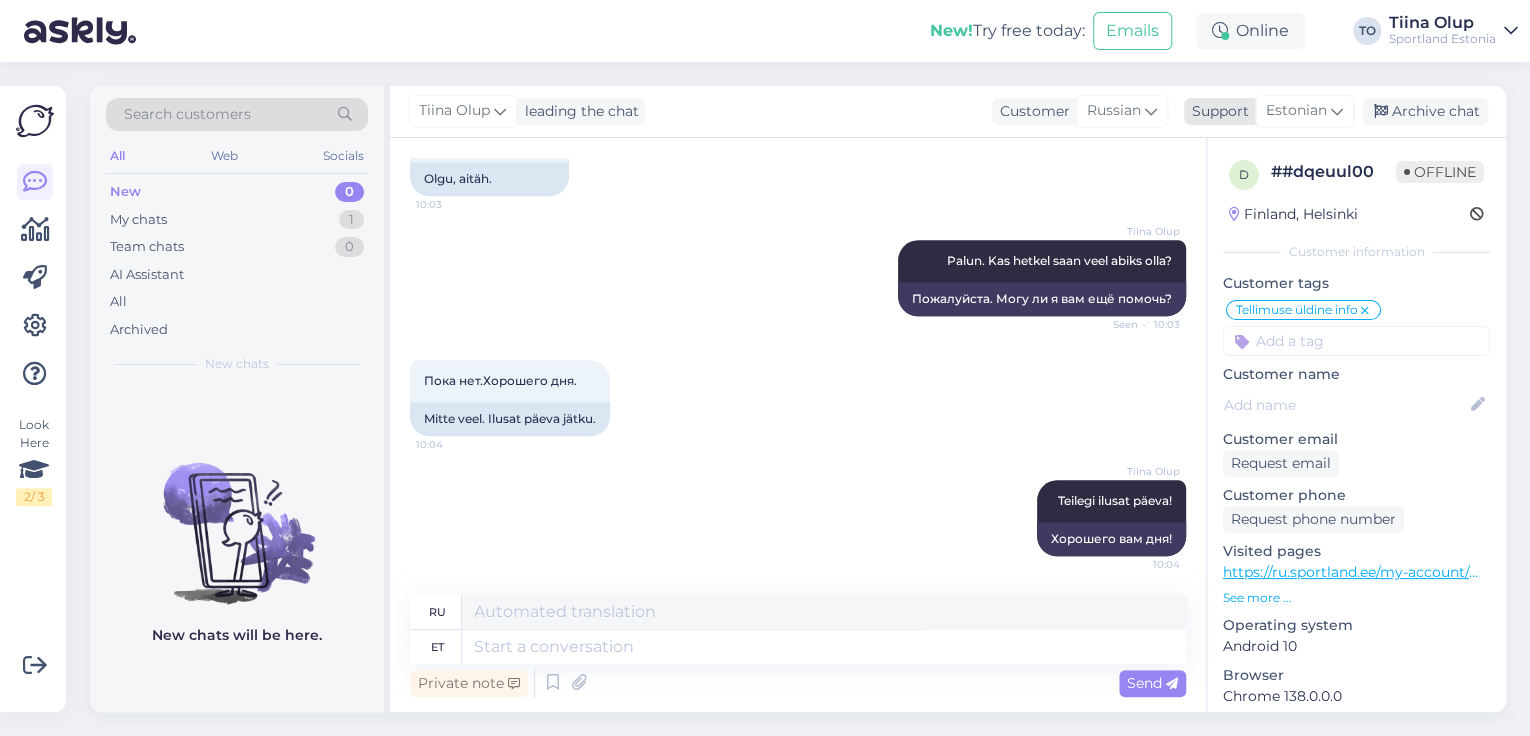click on "Archive chat" at bounding box center [1425, 111] 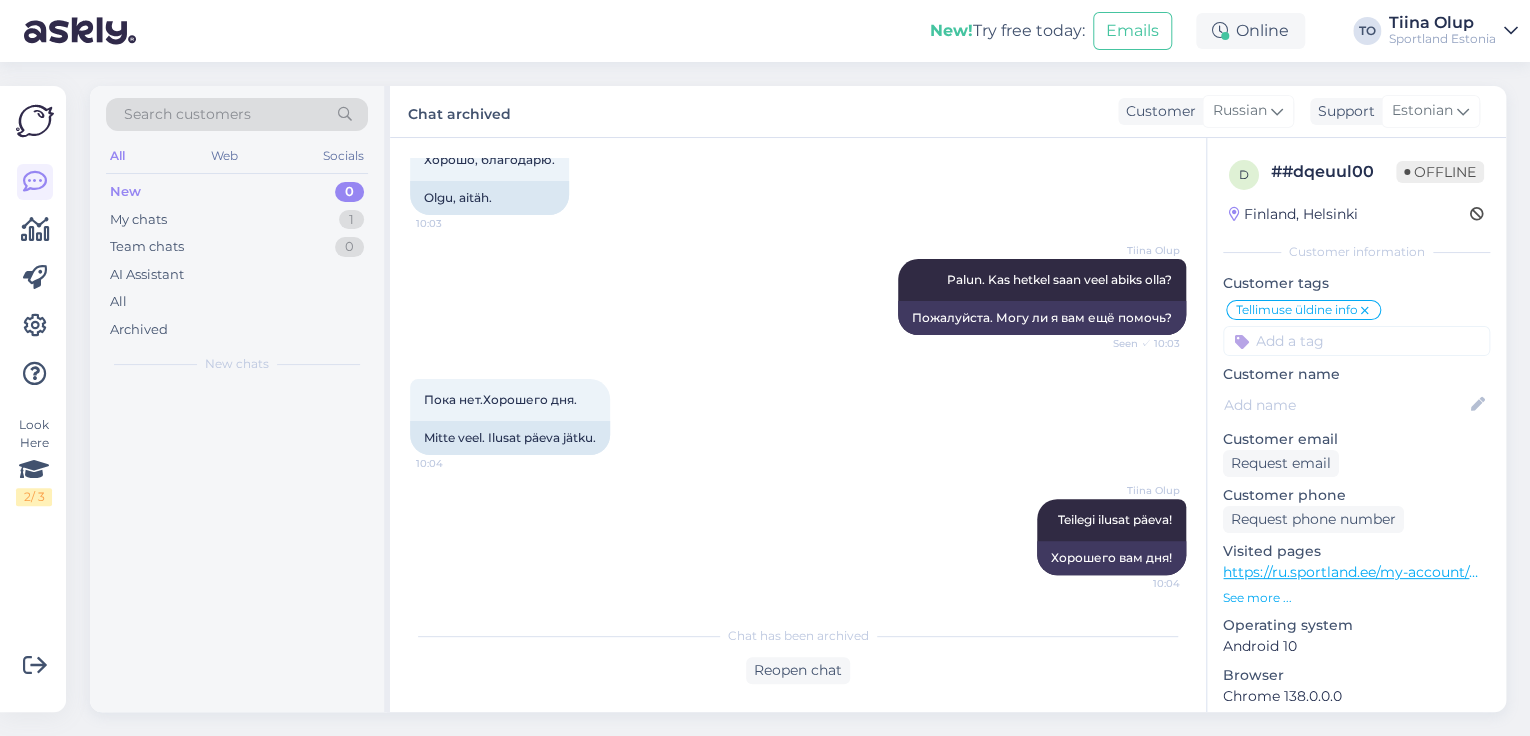 scroll, scrollTop: 988, scrollLeft: 0, axis: vertical 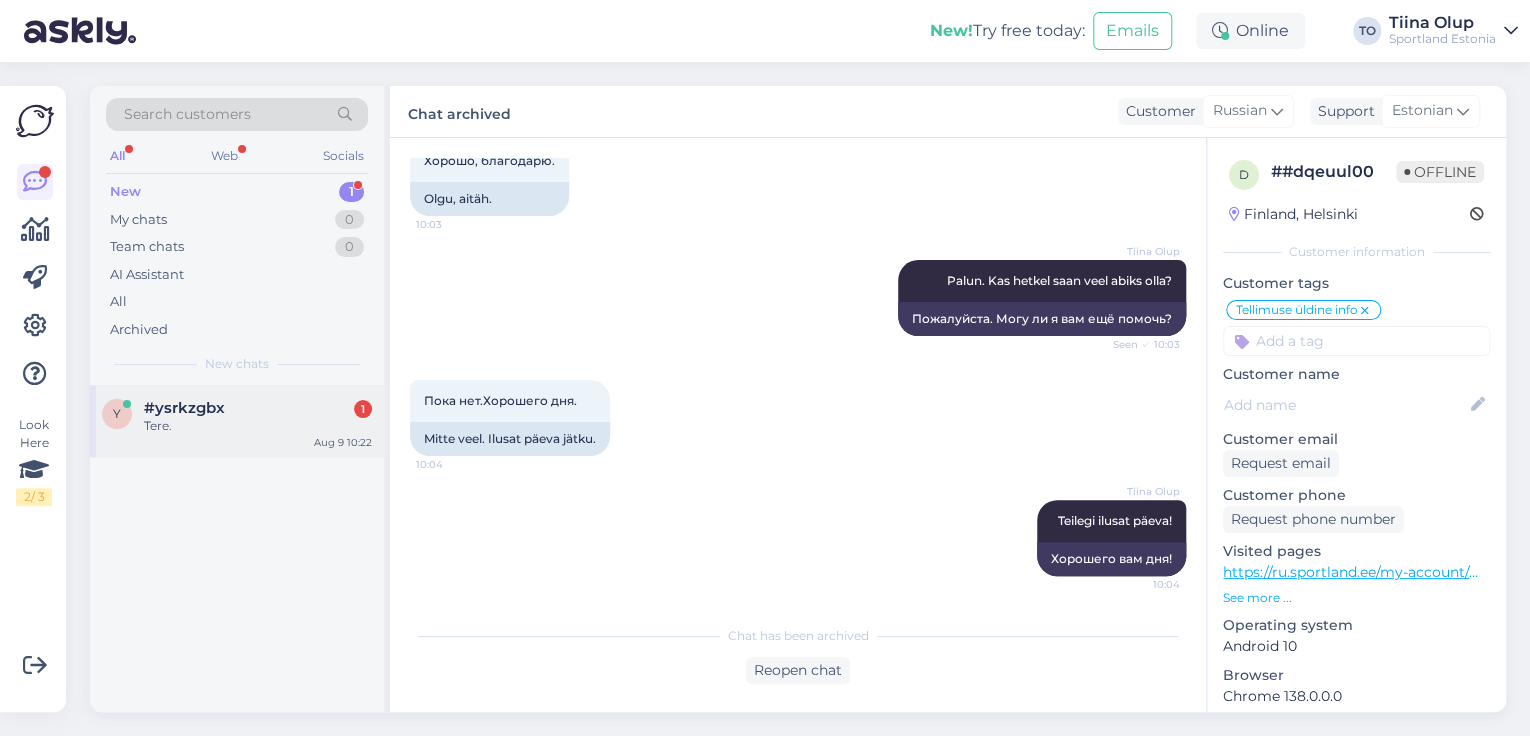 click on "#ysrkzgbx 1" at bounding box center [258, 408] 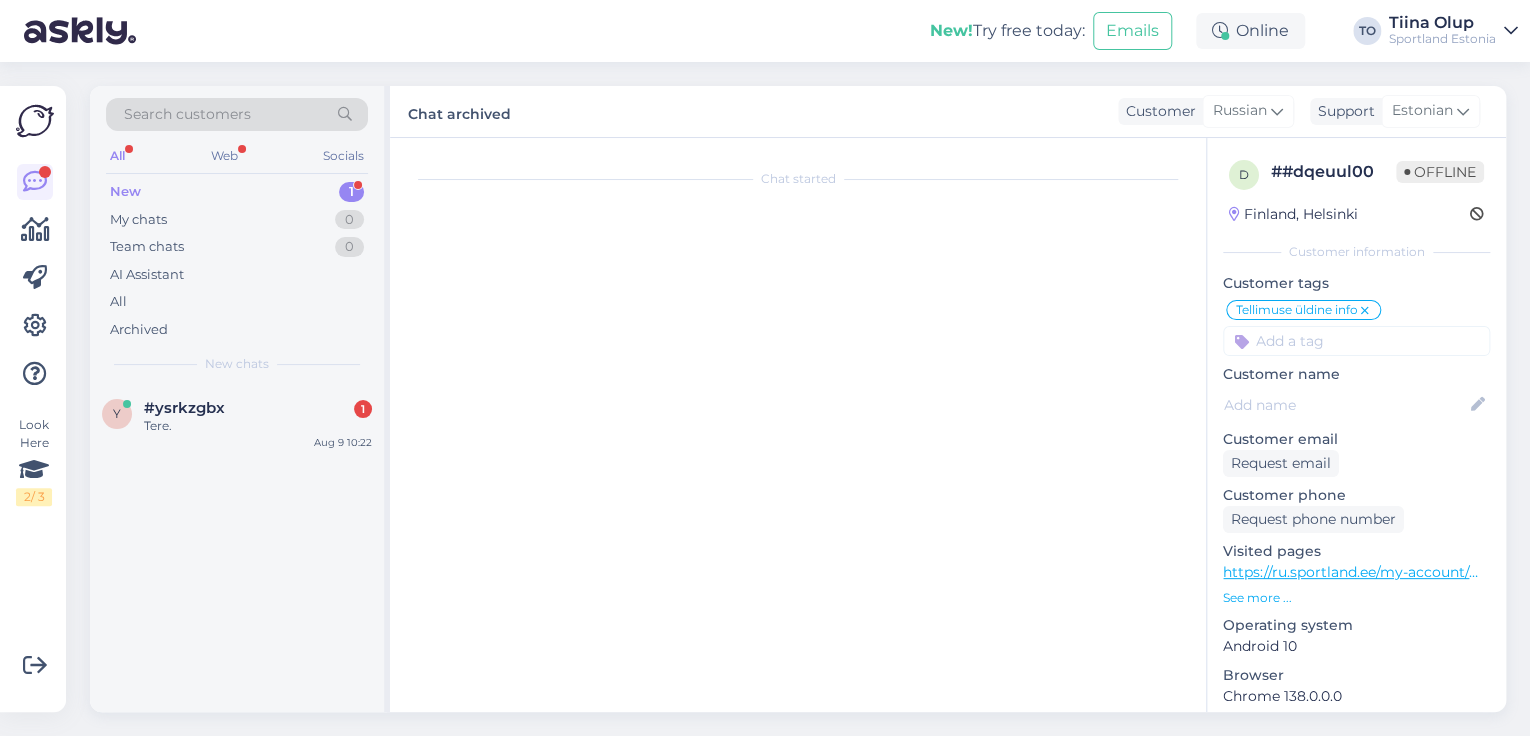 scroll, scrollTop: 0, scrollLeft: 0, axis: both 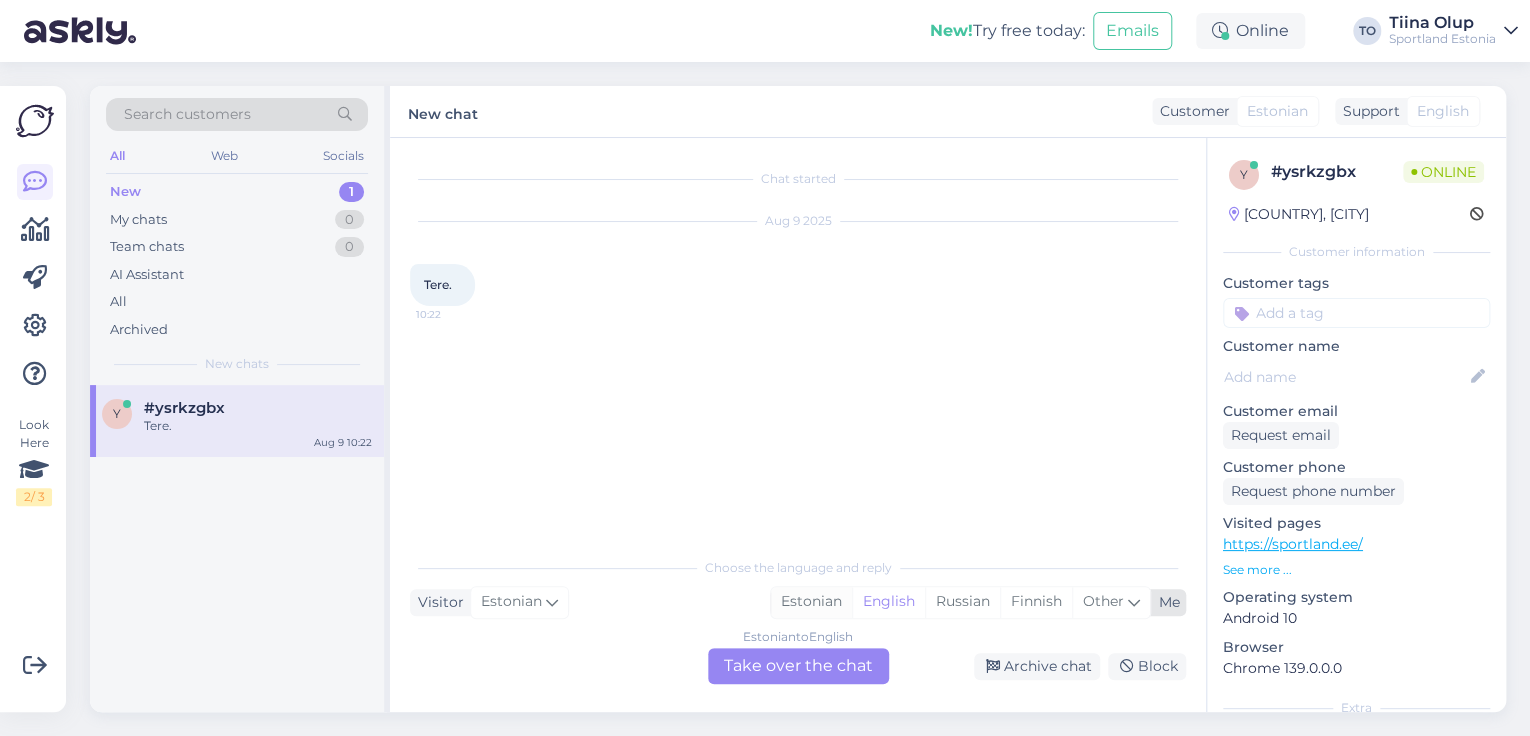 click on "Estonian" at bounding box center [811, 602] 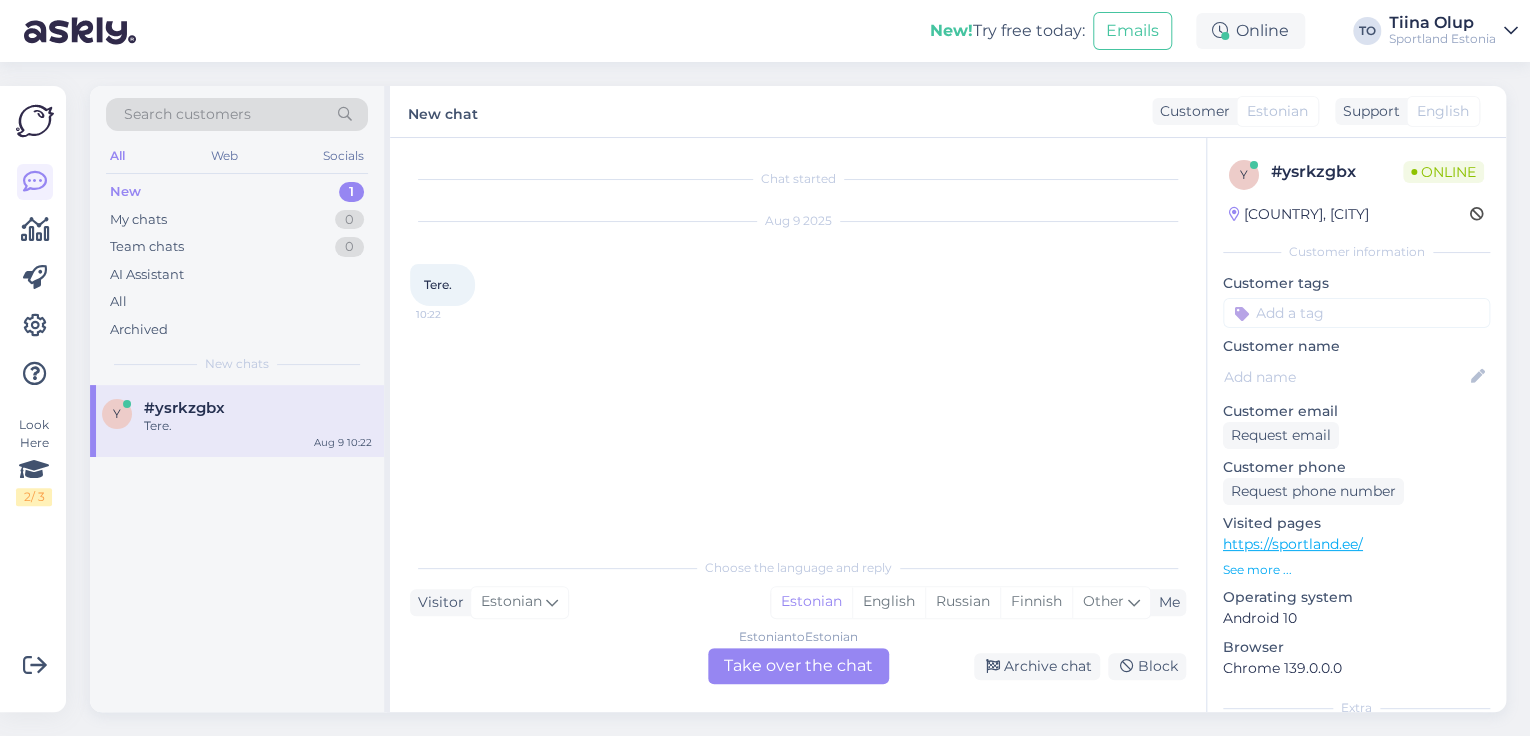 click on "Estonian  to  Estonian Take over the chat" at bounding box center [798, 666] 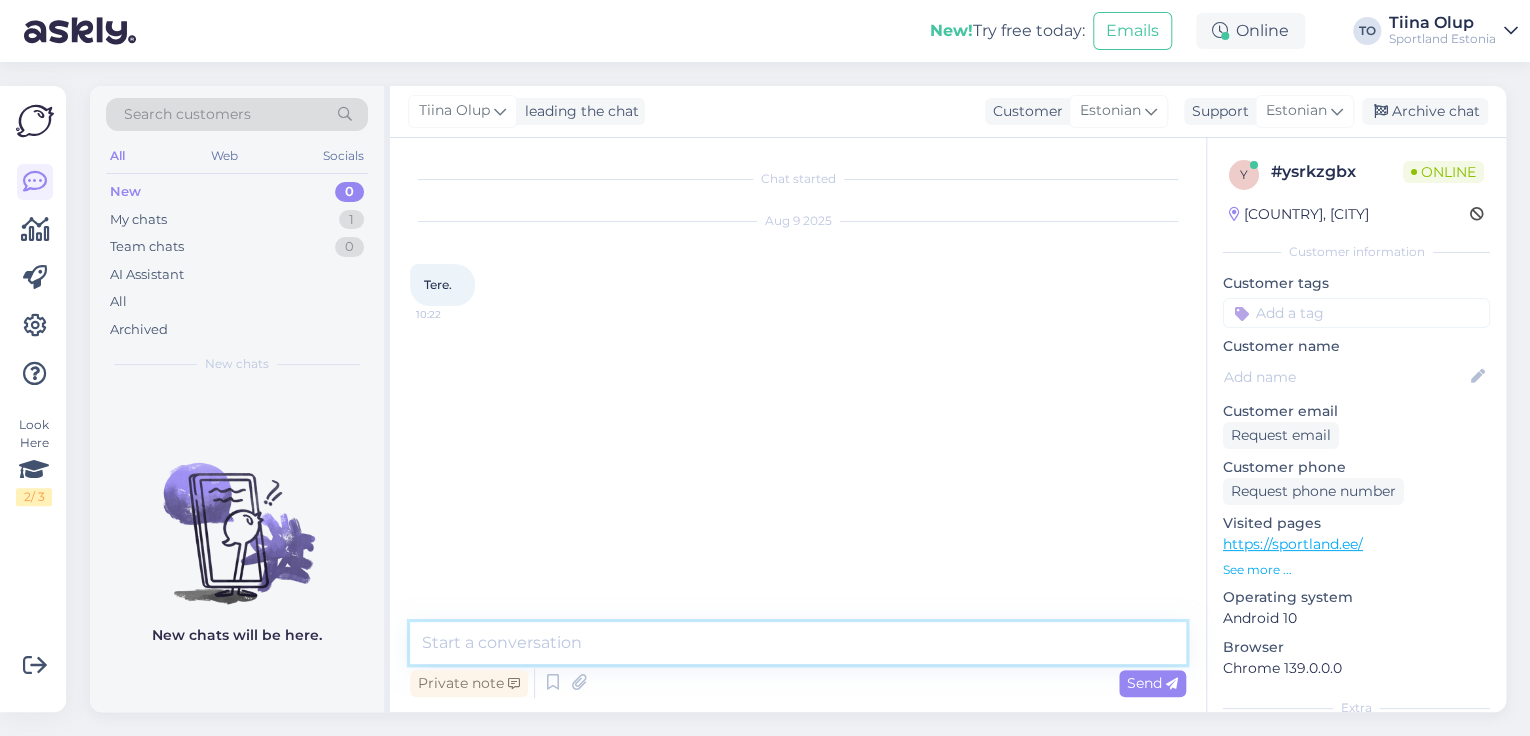click at bounding box center [798, 643] 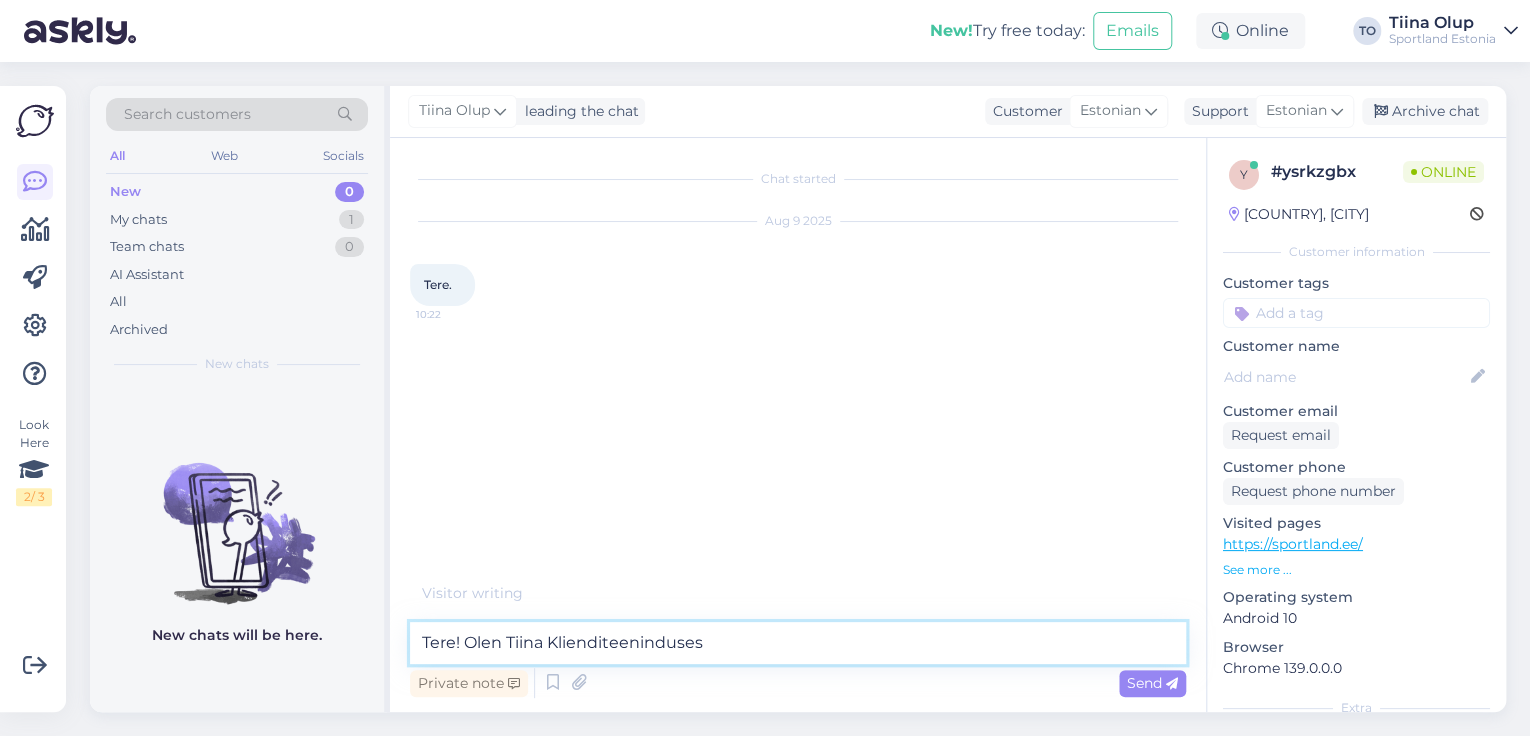 type on "Tere! Olen Tiina Klienditeenindusest" 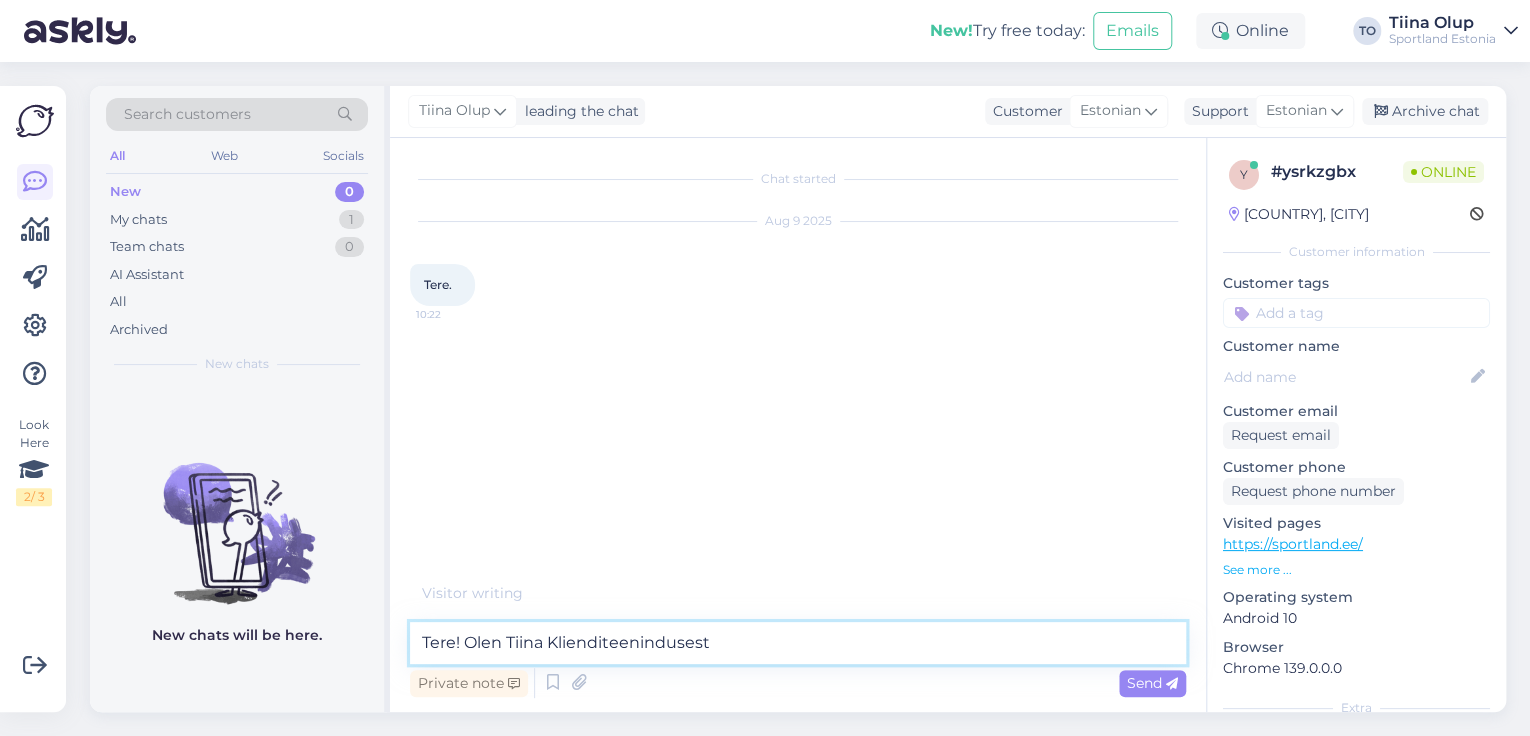 type 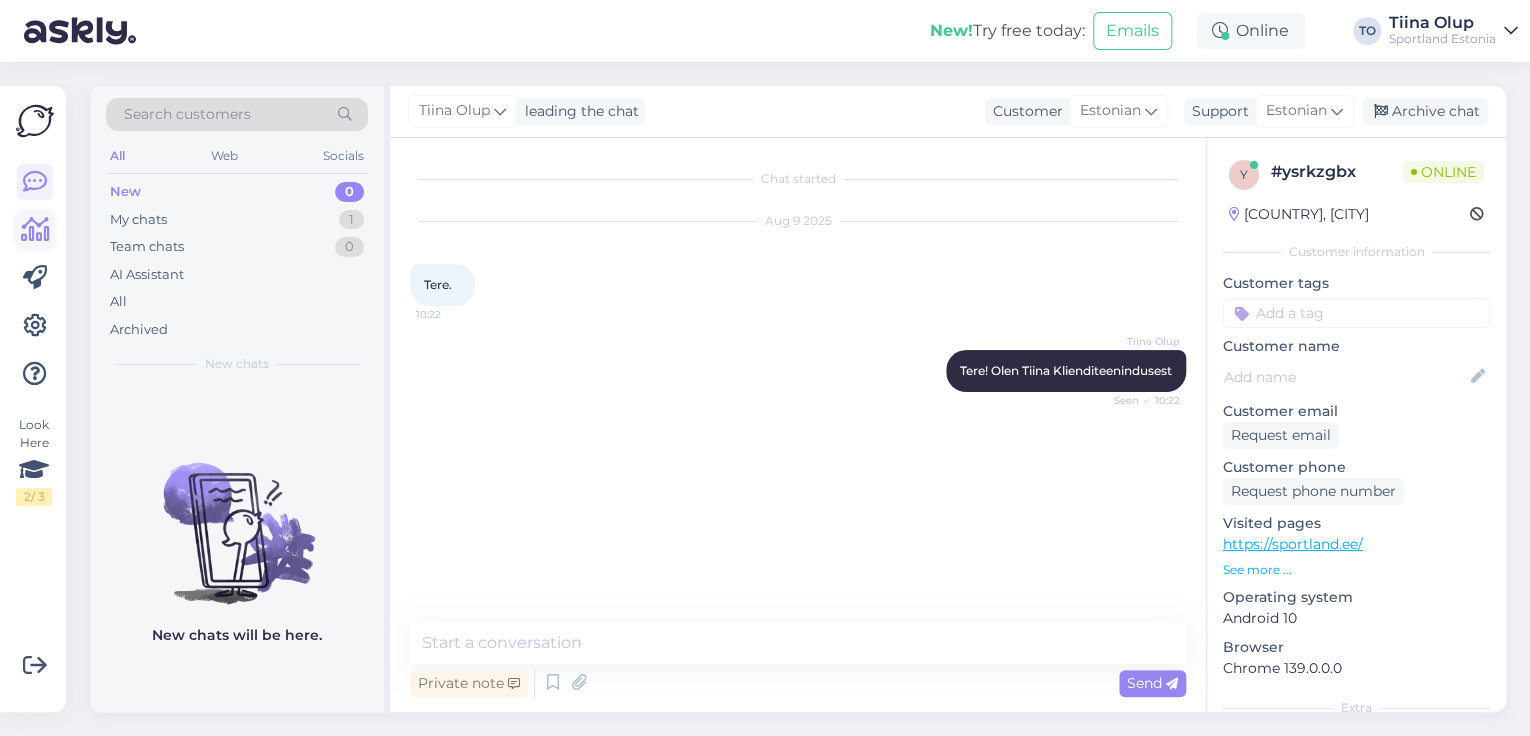 click at bounding box center (35, 230) 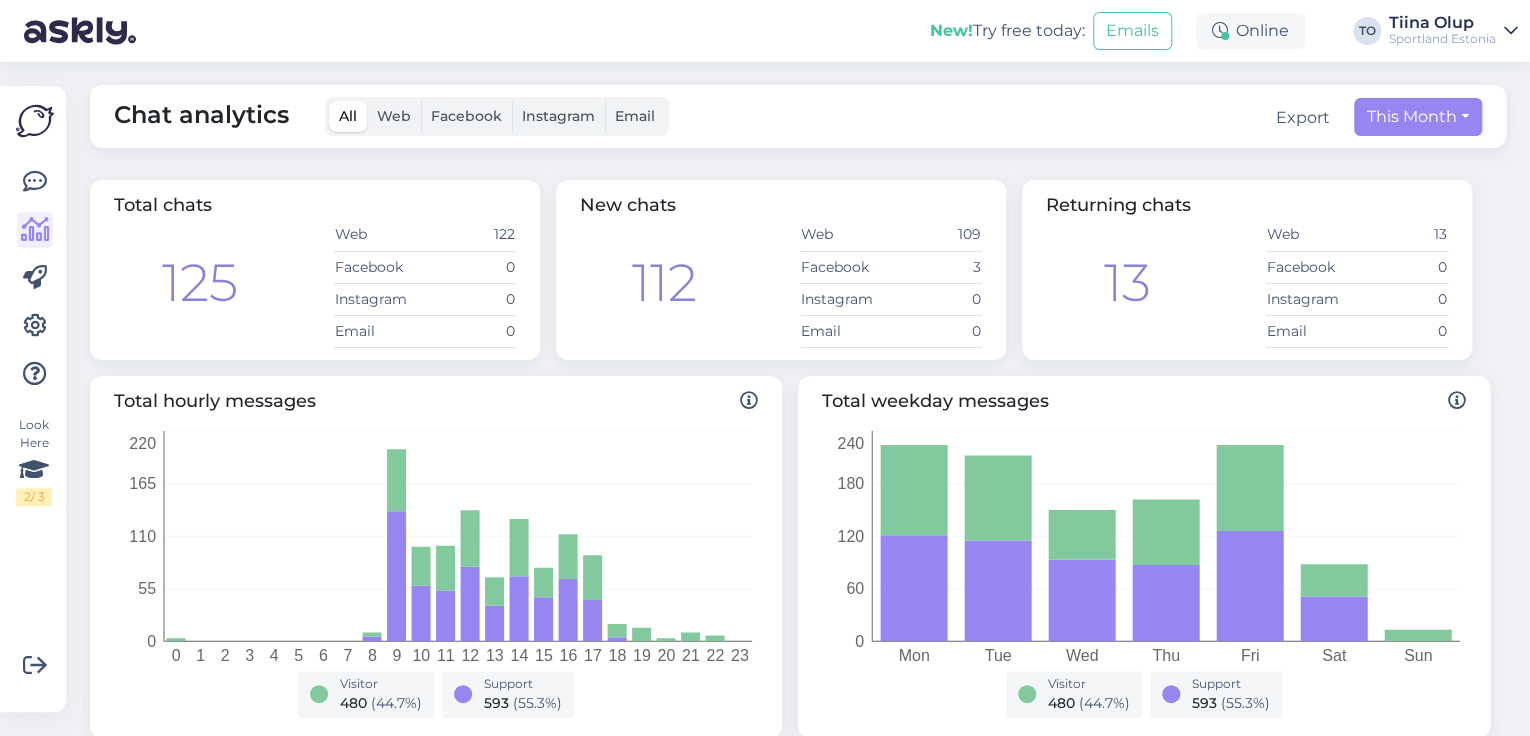 scroll, scrollTop: 0, scrollLeft: 0, axis: both 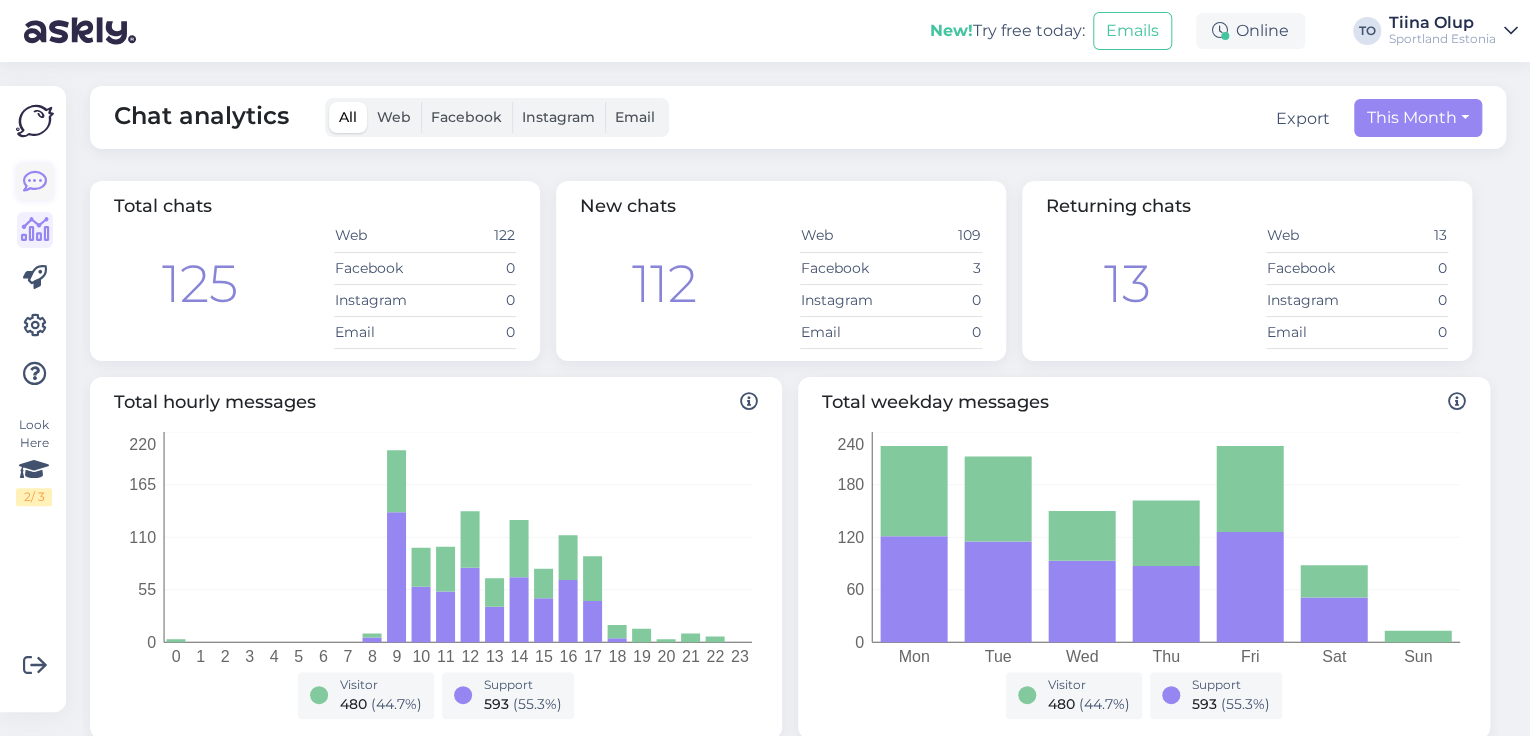 click at bounding box center (35, 182) 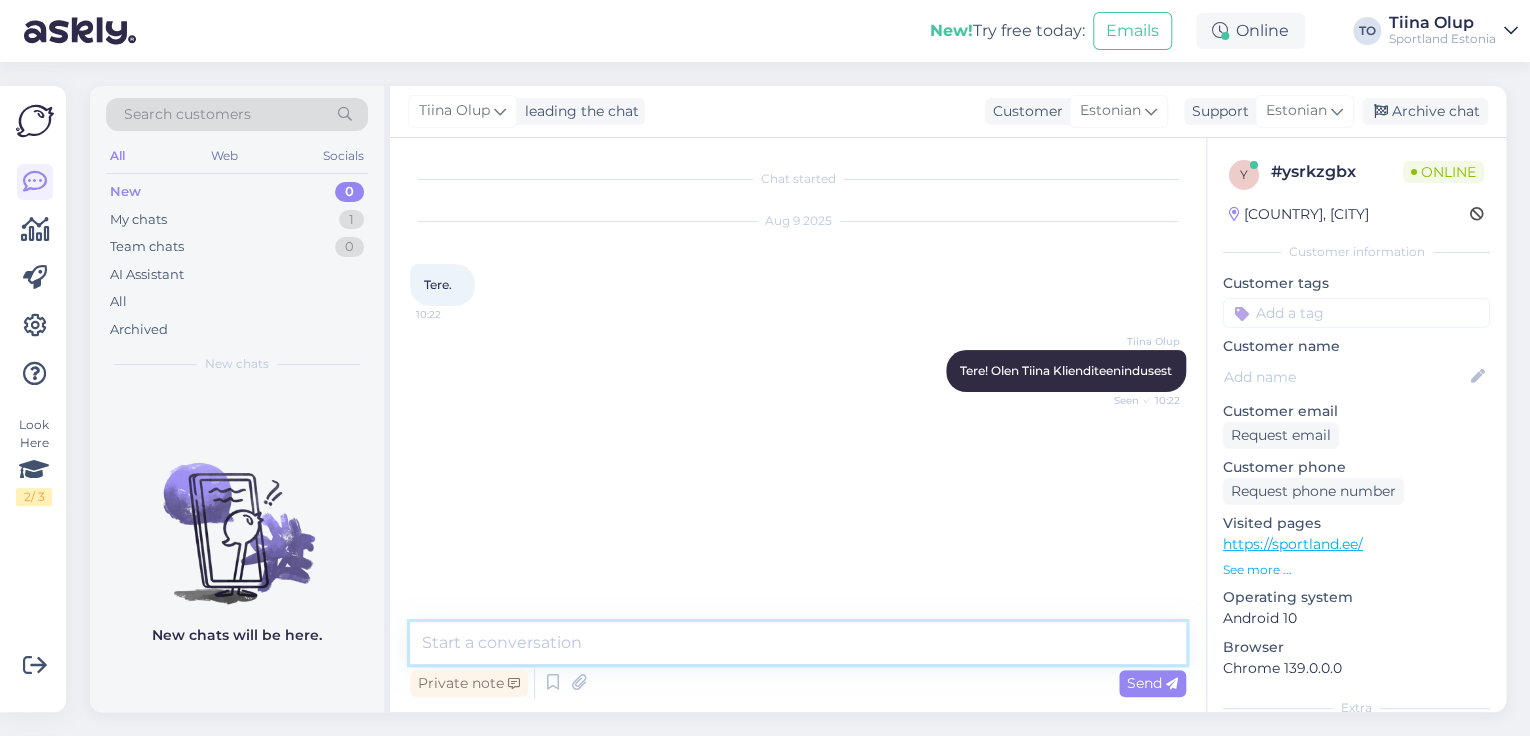 click at bounding box center (798, 643) 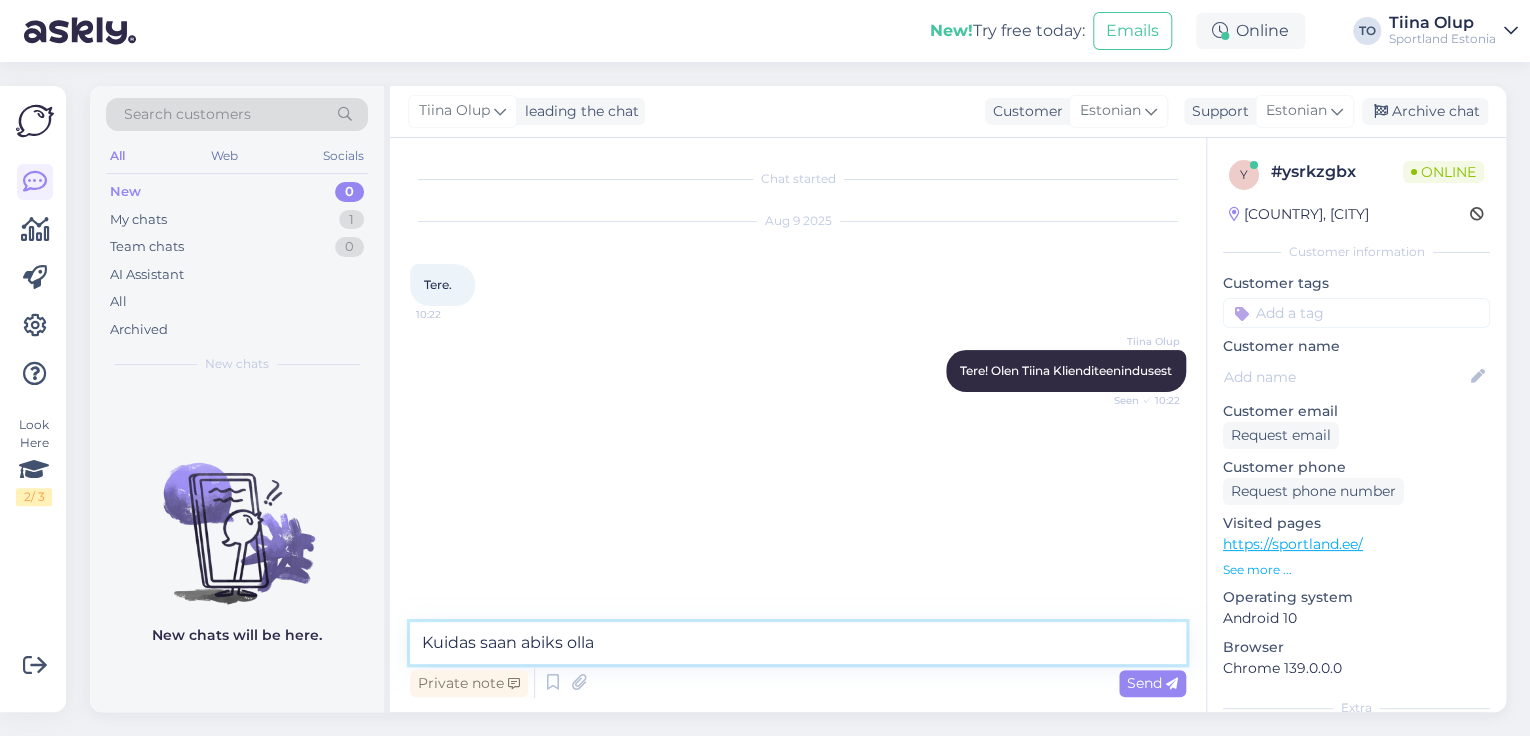 type on "Kuidas saan abiks olla?" 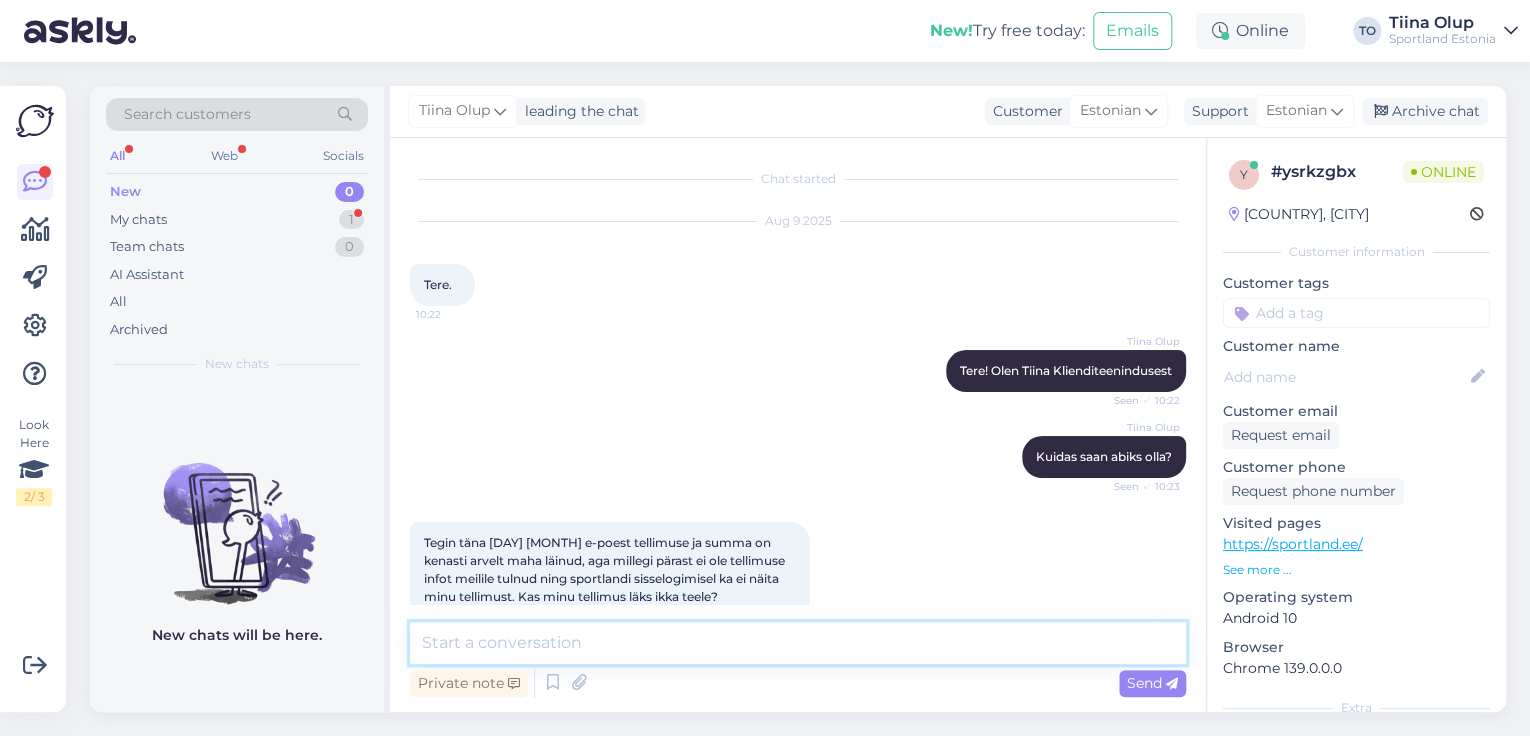scroll, scrollTop: 36, scrollLeft: 0, axis: vertical 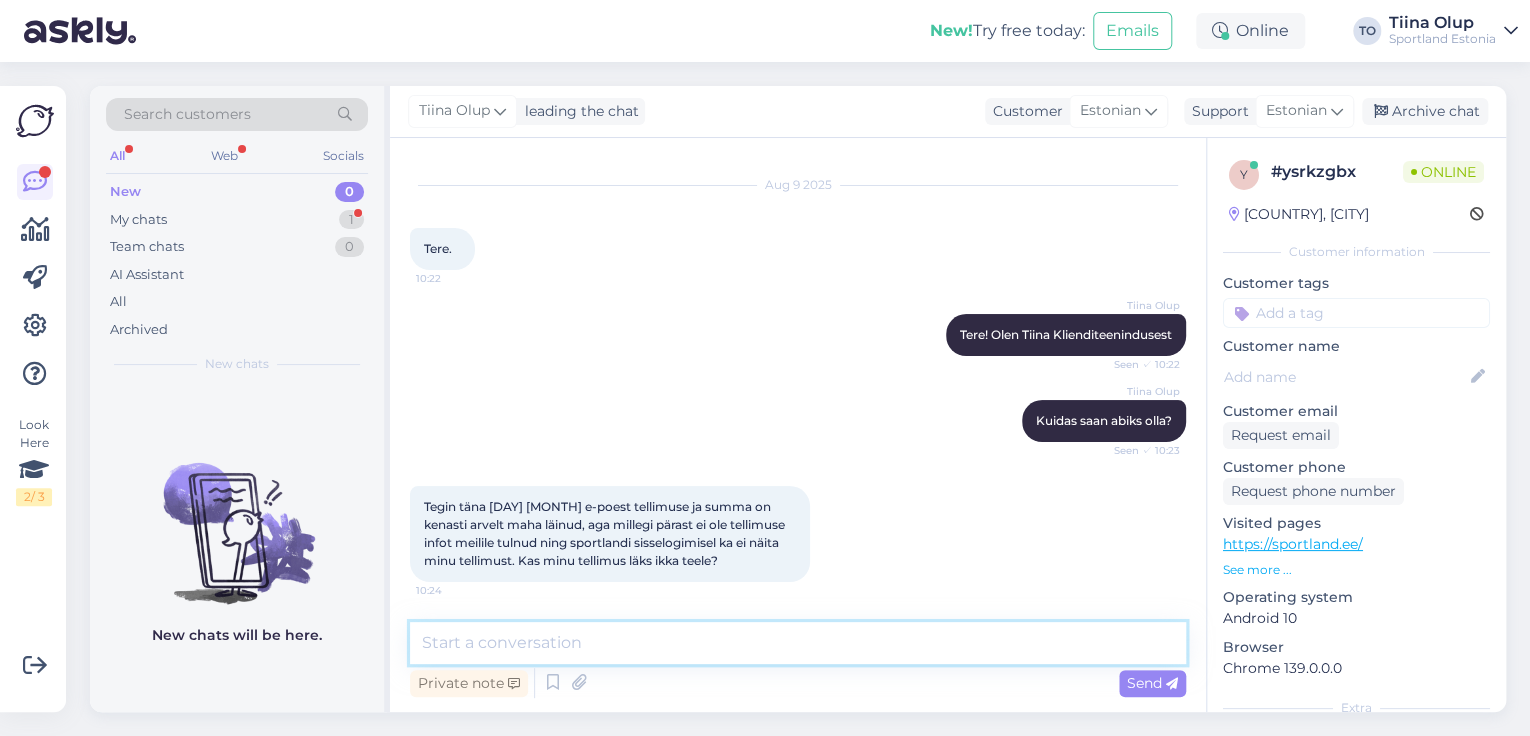 click at bounding box center [798, 643] 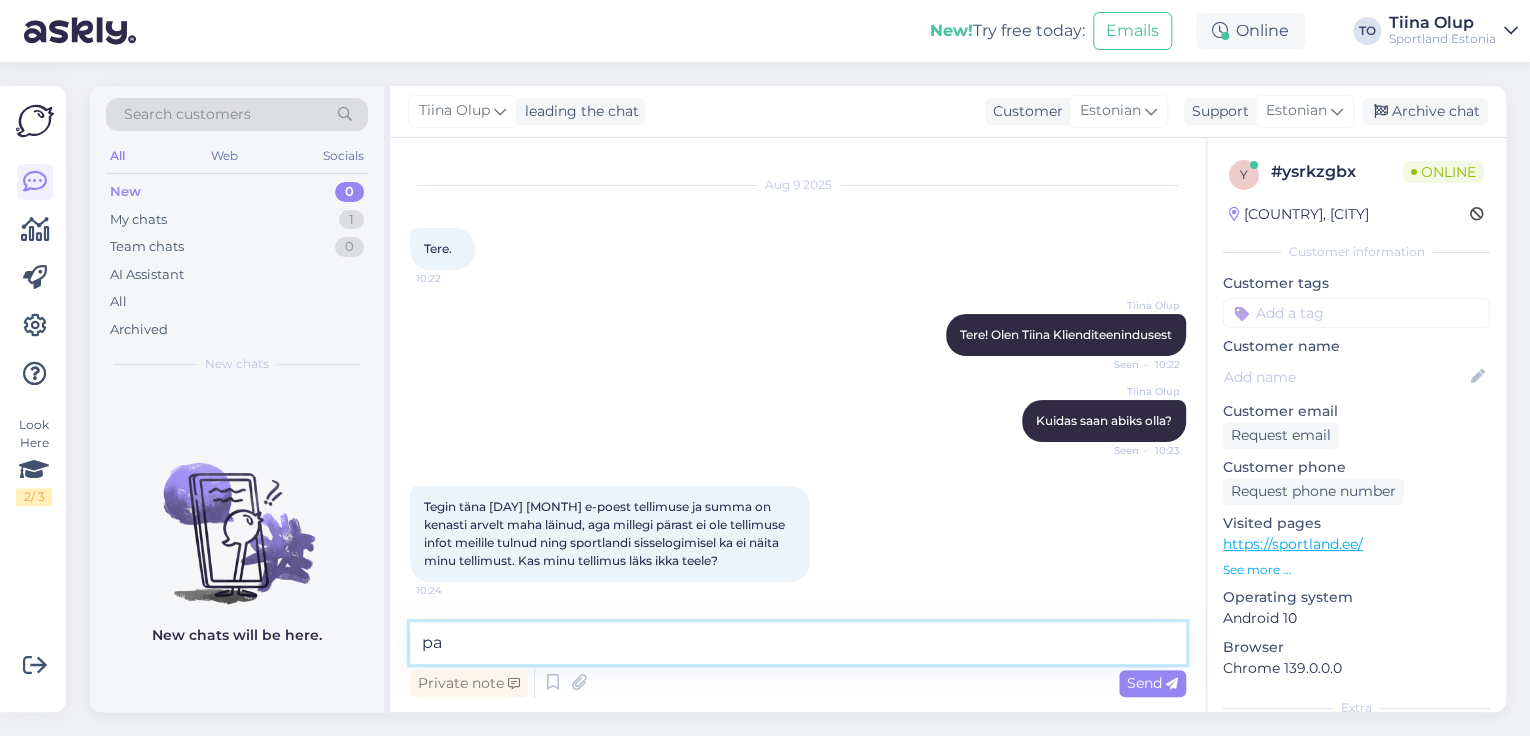 type on "p" 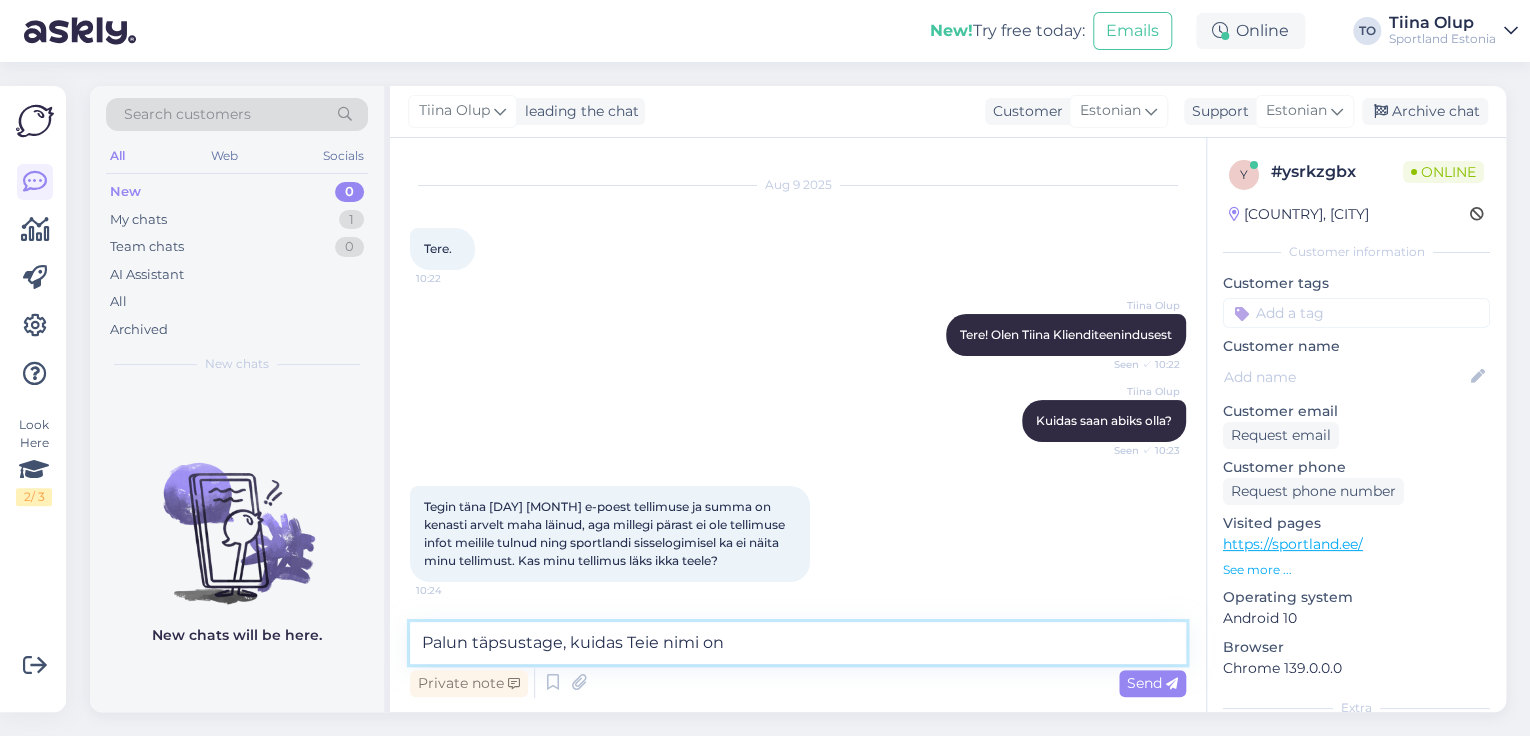 type on "Palun täpsustage, kuidas Teie nimi on?" 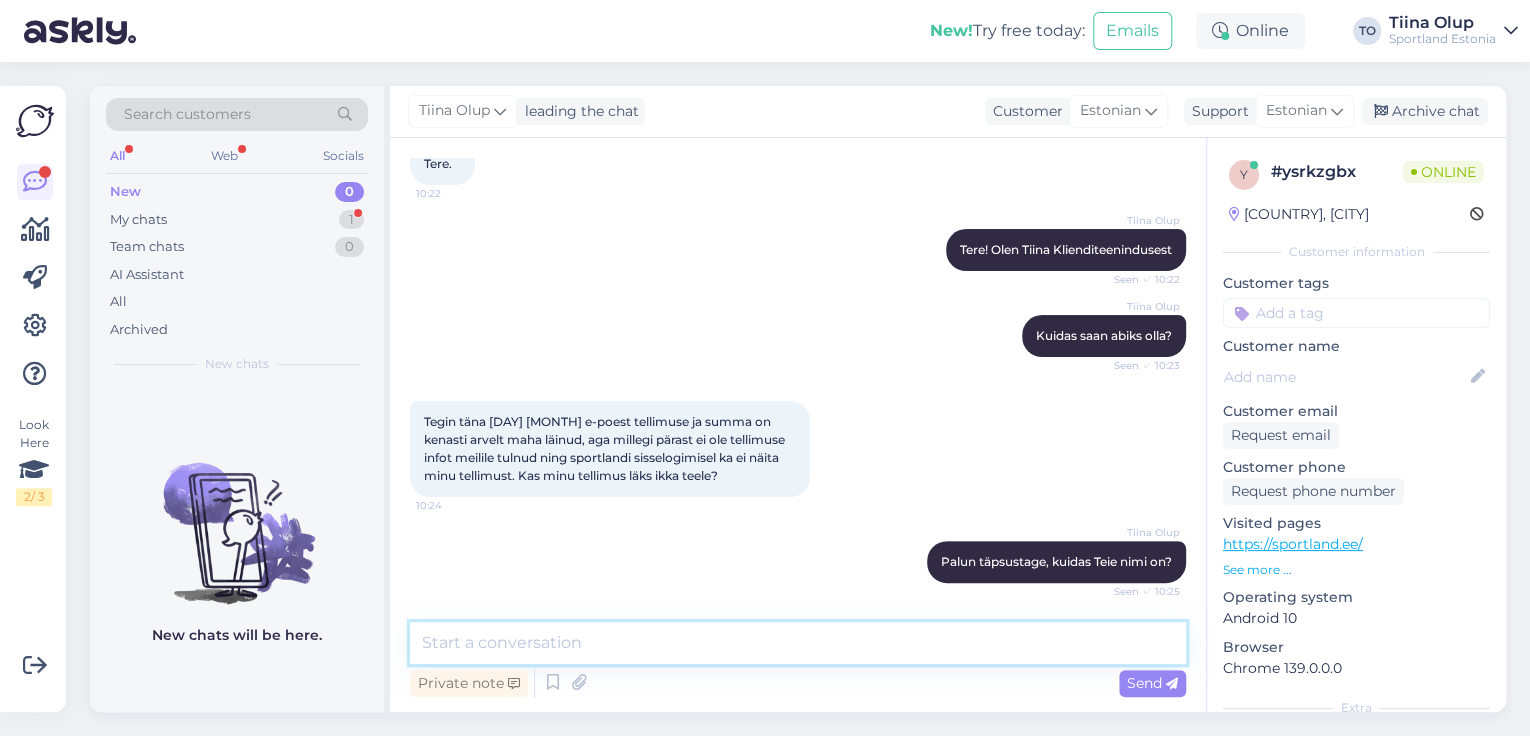 scroll, scrollTop: 208, scrollLeft: 0, axis: vertical 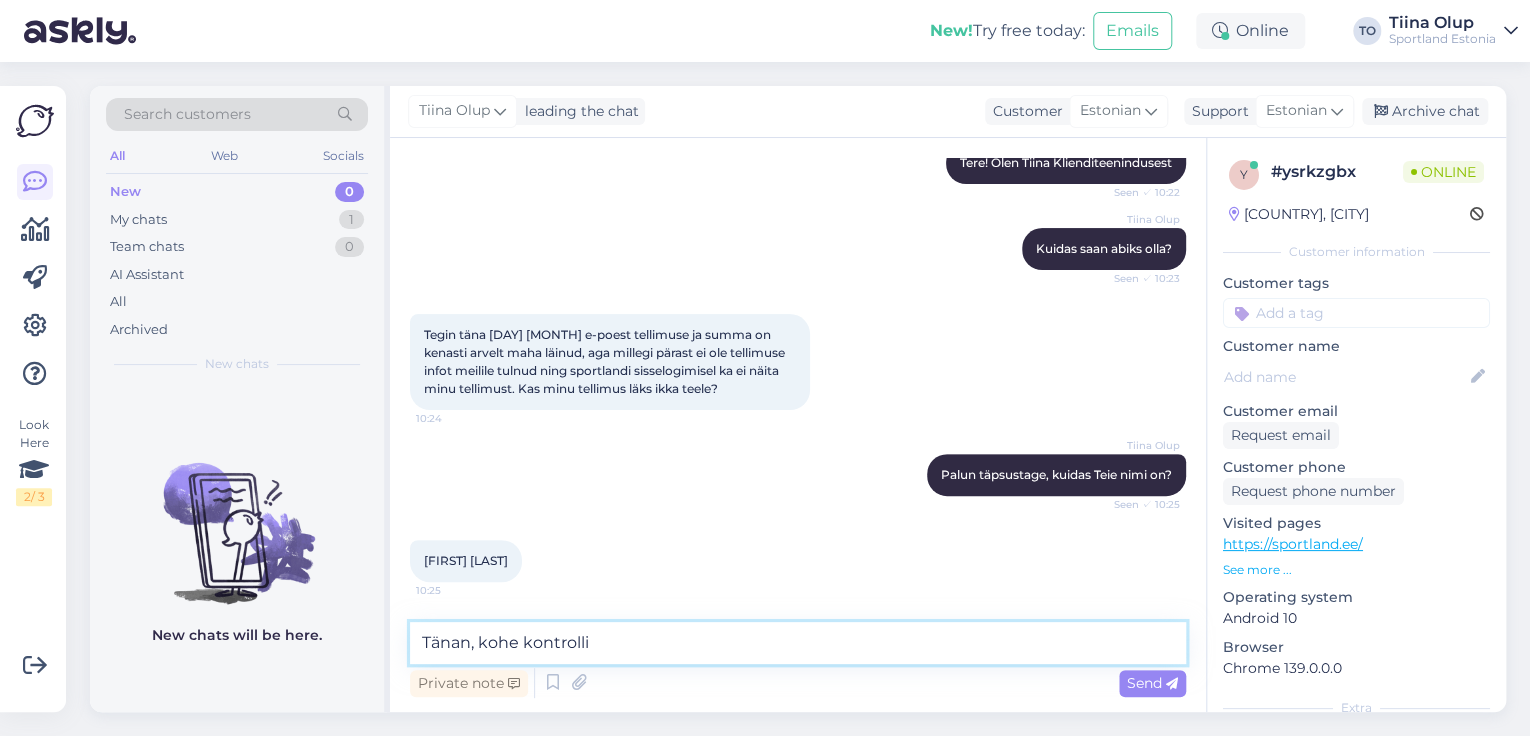 type on "Tänan, kohe kontrollin." 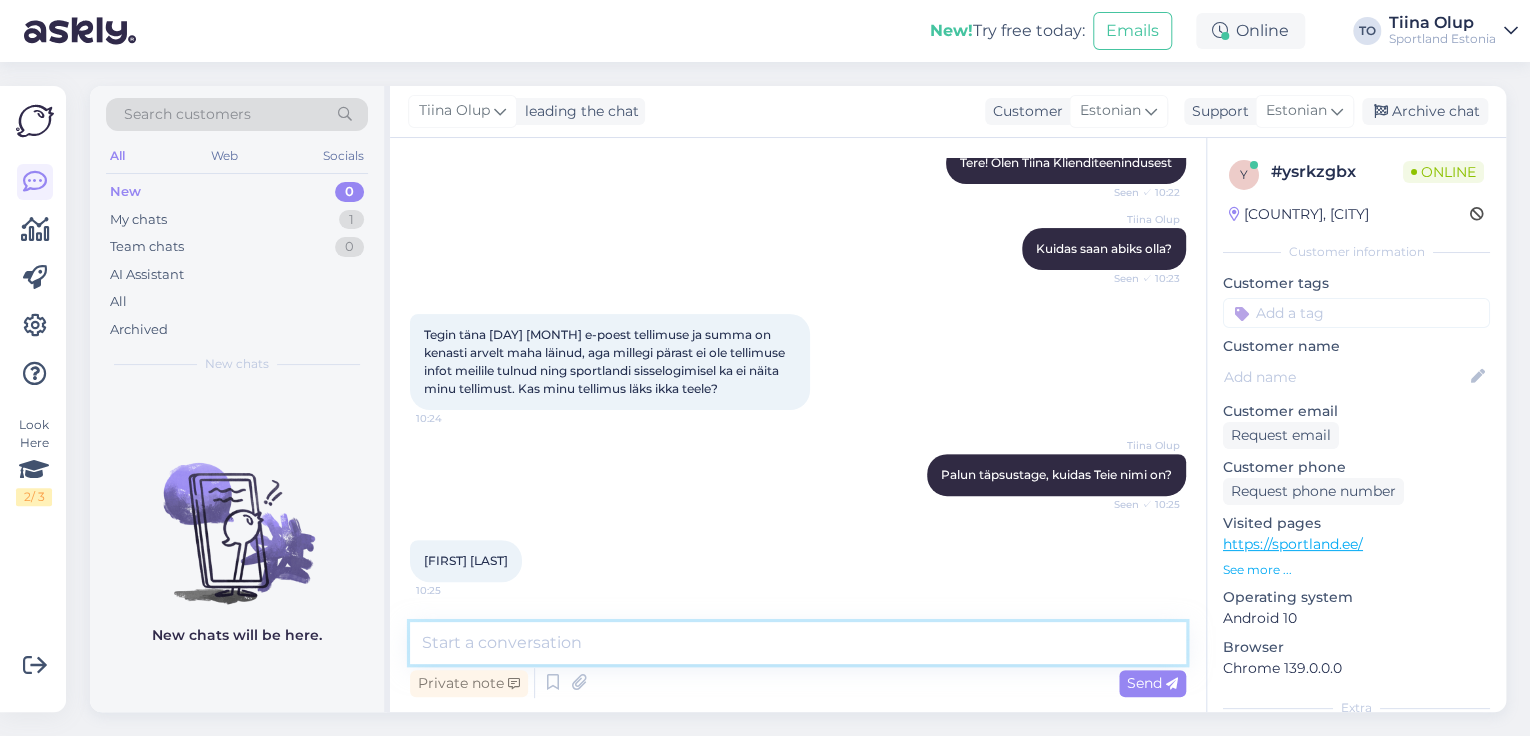 scroll, scrollTop: 293, scrollLeft: 0, axis: vertical 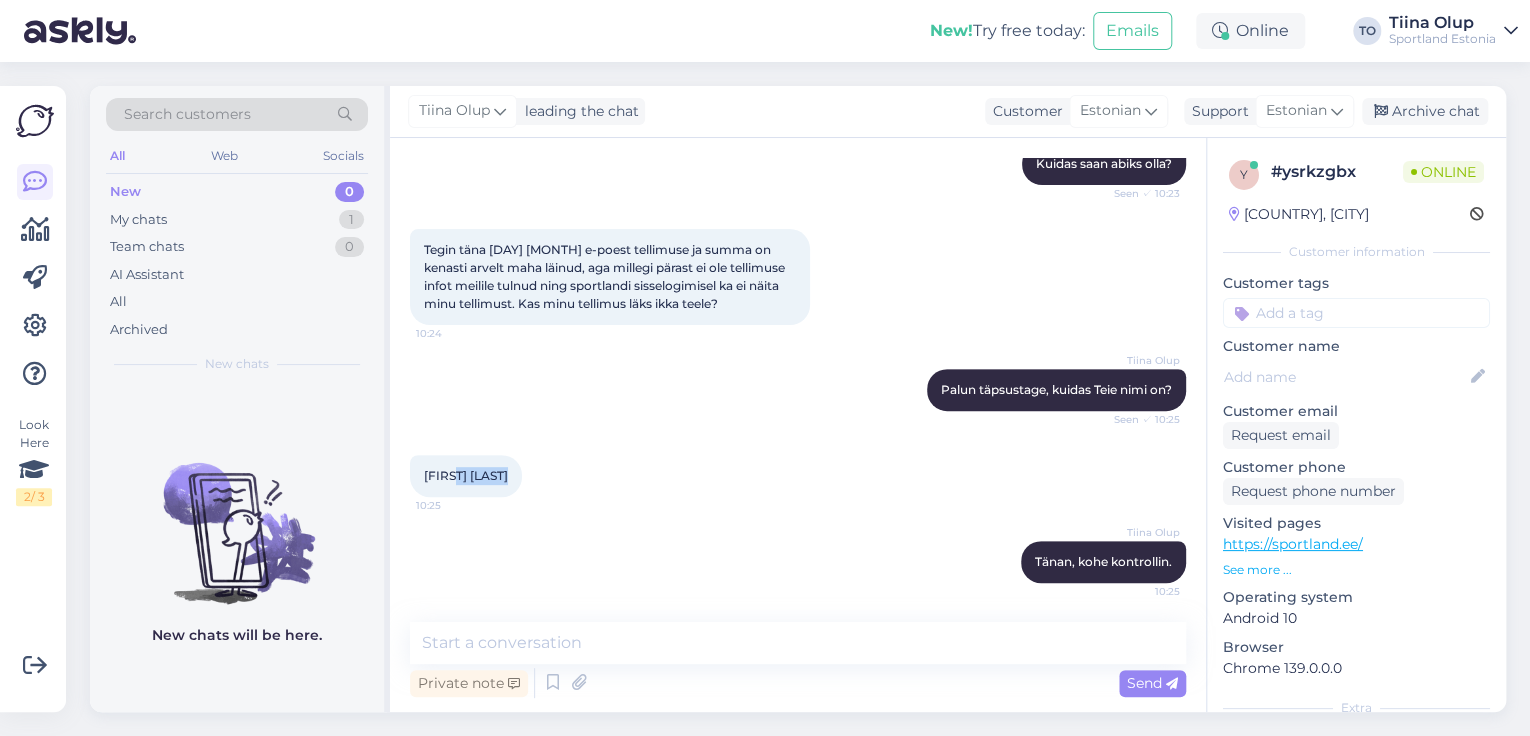 drag, startPoint x: 452, startPoint y: 476, endPoint x: 505, endPoint y: 476, distance: 53 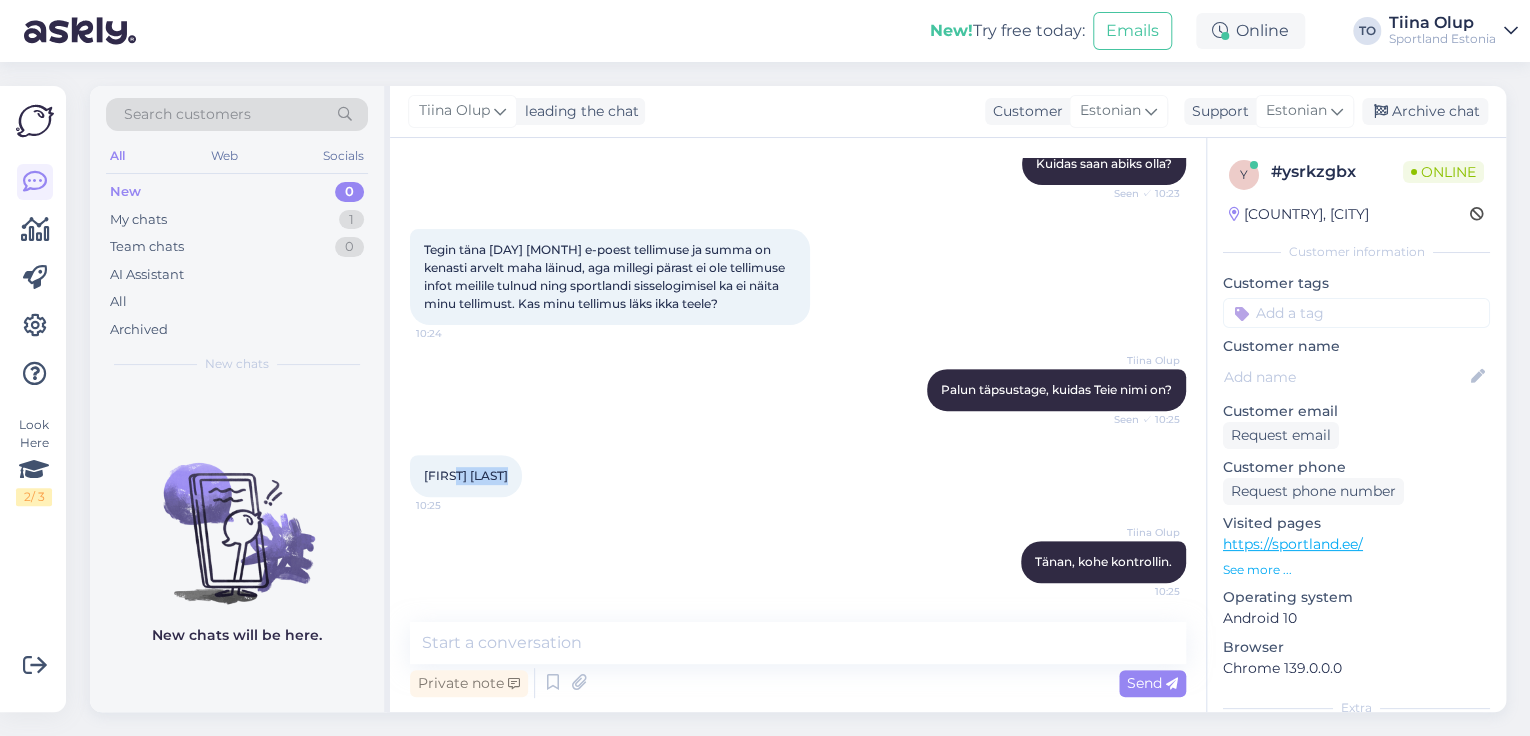 copy on "[LAST]" 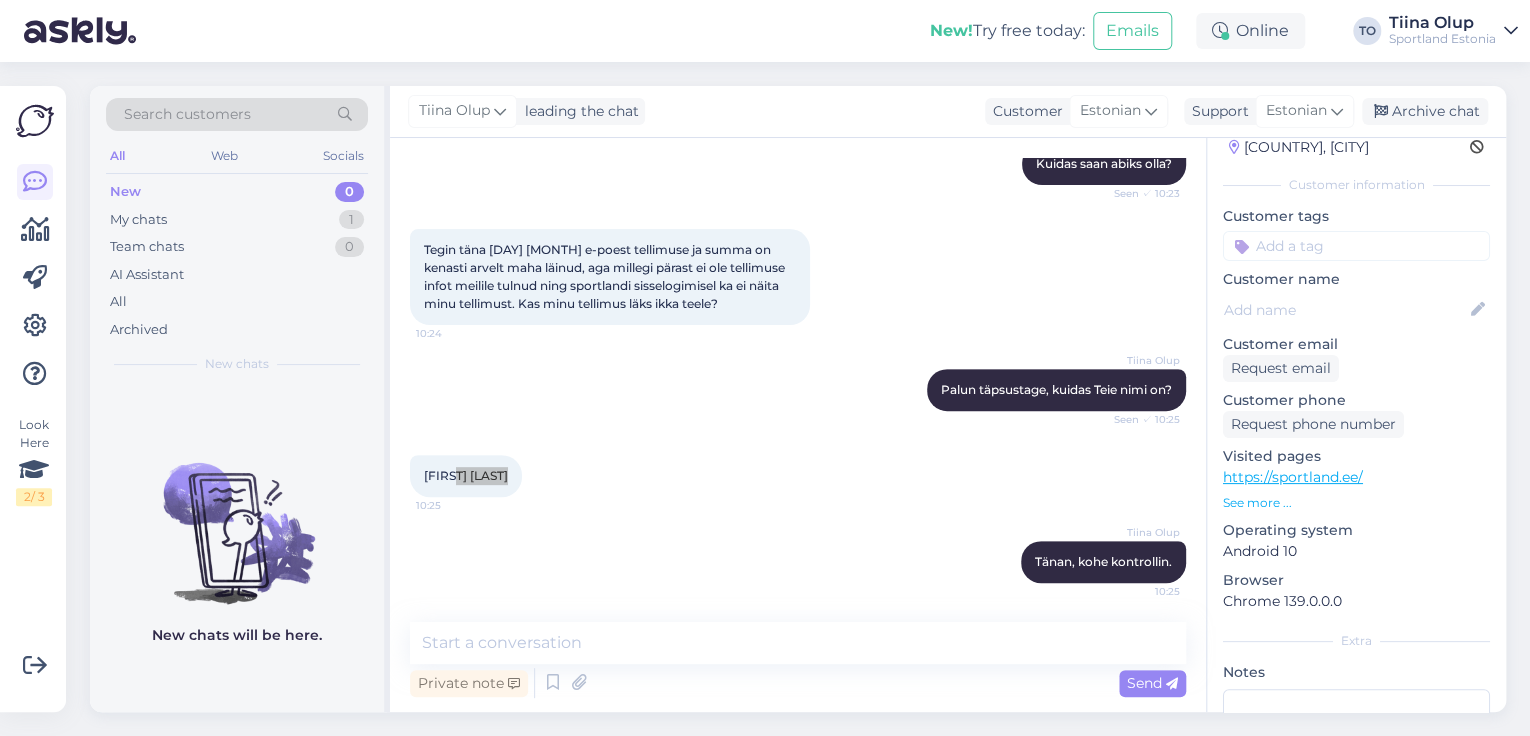 scroll, scrollTop: 240, scrollLeft: 0, axis: vertical 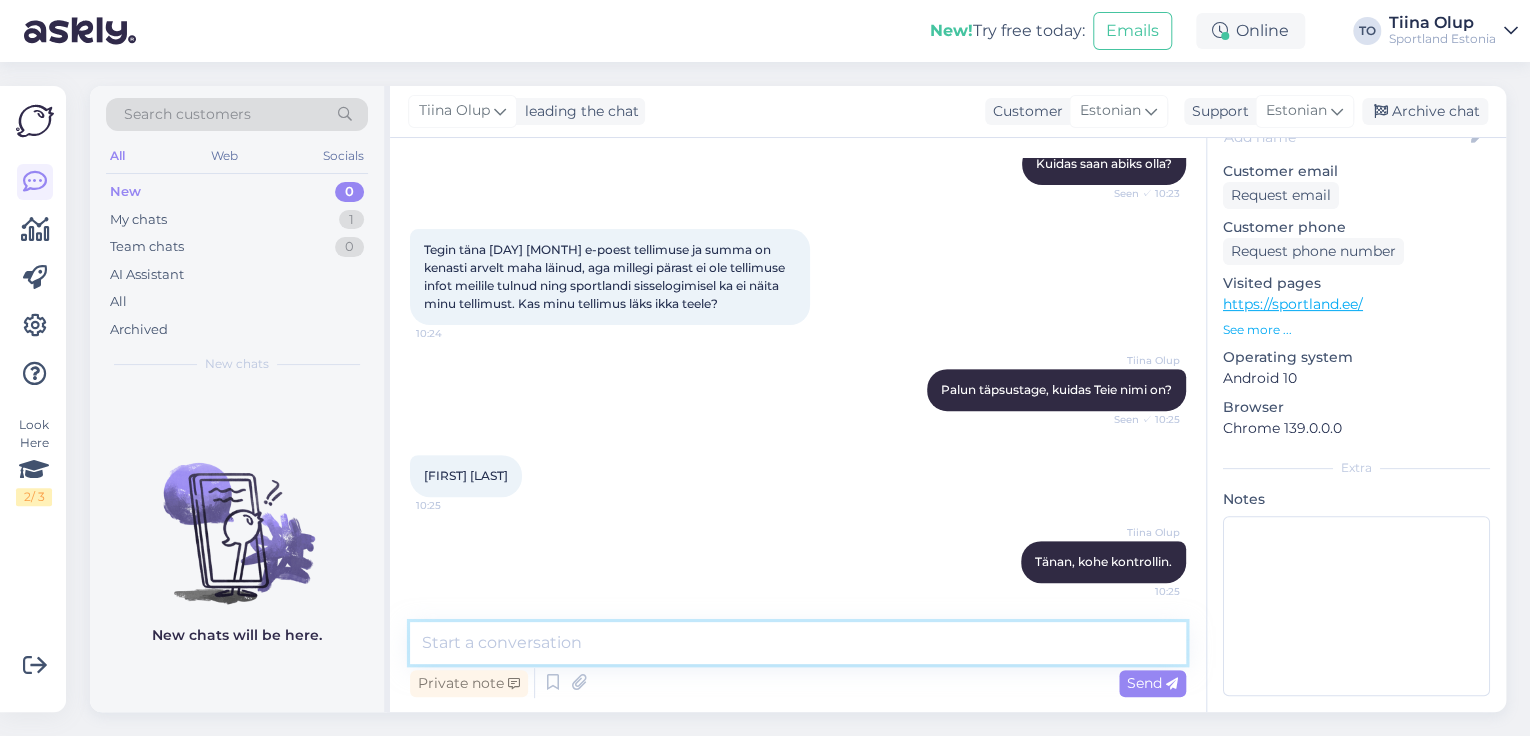 click at bounding box center [798, 643] 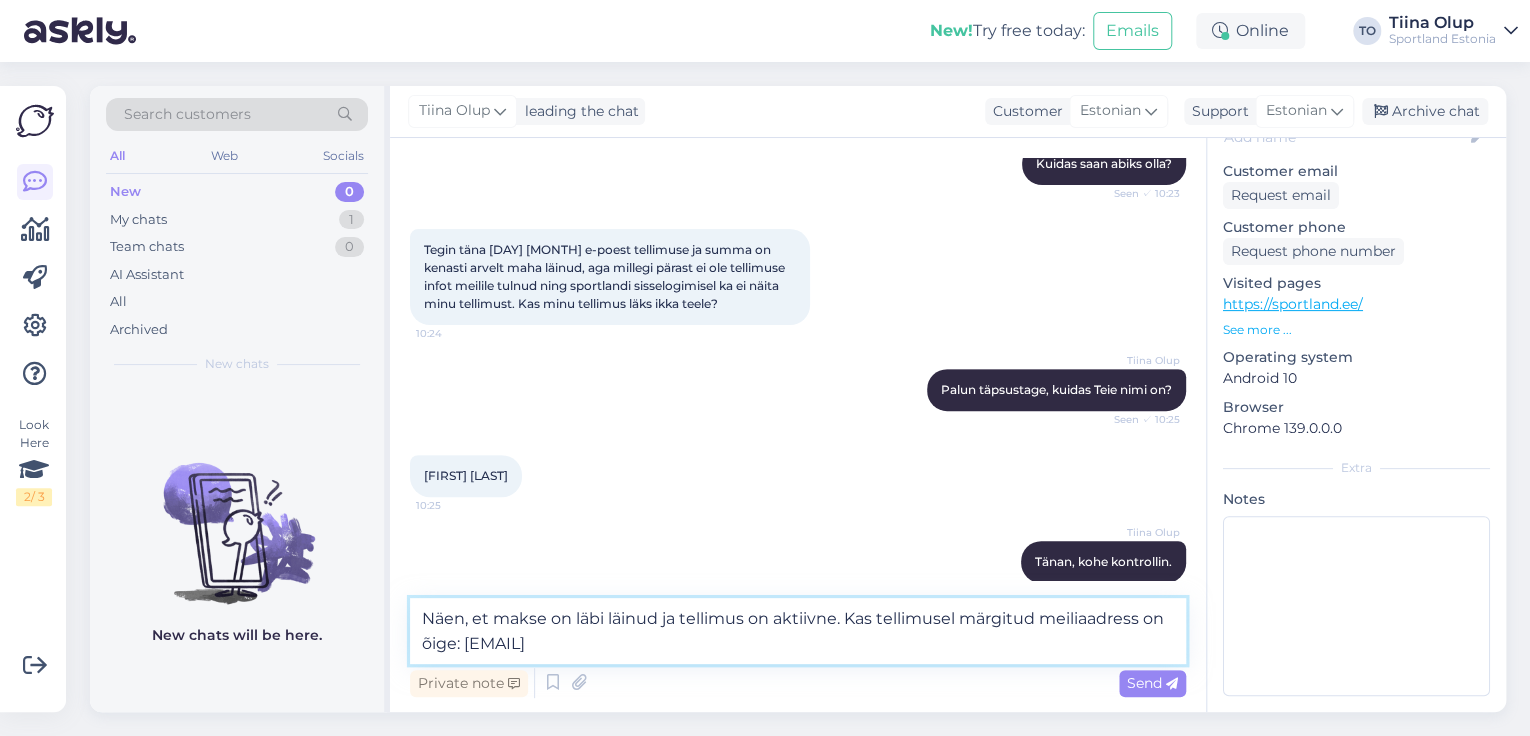 click on "Näen, et makse on läbi läinud ja tellimus on aktiivne. Kas tellimusel märgitud meiliaadress on õige: [EMAIL]" at bounding box center [798, 631] 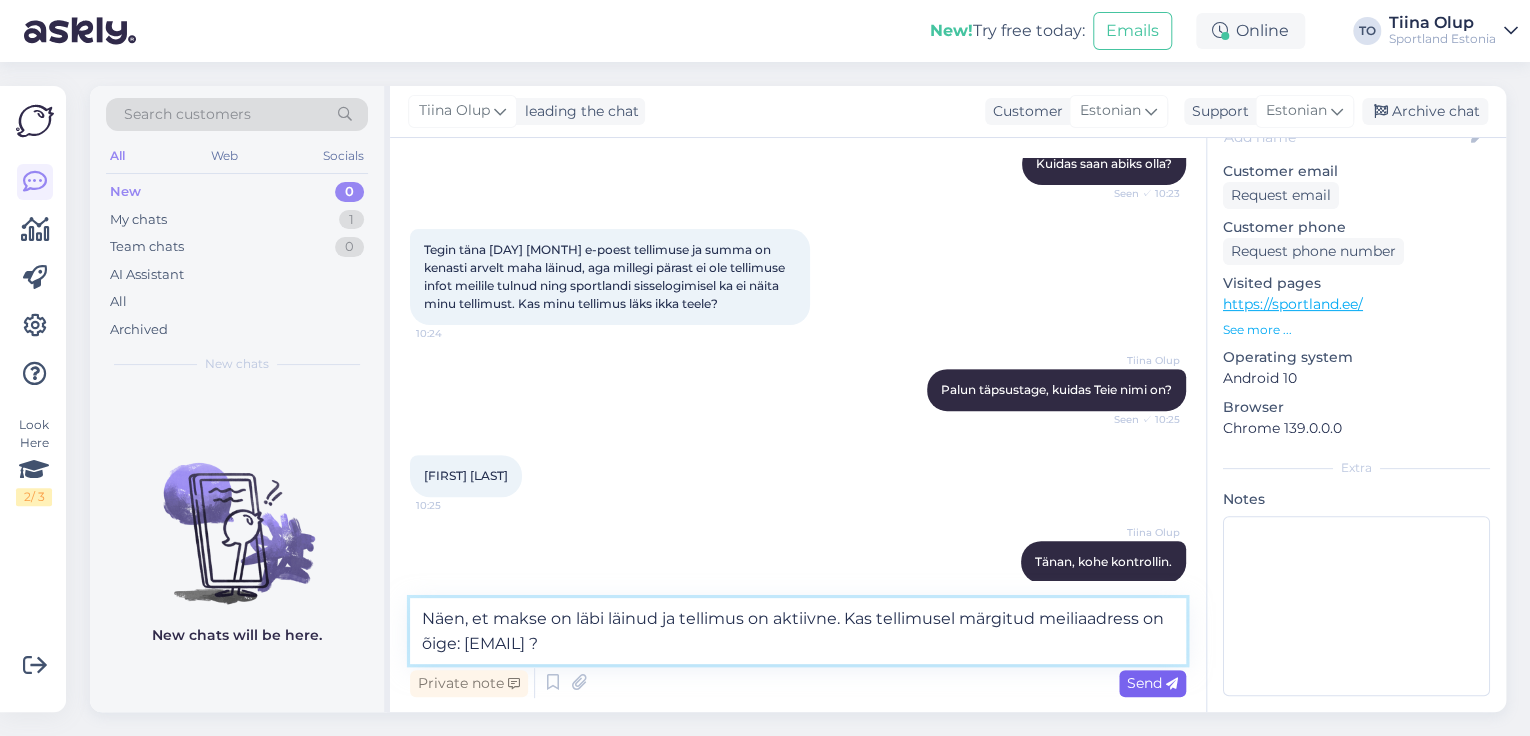 type on "Näen, et makse on läbi läinud ja tellimus on aktiivne. Kas tellimusel märgitud meiliaadress on õige: [EMAIL] ?" 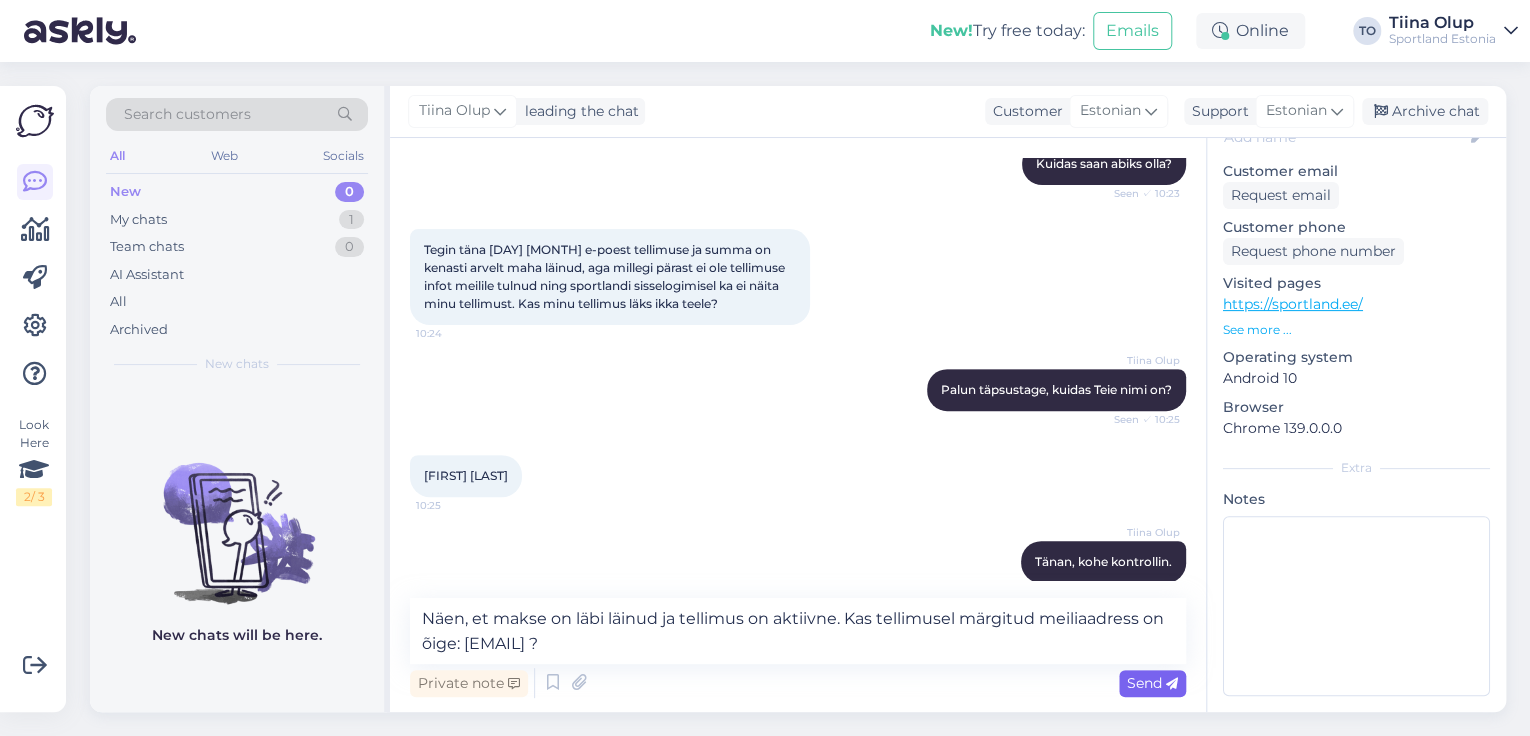 click on "Send" at bounding box center [1152, 683] 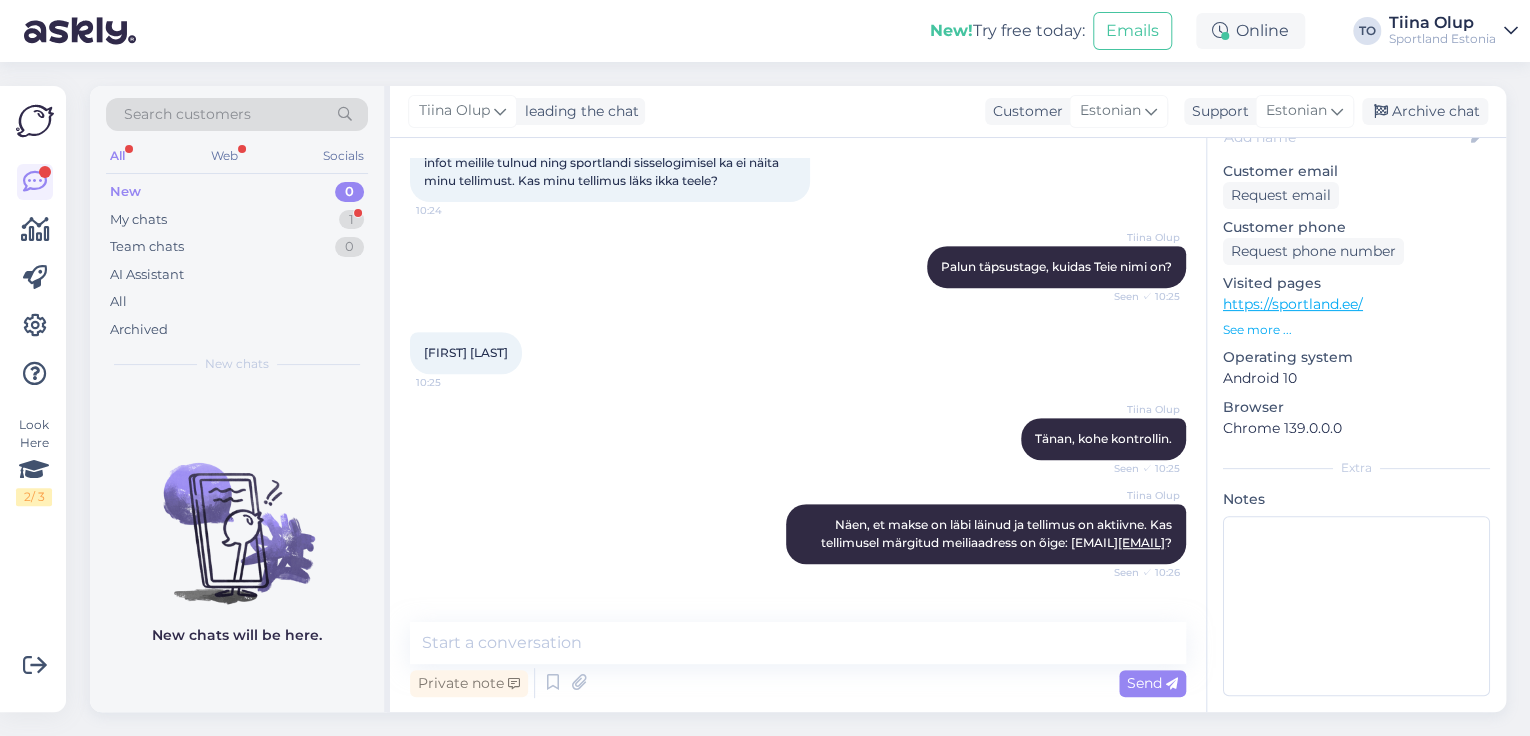 scroll, scrollTop: 501, scrollLeft: 0, axis: vertical 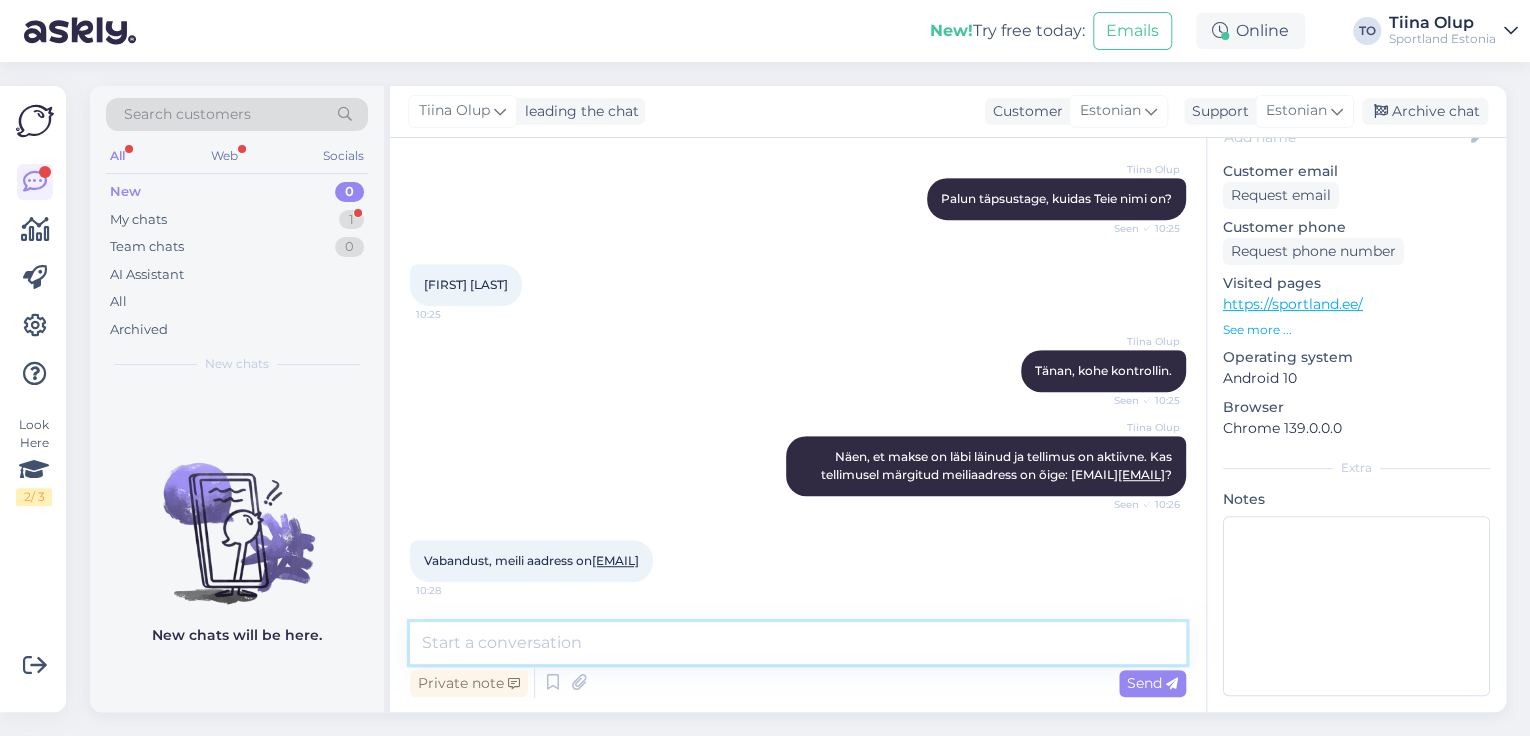 click at bounding box center [798, 643] 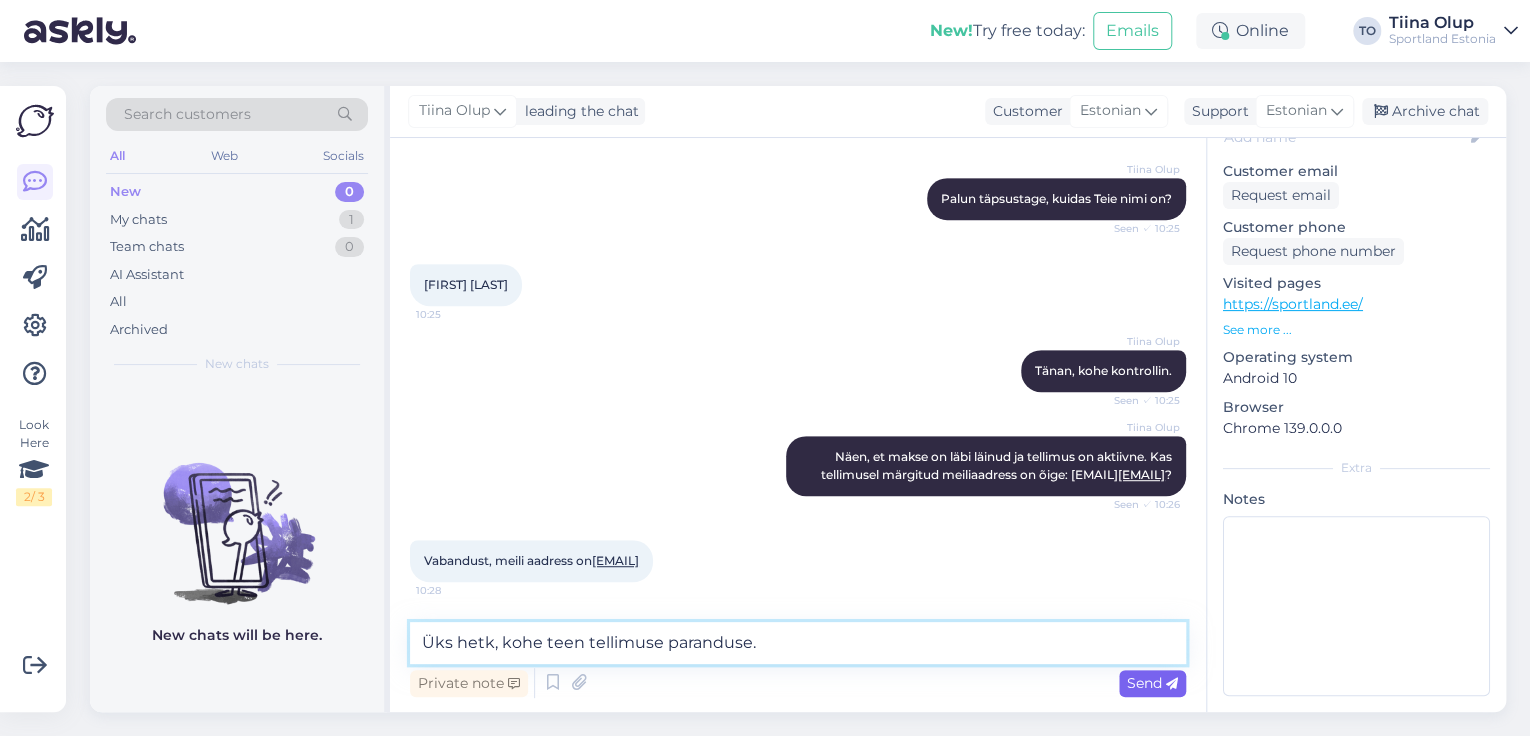 type on "Üks hetk, kohe teen tellimuse paranduse." 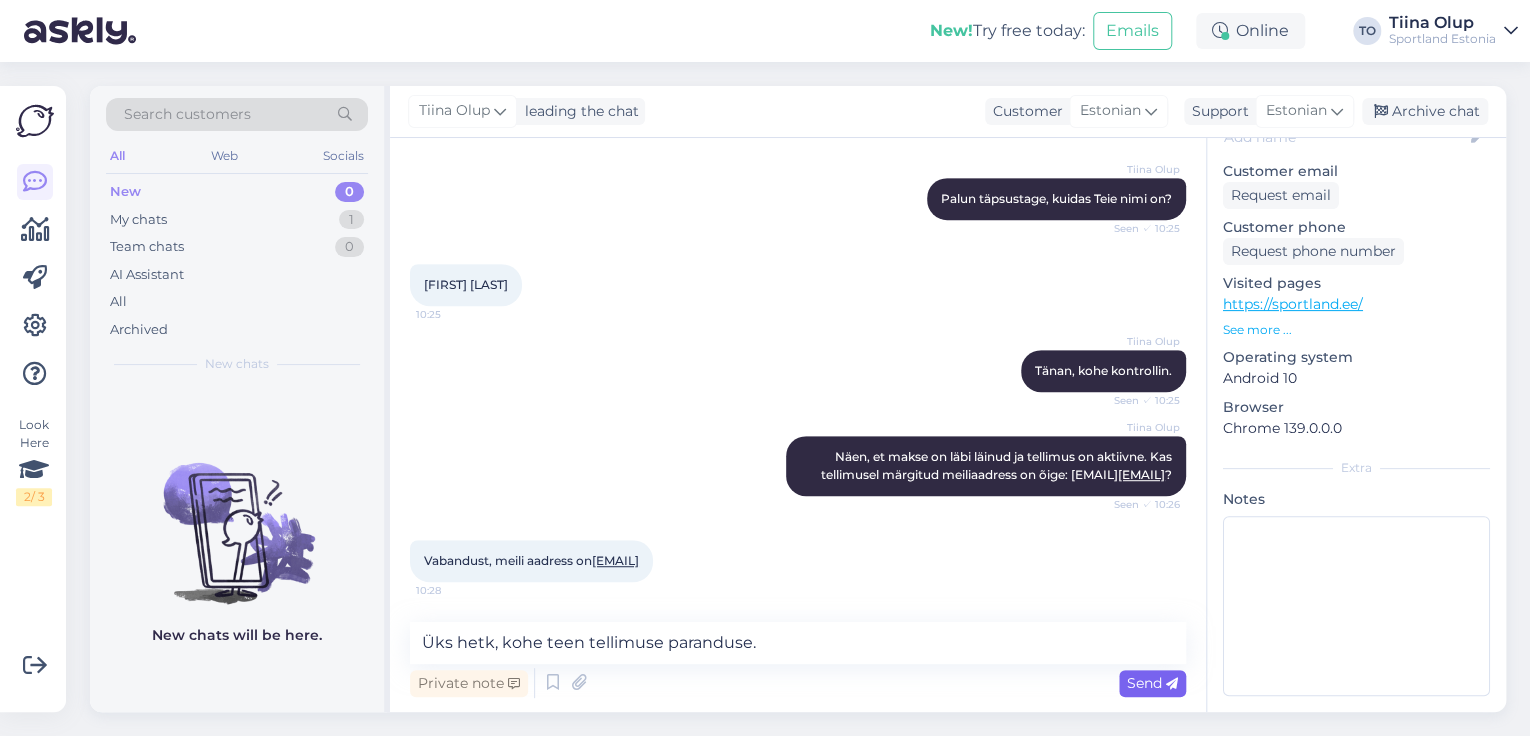 click on "Send" at bounding box center (1152, 683) 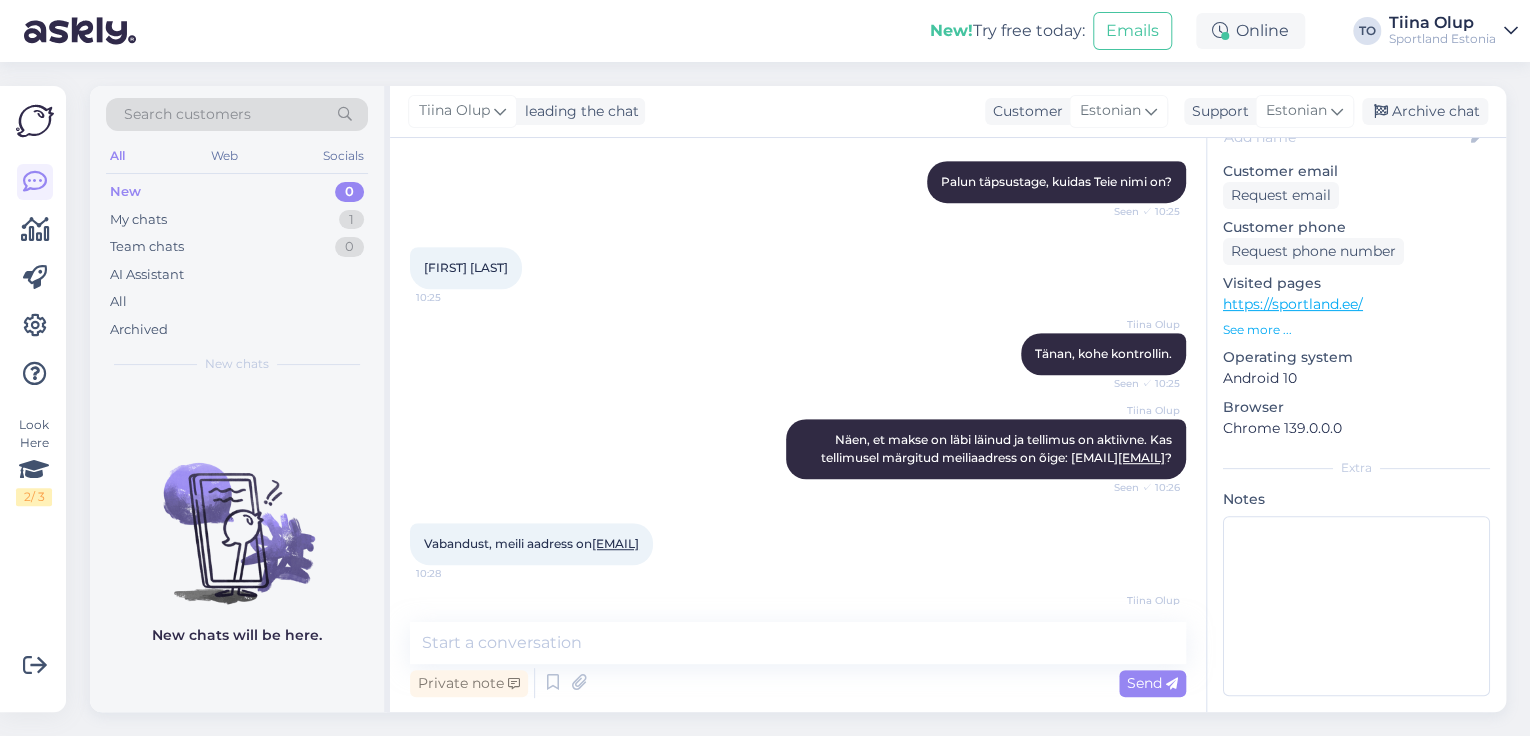 scroll, scrollTop: 588, scrollLeft: 0, axis: vertical 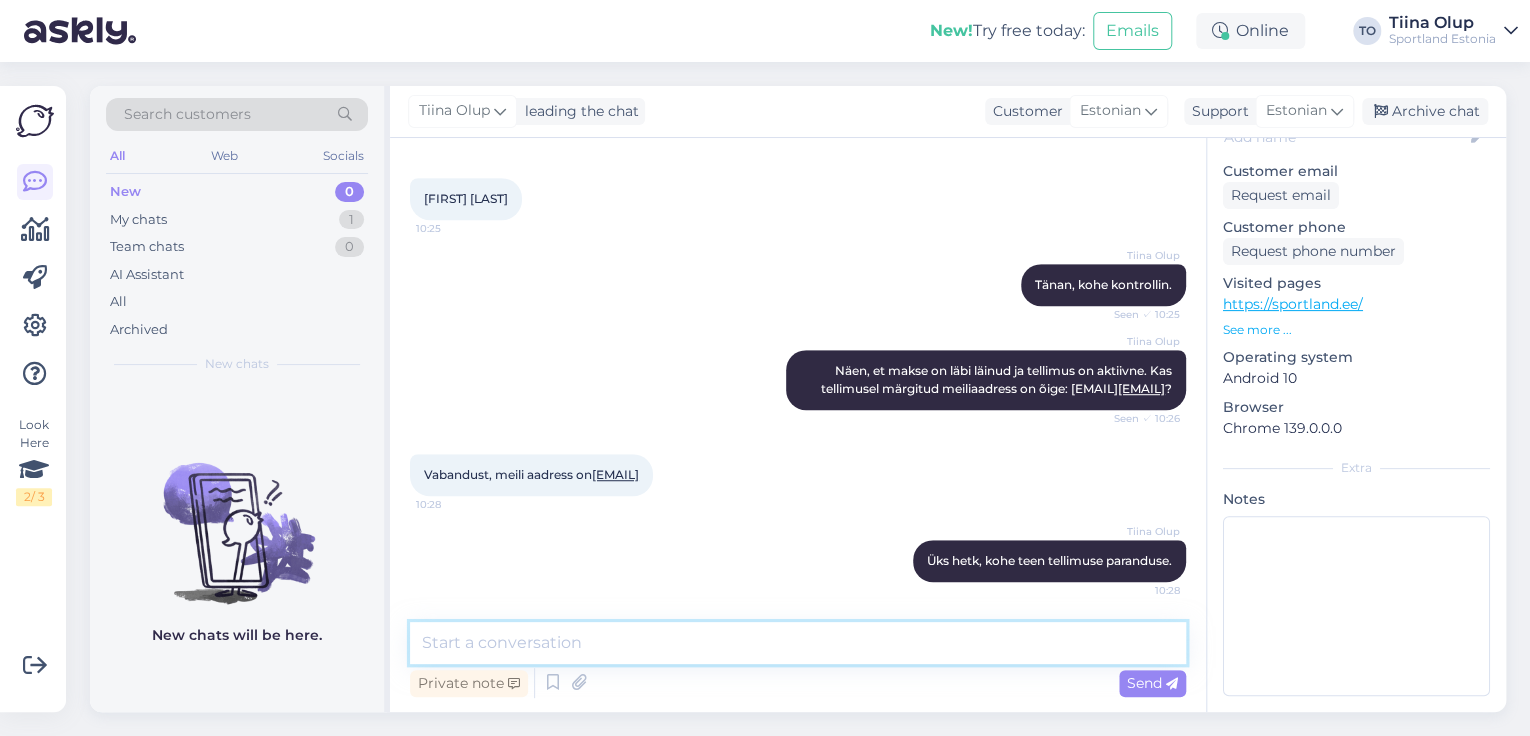click at bounding box center [798, 643] 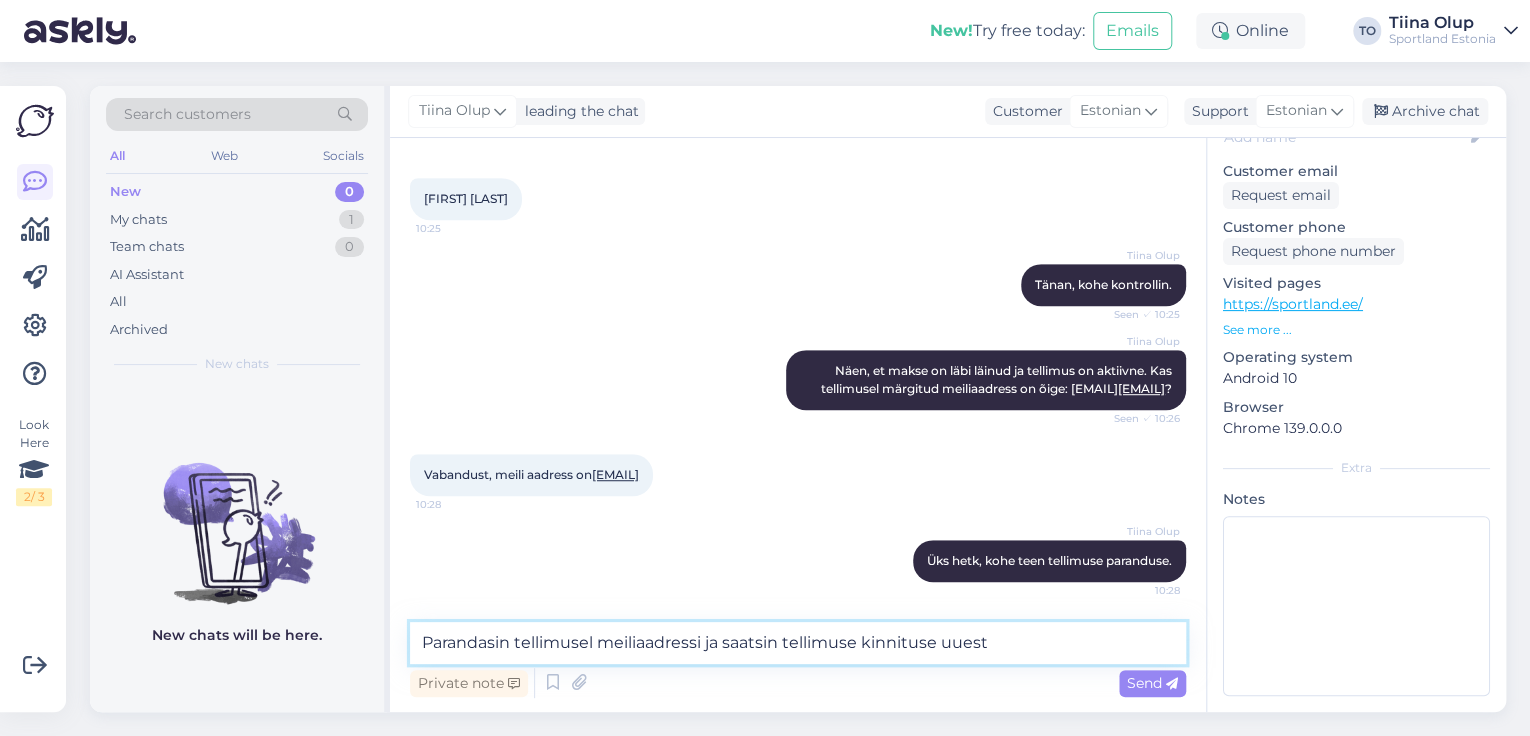 type on "Parandasin tellimusel meiliaadressi ja saatsin tellimuse kinnituse uuesti" 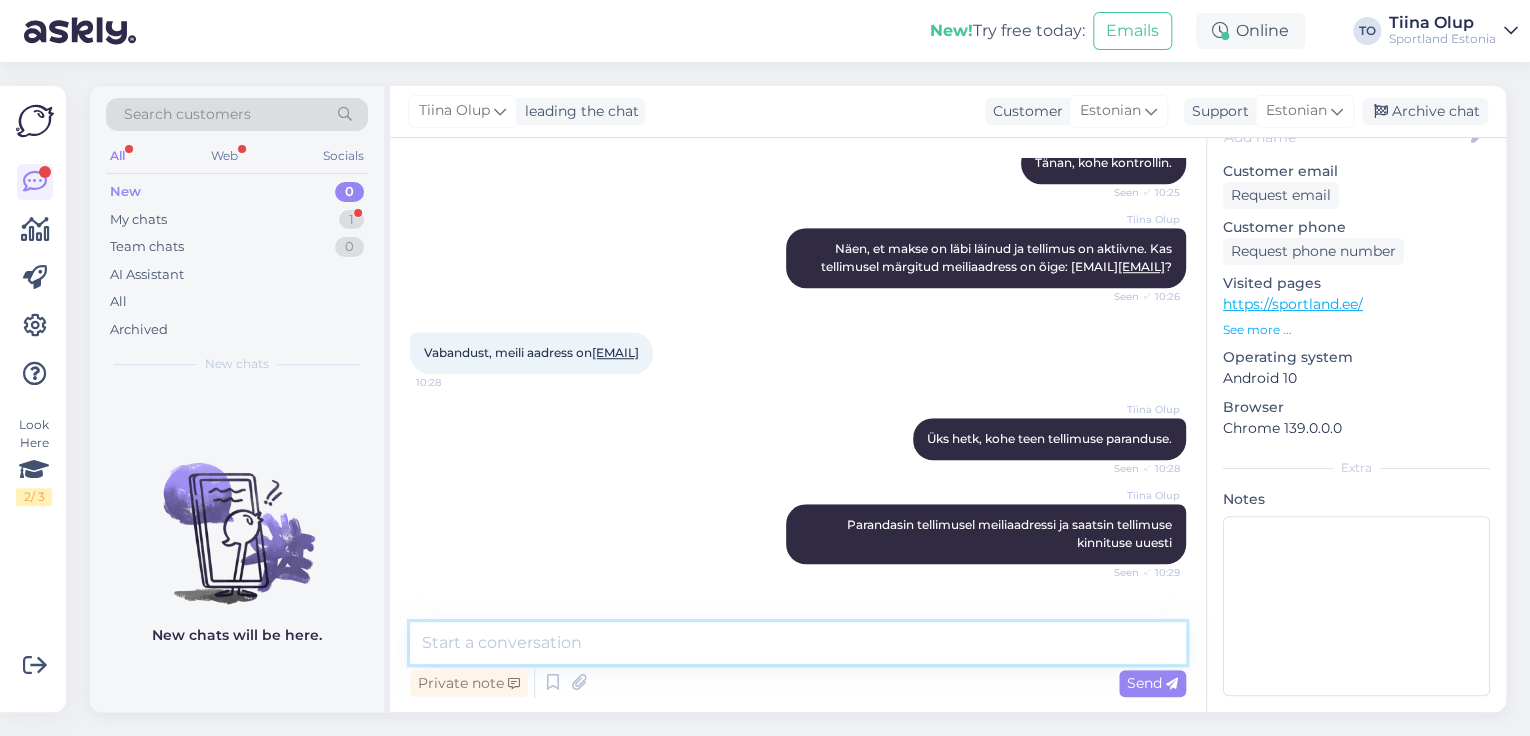 scroll, scrollTop: 777, scrollLeft: 0, axis: vertical 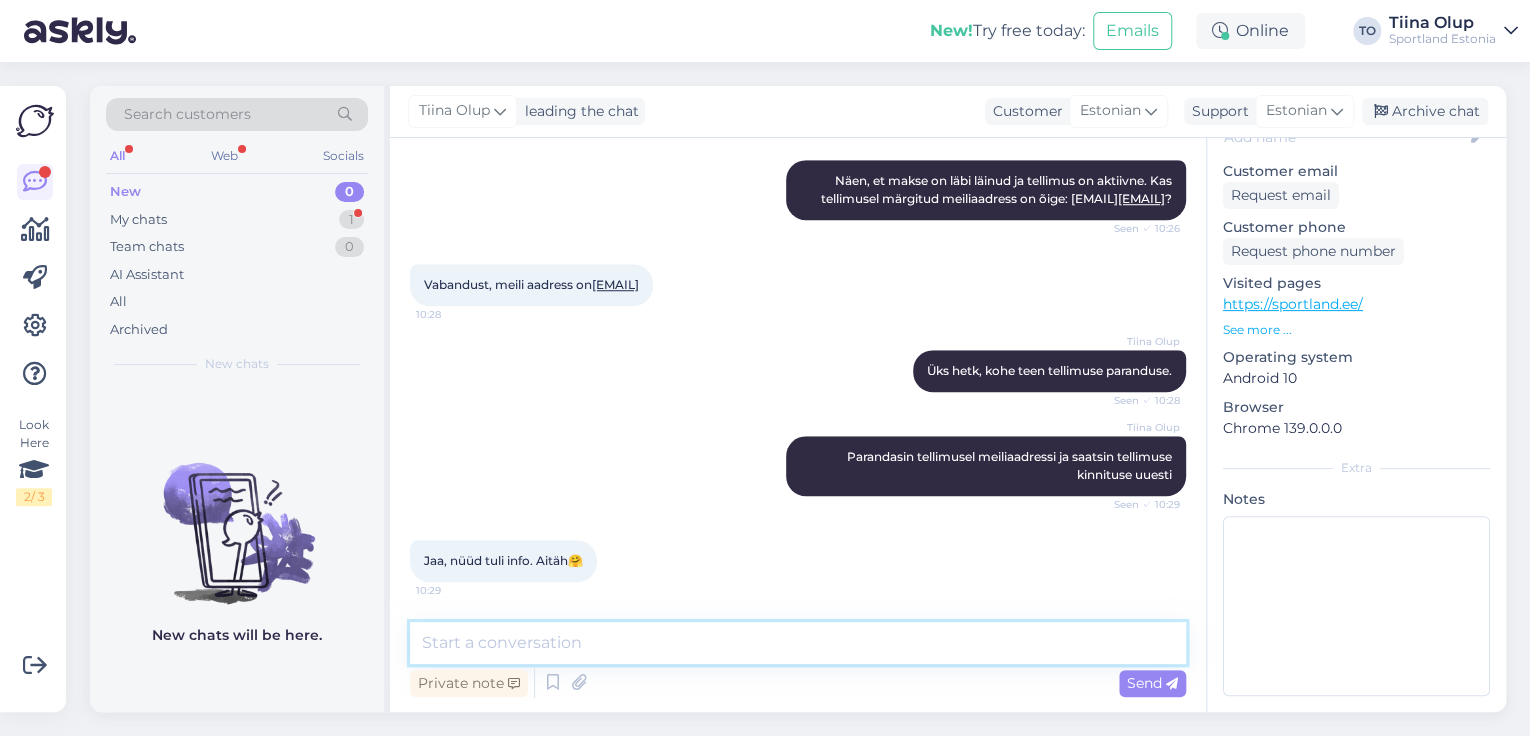 click at bounding box center (798, 643) 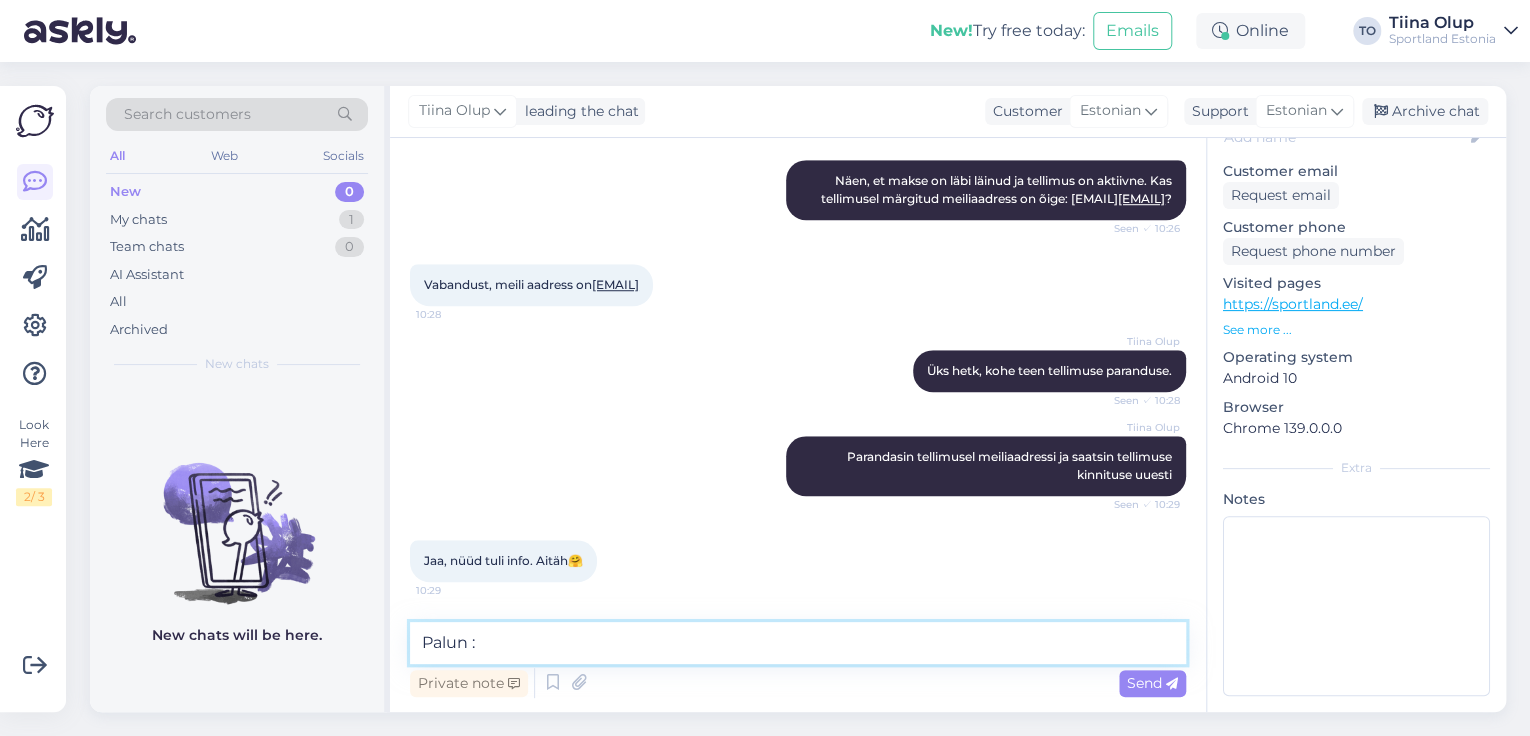 type on "Palun :)" 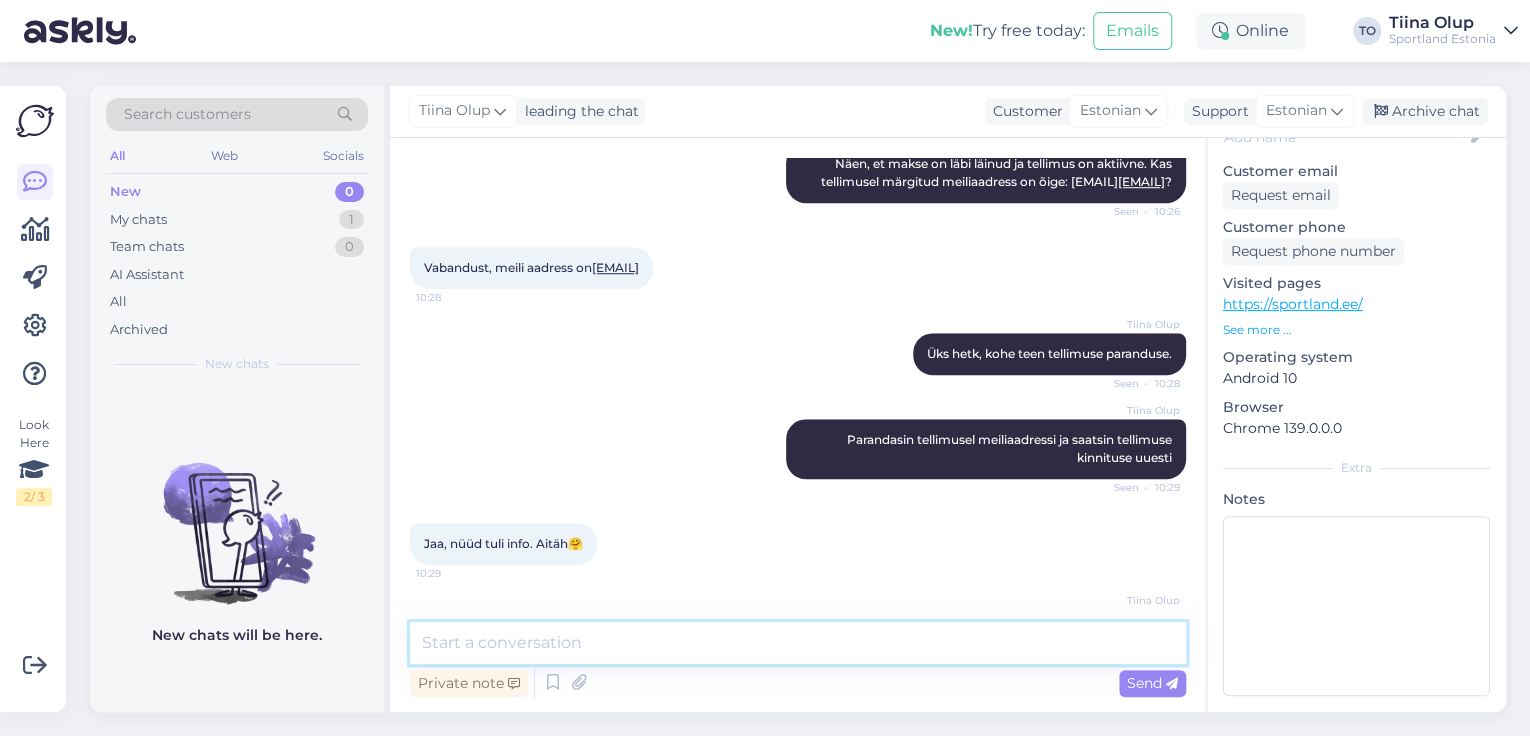 scroll, scrollTop: 864, scrollLeft: 0, axis: vertical 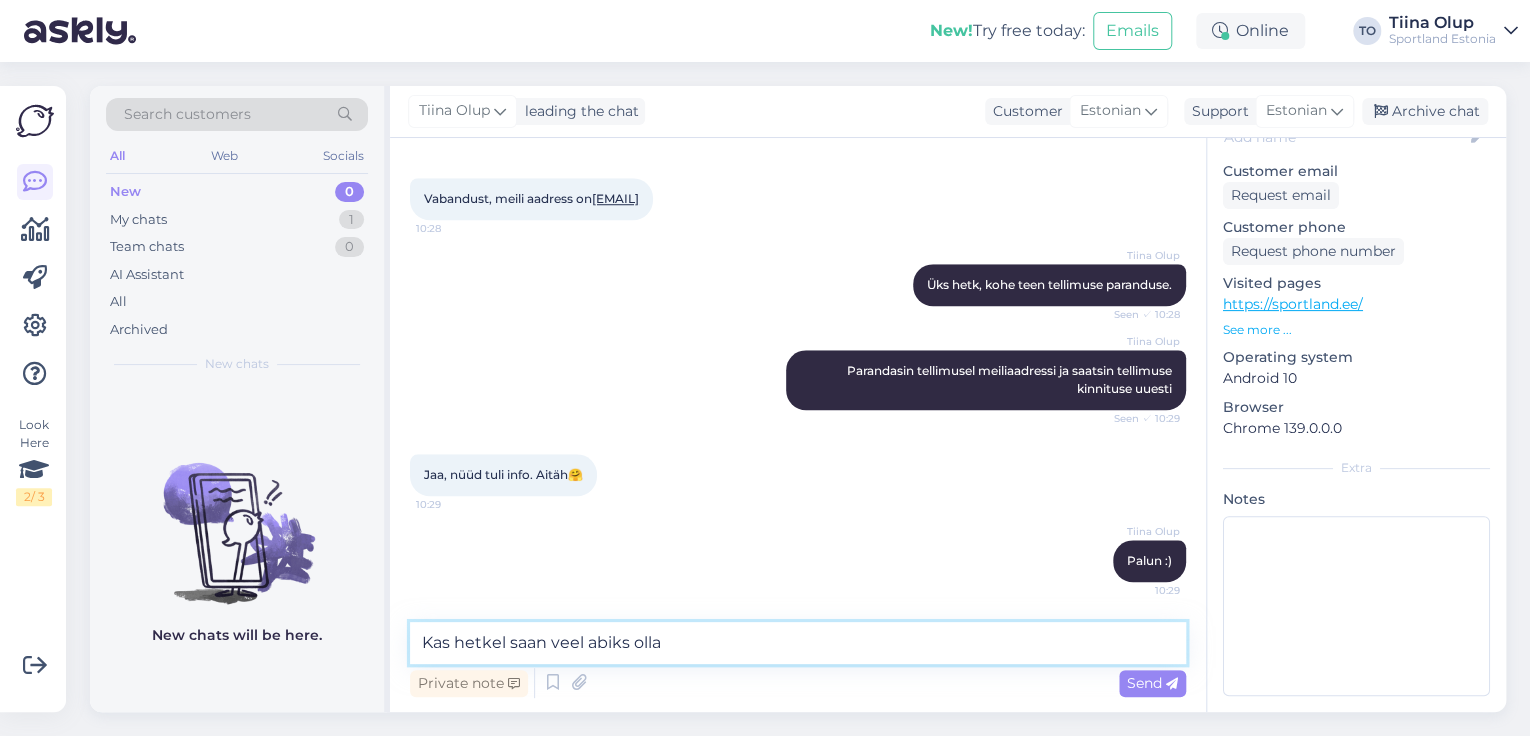 type on "Kas hetkel saan veel abiks olla?" 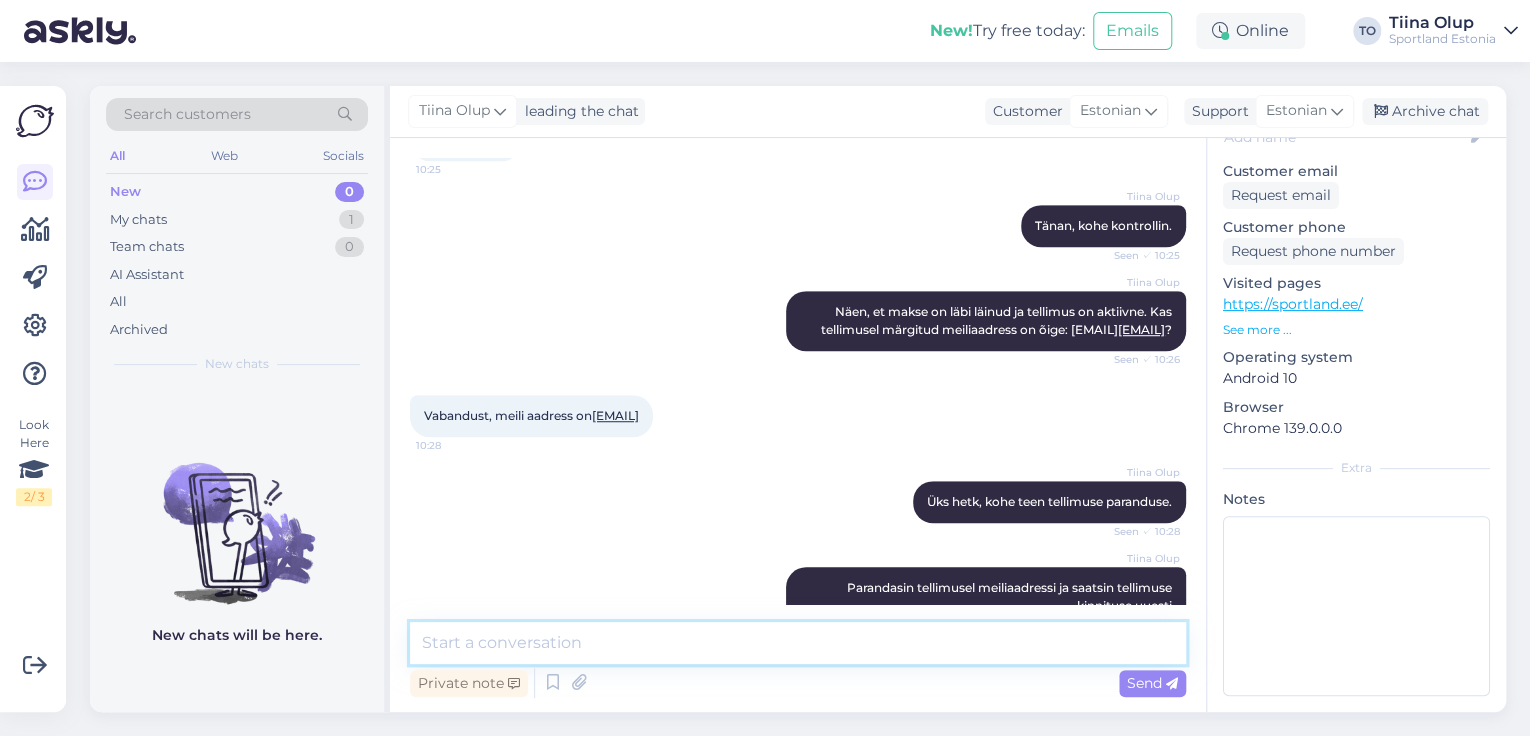 scroll, scrollTop: 1036, scrollLeft: 0, axis: vertical 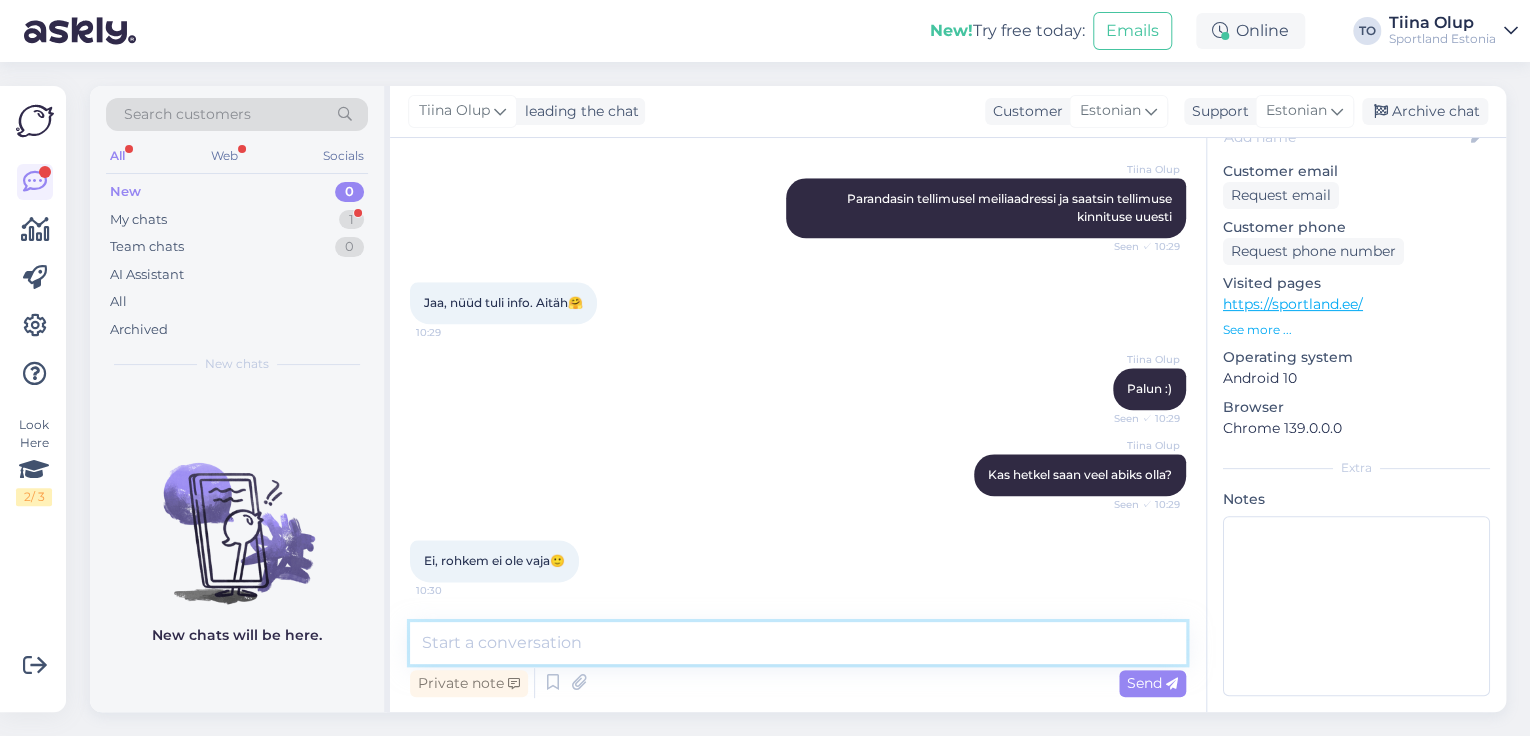 click at bounding box center [798, 643] 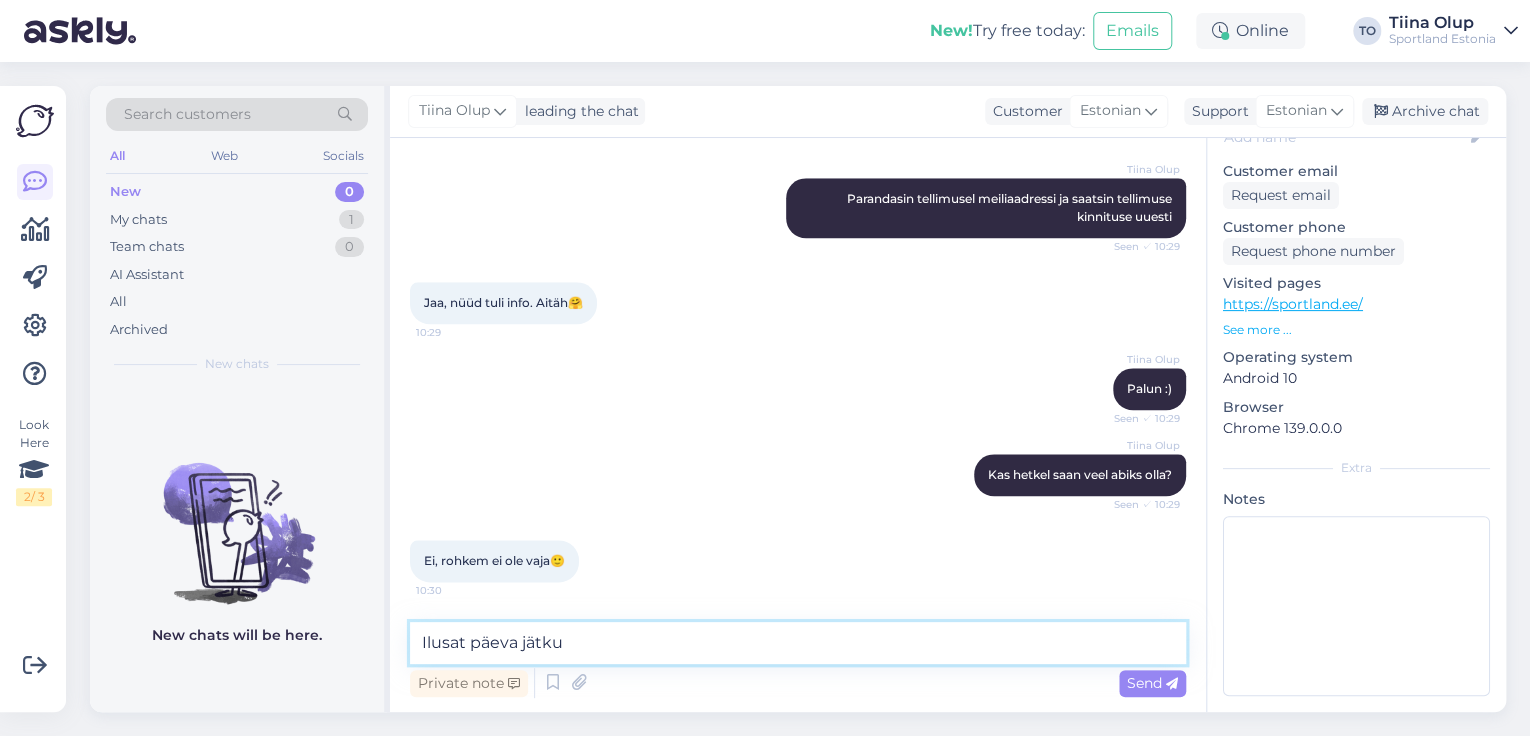 type on "Ilusat päeva jätku!" 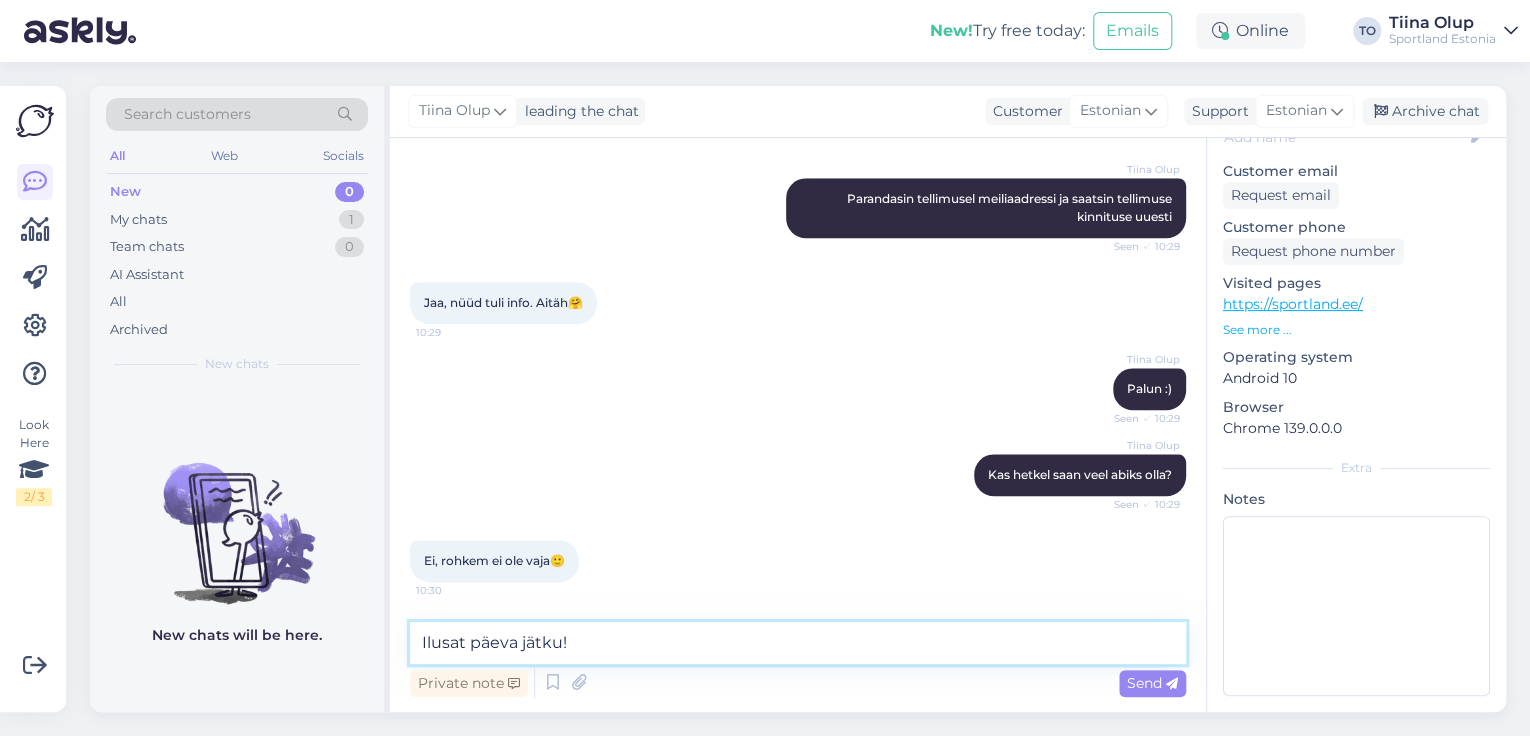 type 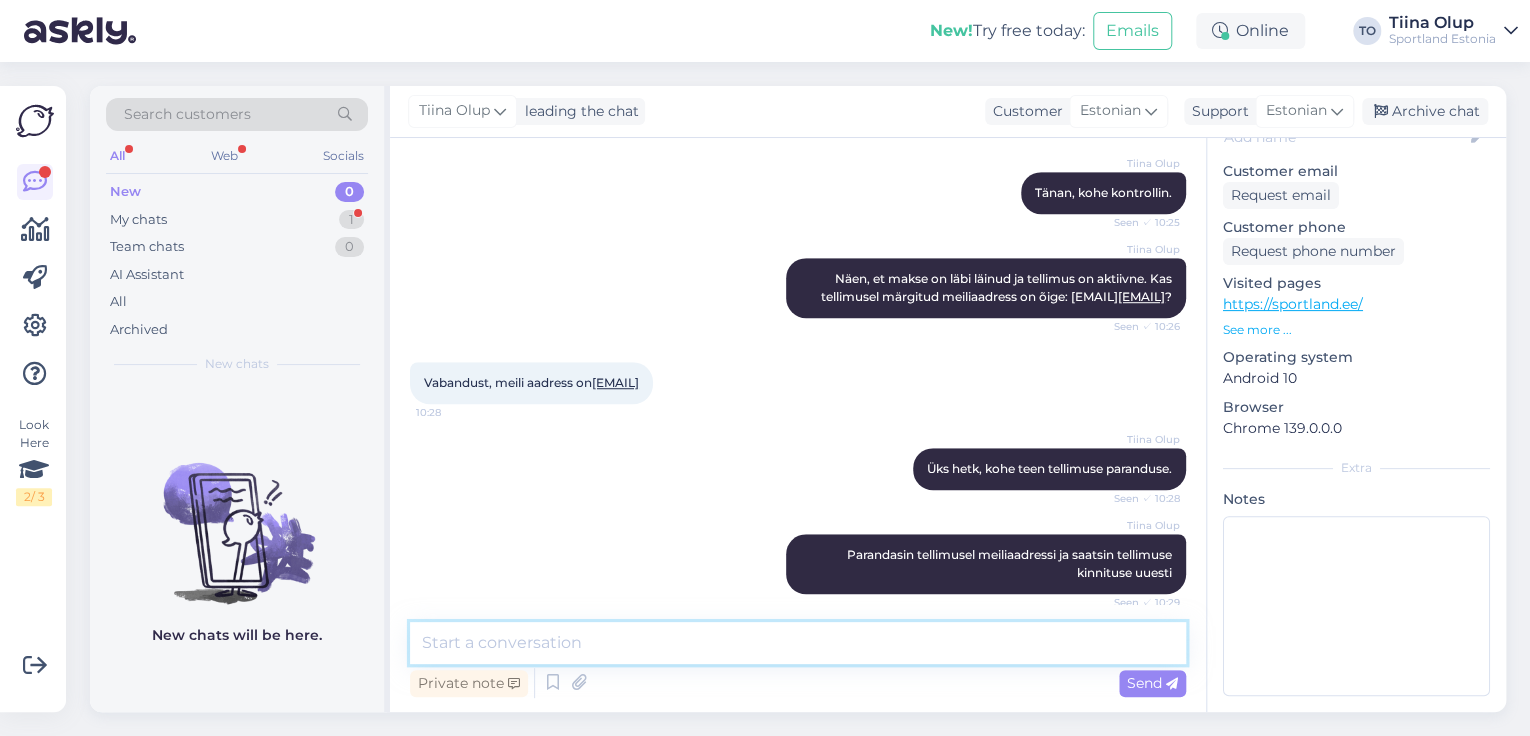 scroll, scrollTop: 488, scrollLeft: 0, axis: vertical 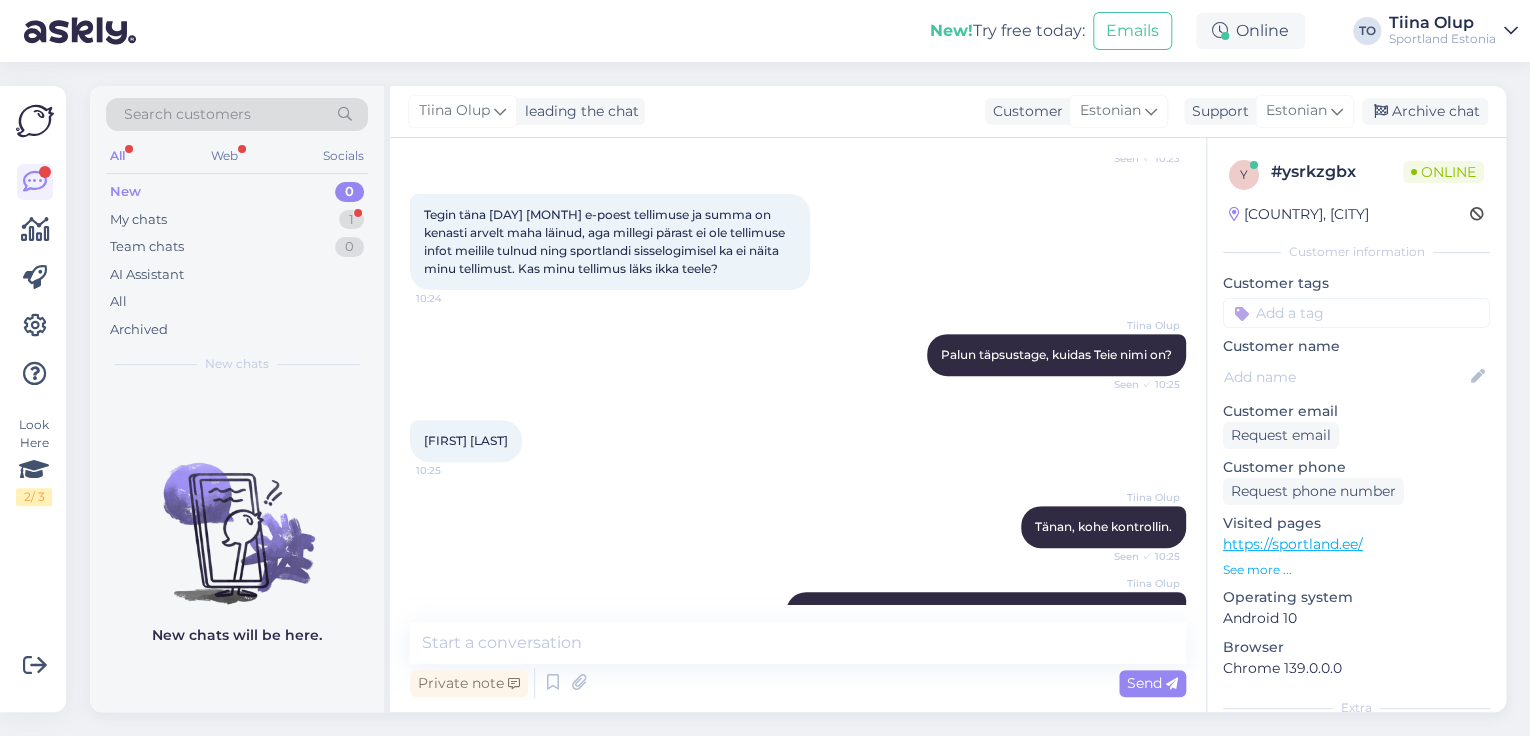 click at bounding box center [1356, 313] 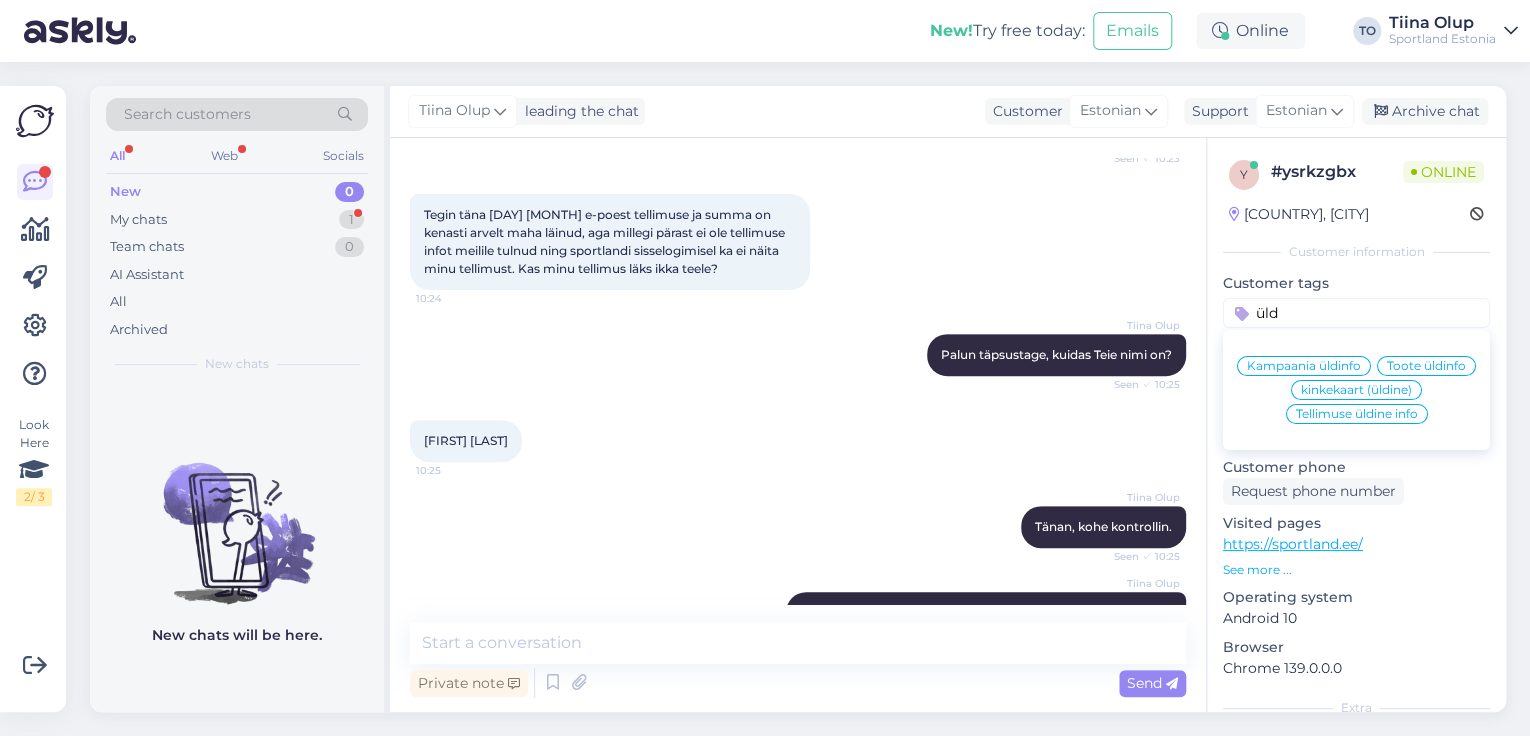 type on "üld" 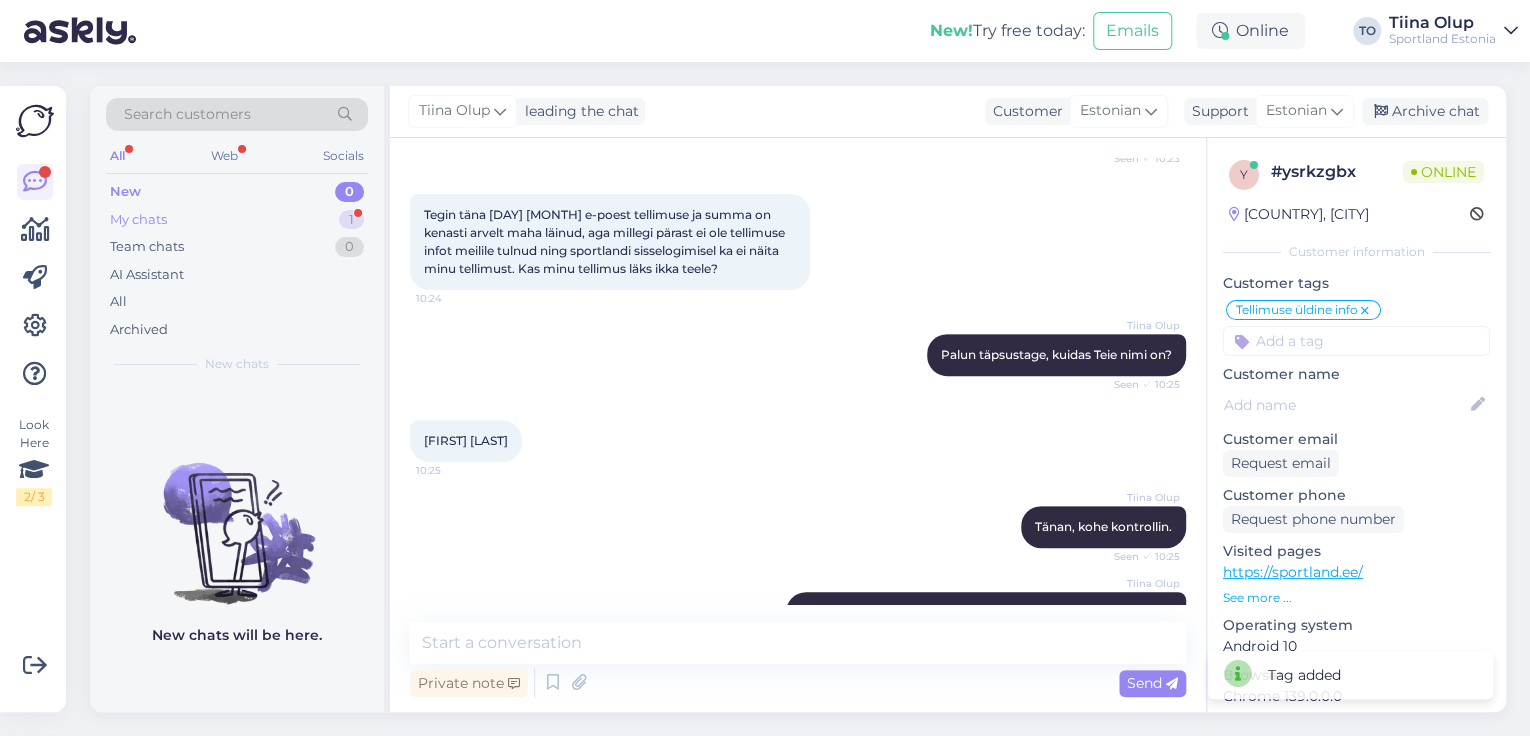 click on "My chats 1" at bounding box center (237, 220) 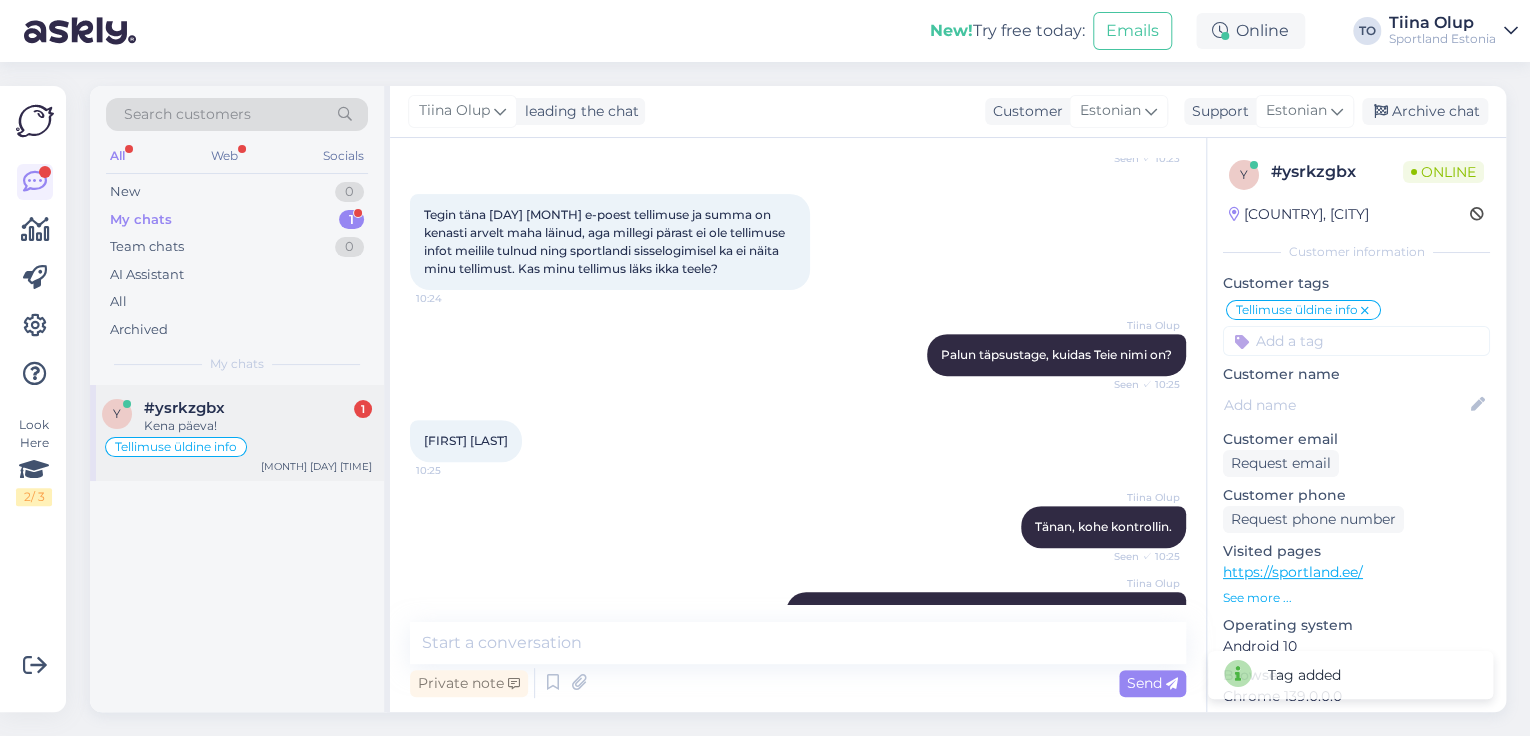 click on "#ysrkzgbx 1" at bounding box center [258, 408] 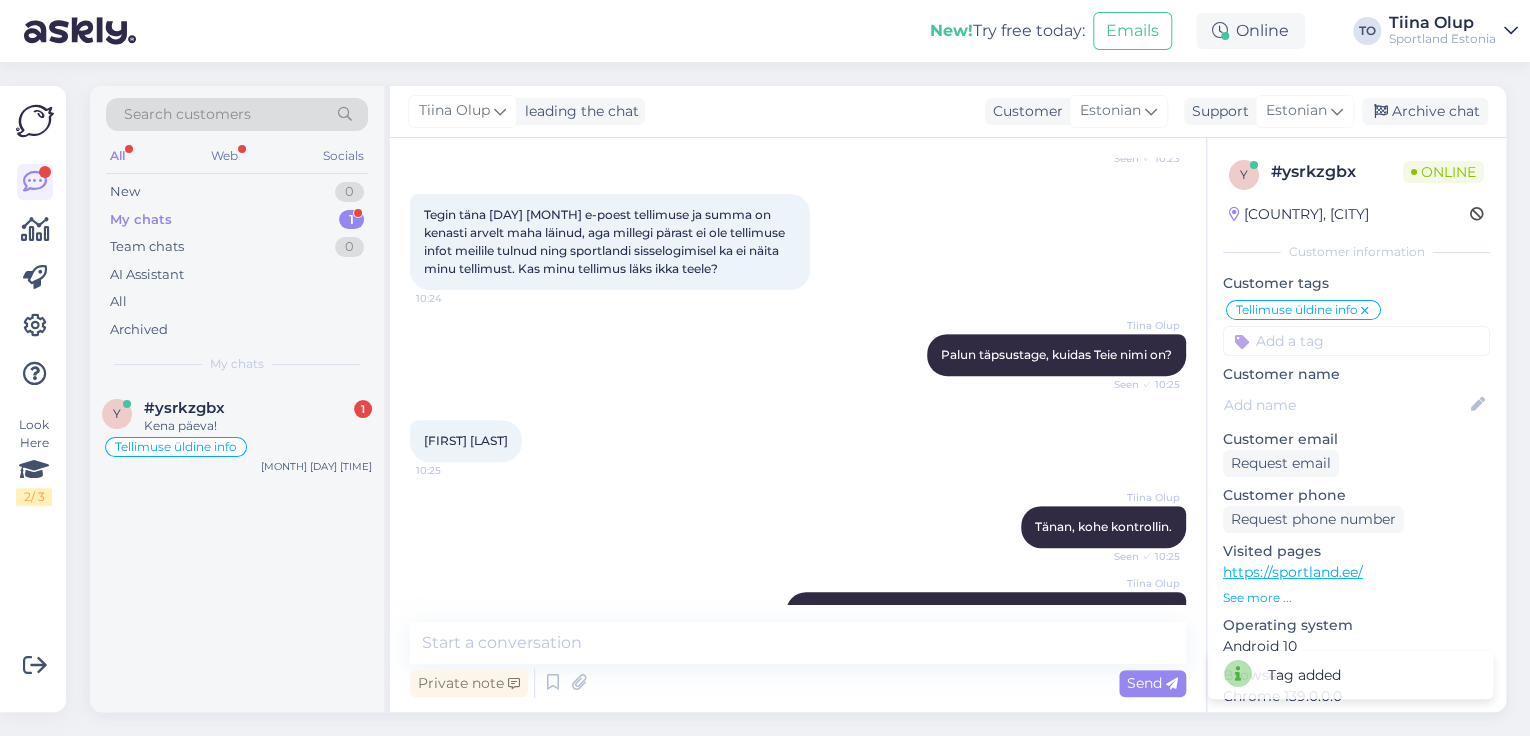 scroll, scrollTop: 1208, scrollLeft: 0, axis: vertical 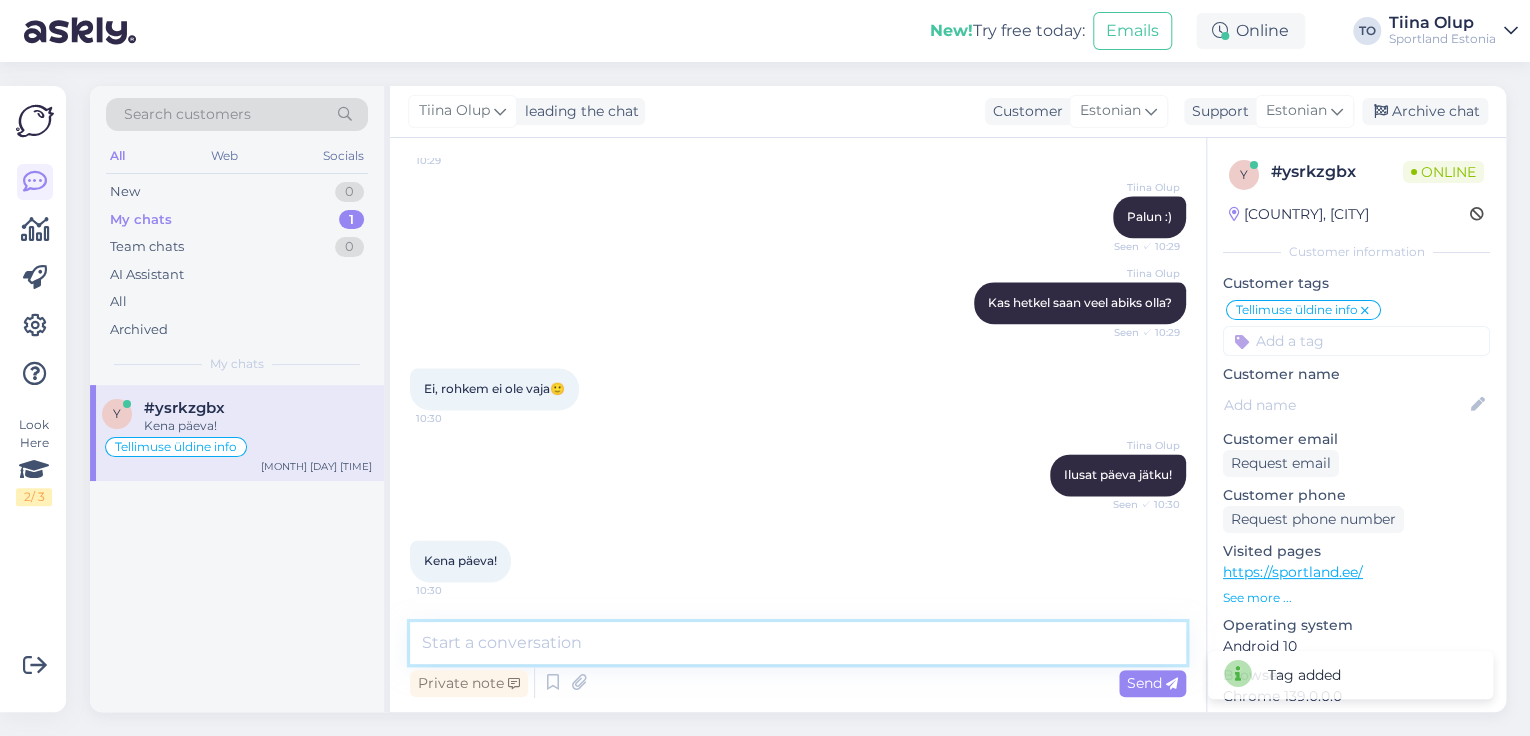 click at bounding box center [798, 643] 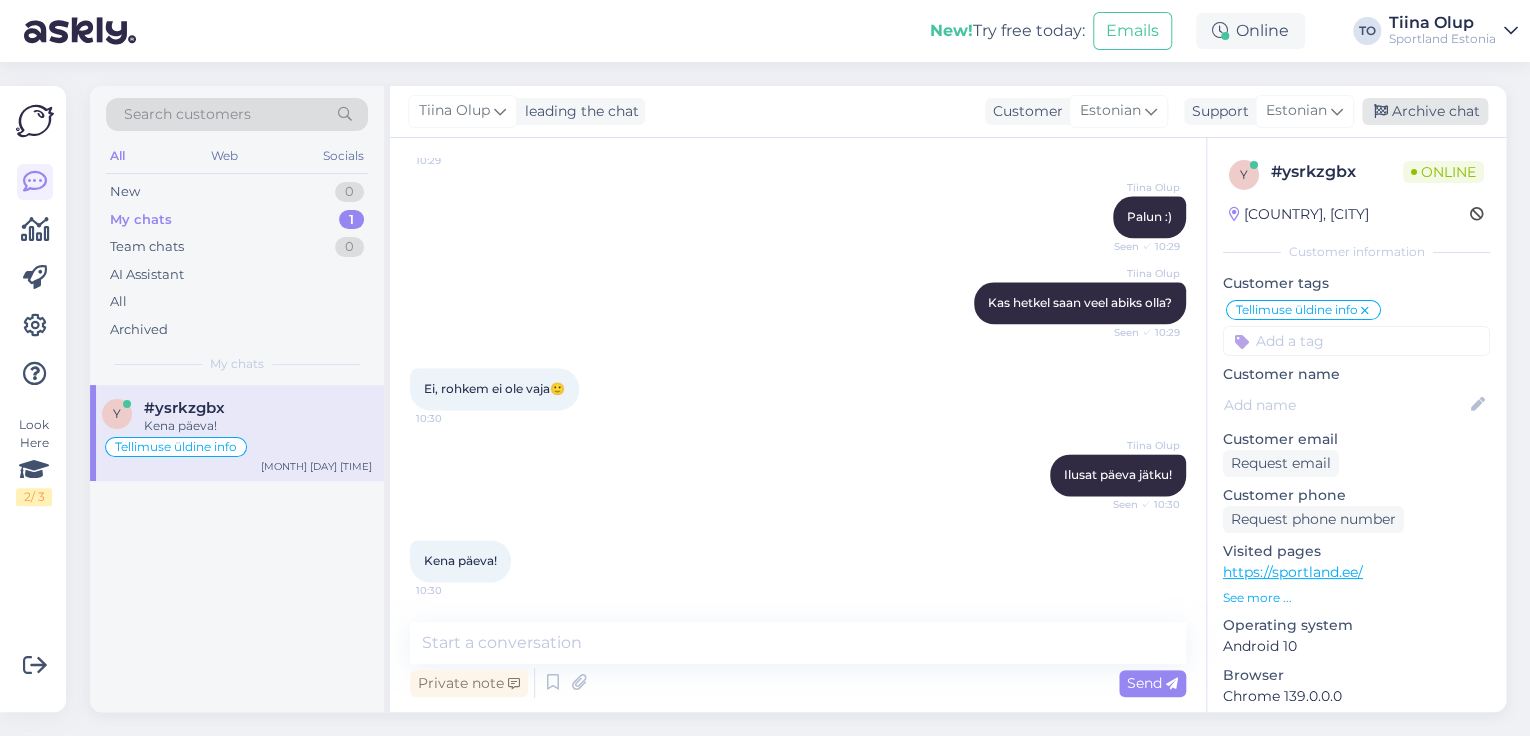 drag, startPoint x: 1460, startPoint y: 115, endPoint x: 1284, endPoint y: 232, distance: 211.34096 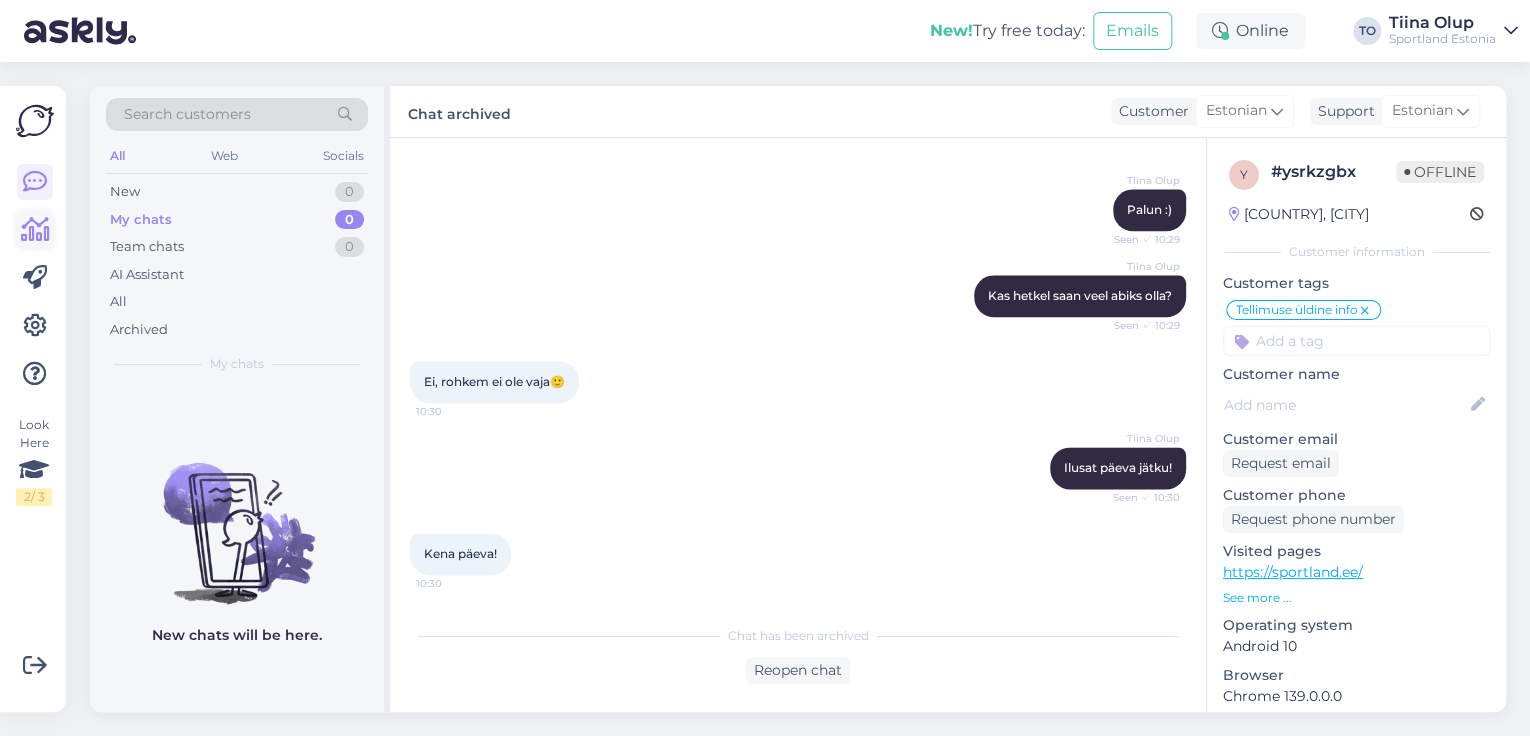 click at bounding box center [35, 230] 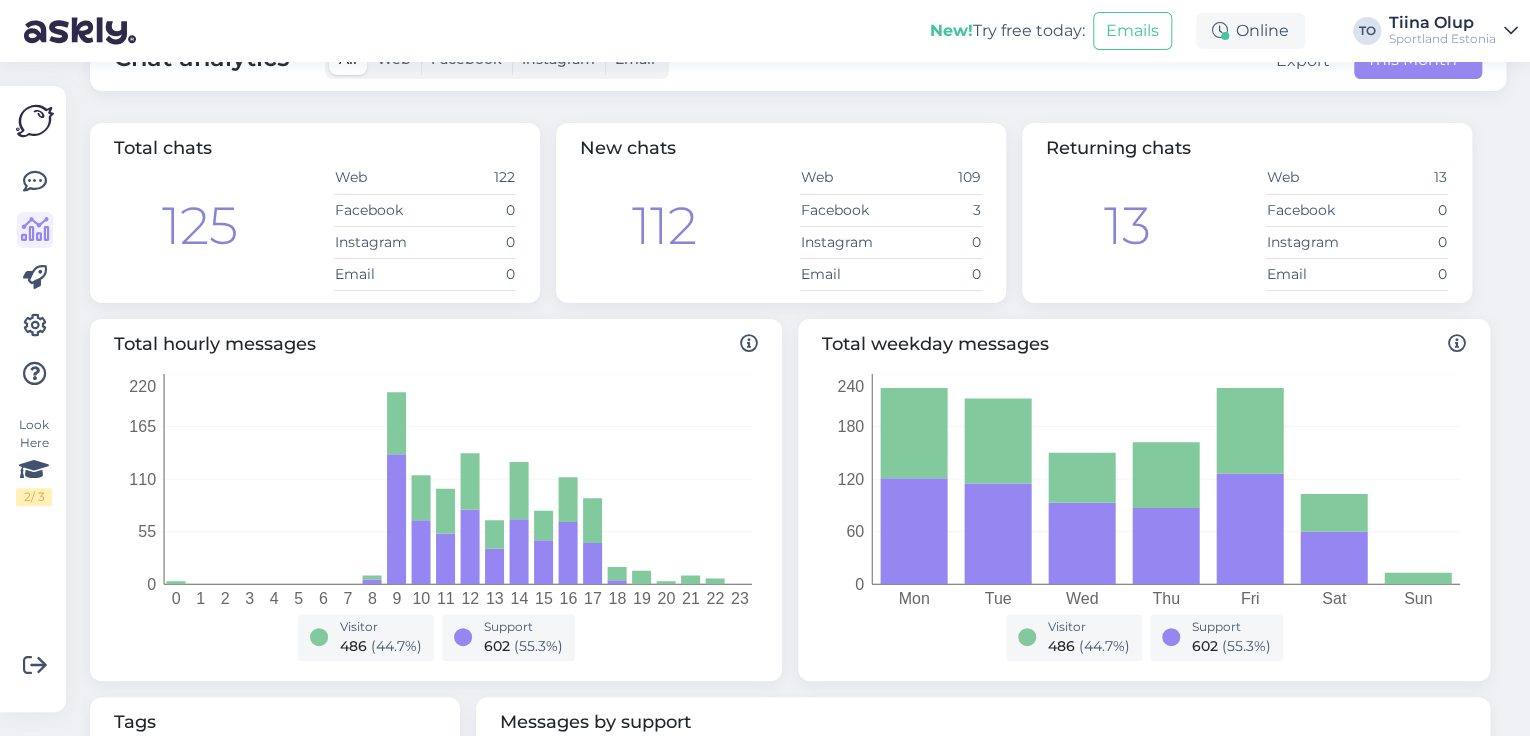 scroll, scrollTop: 0, scrollLeft: 0, axis: both 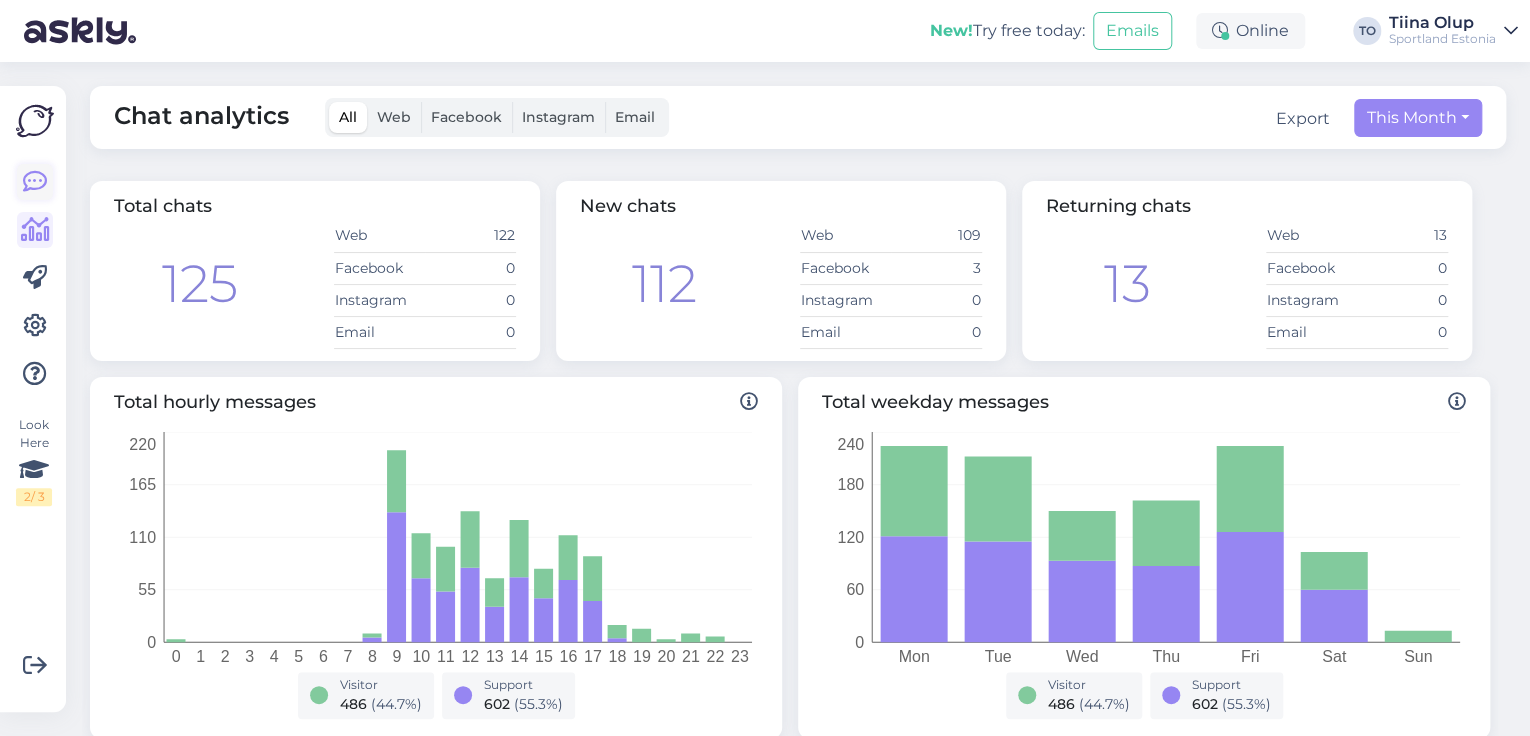 click at bounding box center [35, 182] 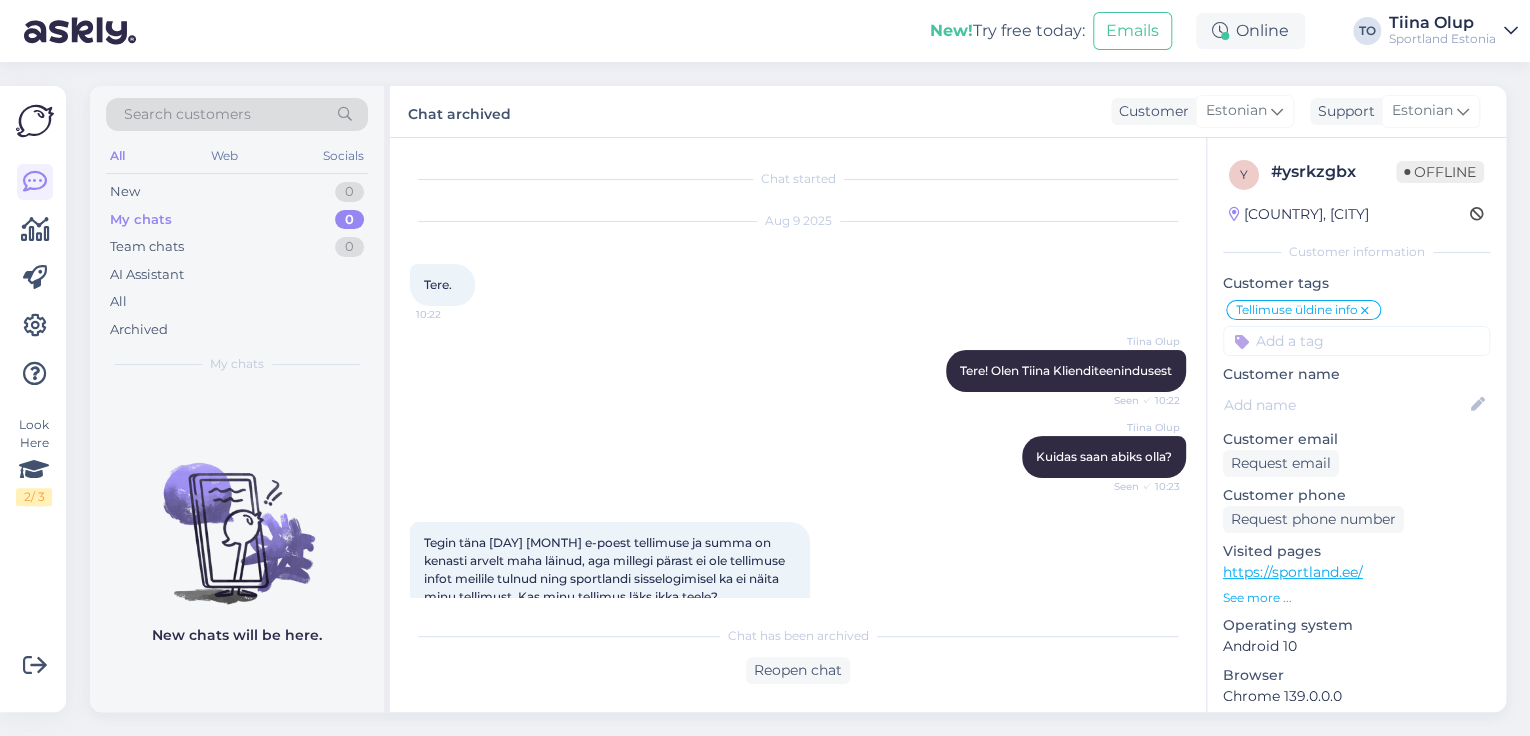 scroll, scrollTop: 1215, scrollLeft: 0, axis: vertical 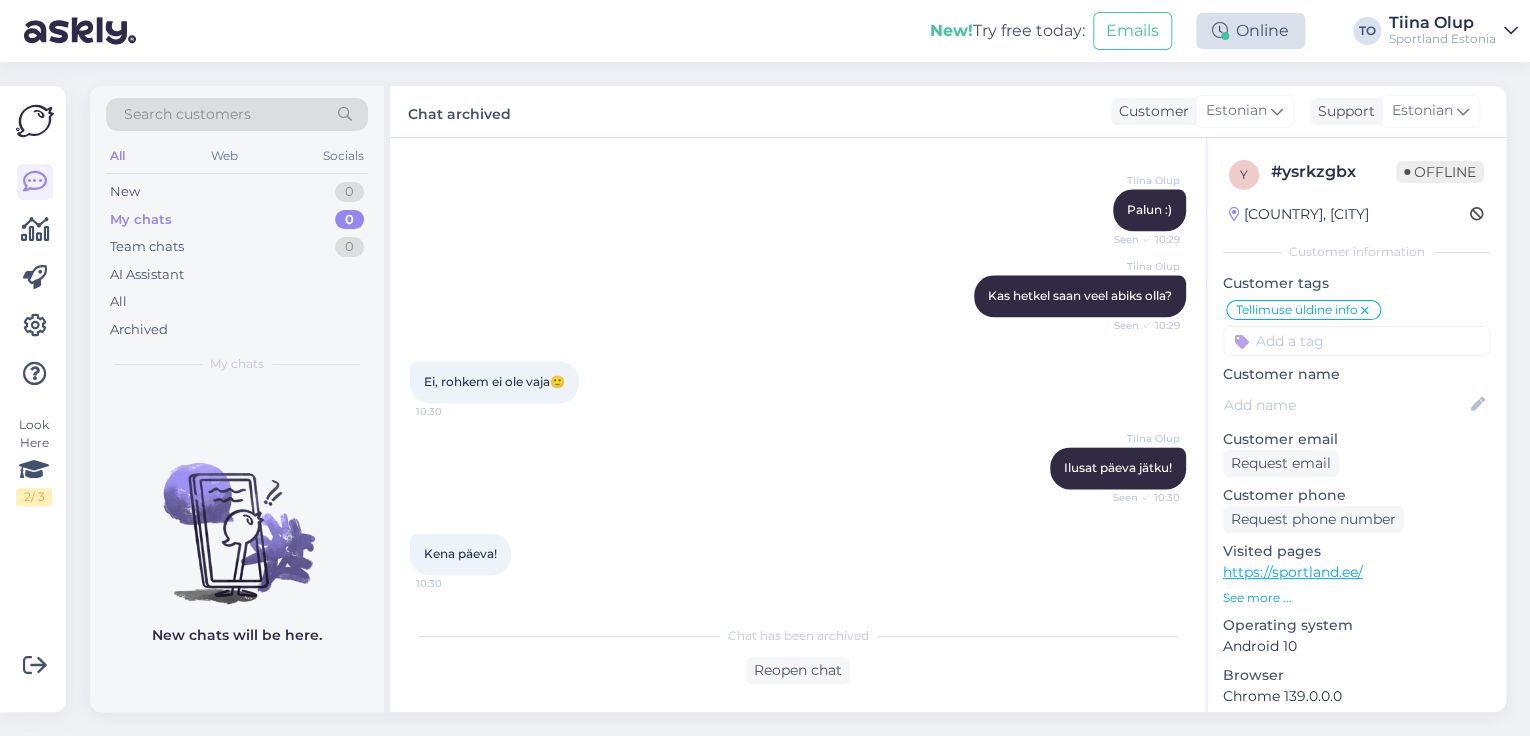 click on "Online" at bounding box center (1250, 31) 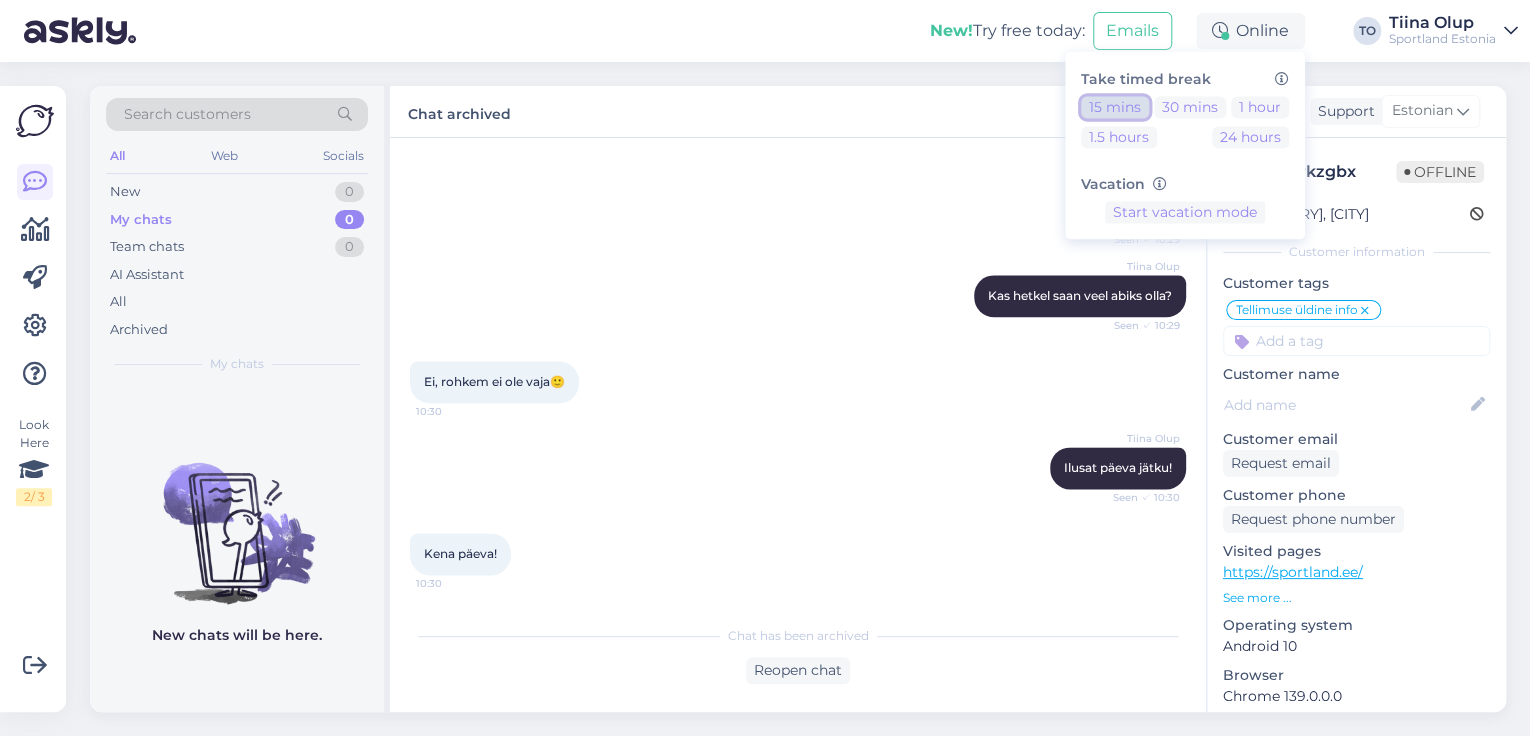 click on "15 mins" at bounding box center (1115, 107) 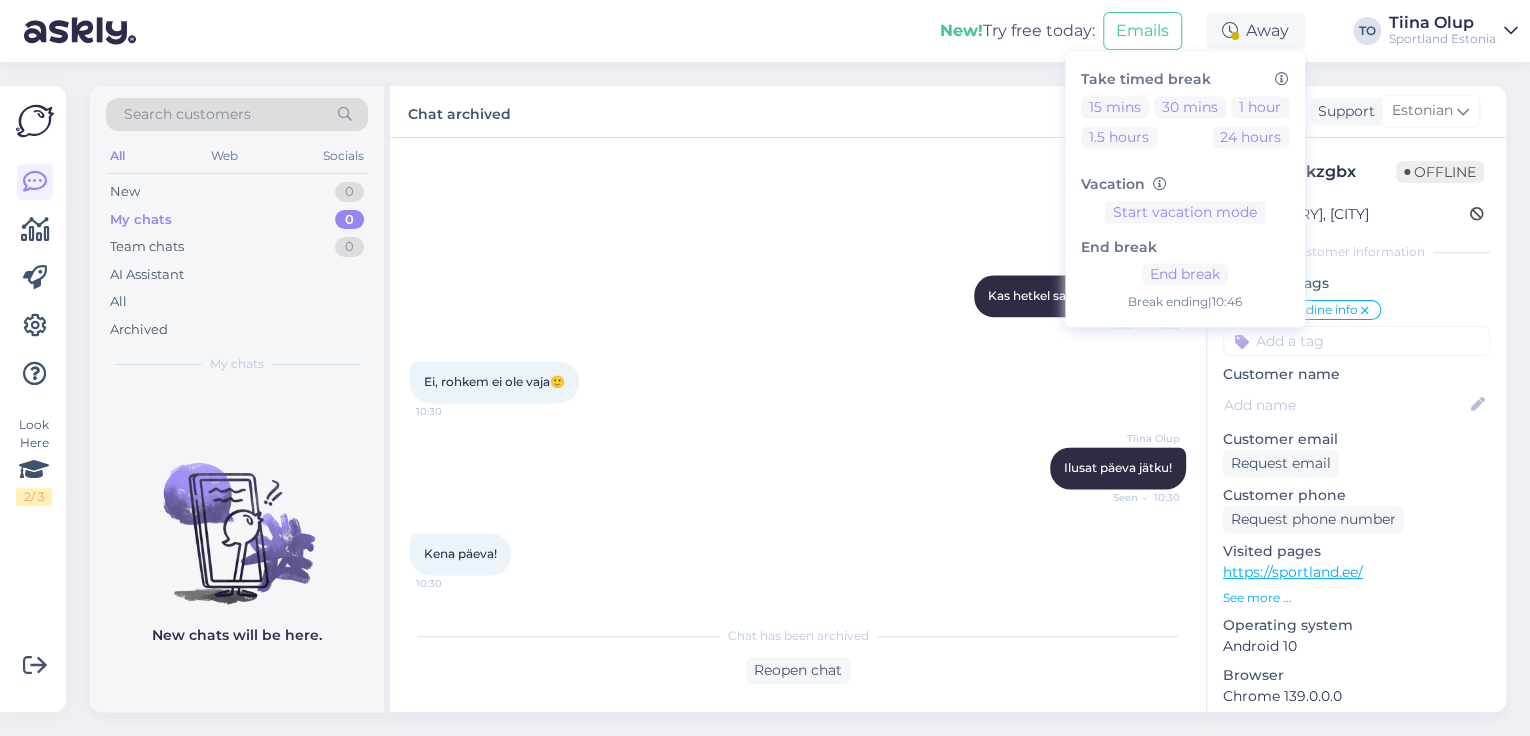 click on "Sportland Estonia" at bounding box center [1442, 39] 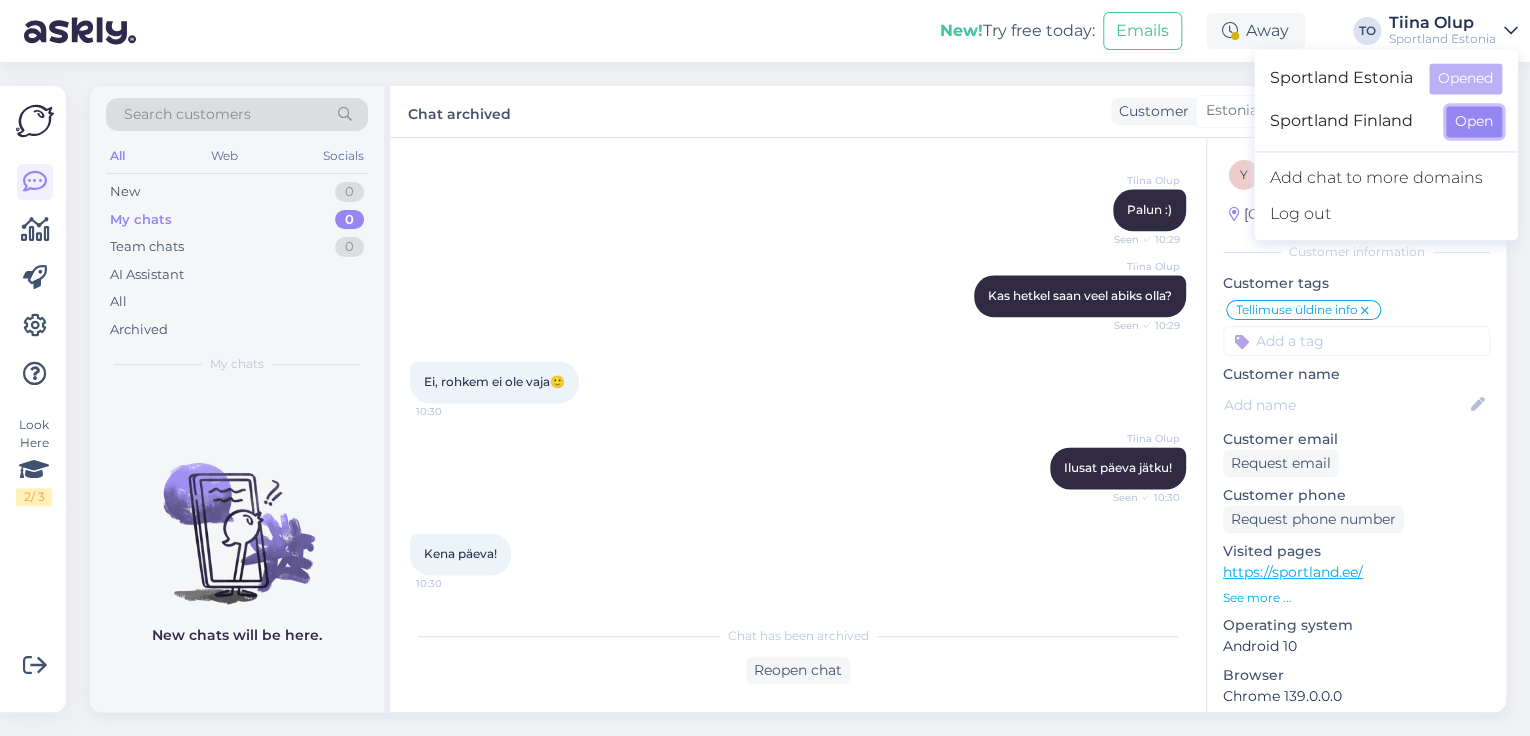 click on "Open" at bounding box center [1474, 121] 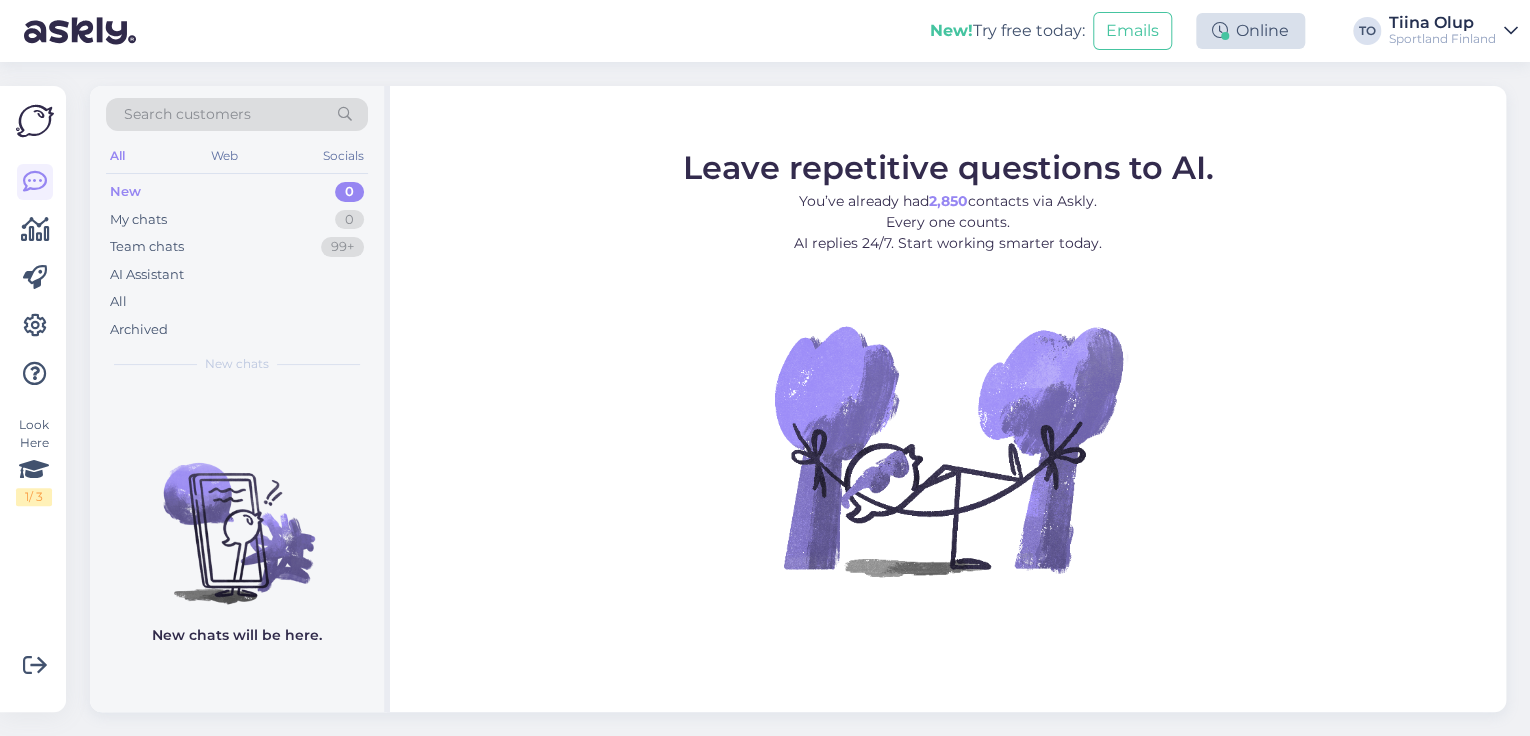 click on "Online" at bounding box center [1250, 31] 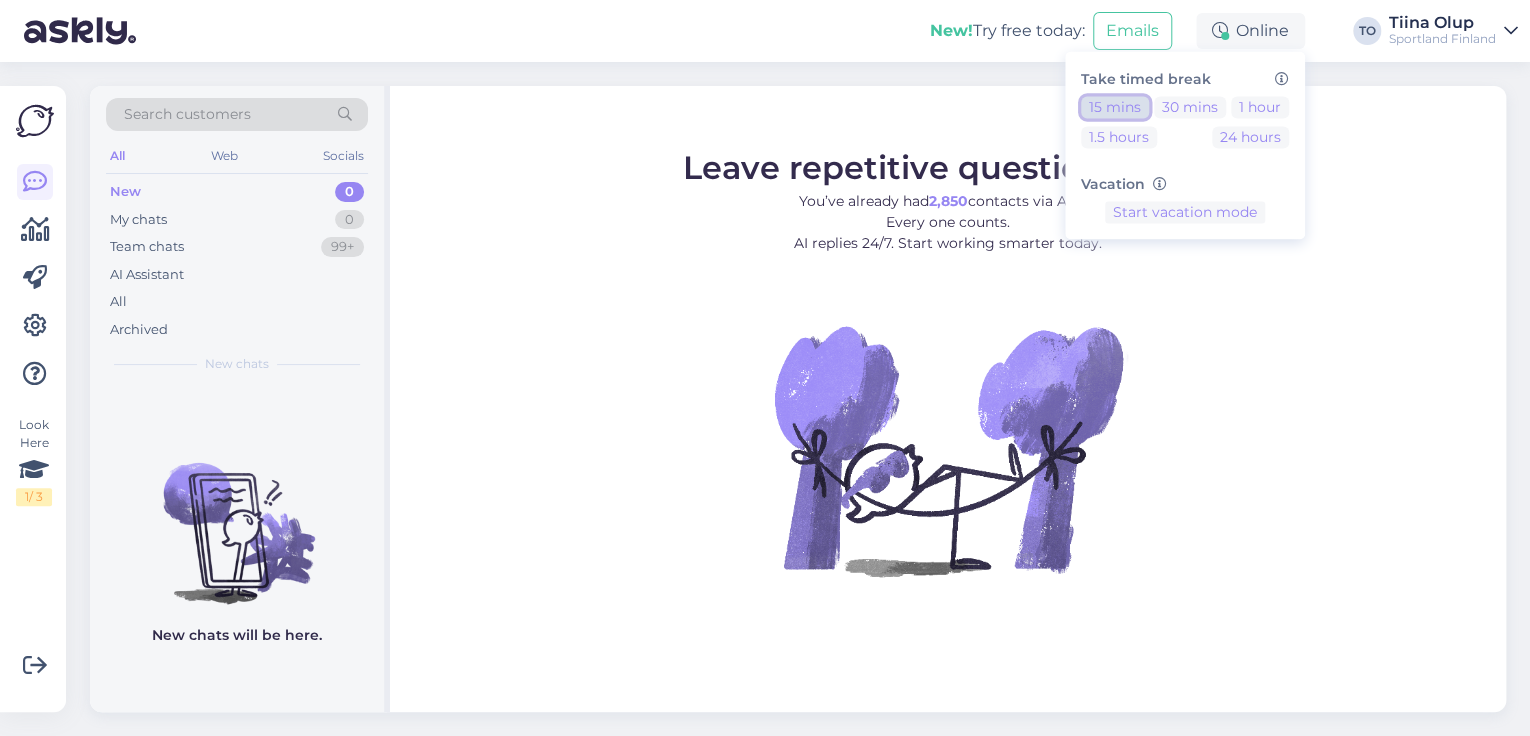 click on "15 mins" at bounding box center (1115, 107) 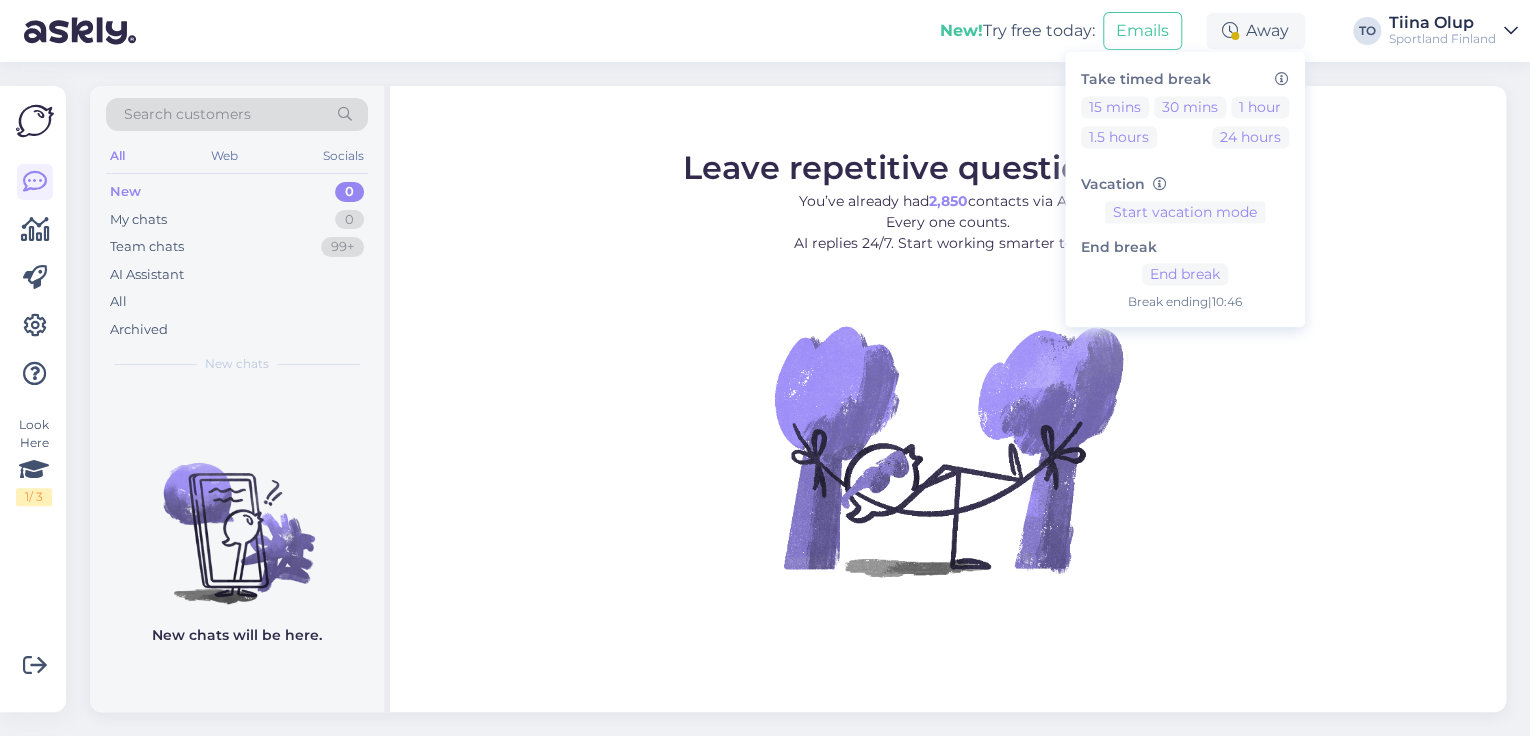 click on "New! Try free today: Emails Away Take timed break 15 mins 30 mins 1 hour 1.5 hours 24 hours Vacation Start vacation mode End break End break Break ending | 10:46 TO [NAME] Sportland Finland" at bounding box center [765, 31] 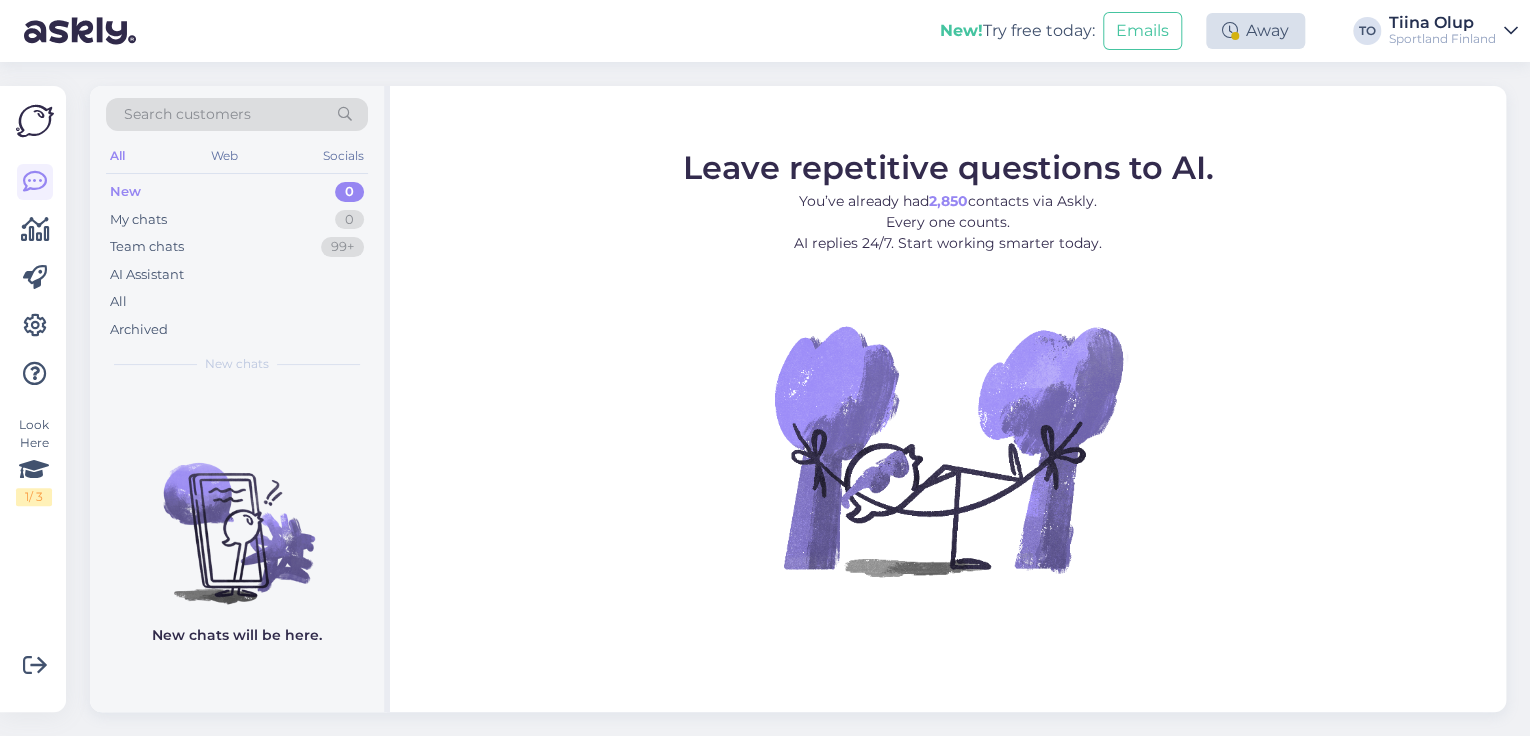 click on "Away" at bounding box center [1255, 31] 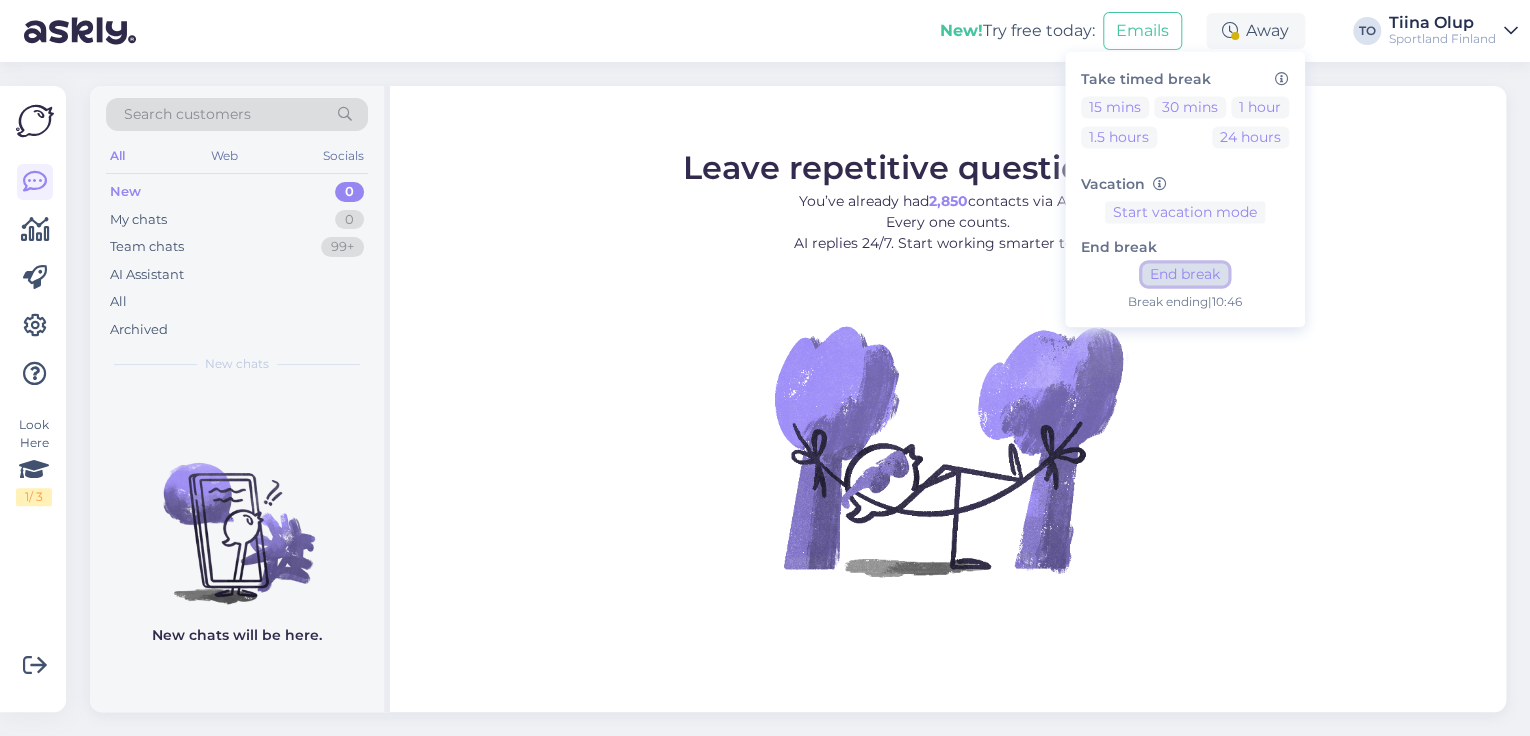 click on "End break" at bounding box center [1185, 275] 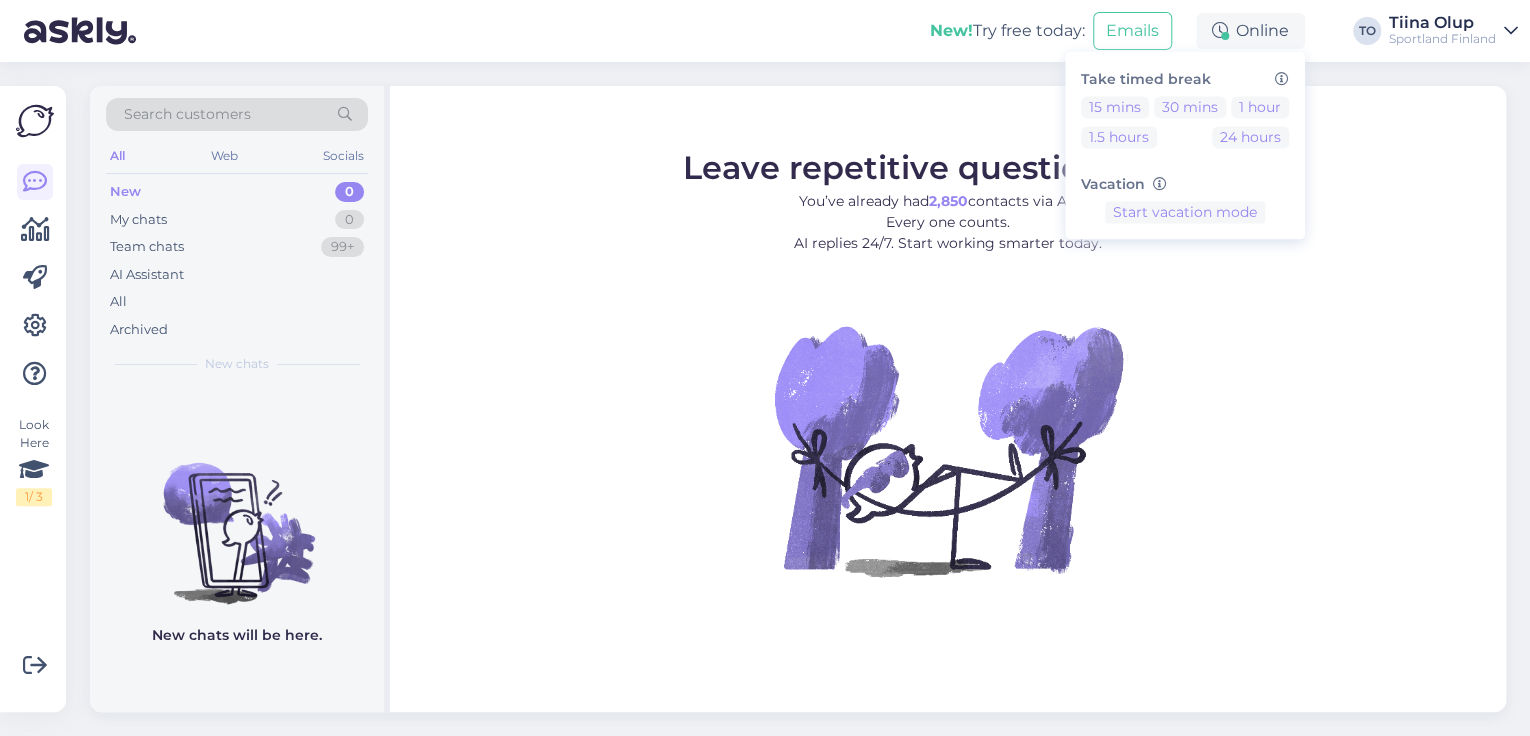 click on "Sportland Finland" at bounding box center [1442, 39] 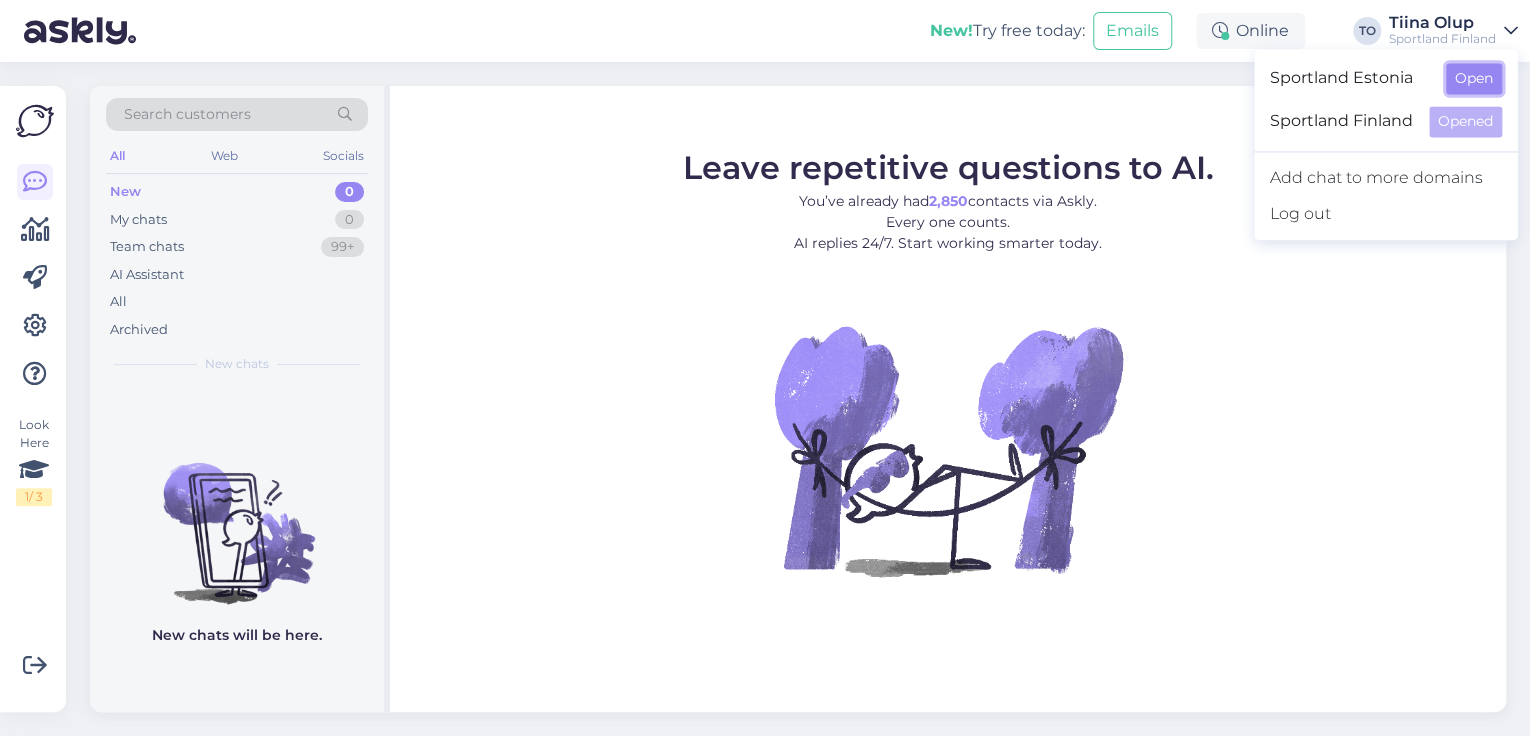 click on "Open" at bounding box center (1474, 78) 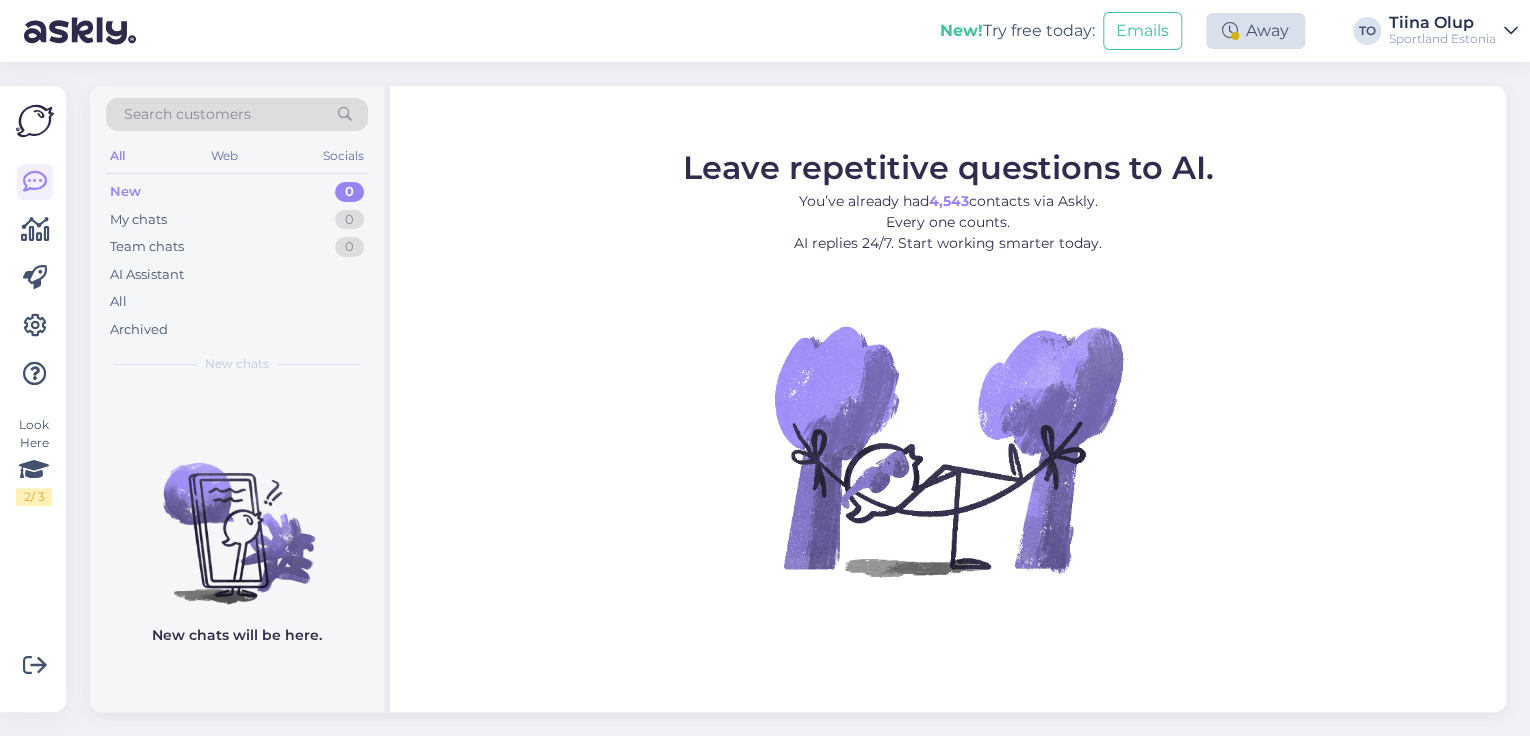 click on "Away" at bounding box center [1255, 31] 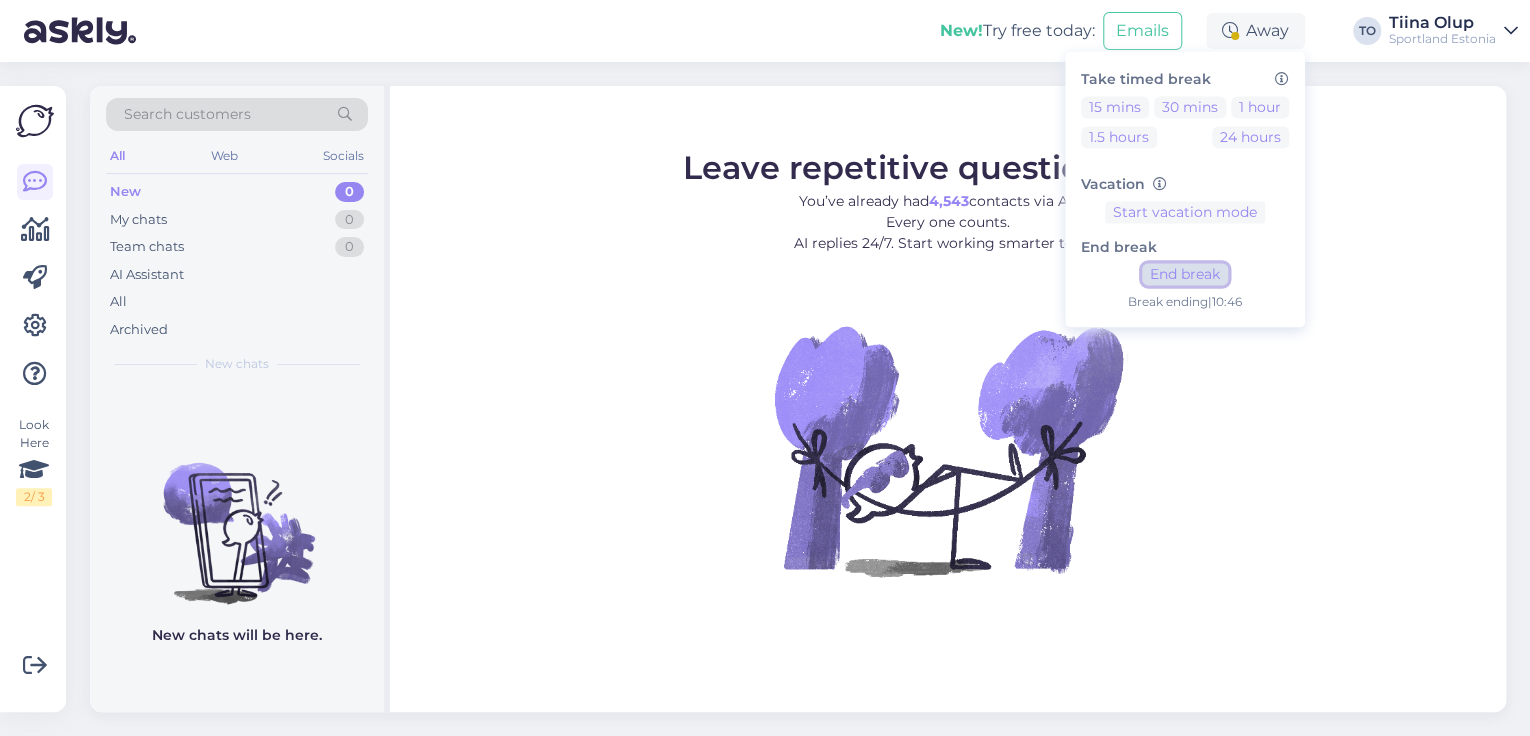 click on "End break" at bounding box center (1185, 275) 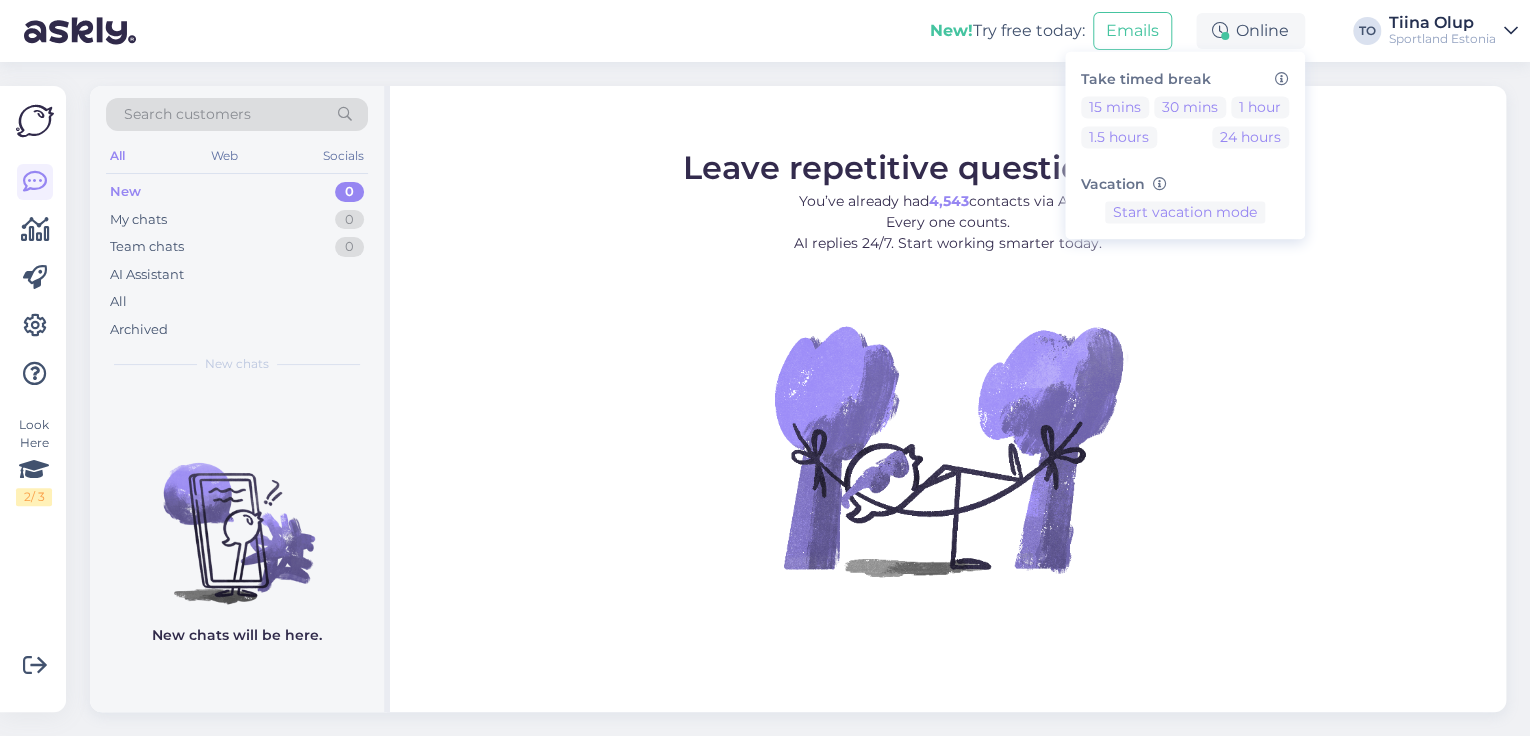 click on "Tiina Olup" at bounding box center [1442, 23] 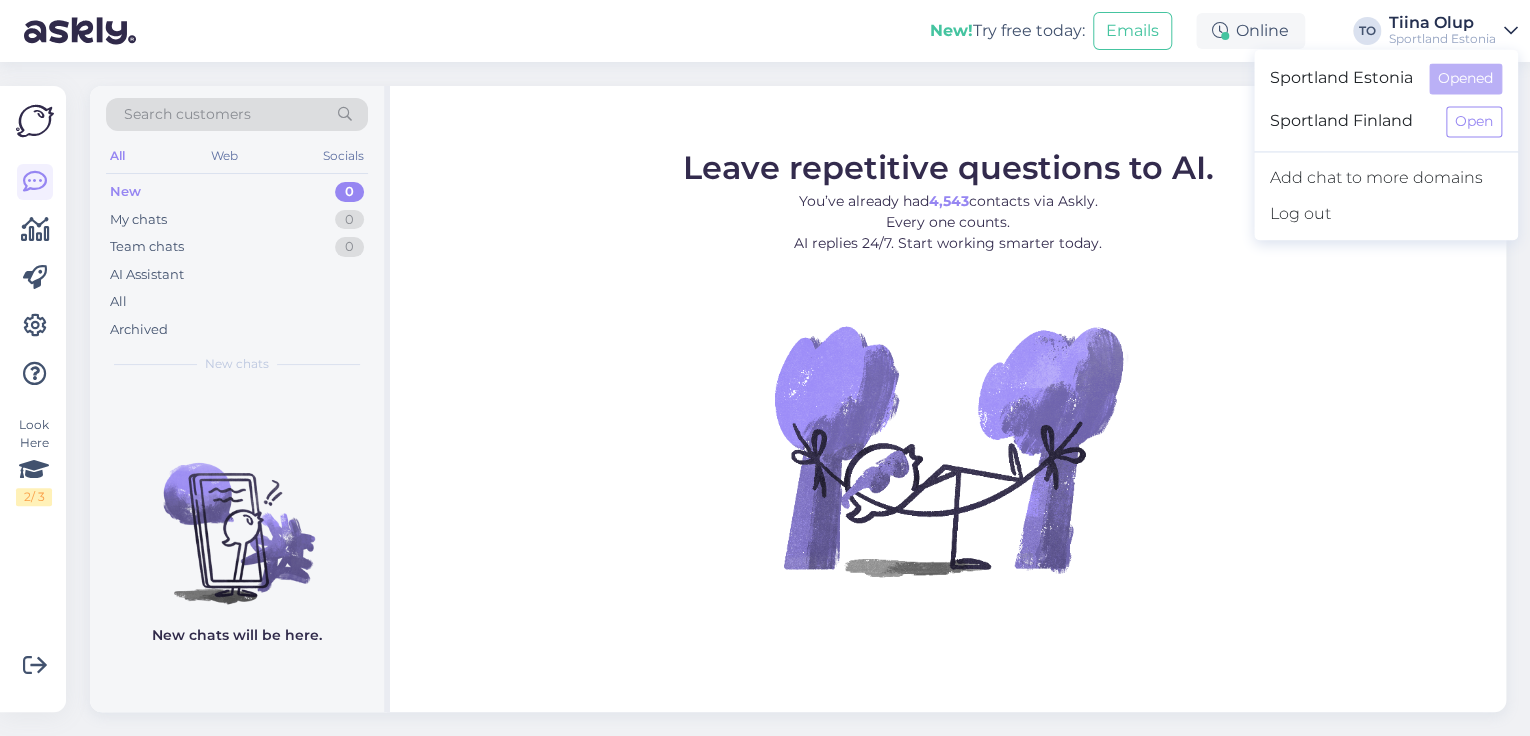 click on "New! Try free today: Emails Online Take timed break 15 mins 30 mins 1 hour 1.5 hours 24 hours Vacation Start vacation mode TO [NAME] [LAST] Sportland Estonia Sportland Estonia Opened Sportland Finland Open Add chat to more domains Log out" at bounding box center (765, 31) 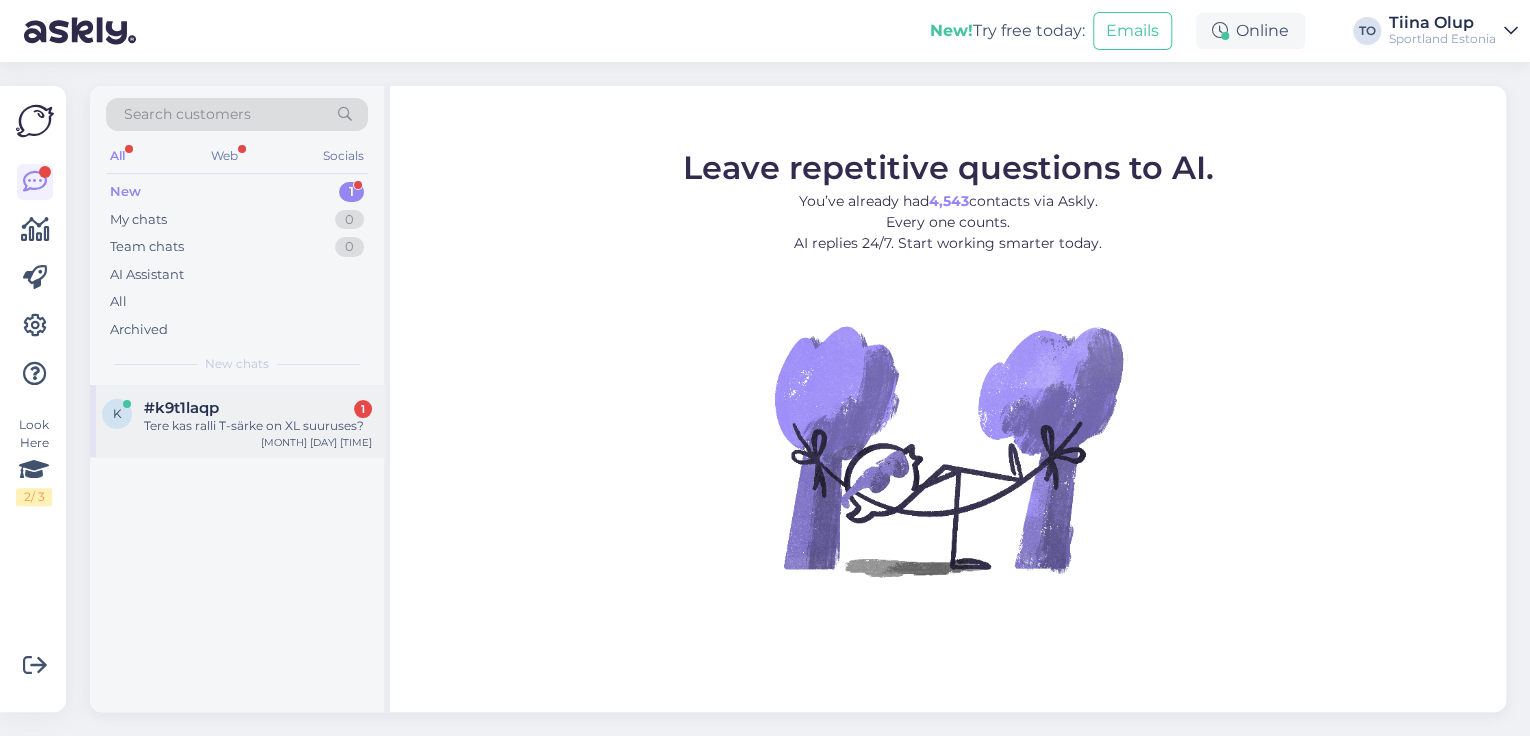 click on "k #k9t1laqp 1 Tere kas ralli T-särke on XL Aug 9 11:04" at bounding box center [237, 421] 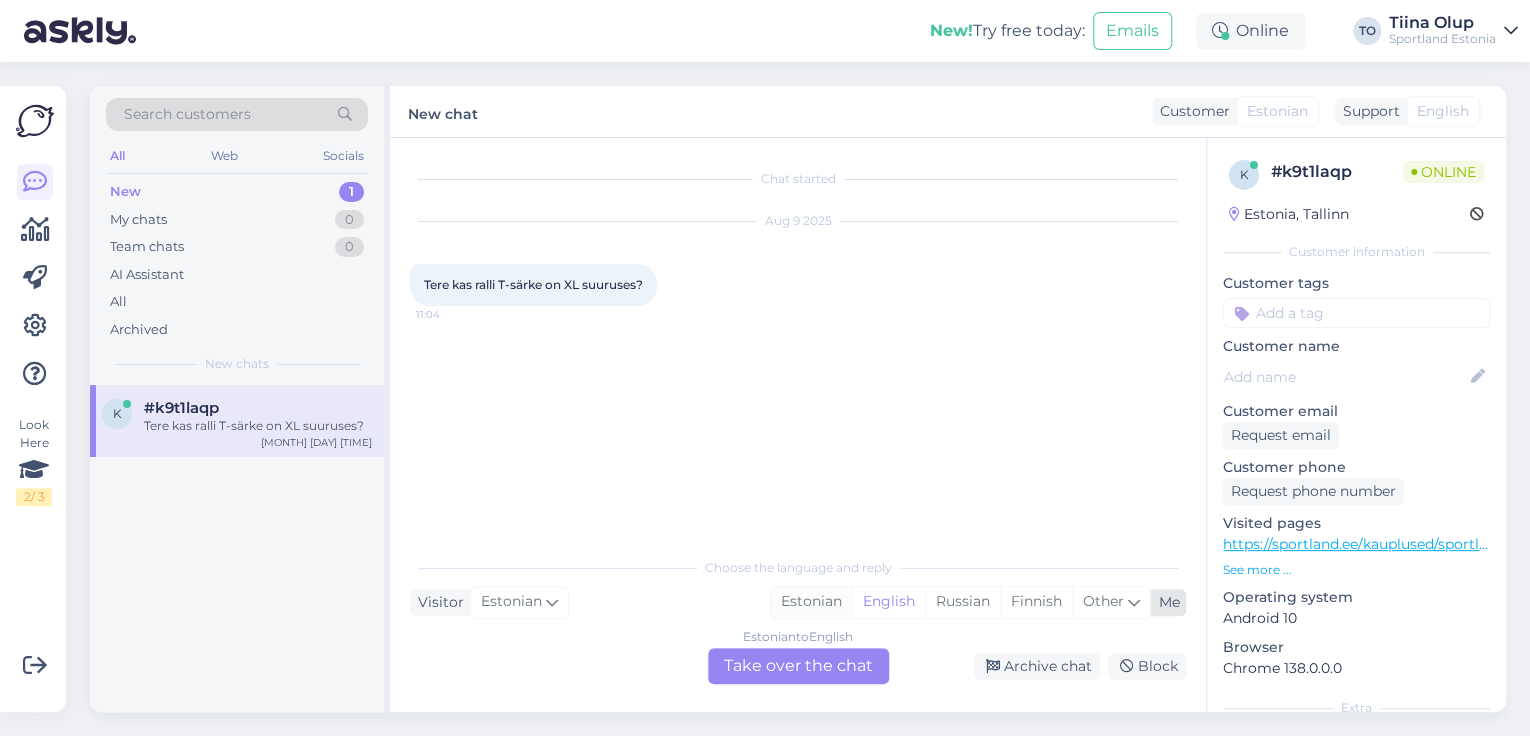 click on "Estonian" at bounding box center (811, 602) 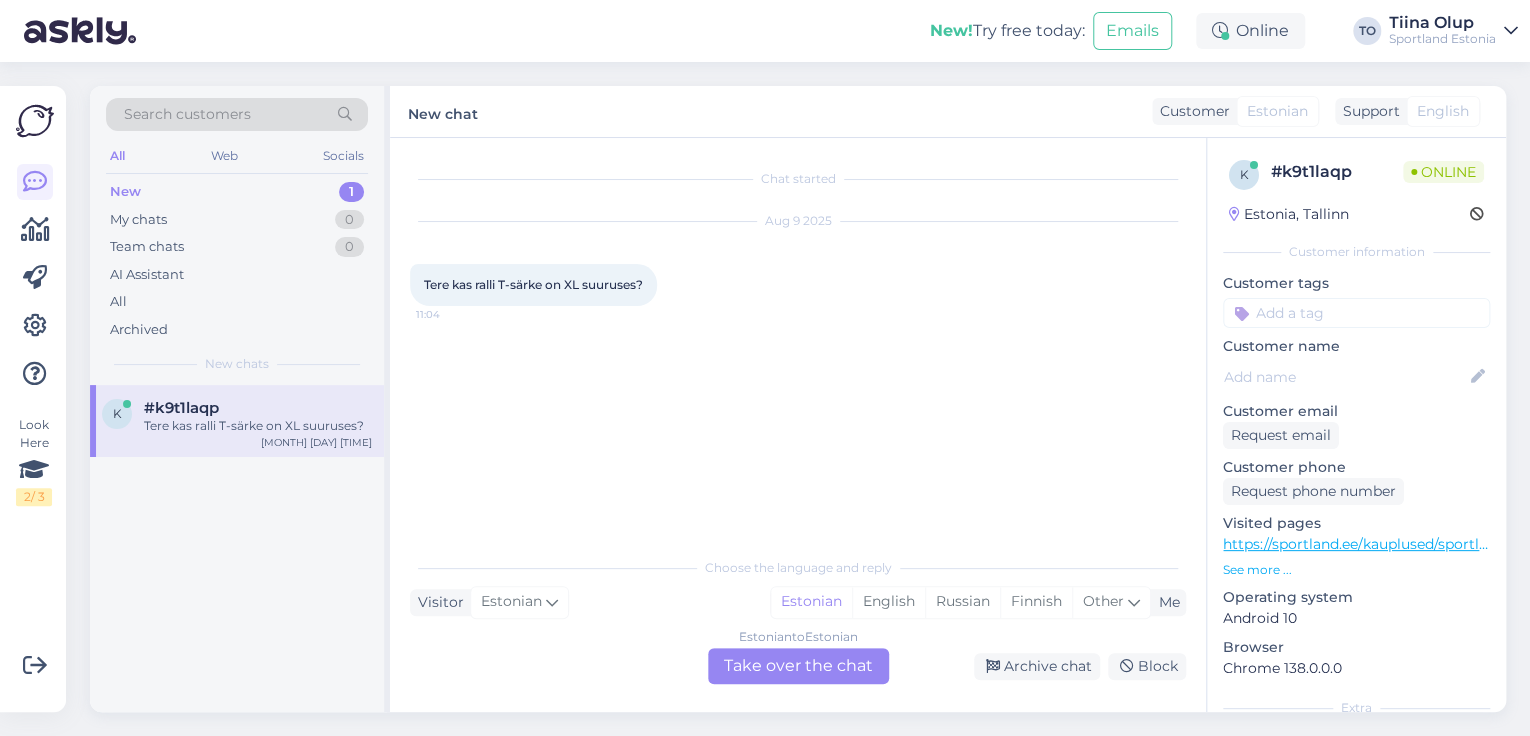 click on "Estonian  to  Estonian Take over the chat" at bounding box center [798, 666] 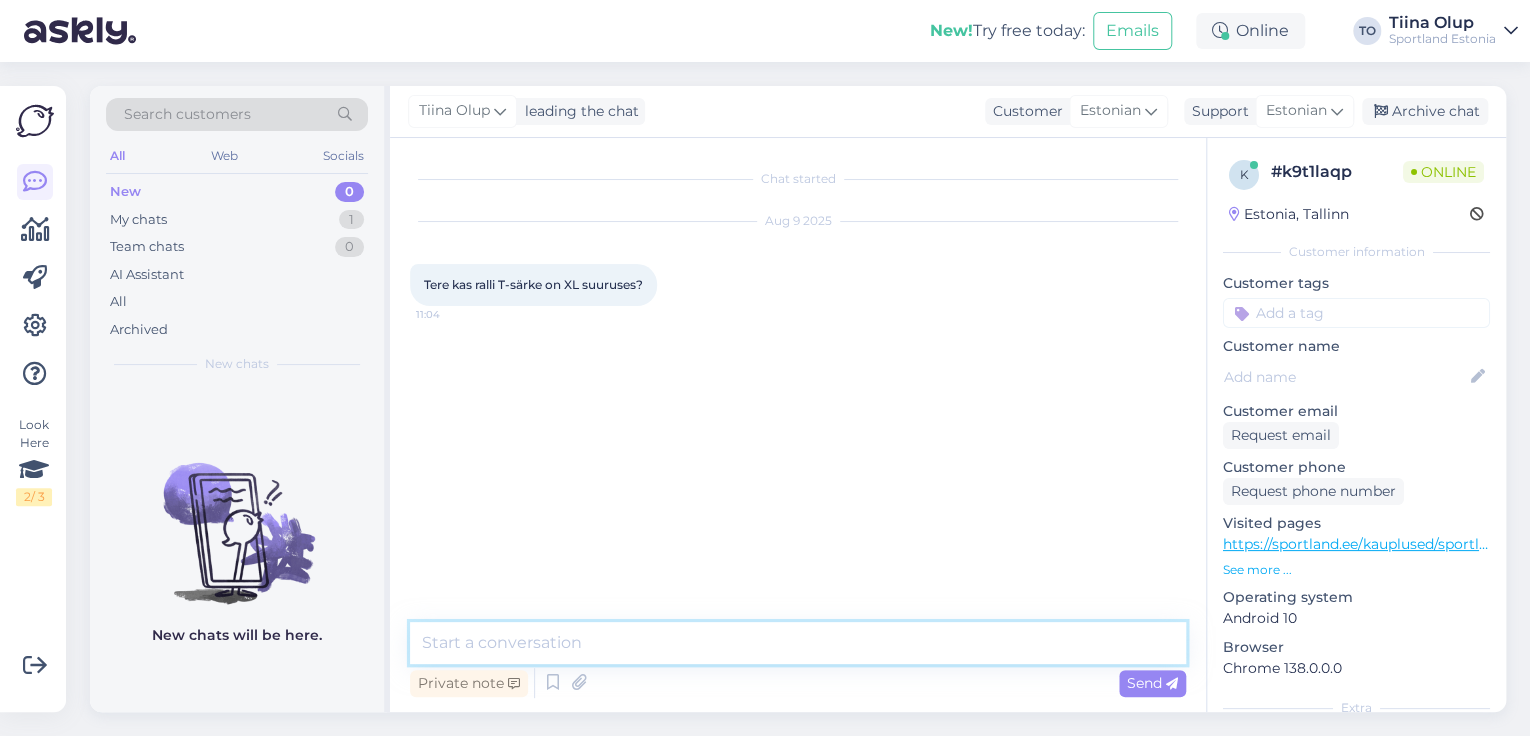 click at bounding box center [798, 643] 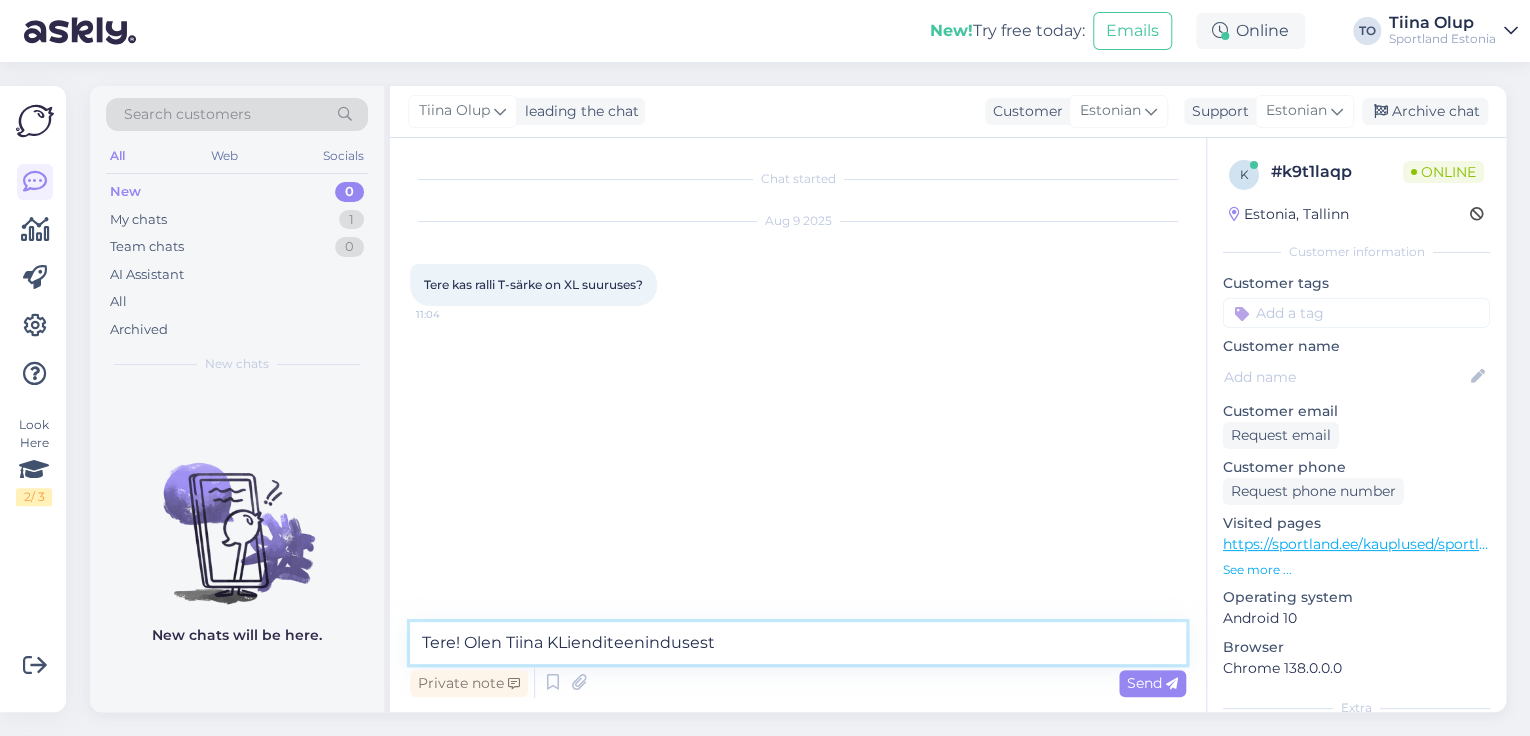 click on "Tere! Olen Tiina KLienditeenindusest" at bounding box center (798, 643) 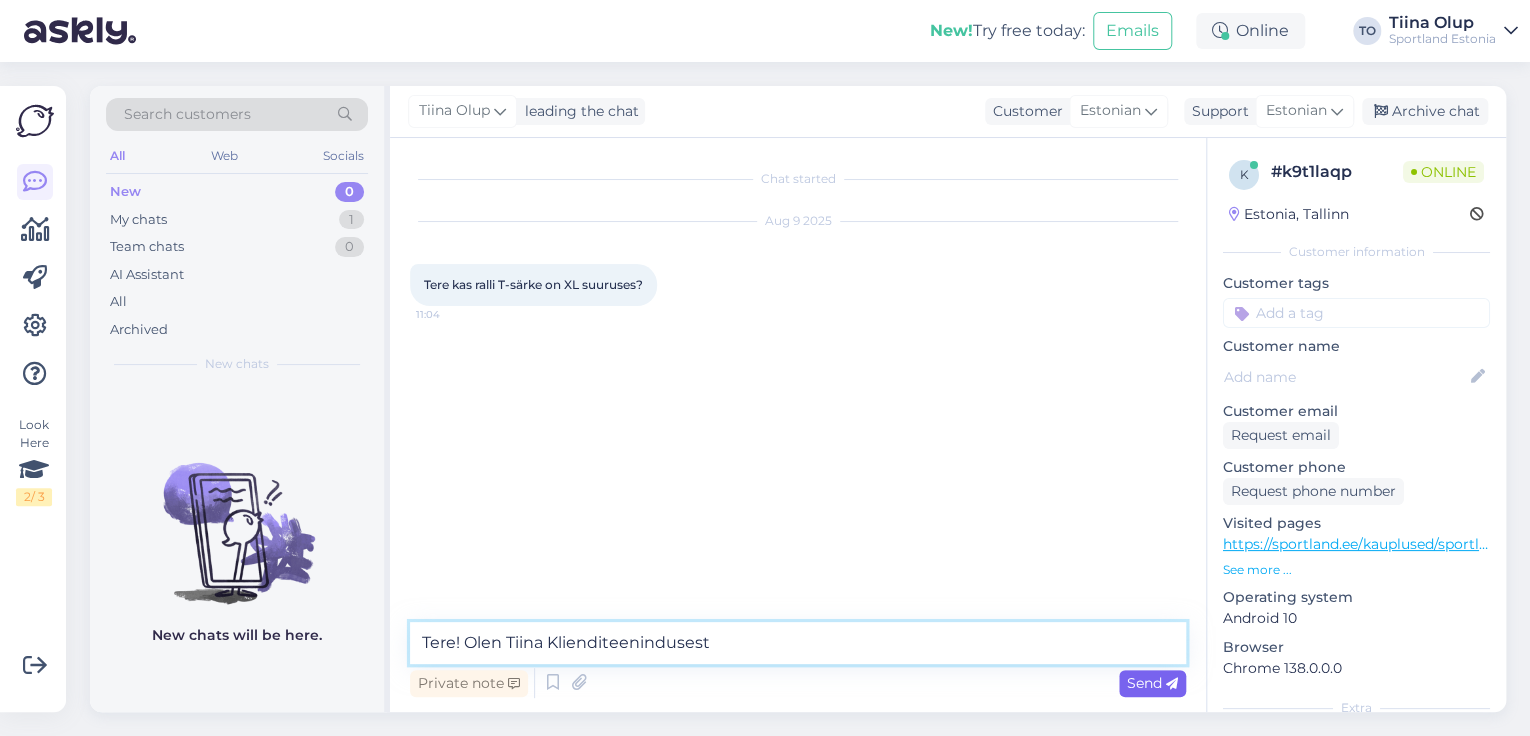 type on "Tere! Olen Tiina Klienditeenindusest" 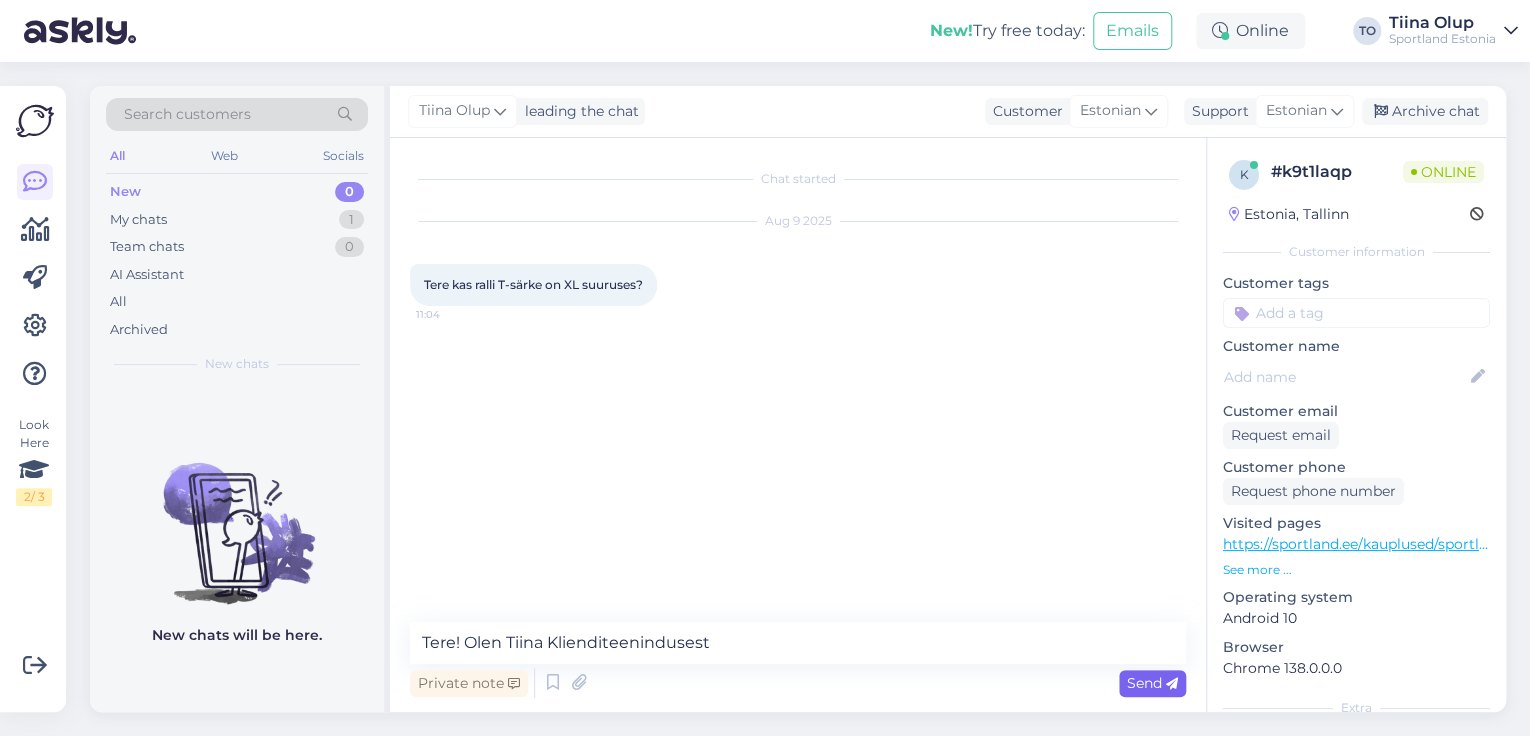 click on "Send" at bounding box center [1152, 683] 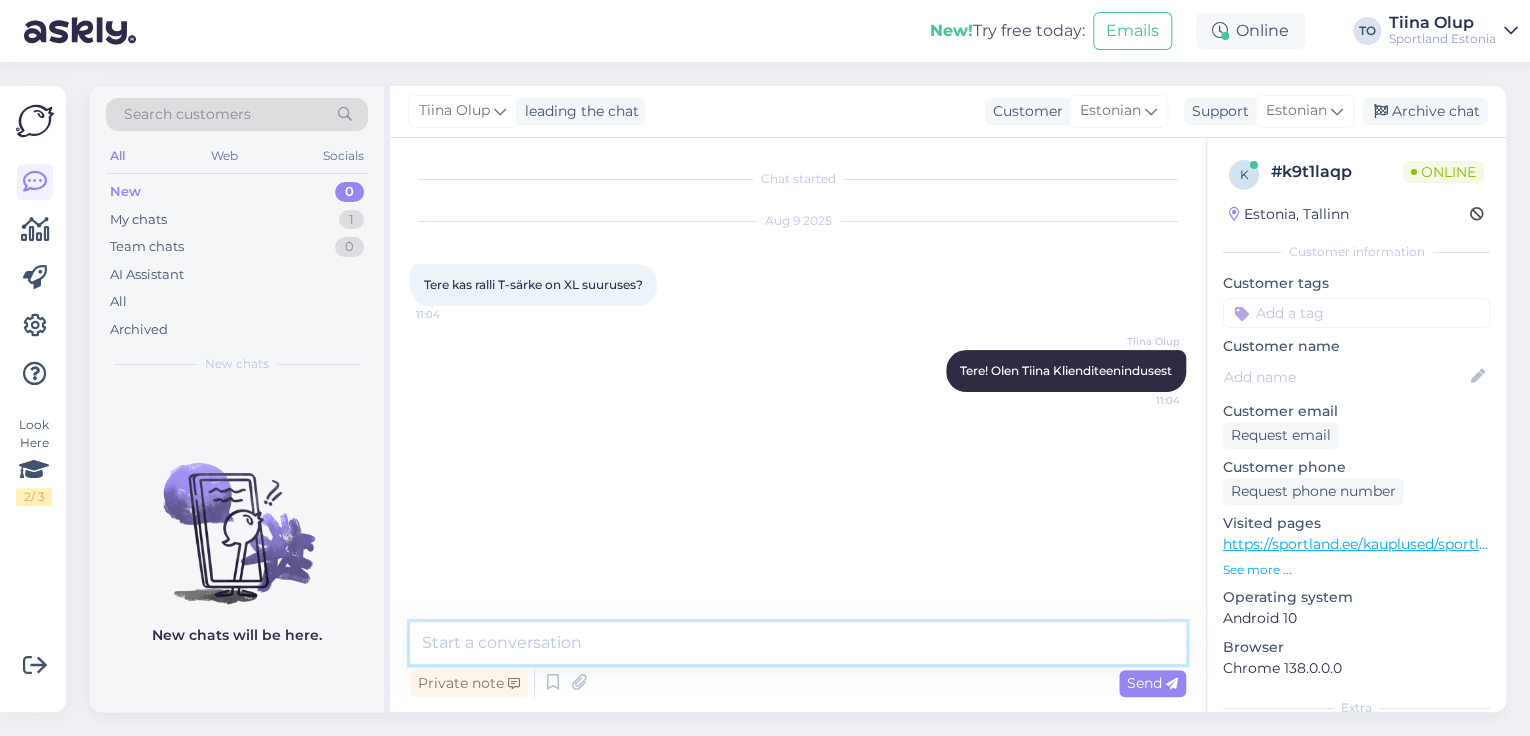 click at bounding box center [798, 643] 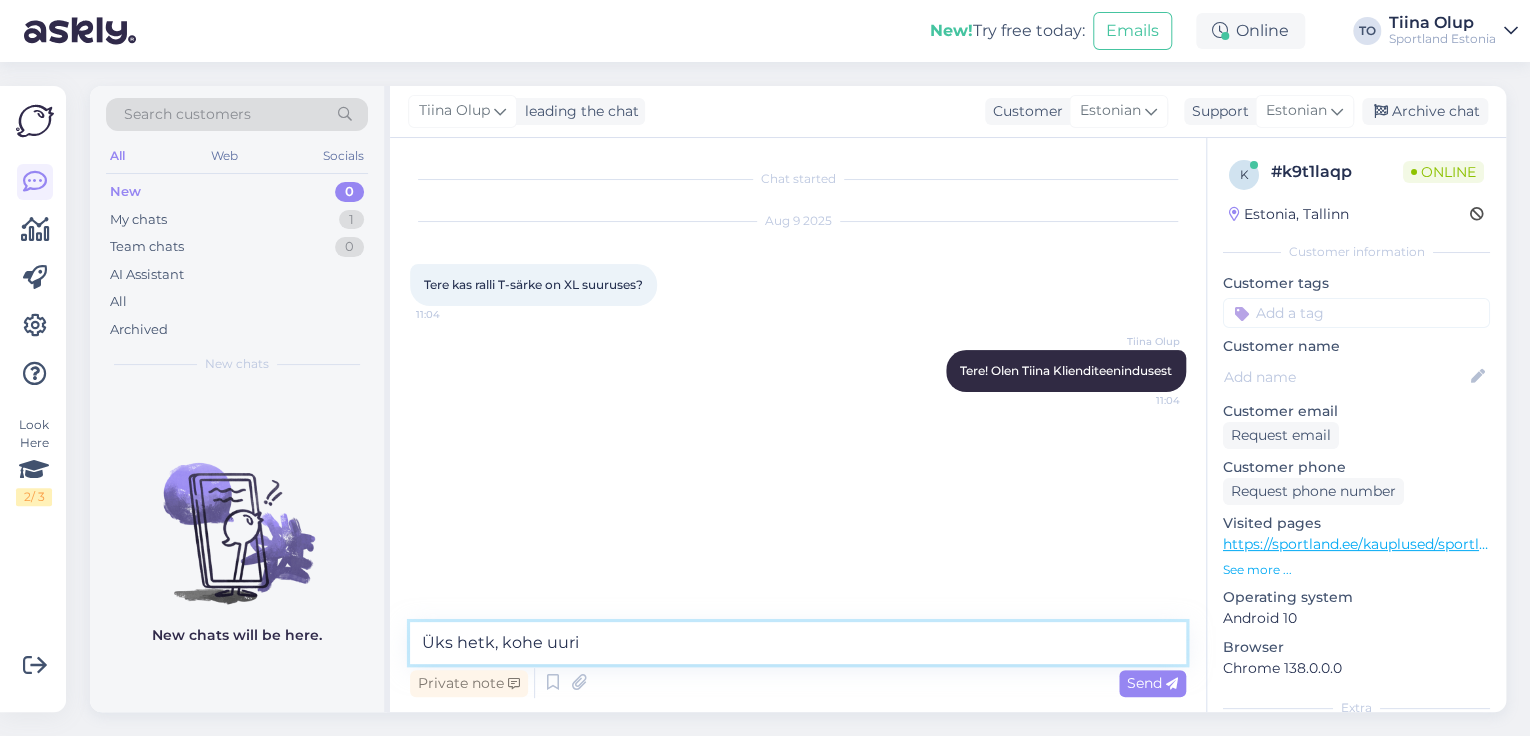type on "Üks hetk, kohe uurin" 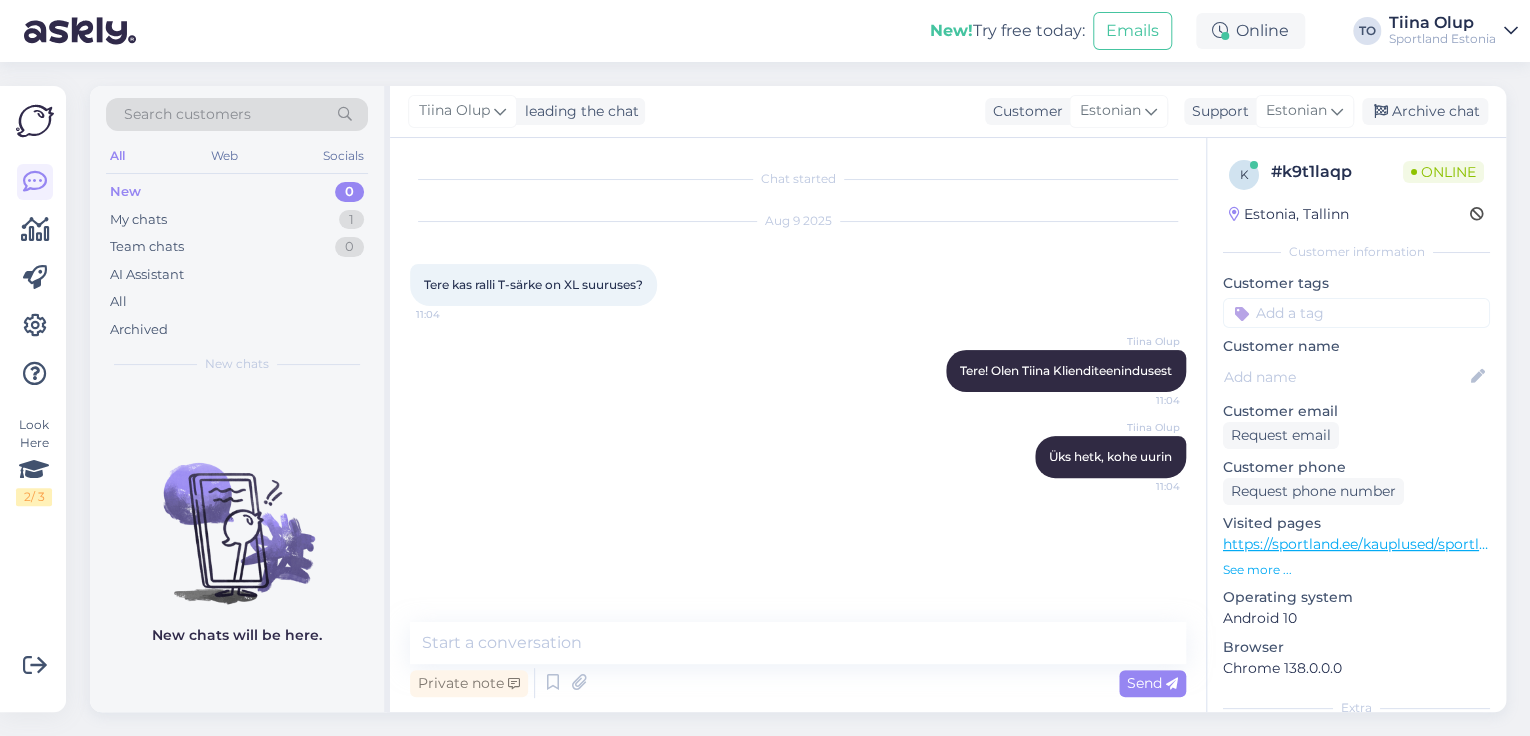 click on "https://sportland.ee/kauplused/sportland-outlet-eeden" at bounding box center [1411, 544] 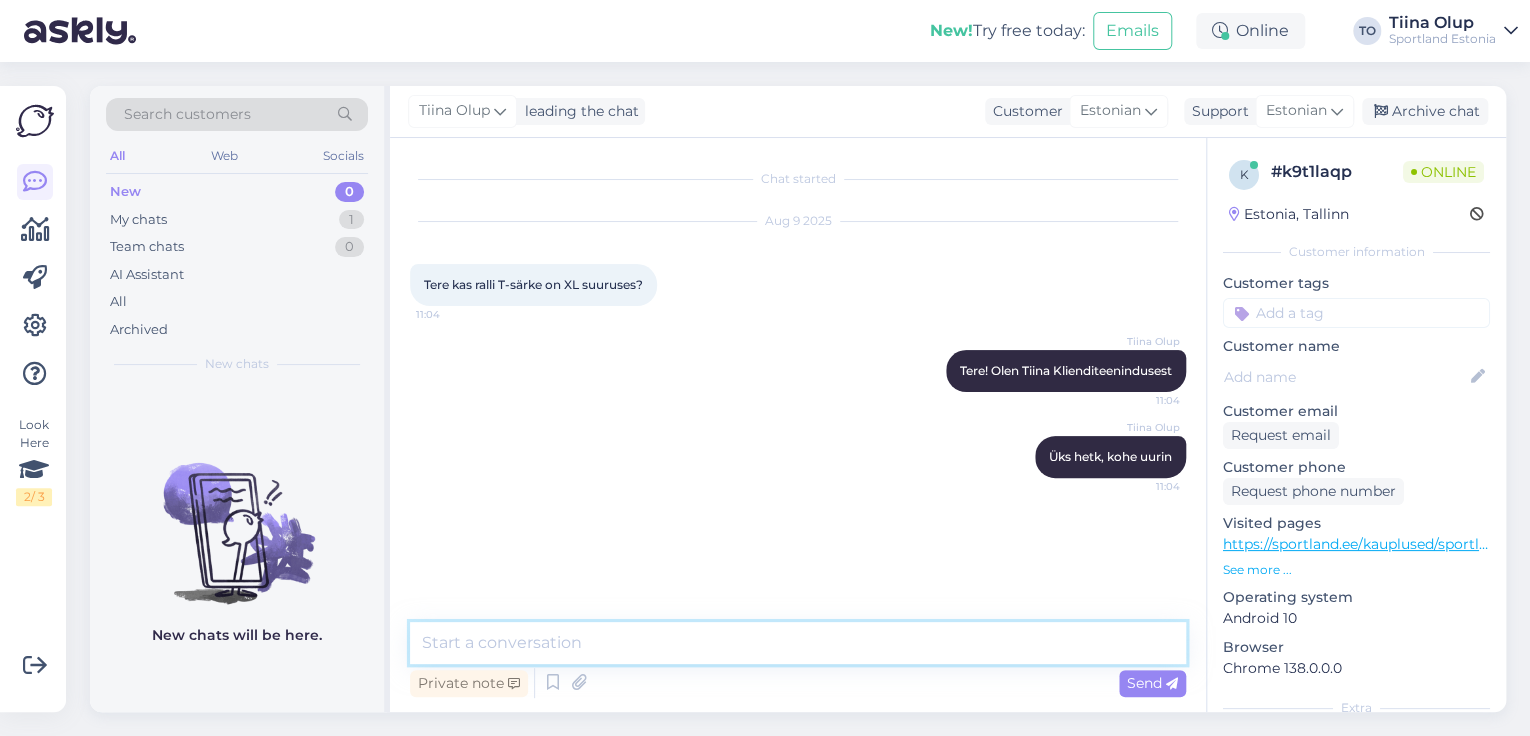 click at bounding box center (798, 643) 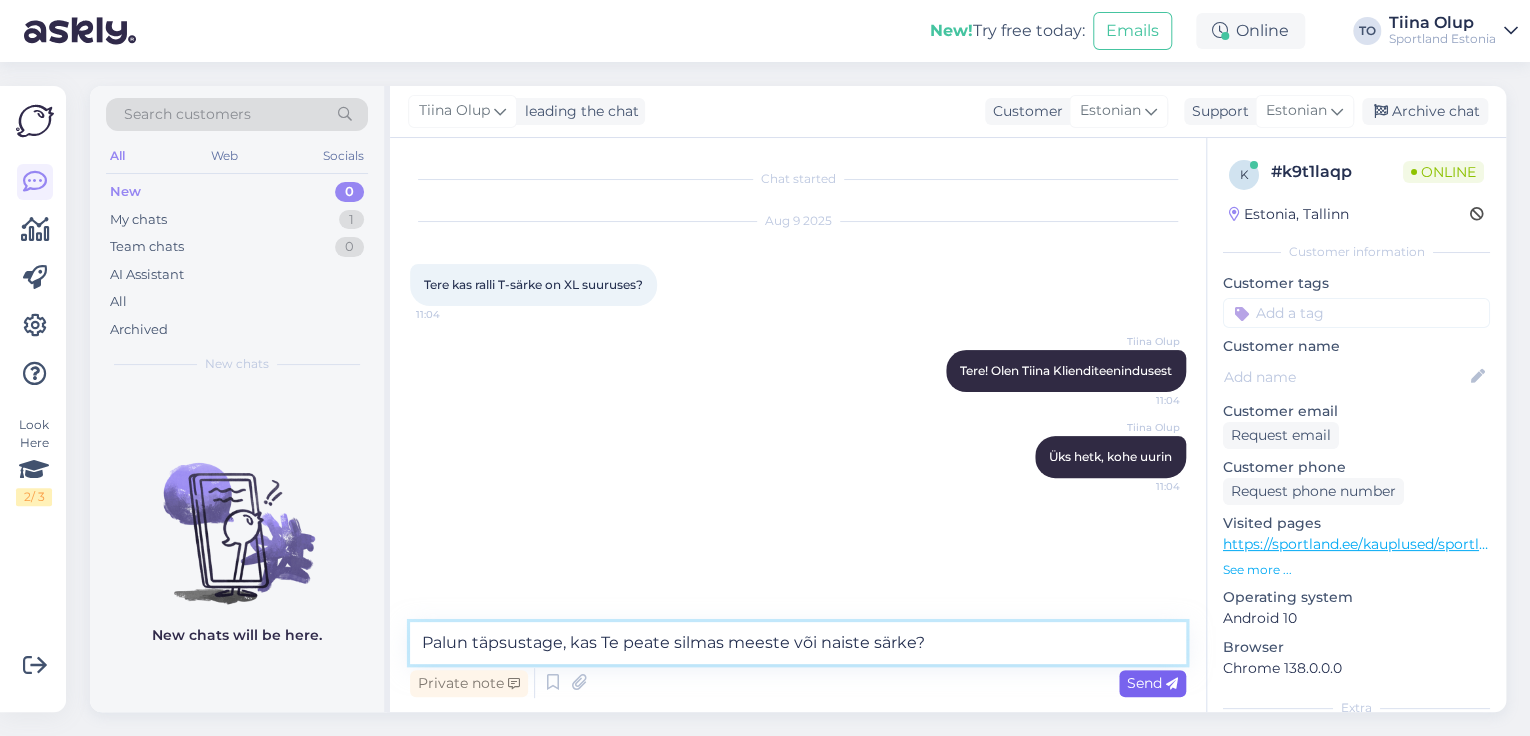 type on "Palun täpsustage, kas Te peate silmas meeste või naiste särke?" 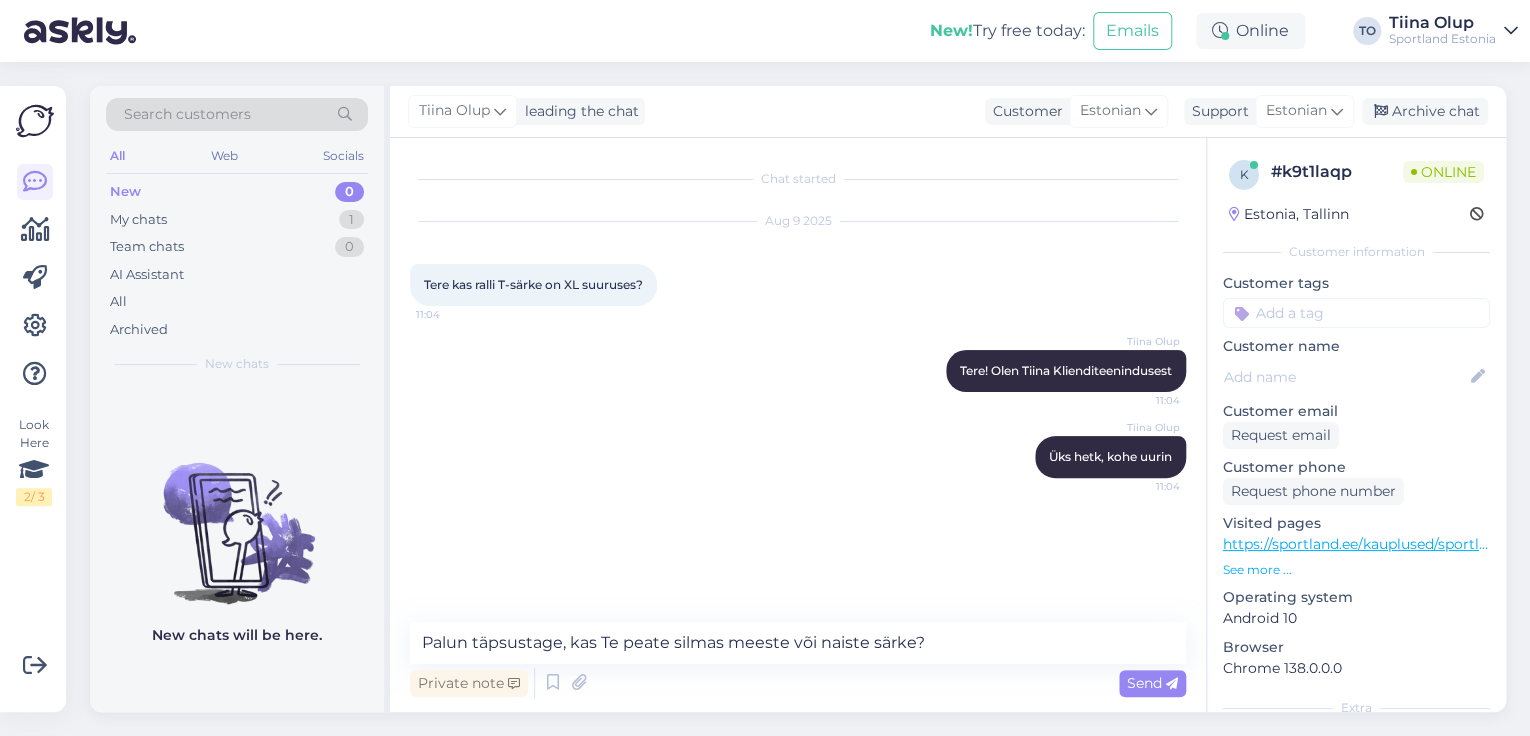 drag, startPoint x: 1126, startPoint y: 680, endPoint x: 1232, endPoint y: 692, distance: 106.677086 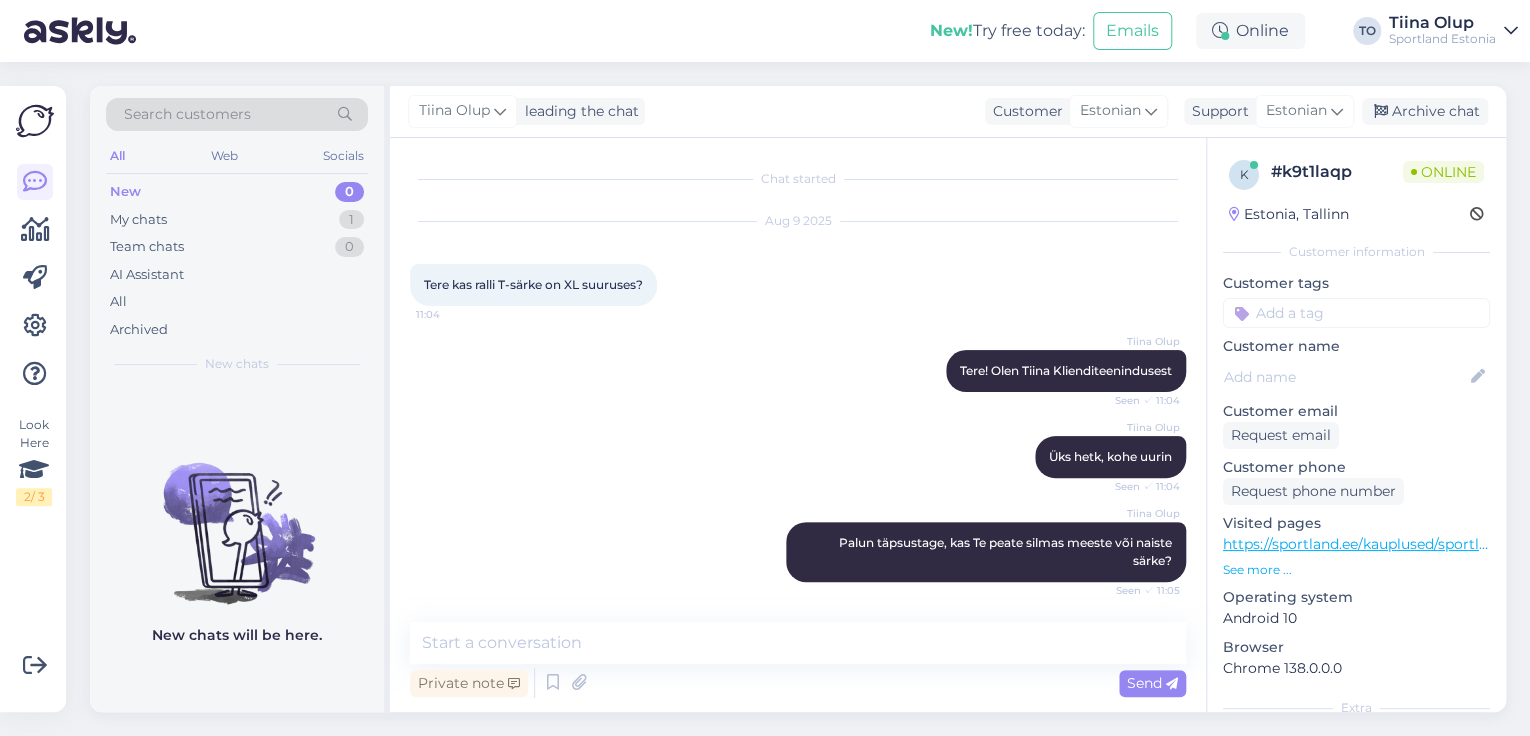 scroll, scrollTop: 85, scrollLeft: 0, axis: vertical 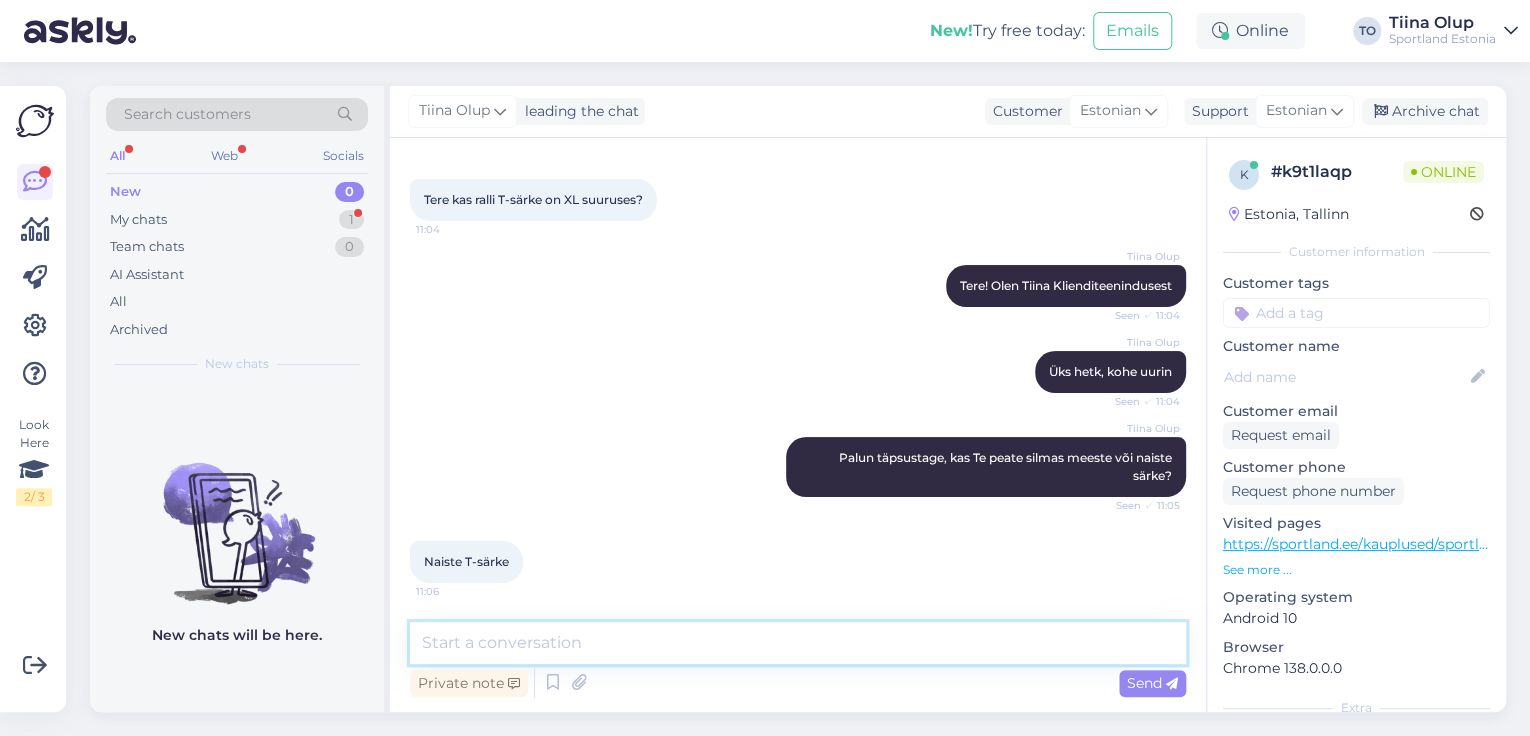 click at bounding box center (798, 643) 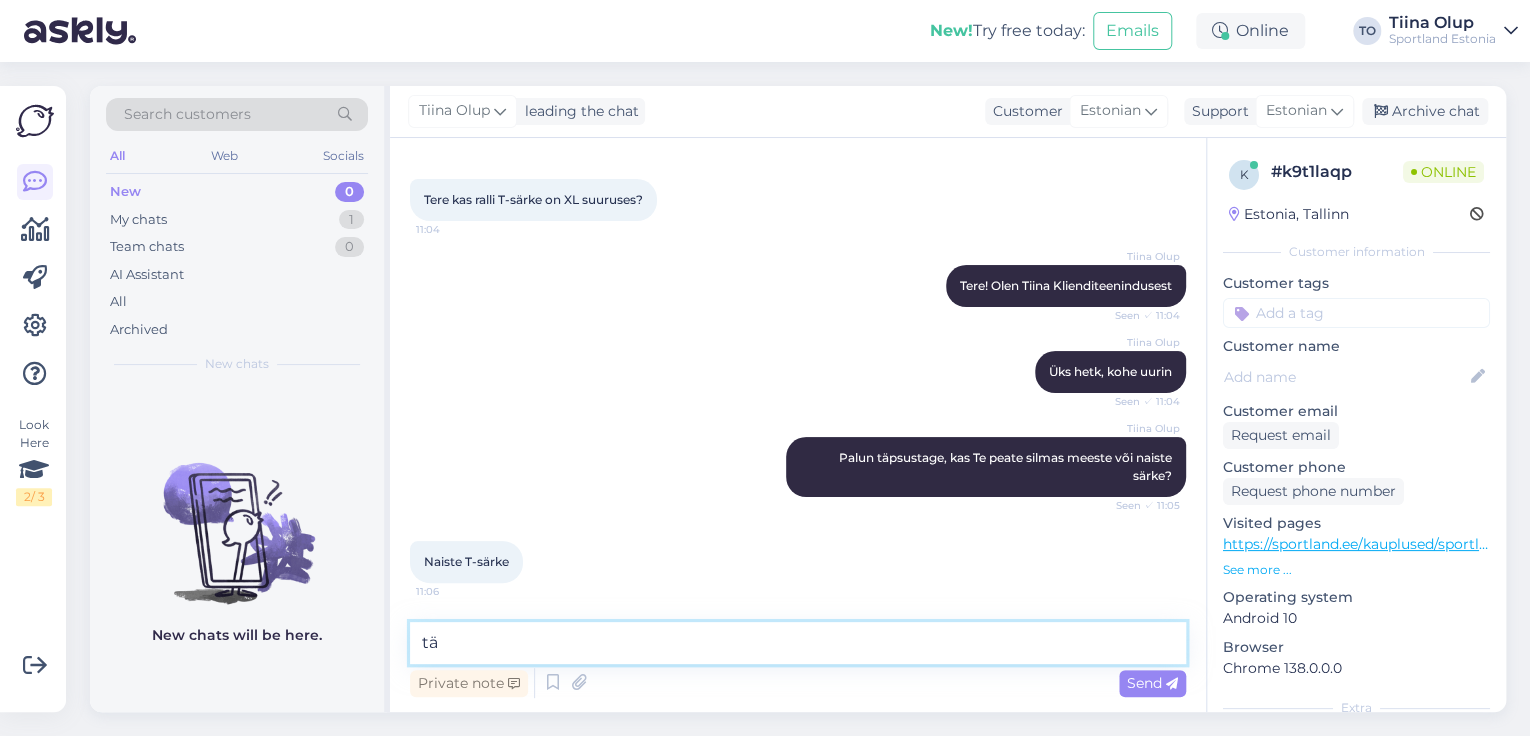 type on "t" 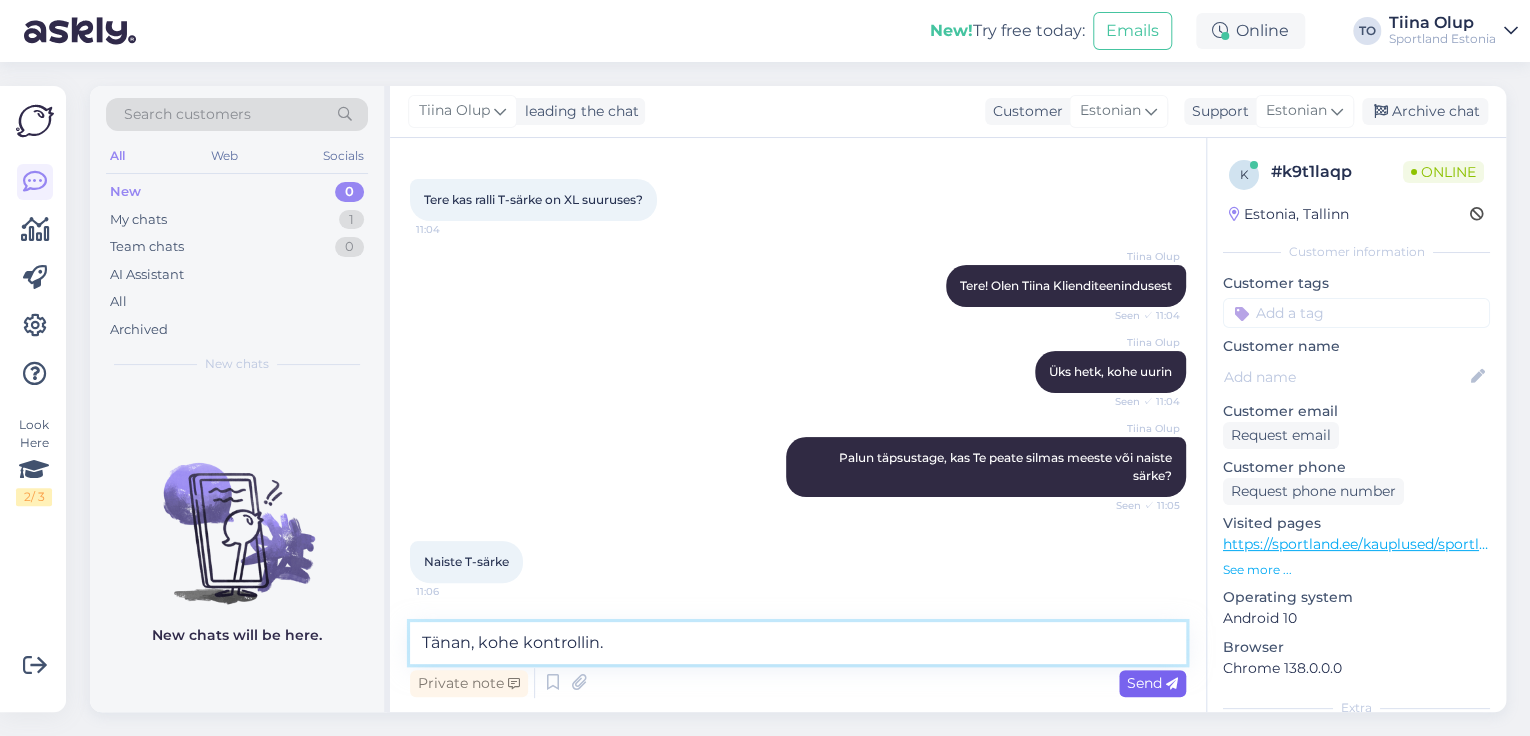 type on "Tänan, kohe kontrollin." 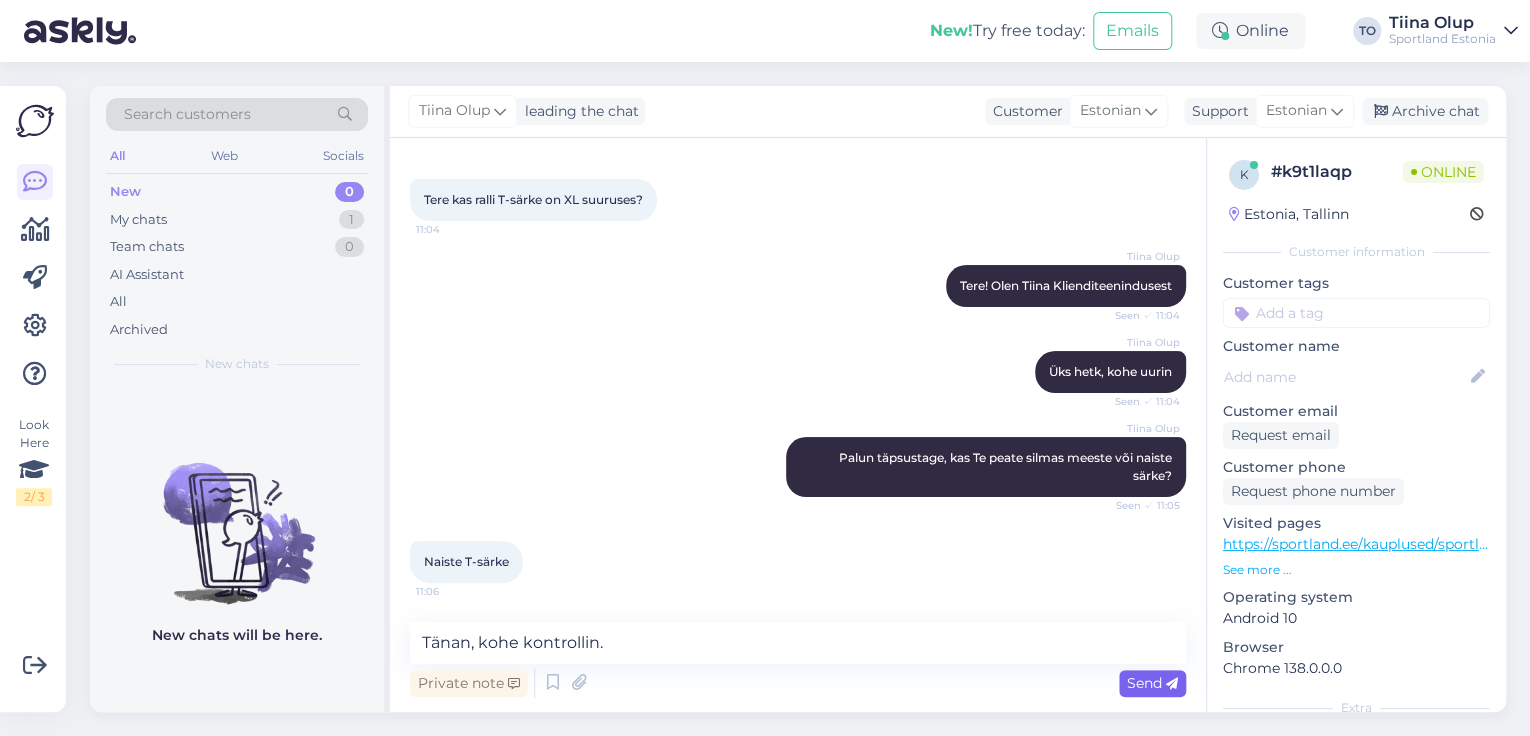 click on "Send" at bounding box center [1152, 683] 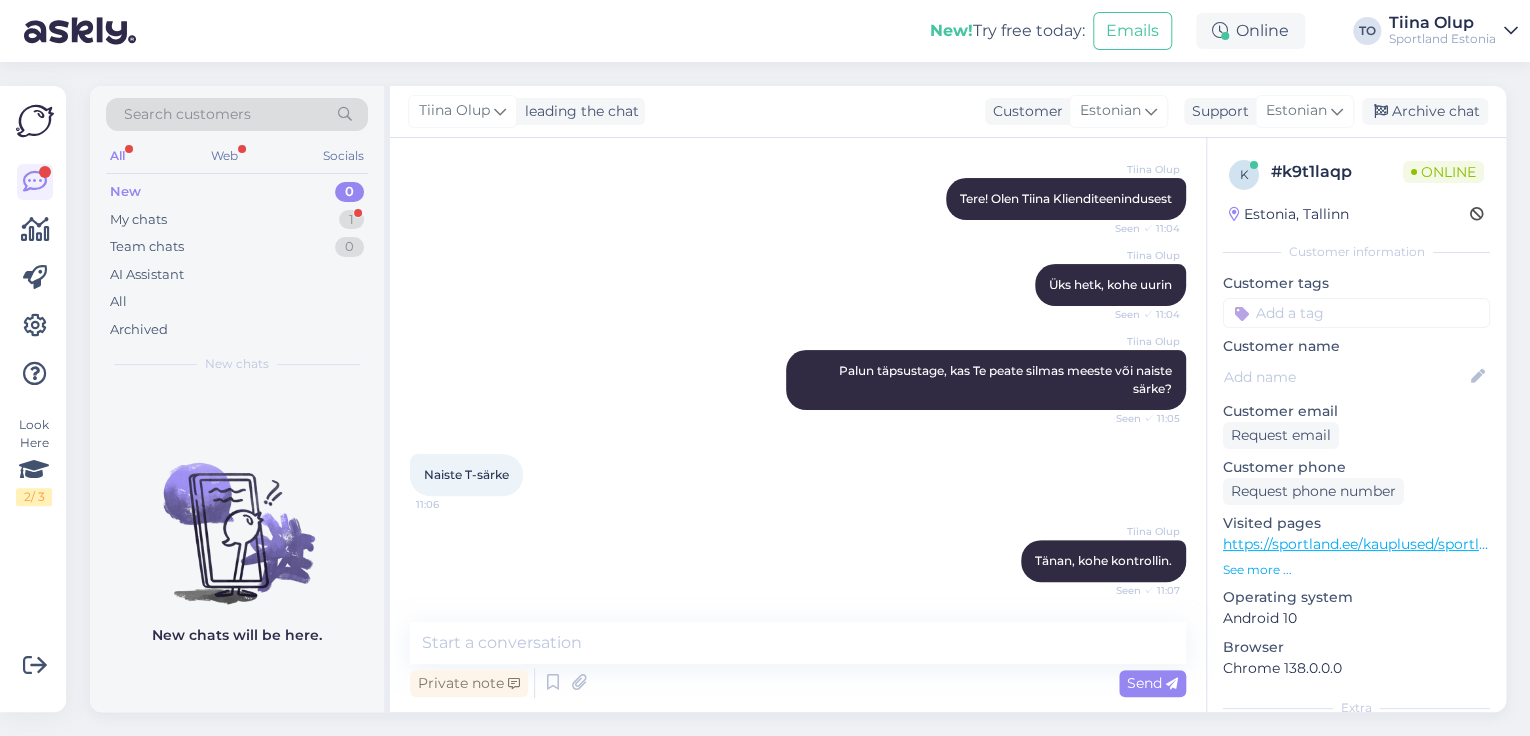 scroll, scrollTop: 257, scrollLeft: 0, axis: vertical 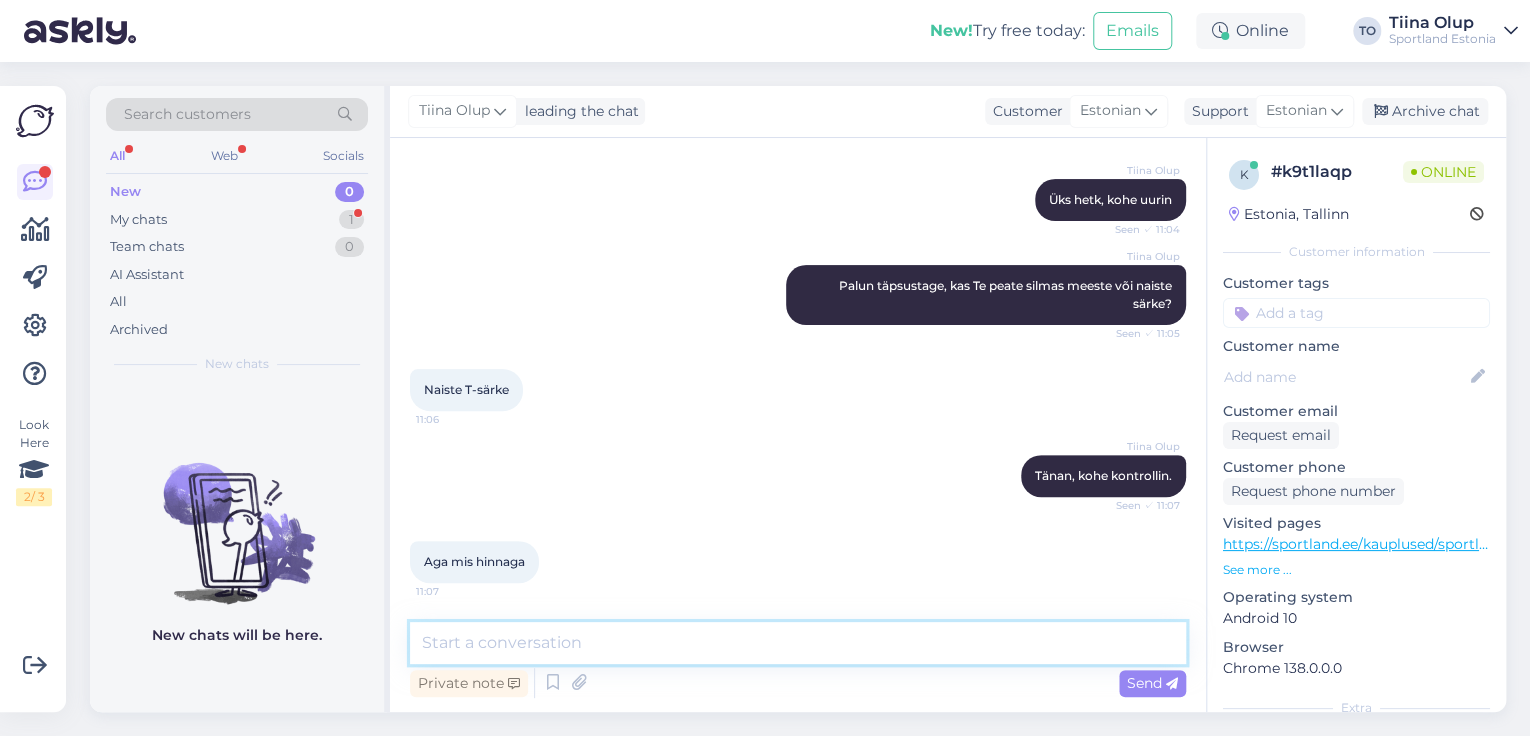 click at bounding box center [798, 643] 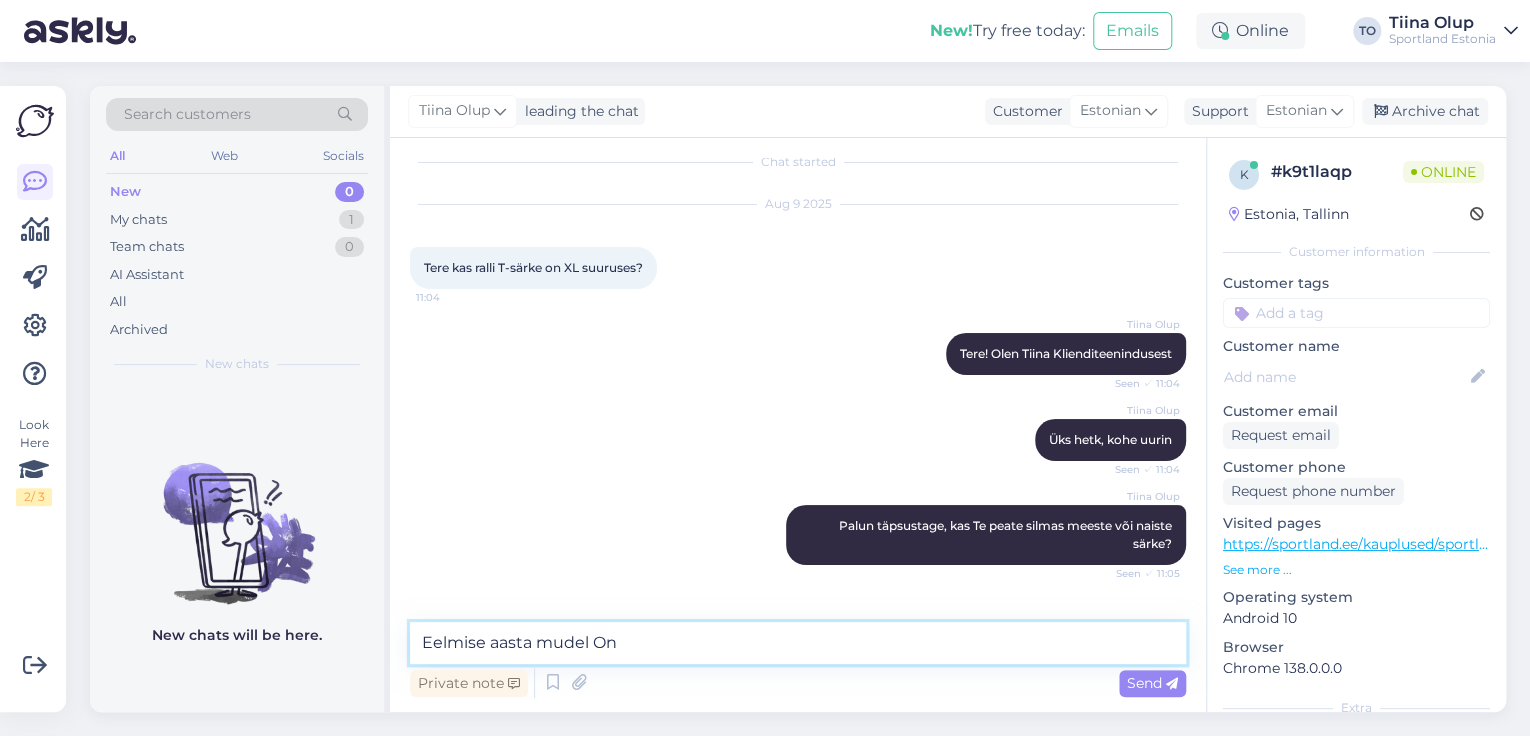 scroll, scrollTop: 257, scrollLeft: 0, axis: vertical 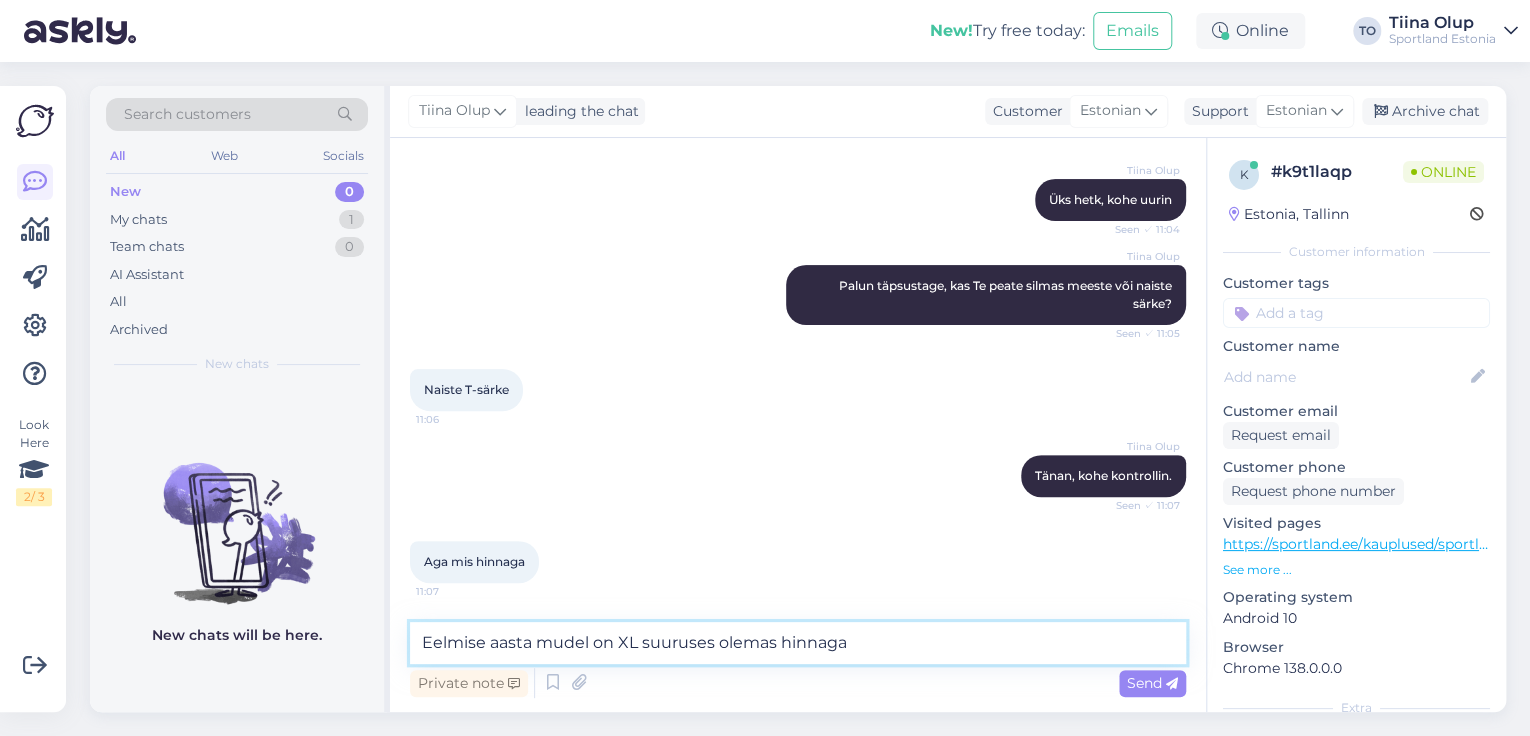 paste on "14.50" 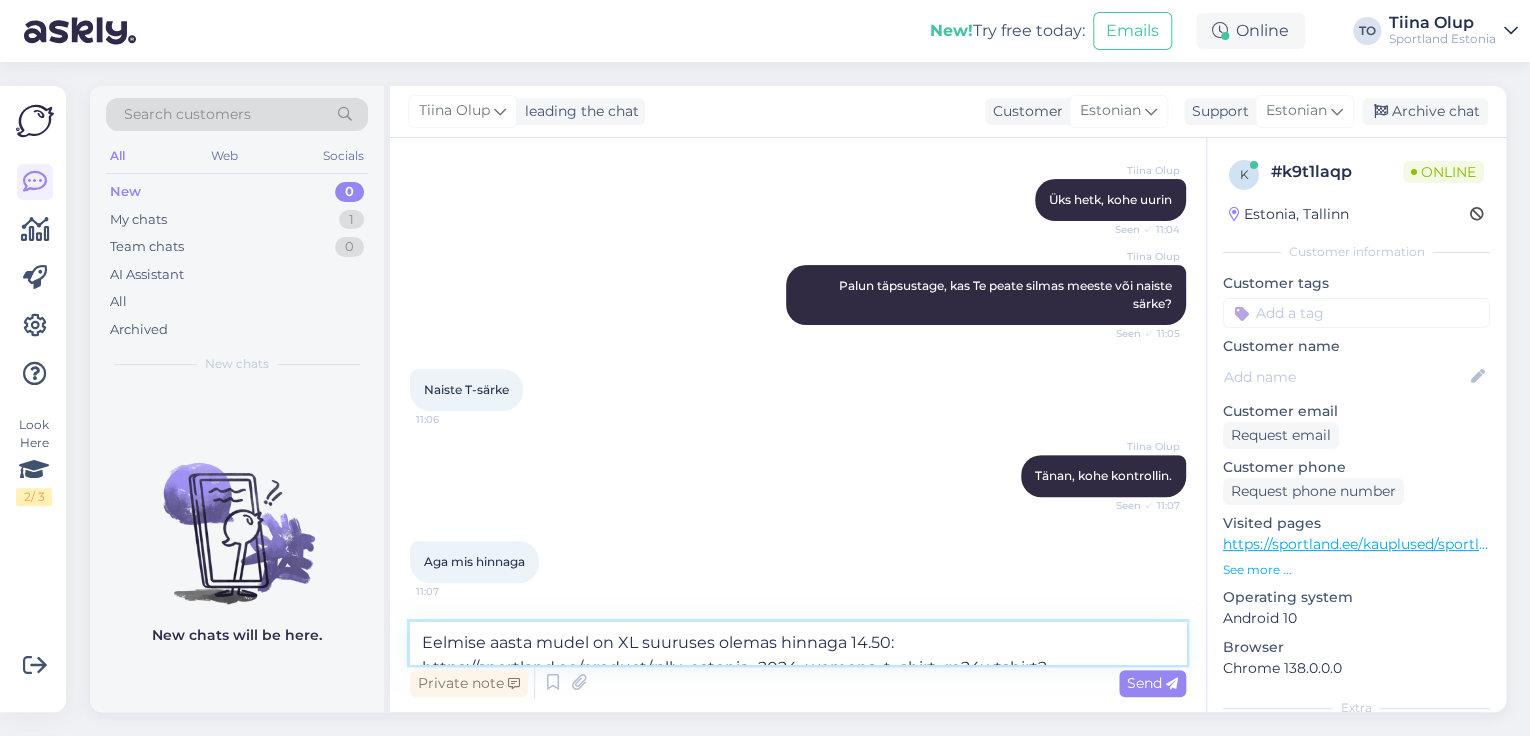 click on "Eelmise aasta mudel on XL suuruses olemas hinnaga 14.50: https://sportland.ee/product/rally_estonia_2024_womens_t_shirt_re24wtshirt?clothing_size=6195" at bounding box center (798, 643) 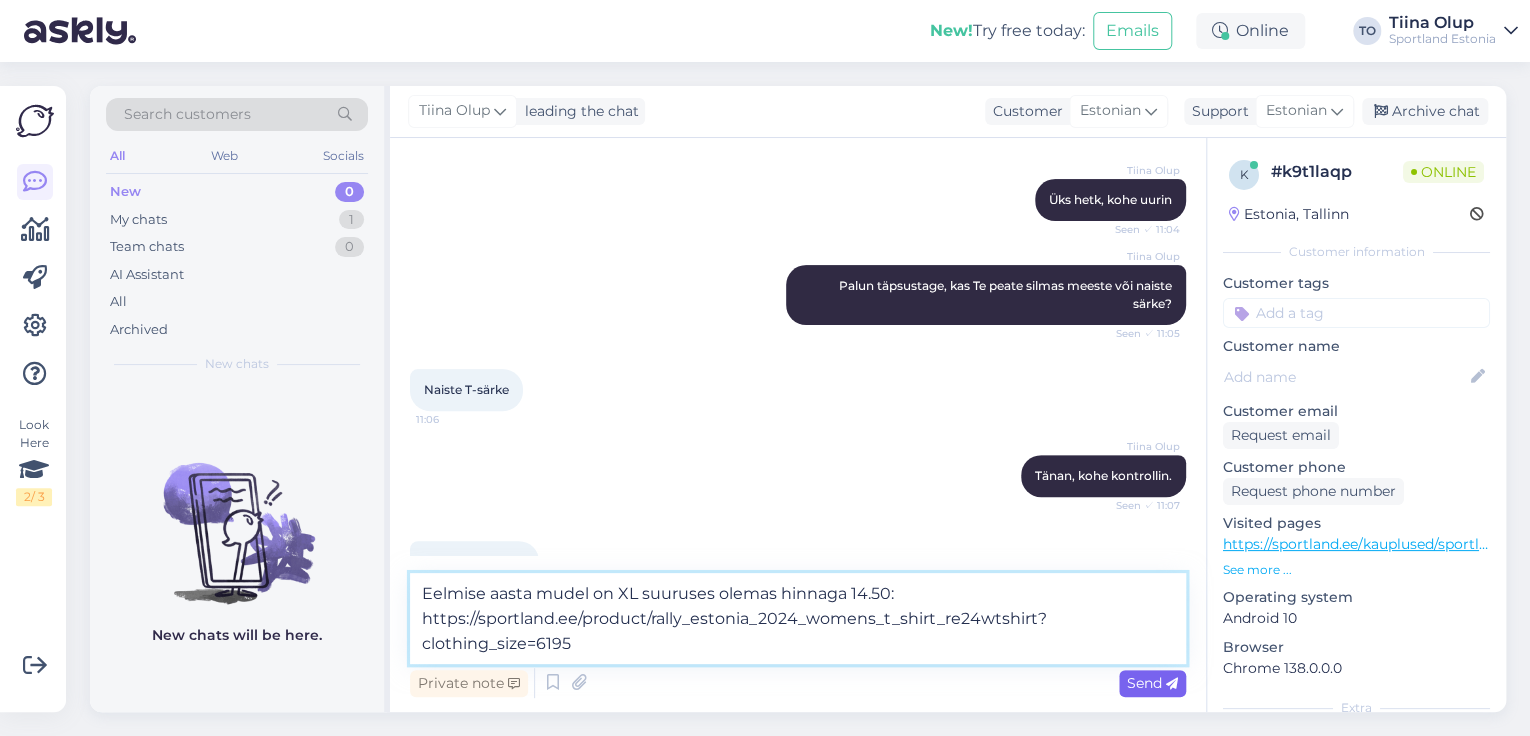 type on "Eelmise aasta mudel on XL suuruses olemas hinnaga 14.50: https://sportland.ee/product/rally_estonia_2024_womens_t_shirt_re24wtshirt?clothing_size=6195" 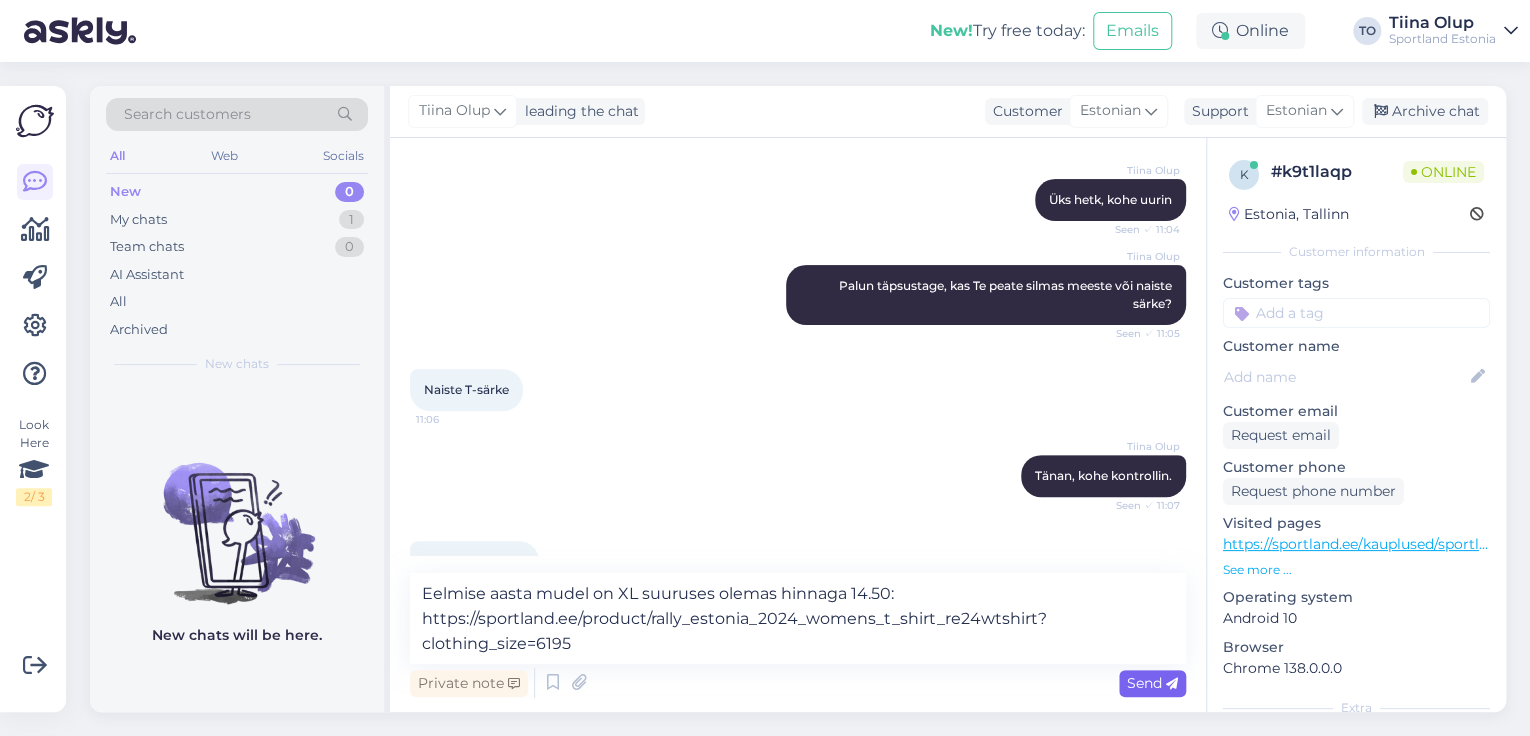 click on "Send" at bounding box center (1152, 683) 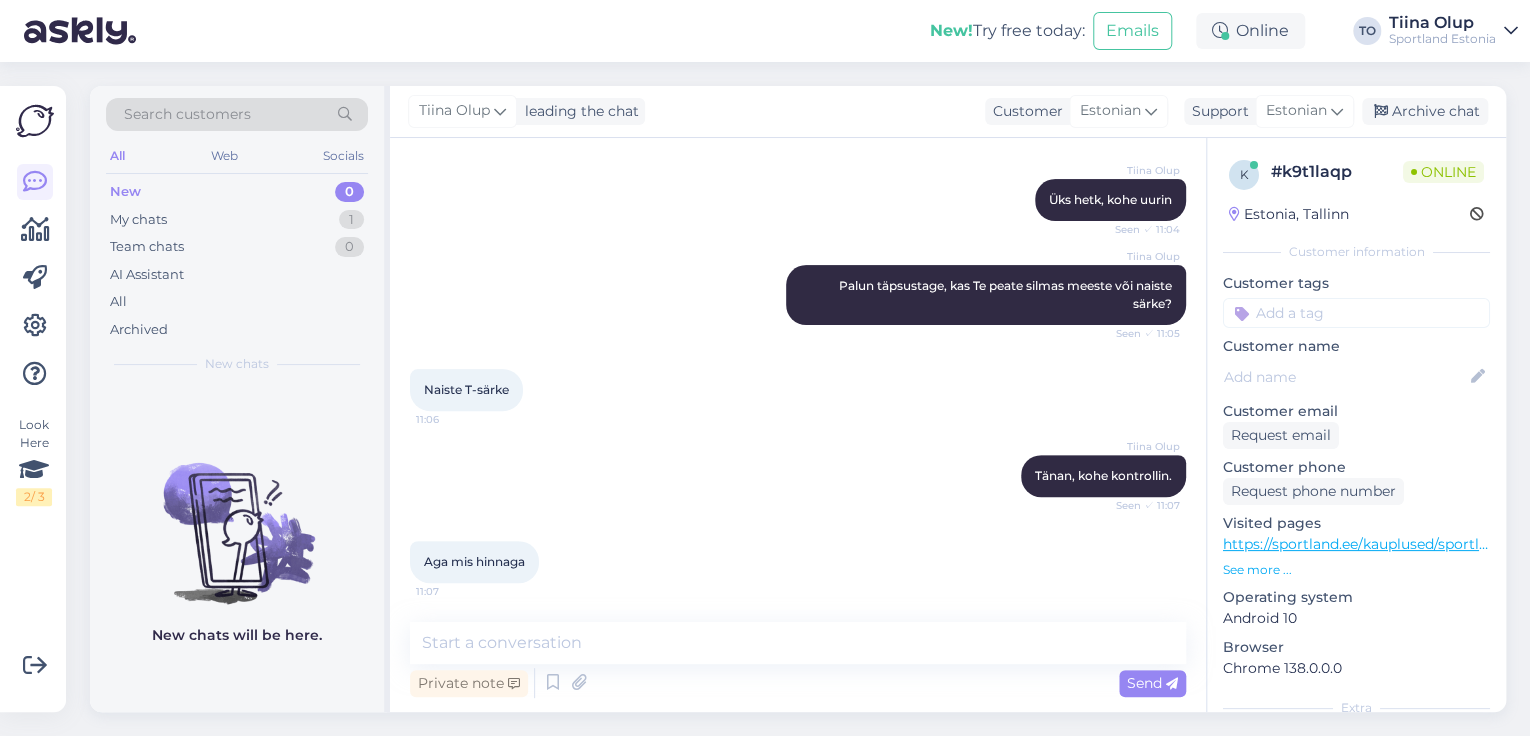 scroll, scrollTop: 380, scrollLeft: 0, axis: vertical 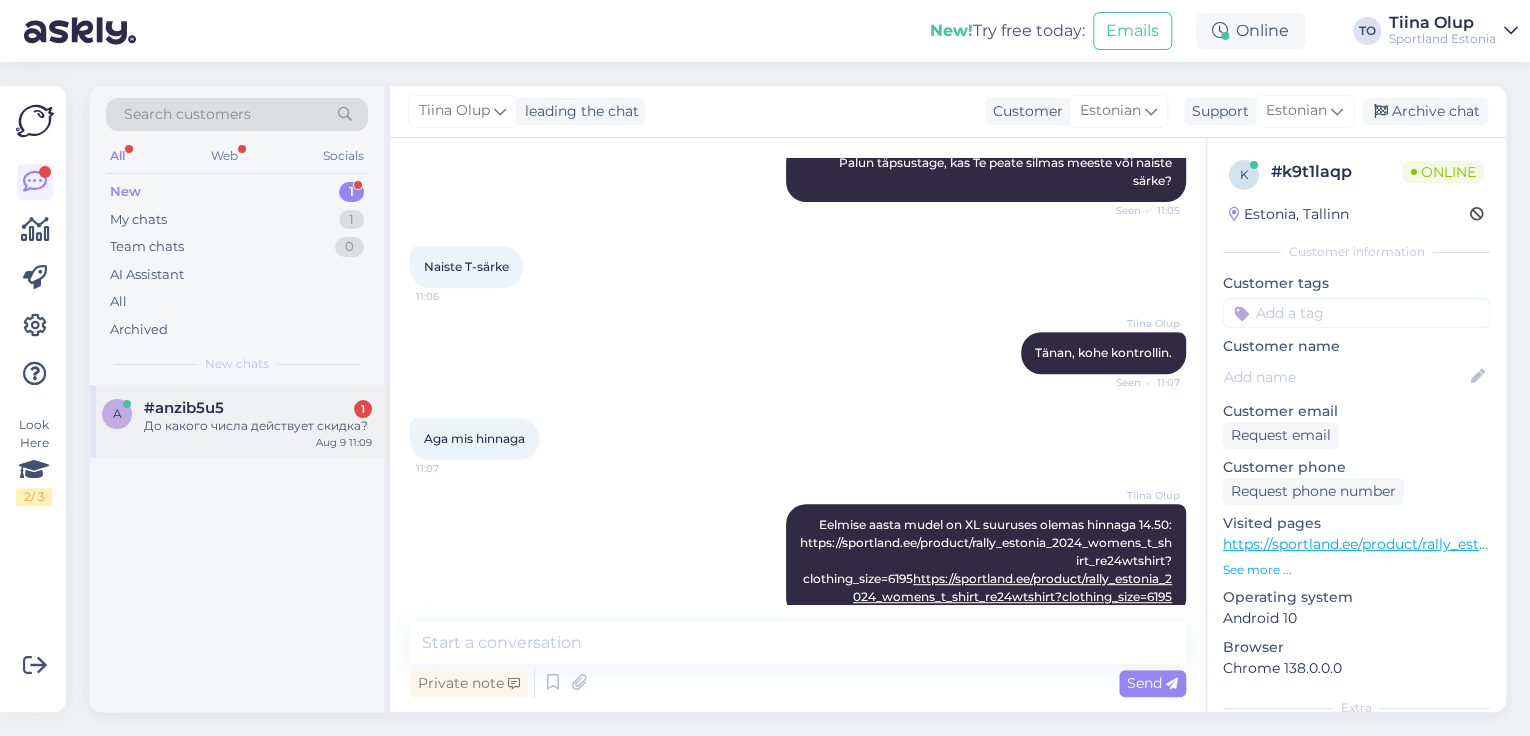 drag, startPoint x: 289, startPoint y: 416, endPoint x: 308, endPoint y: 412, distance: 19.416489 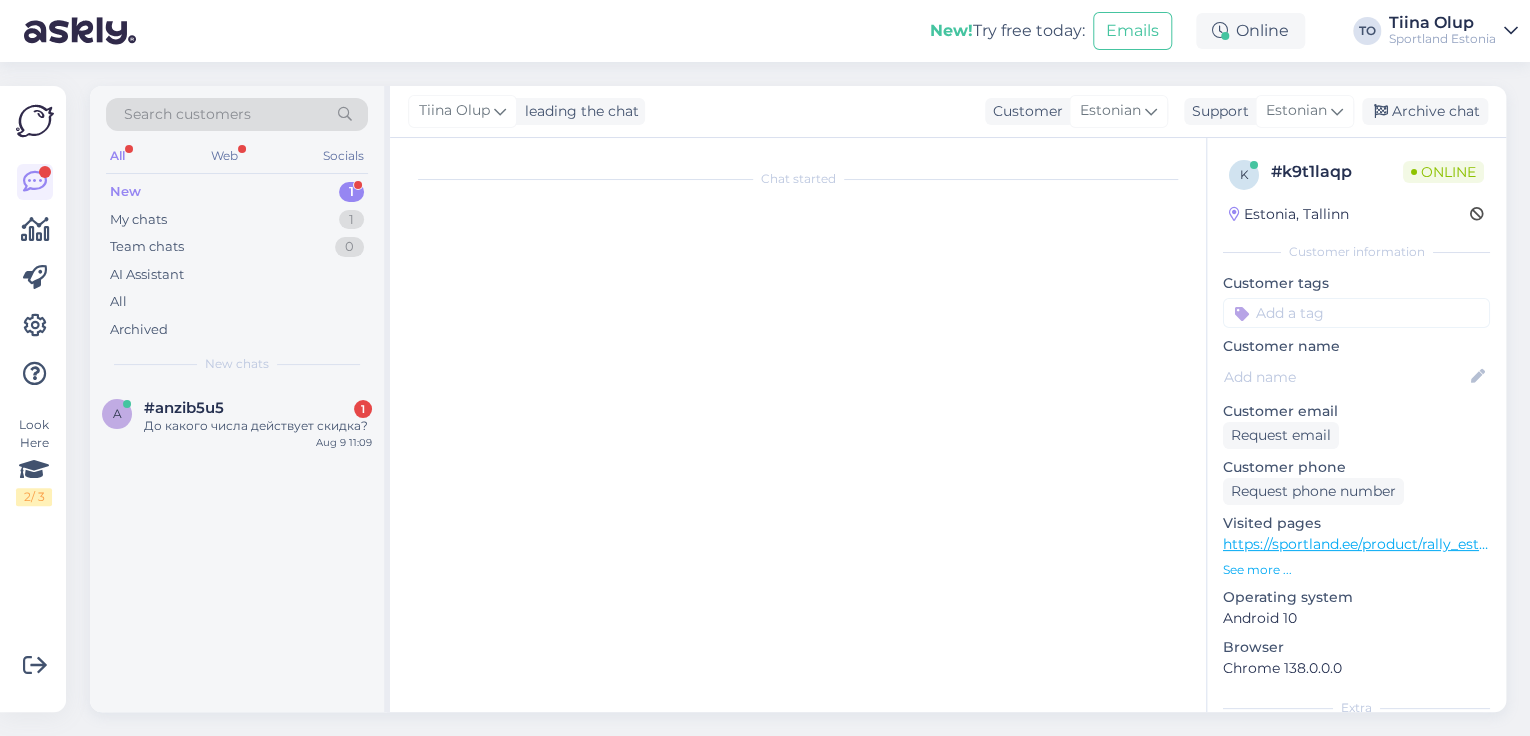 scroll, scrollTop: 0, scrollLeft: 0, axis: both 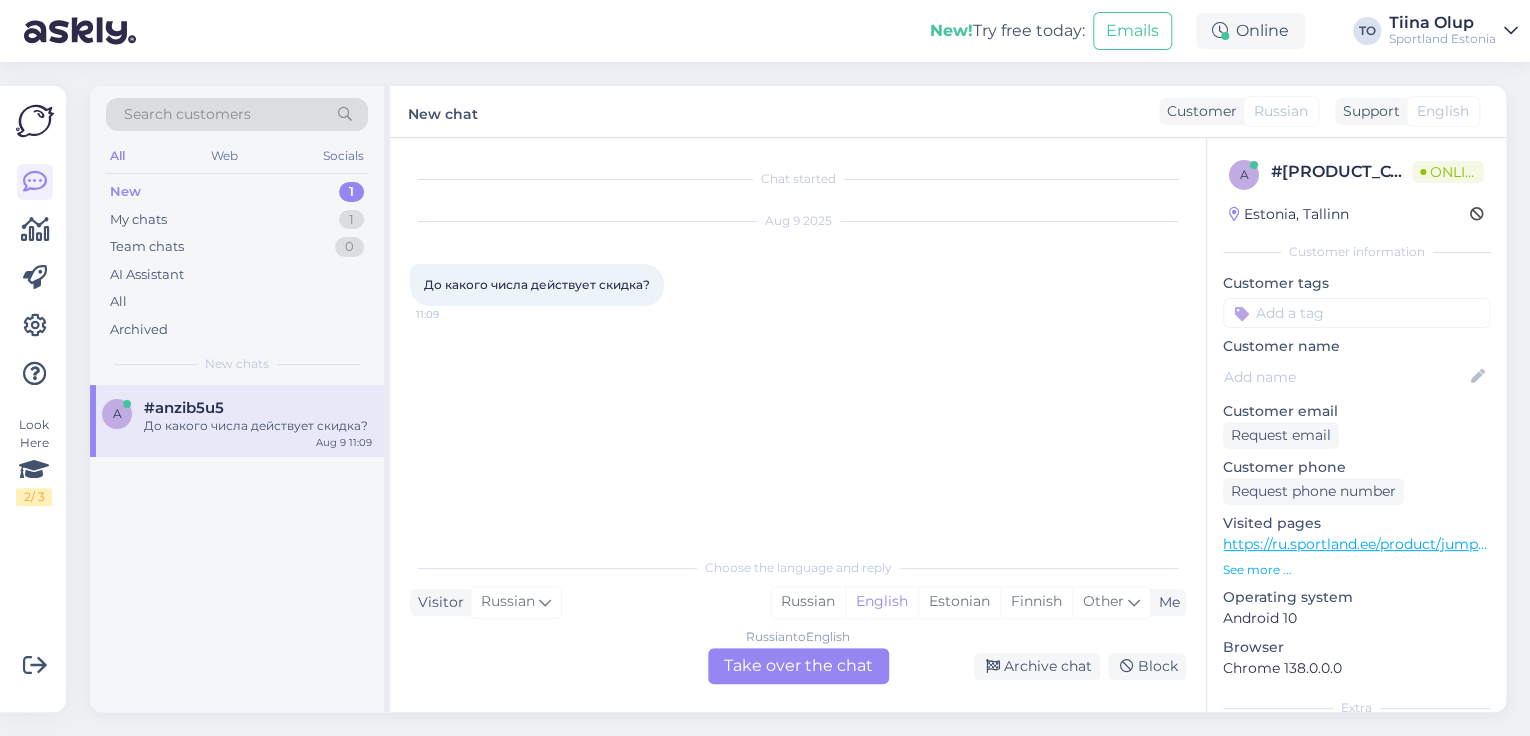 drag, startPoint x: 961, startPoint y: 604, endPoint x: 872, endPoint y: 638, distance: 95.27329 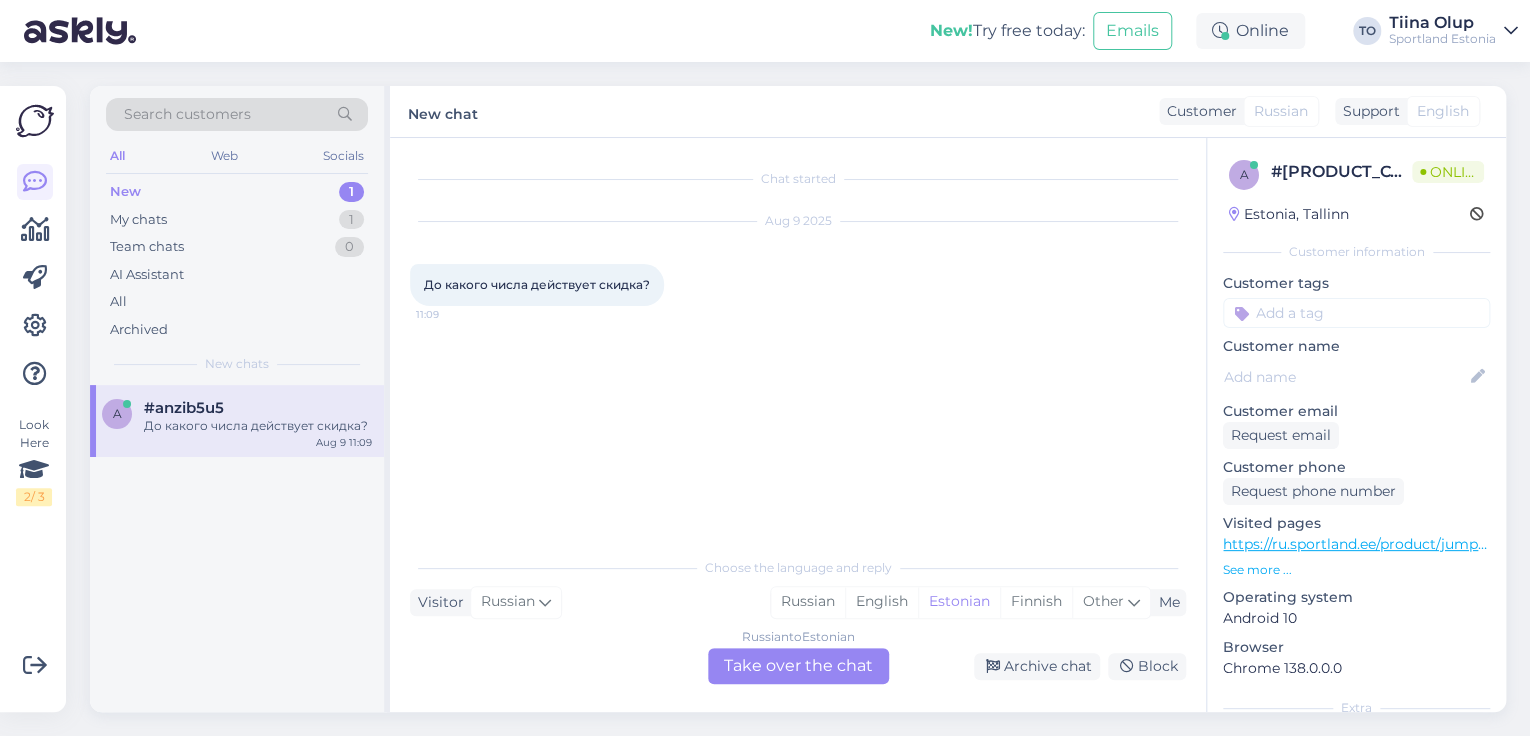 click on "Russian  to  Estonian Take over the chat" at bounding box center (798, 666) 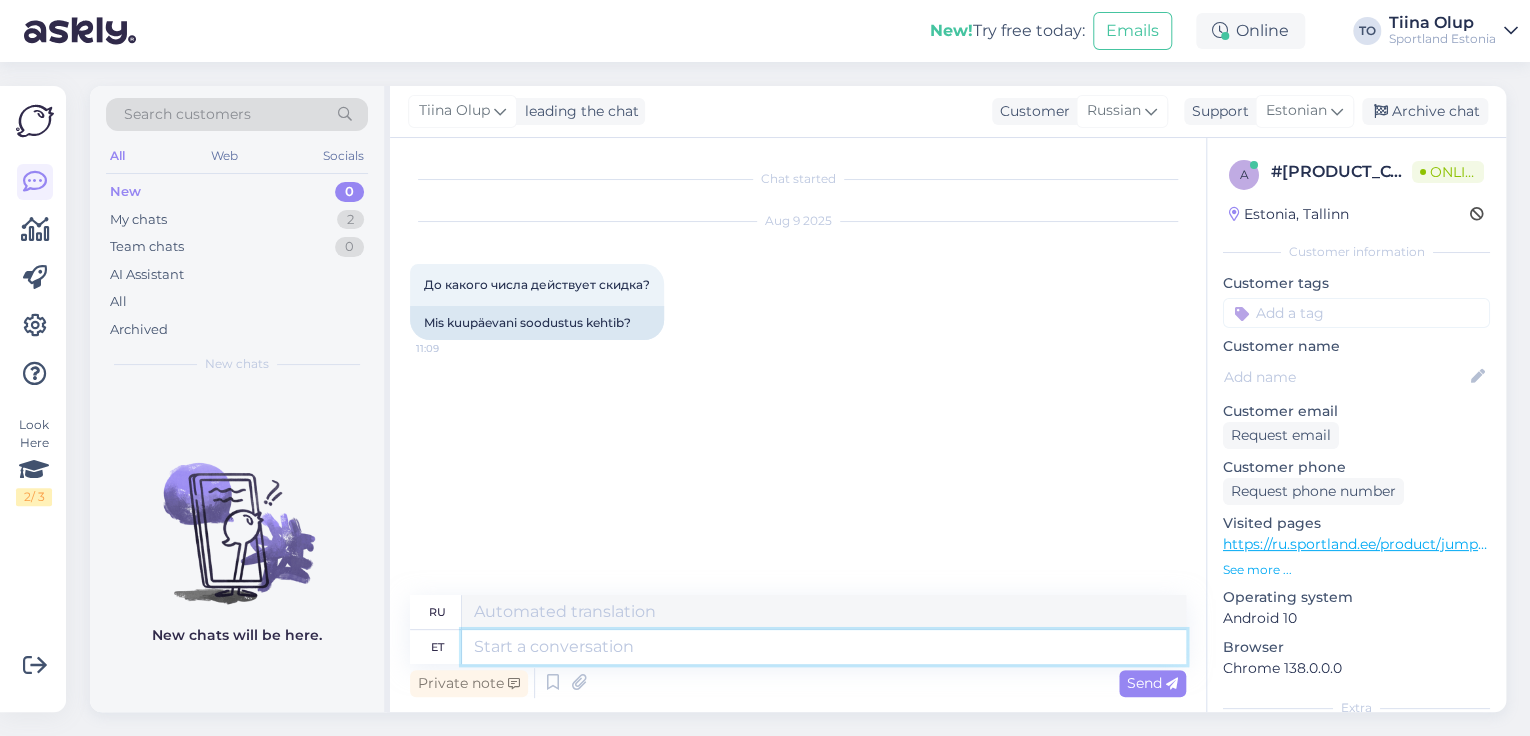 click at bounding box center [824, 647] 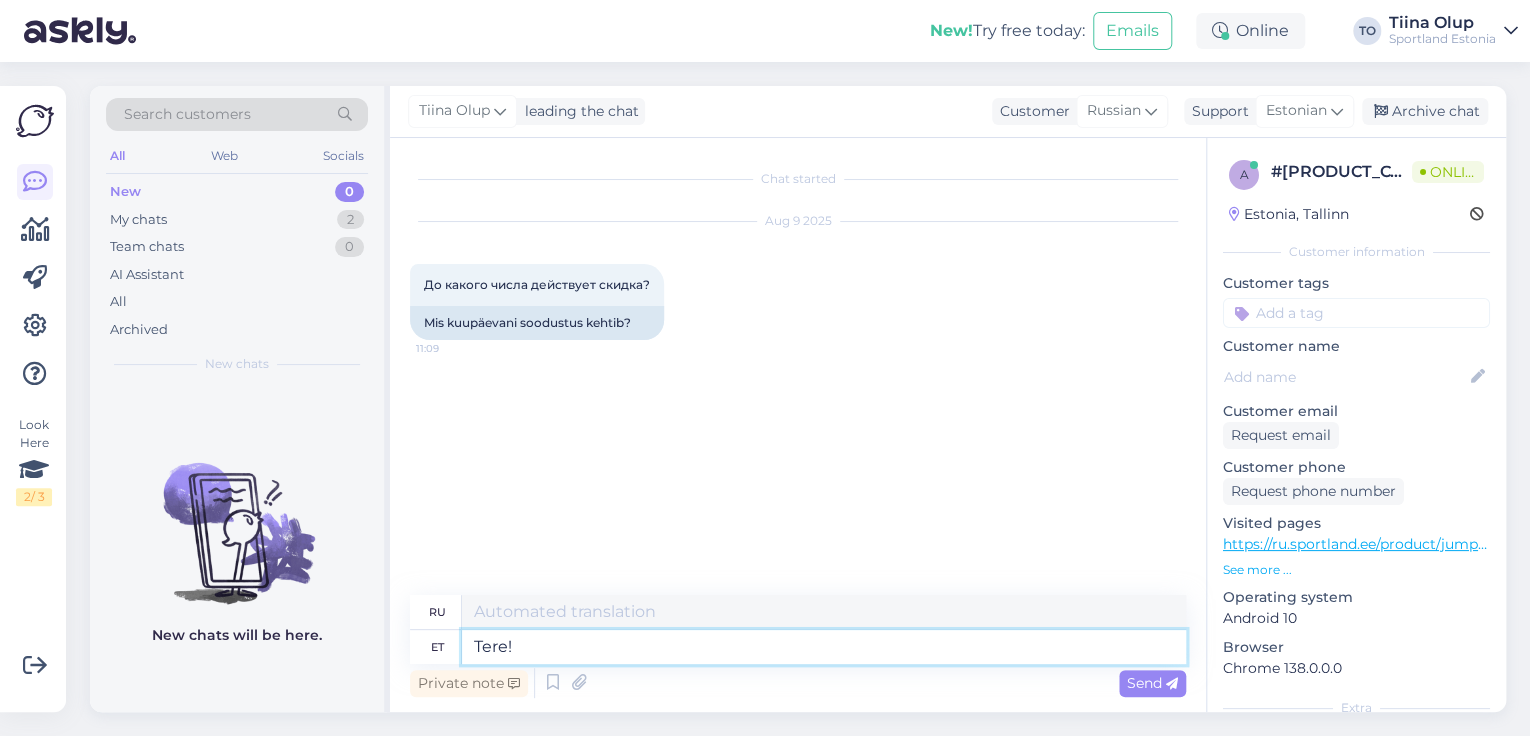 type on "Tere!" 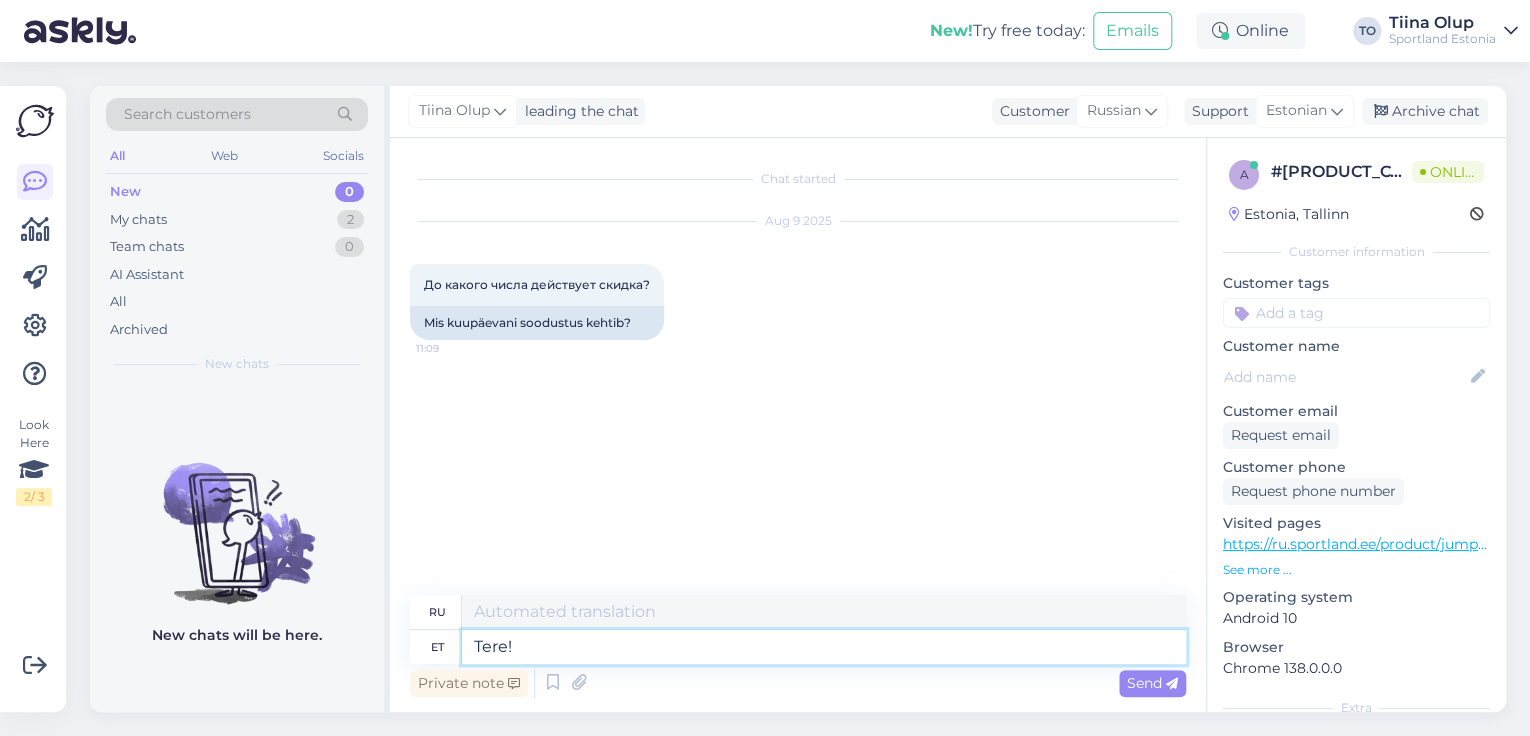 type on "Привет!" 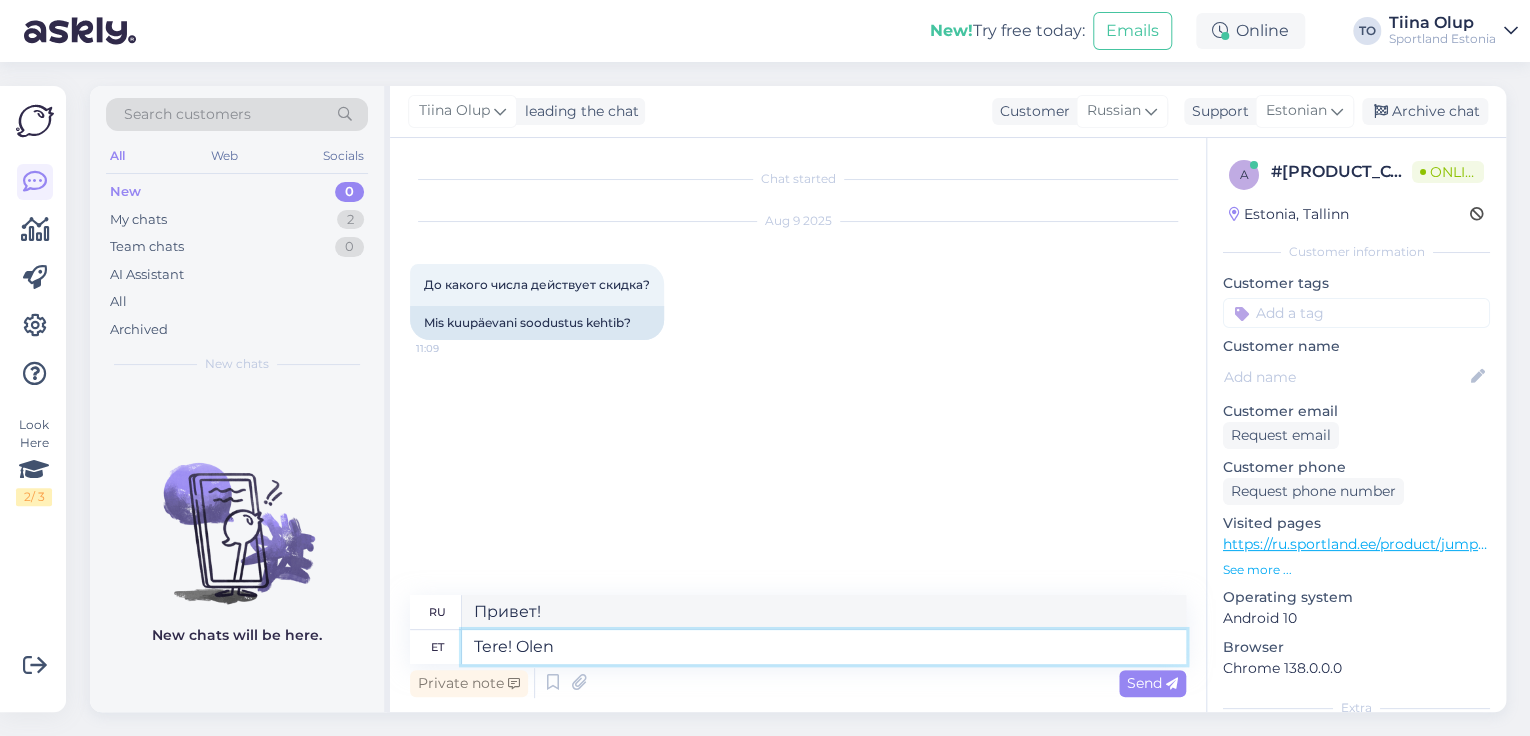 type on "Tere! Olen" 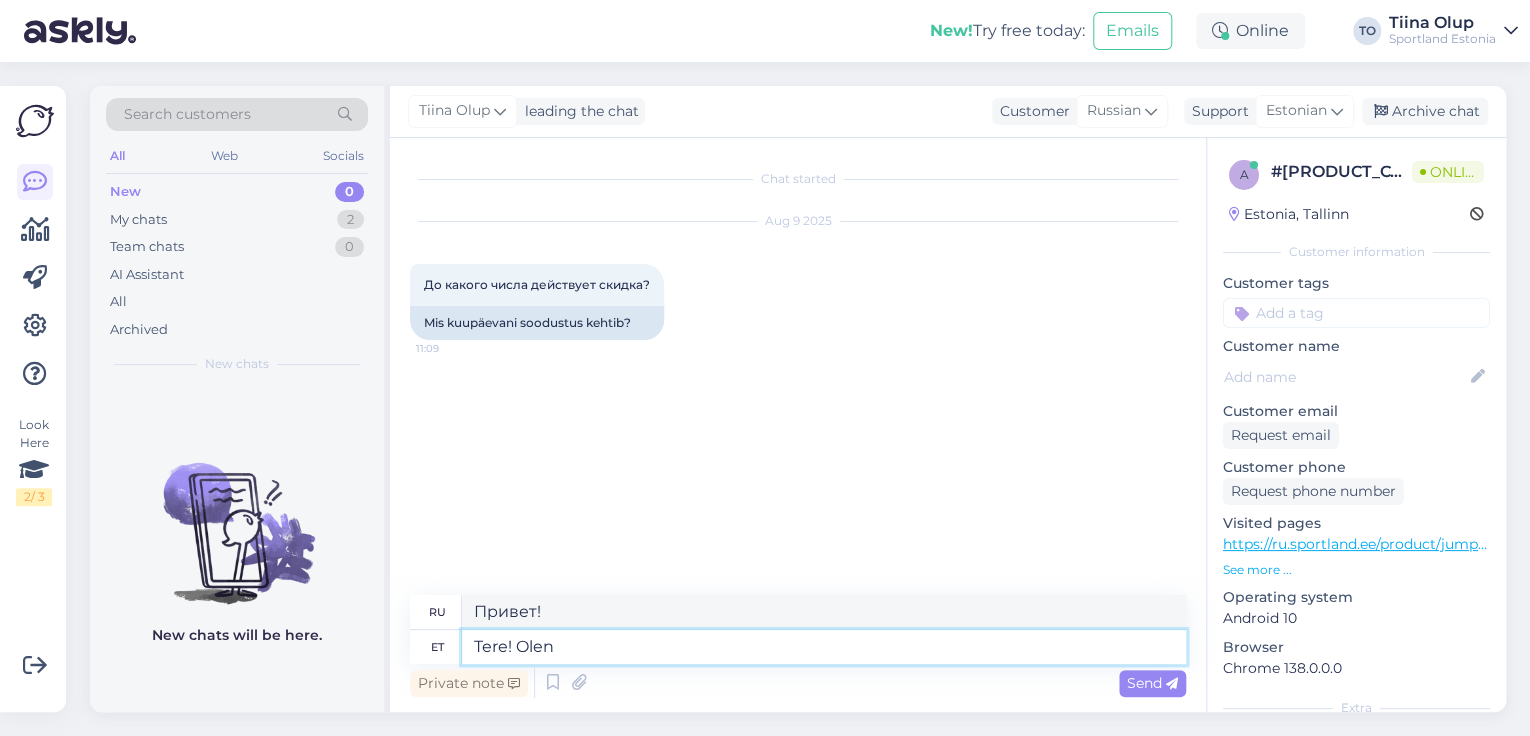 type on "Привет! Я" 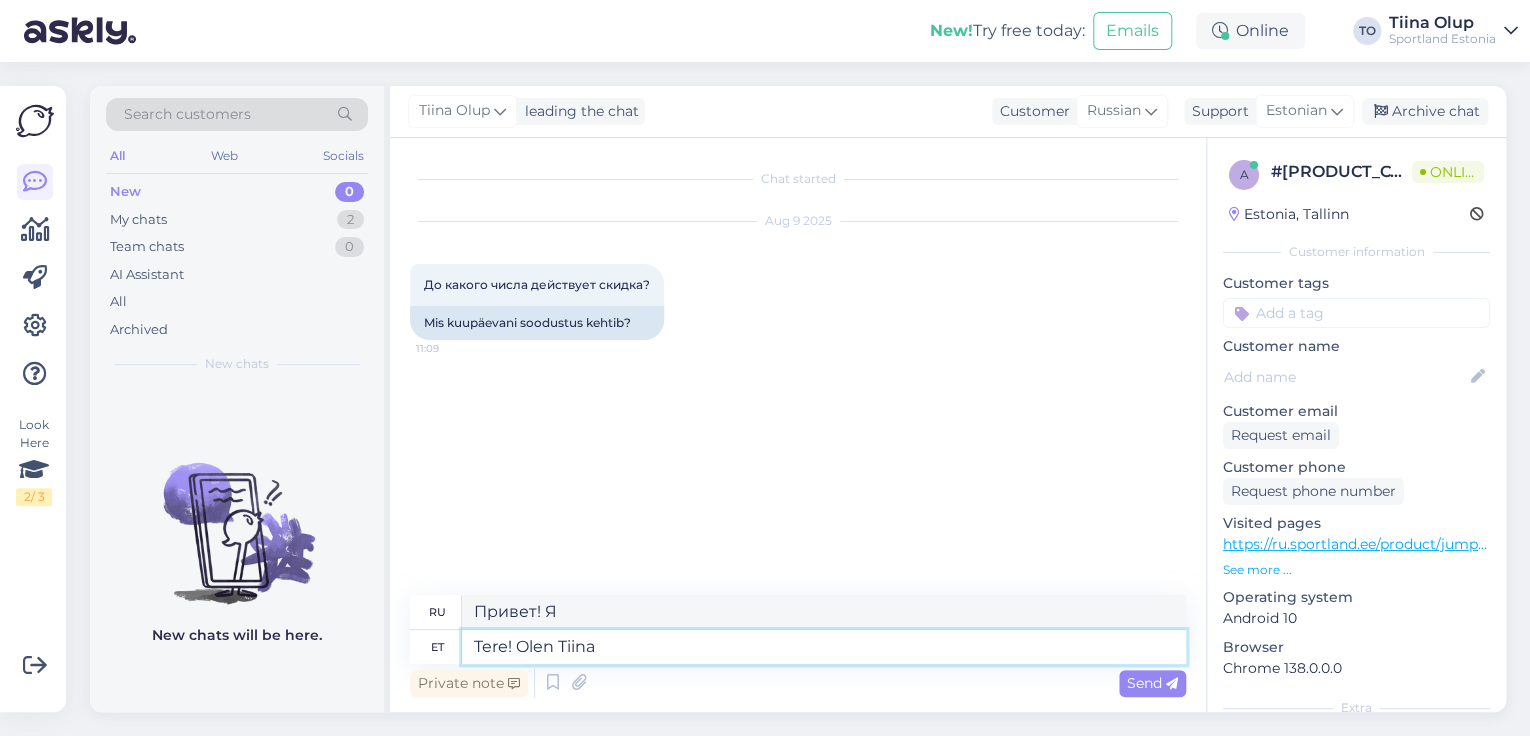 type on "Tere! Olen Tiina" 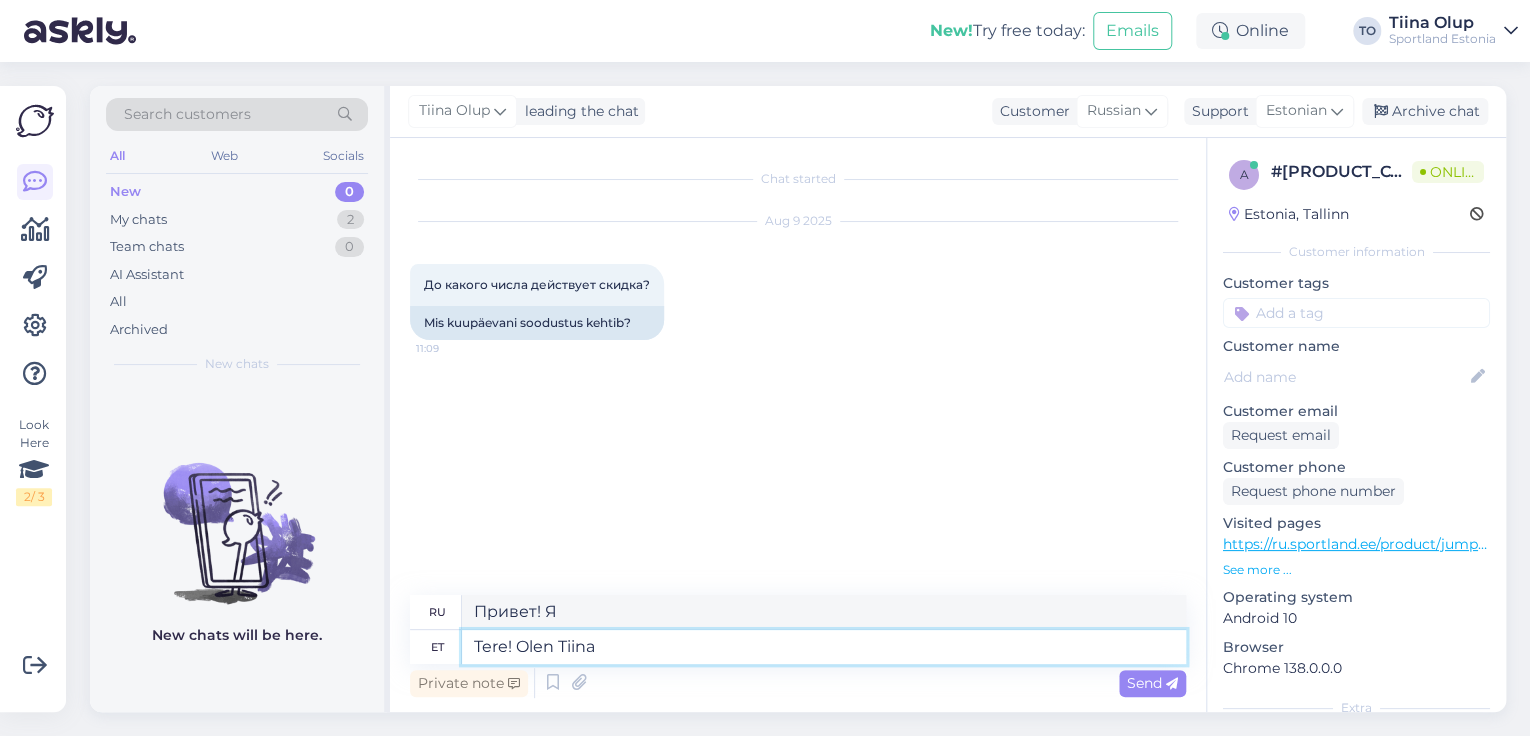 type on "Привет! Меня зовут Тиина." 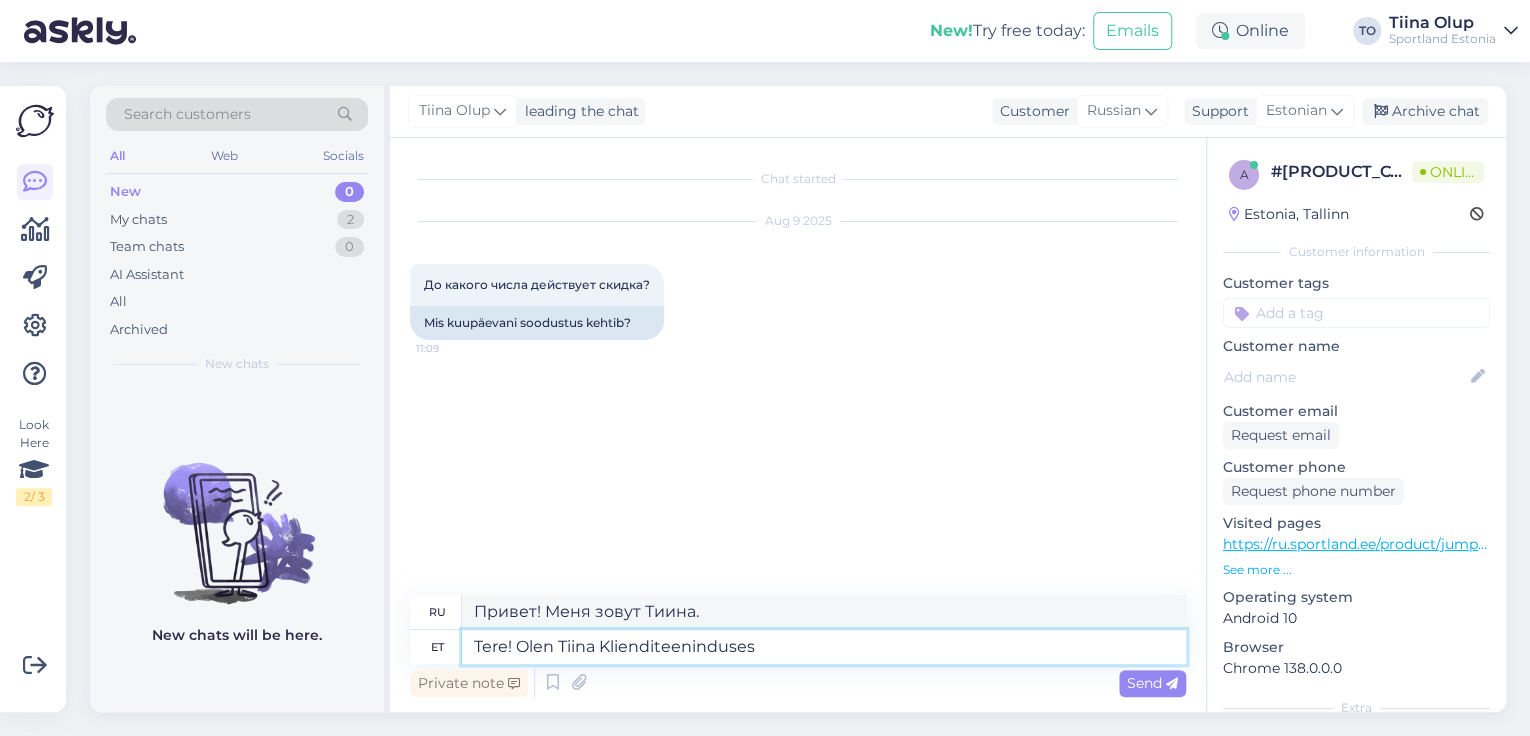 type on "Tere! Olen Tiina Klienditeenindusest" 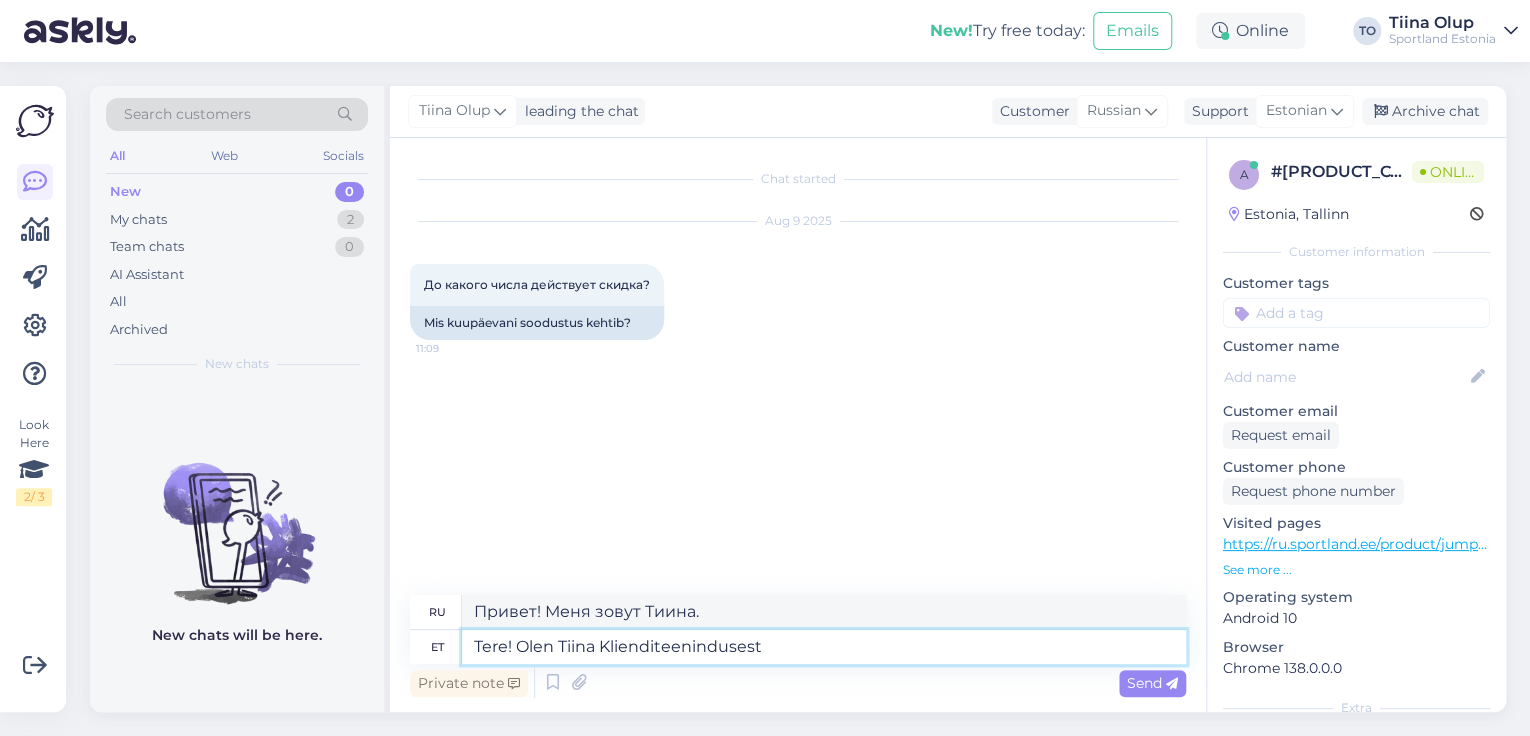 type on "Здравствуйте! Меня зовут Тиина, я из службы поддержки клиентов." 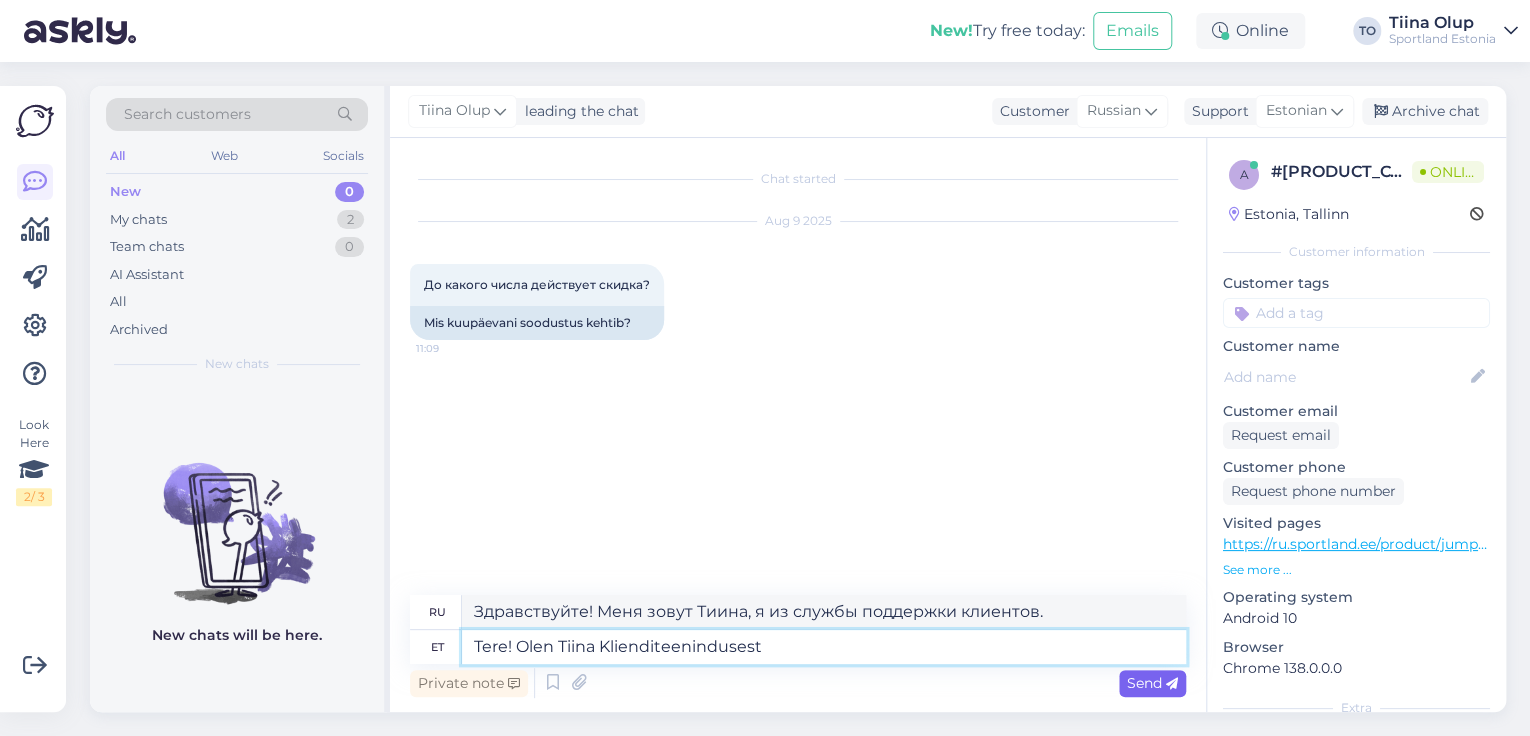 type on "Tere! Olen Tiina Klienditeenindusest" 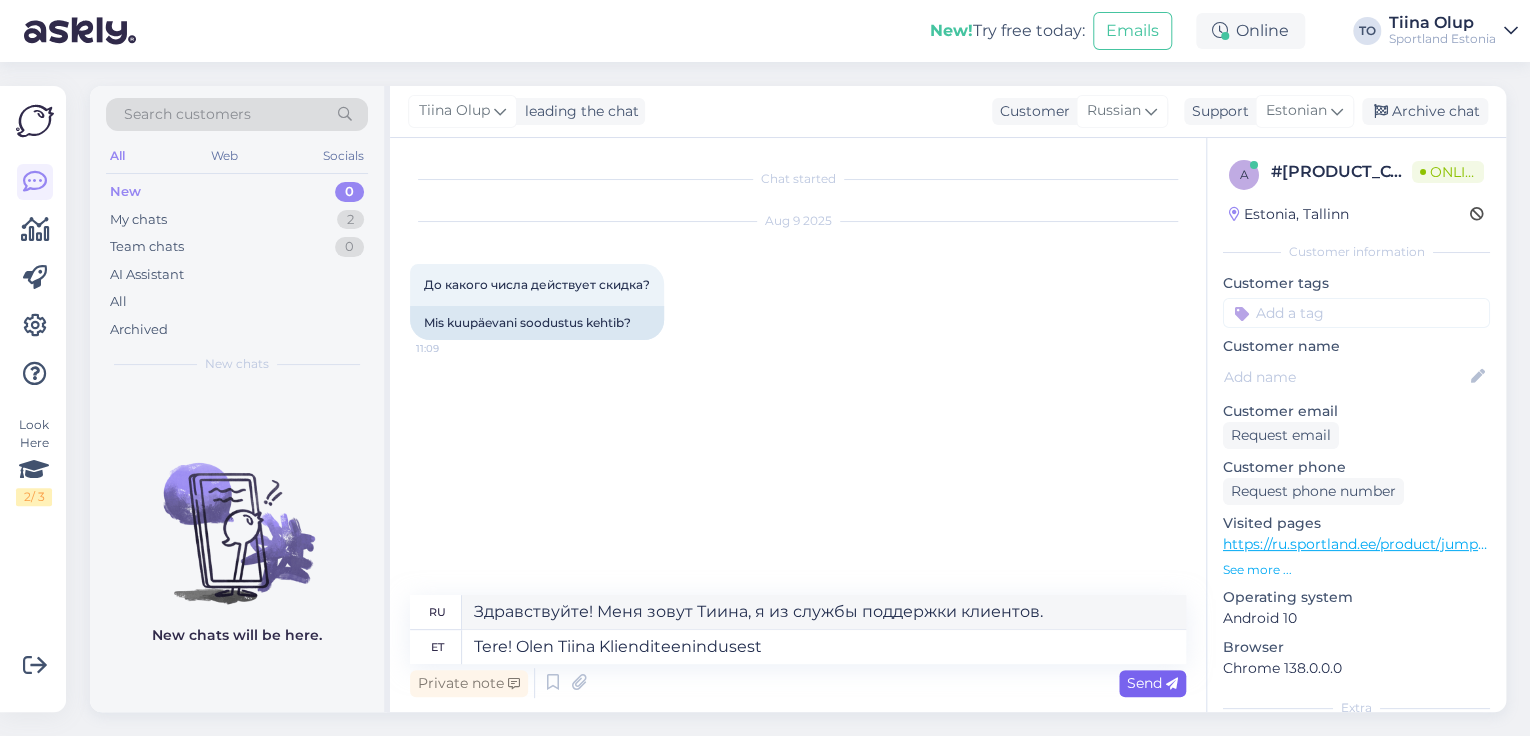 click on "Send" at bounding box center (1152, 683) 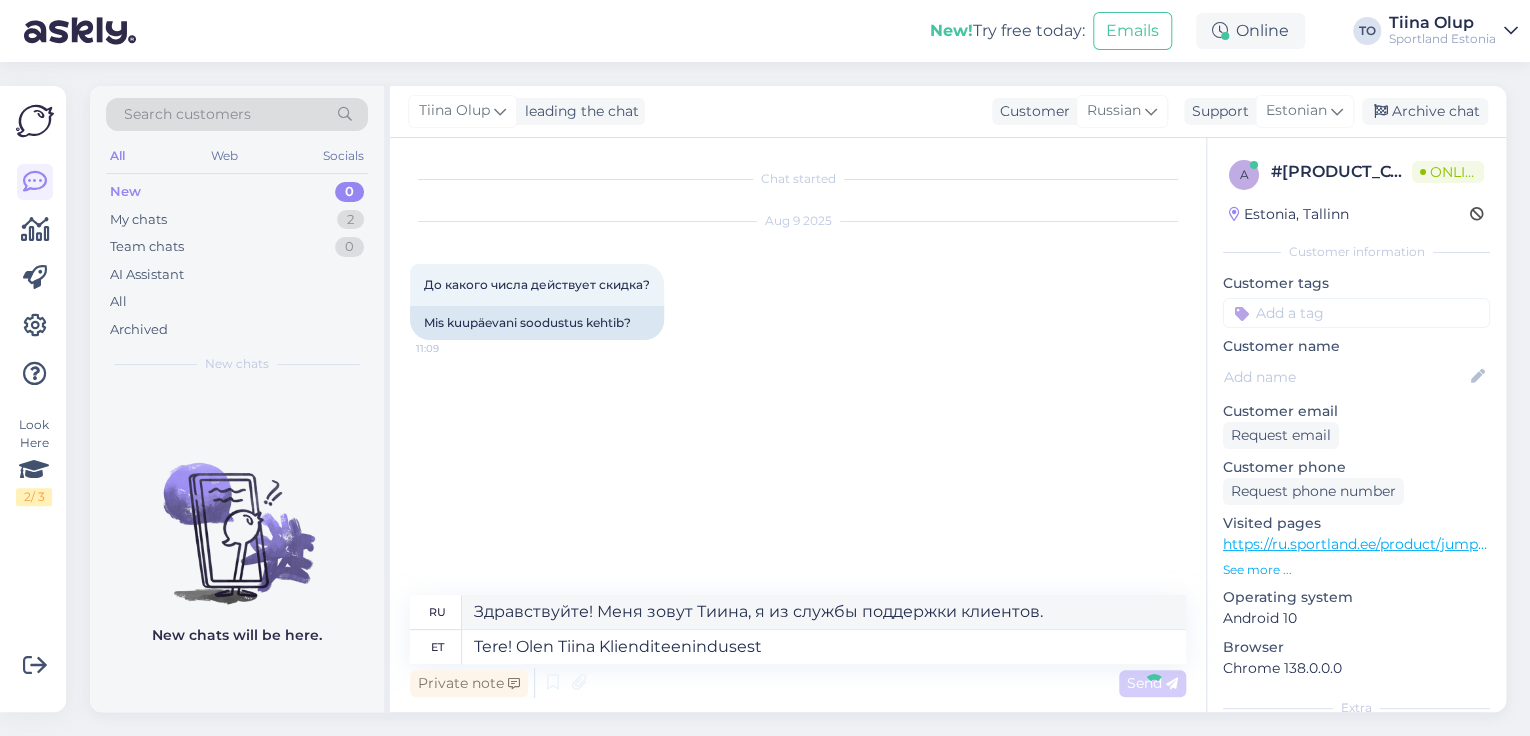 type 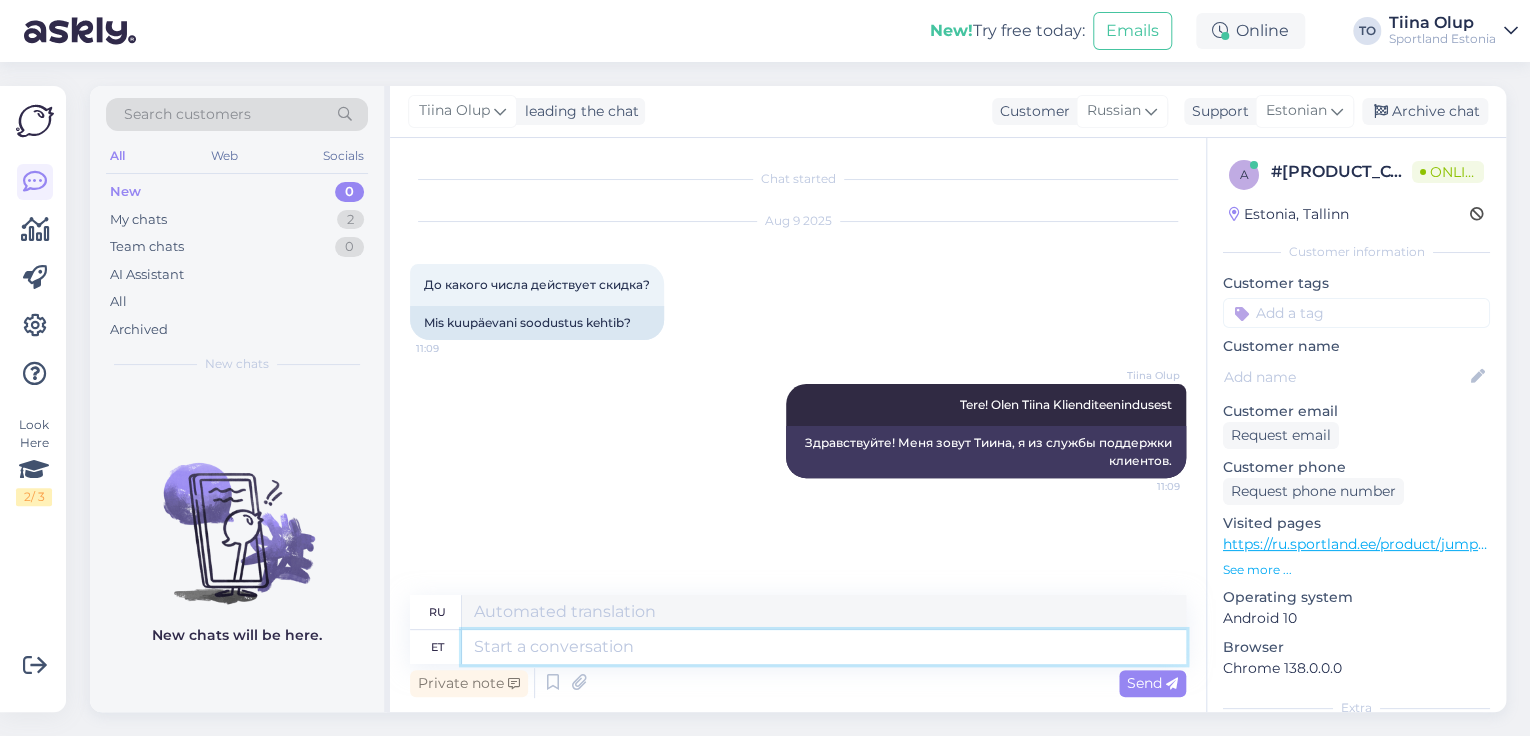 click at bounding box center [824, 647] 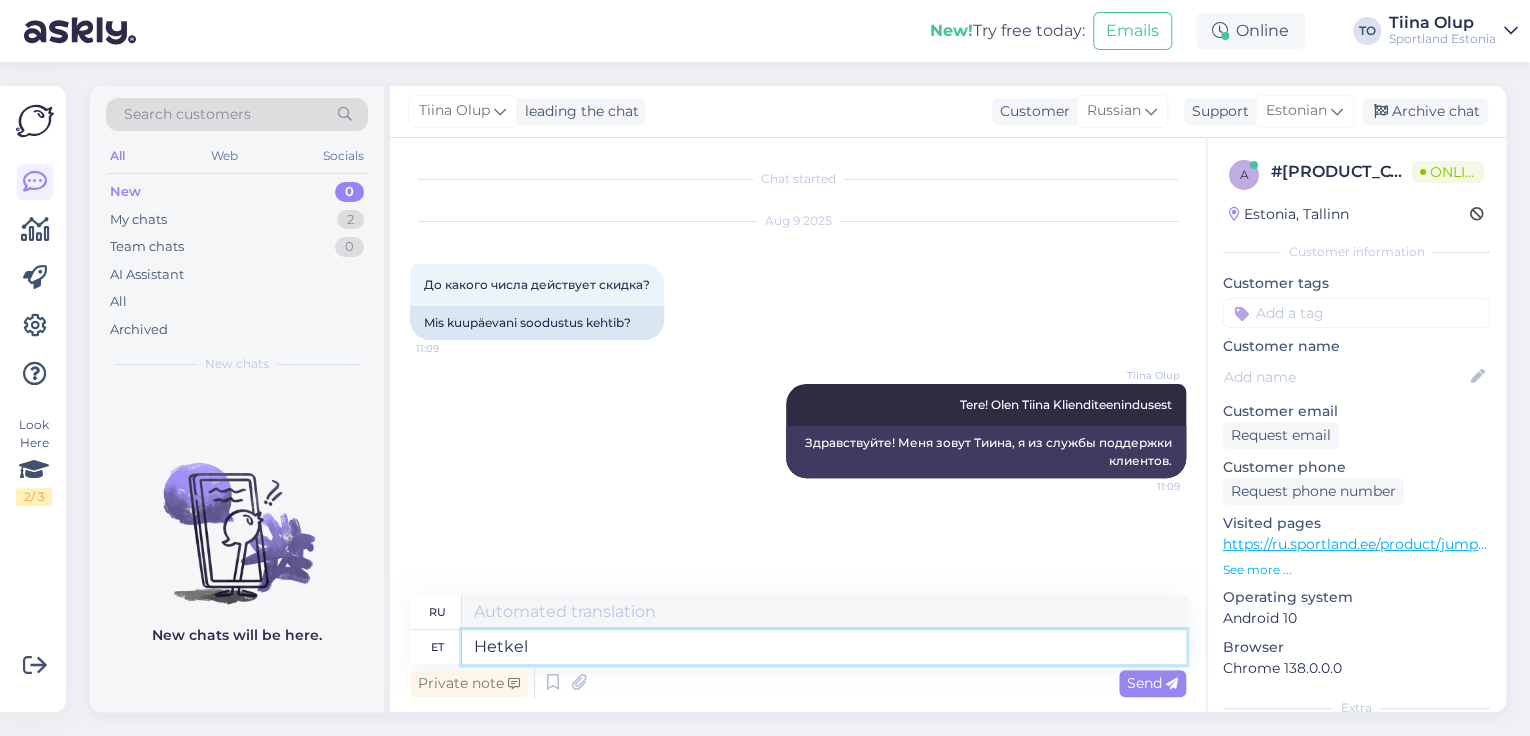 type on "Hetkel e" 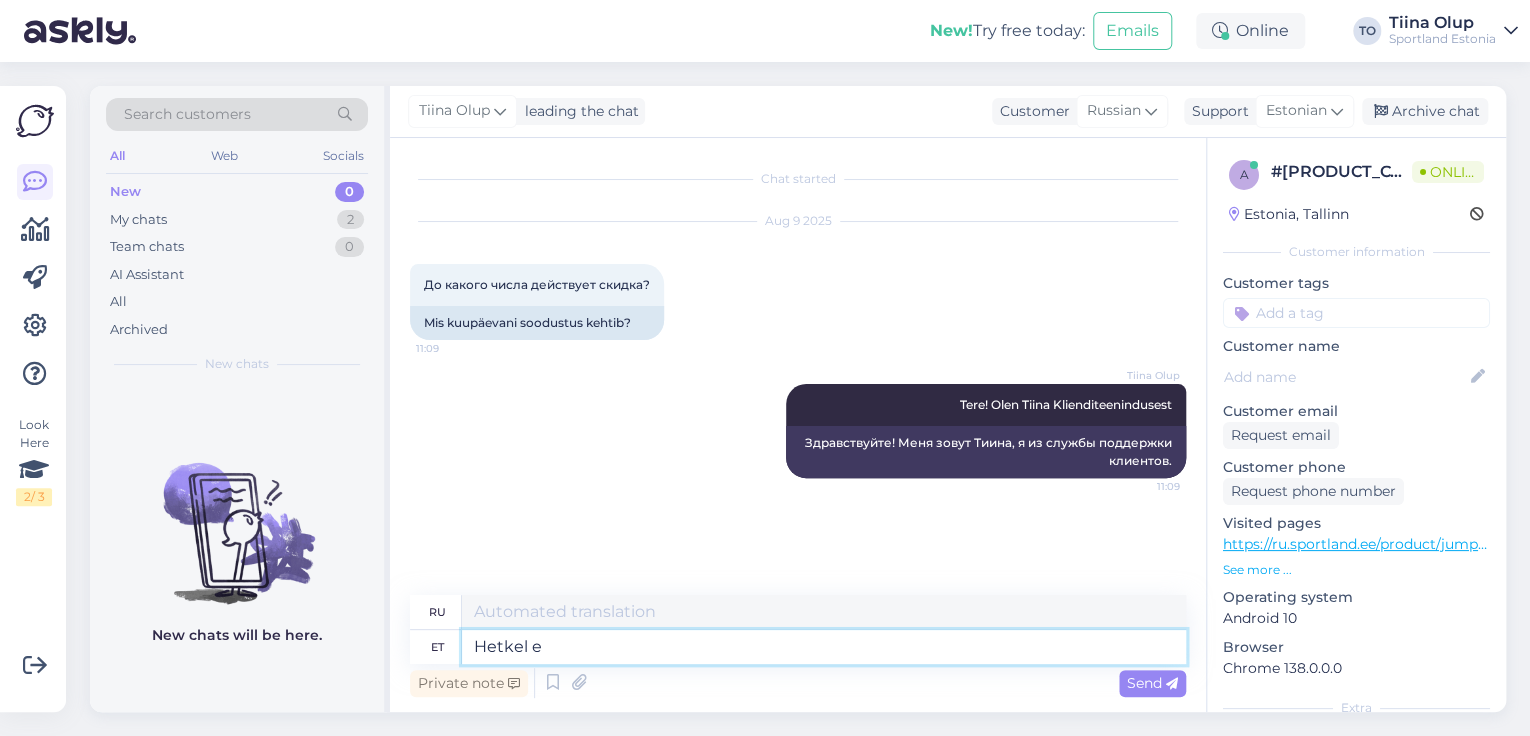 type 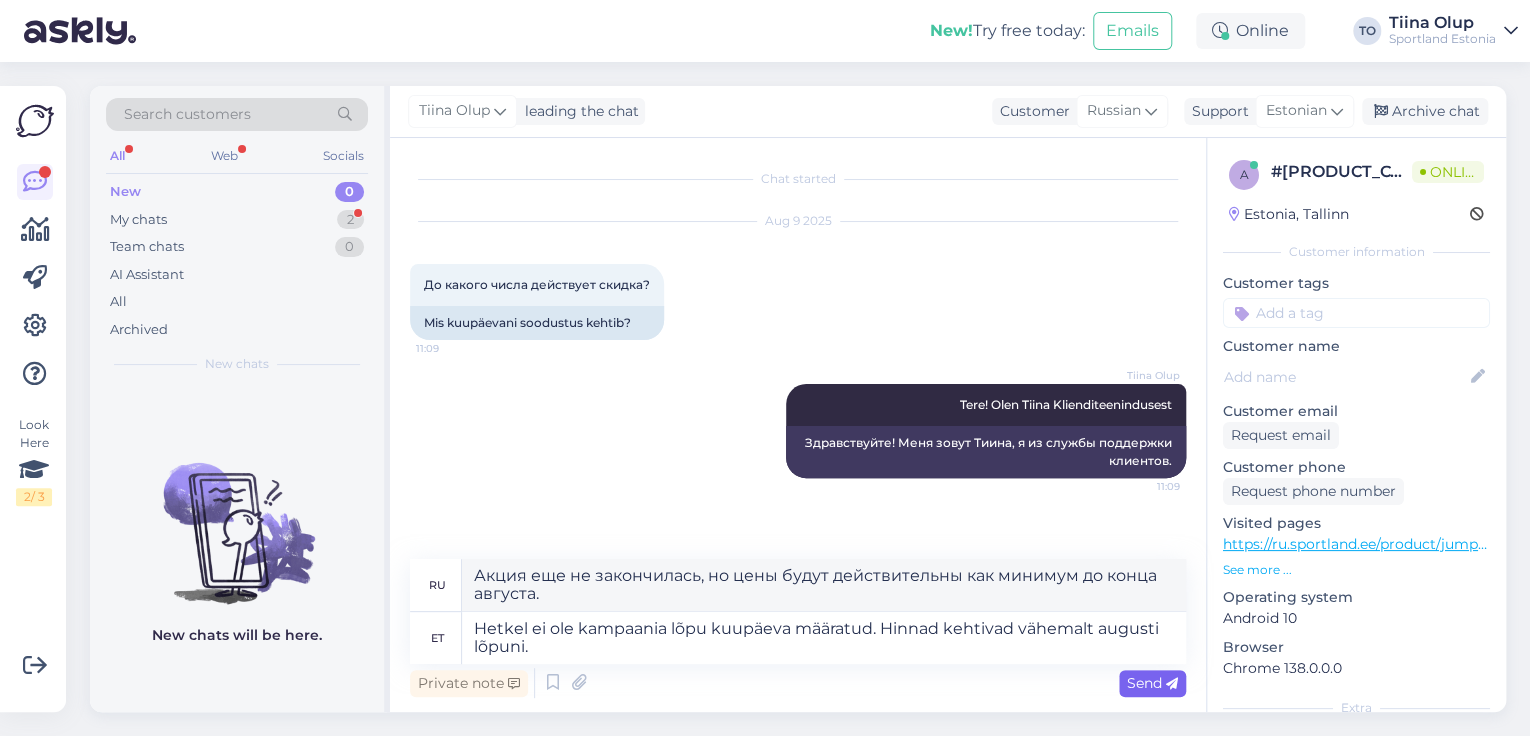 click on "Send" at bounding box center (1152, 683) 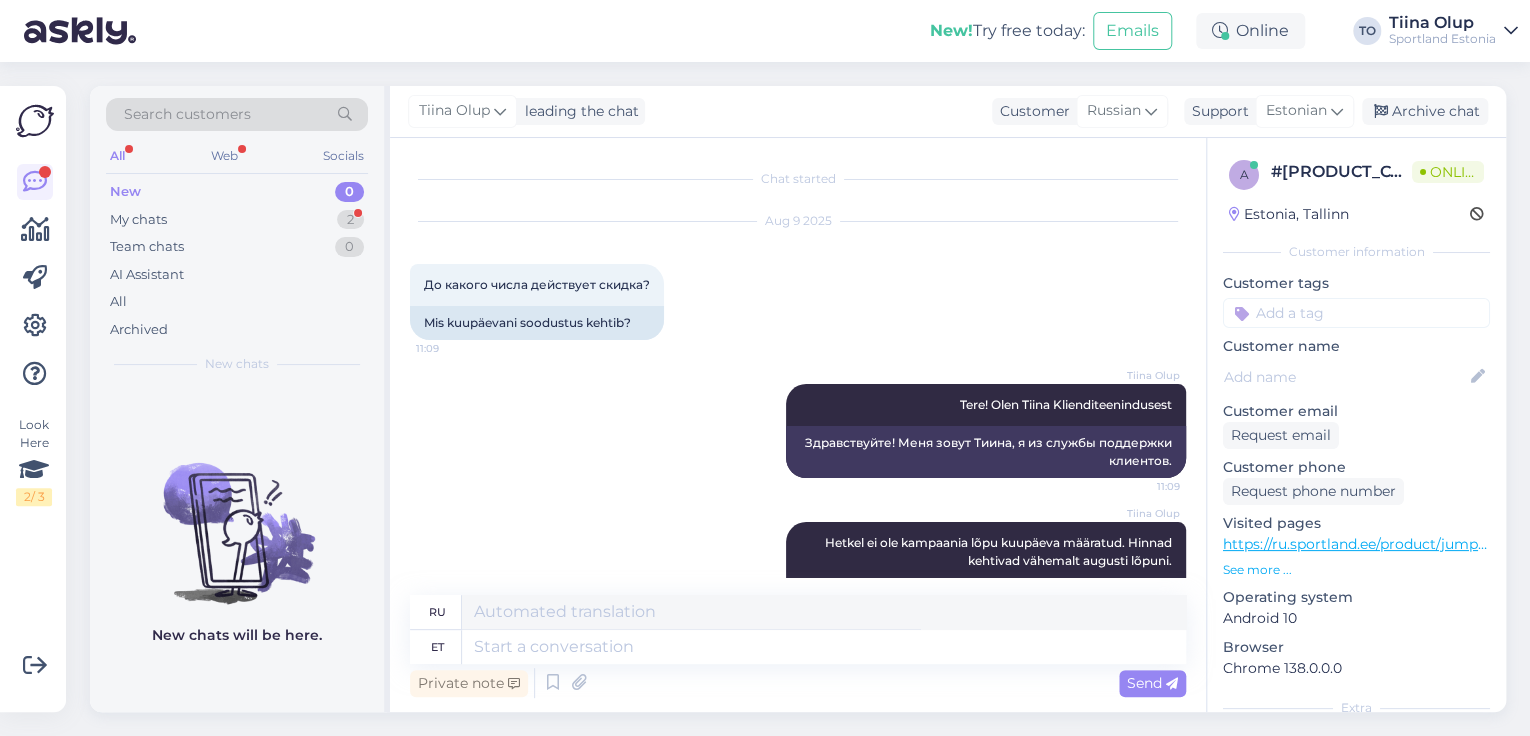 scroll, scrollTop: 79, scrollLeft: 0, axis: vertical 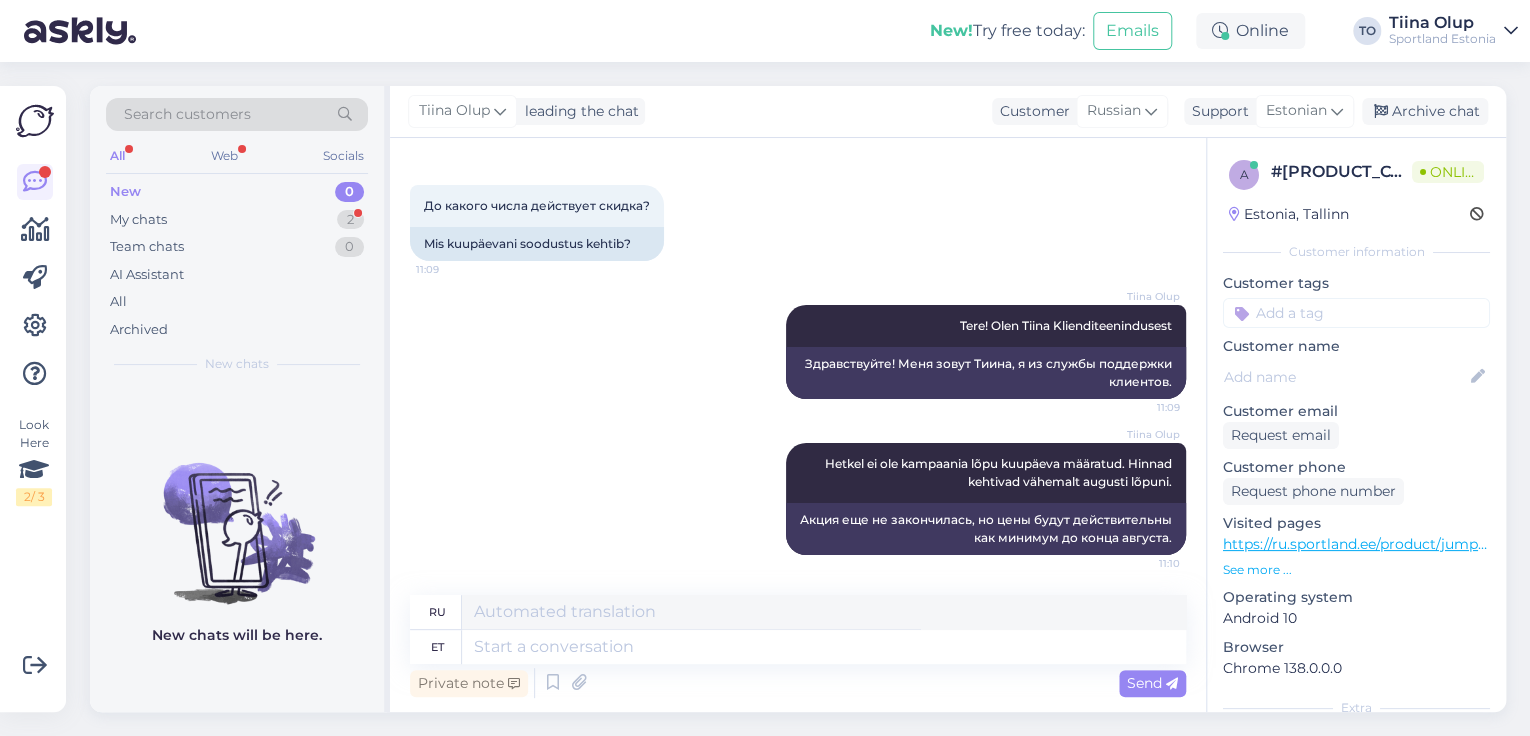 click at bounding box center [1356, 313] 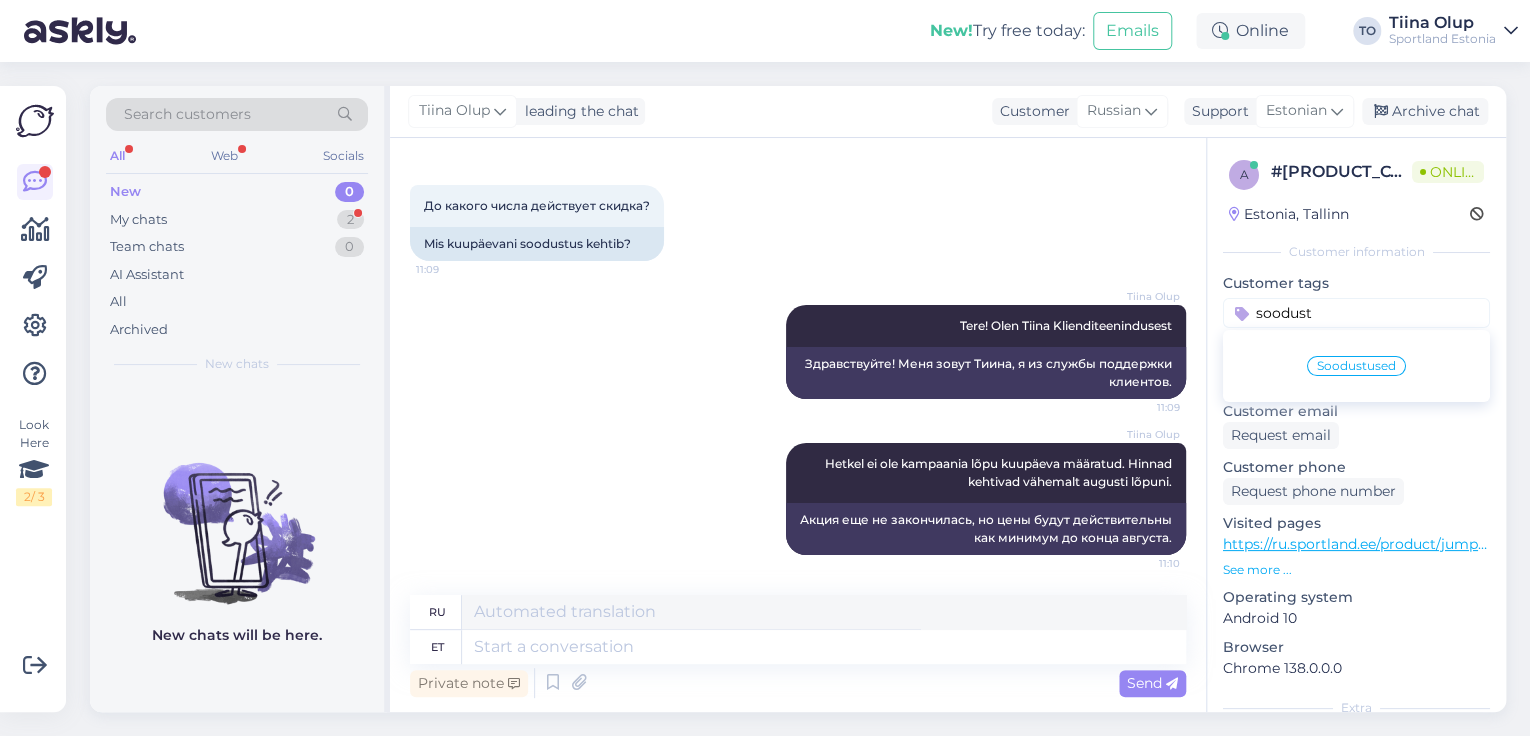 click on "Soodustused" at bounding box center [1356, 366] 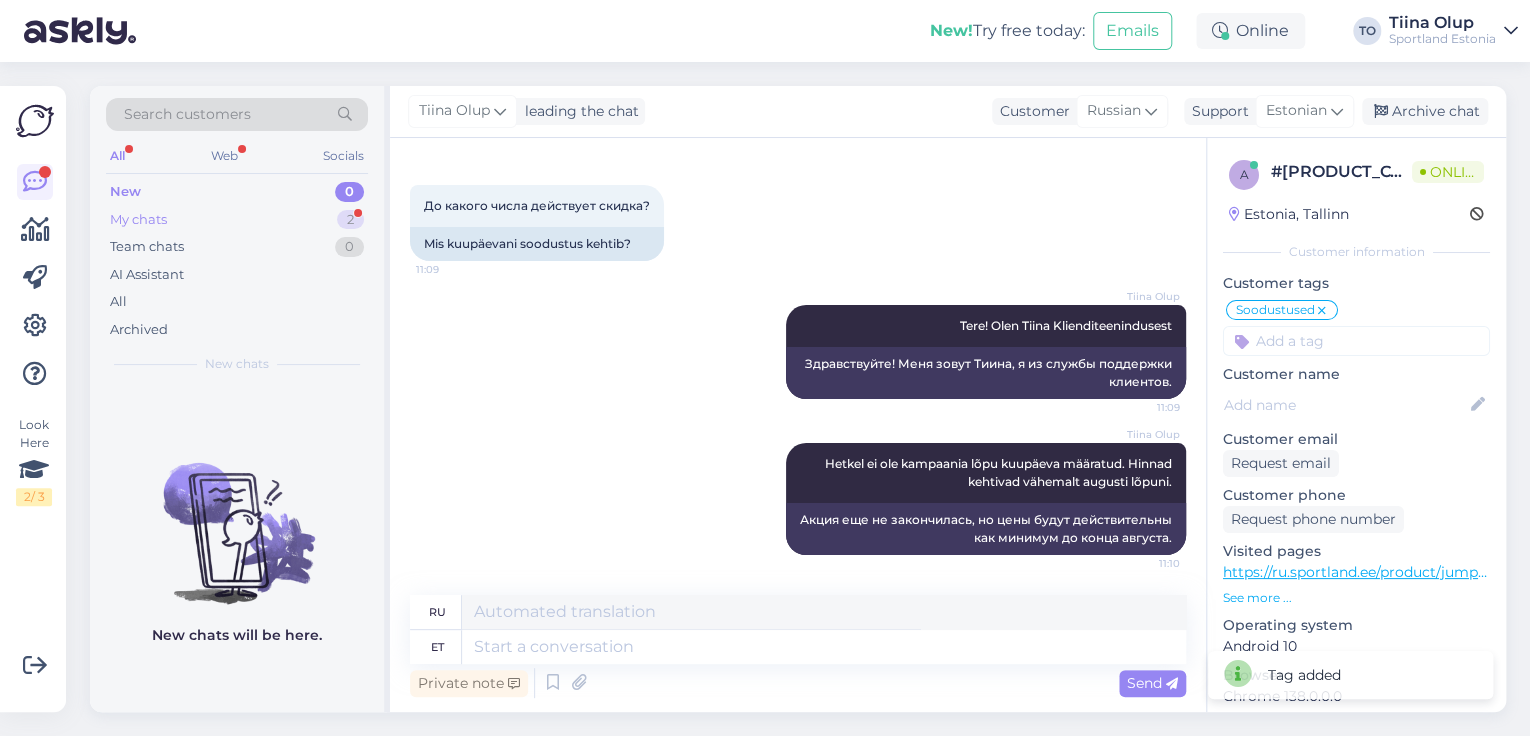 click on "My chats" at bounding box center (138, 220) 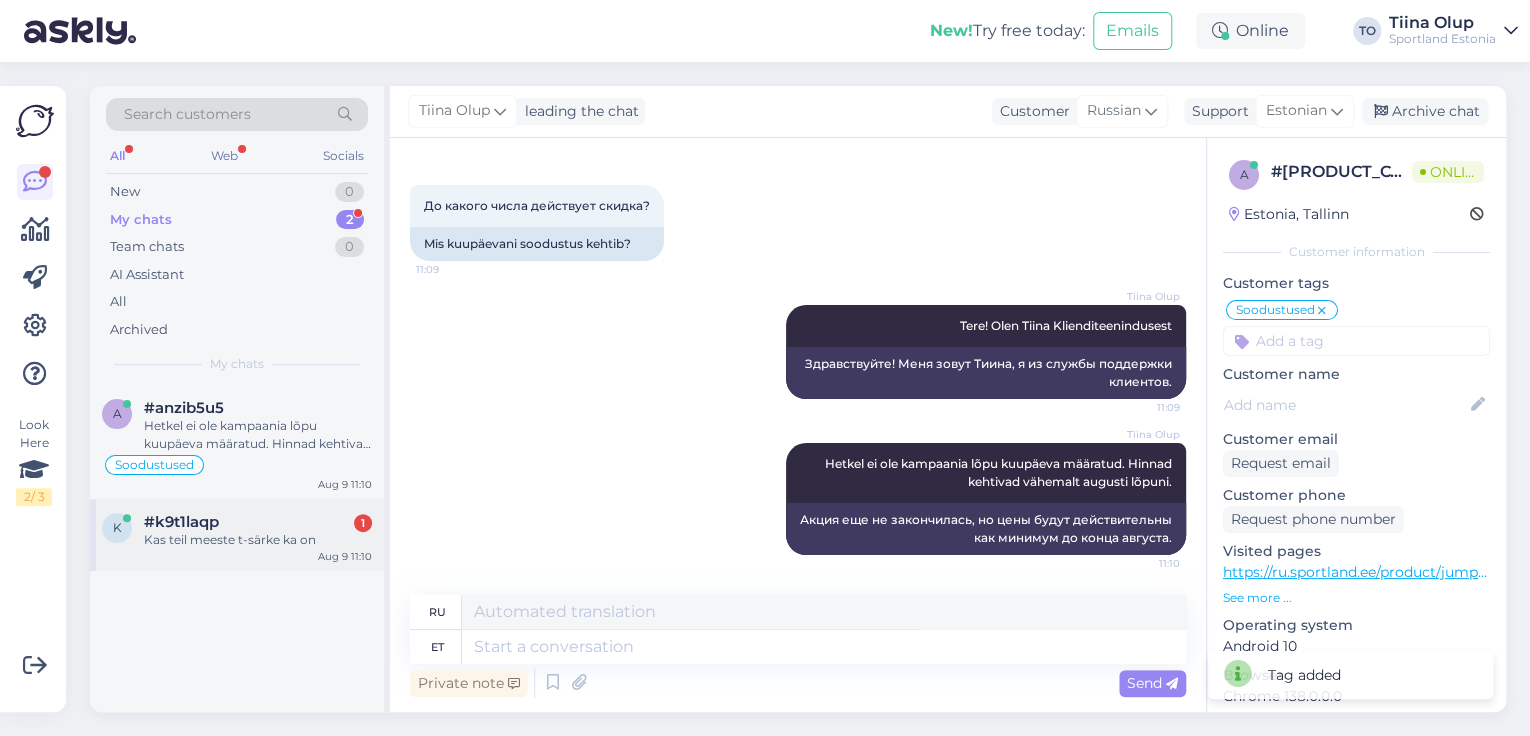 click on "Kas teil meeste t-särke ka on" at bounding box center [258, 540] 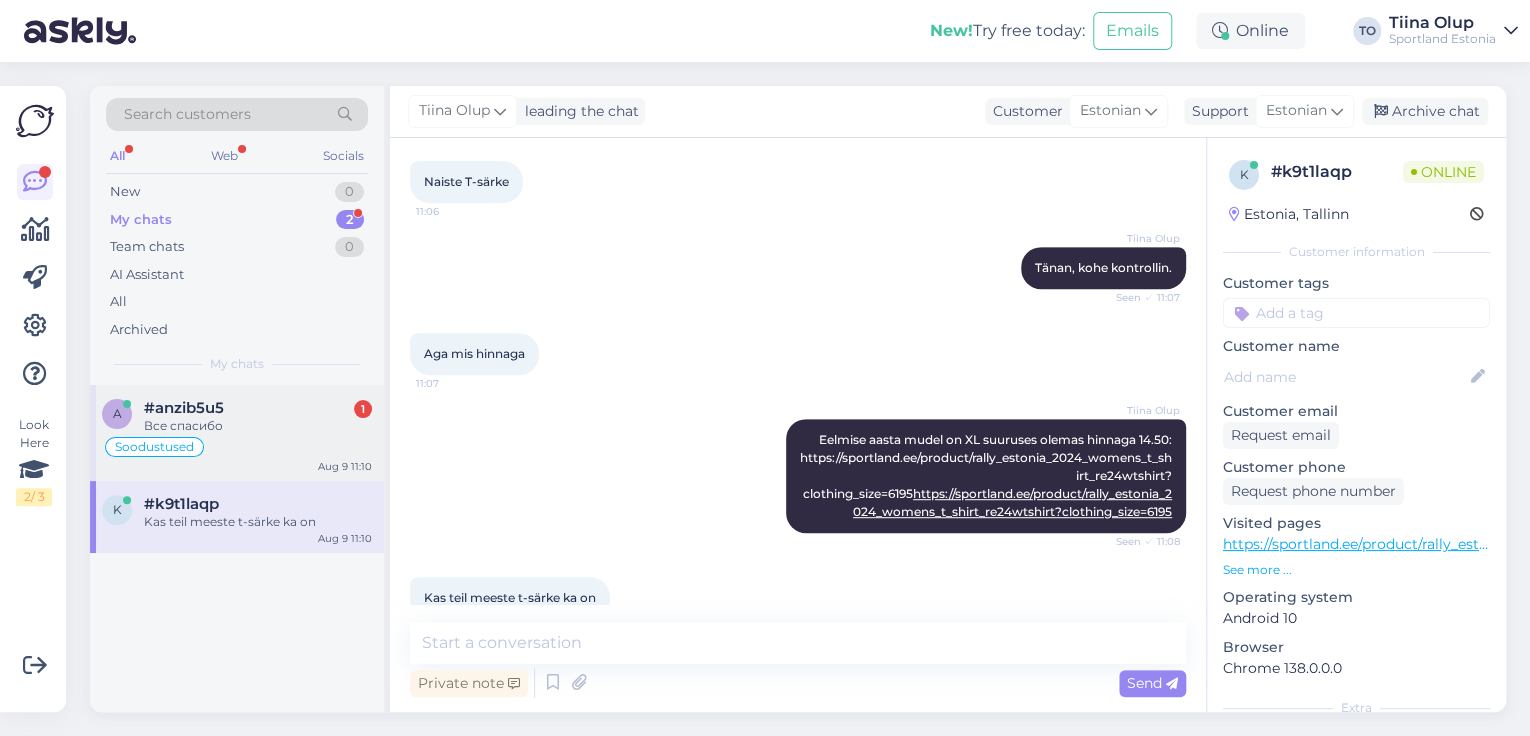 click on "Все спасибо" at bounding box center [258, 426] 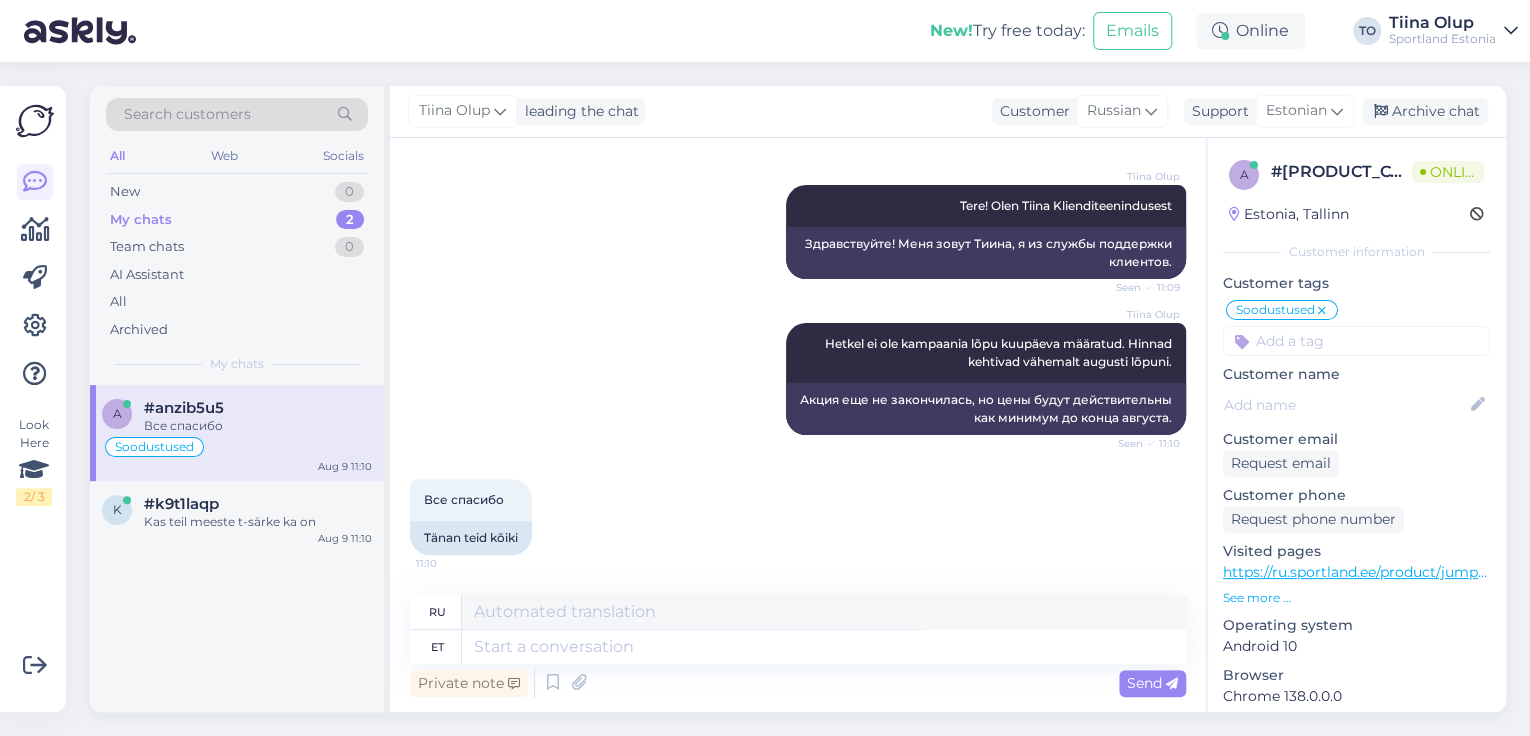 scroll, scrollTop: 198, scrollLeft: 0, axis: vertical 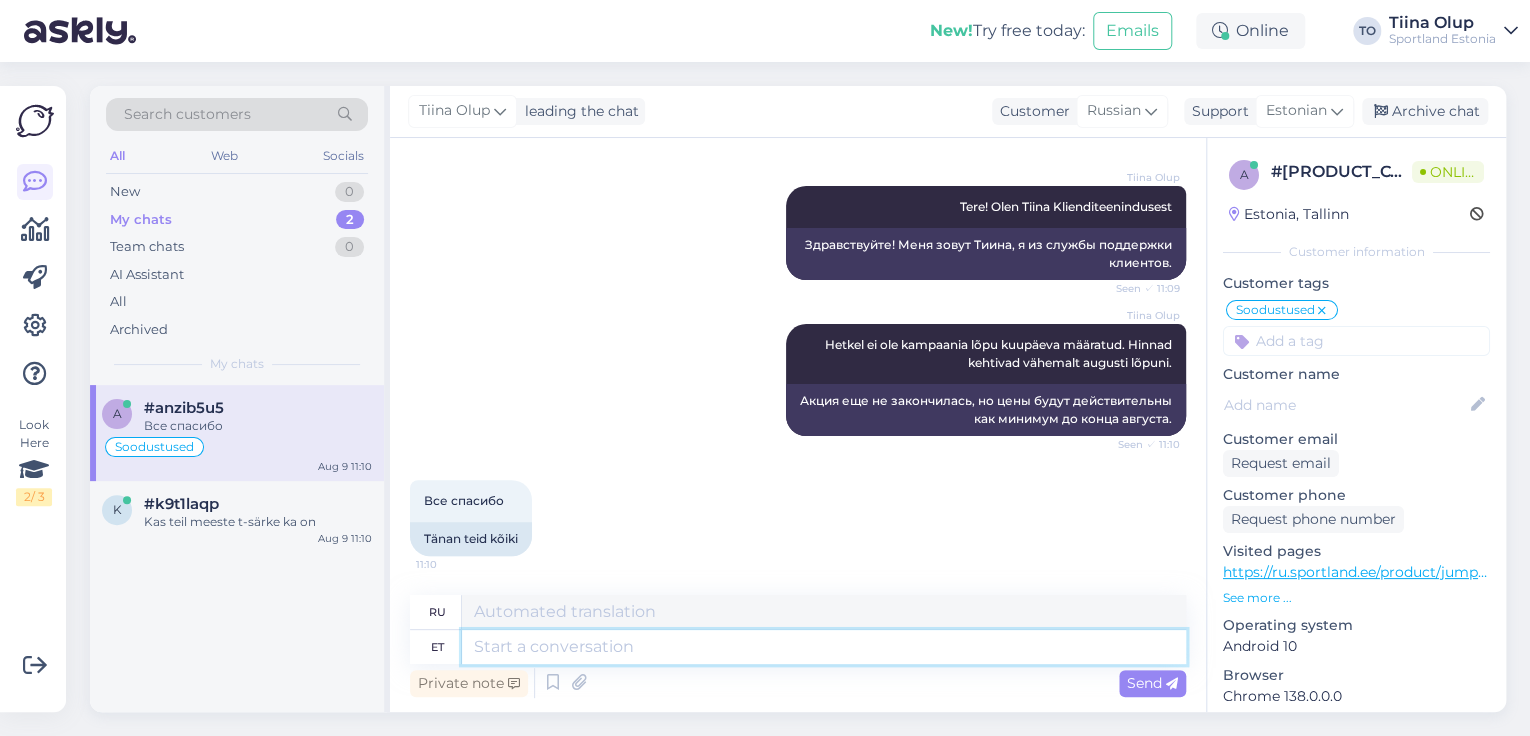 click at bounding box center (824, 647) 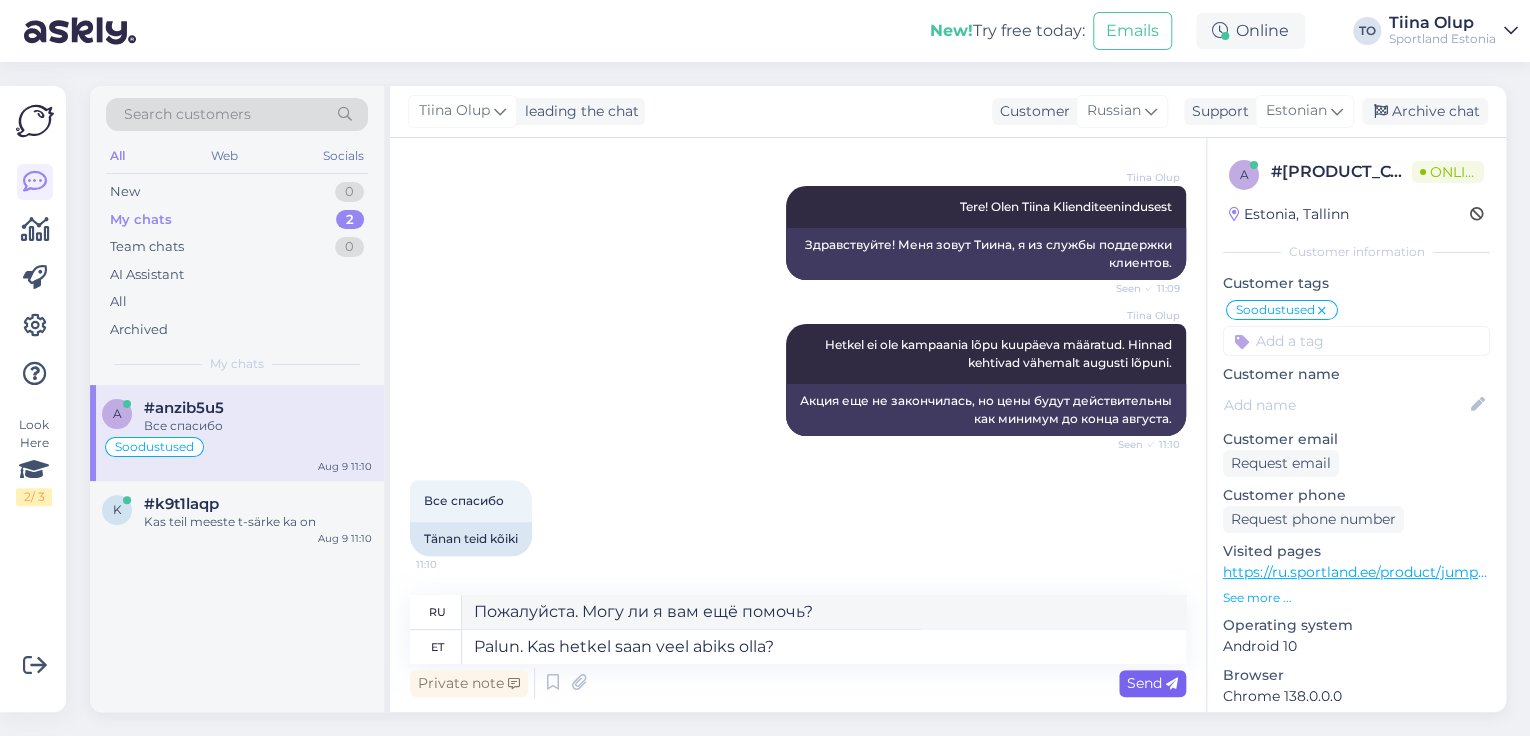 click on "Send" at bounding box center (1152, 683) 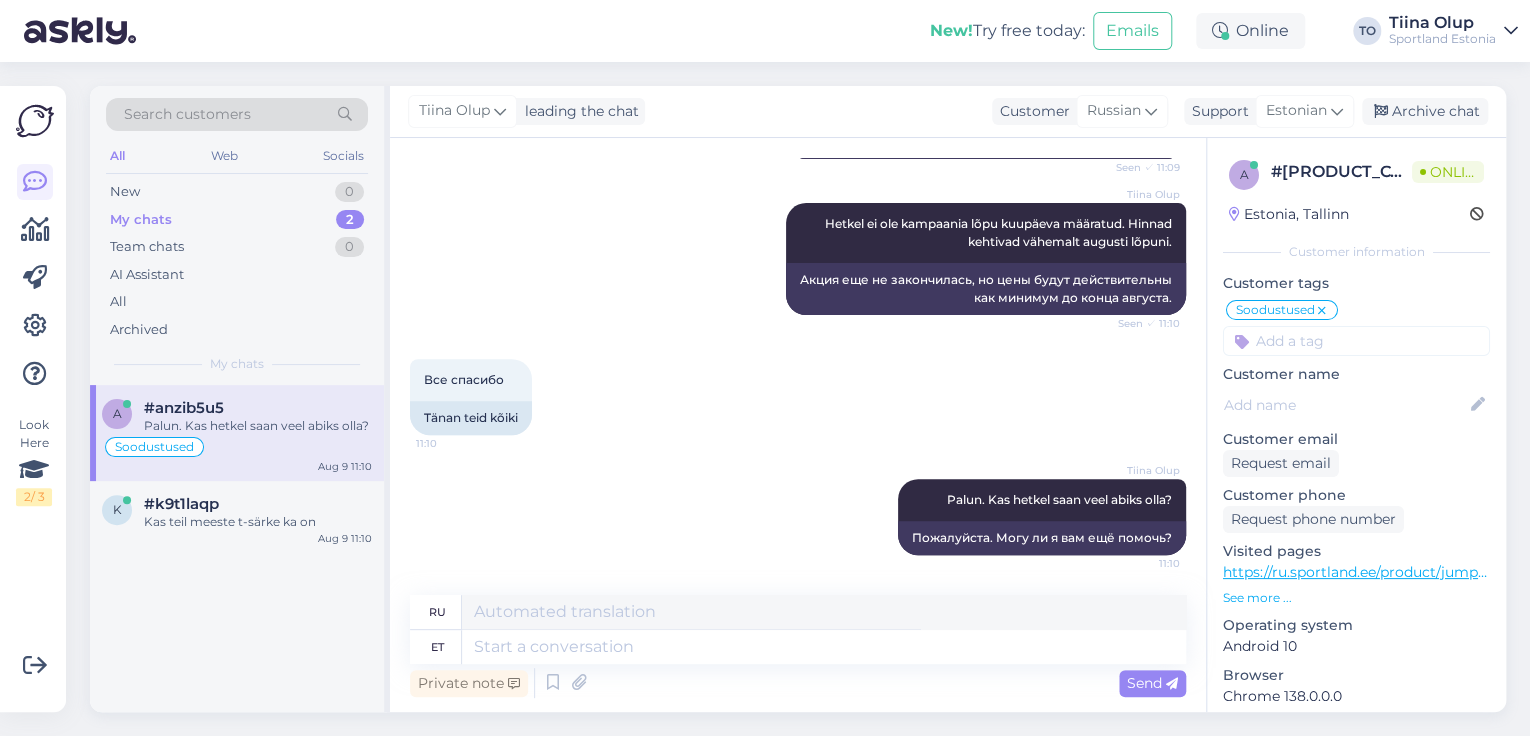 scroll, scrollTop: 318, scrollLeft: 0, axis: vertical 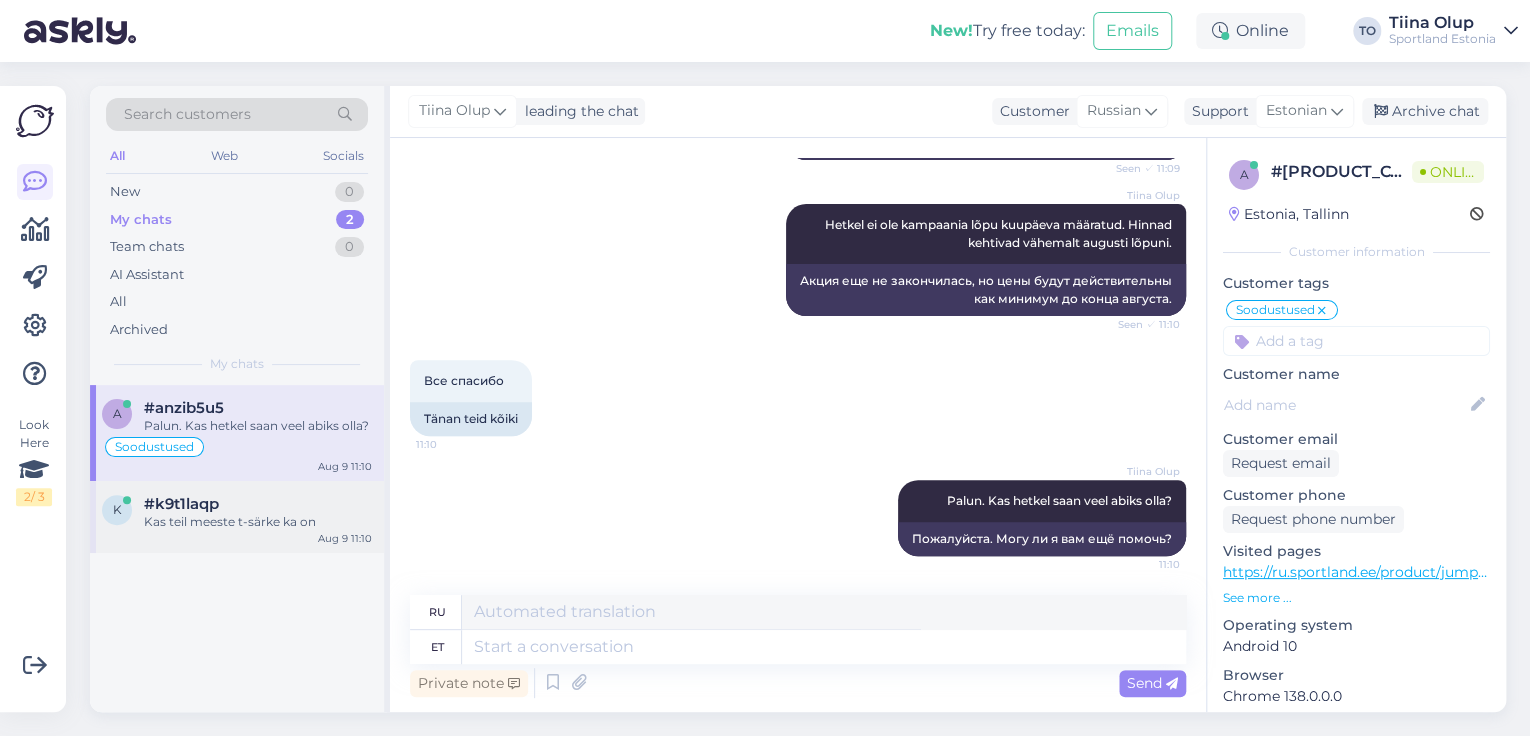 click on "#k9t1laqp" at bounding box center [258, 504] 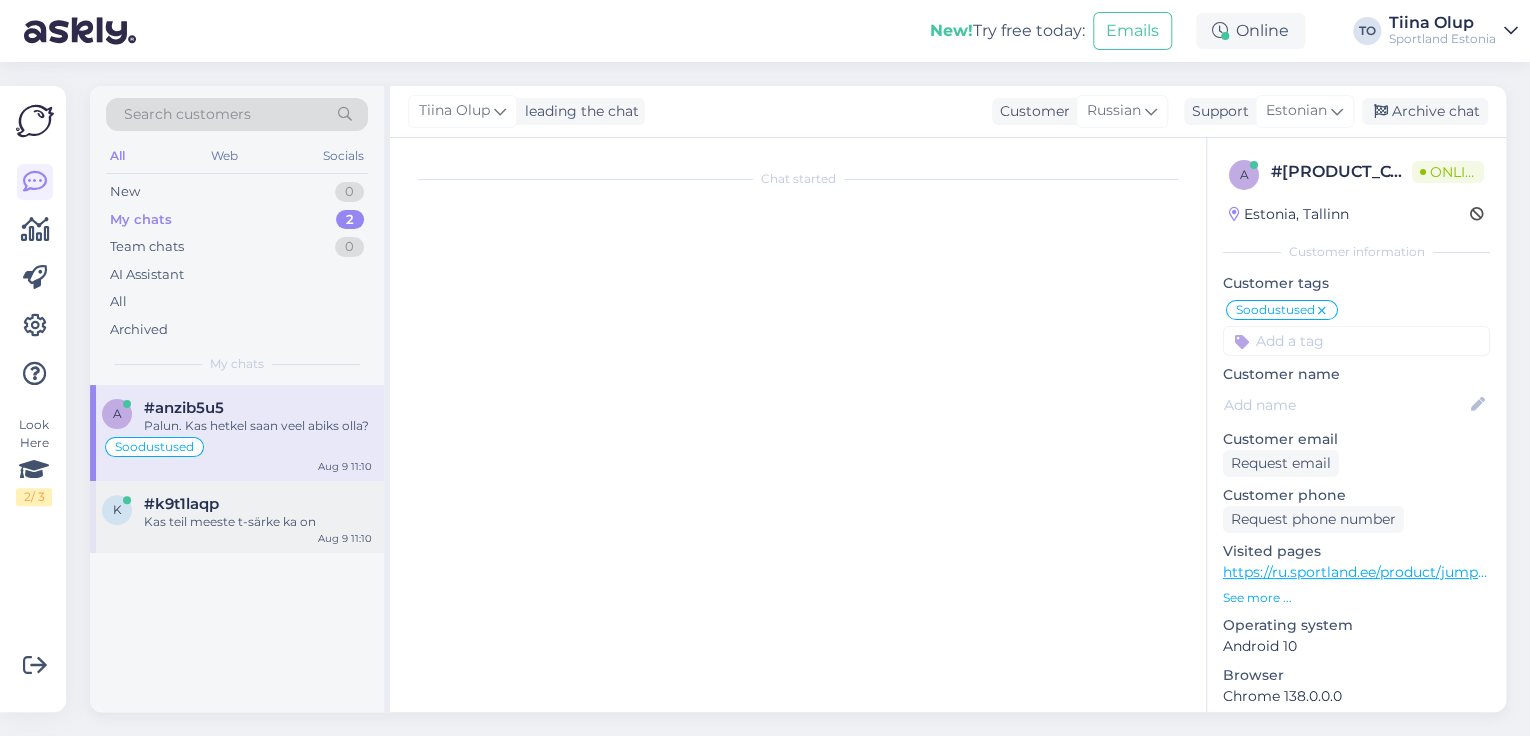 scroll, scrollTop: 465, scrollLeft: 0, axis: vertical 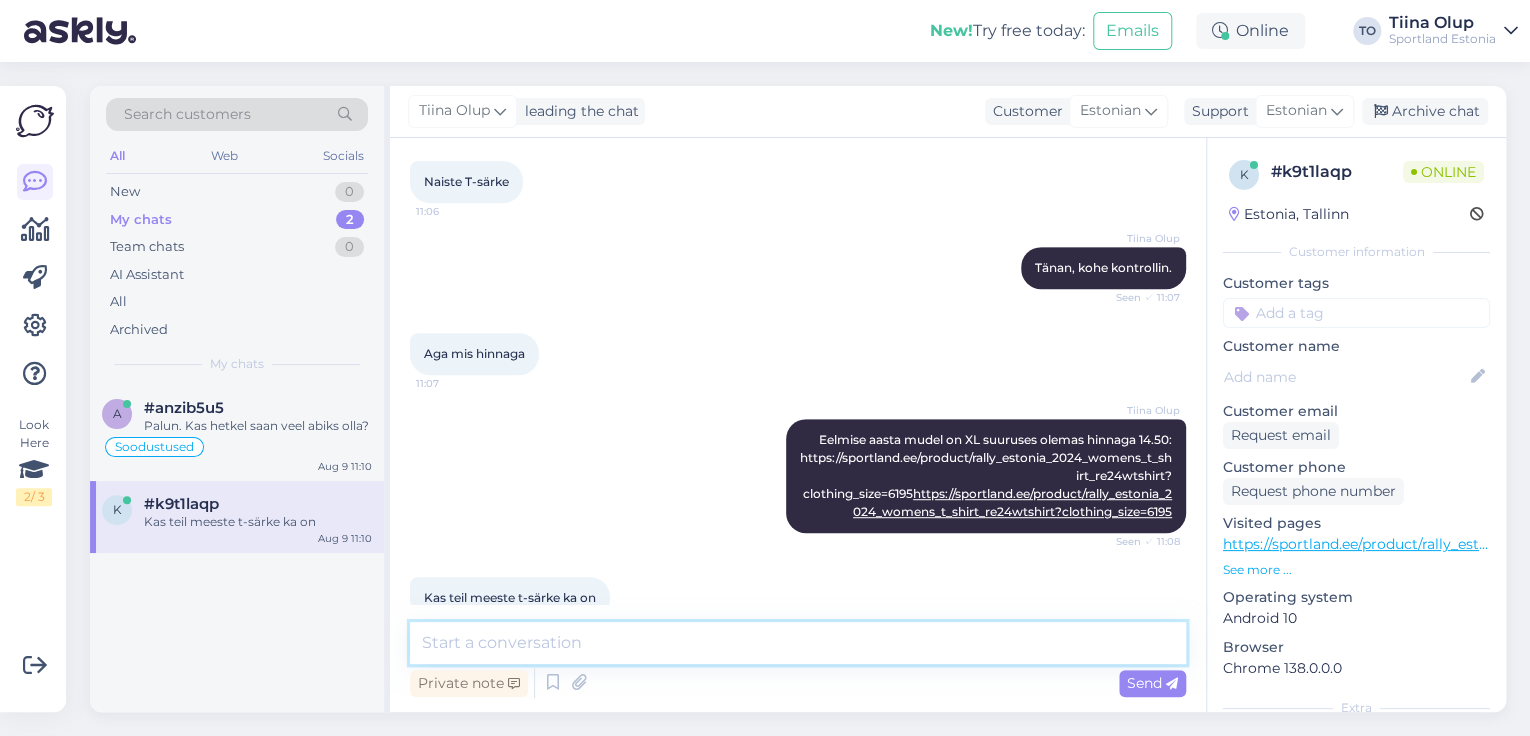 click at bounding box center (798, 643) 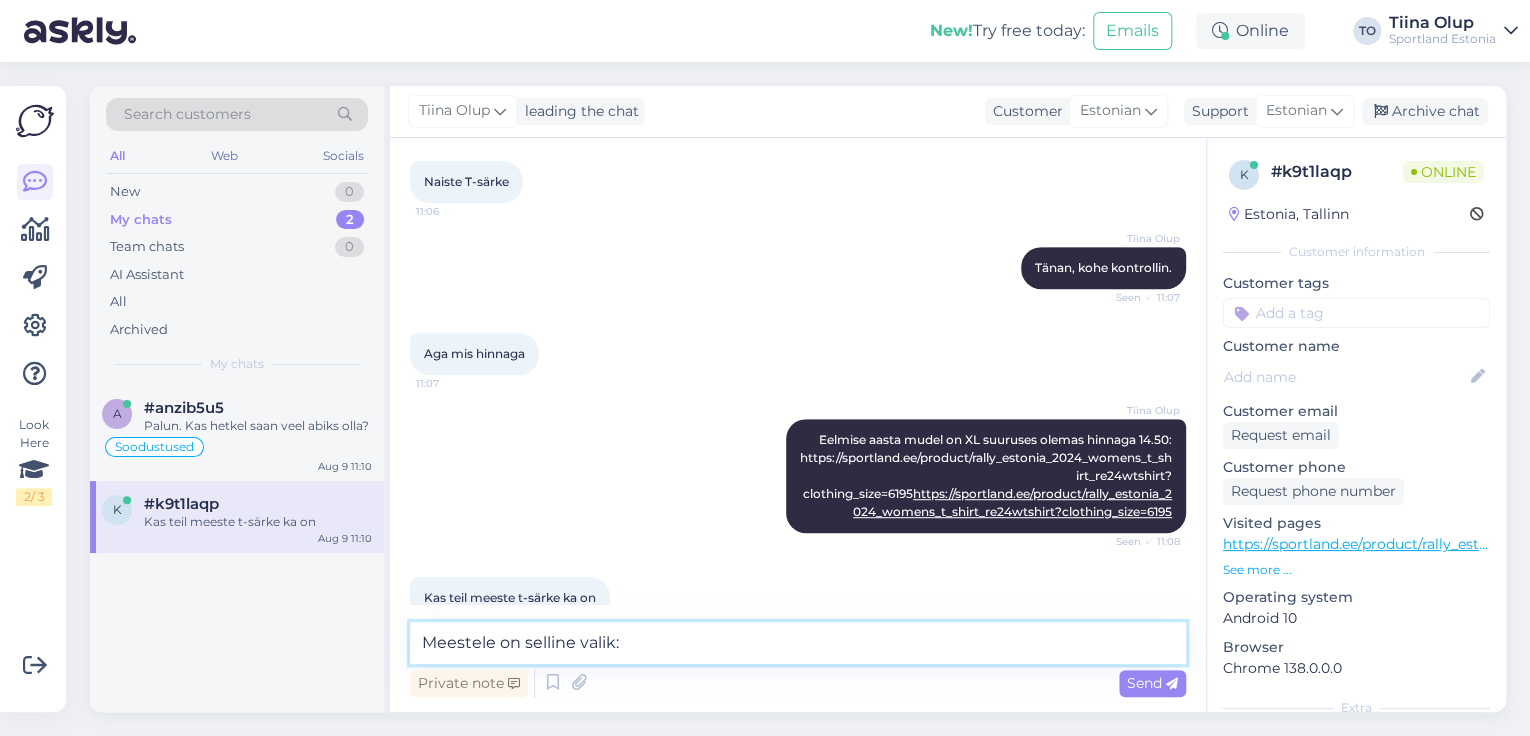 paste on "https://sportland.ee/searchresults?q=rally&ff.attr_!gender=Mehed&ff.attr_!product_category=Särgid%20ja%20topid" 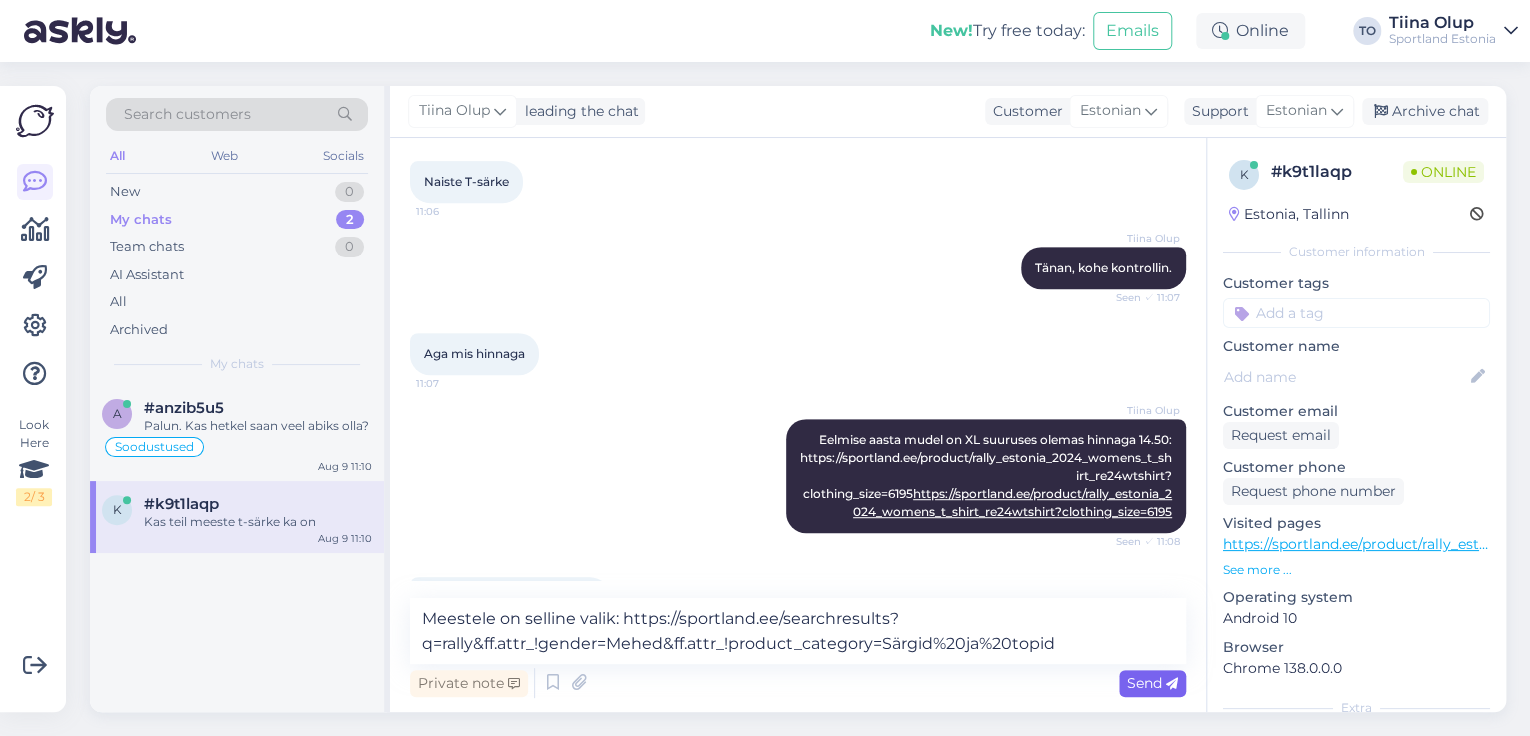 click on "Send" at bounding box center (1152, 683) 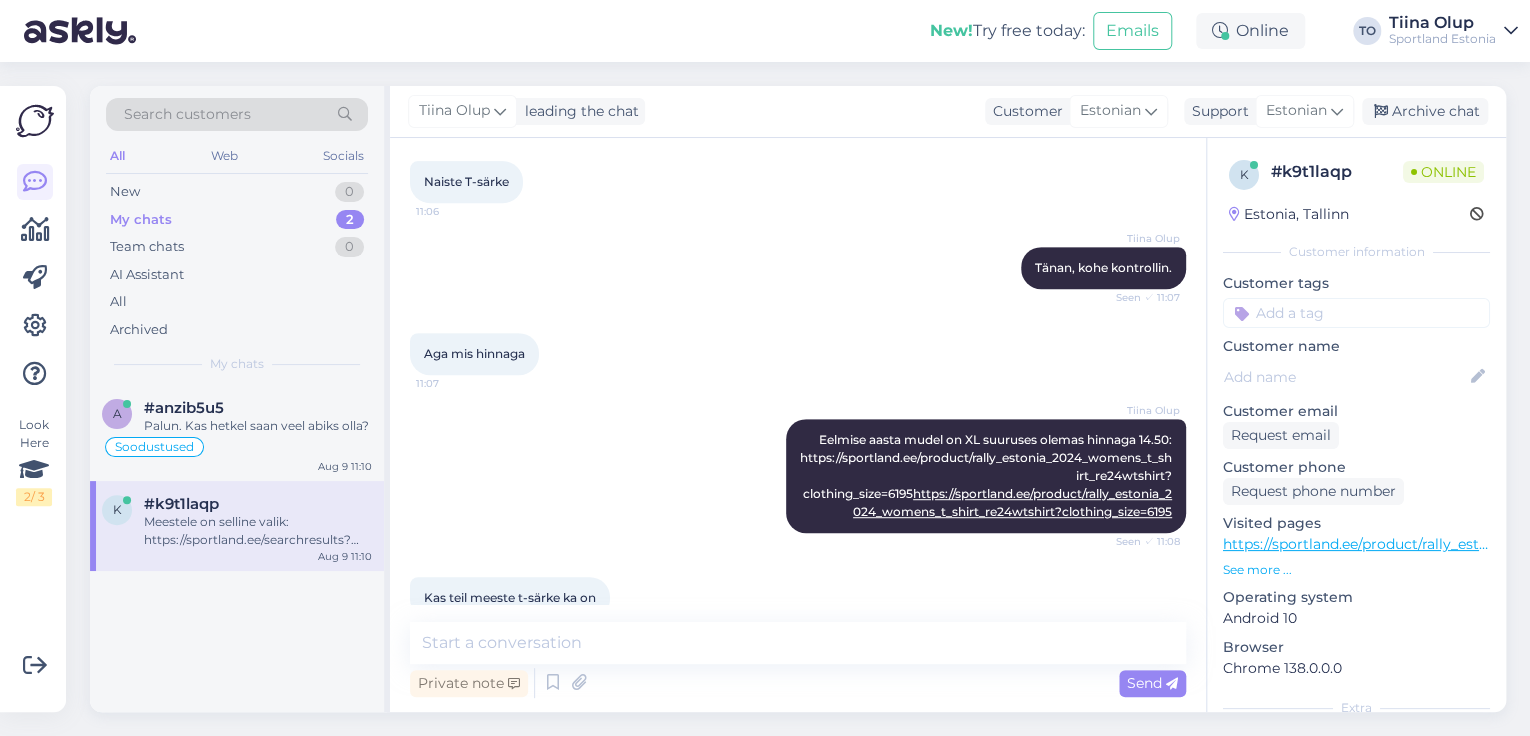 scroll, scrollTop: 588, scrollLeft: 0, axis: vertical 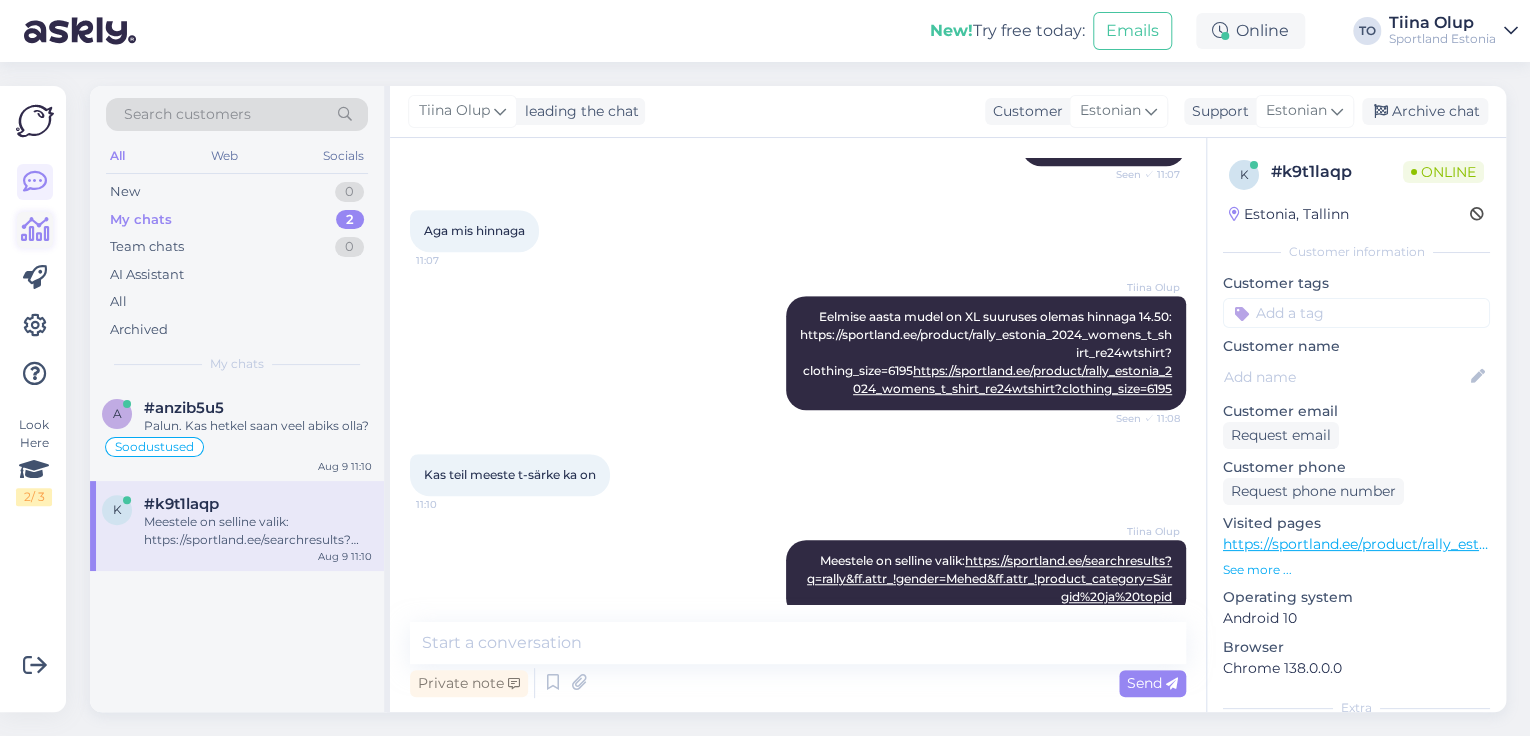 click at bounding box center [35, 230] 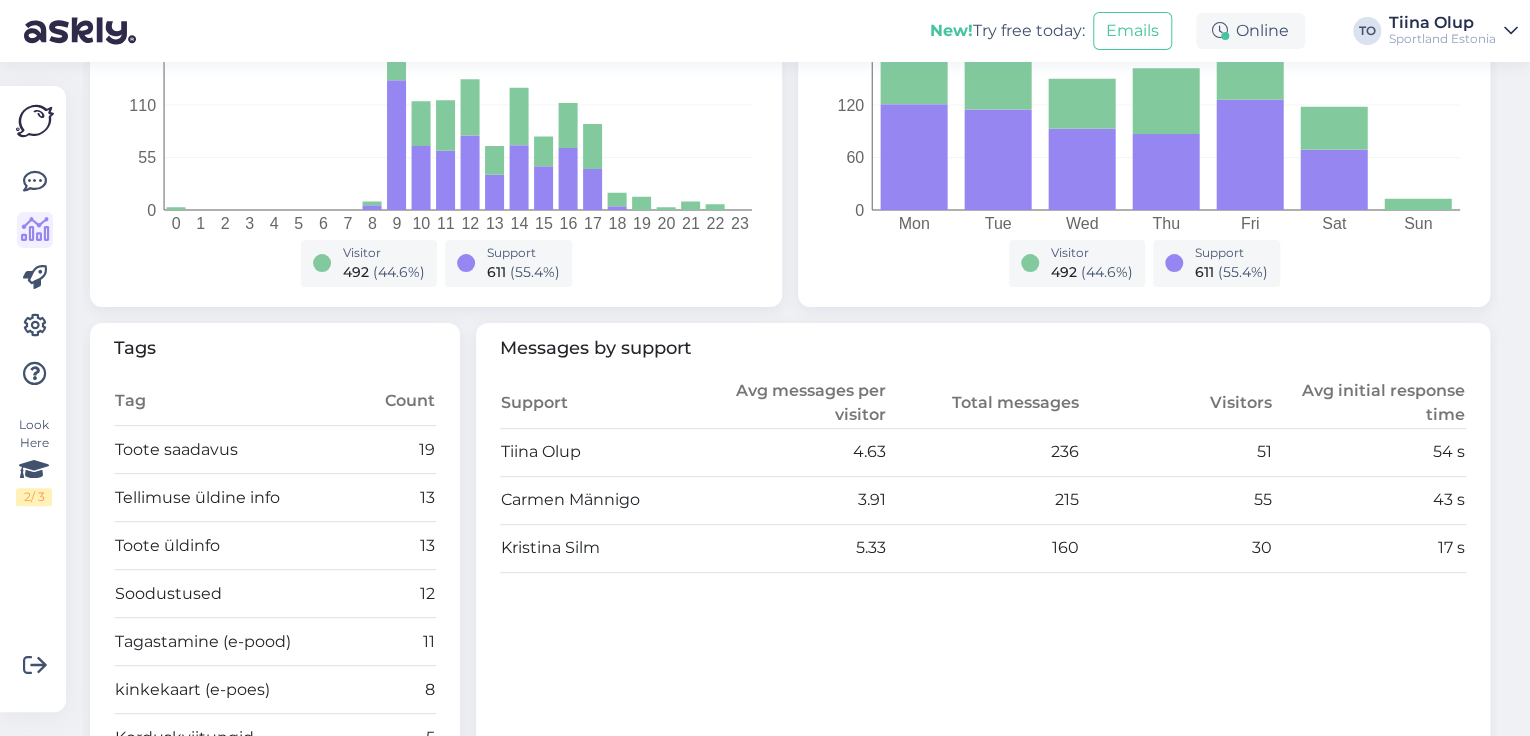 scroll, scrollTop: 240, scrollLeft: 0, axis: vertical 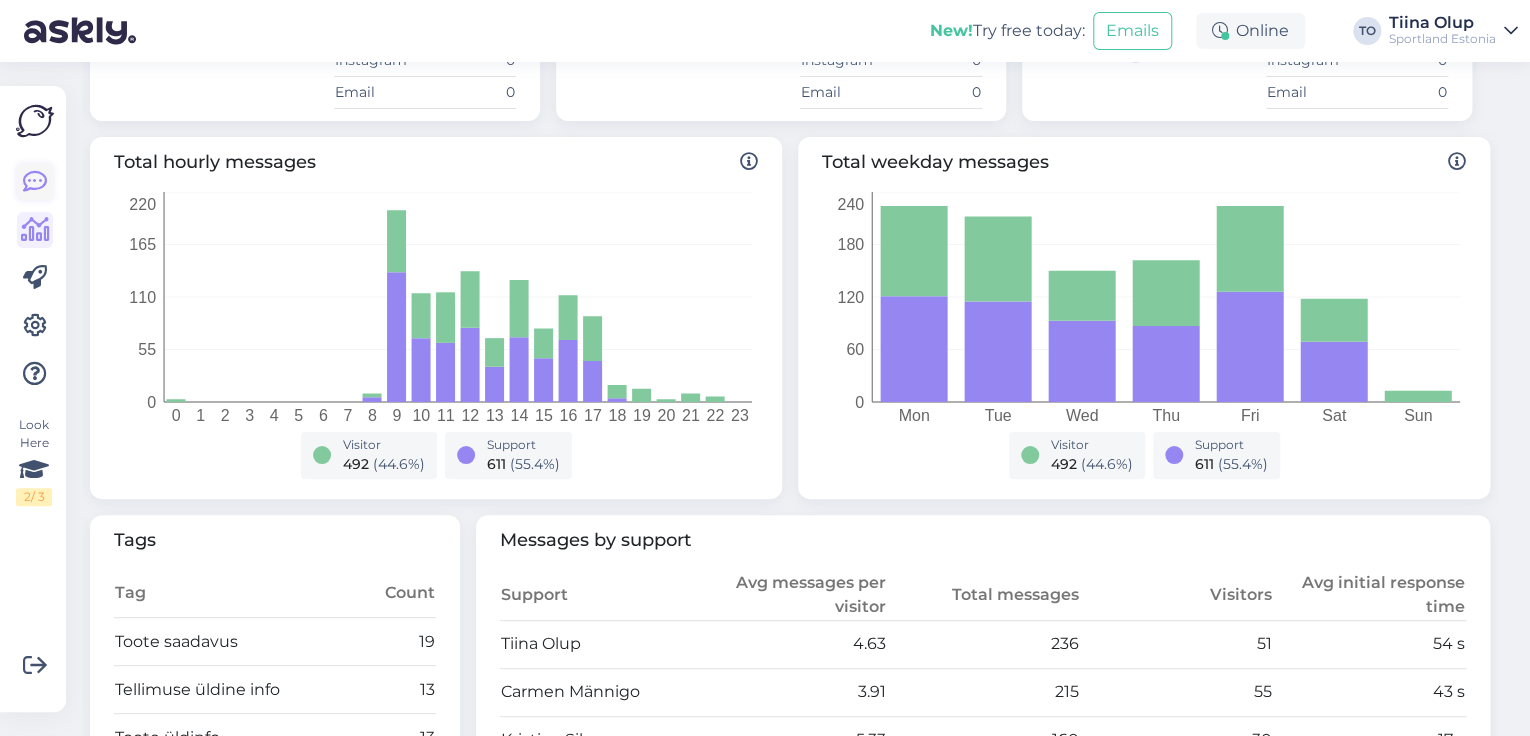 click at bounding box center (35, 182) 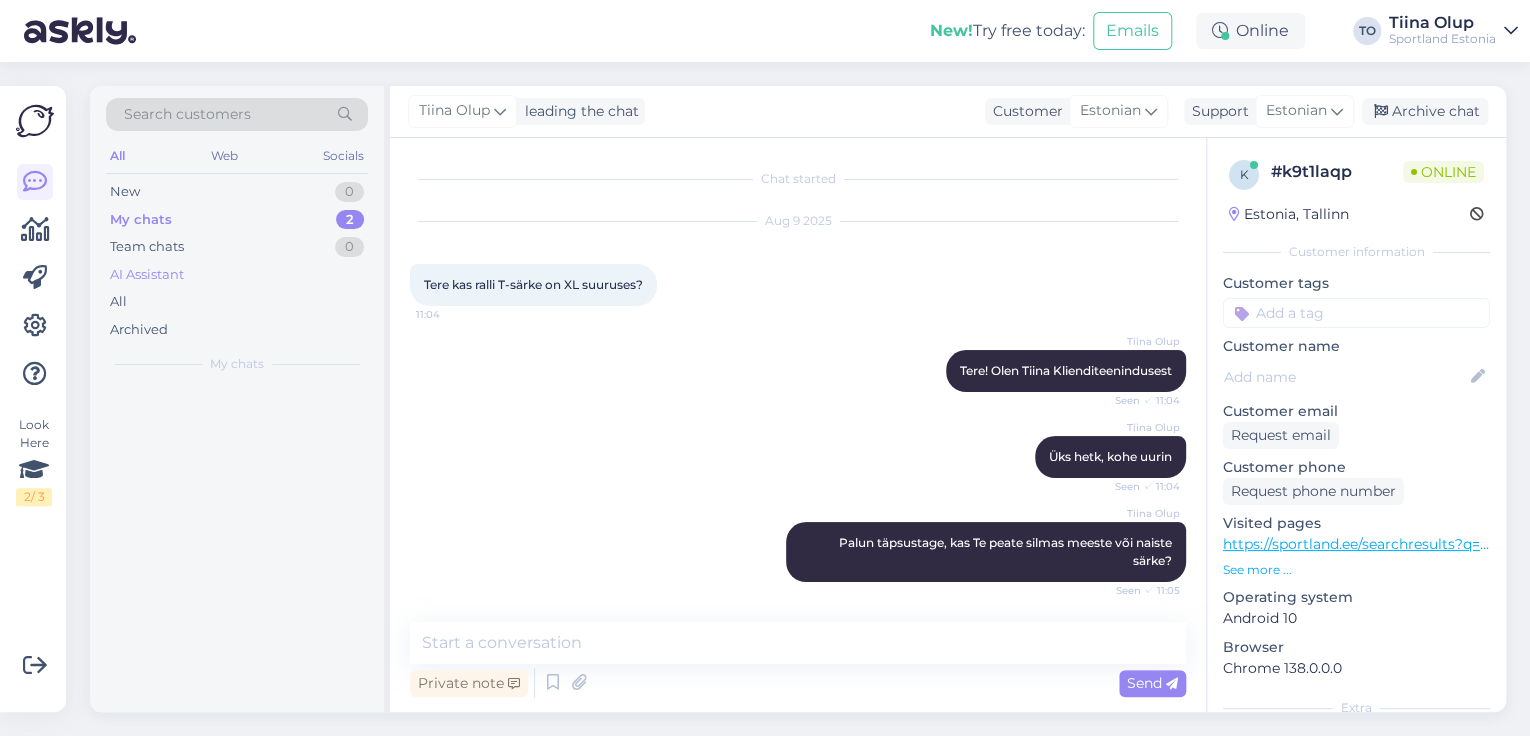 scroll, scrollTop: 588, scrollLeft: 0, axis: vertical 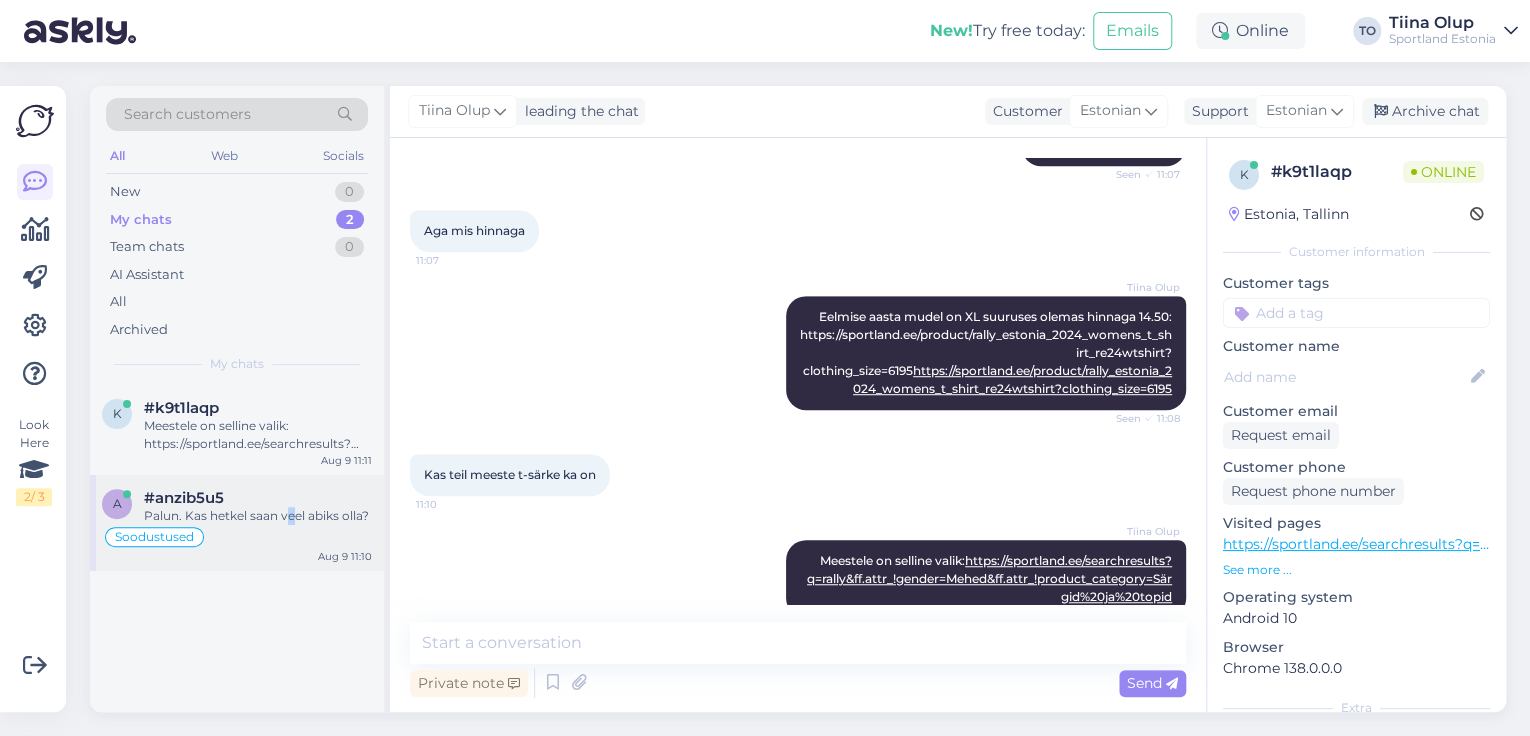 click on "Palun. Kas hetkel saan veel abiks olla?" at bounding box center (258, 516) 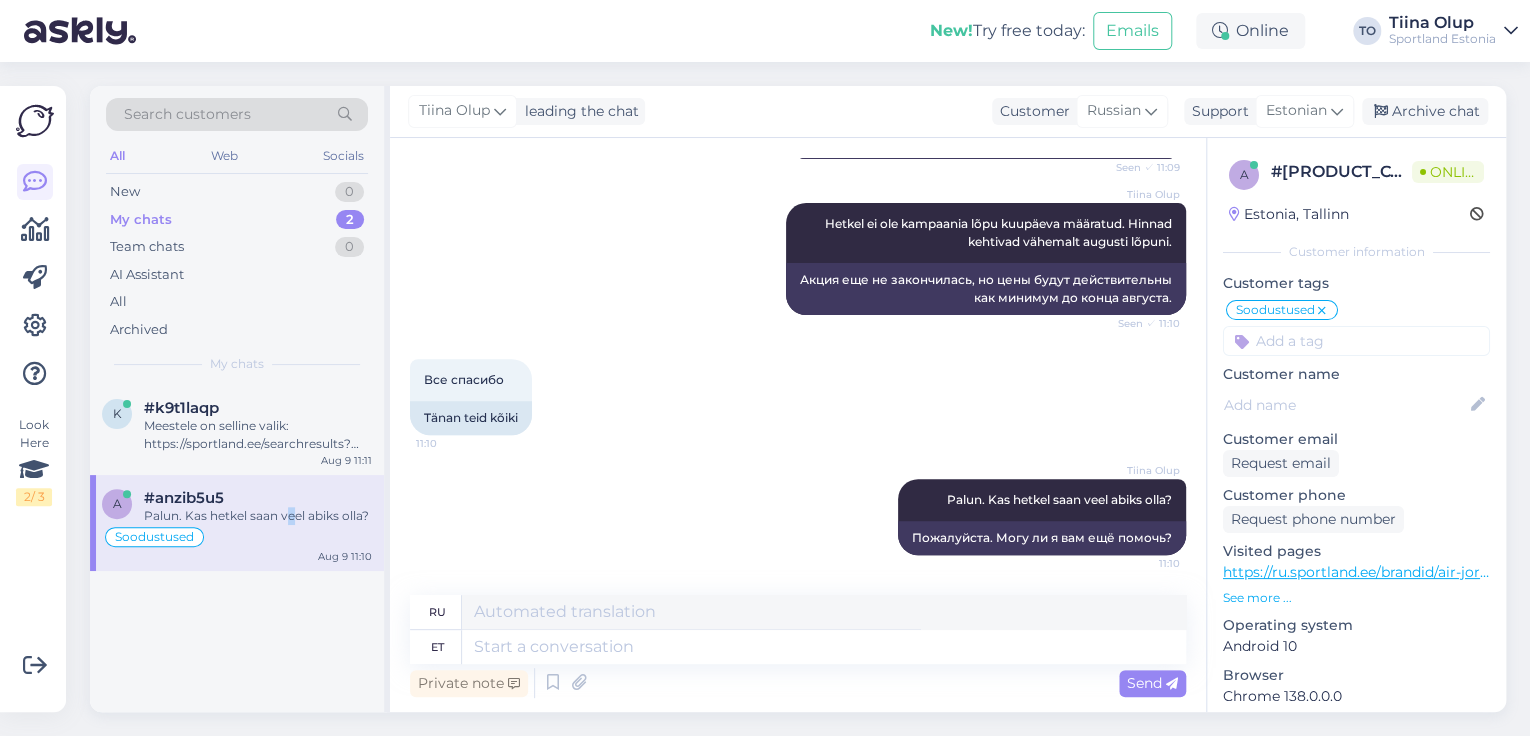 scroll, scrollTop: 318, scrollLeft: 0, axis: vertical 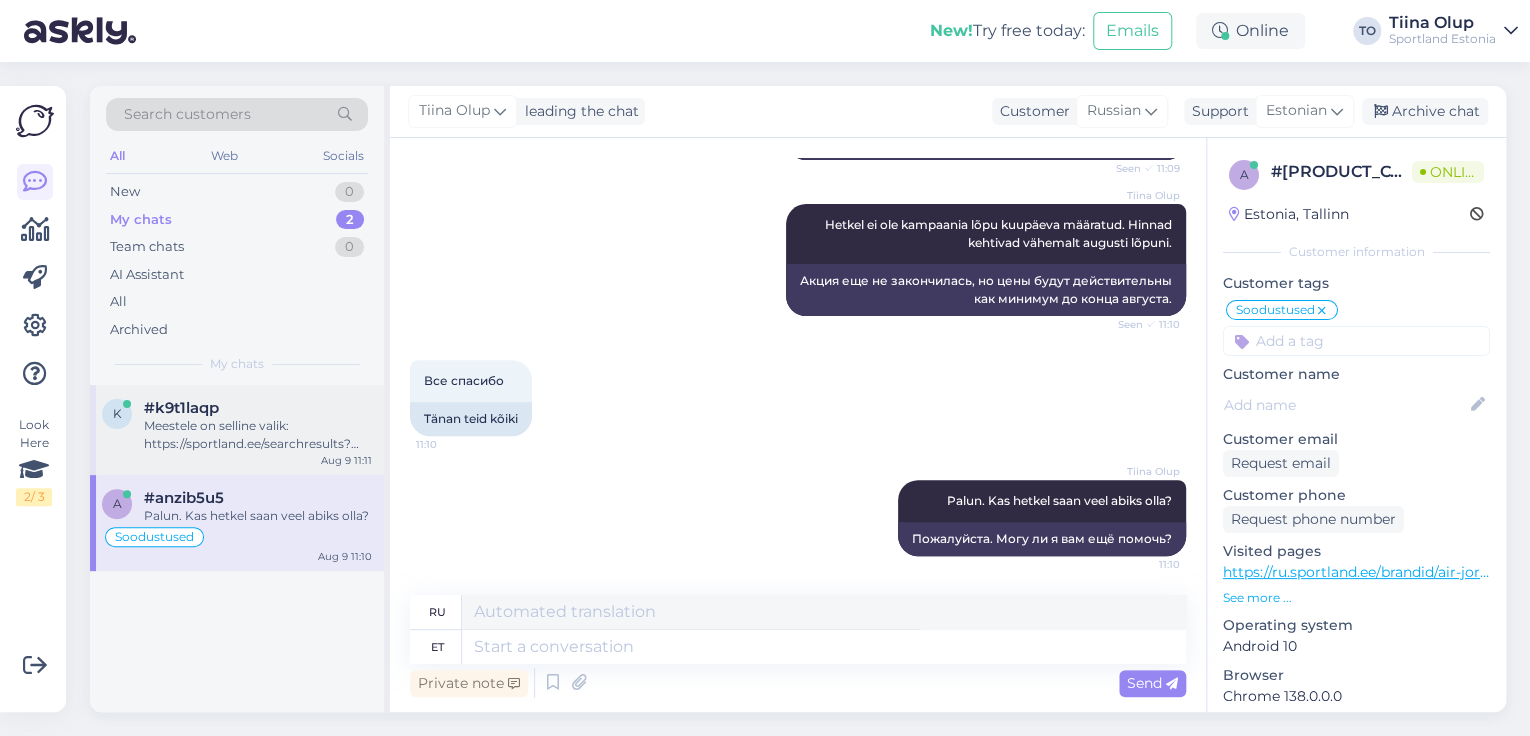click on "Meestele on selline valik: https://sportland.ee/searchresults?q=rally&ff.attr_!gender=Mehed&ff.attr_!product_category=Särgid%20ja%20topid" at bounding box center (258, 435) 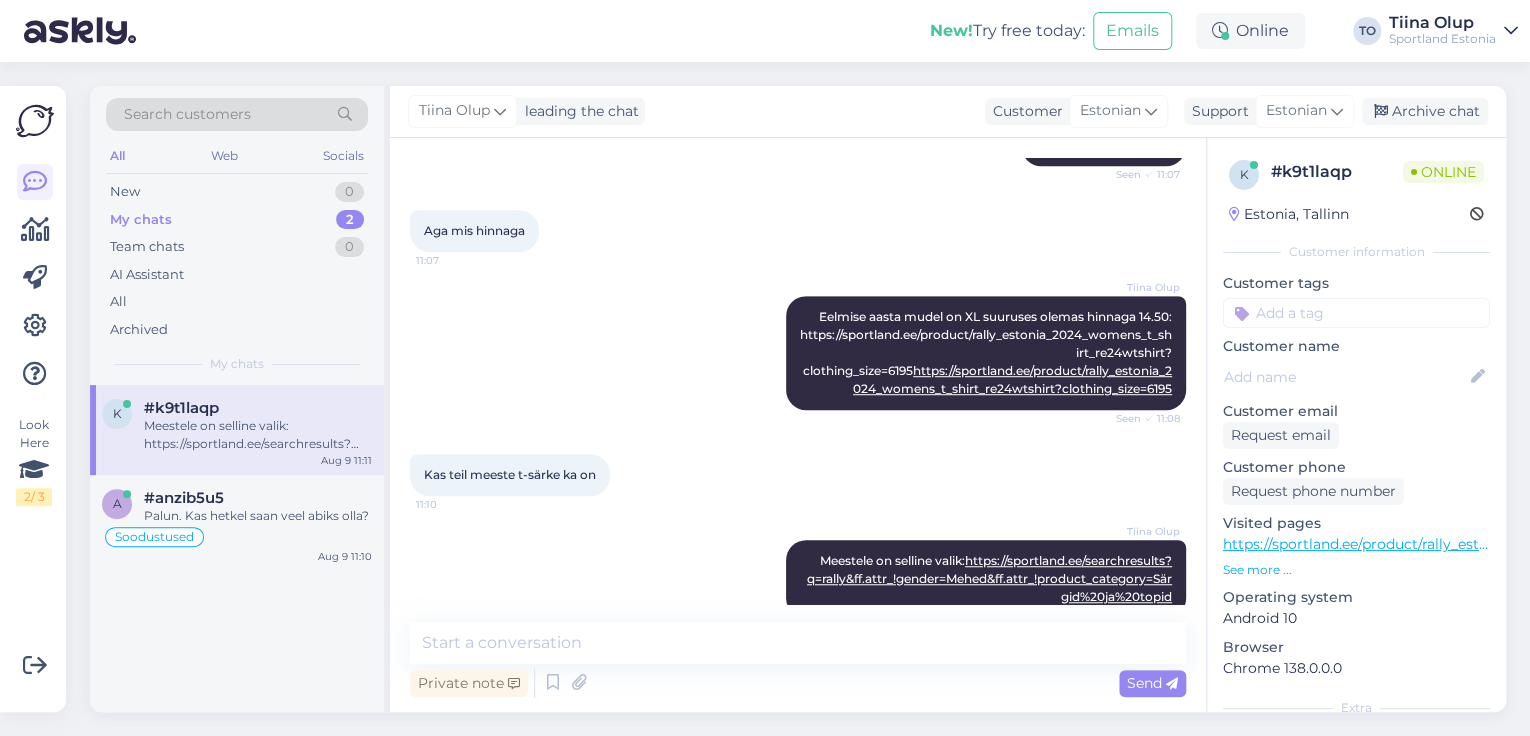 click on "Meestele on selline valik: https://sportland.ee/searchresults?q=rally&ff.attr_!gender=Mehed&ff.attr_!product_category=Särgid%20ja%20topid" at bounding box center (258, 435) 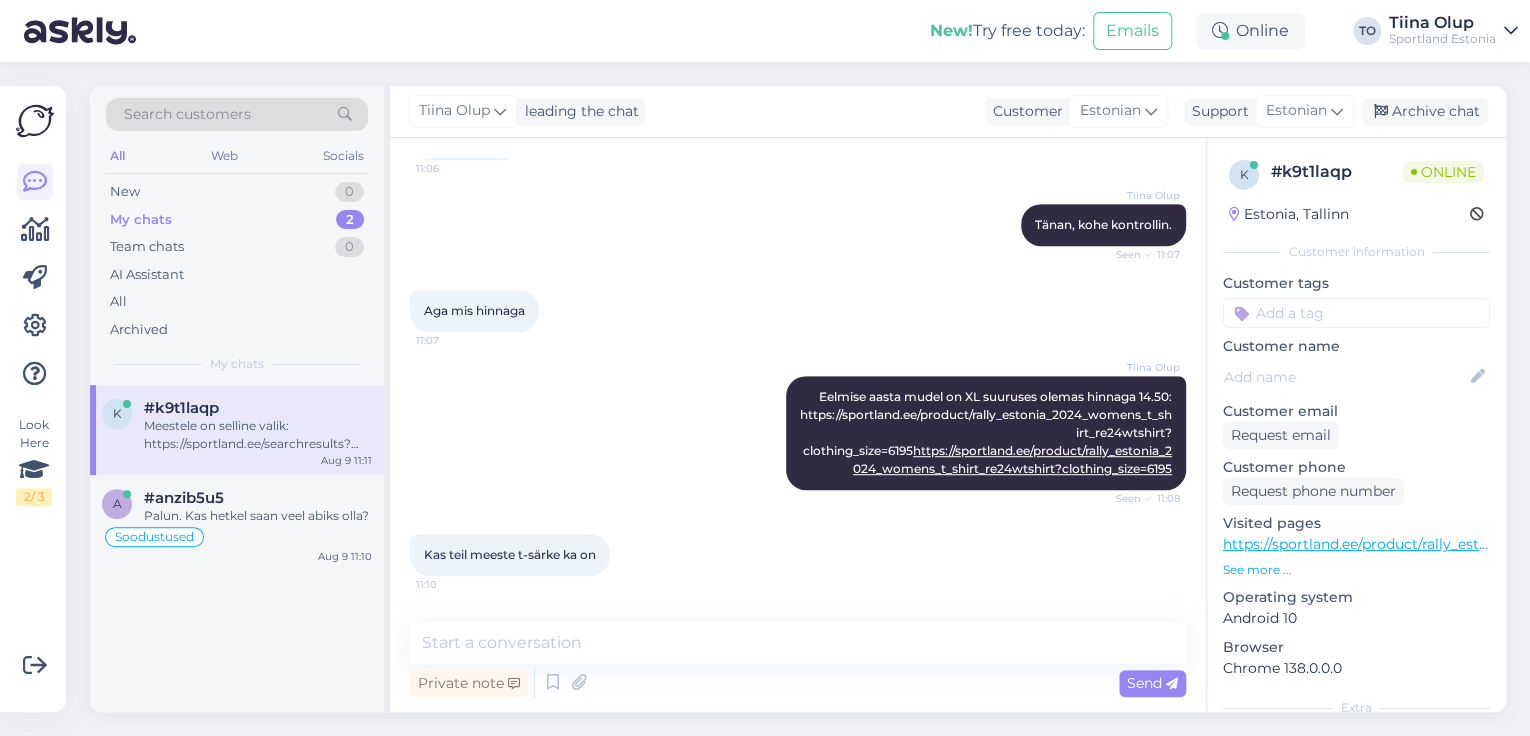 scroll, scrollTop: 588, scrollLeft: 0, axis: vertical 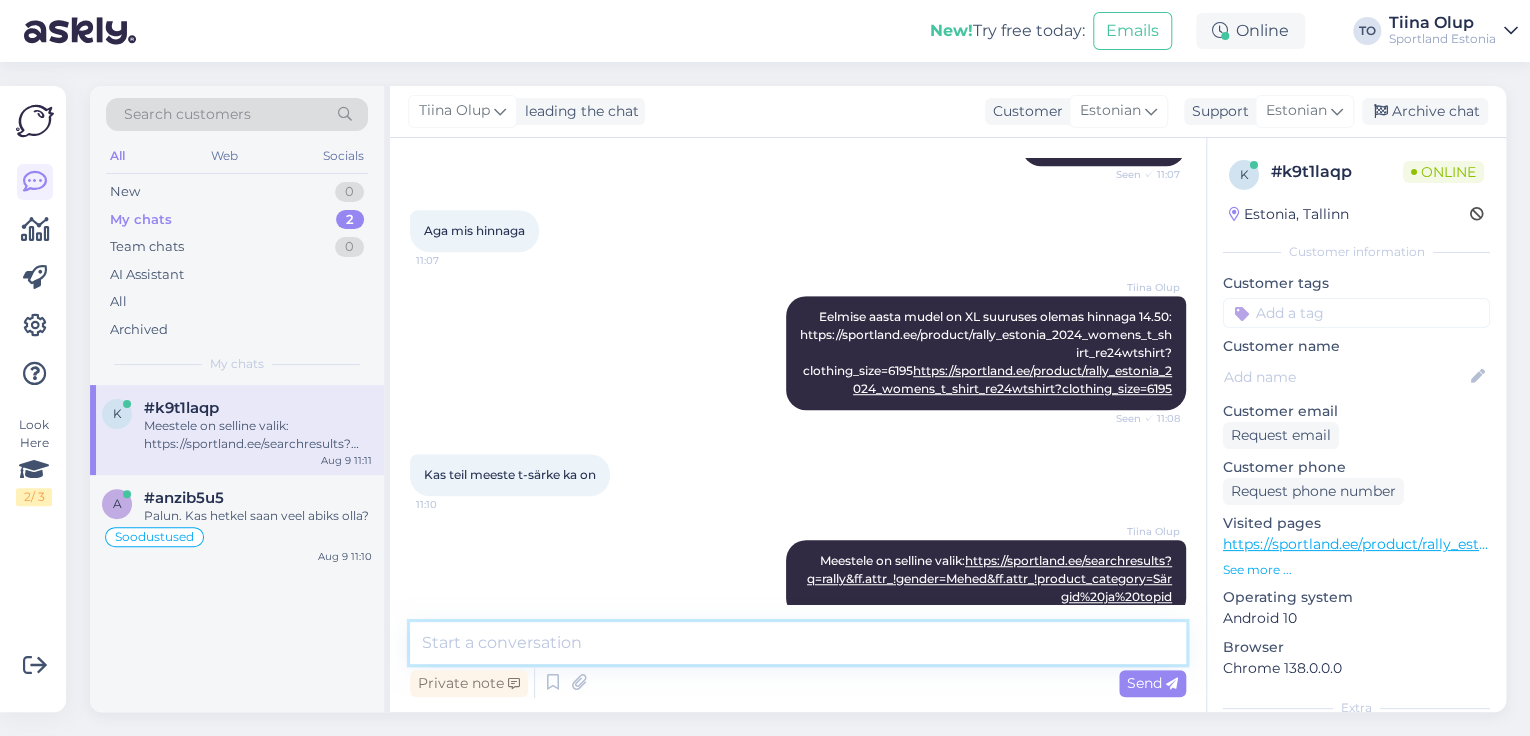 click at bounding box center (798, 643) 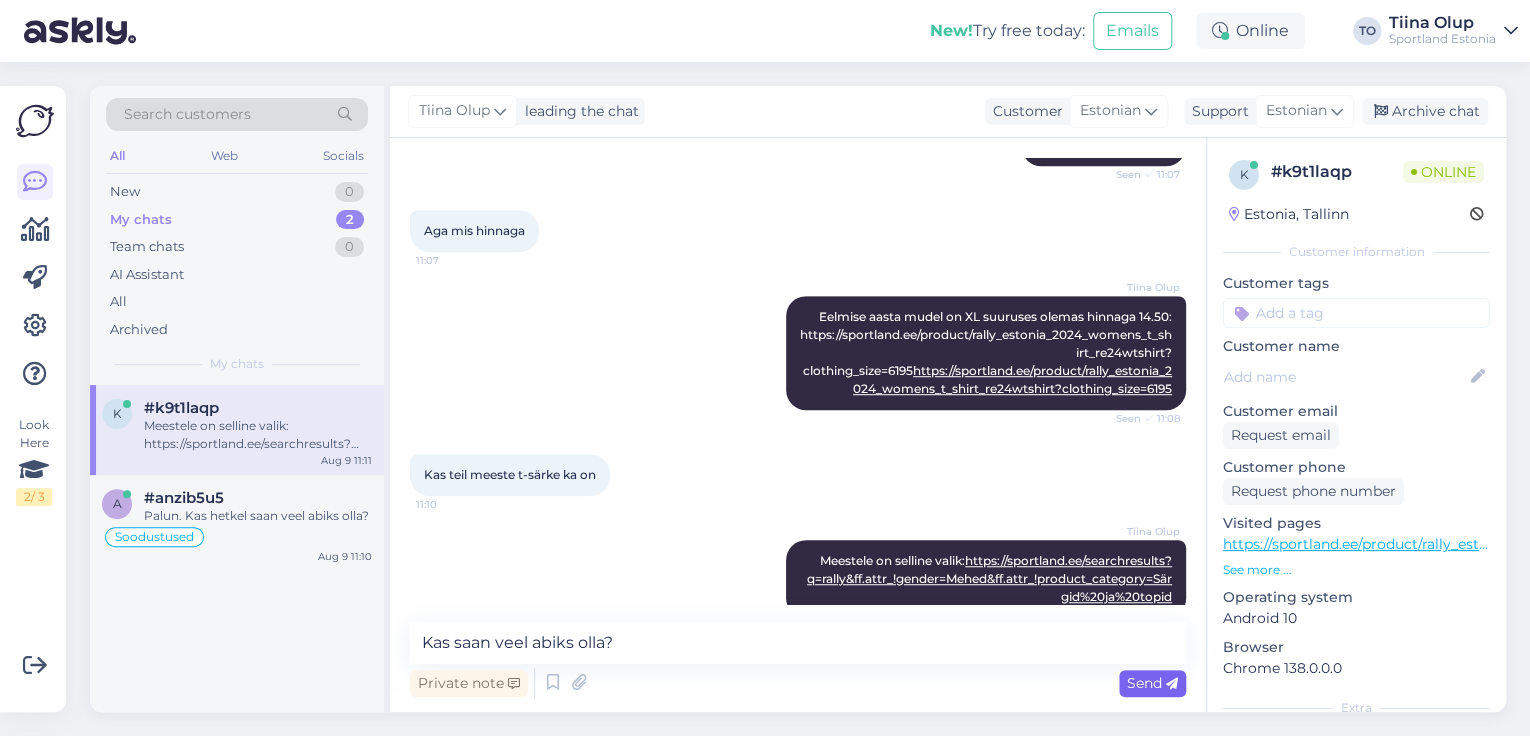 click on "Send" at bounding box center [1152, 683] 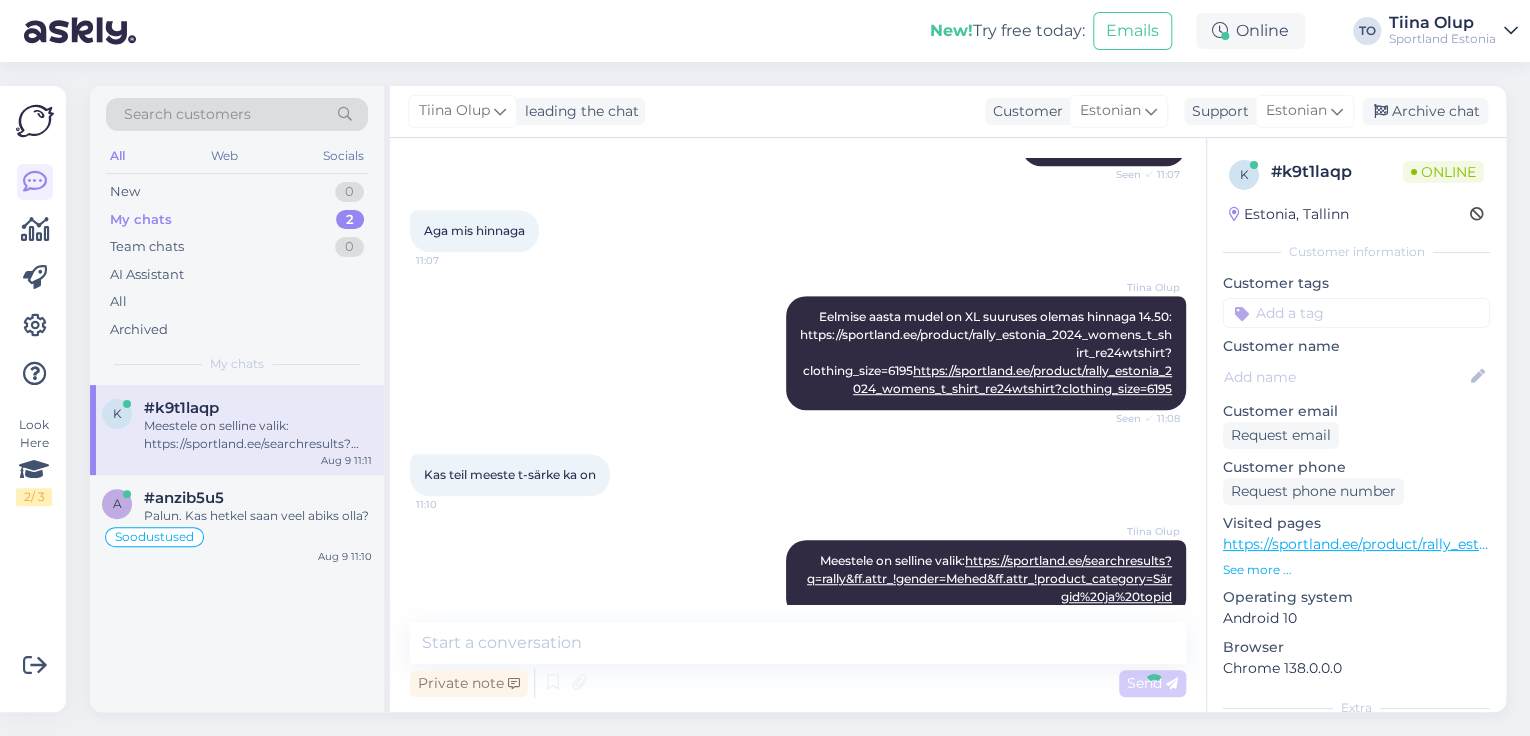 scroll, scrollTop: 673, scrollLeft: 0, axis: vertical 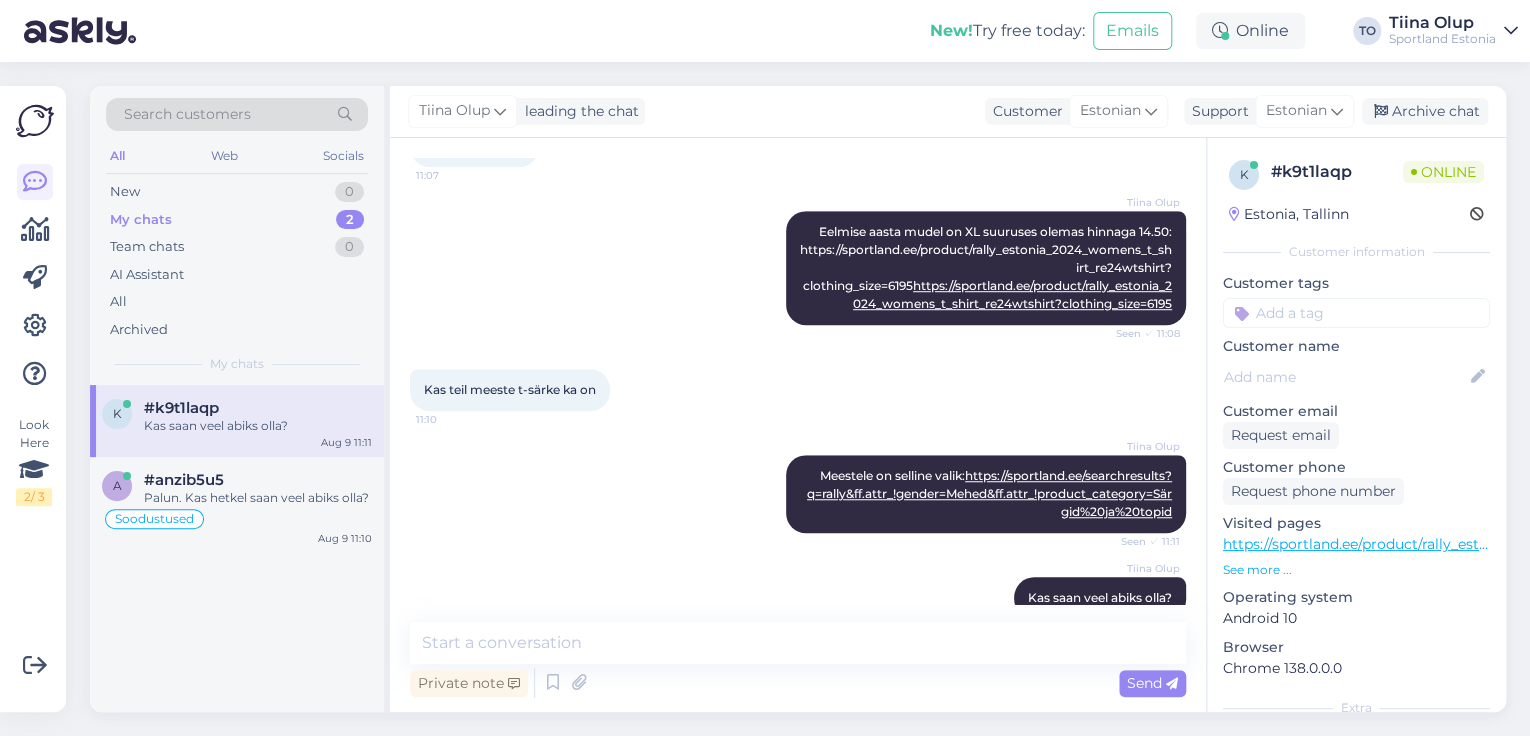 click at bounding box center [1356, 313] 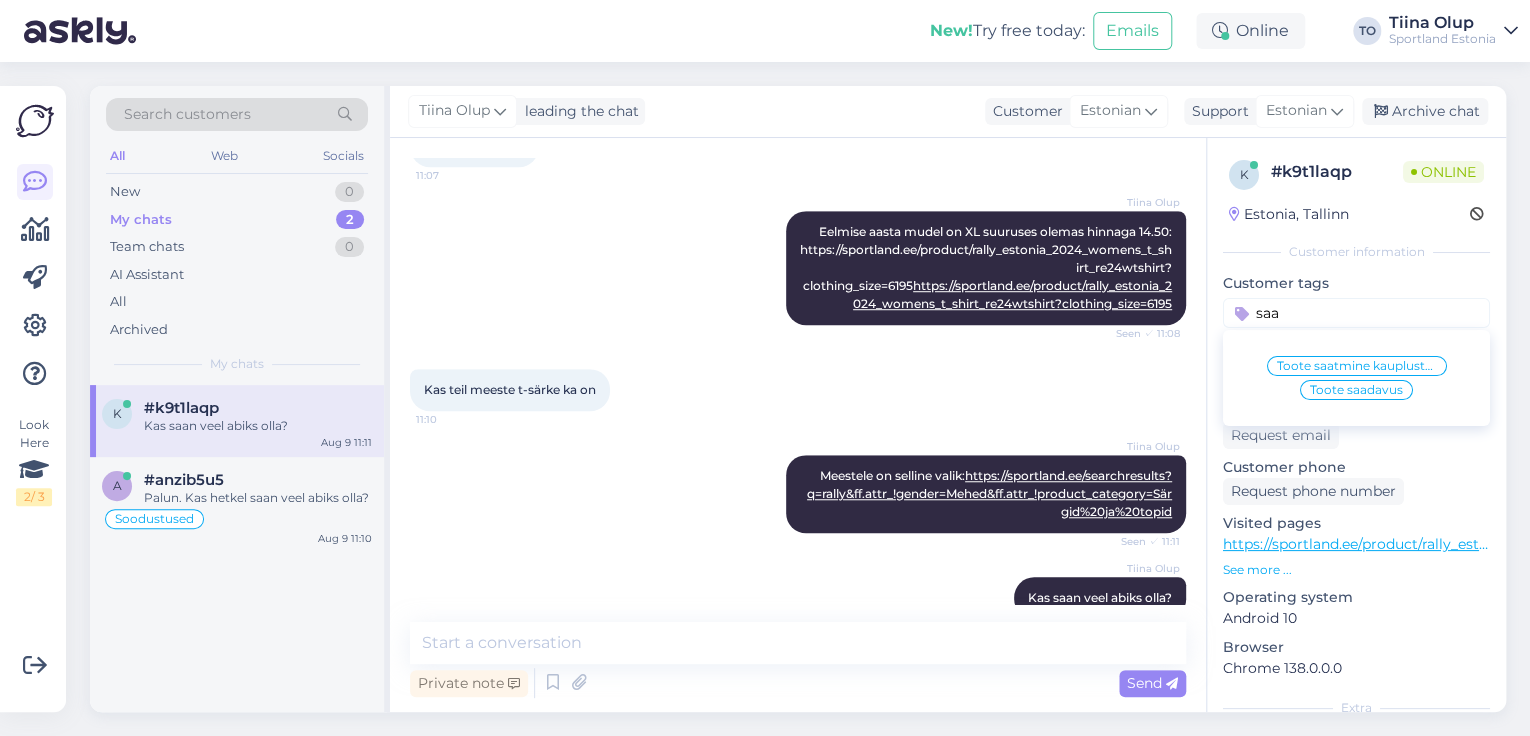 click on "Toote saadavus" at bounding box center [1356, 390] 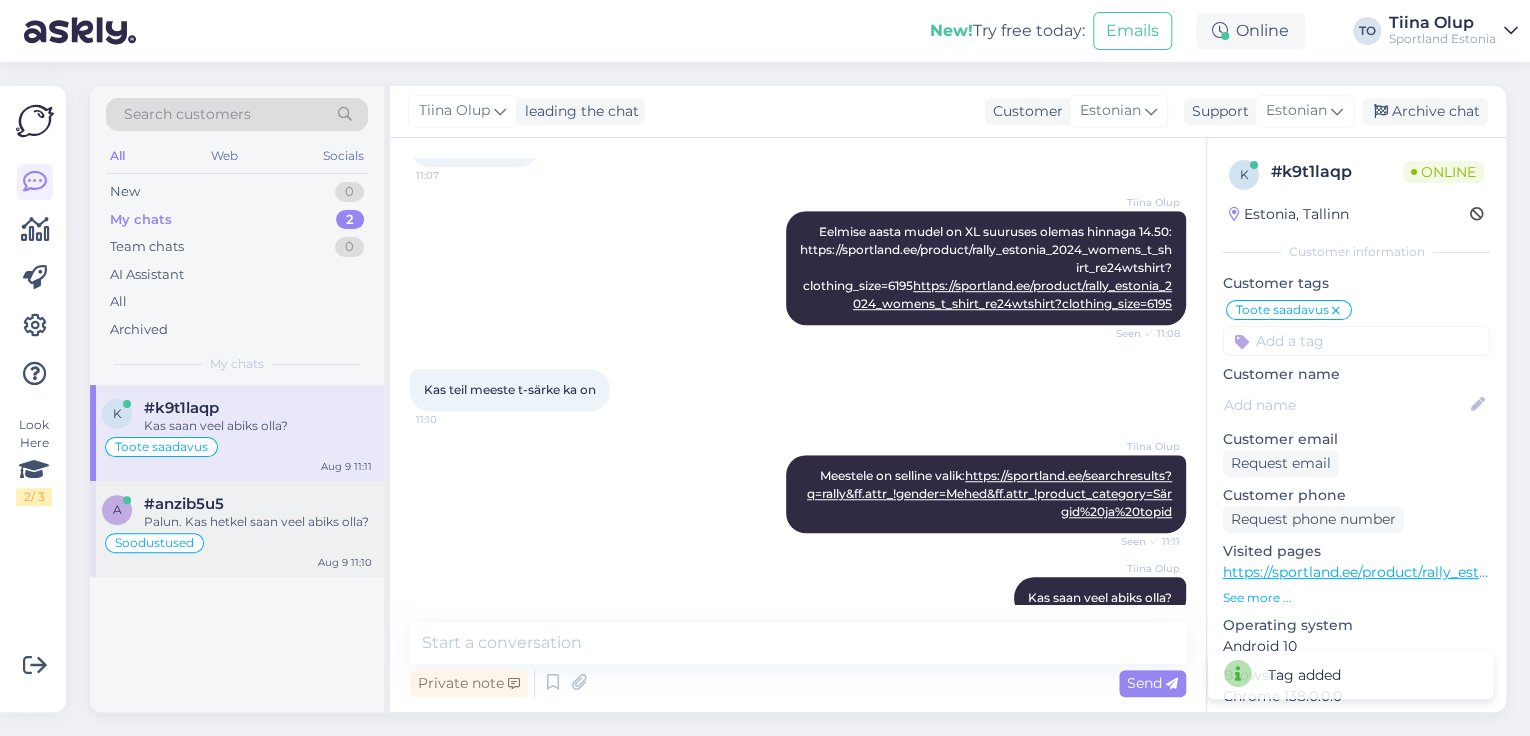 click on "Palun. Kas hetkel saan veel abiks olla?" at bounding box center (258, 522) 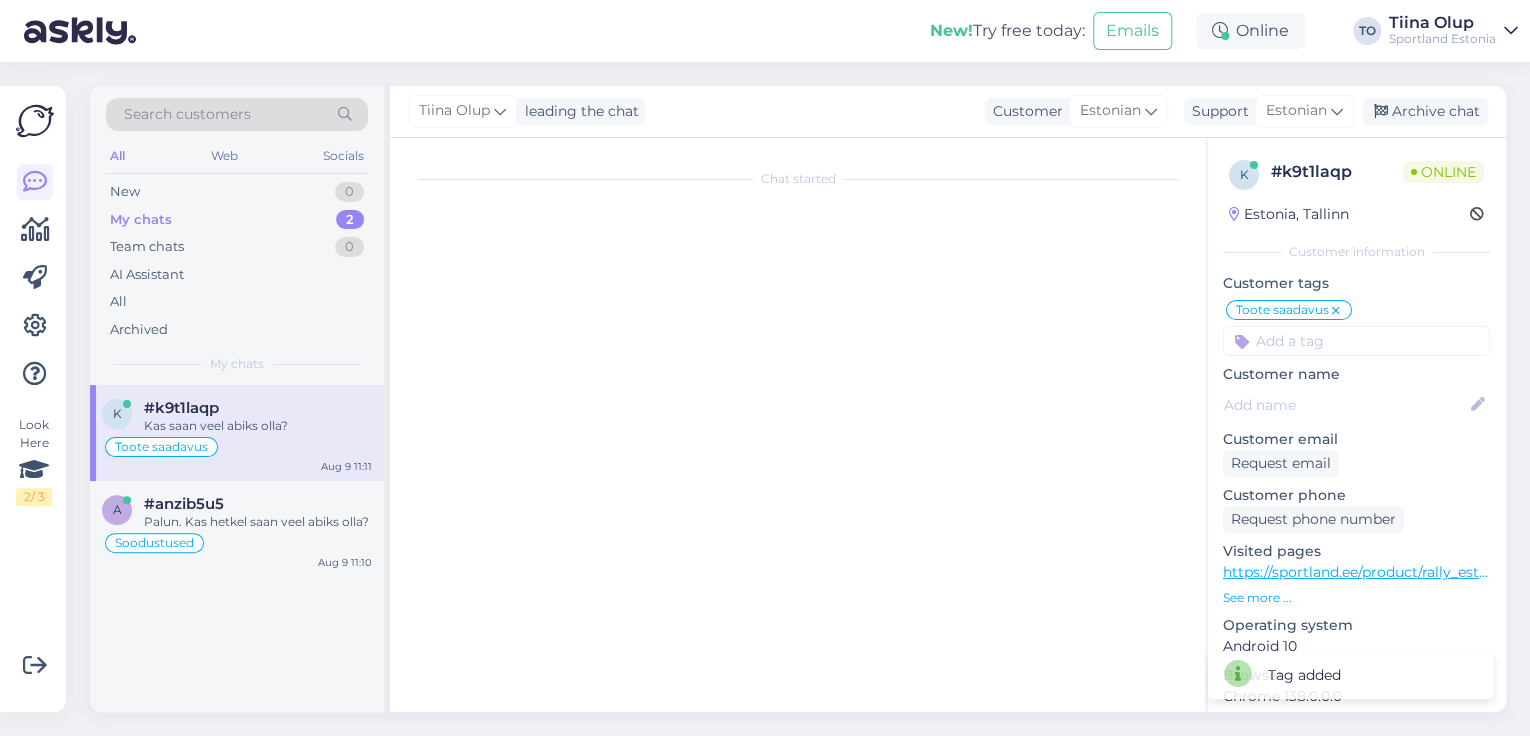 scroll, scrollTop: 319, scrollLeft: 0, axis: vertical 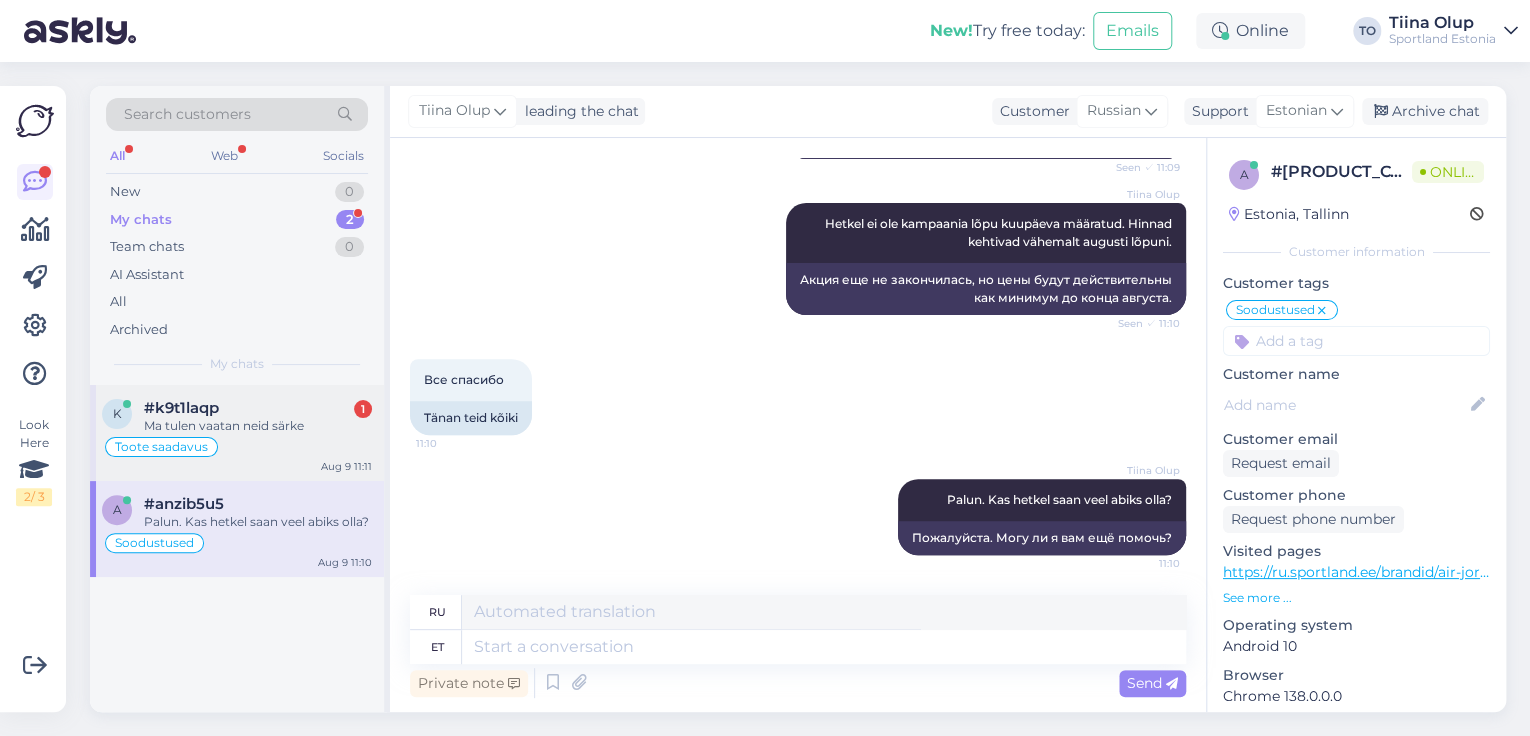 click on "Ma  tulen vaatan neid särke" at bounding box center [258, 426] 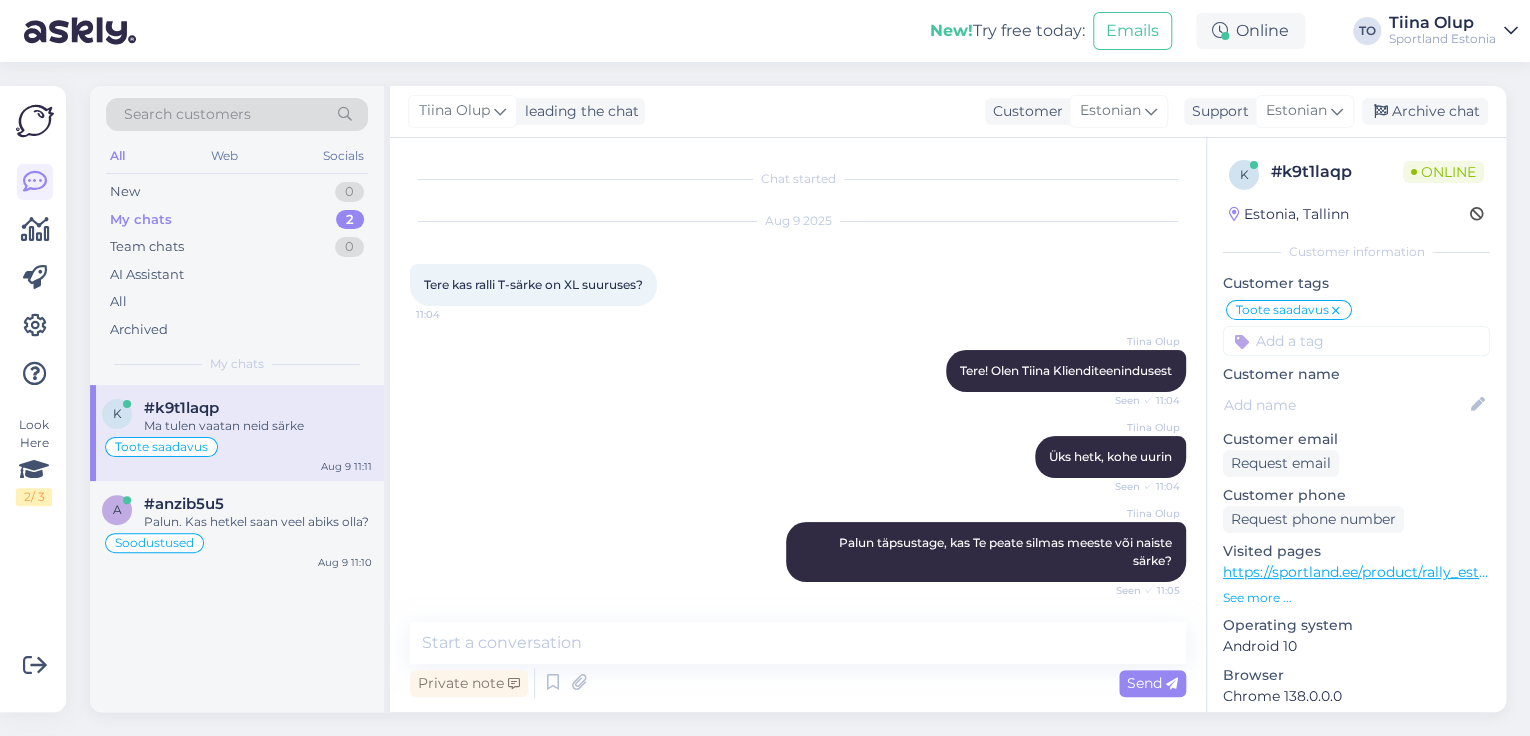 scroll, scrollTop: 760, scrollLeft: 0, axis: vertical 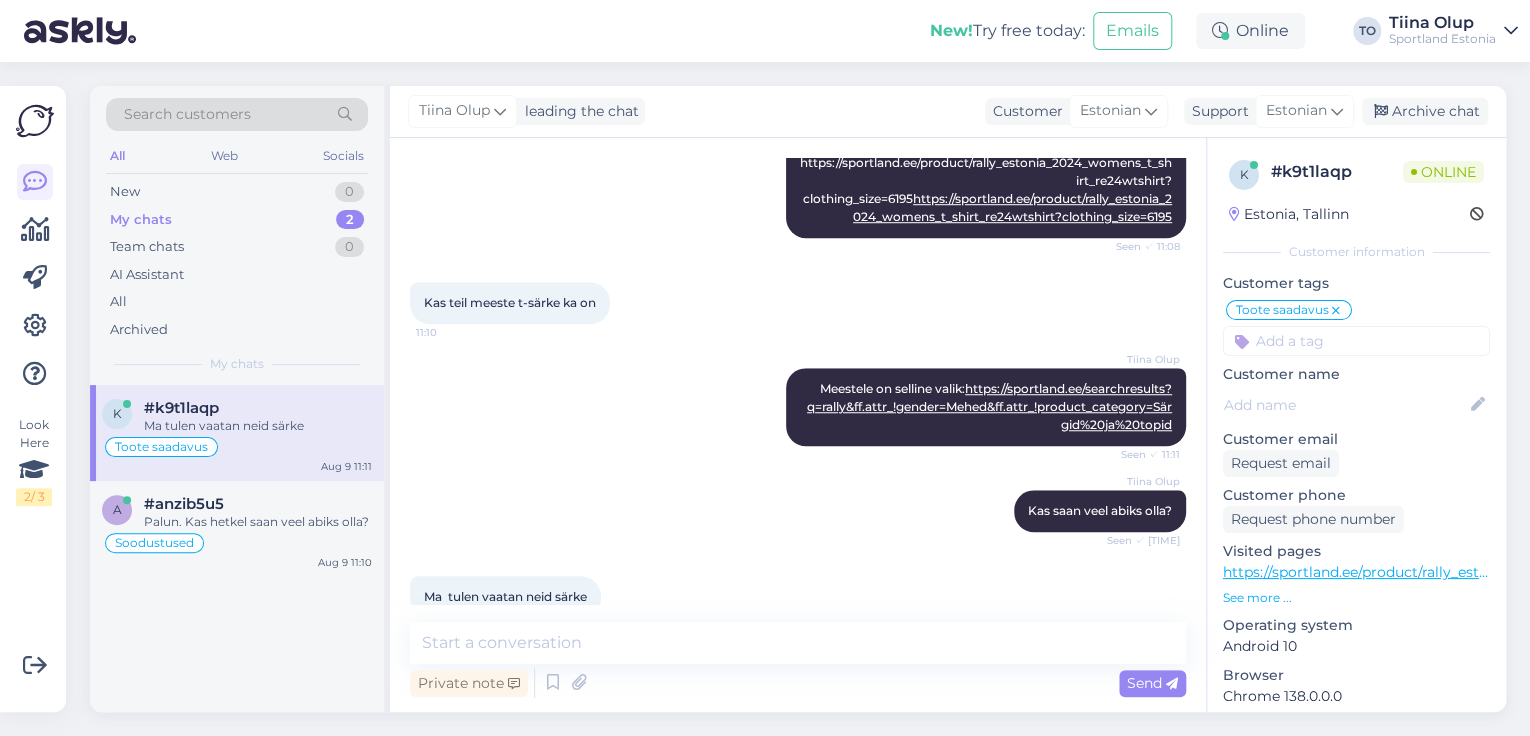 click on "Chat started Aug 9 2025 Tere kas ralli T-särke on XL 11:04 [NAME] Tere! Olen Tiina Klienditeenindusest Seen ✓ 11:04 [NAME] Üks hetk, kohe uurin Seen ✓ 11:04 [NAME] Palun täpsustage, kas Te peate silmas meeste või naiste särke? Seen ✓ 11:05 Naiste T-särke 11:06 [NAME] Tänan, kohe kontrollin Seen ✓ 11:07 Aga mis hinnaga 11:07 [NAME] Eelmise aasta mudel on XL suuruses olemas hinnaga 14.50: https://sportland.ee/product/rally_estonia_2024_womens_t_shirt_re24wtshirt?clothing_size=6195 Seen ✓ 11:08 Kas teil meeste t-särke ka on 11:10 [NAME] Meestele on selline valik: https://sportland.ee/searchresults?q=rally&ff.attr_!gender=Mehed&ff.attr_!product_category=Särgid ja topid Seen ✓ 11:11 [NAME] Kas saan veel abiks olla? Seen ✓ 11:16 Ma tulen vaatan neid särke 11:16 Private note Send" at bounding box center (798, 425) 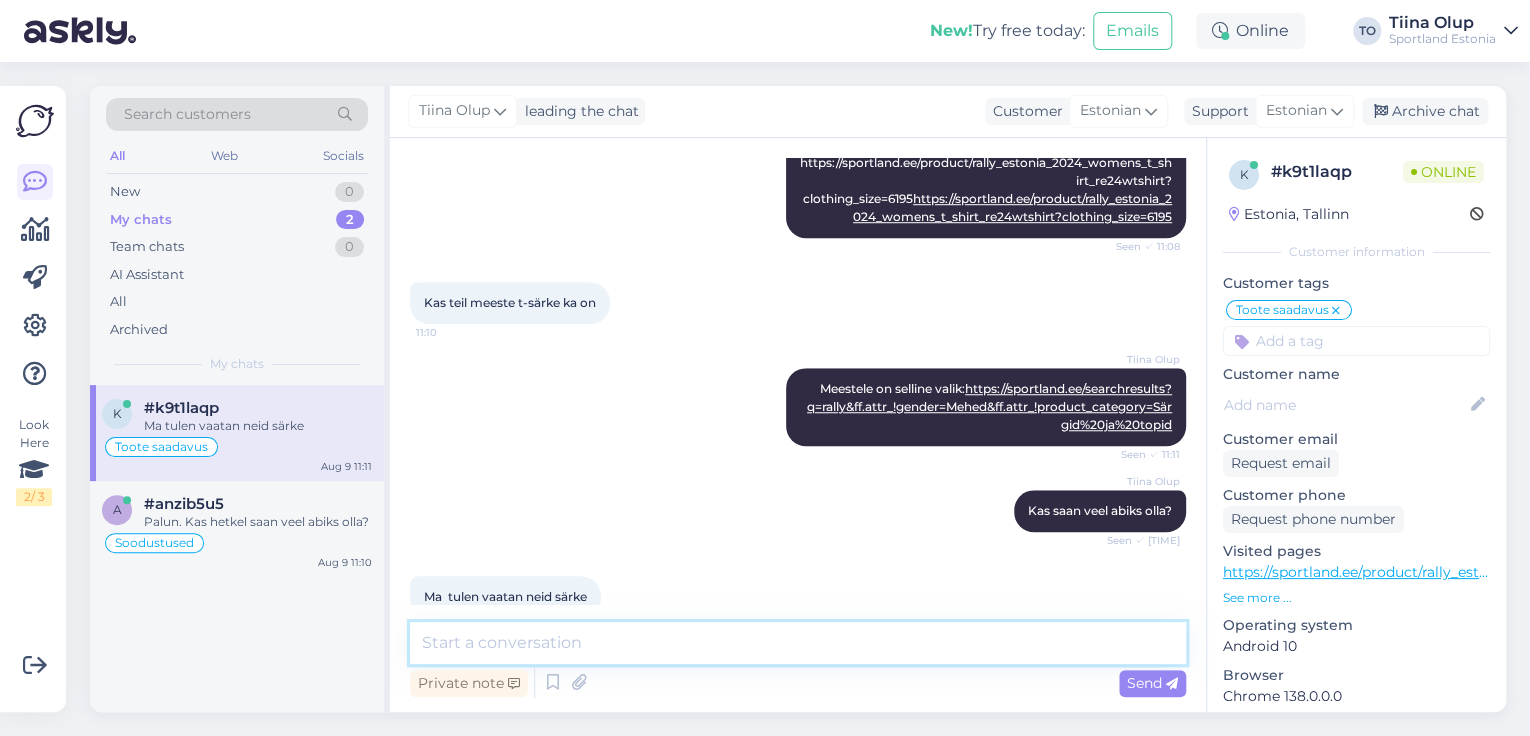 click at bounding box center (798, 643) 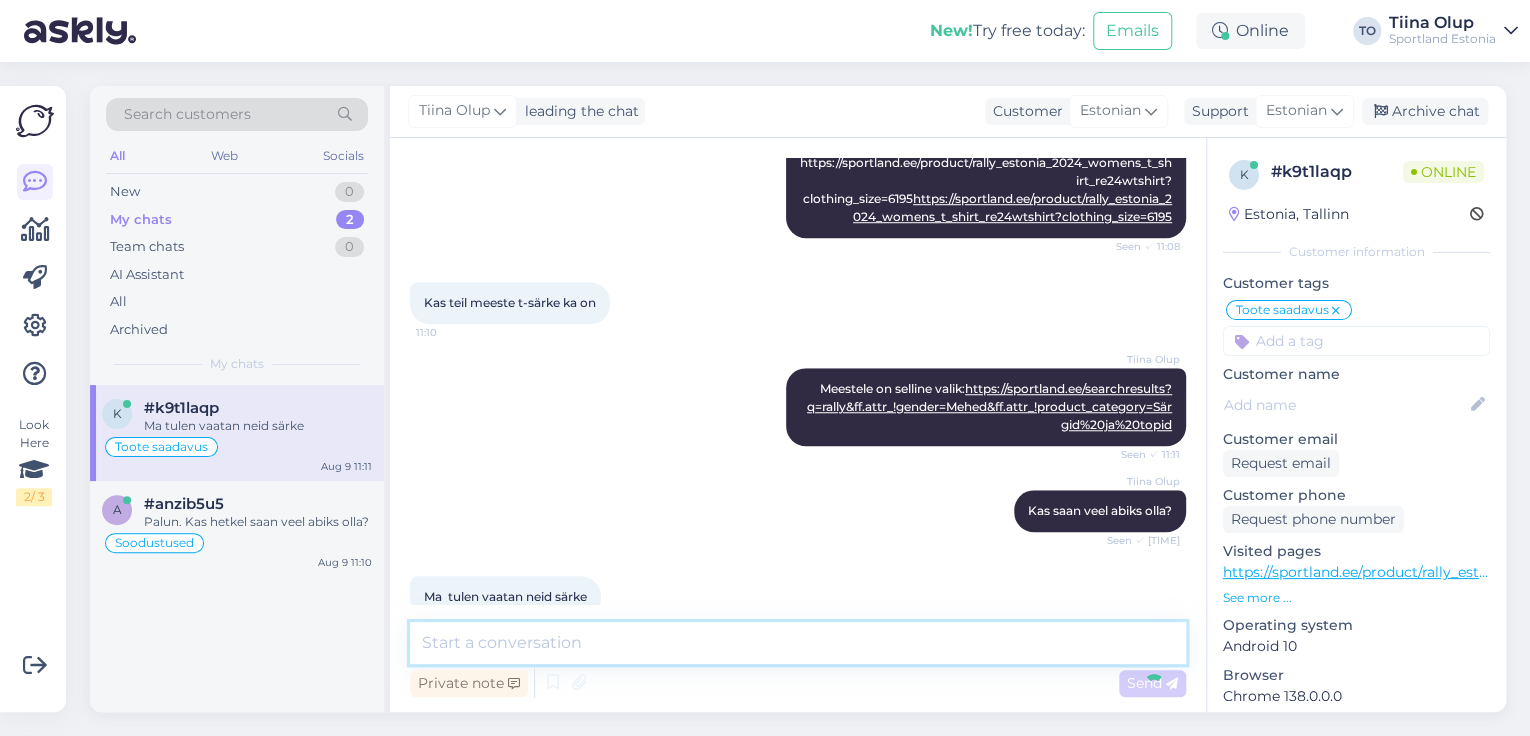 scroll, scrollTop: 864, scrollLeft: 0, axis: vertical 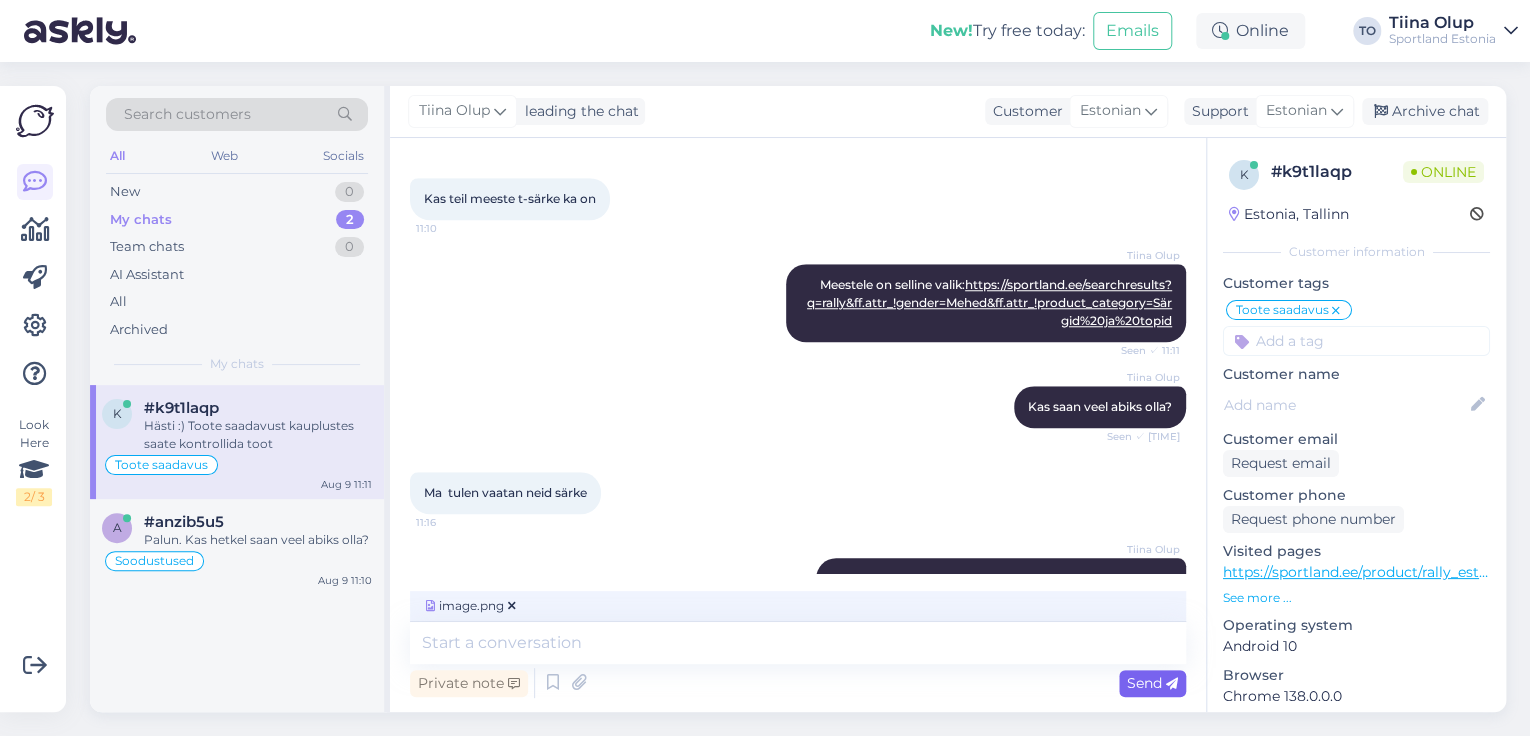 click on "Send" at bounding box center (1152, 683) 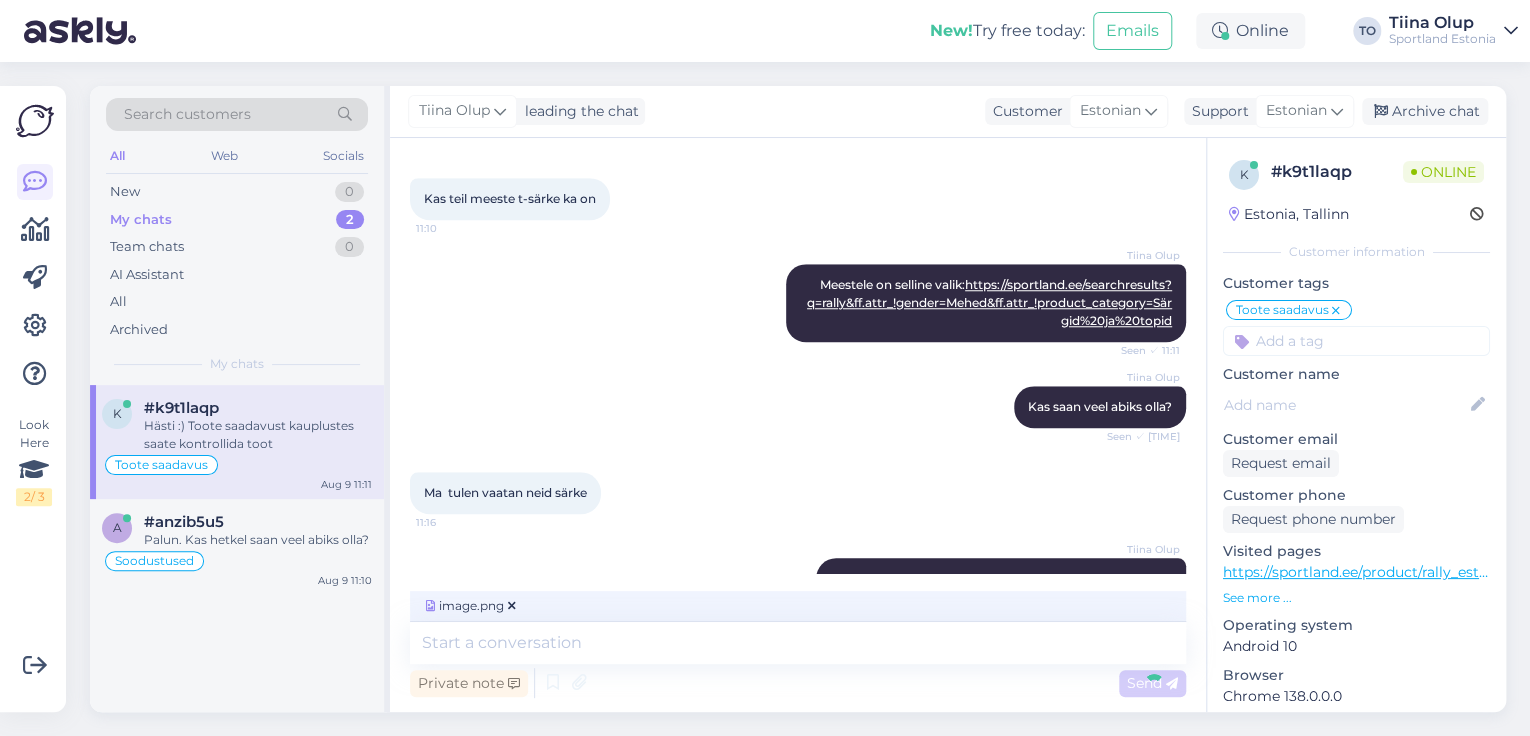 scroll, scrollTop: 989, scrollLeft: 0, axis: vertical 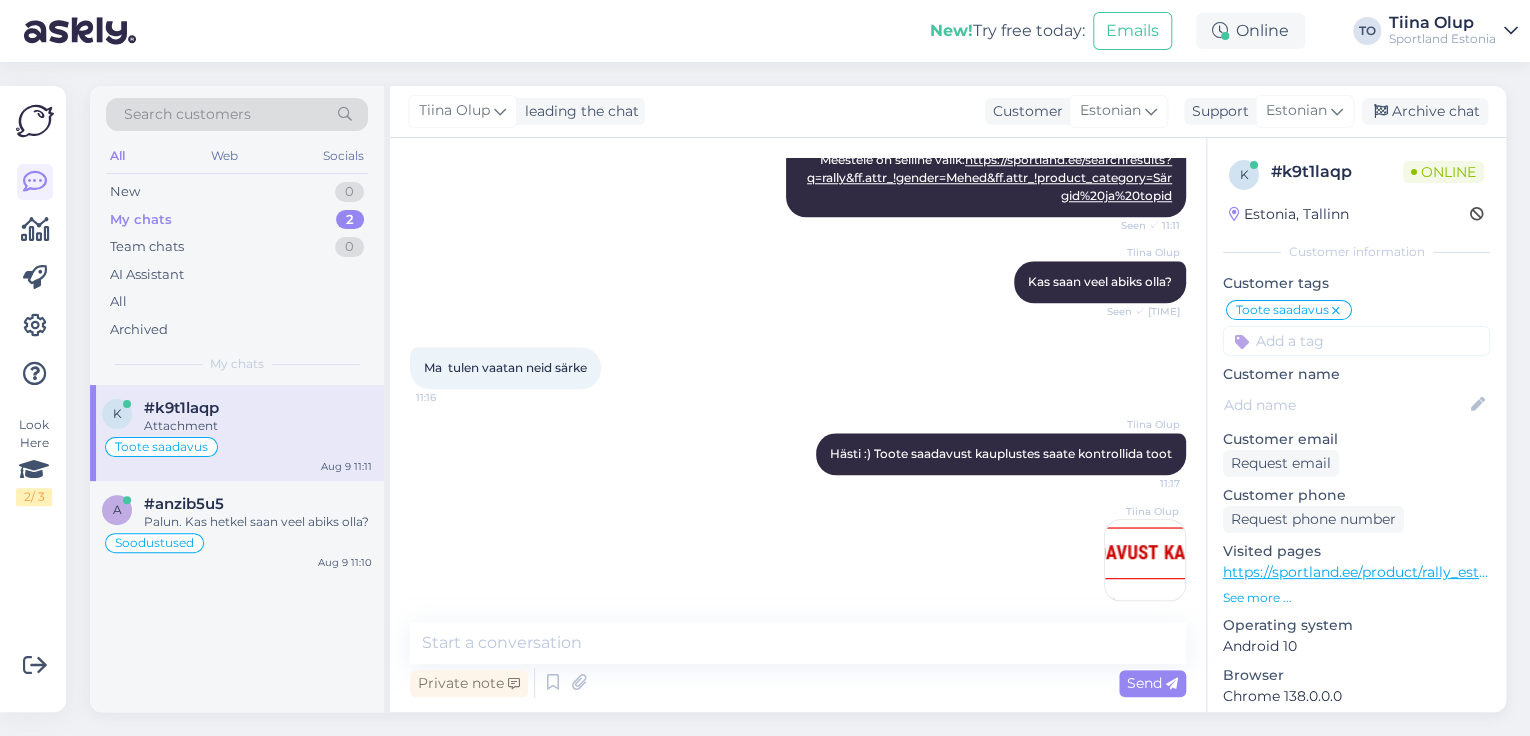 click at bounding box center (1145, 560) 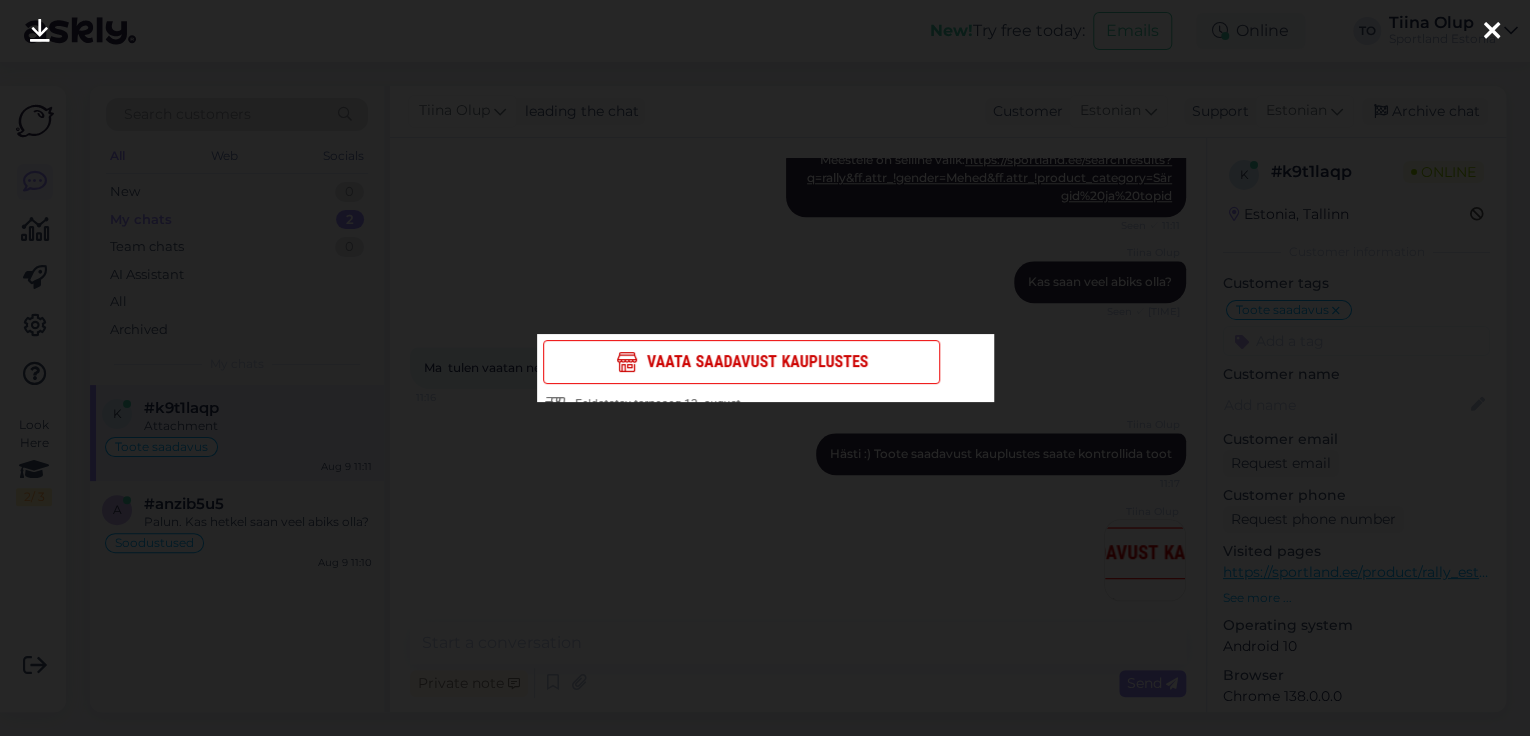 click at bounding box center [1492, 32] 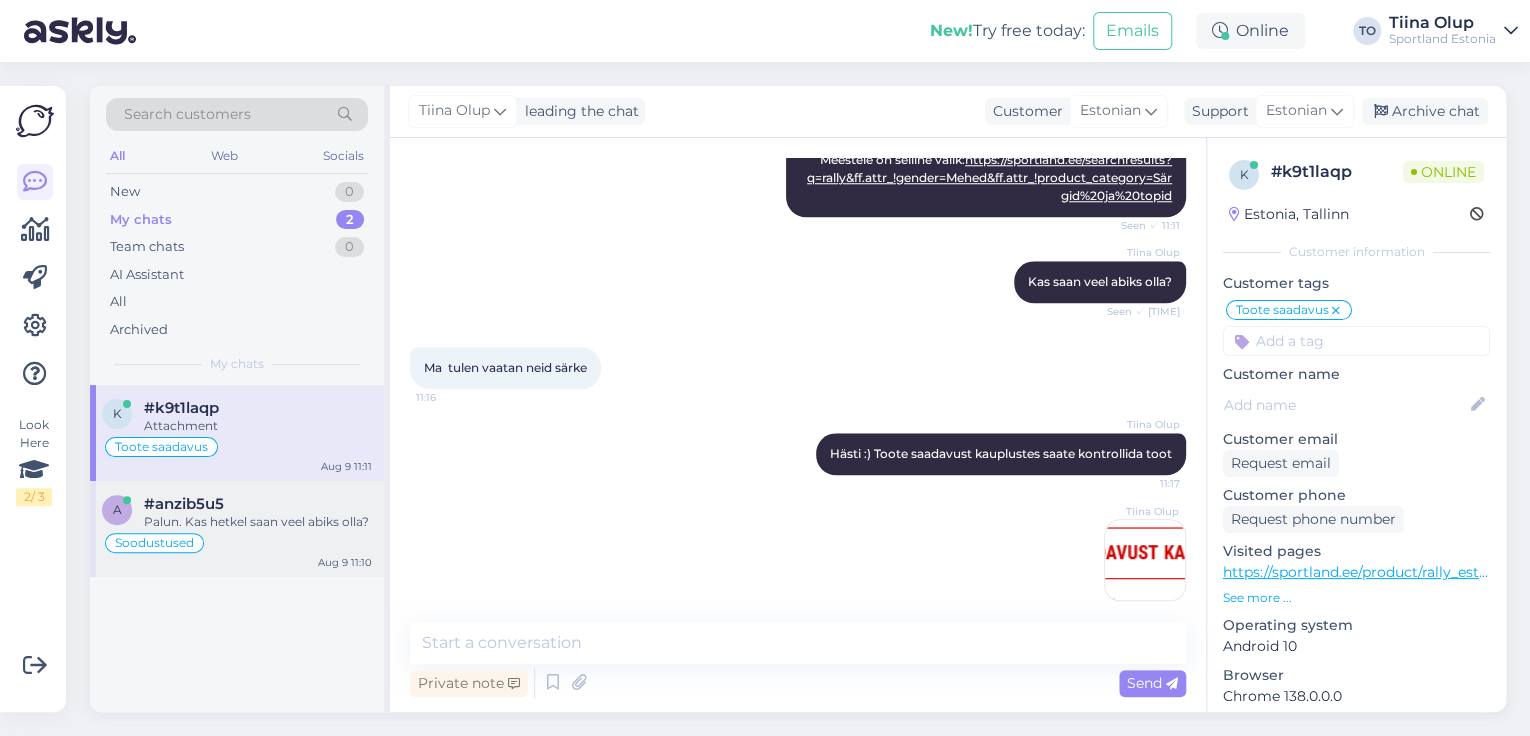 click on "Palun. Kas hetkel saan veel abiks olla?" at bounding box center [258, 522] 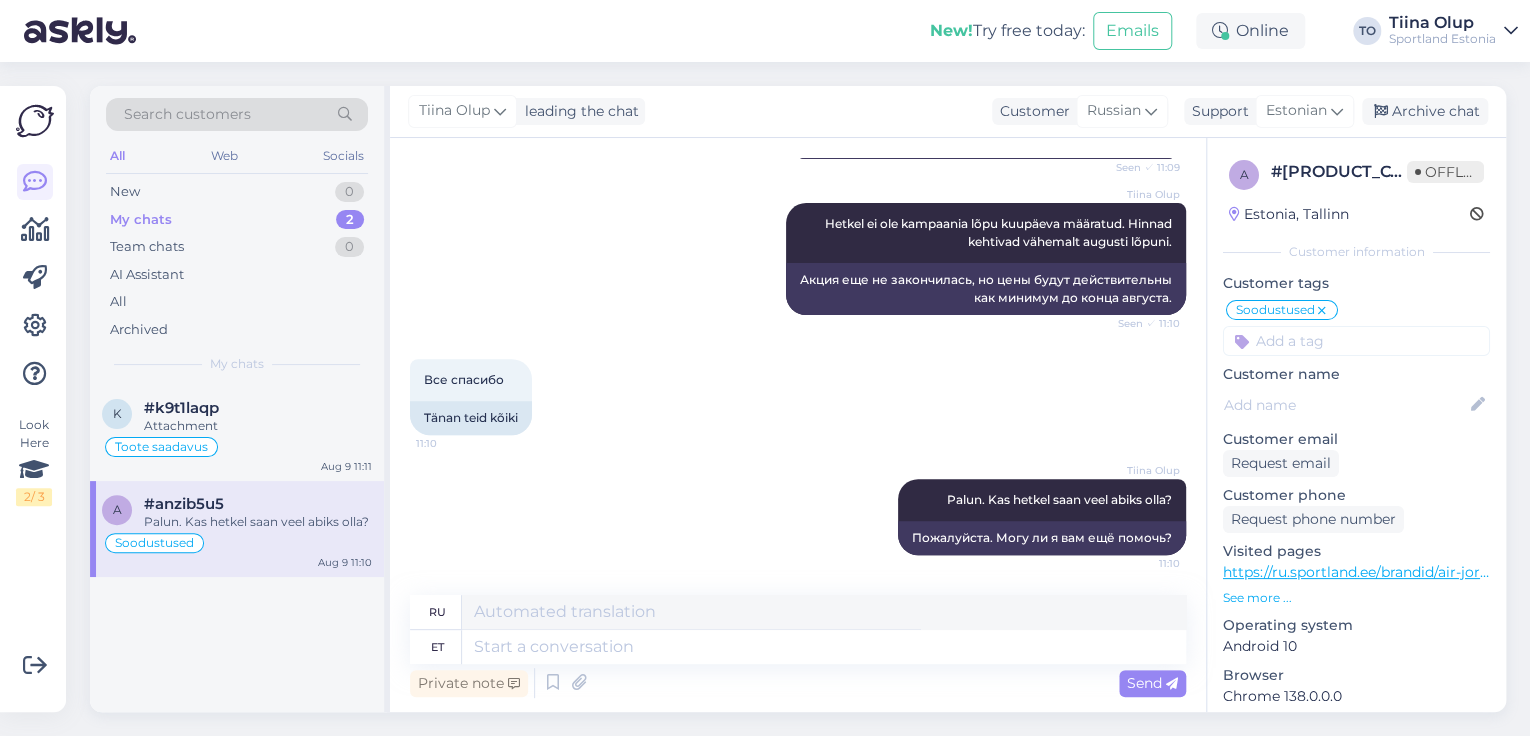 scroll, scrollTop: 318, scrollLeft: 0, axis: vertical 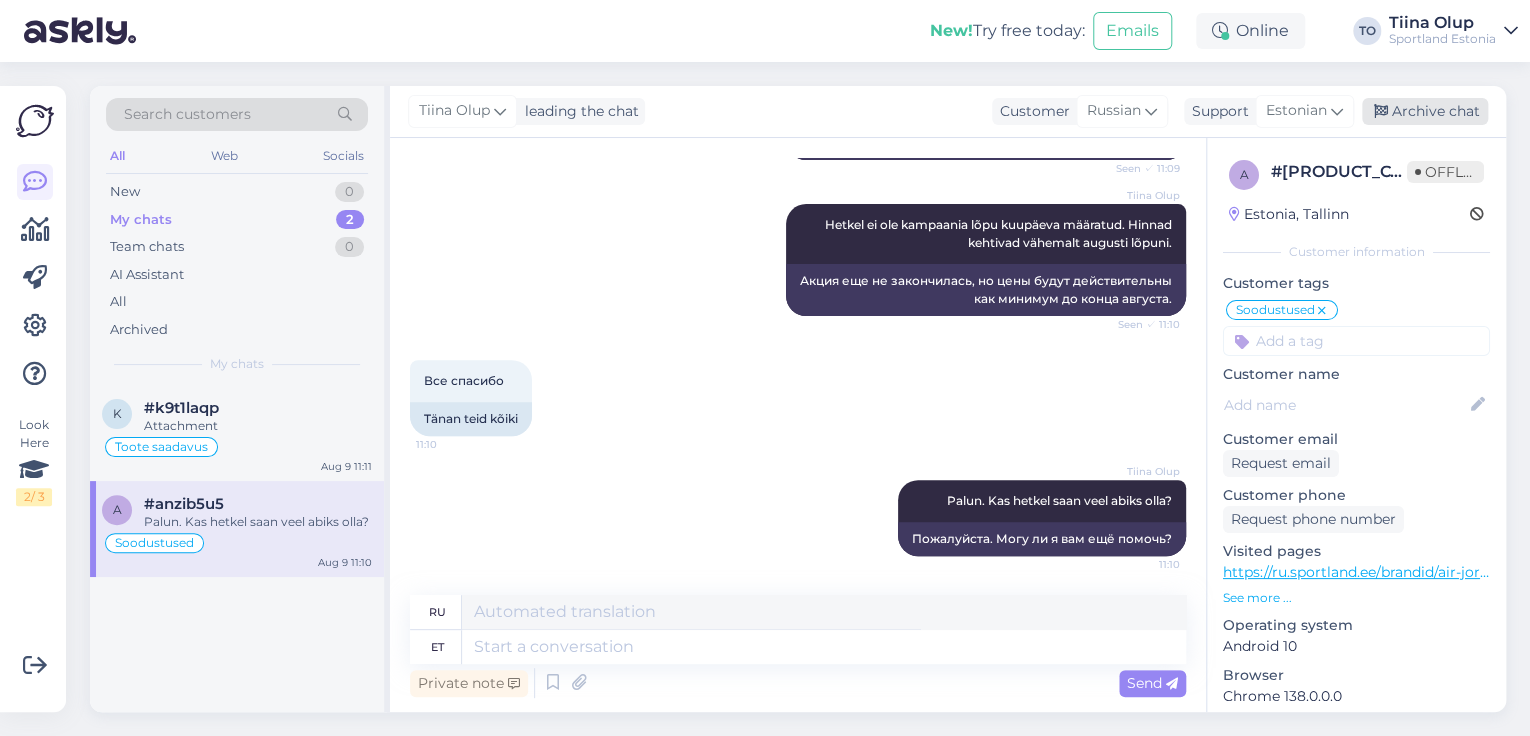 click on "Archive chat" at bounding box center [1425, 111] 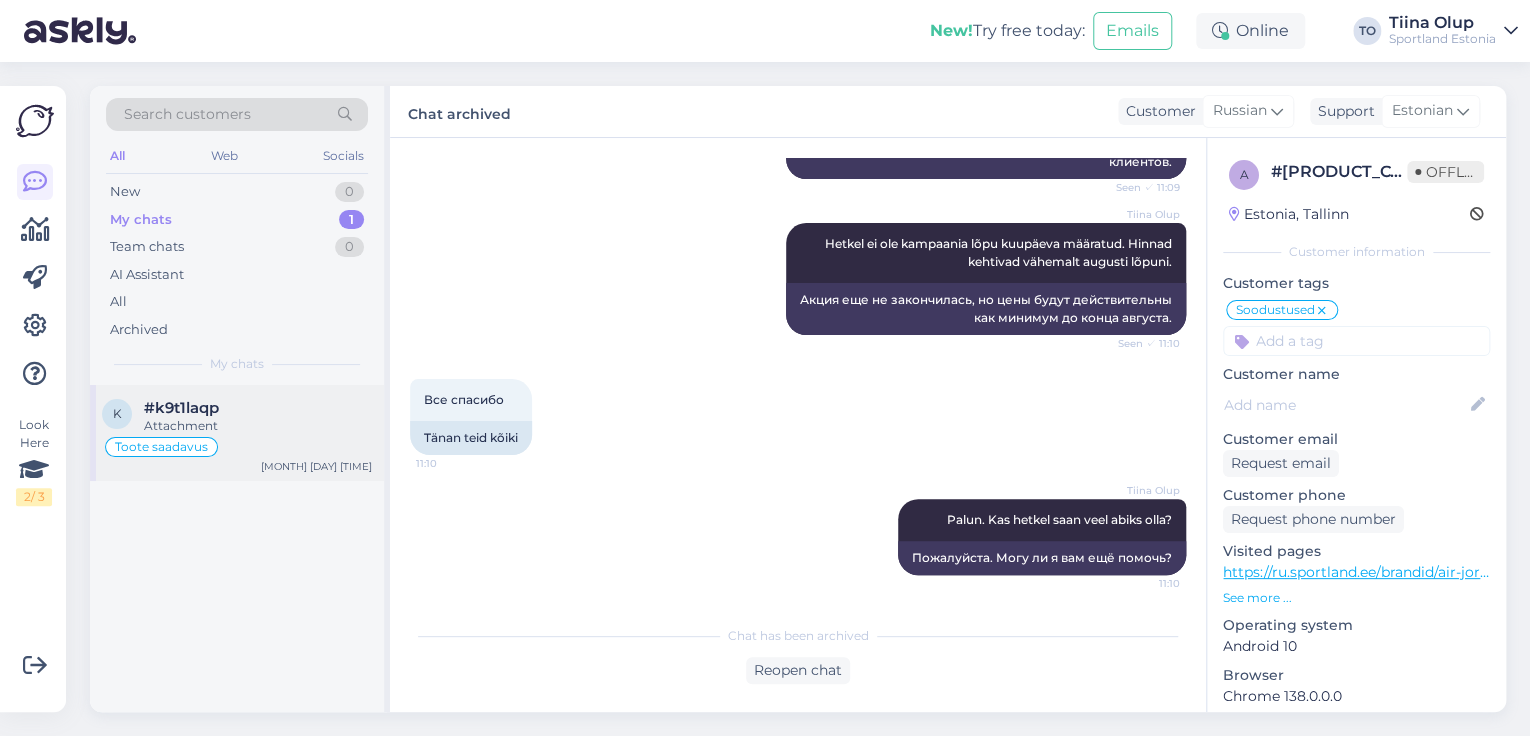 drag, startPoint x: 340, startPoint y: 431, endPoint x: 354, endPoint y: 427, distance: 14.56022 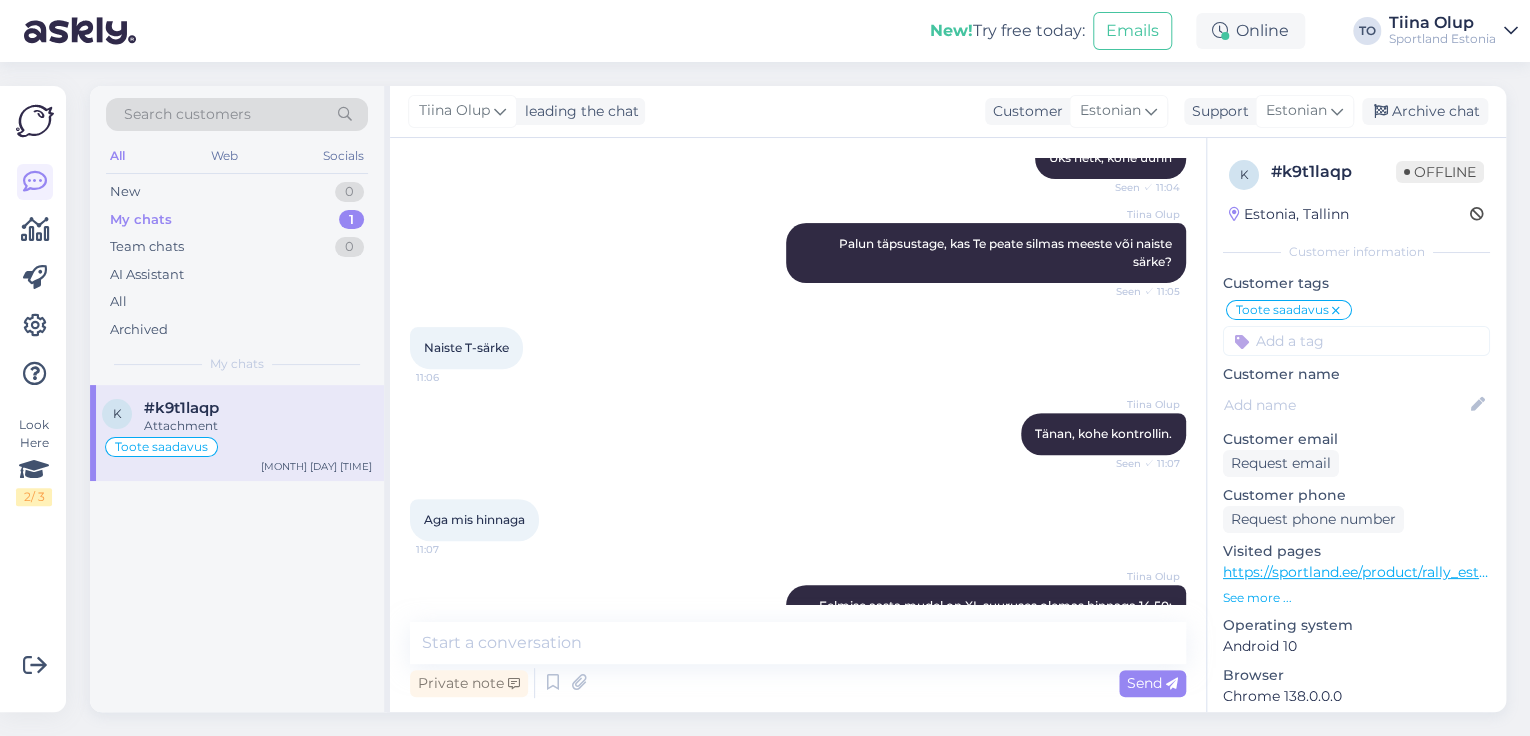 scroll, scrollTop: 989, scrollLeft: 0, axis: vertical 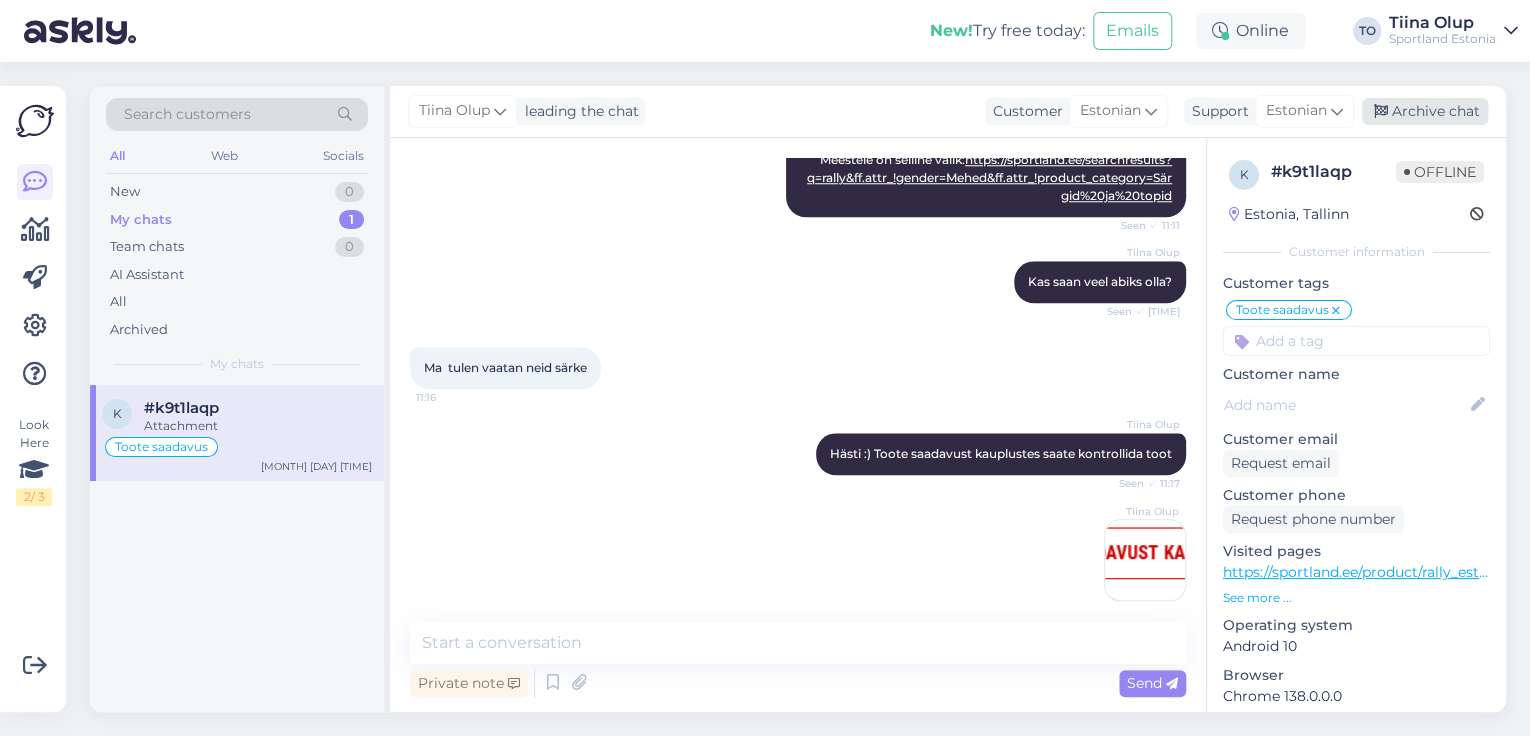 click on "Archive chat" at bounding box center (1425, 111) 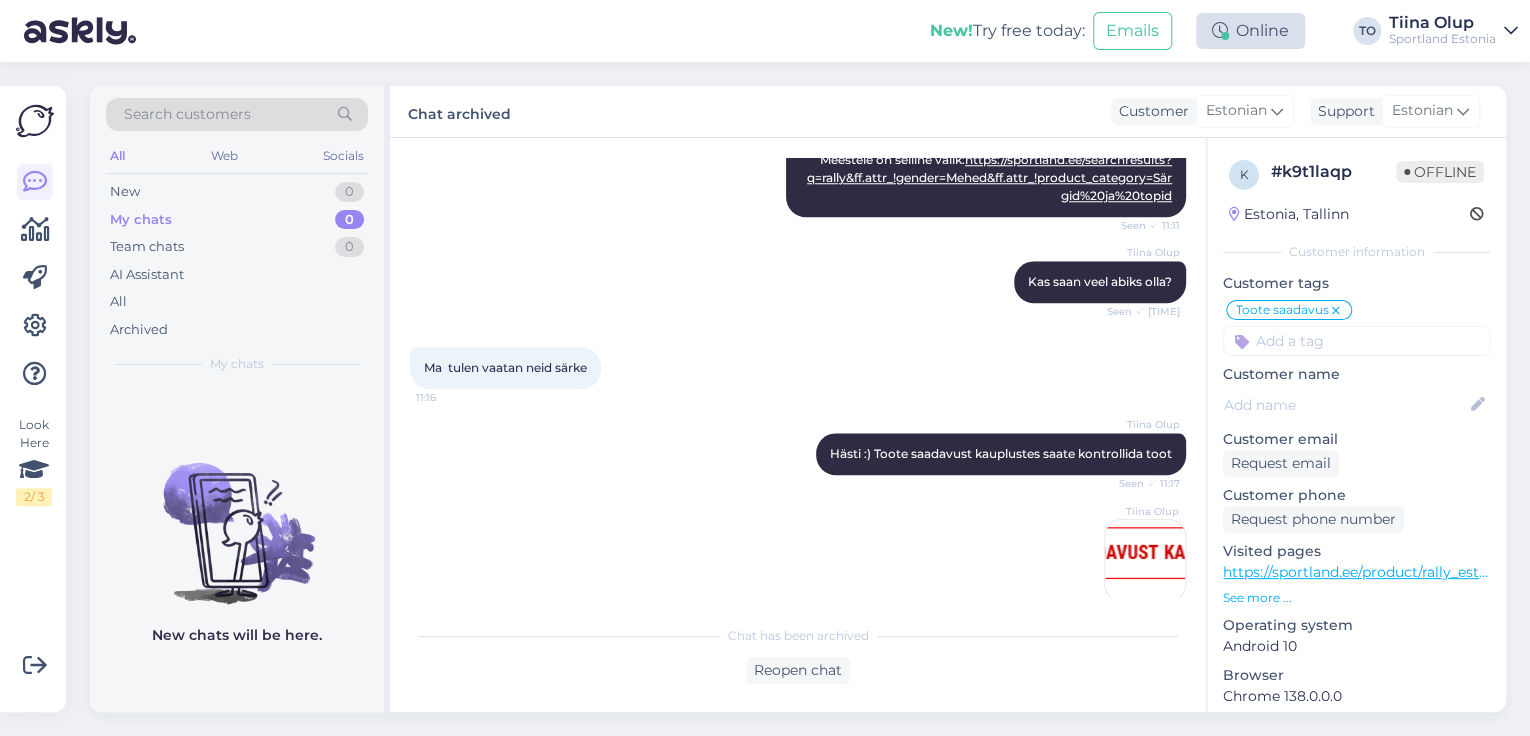 click on "Online" at bounding box center (1250, 31) 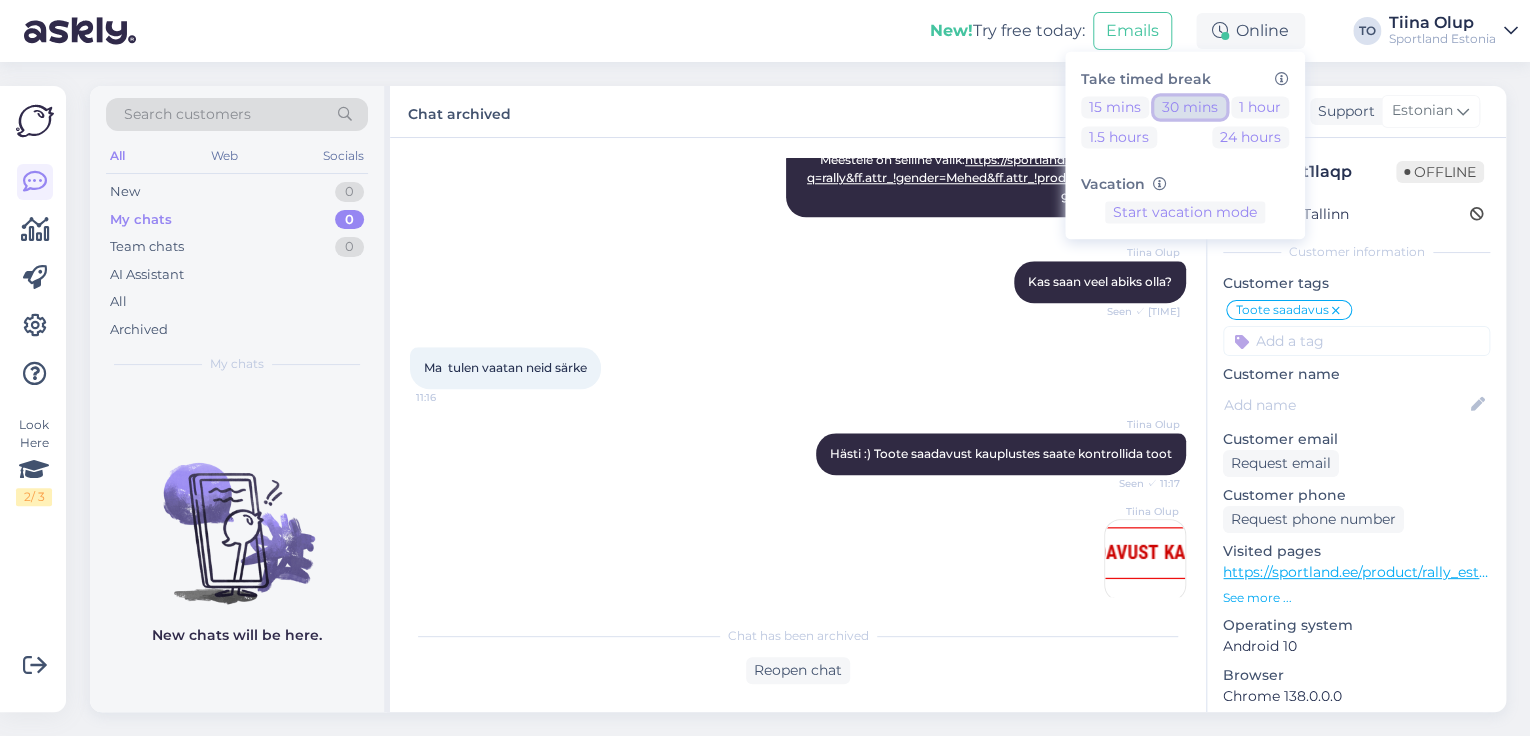 click on "30 mins" at bounding box center [1190, 107] 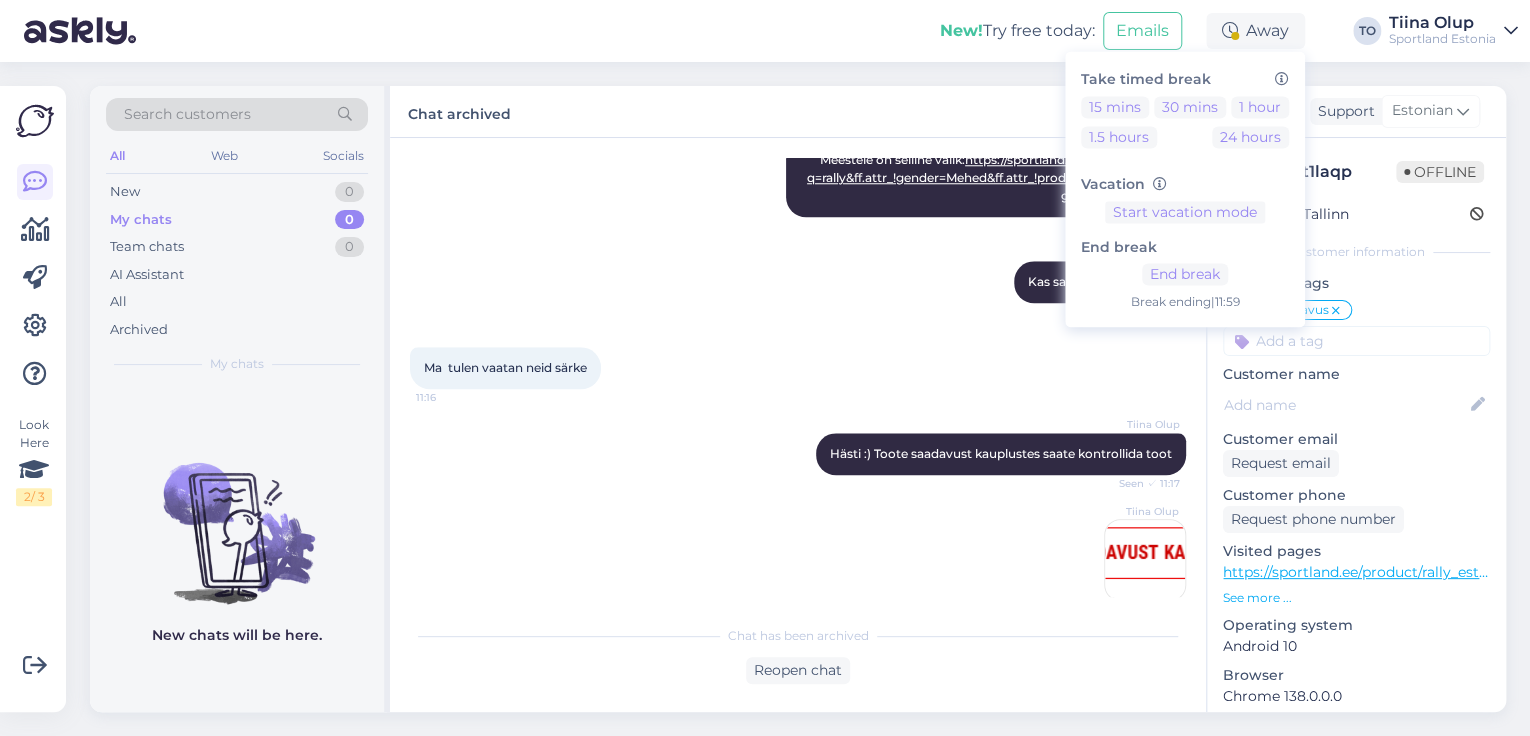 click on "Sportland Estonia" at bounding box center (1442, 39) 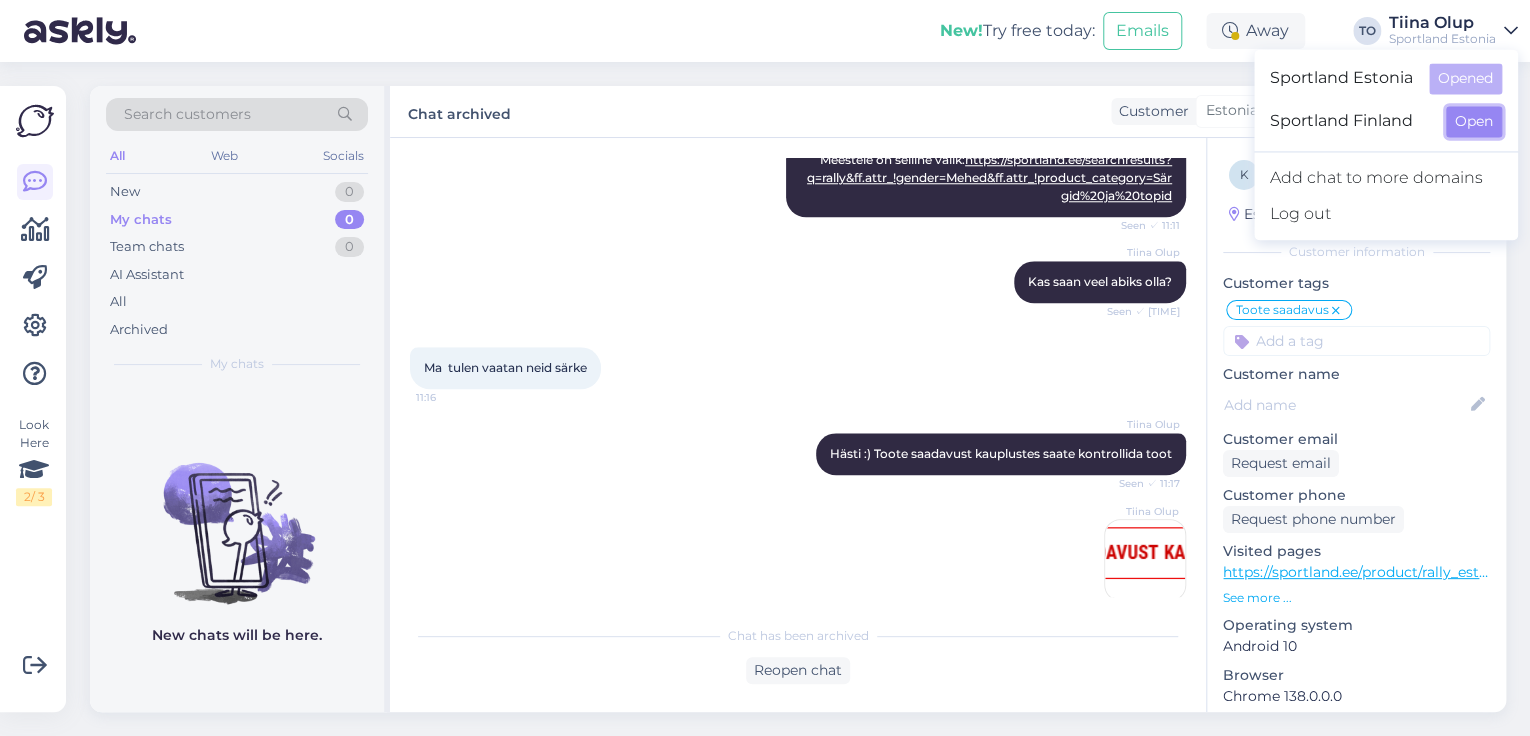 click on "Open" at bounding box center [1474, 121] 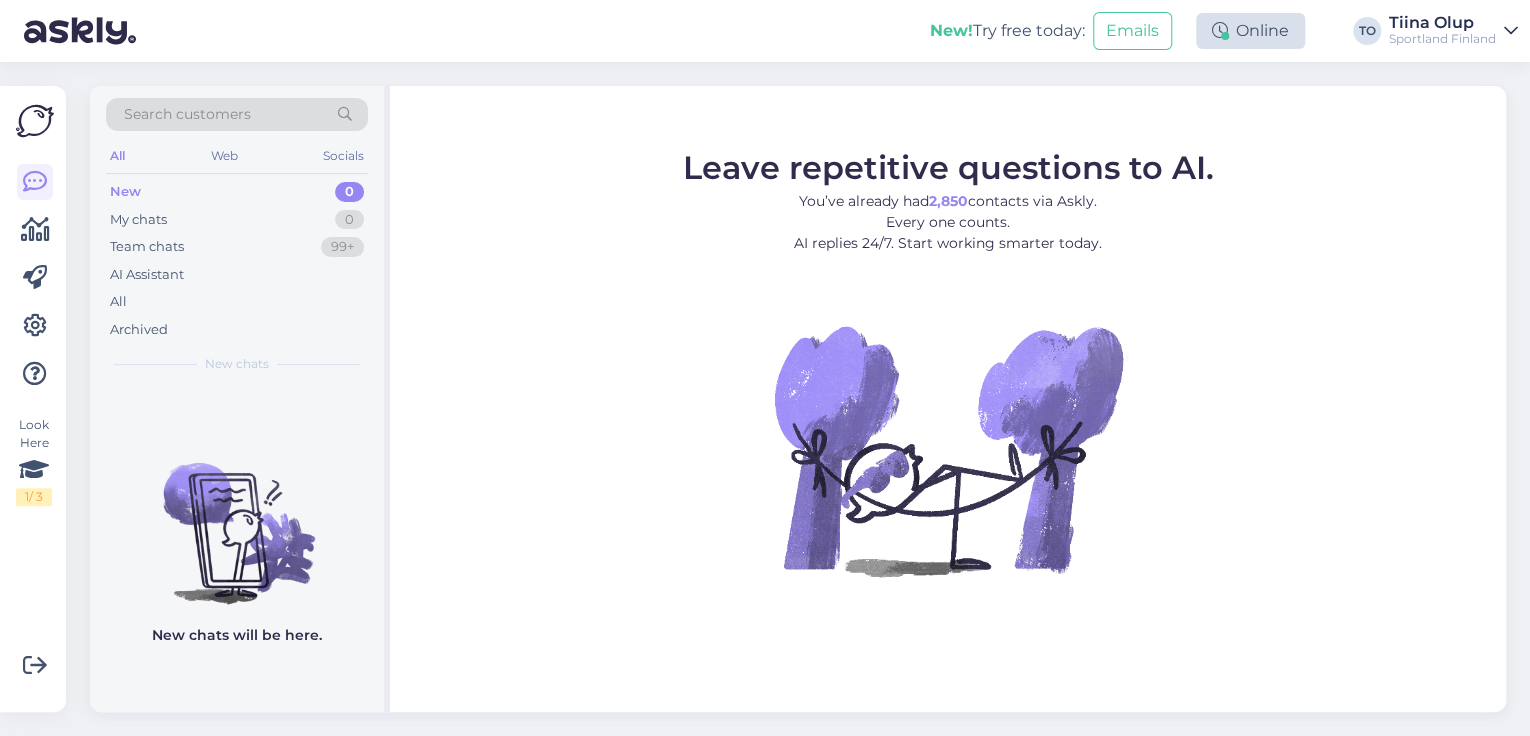 click on "Online" at bounding box center [1250, 31] 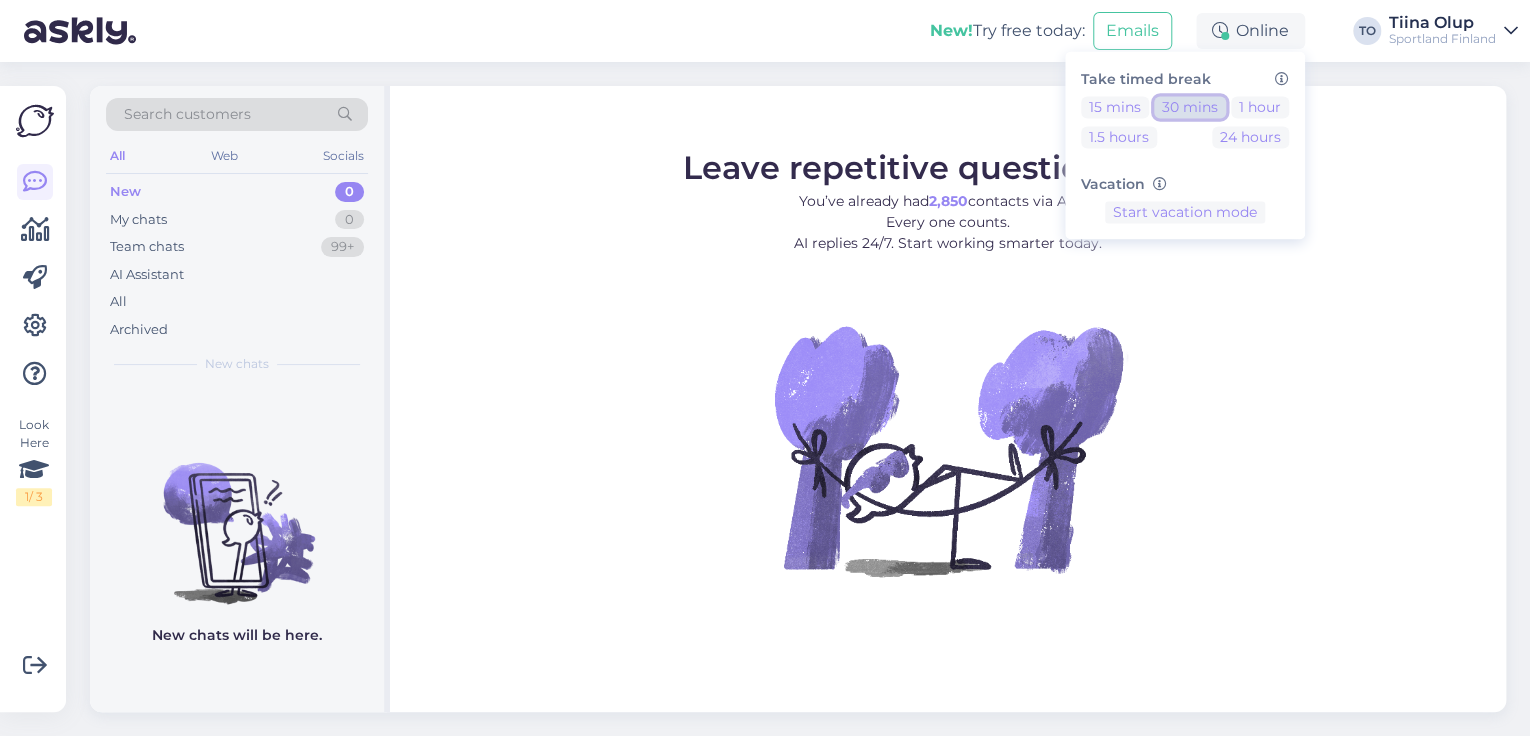 click on "30 mins" at bounding box center (1190, 107) 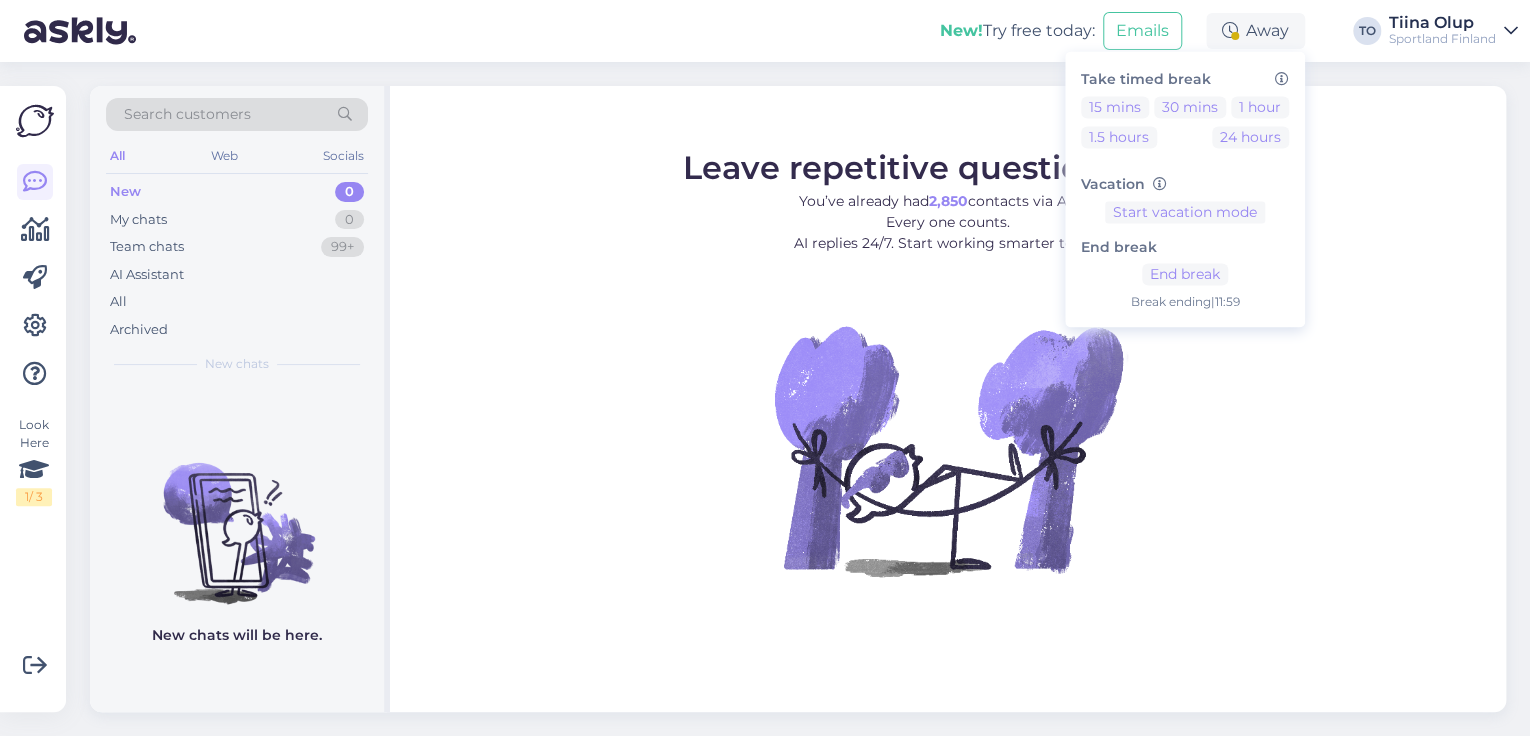 click on "New! Try free today: Emails Away Take timed break 15 mins 30 mins 1 hour 1.5 hours 24 hours Vacation Start vacation mode End break End break Break ending | 11:59 TO Tiina Olup Sportland Finland" at bounding box center (765, 31) 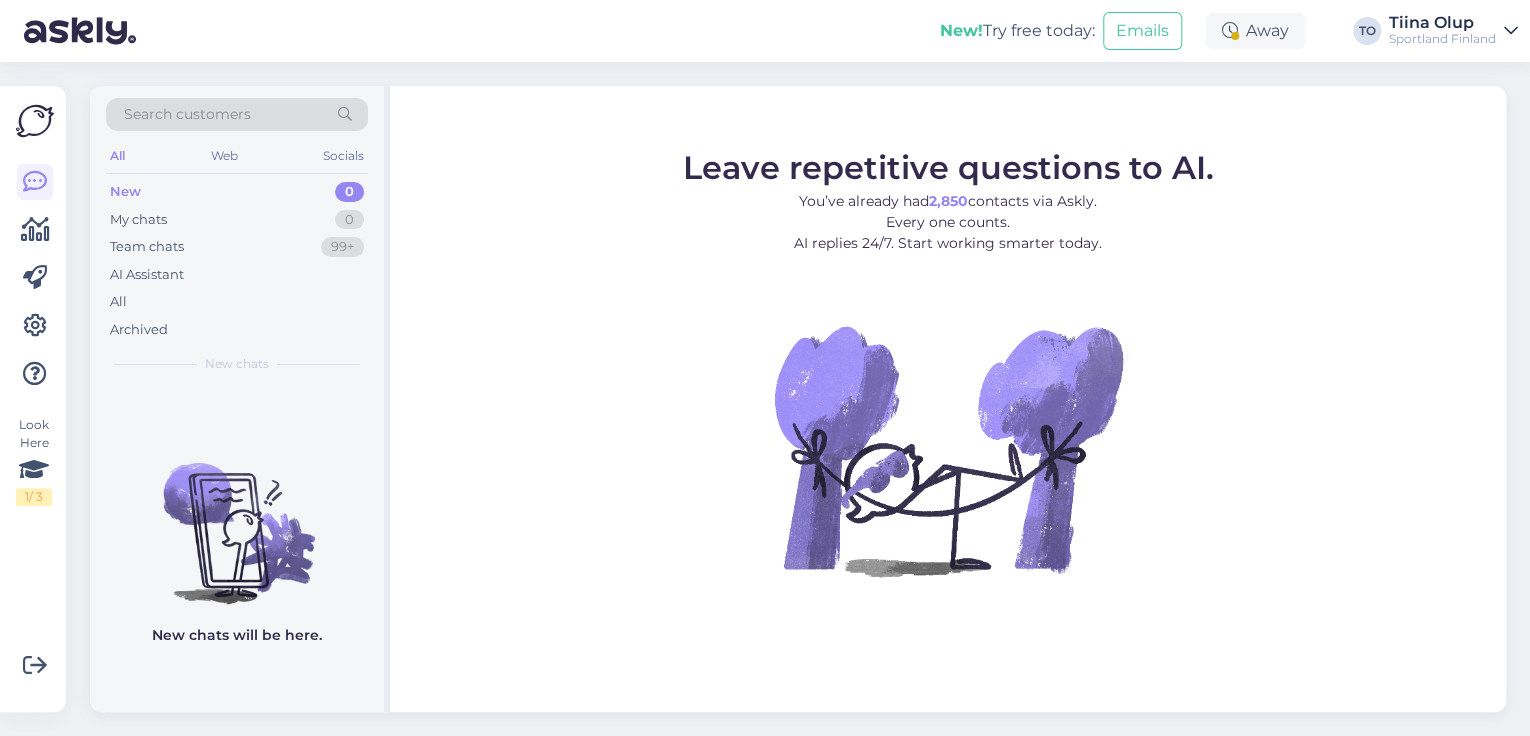 click on "Sportland Finland" at bounding box center (1442, 39) 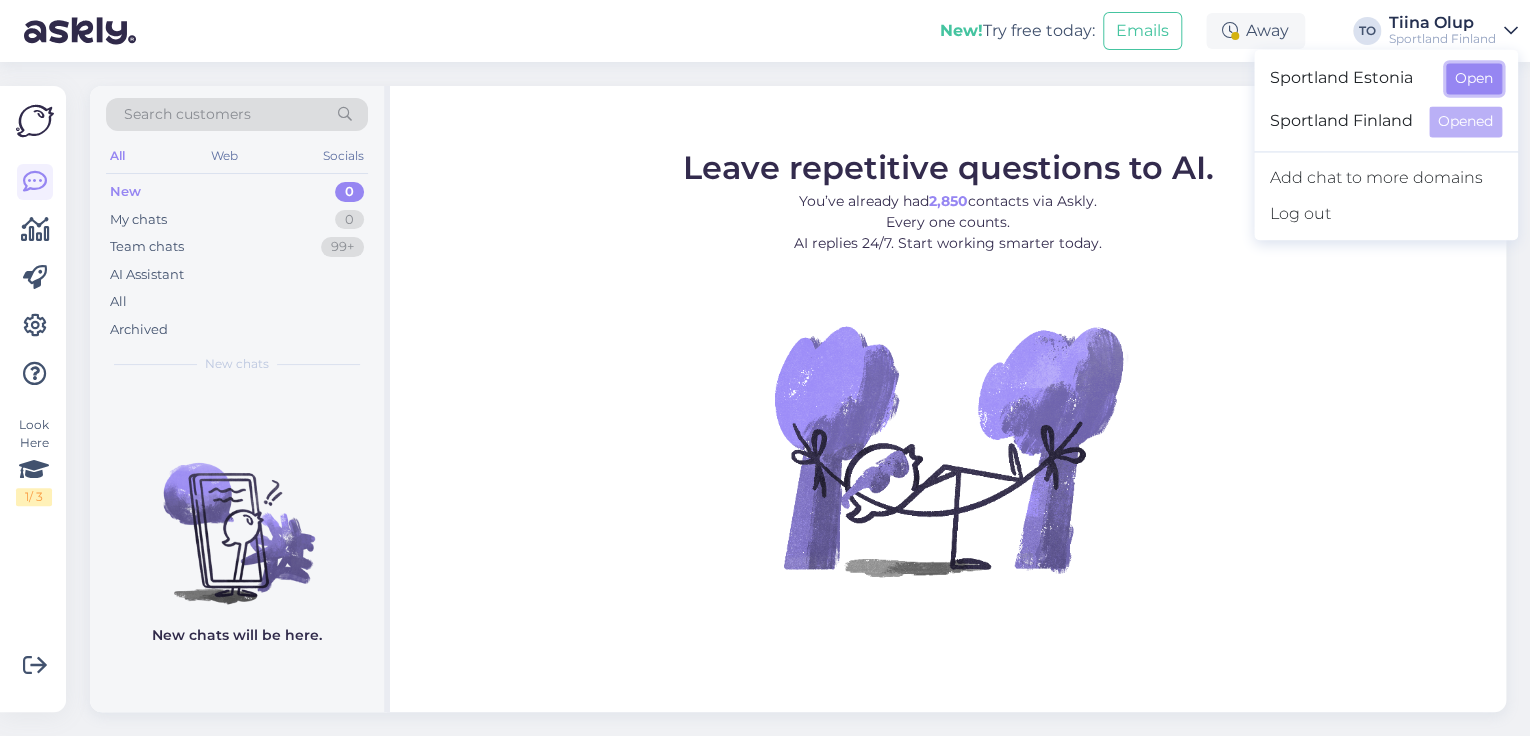 click on "Open" at bounding box center [1474, 78] 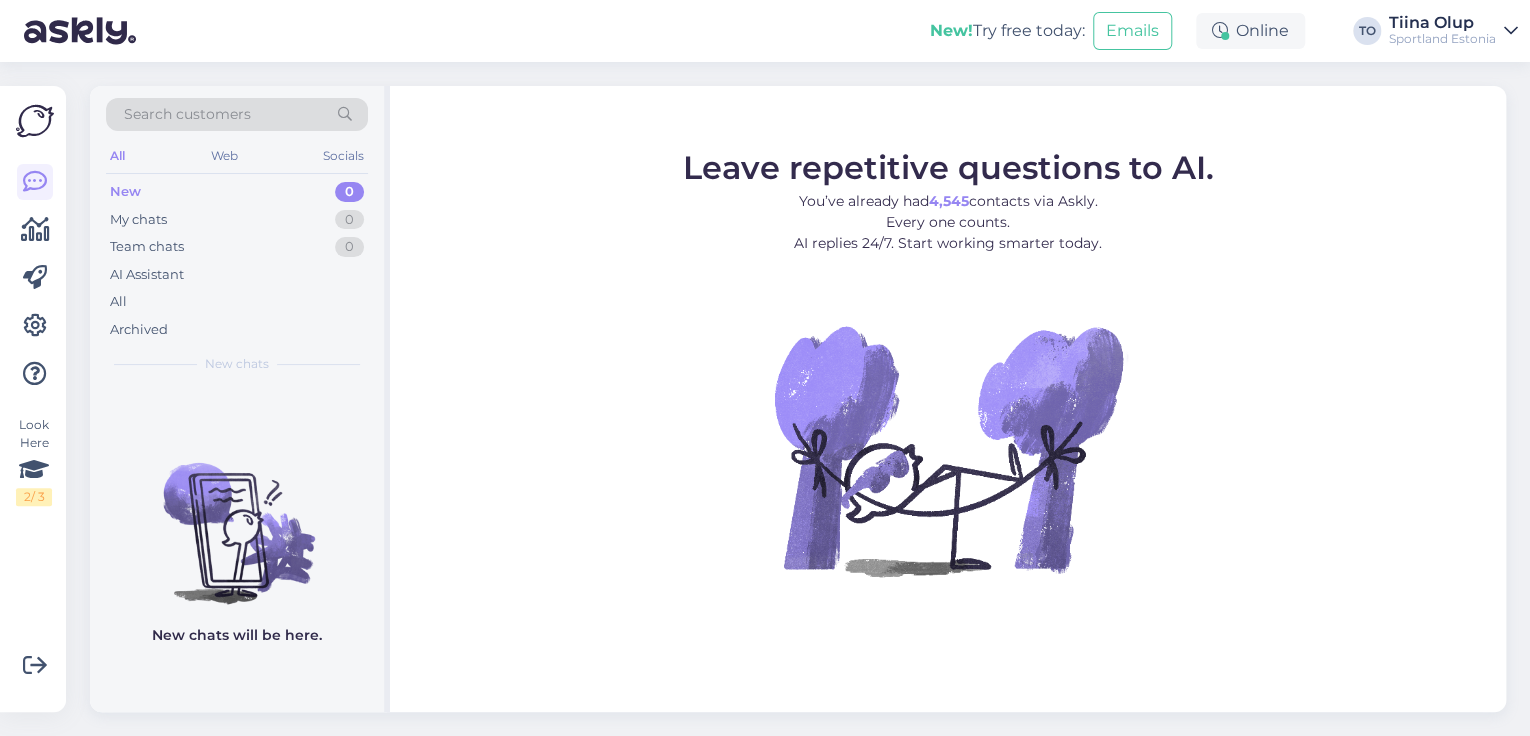 click on "Sportland Estonia" at bounding box center [1442, 39] 